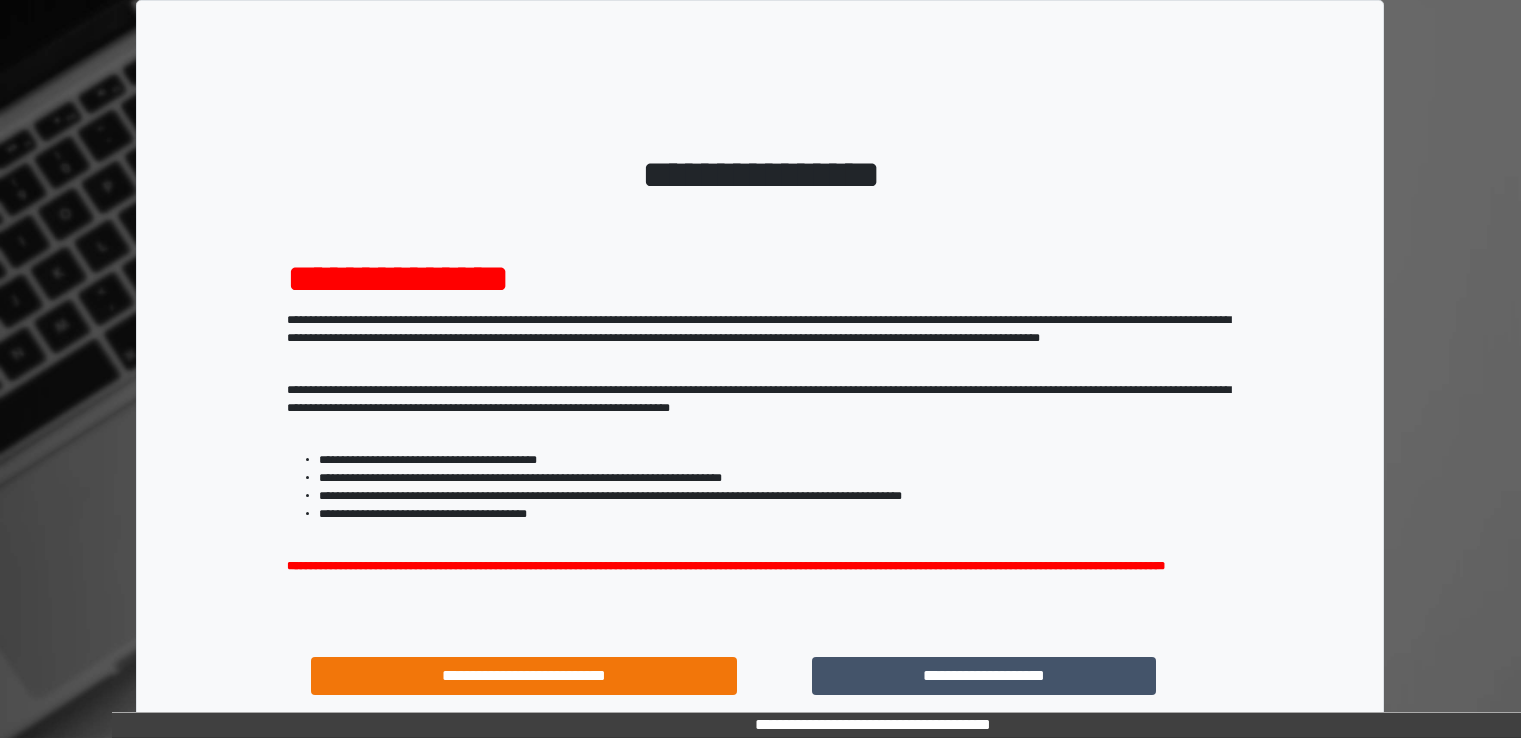 scroll, scrollTop: 0, scrollLeft: 0, axis: both 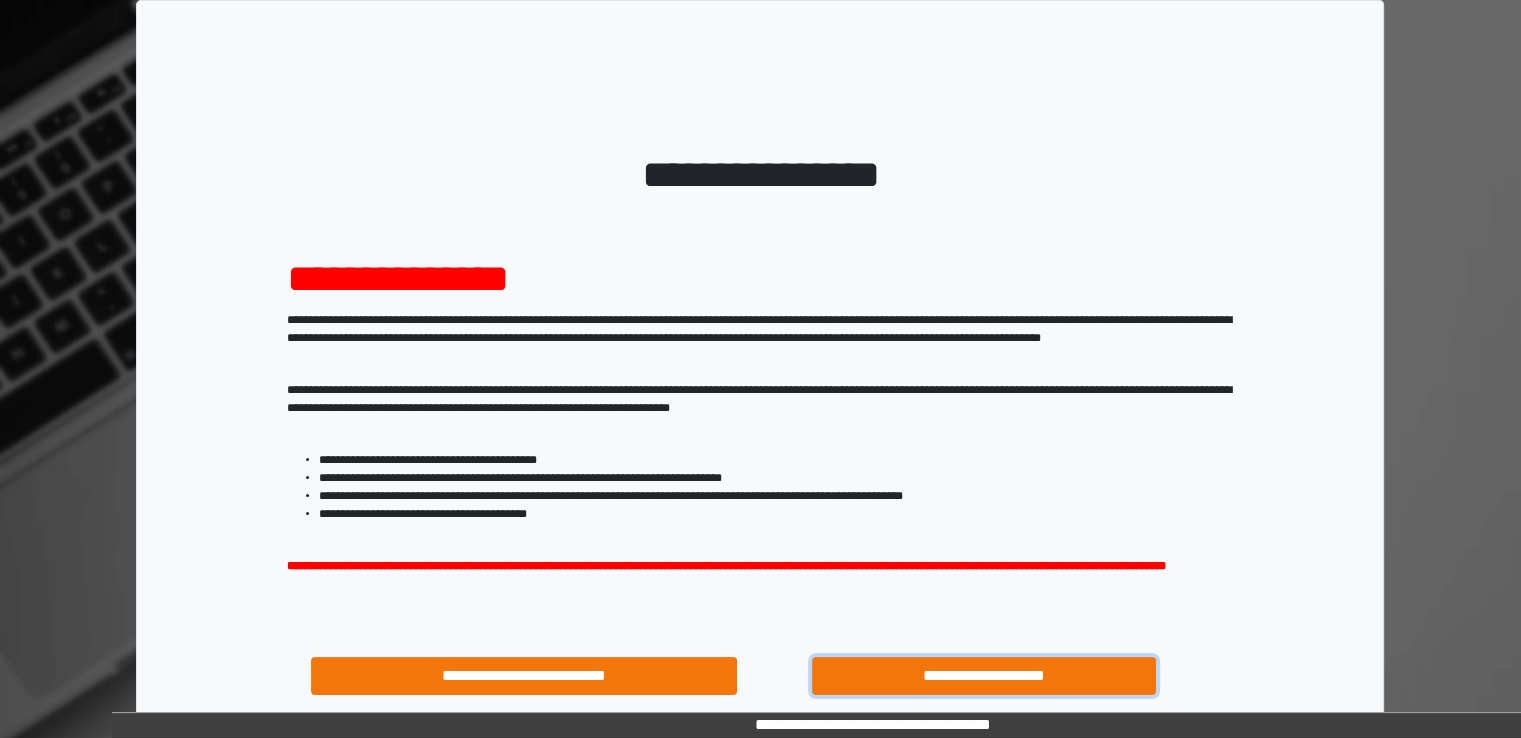 click on "**********" at bounding box center [984, 676] 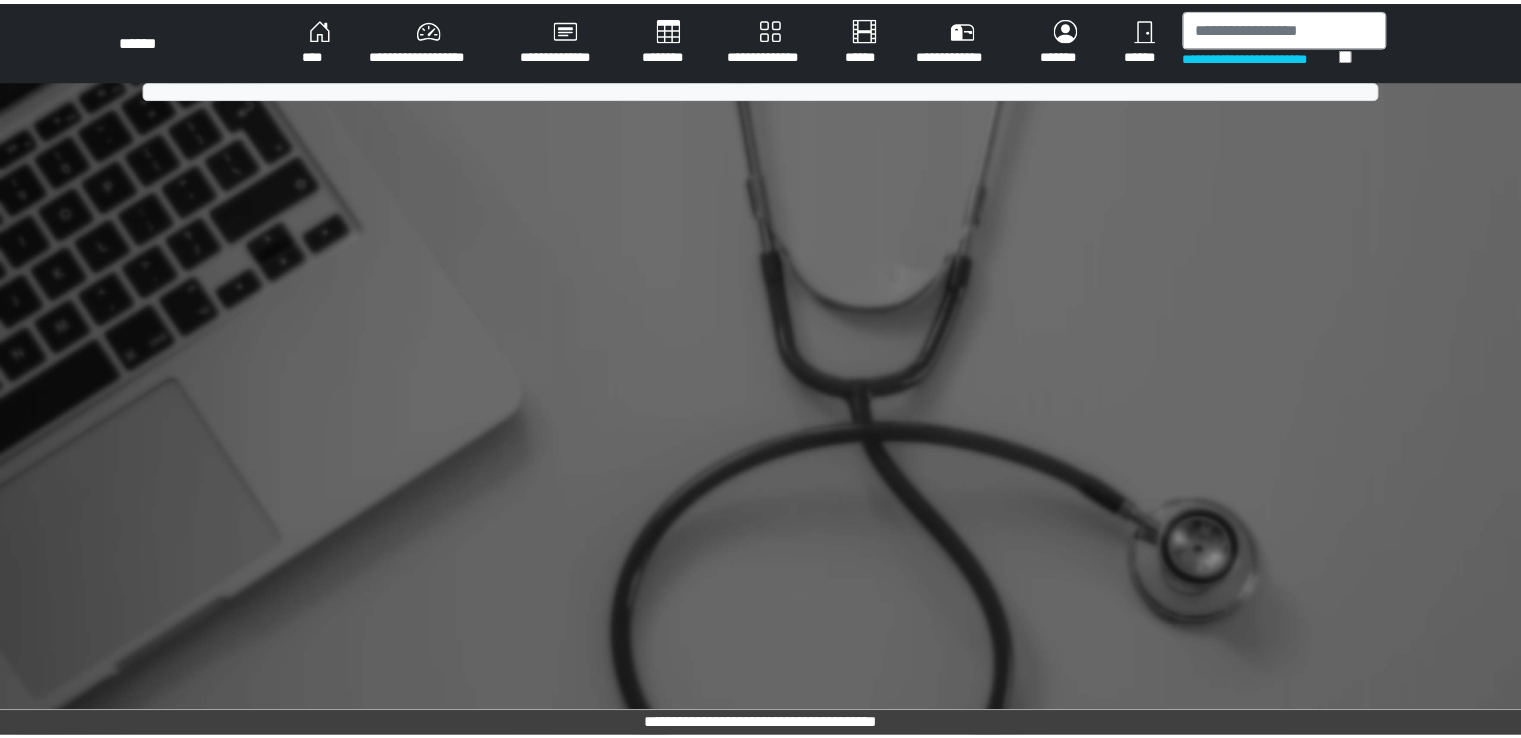 scroll, scrollTop: 0, scrollLeft: 0, axis: both 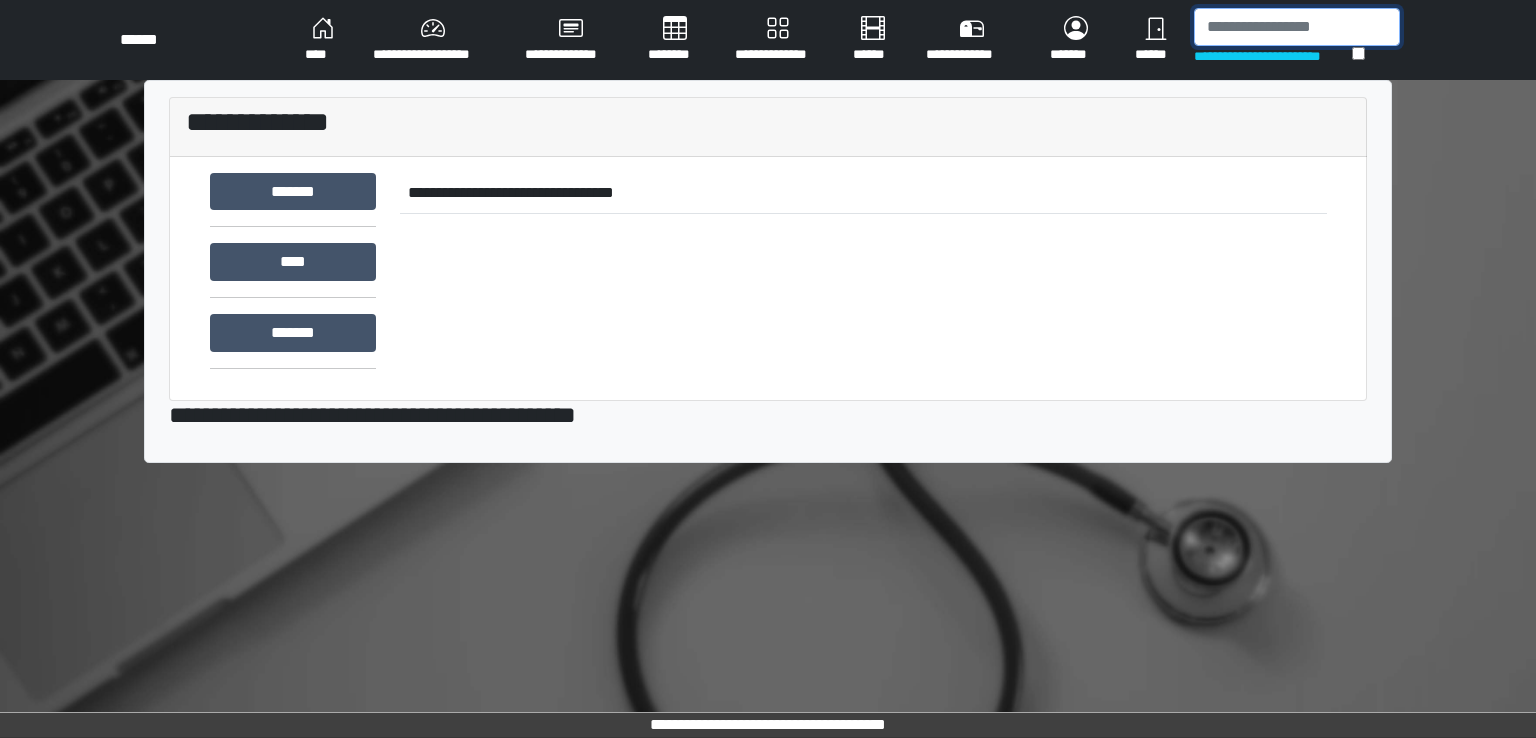 click at bounding box center [1297, 27] 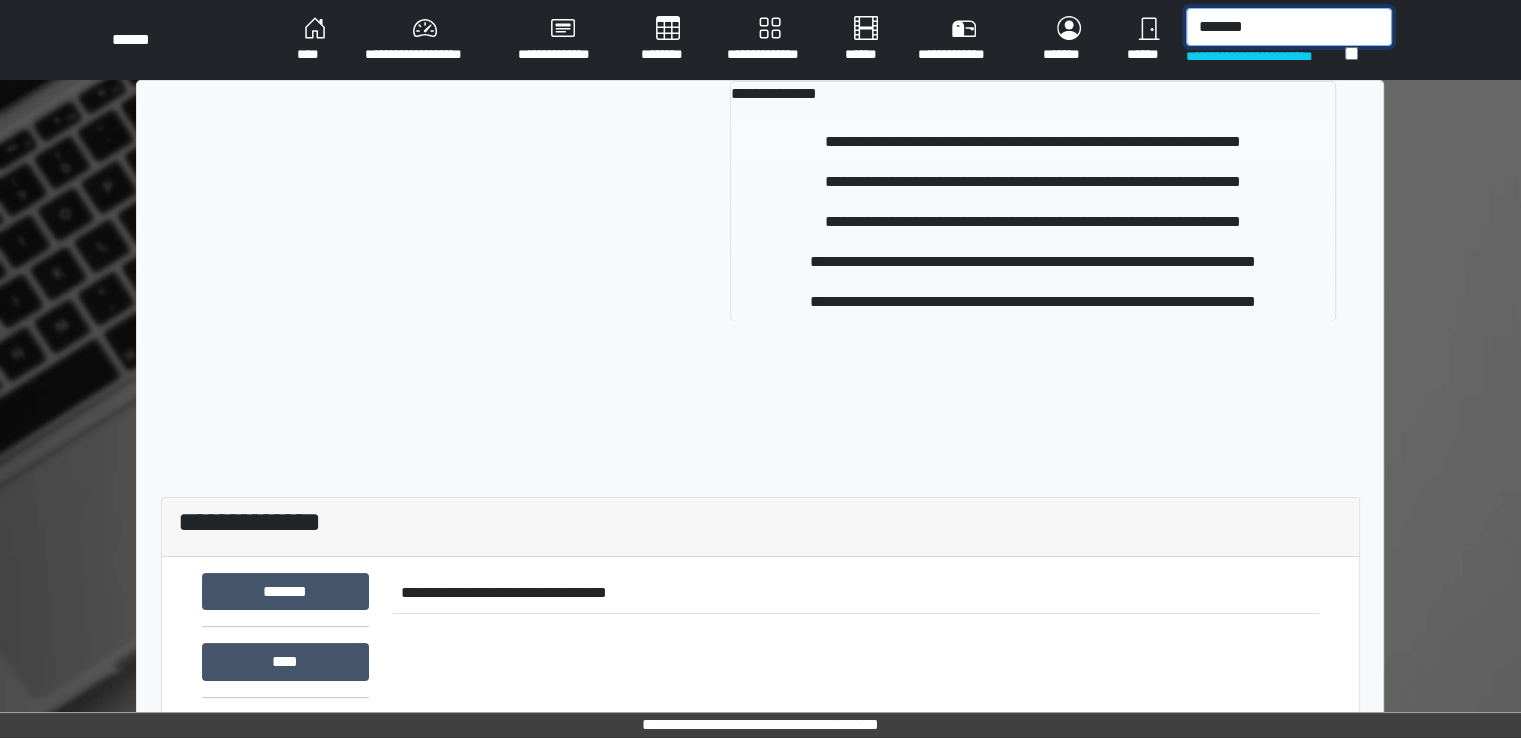 type on "*******" 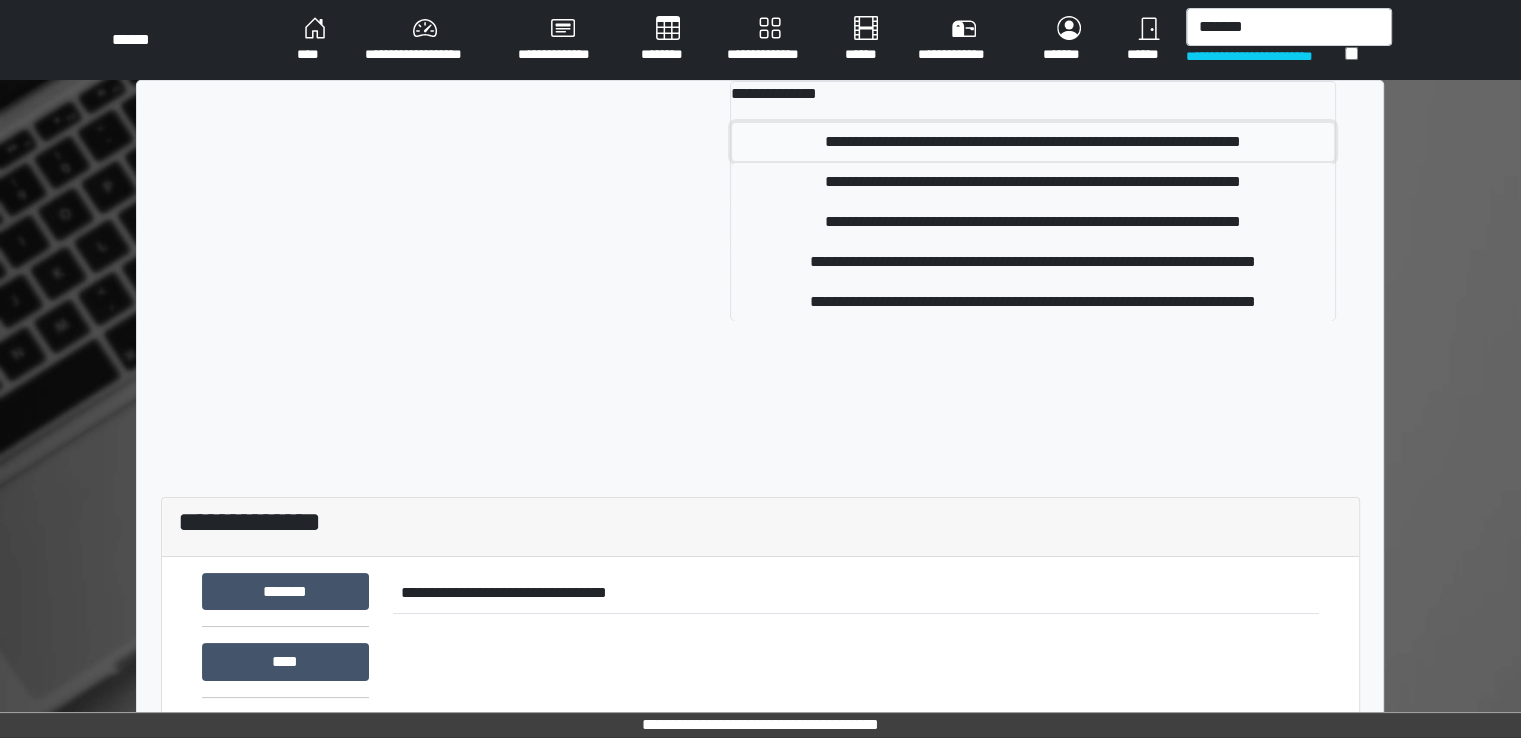 click on "**********" at bounding box center [1033, 142] 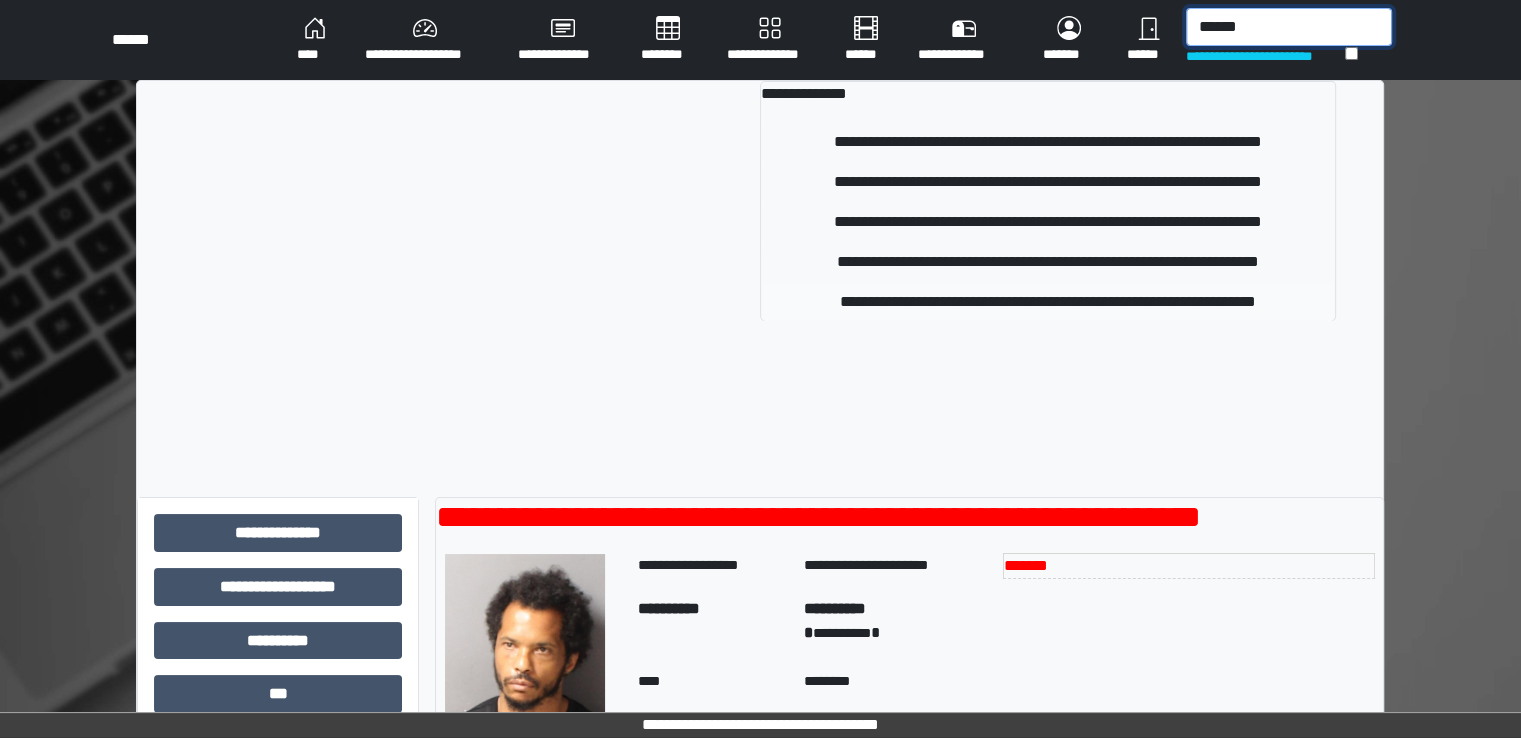 type on "******" 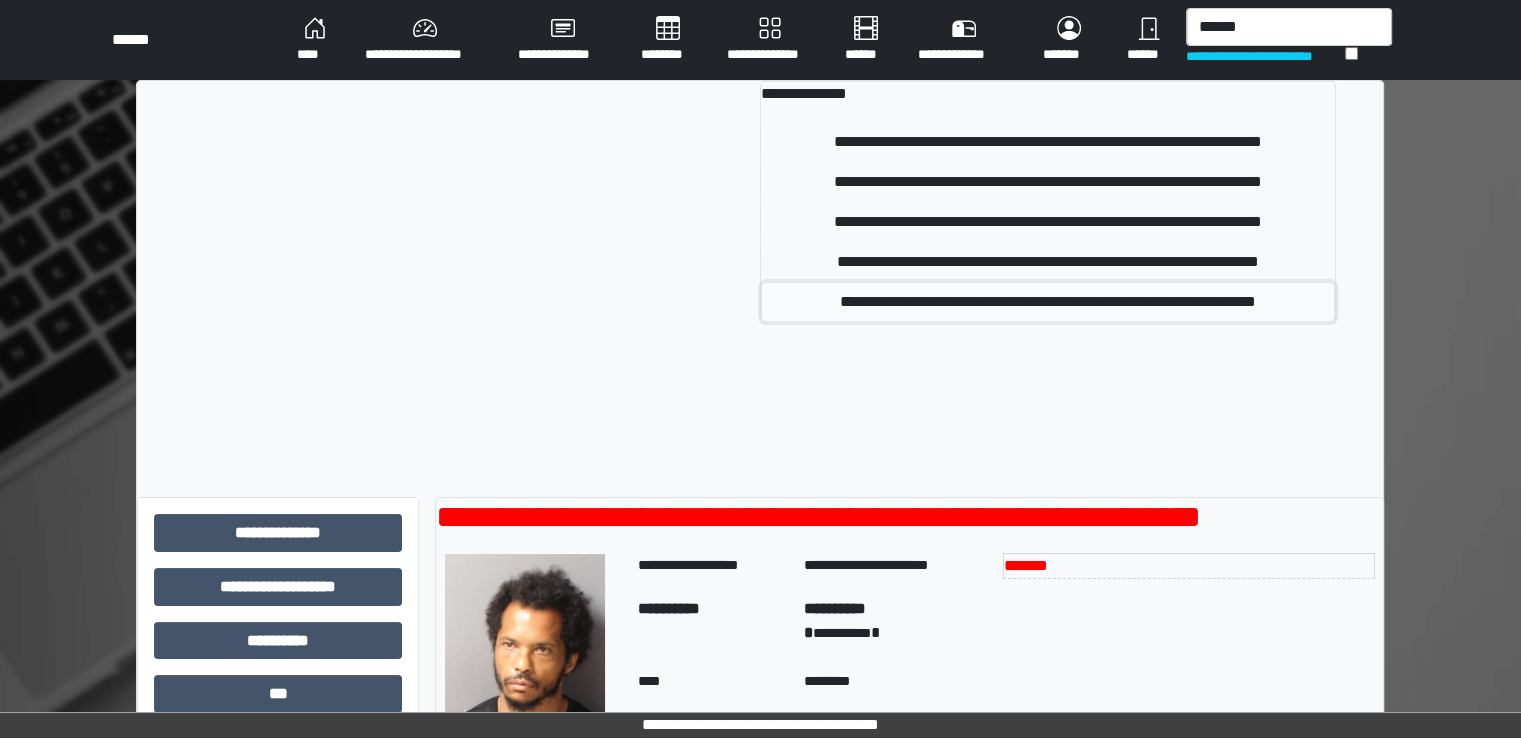 click on "**********" at bounding box center (1048, 302) 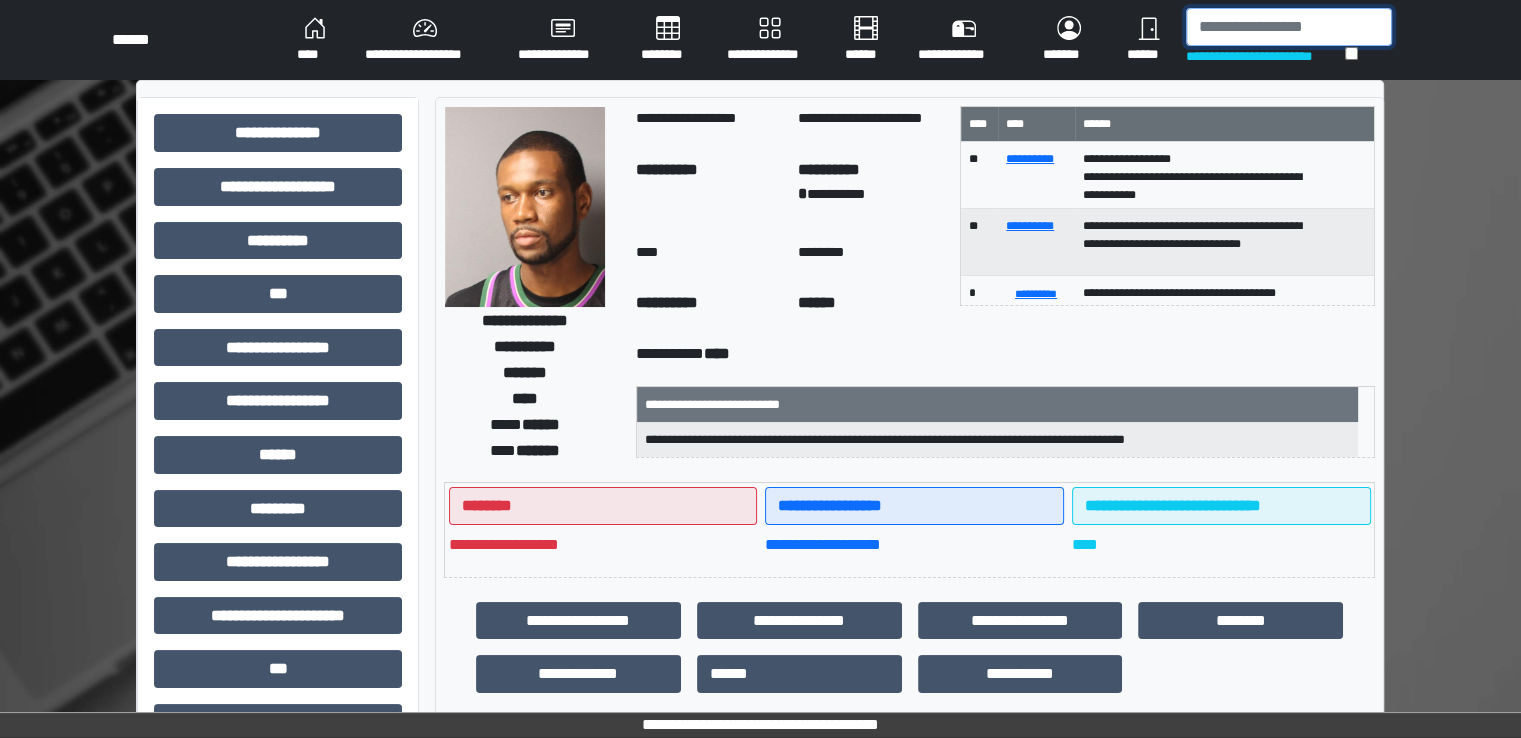 click at bounding box center [1289, 27] 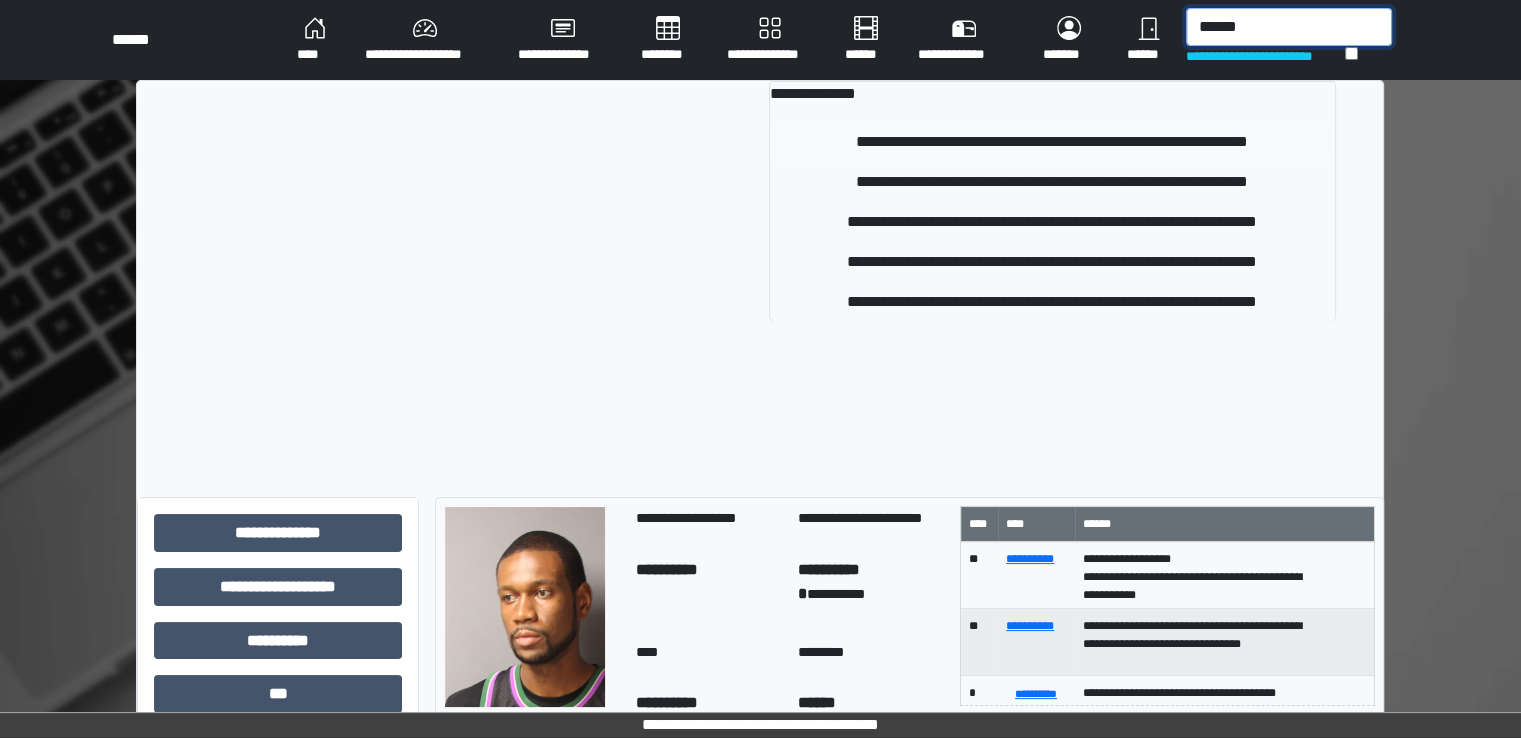 type on "******" 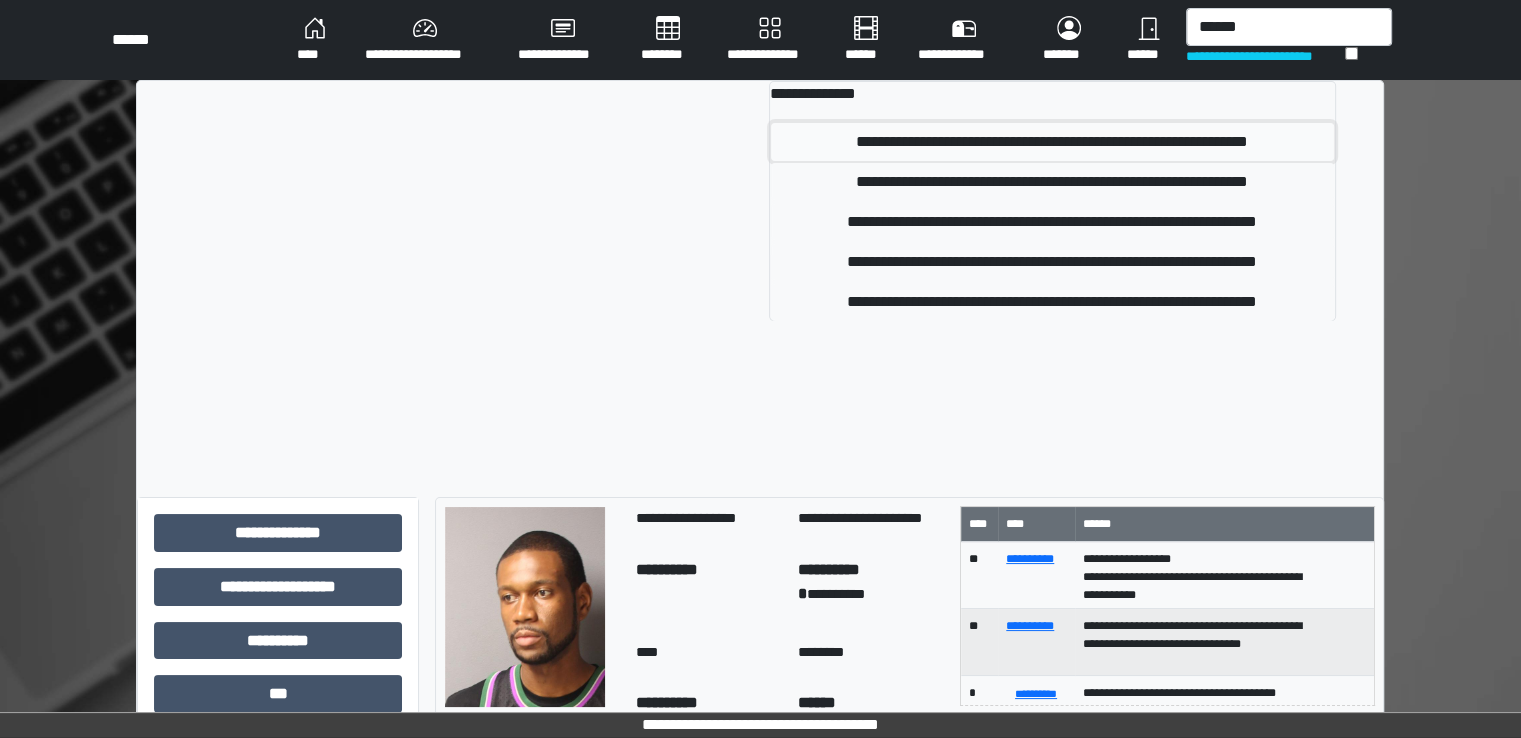 click on "**********" at bounding box center (1052, 142) 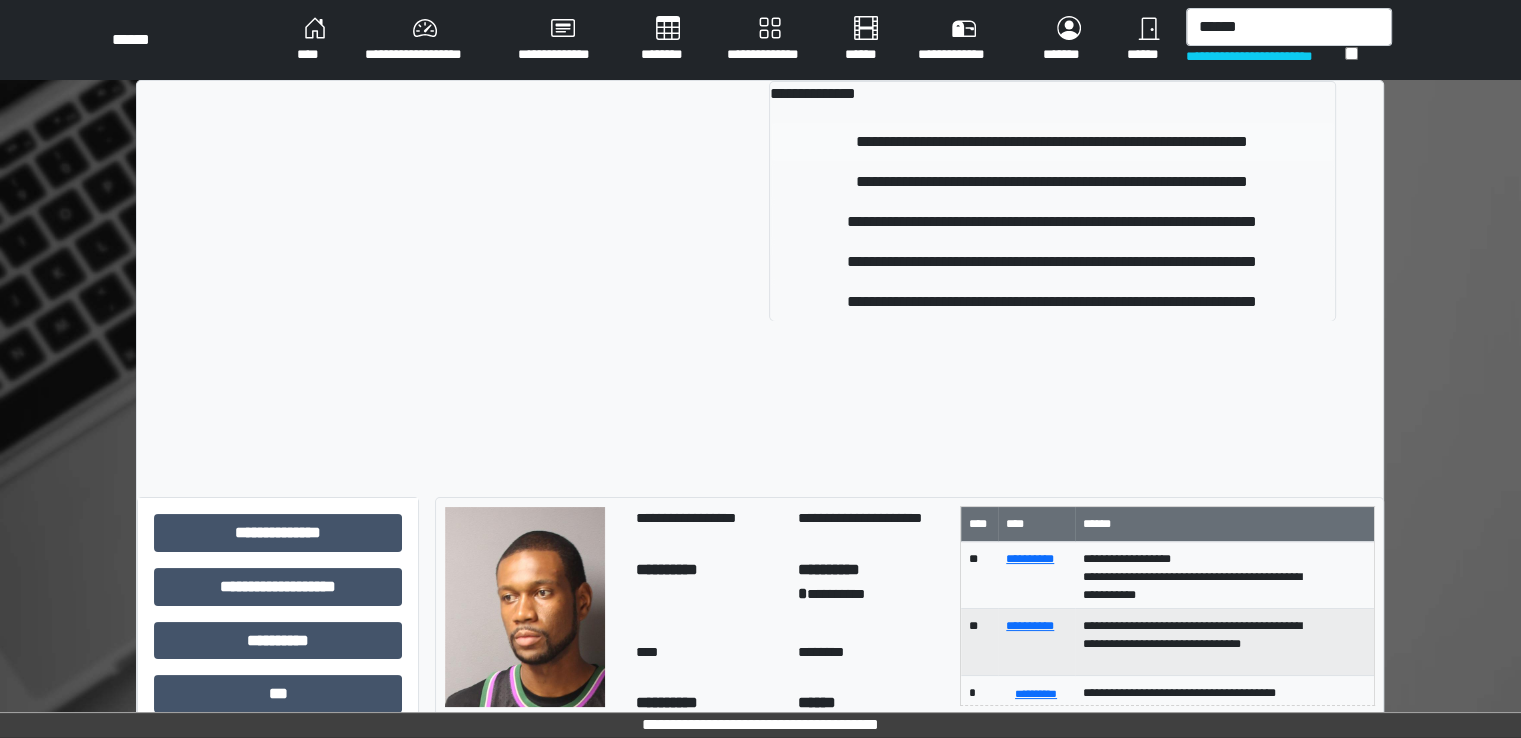 type 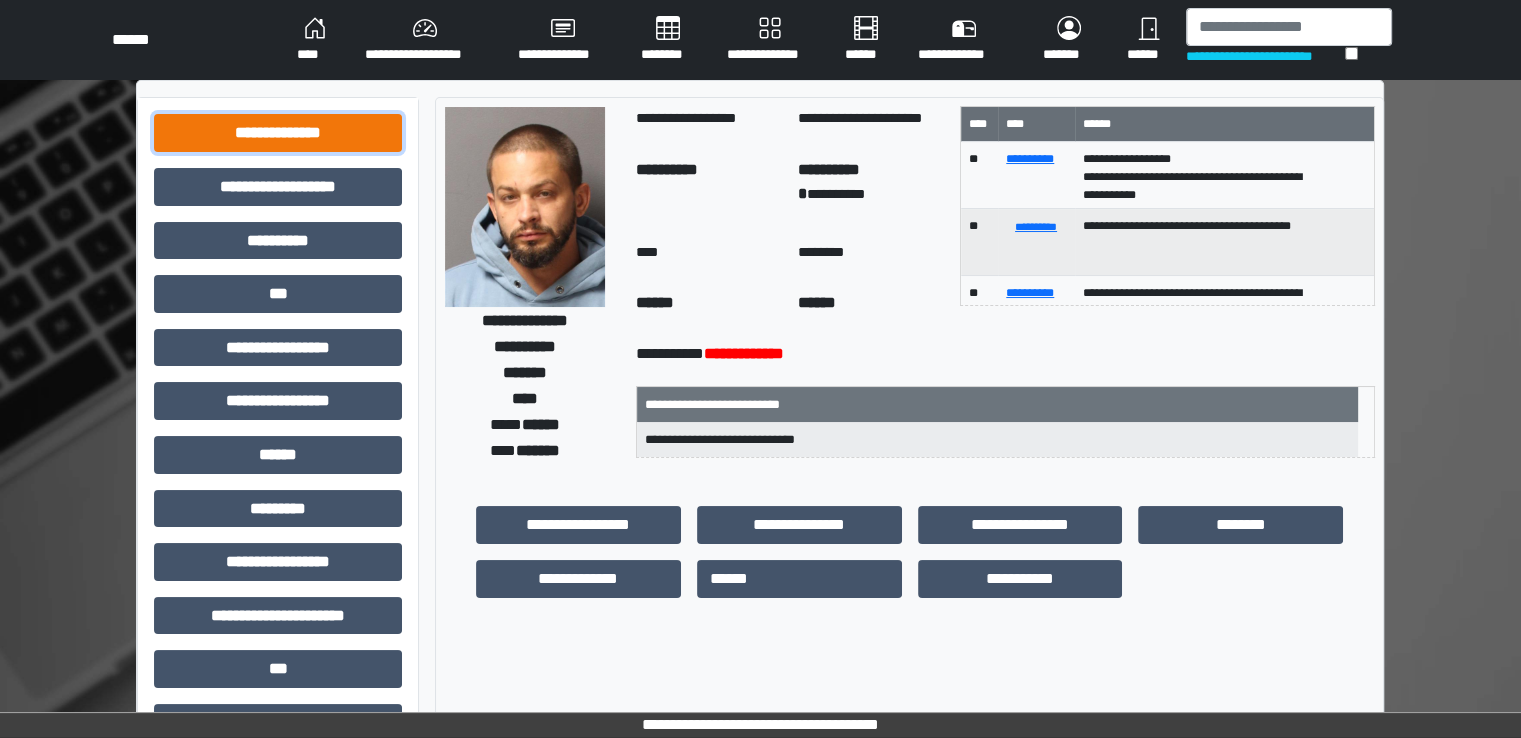 click on "**********" at bounding box center (278, 133) 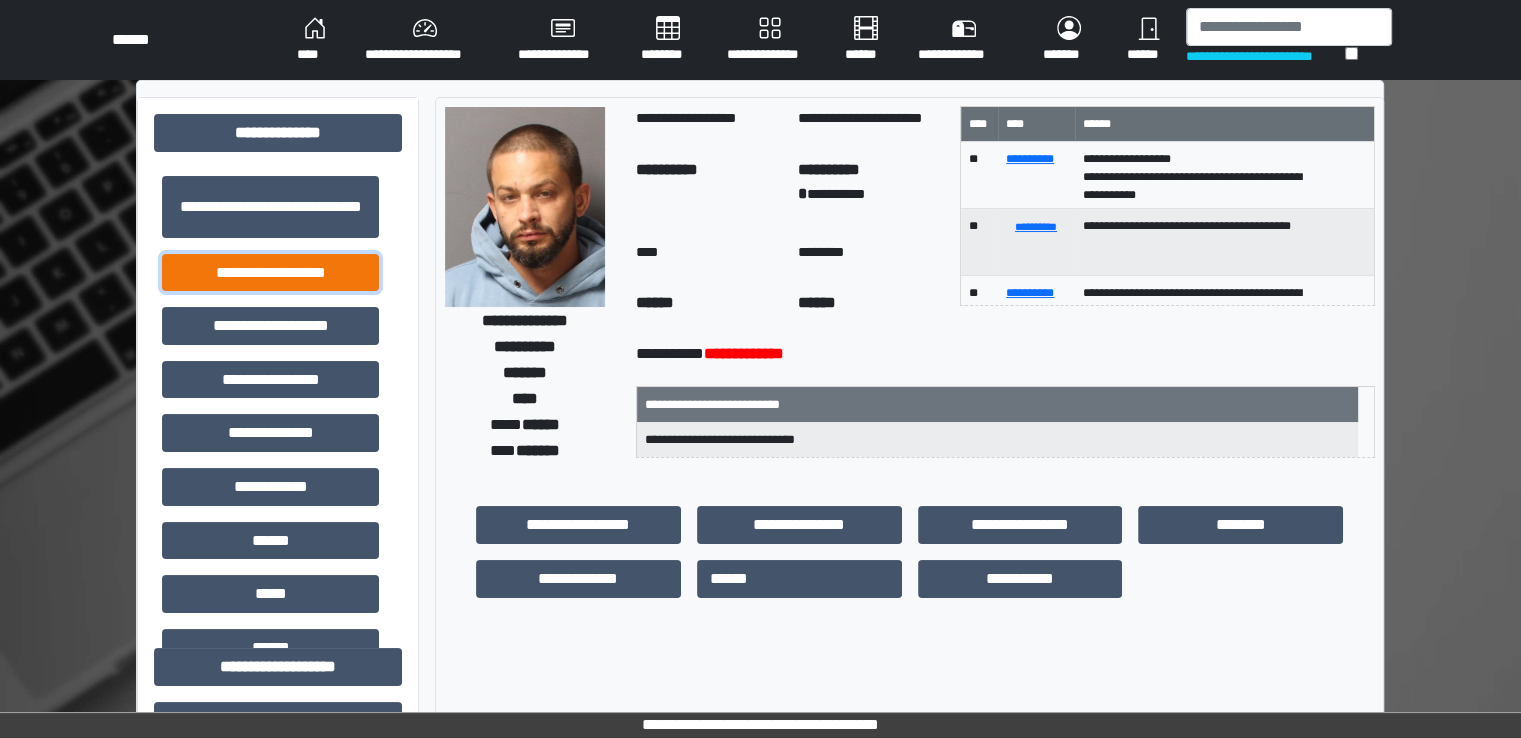 click on "**********" at bounding box center [270, 273] 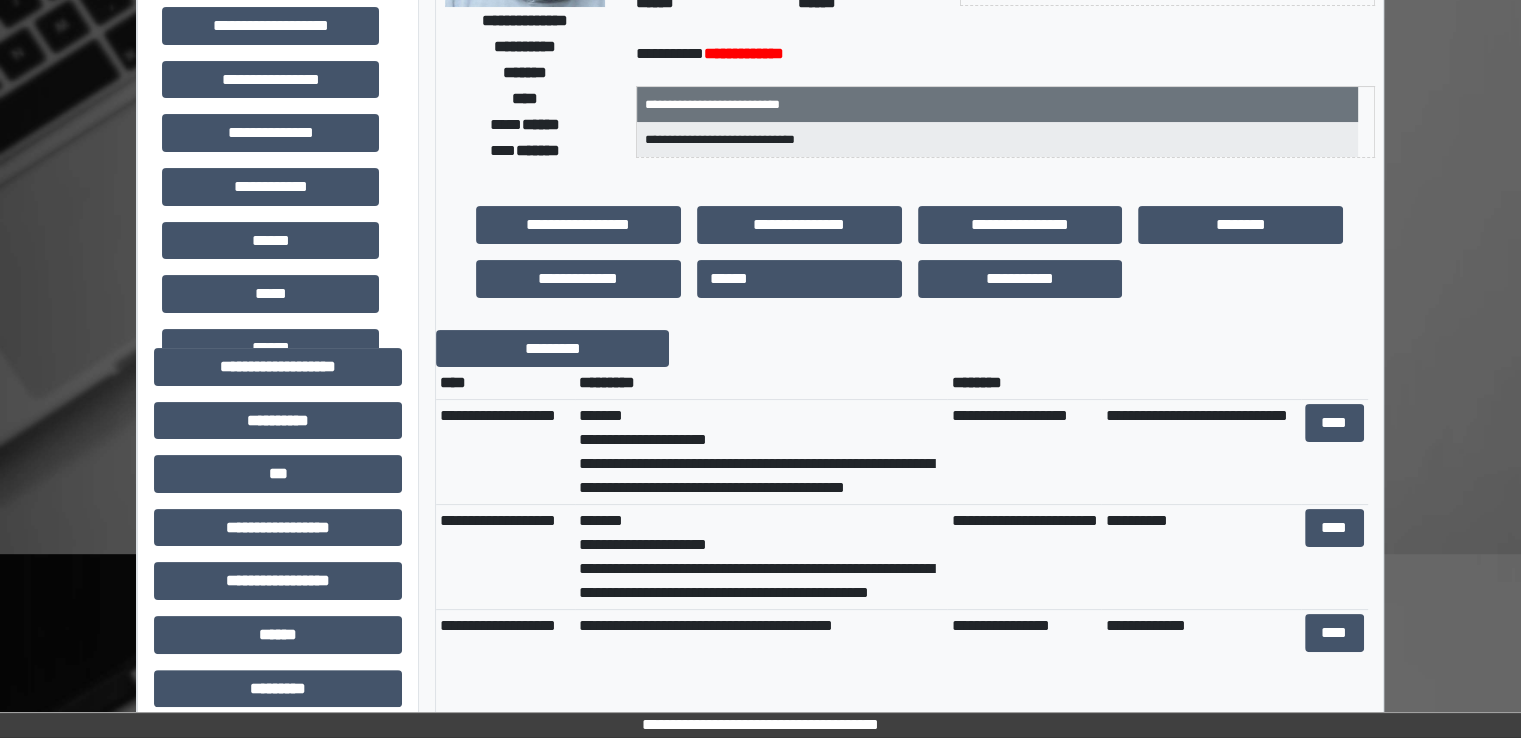 scroll, scrollTop: 400, scrollLeft: 0, axis: vertical 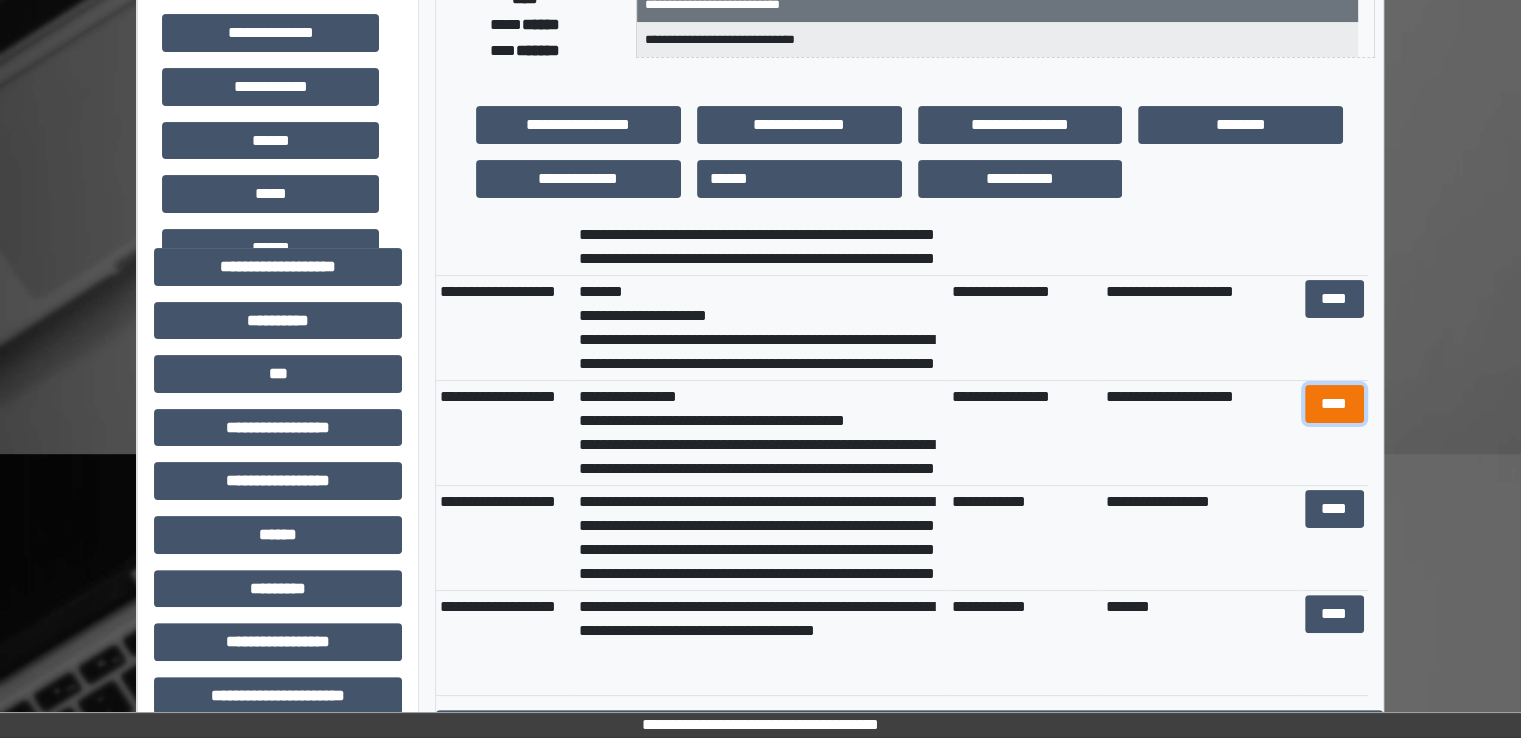click on "****" at bounding box center [1334, 404] 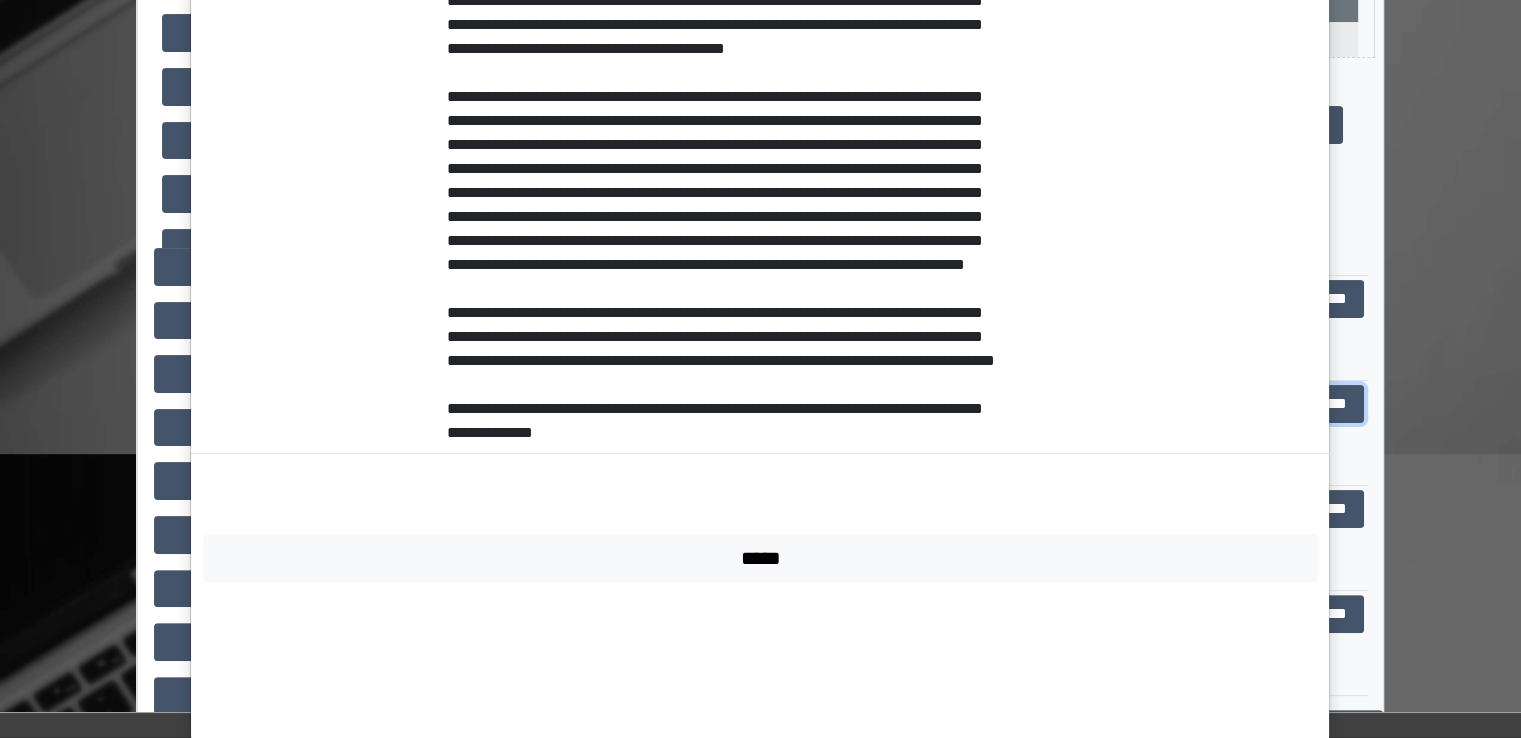 scroll, scrollTop: 792, scrollLeft: 0, axis: vertical 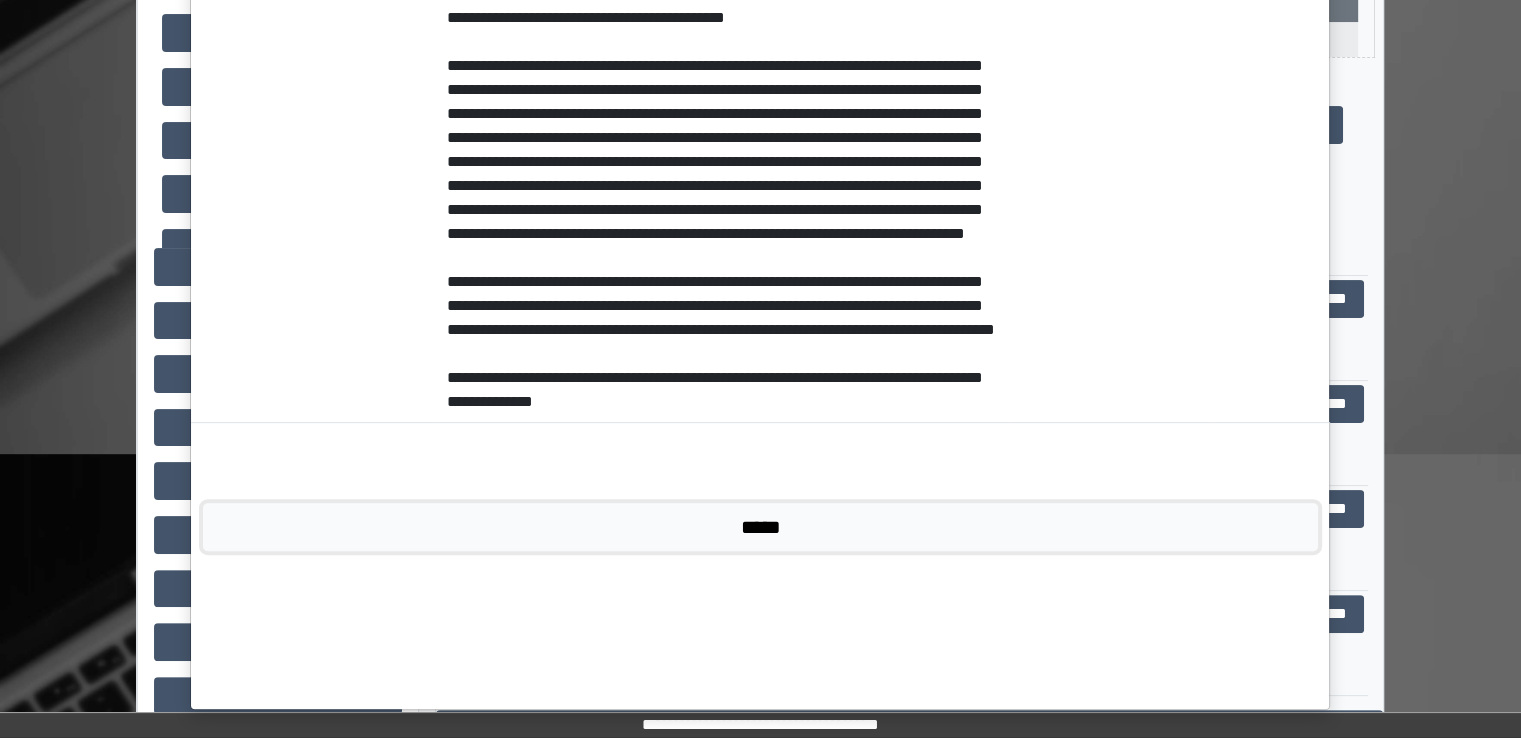 click on "*****" at bounding box center [760, 527] 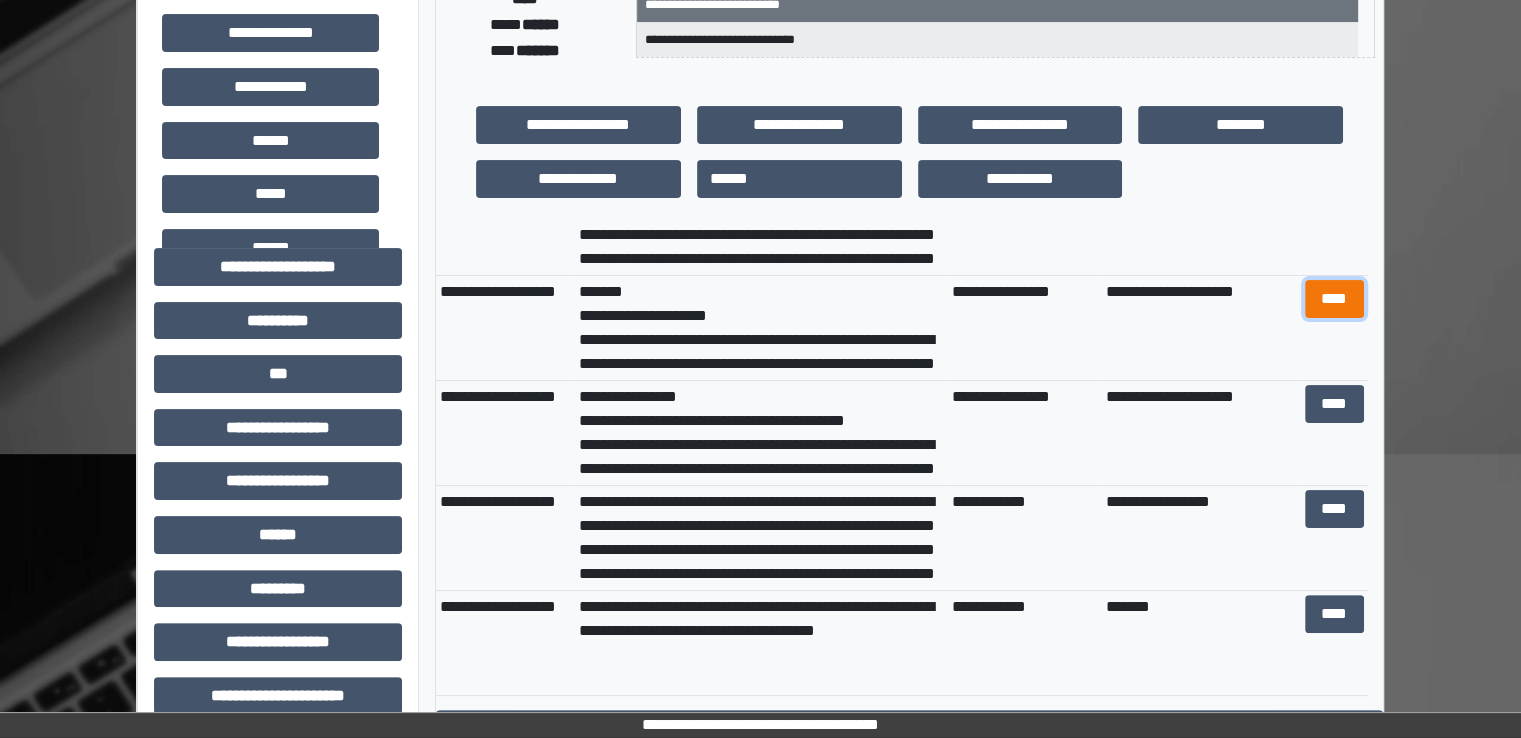 click on "****" at bounding box center (1334, 299) 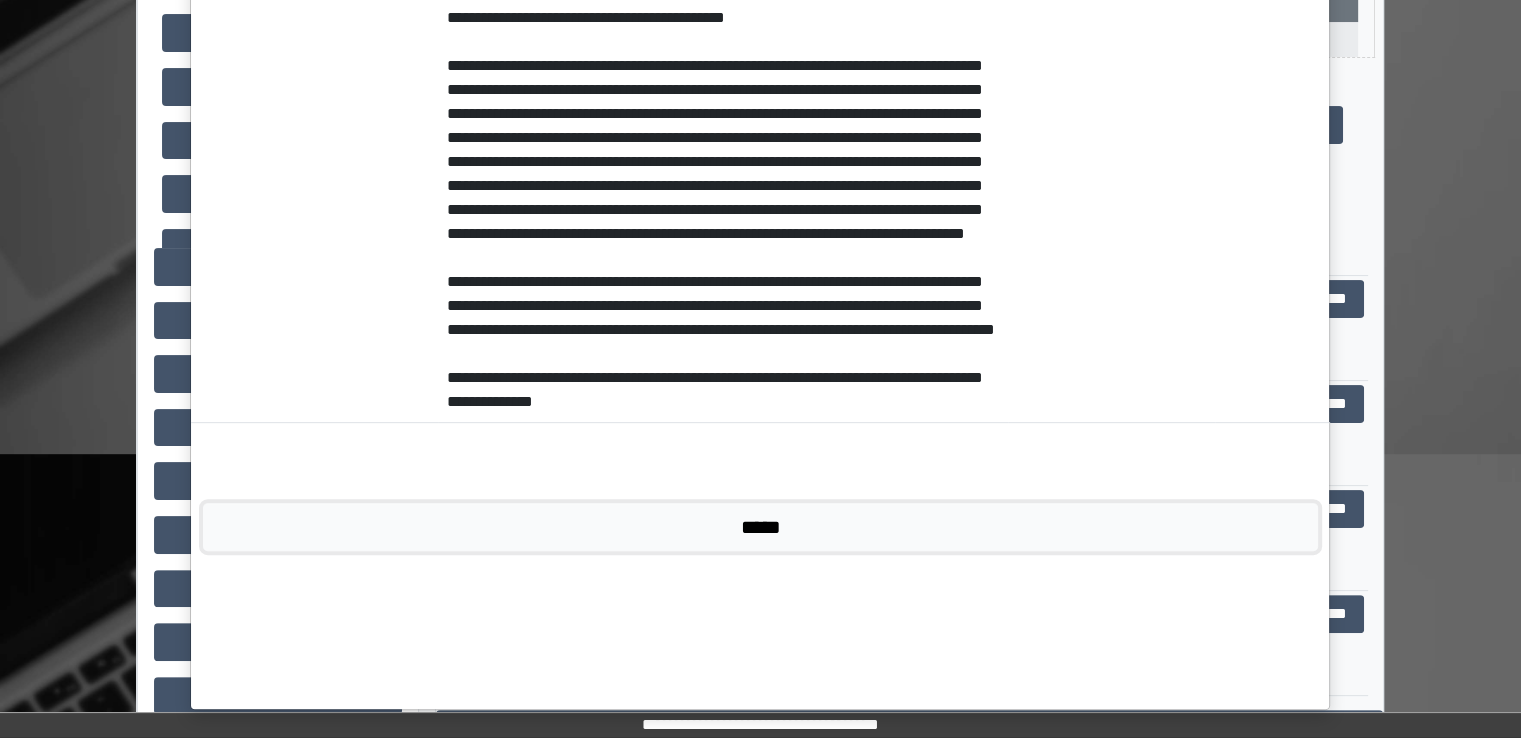 click on "*****" at bounding box center (760, 527) 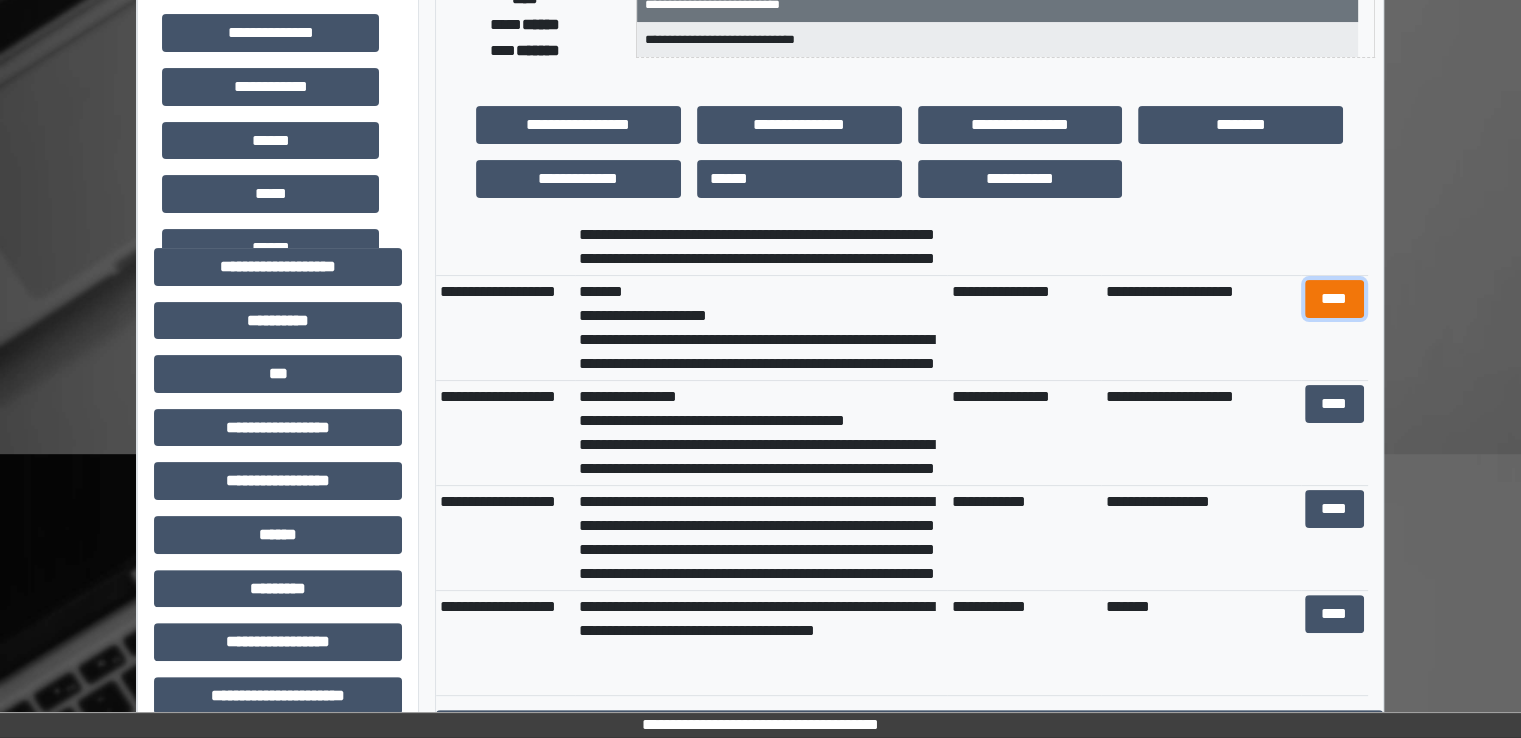 click on "****" at bounding box center (1334, 299) 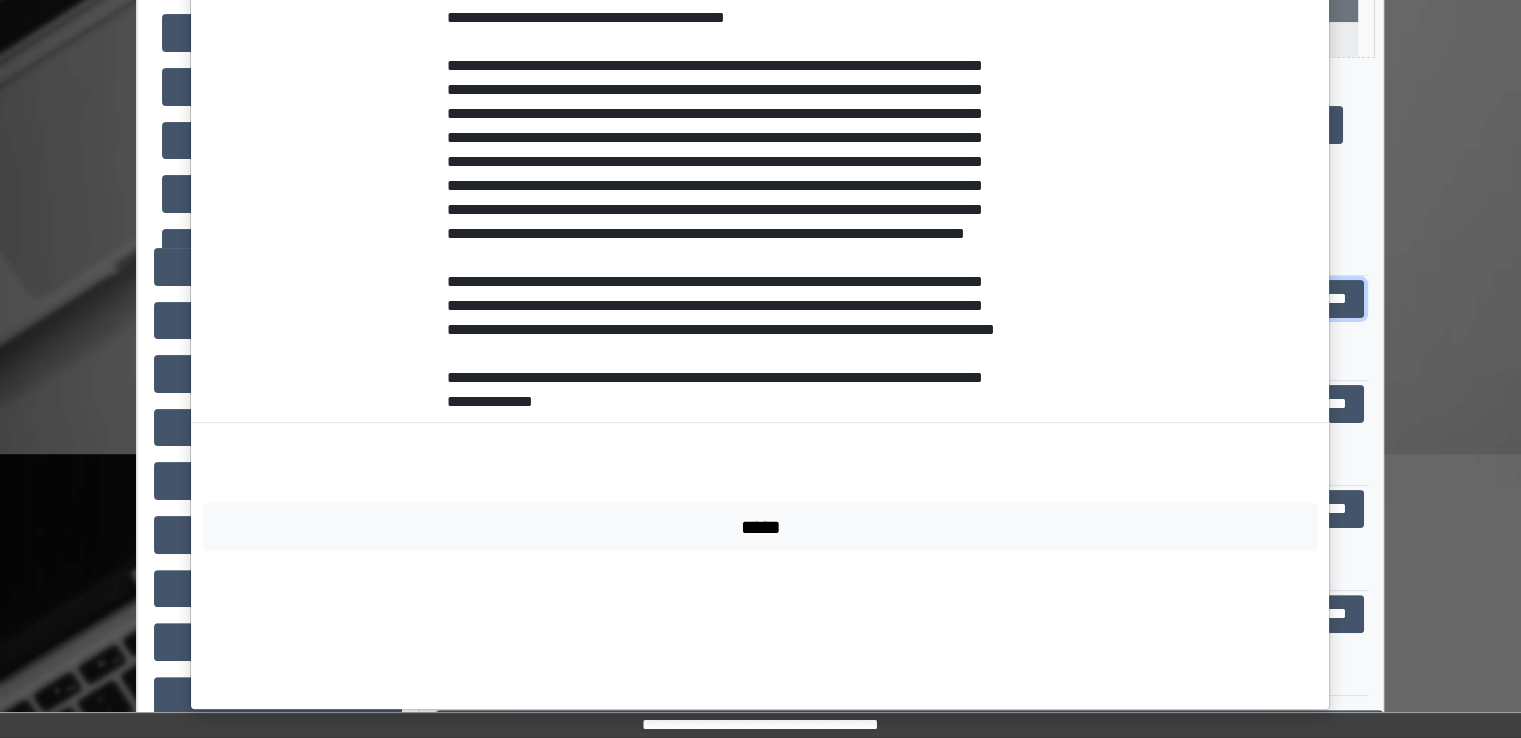 scroll, scrollTop: 96, scrollLeft: 0, axis: vertical 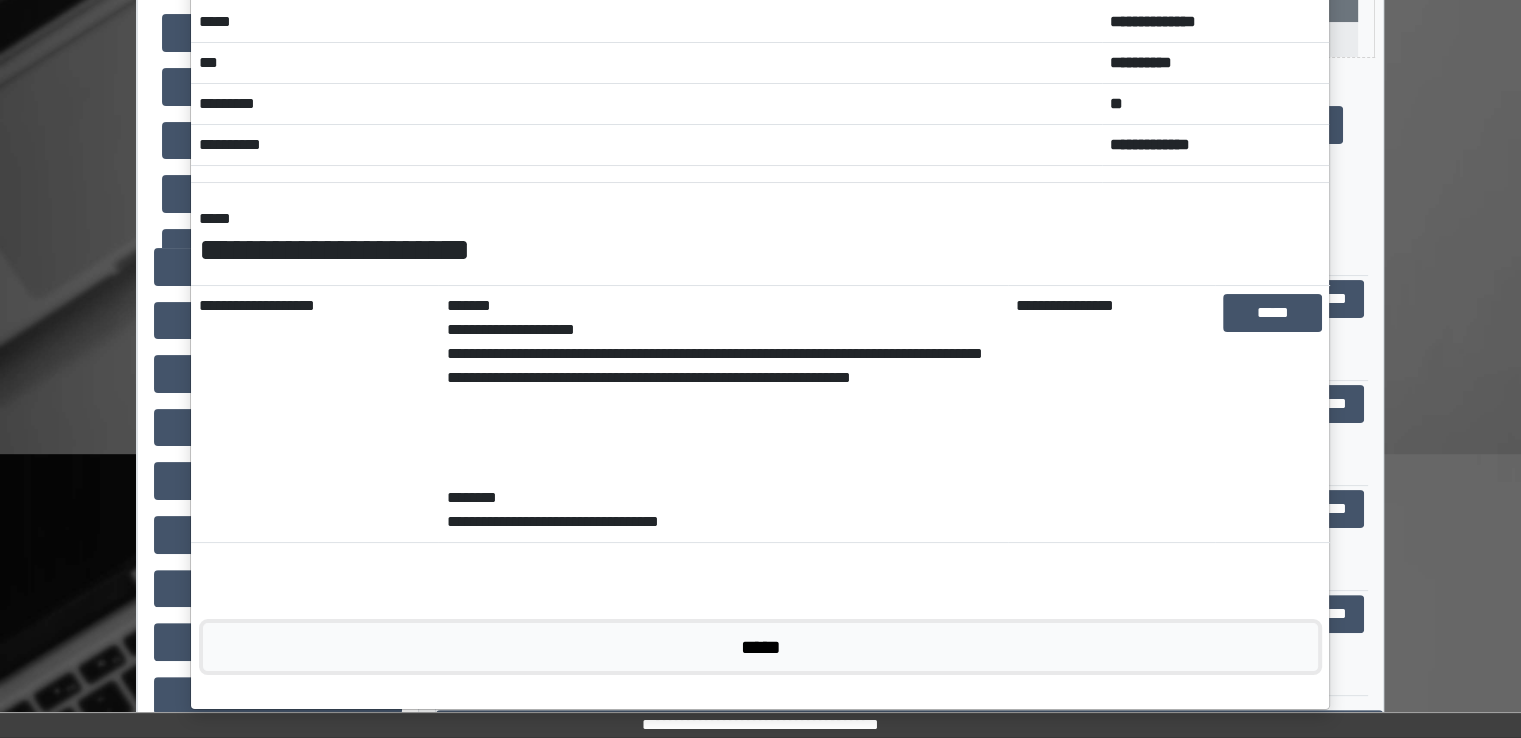 click on "*****" at bounding box center [760, 647] 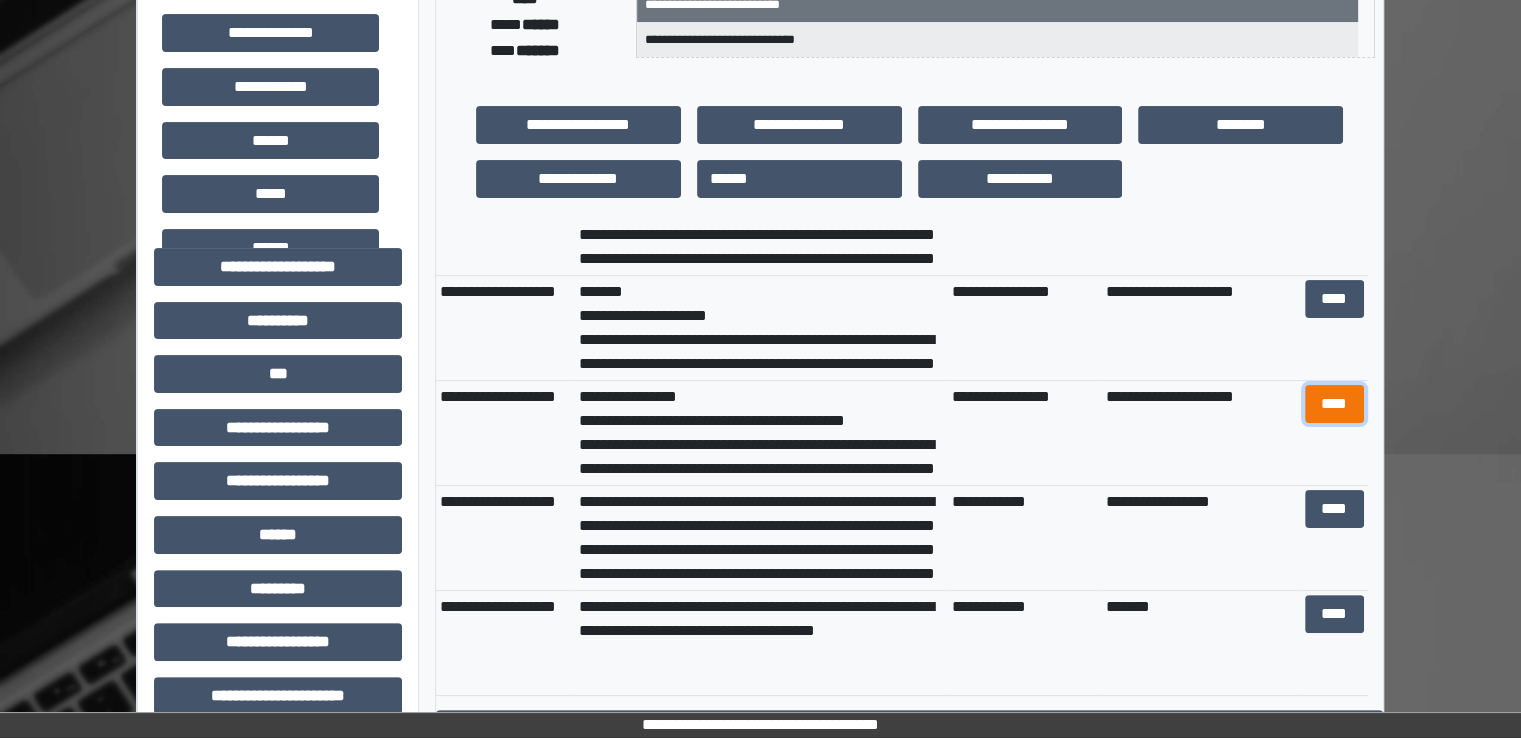 click on "****" at bounding box center (1334, 404) 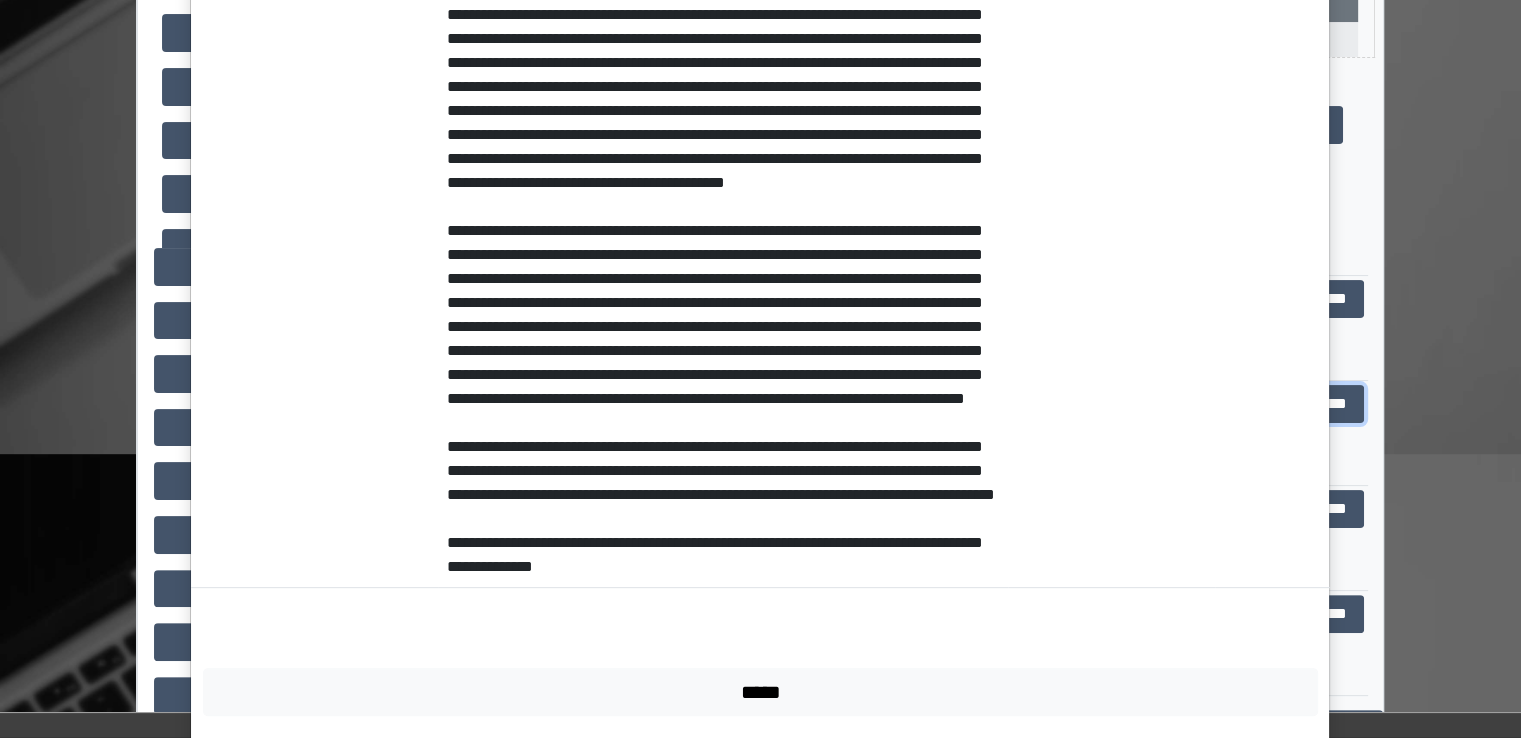 scroll, scrollTop: 792, scrollLeft: 0, axis: vertical 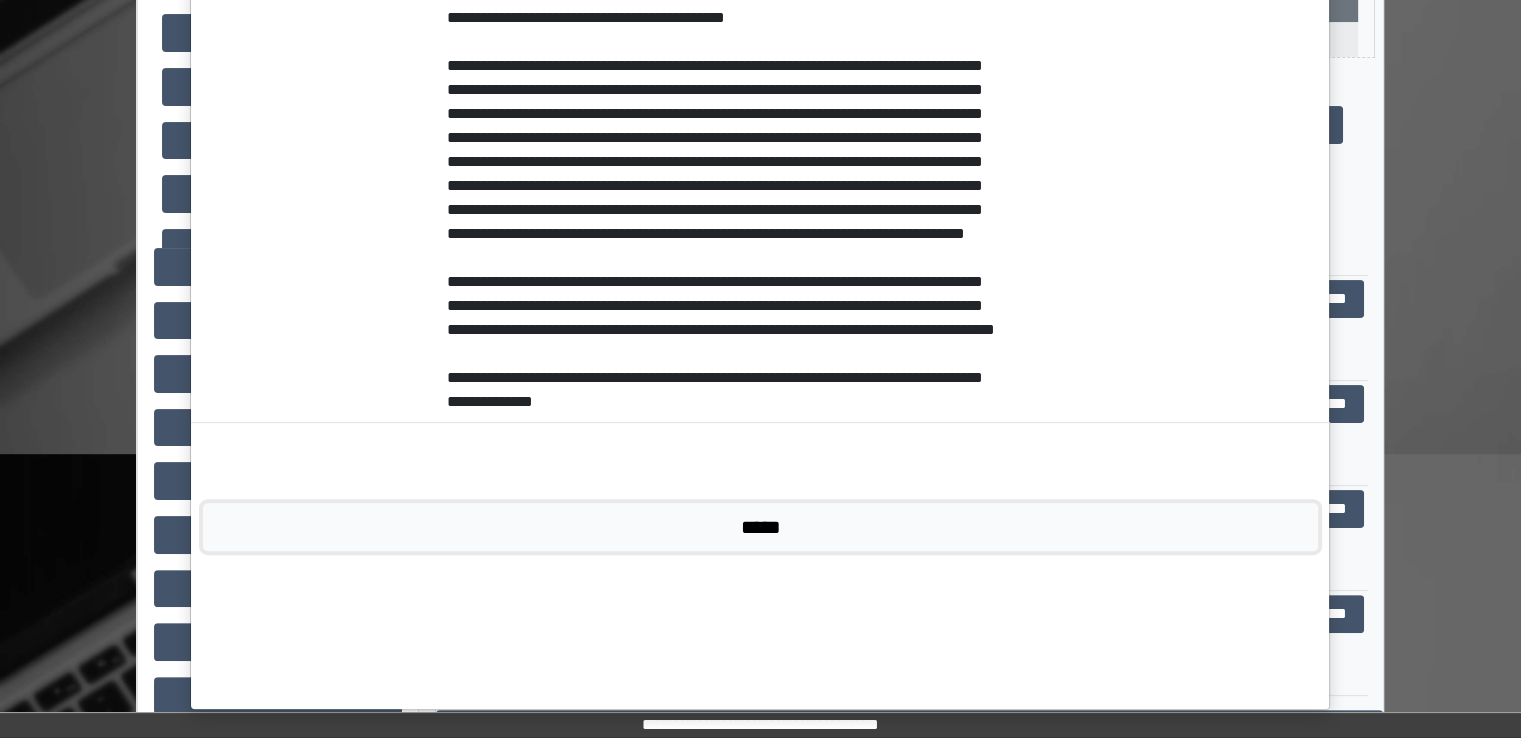 click on "*****" at bounding box center (760, 527) 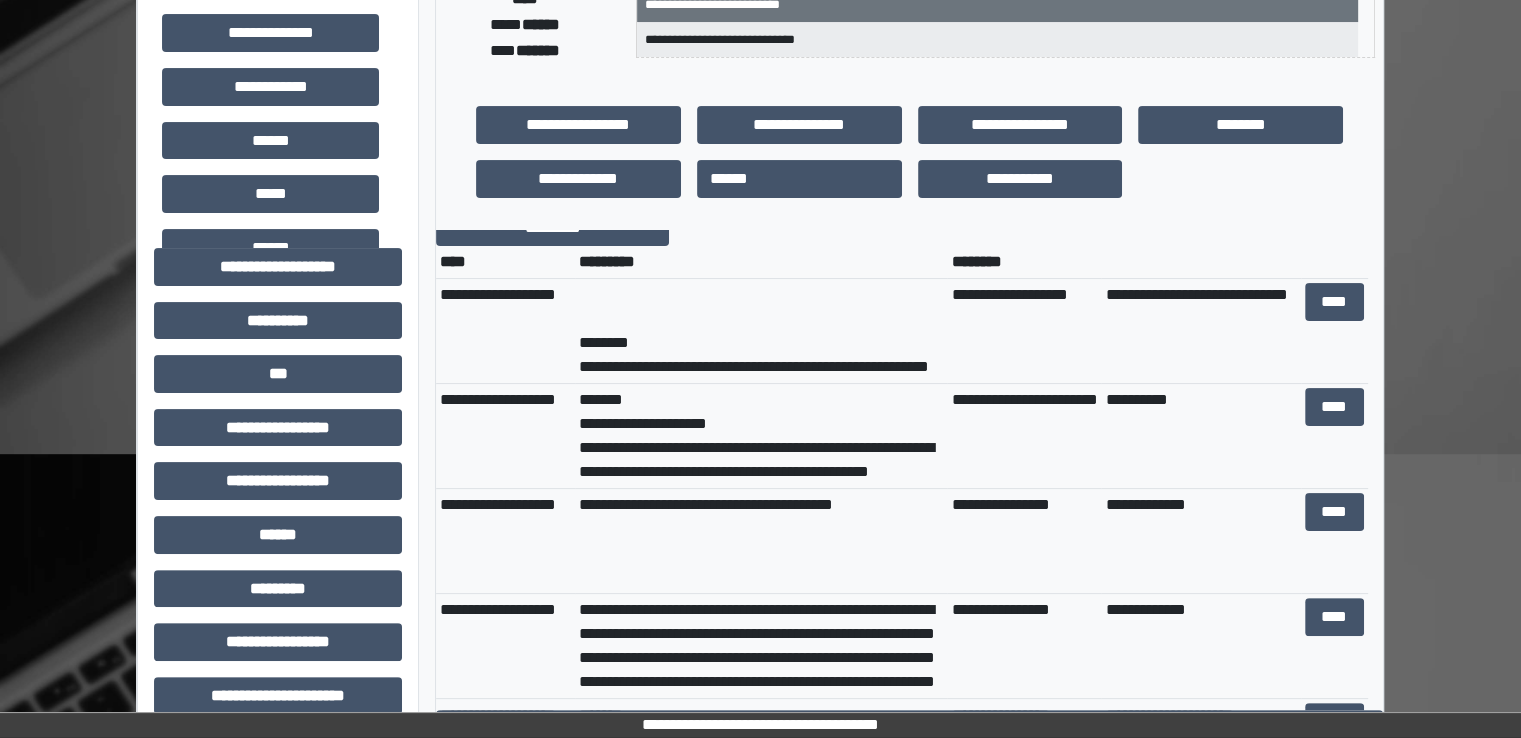 scroll, scrollTop: 0, scrollLeft: 0, axis: both 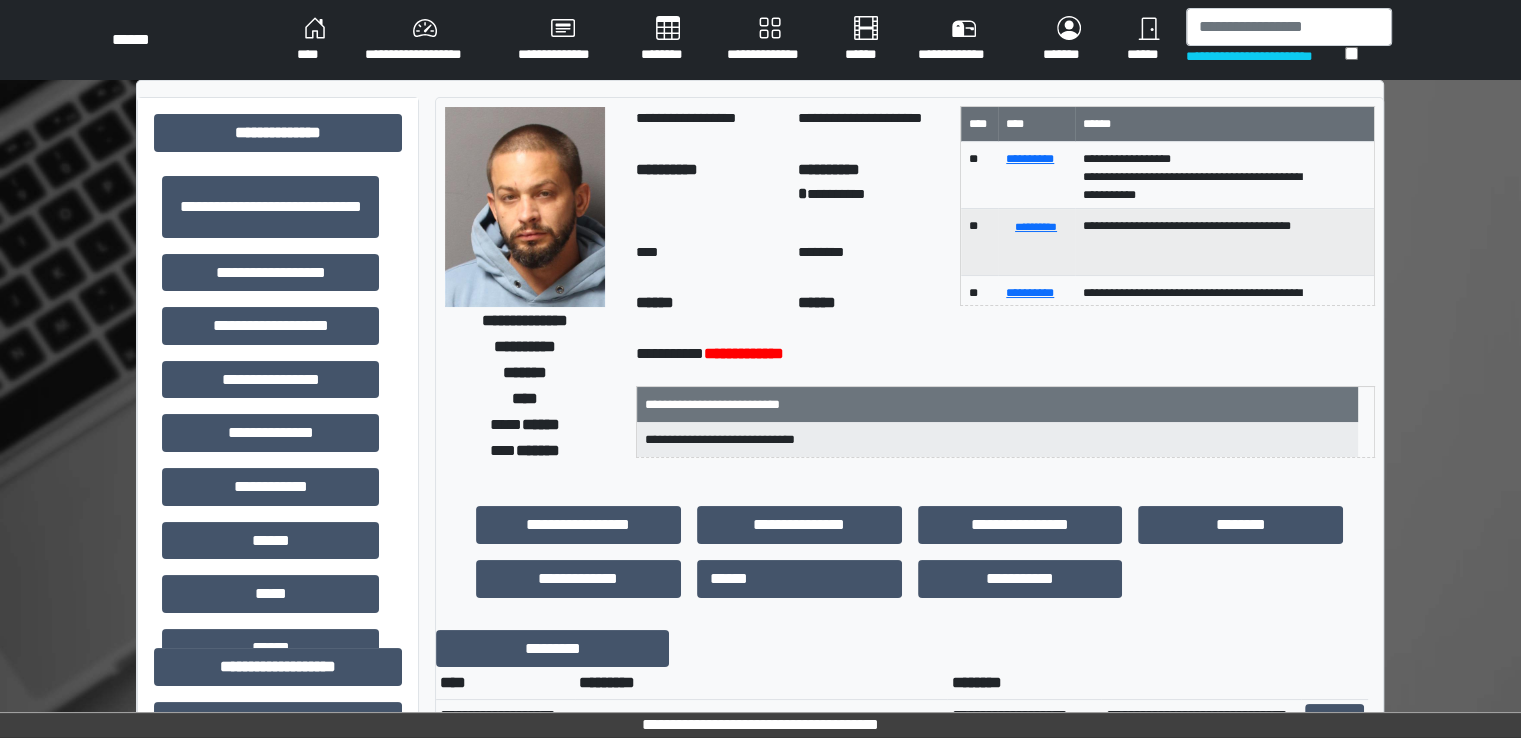click on "********" at bounding box center [668, 40] 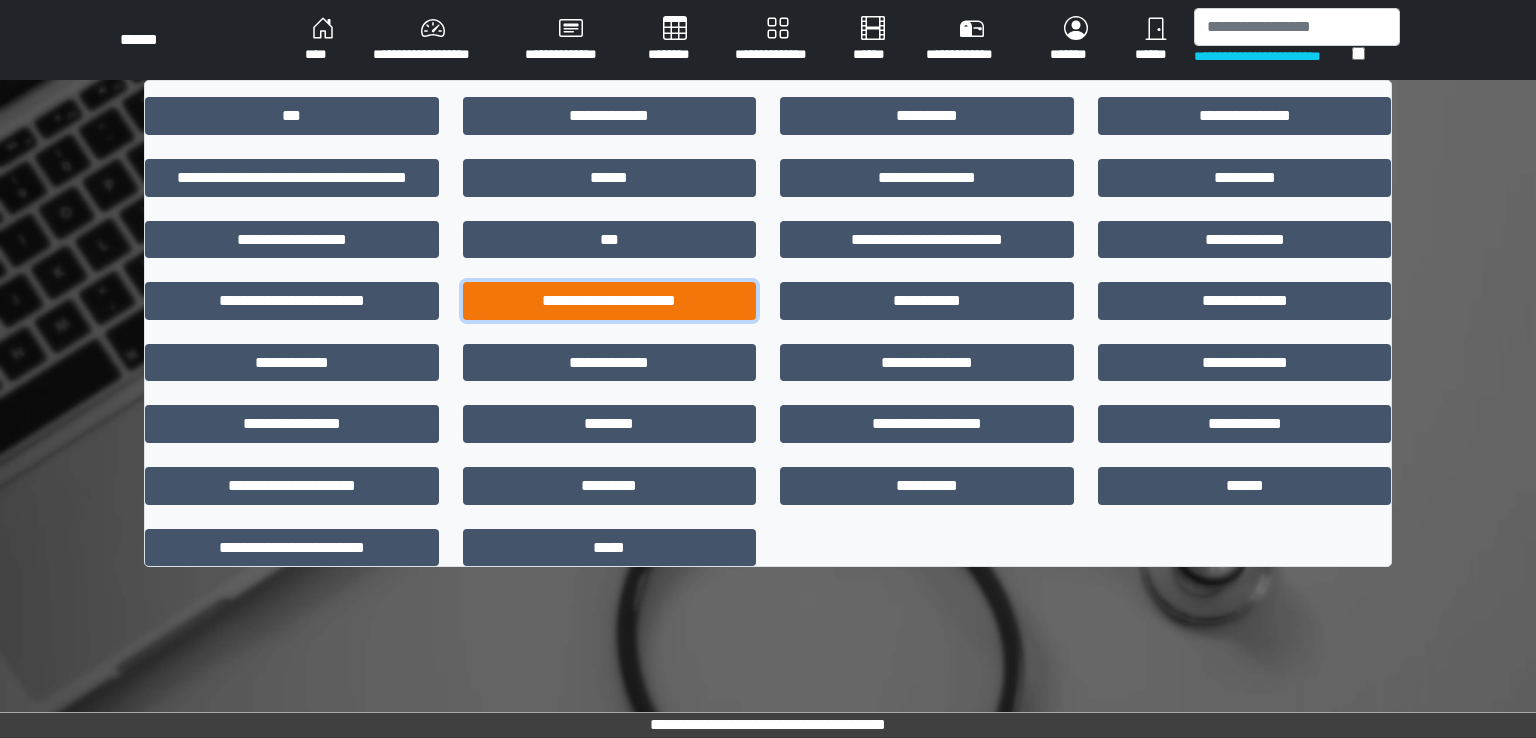 click on "**********" at bounding box center [610, 301] 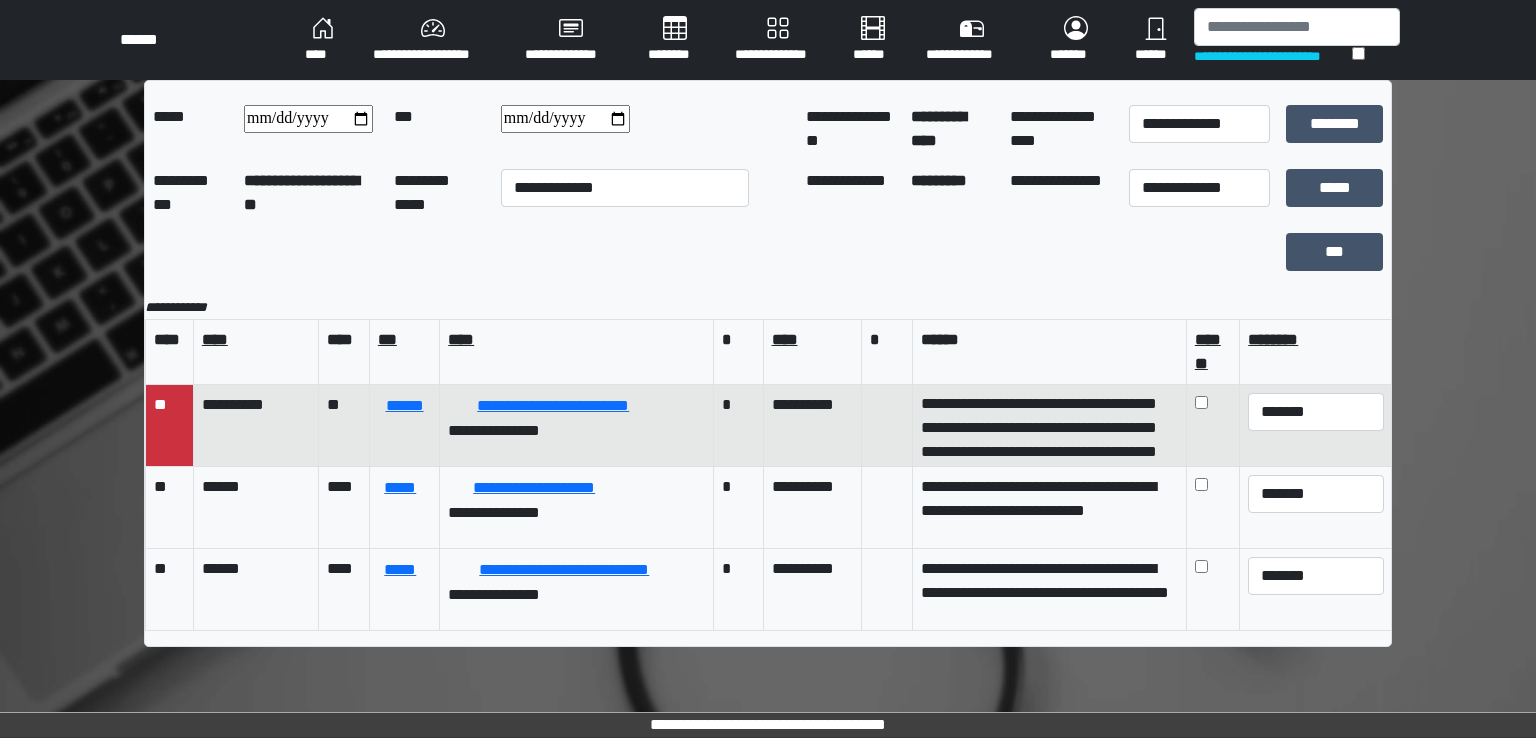 scroll, scrollTop: 40, scrollLeft: 0, axis: vertical 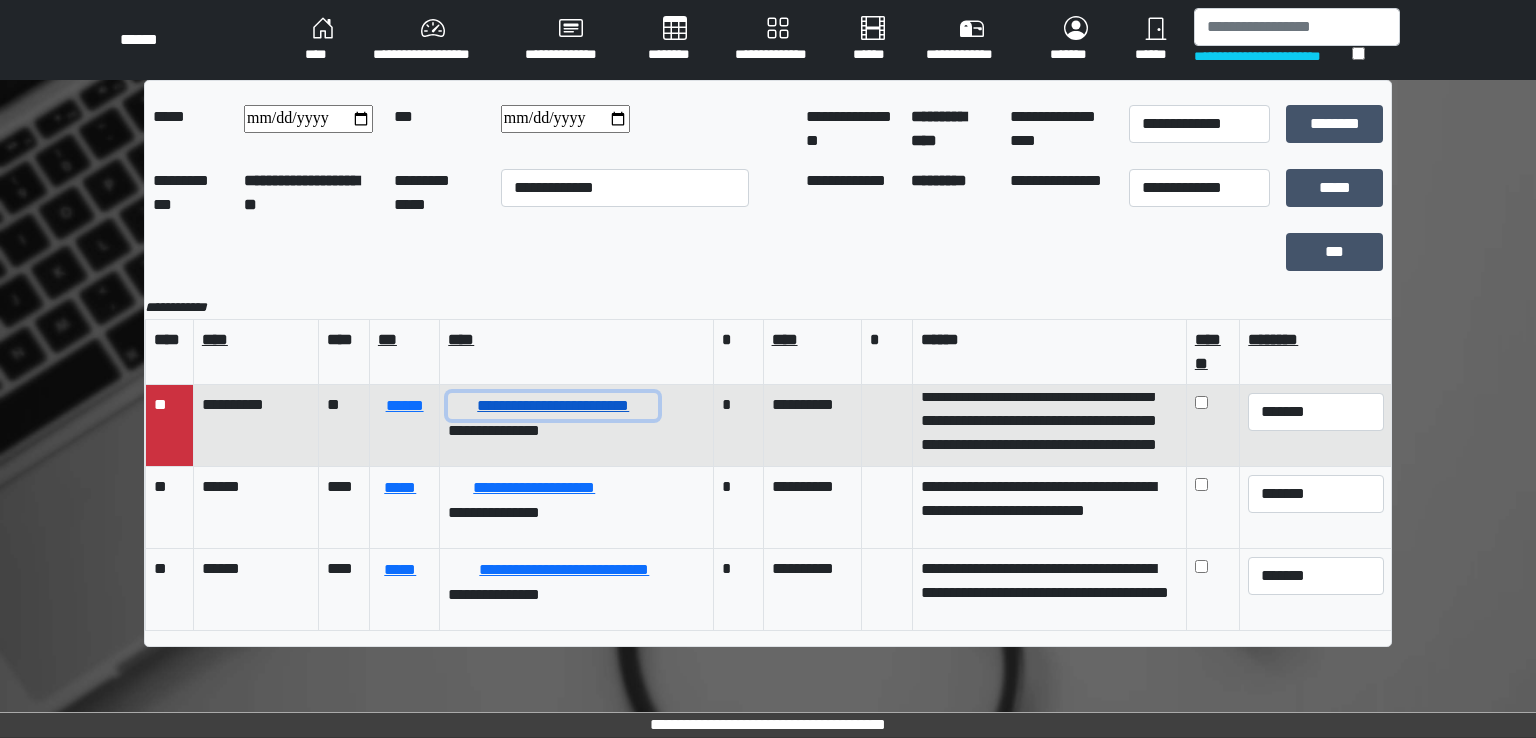 click on "**********" at bounding box center [553, 406] 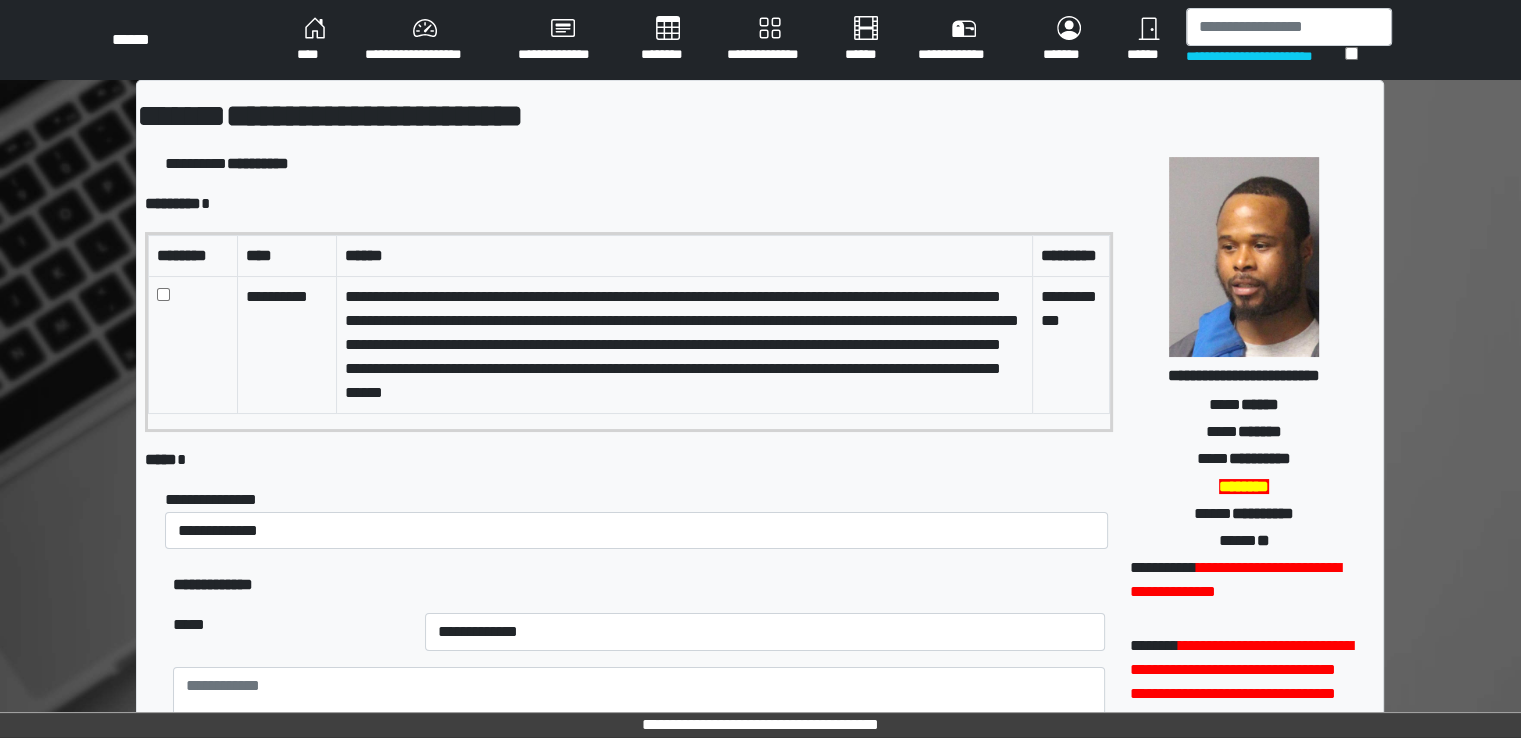 scroll, scrollTop: 23, scrollLeft: 0, axis: vertical 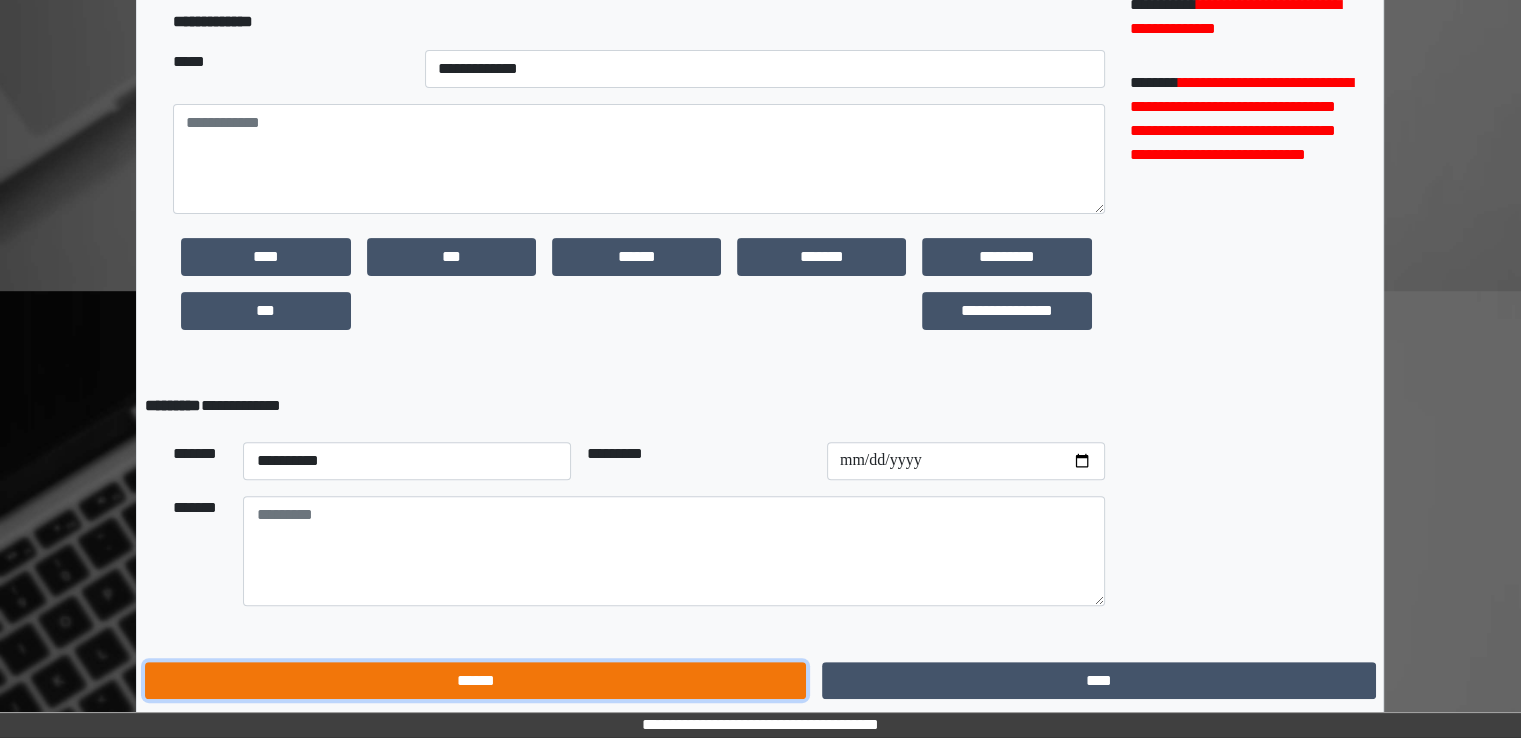 click on "******" at bounding box center [475, 681] 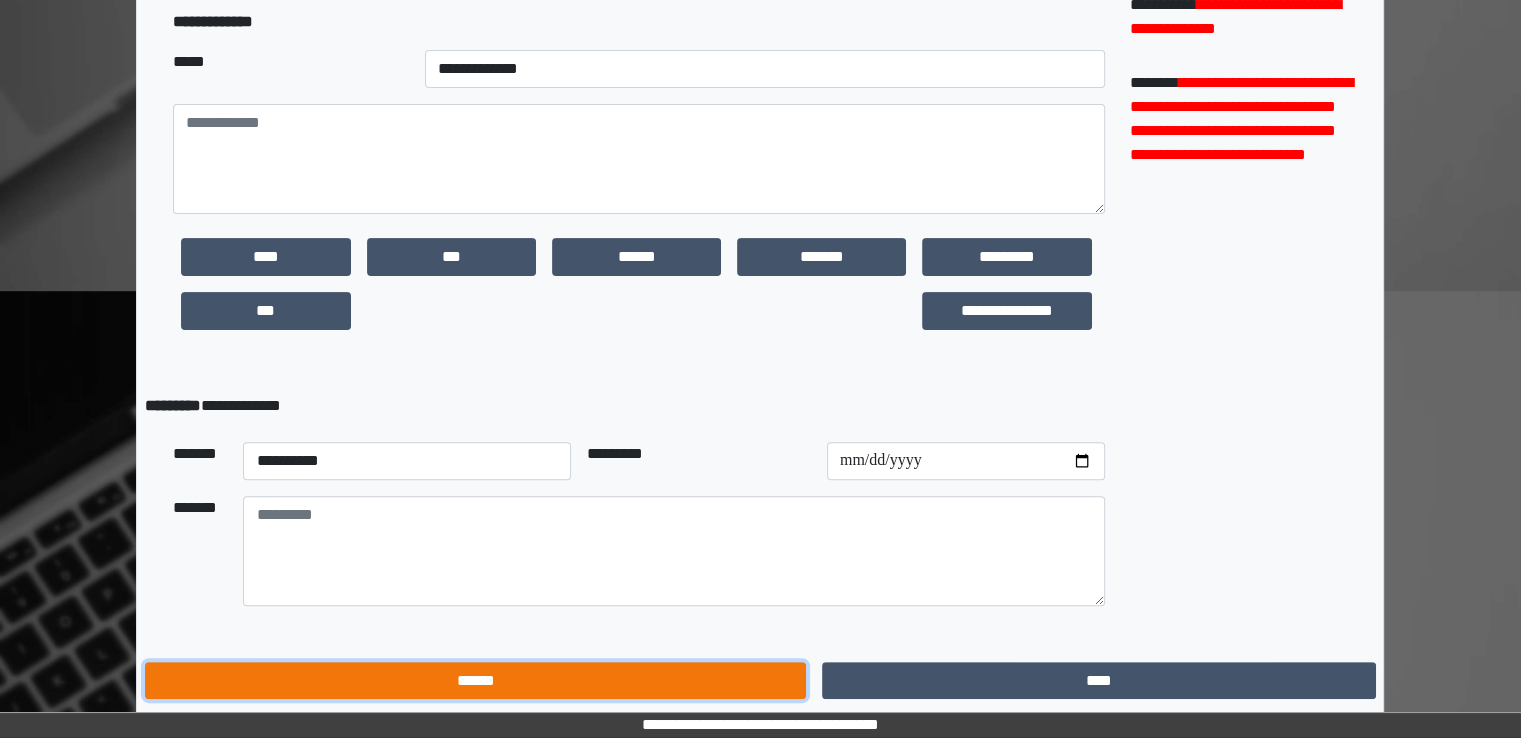 click on "******" at bounding box center [475, 681] 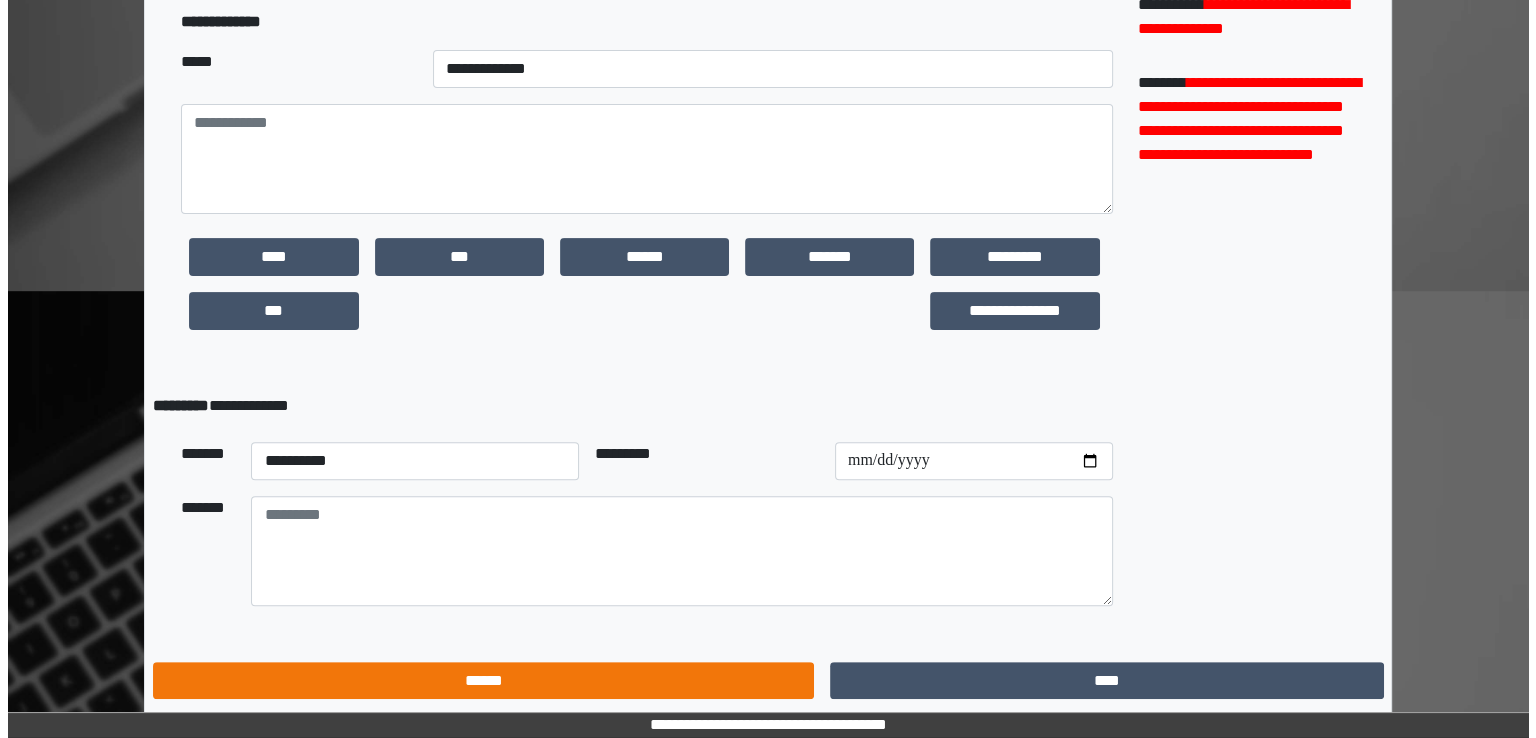scroll, scrollTop: 0, scrollLeft: 0, axis: both 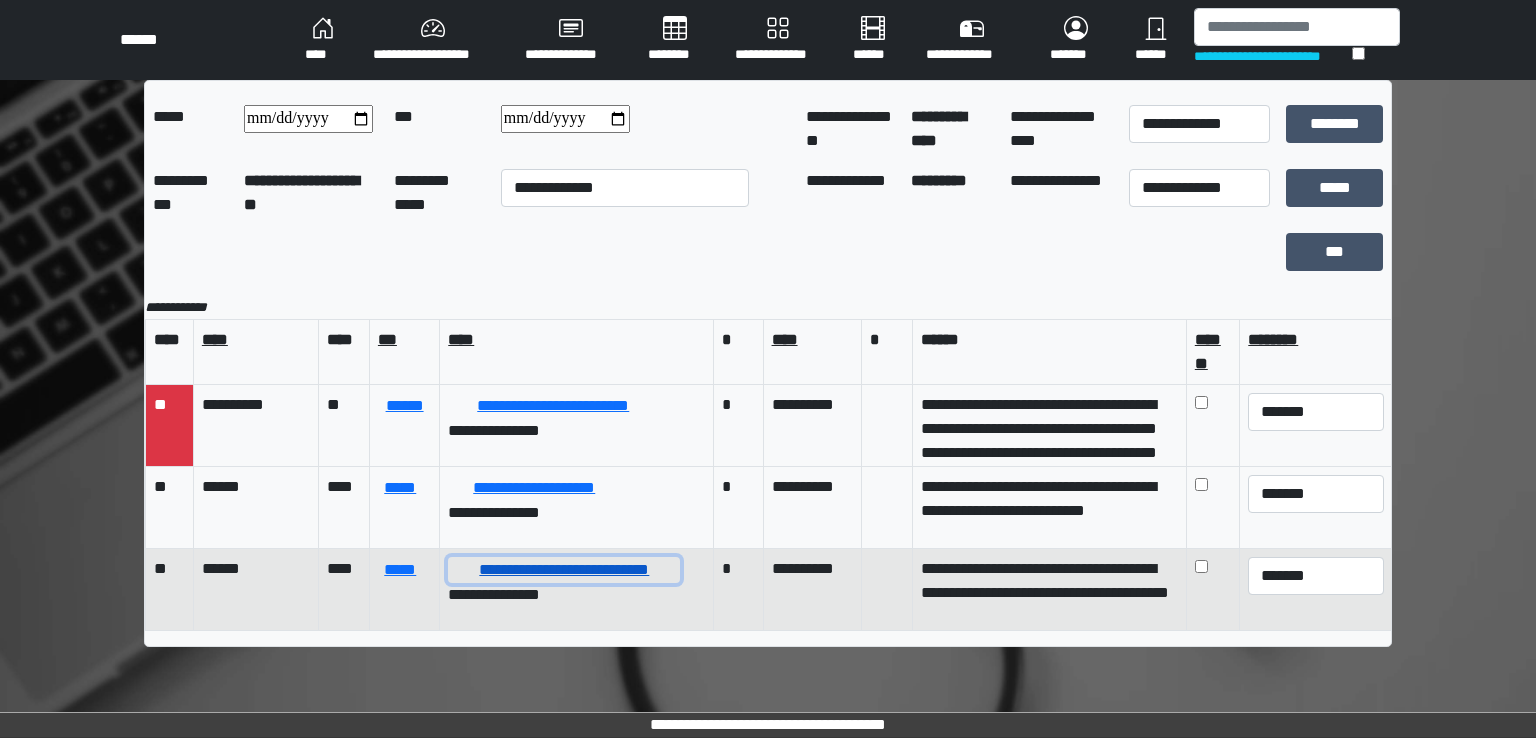click on "**********" at bounding box center [564, 570] 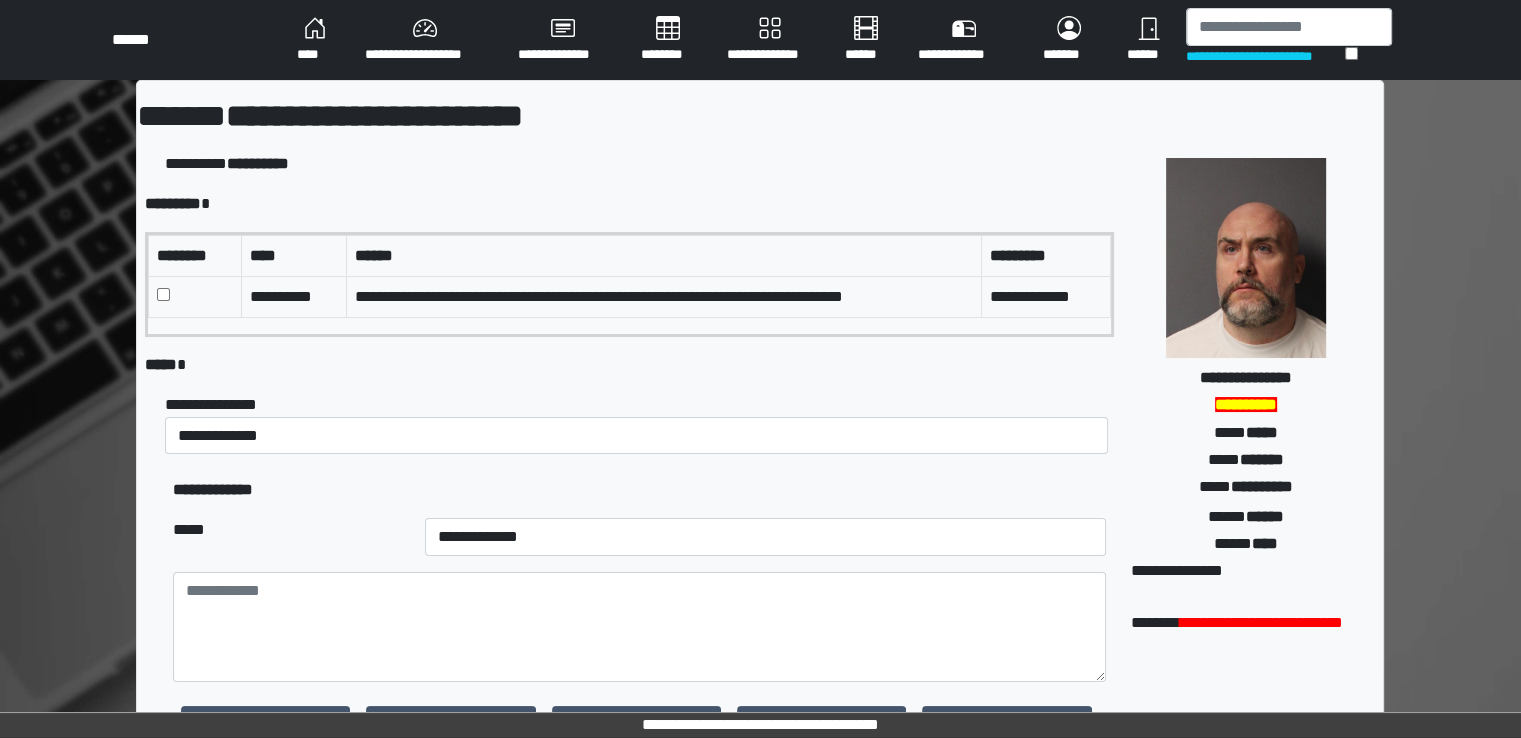 click on "********" at bounding box center [668, 40] 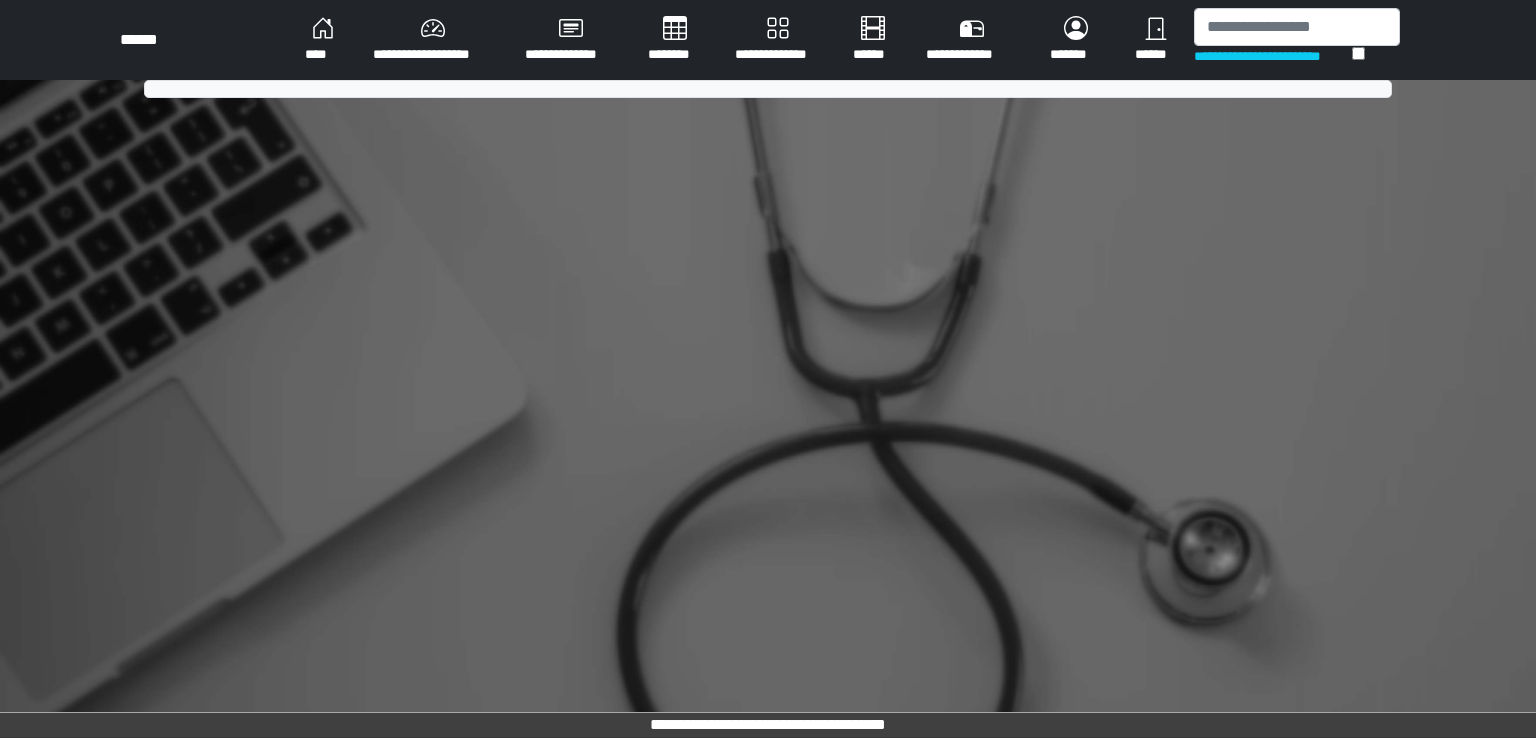 click on "********" at bounding box center [675, 40] 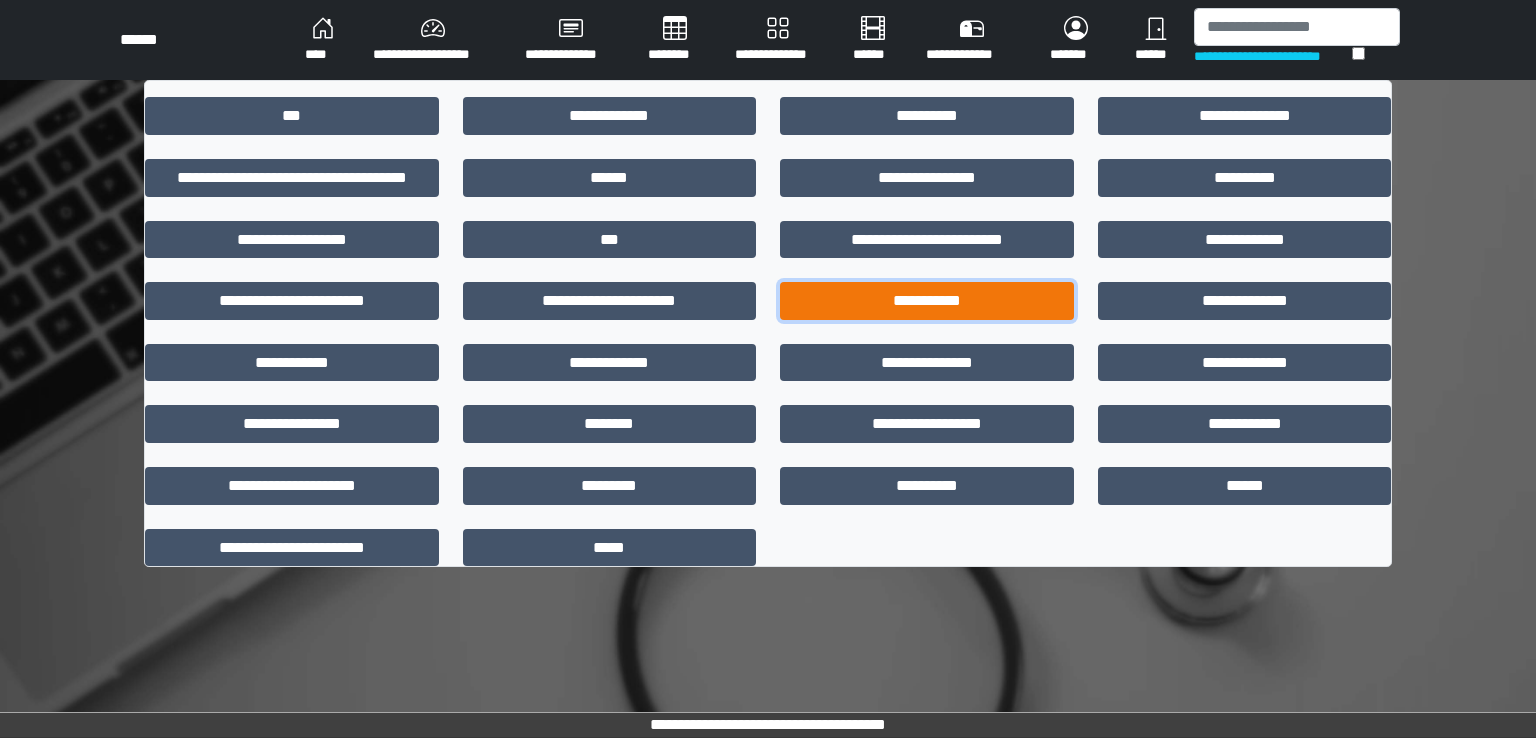 click on "**********" at bounding box center (927, 301) 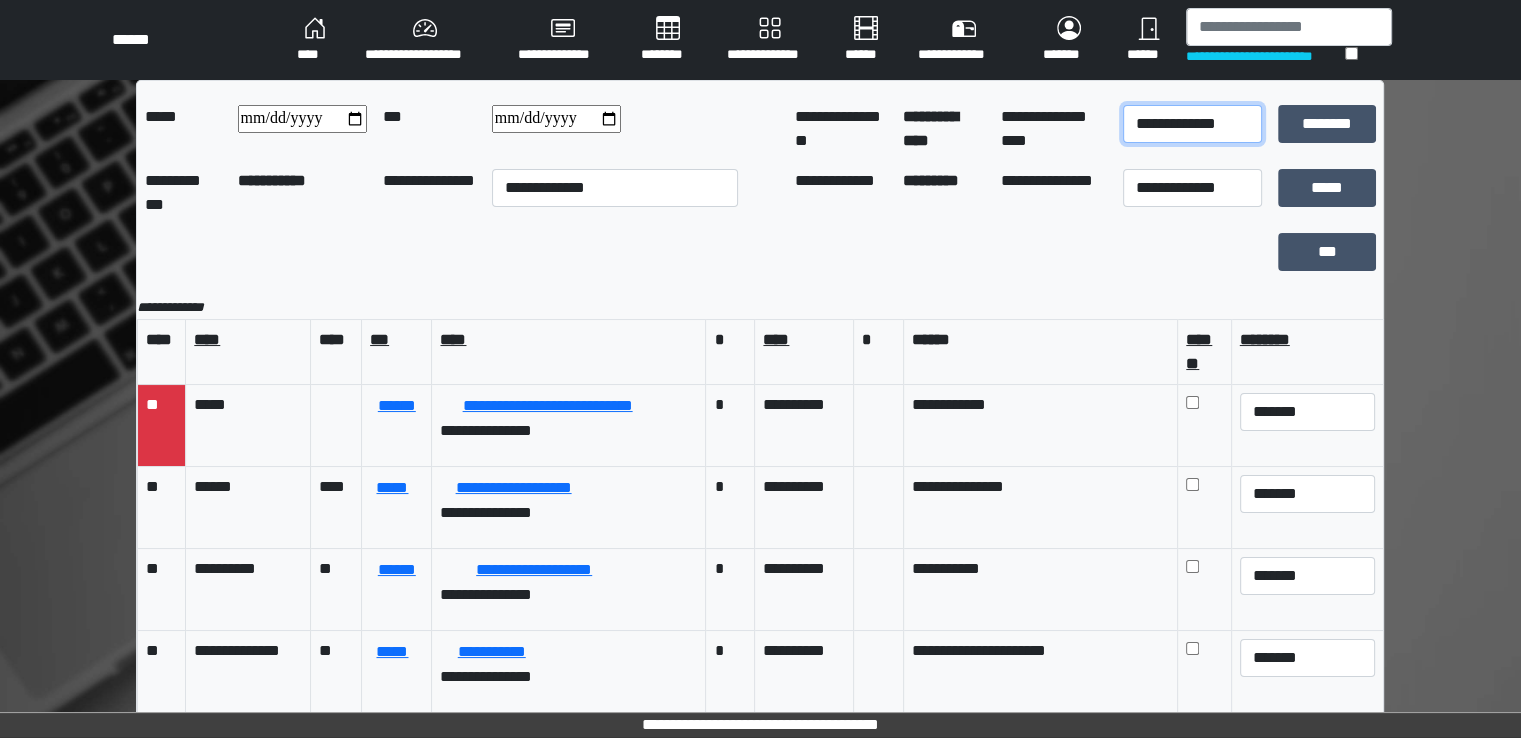 click on "**********" at bounding box center [1192, 124] 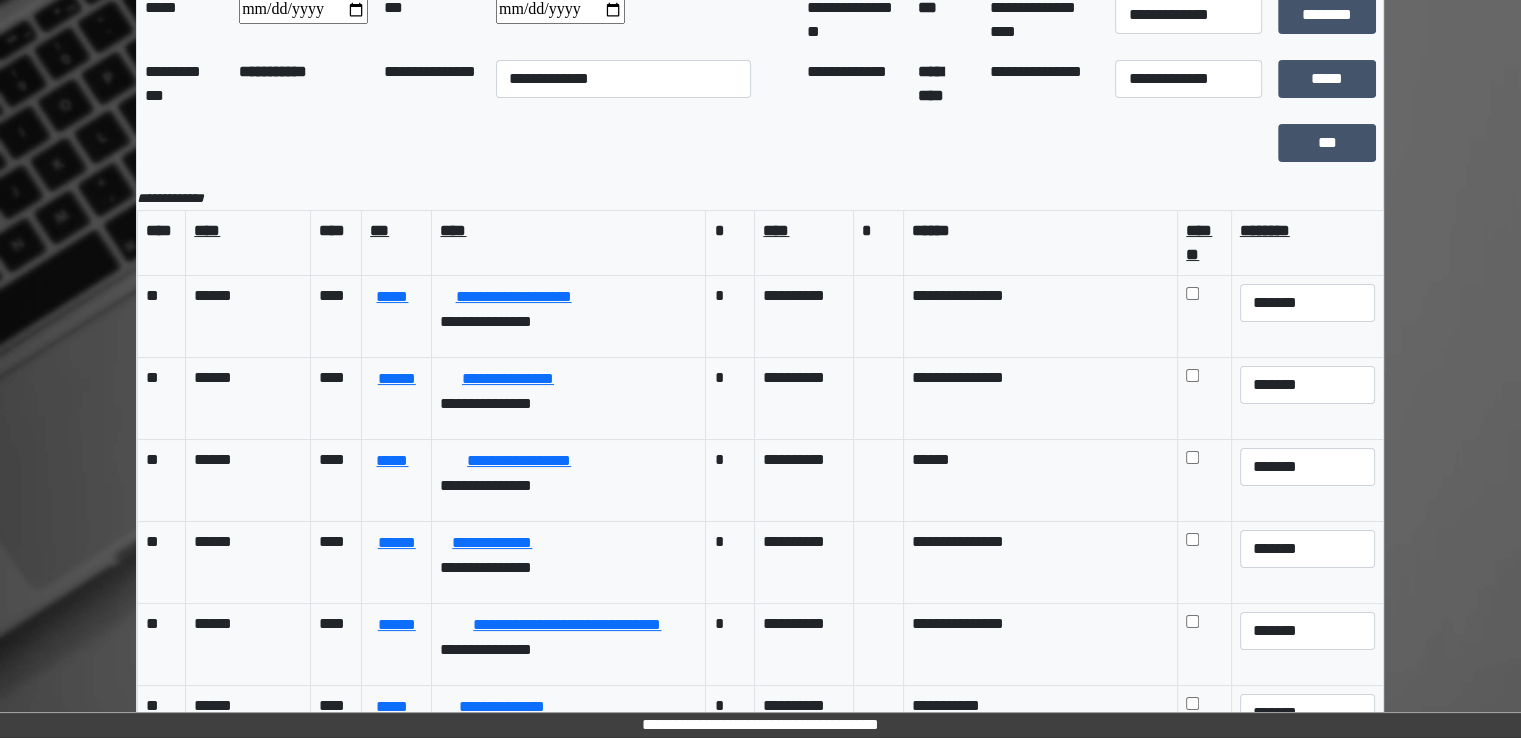 scroll, scrollTop: 174, scrollLeft: 0, axis: vertical 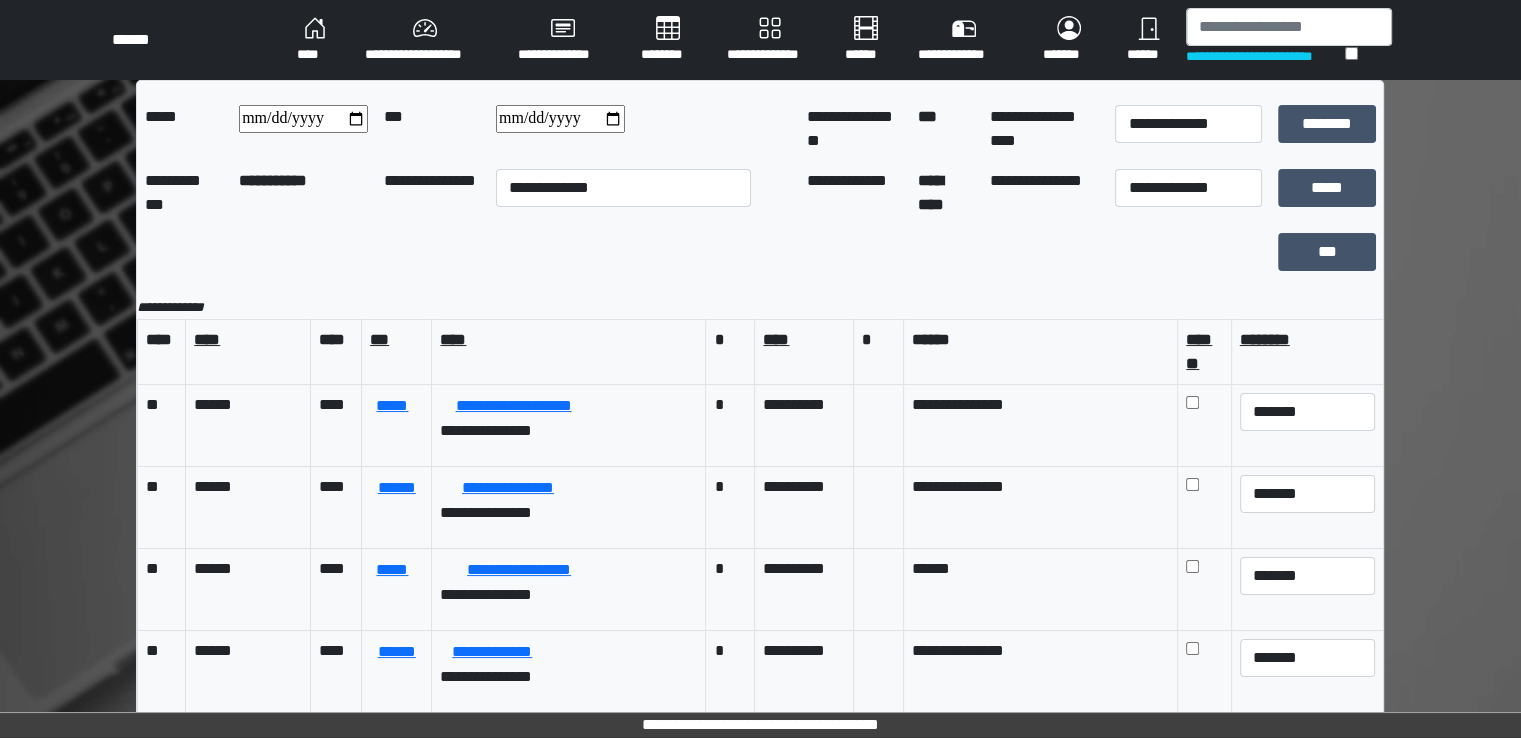 click on "********" at bounding box center (668, 40) 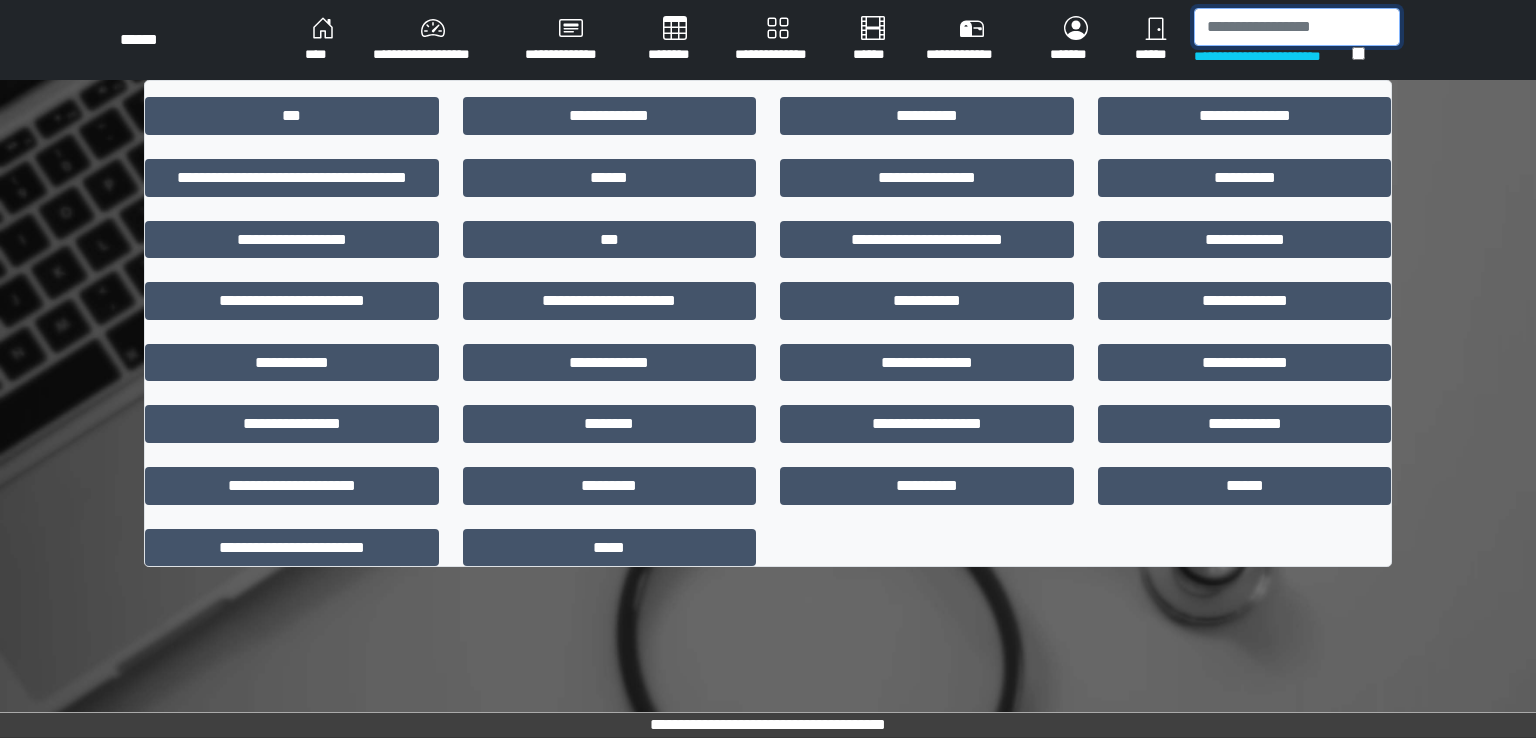 click at bounding box center [1297, 27] 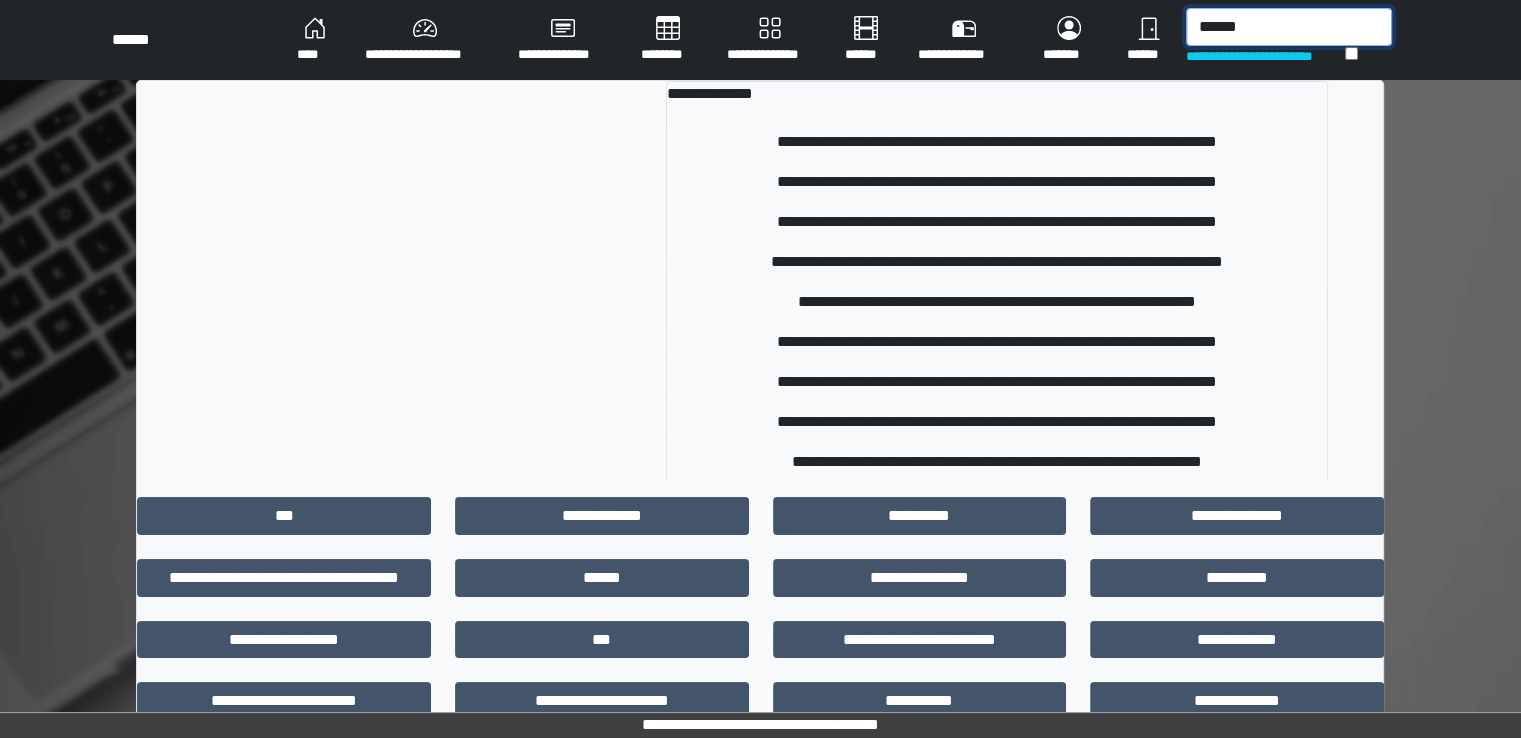 type on "******" 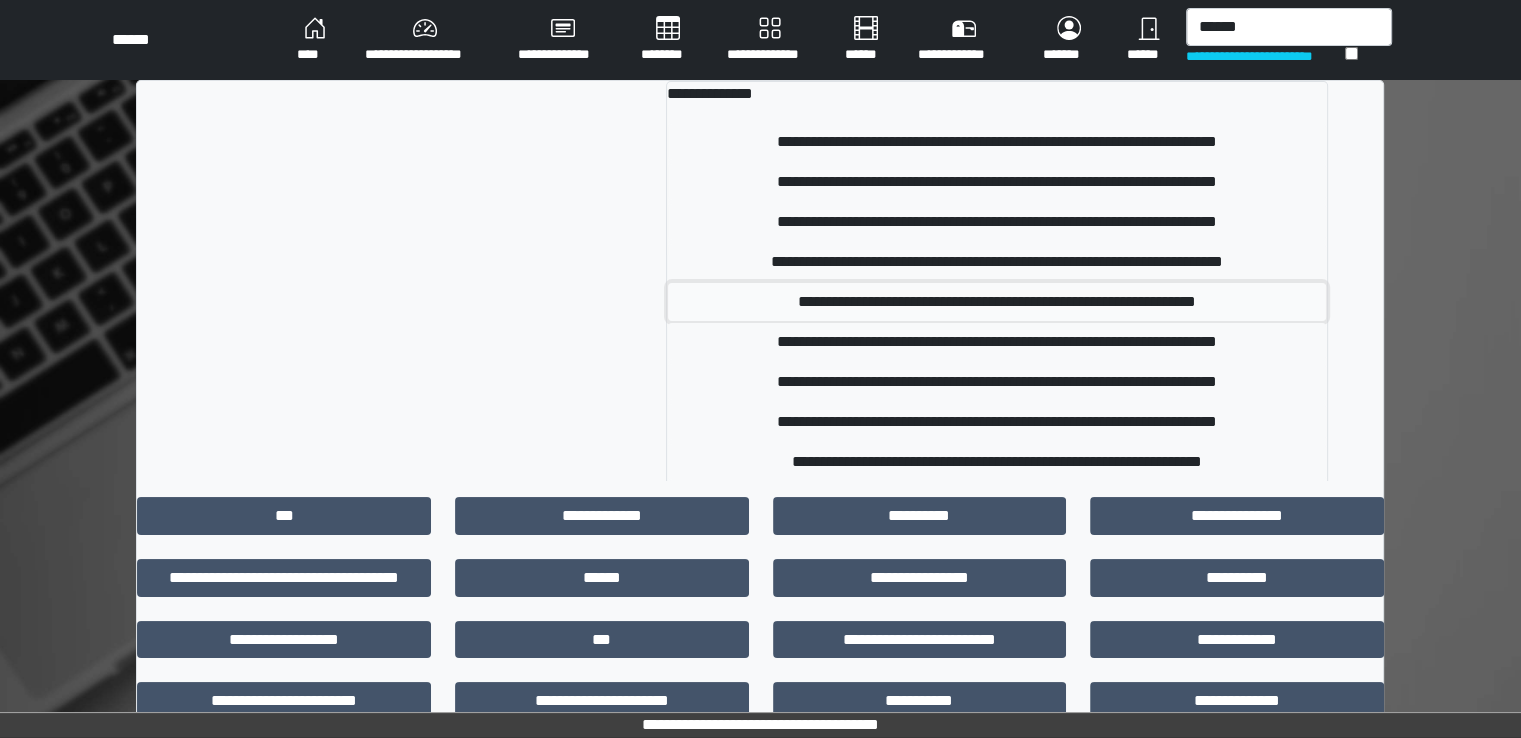 click on "**********" at bounding box center [997, 302] 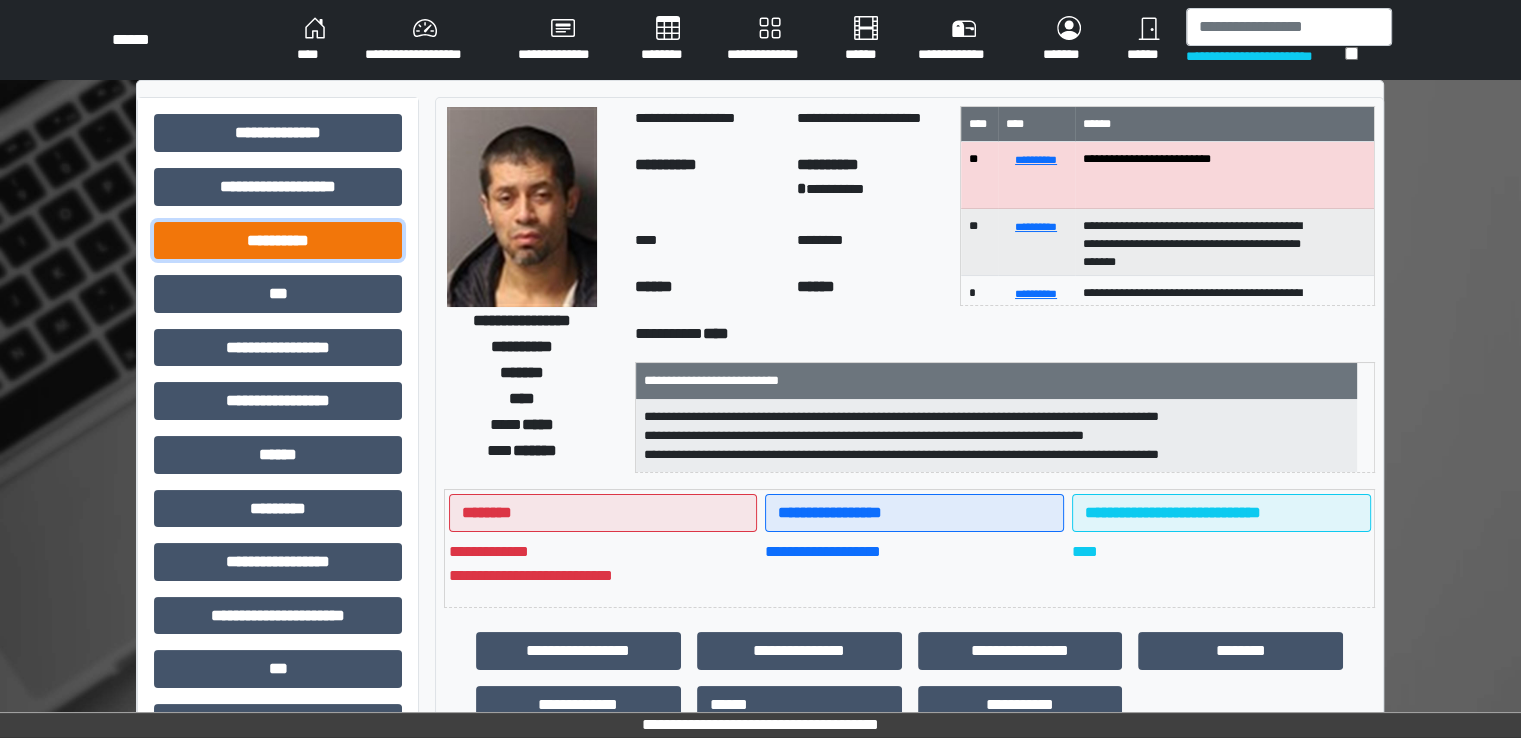 click on "**********" at bounding box center [278, 241] 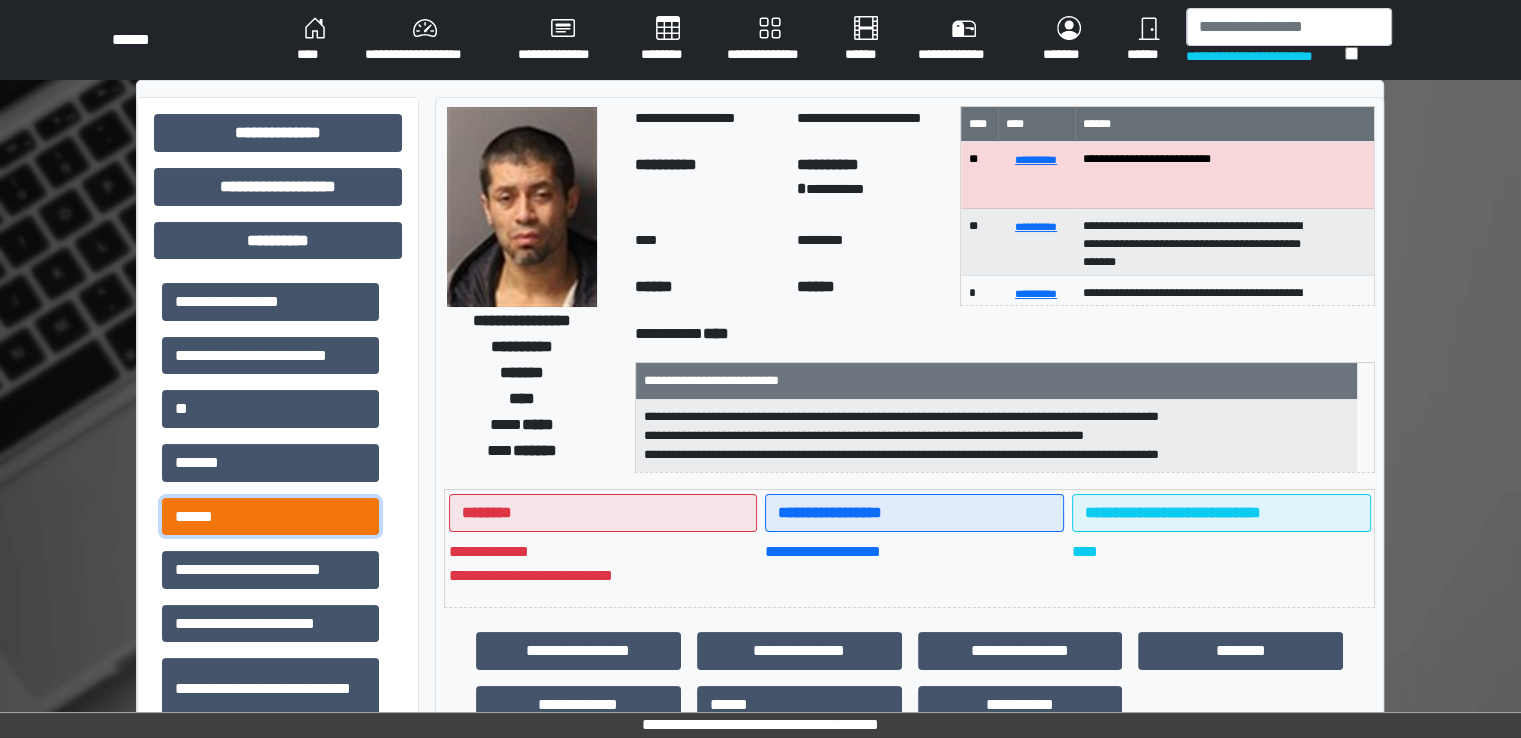 click on "******" at bounding box center [270, 517] 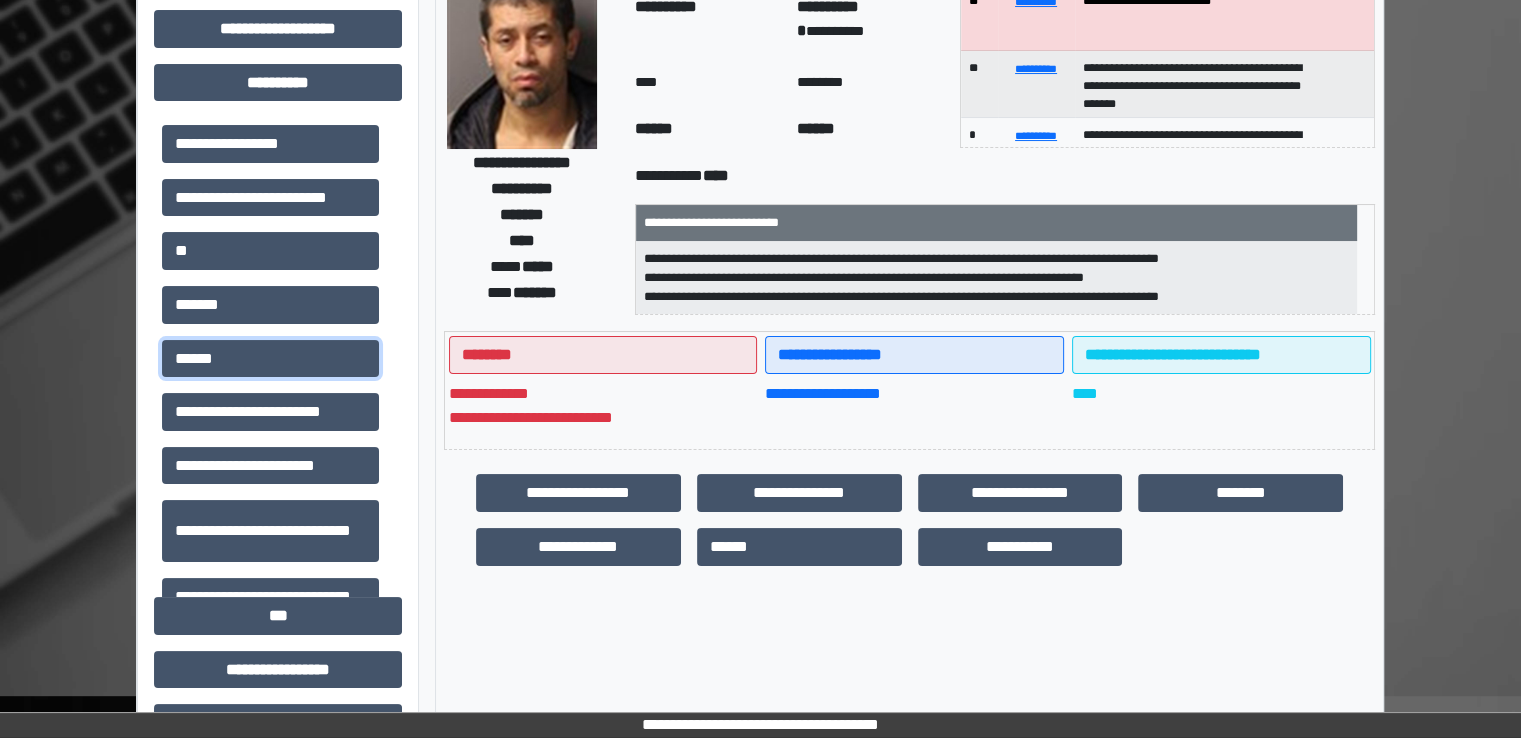 scroll, scrollTop: 500, scrollLeft: 0, axis: vertical 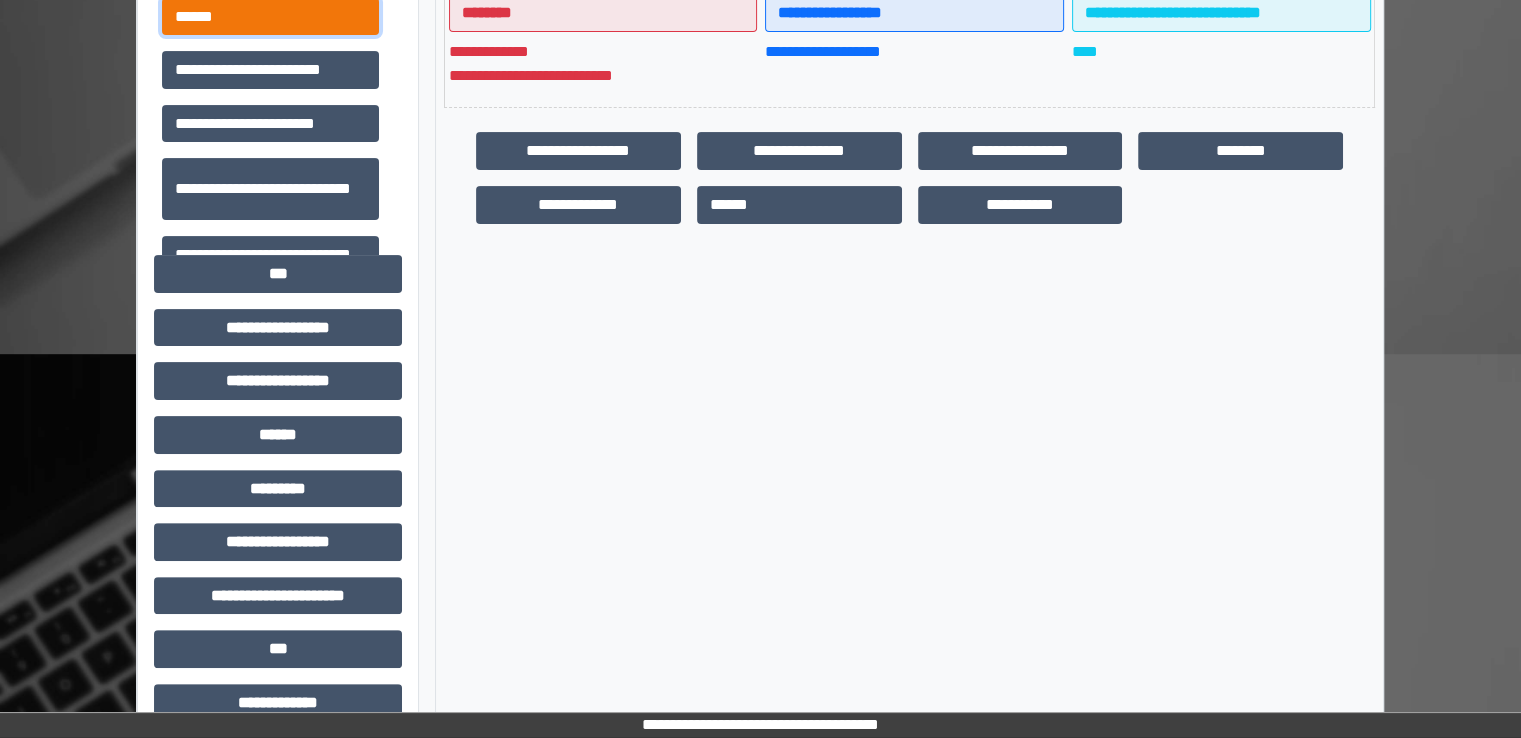 click on "******" at bounding box center (270, 17) 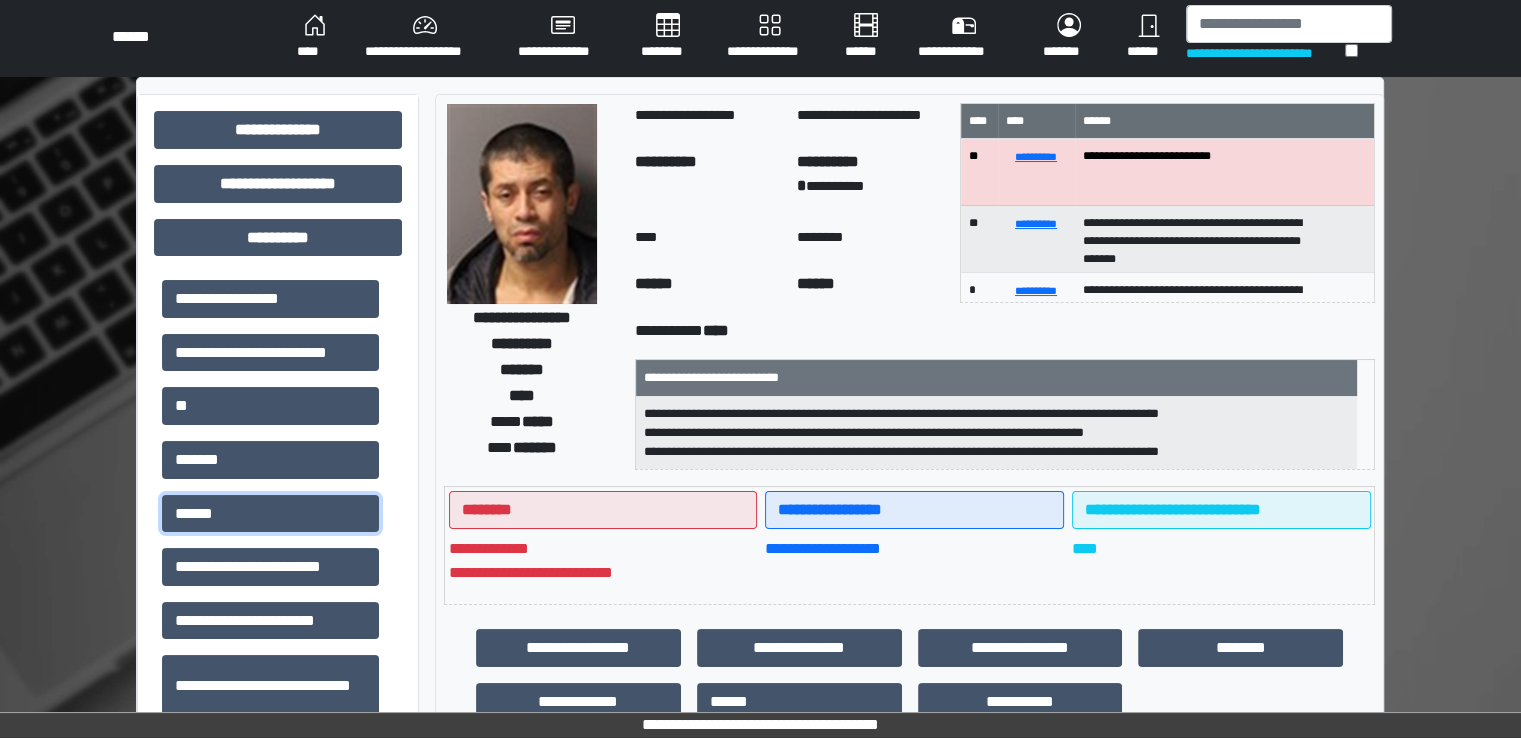 scroll, scrollTop: 0, scrollLeft: 0, axis: both 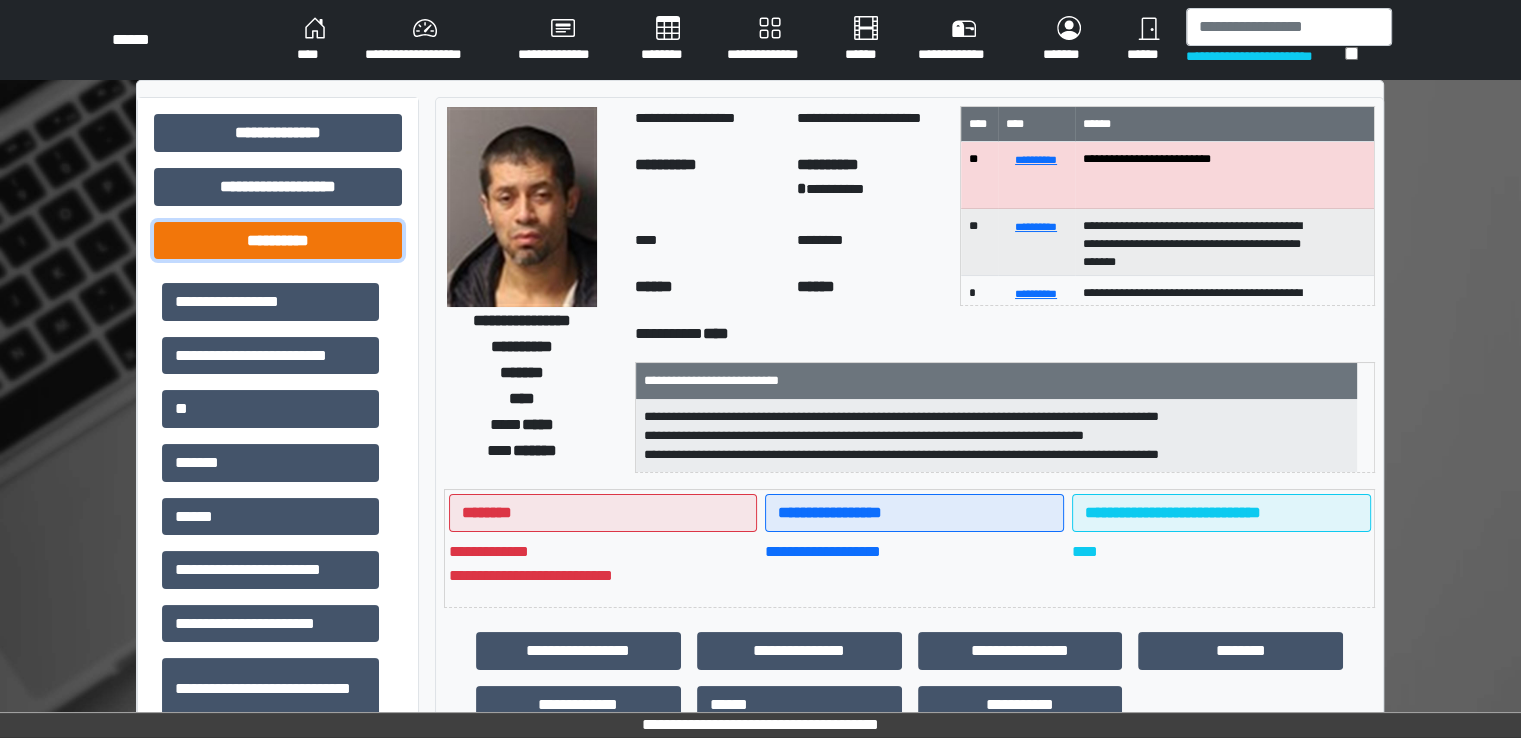 click on "**********" at bounding box center [278, 241] 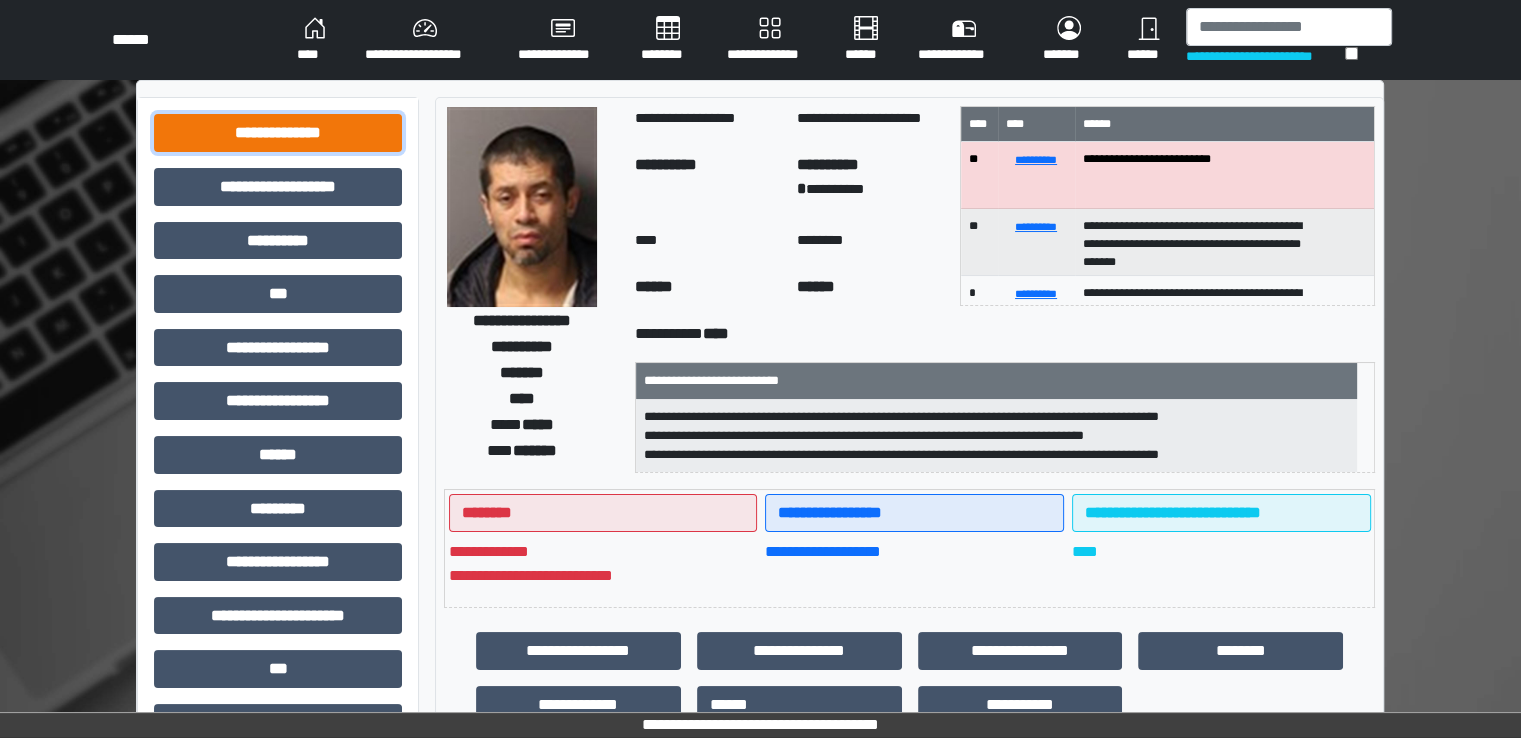 click on "**********" at bounding box center (278, 133) 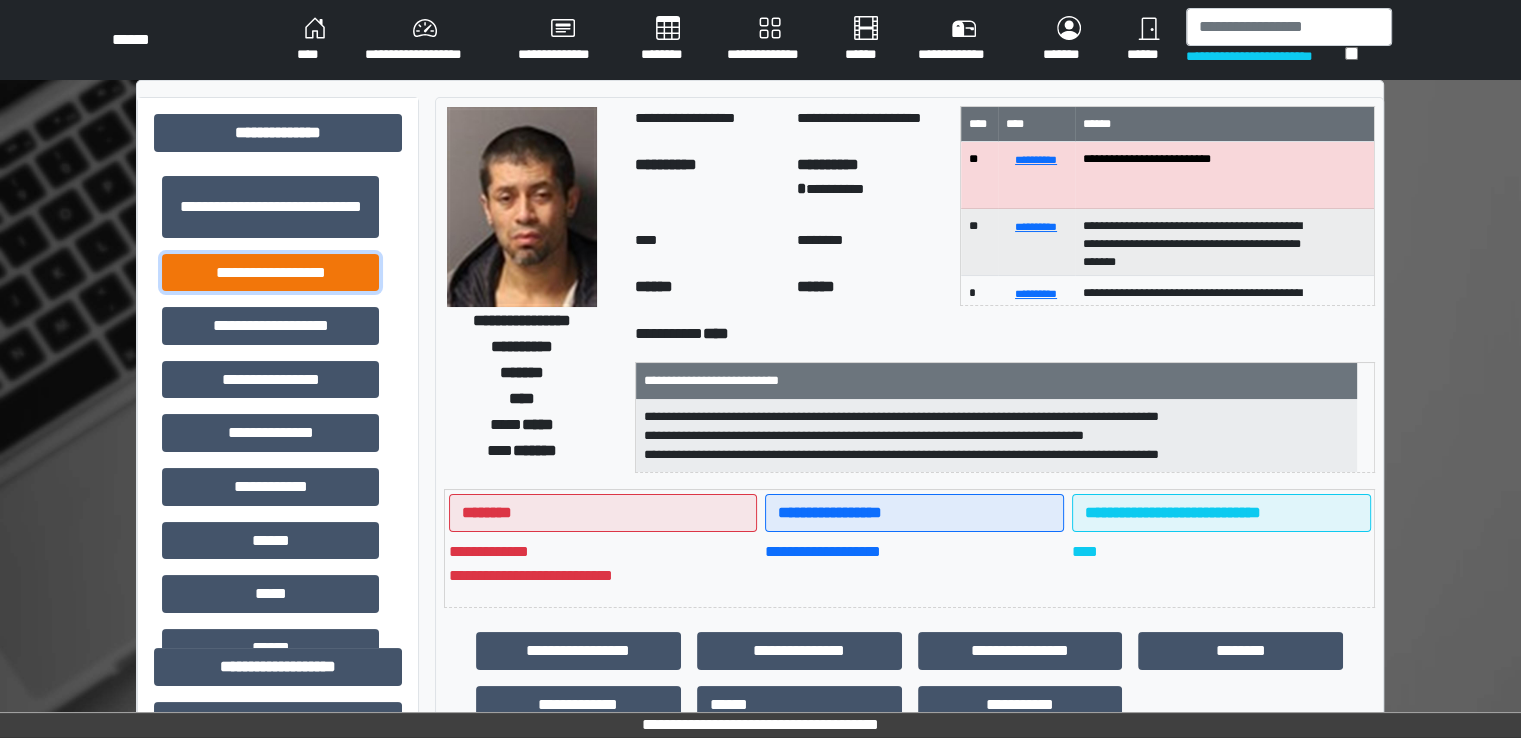 click on "**********" at bounding box center (270, 273) 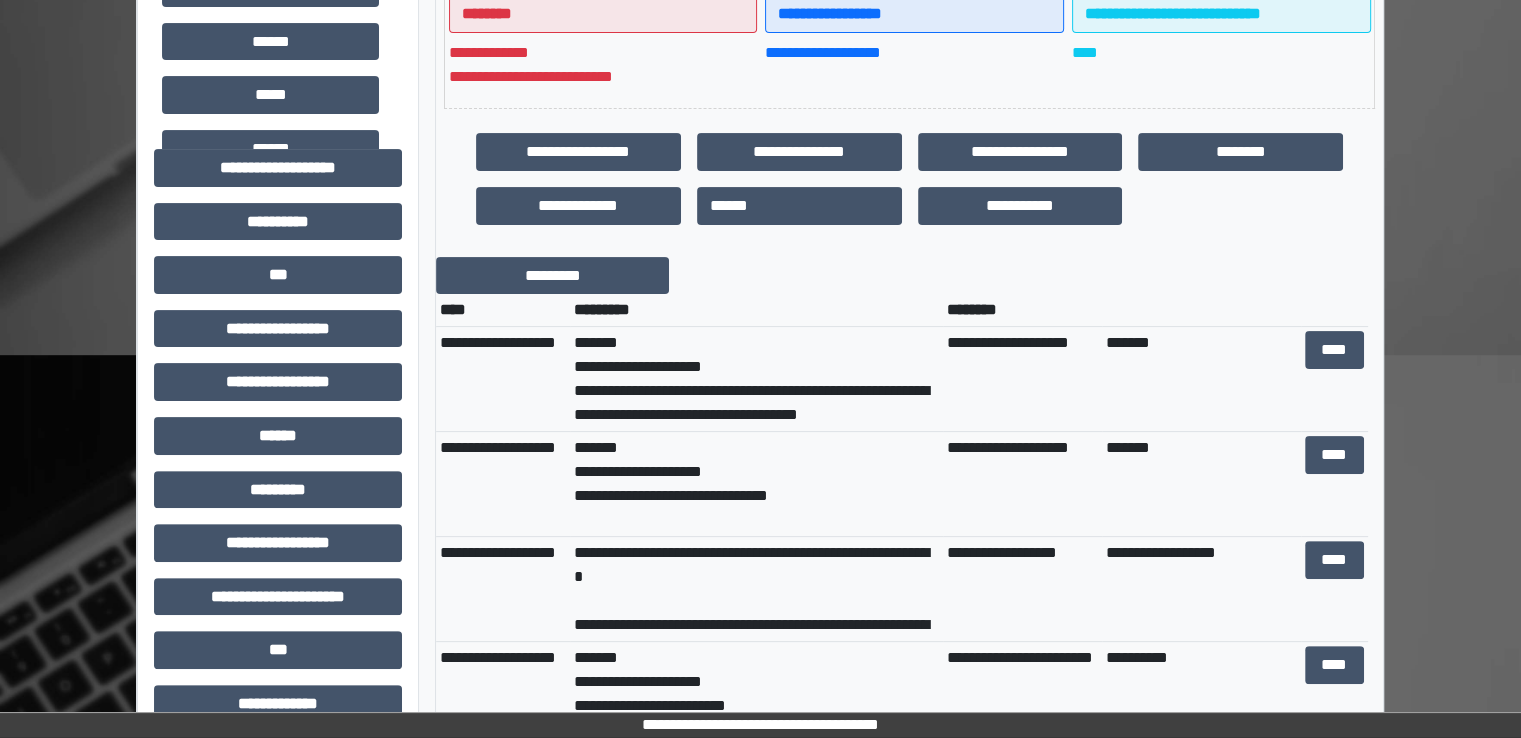 scroll, scrollTop: 500, scrollLeft: 0, axis: vertical 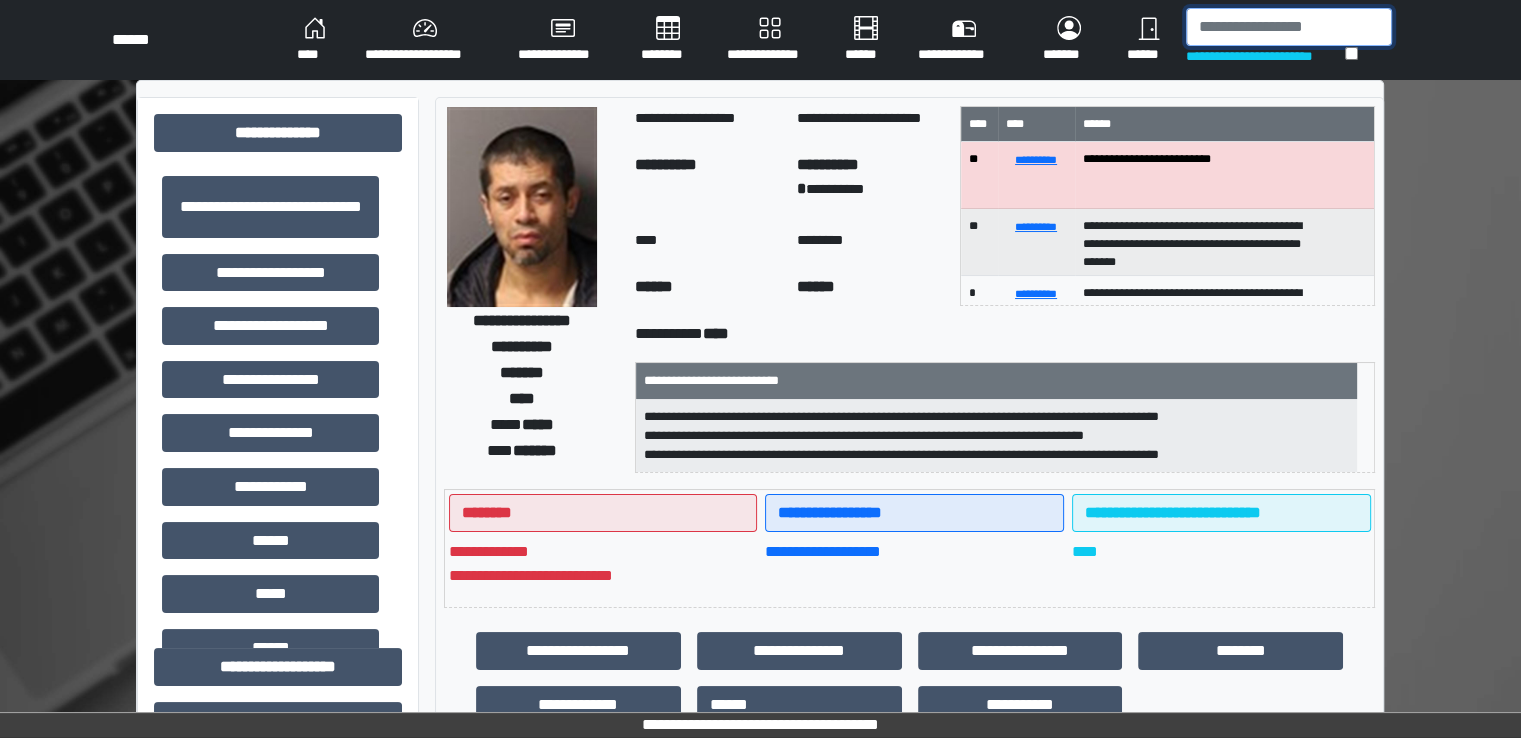 click at bounding box center [1289, 27] 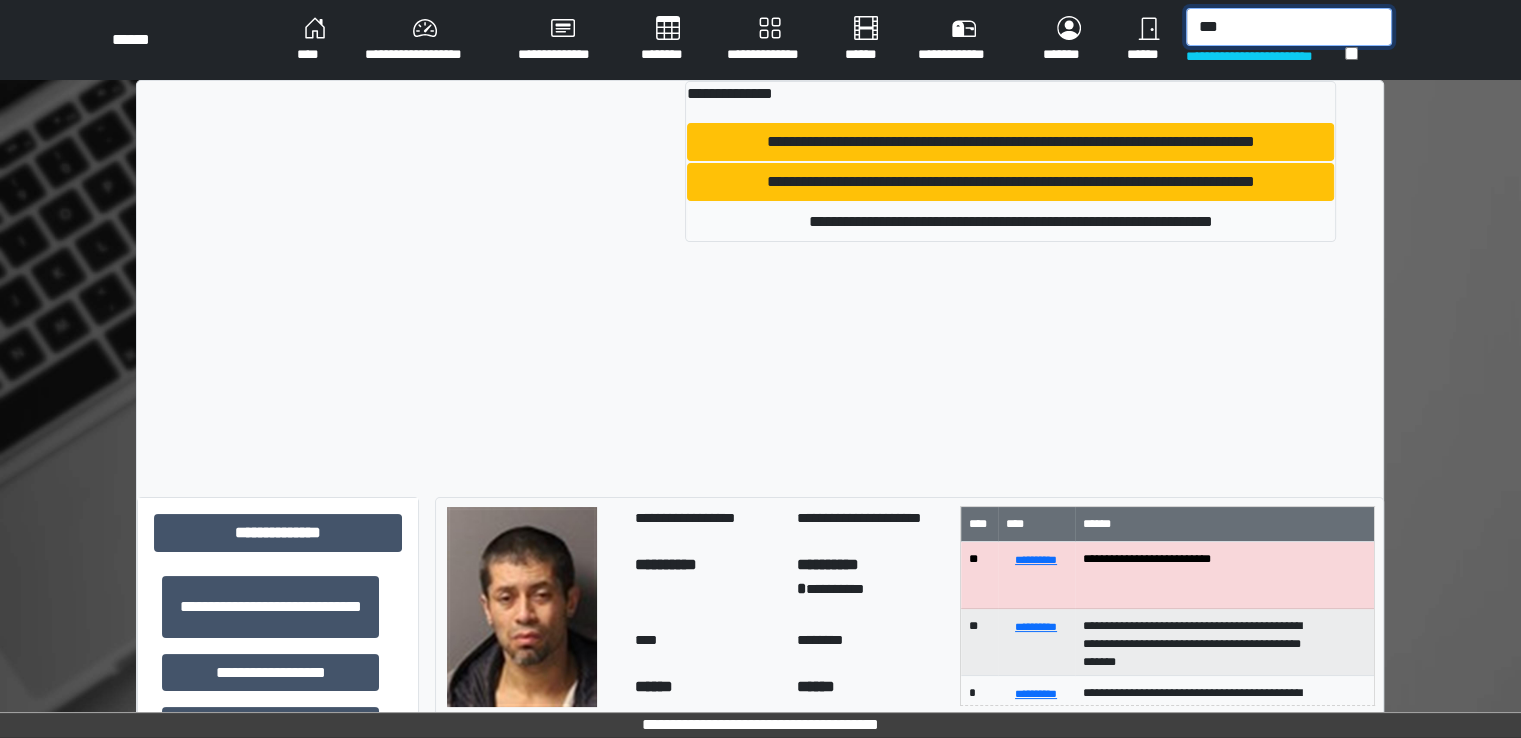 type on "***" 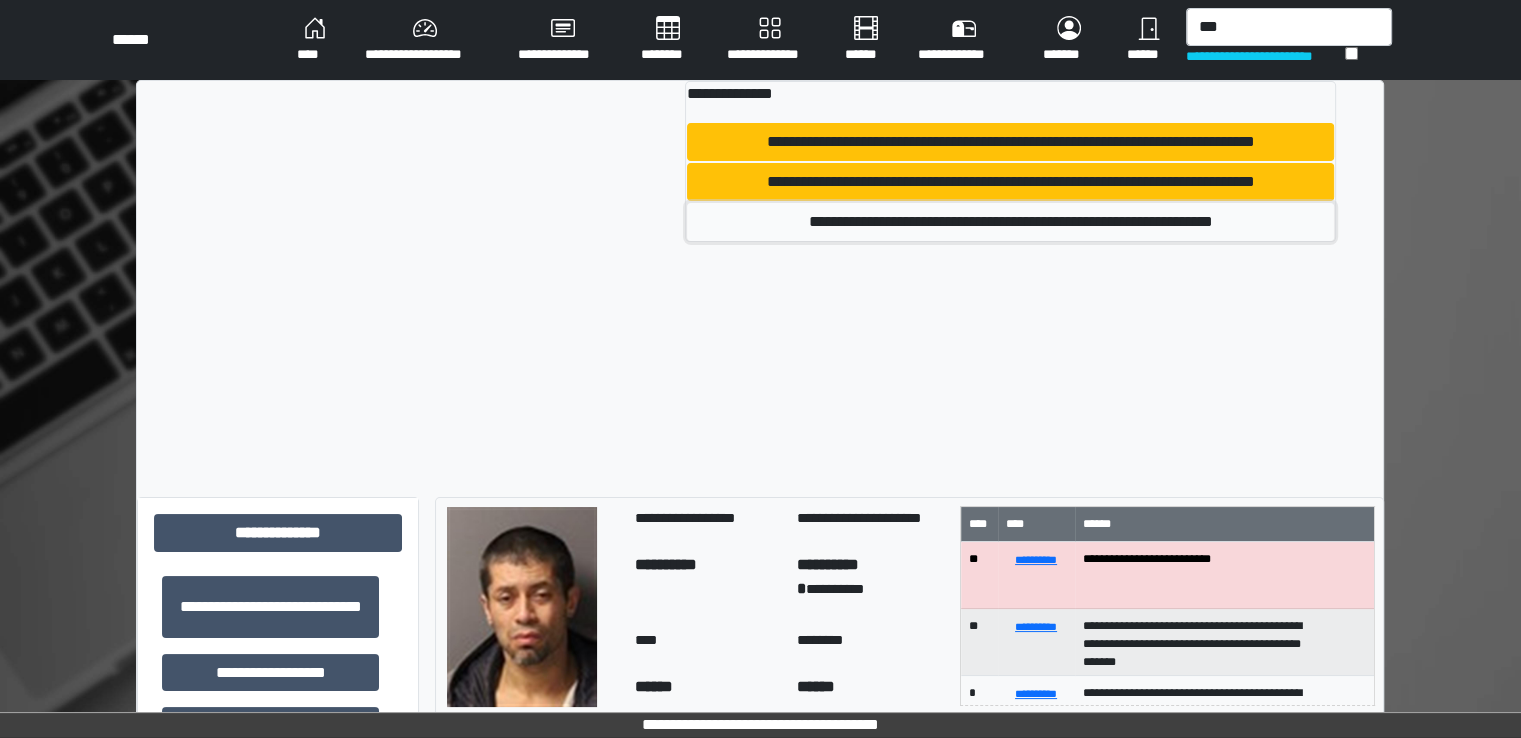 click on "**********" at bounding box center (1010, 222) 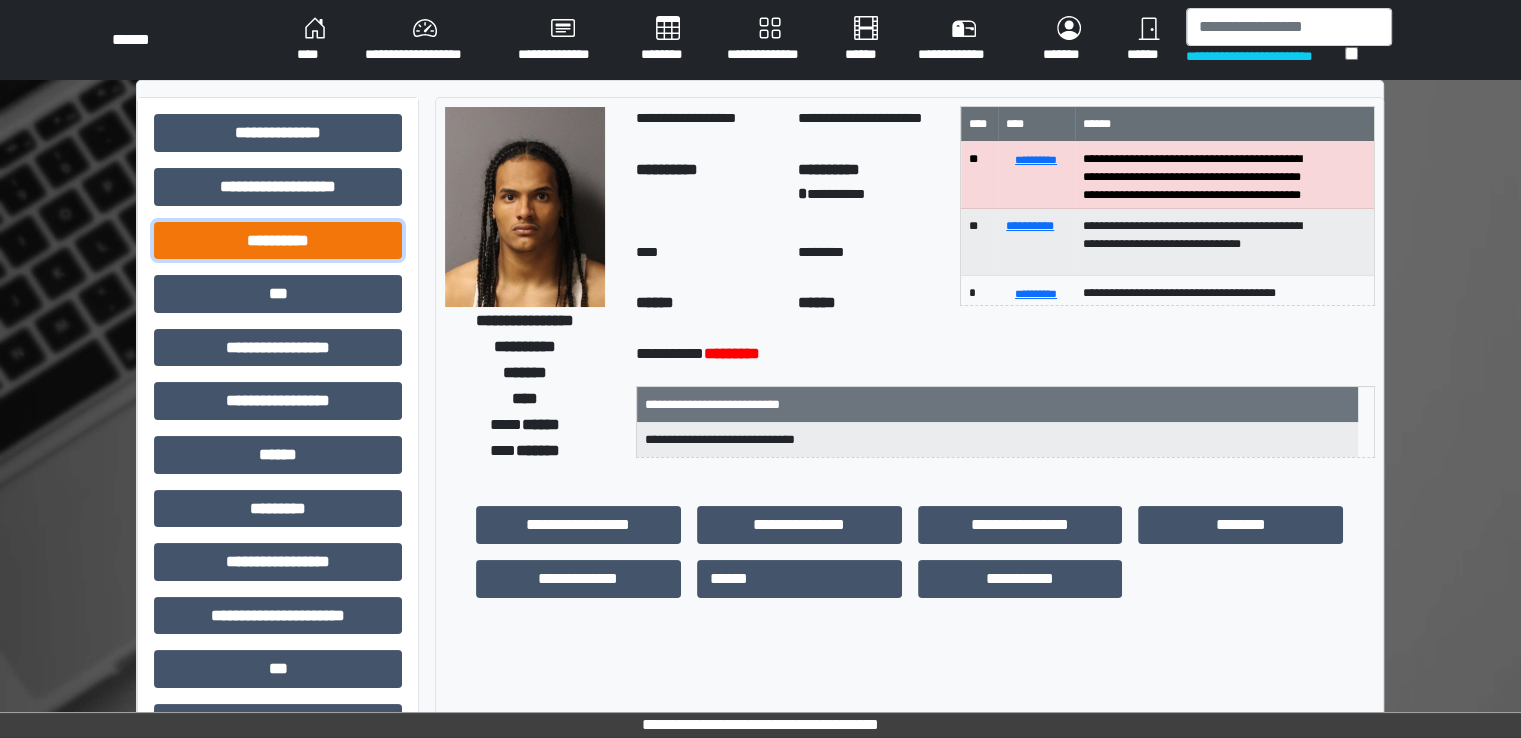 click on "**********" at bounding box center (278, 241) 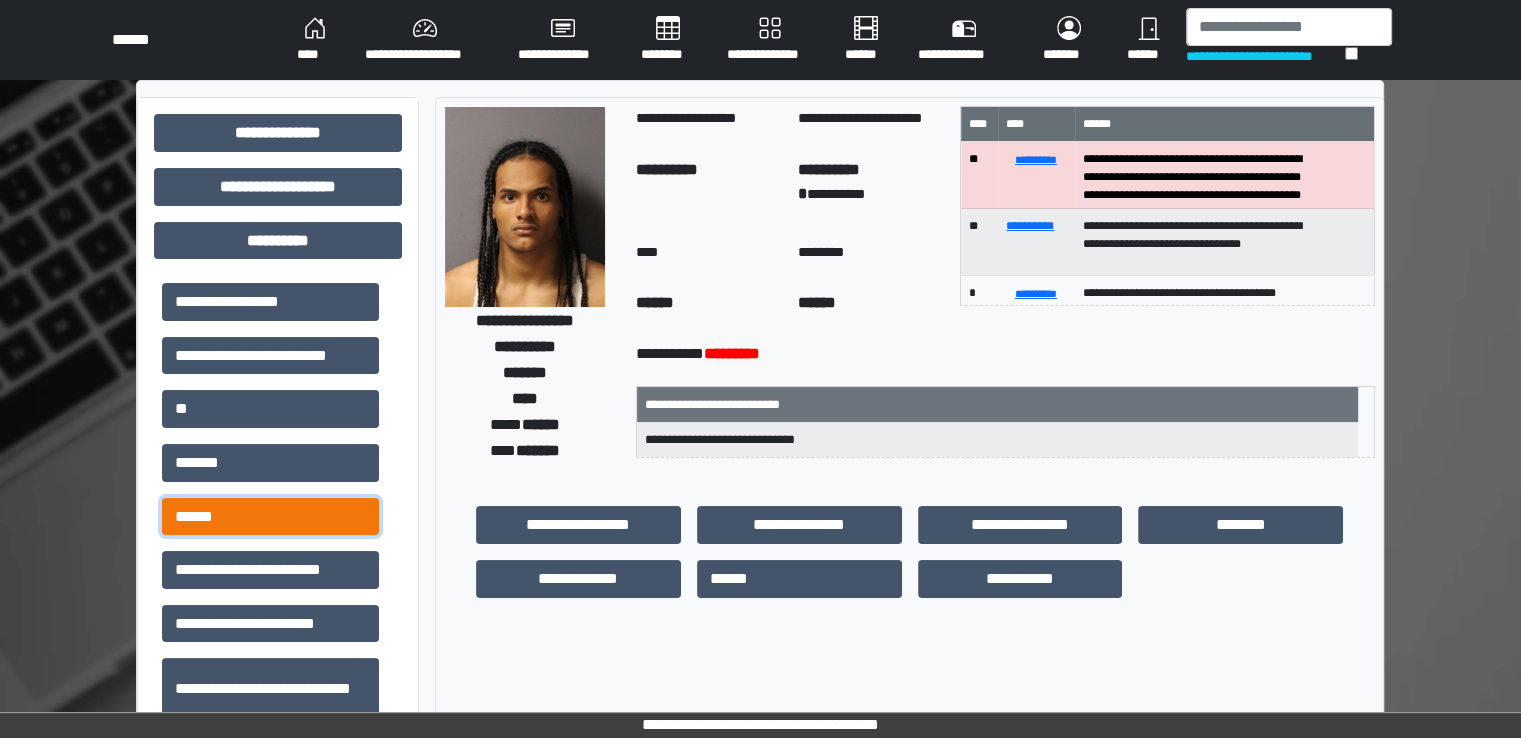 click on "******" at bounding box center (270, 517) 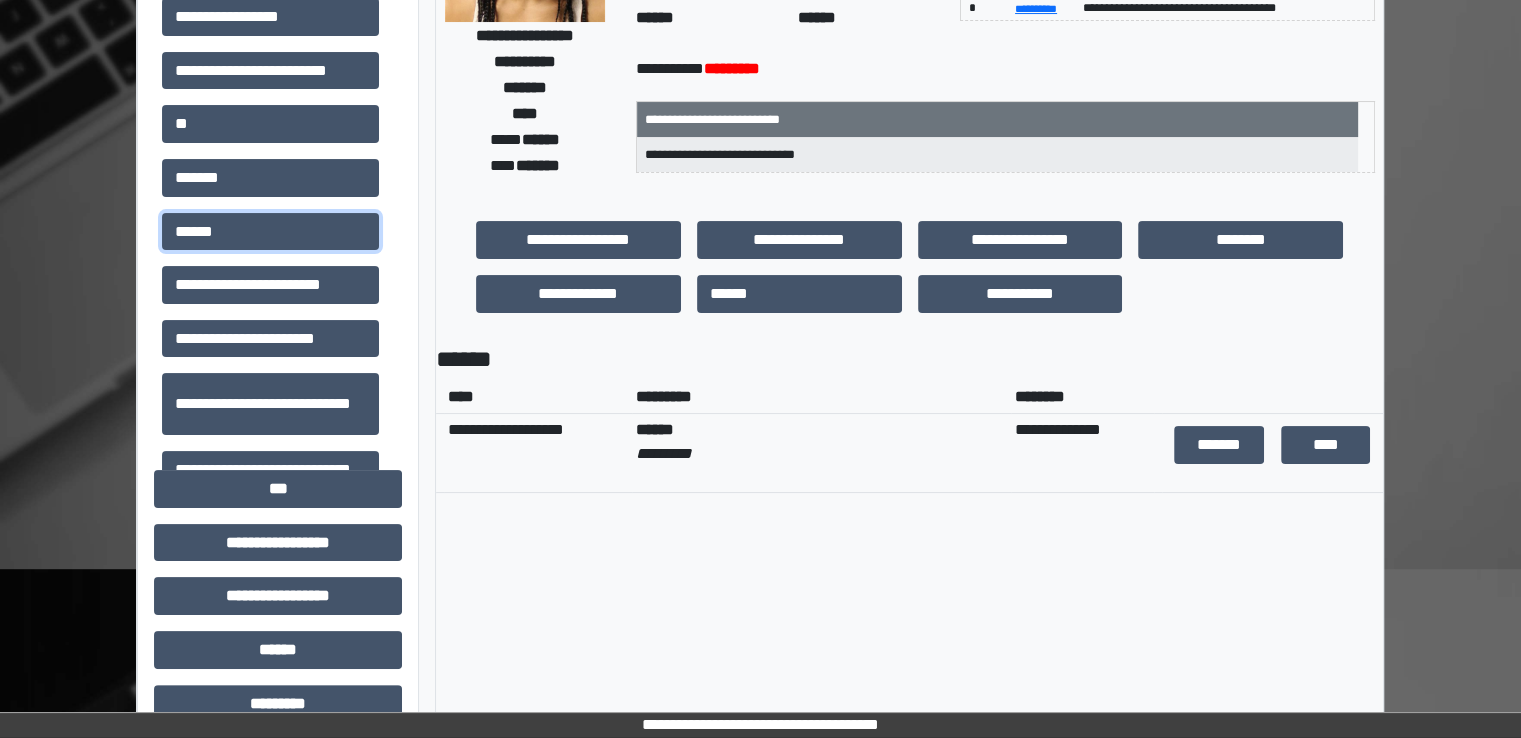 scroll, scrollTop: 300, scrollLeft: 0, axis: vertical 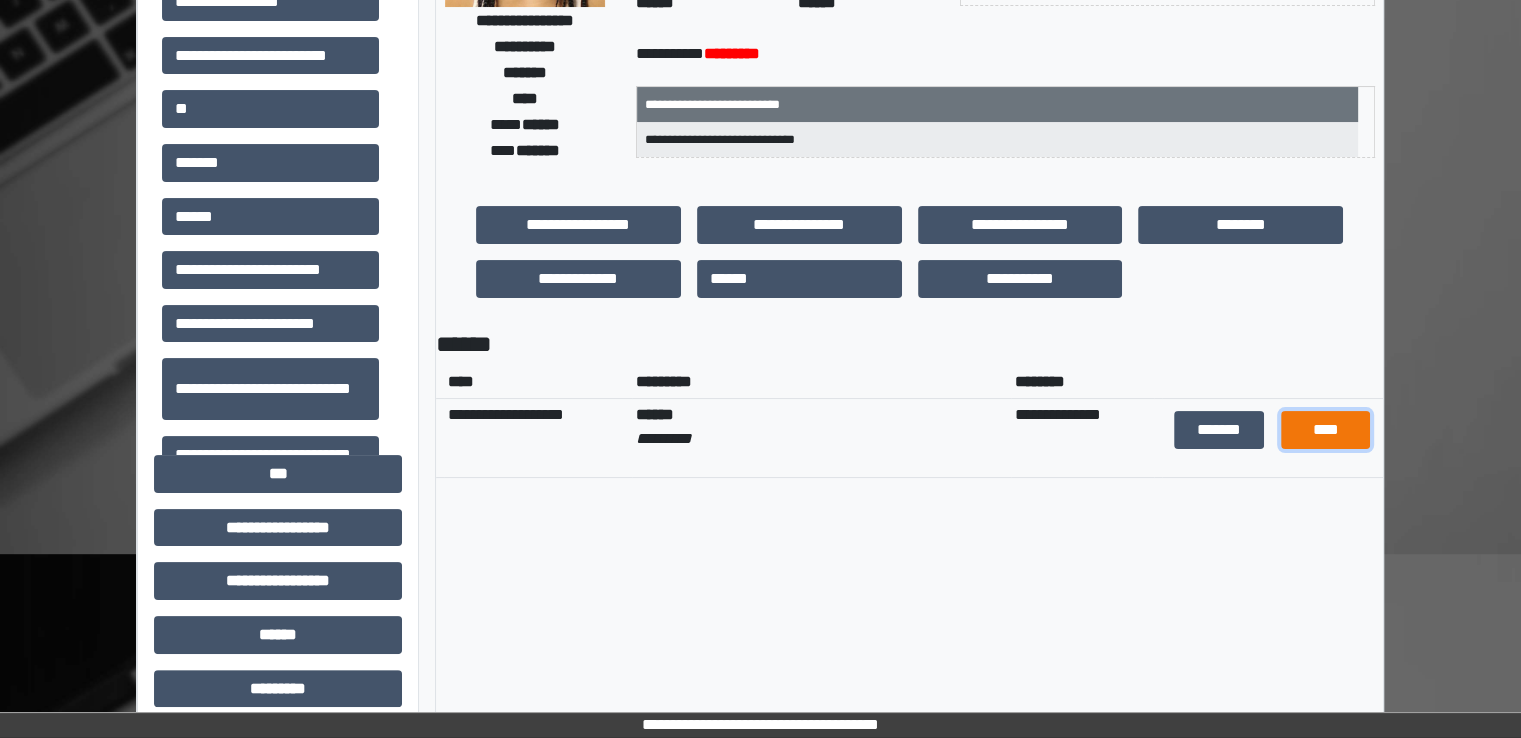 click on "****" at bounding box center [1326, 430] 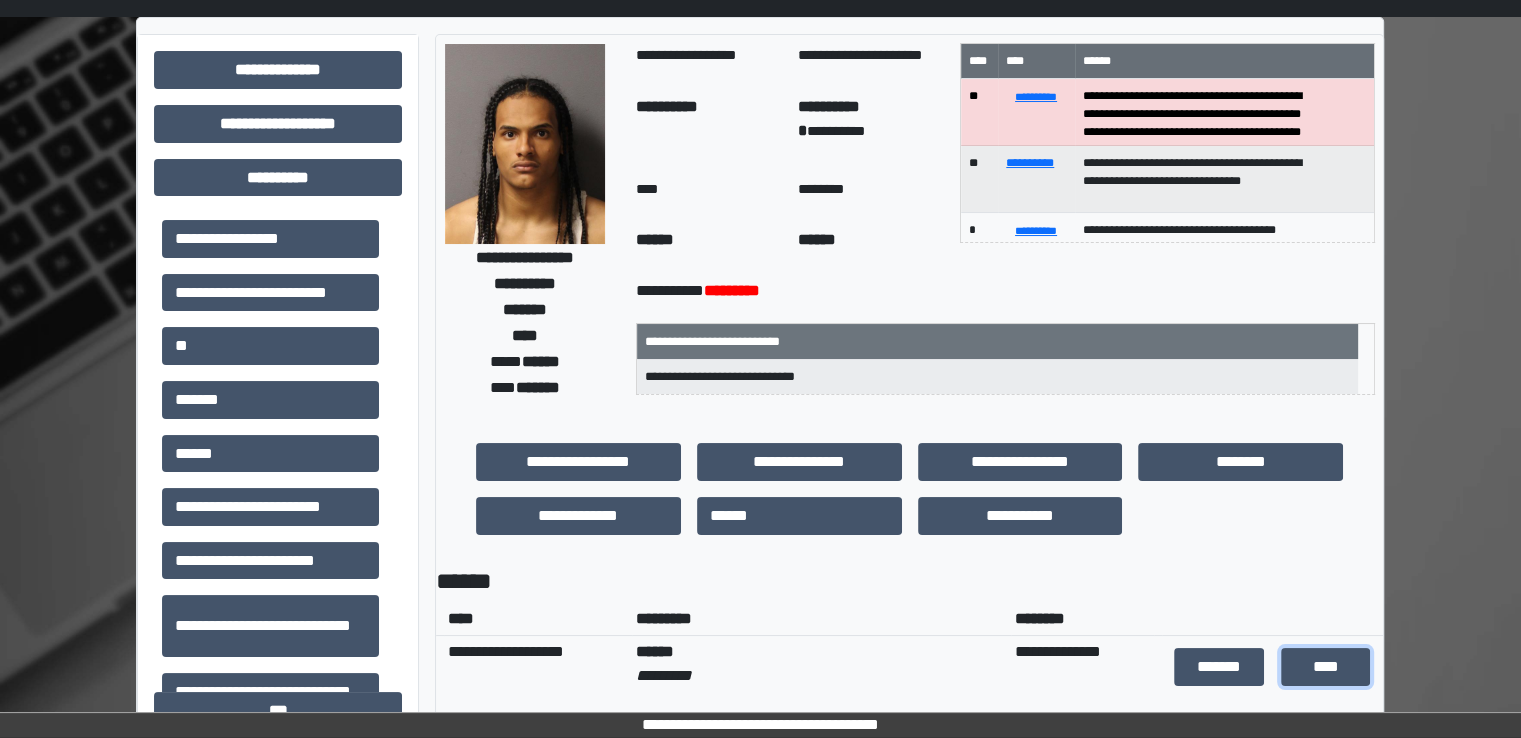 scroll, scrollTop: 0, scrollLeft: 0, axis: both 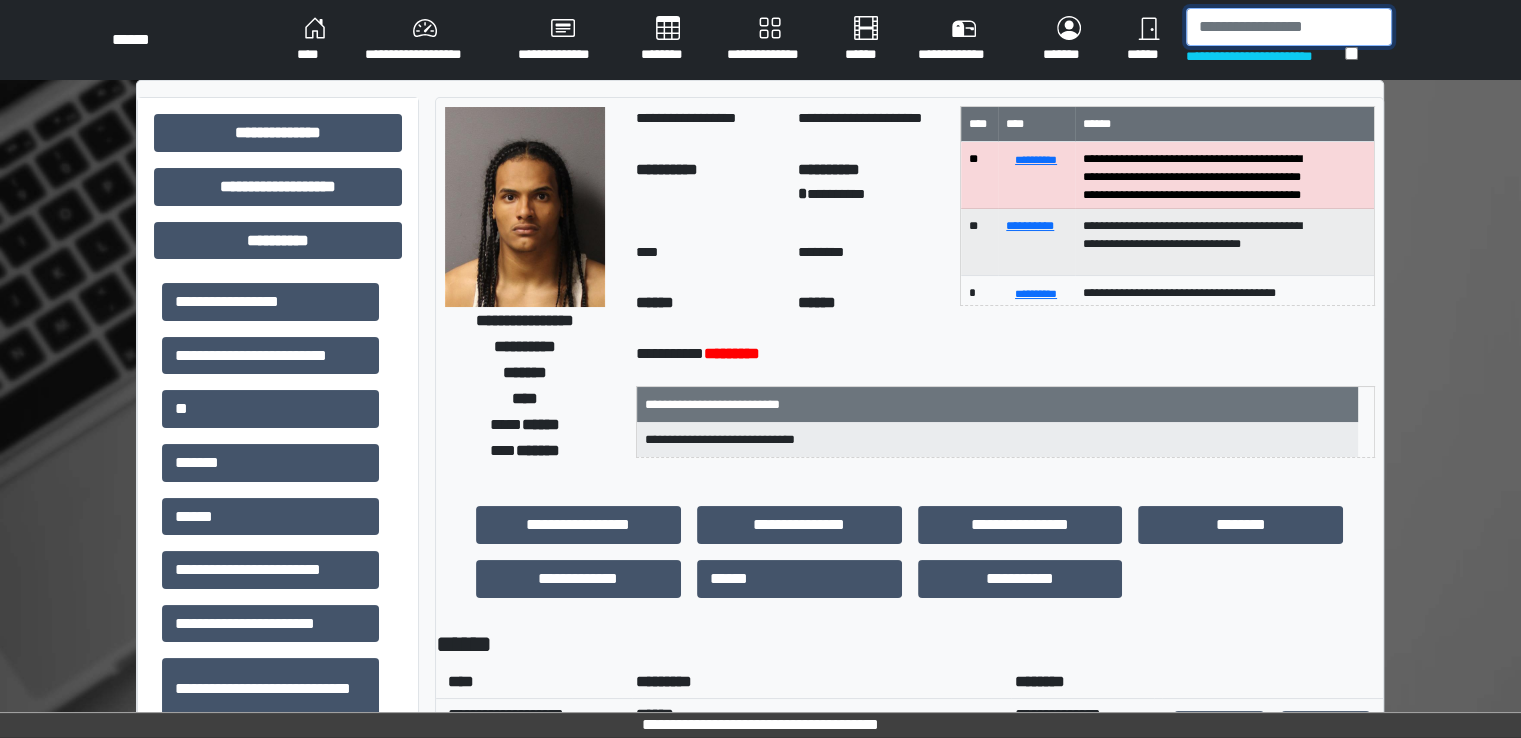 click at bounding box center (1289, 27) 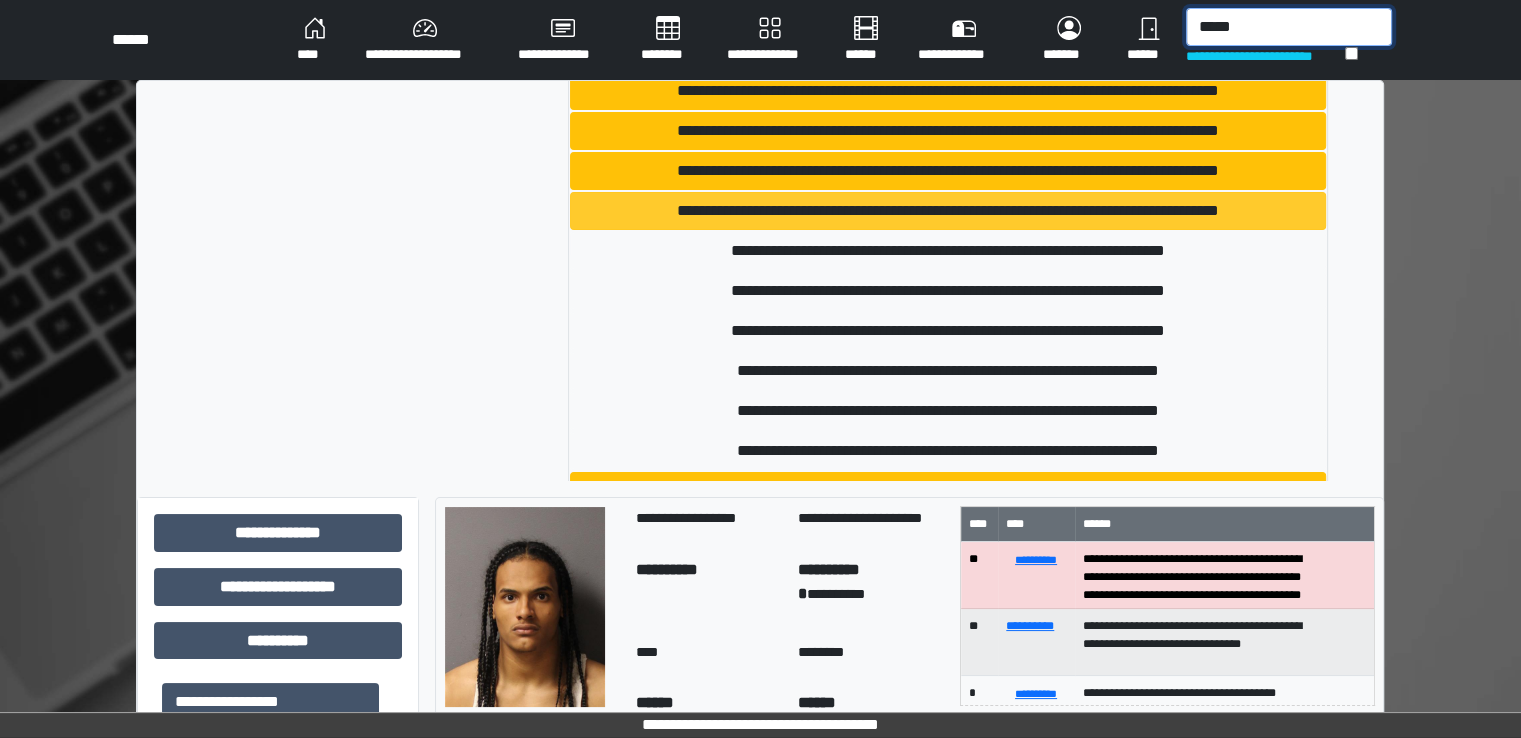 scroll, scrollTop: 92, scrollLeft: 0, axis: vertical 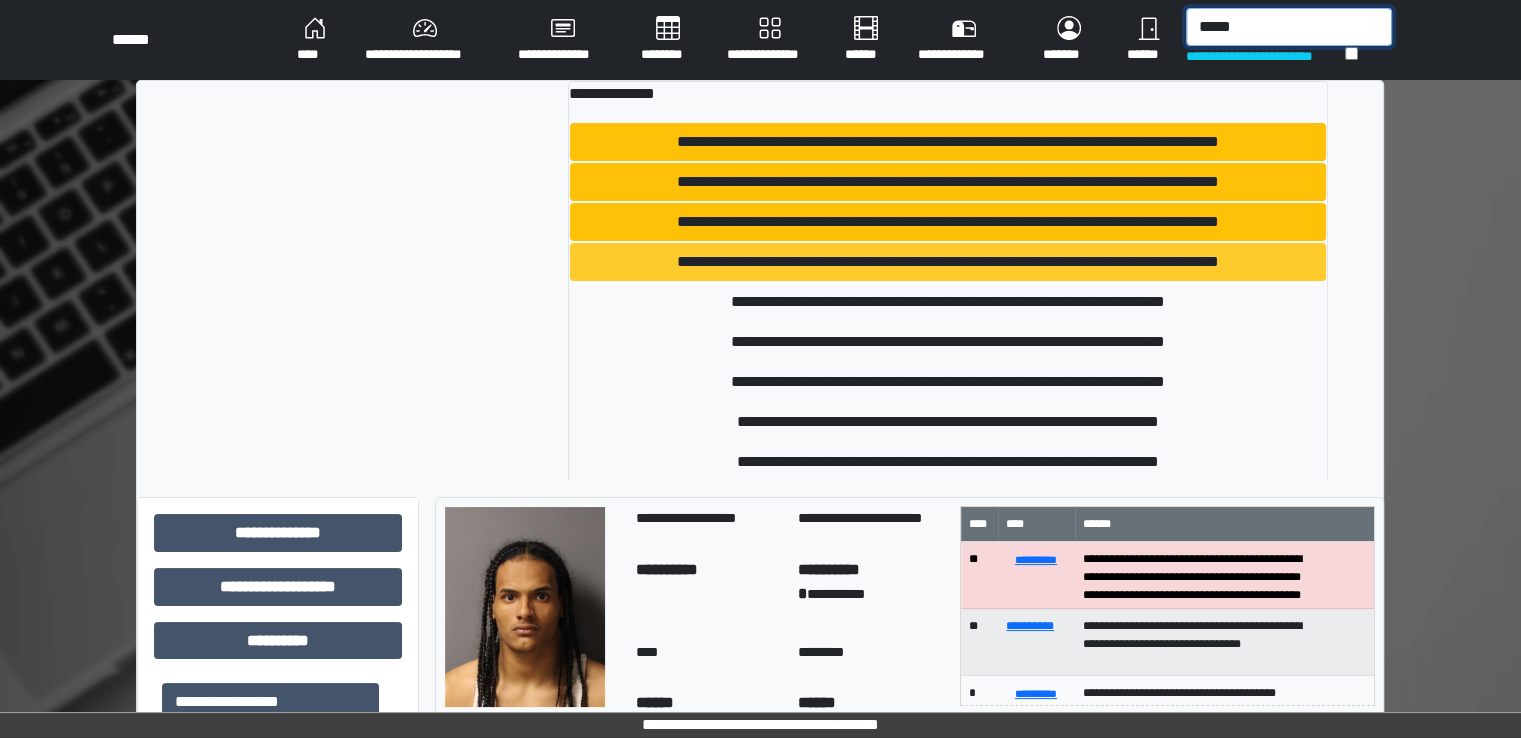 type on "*****" 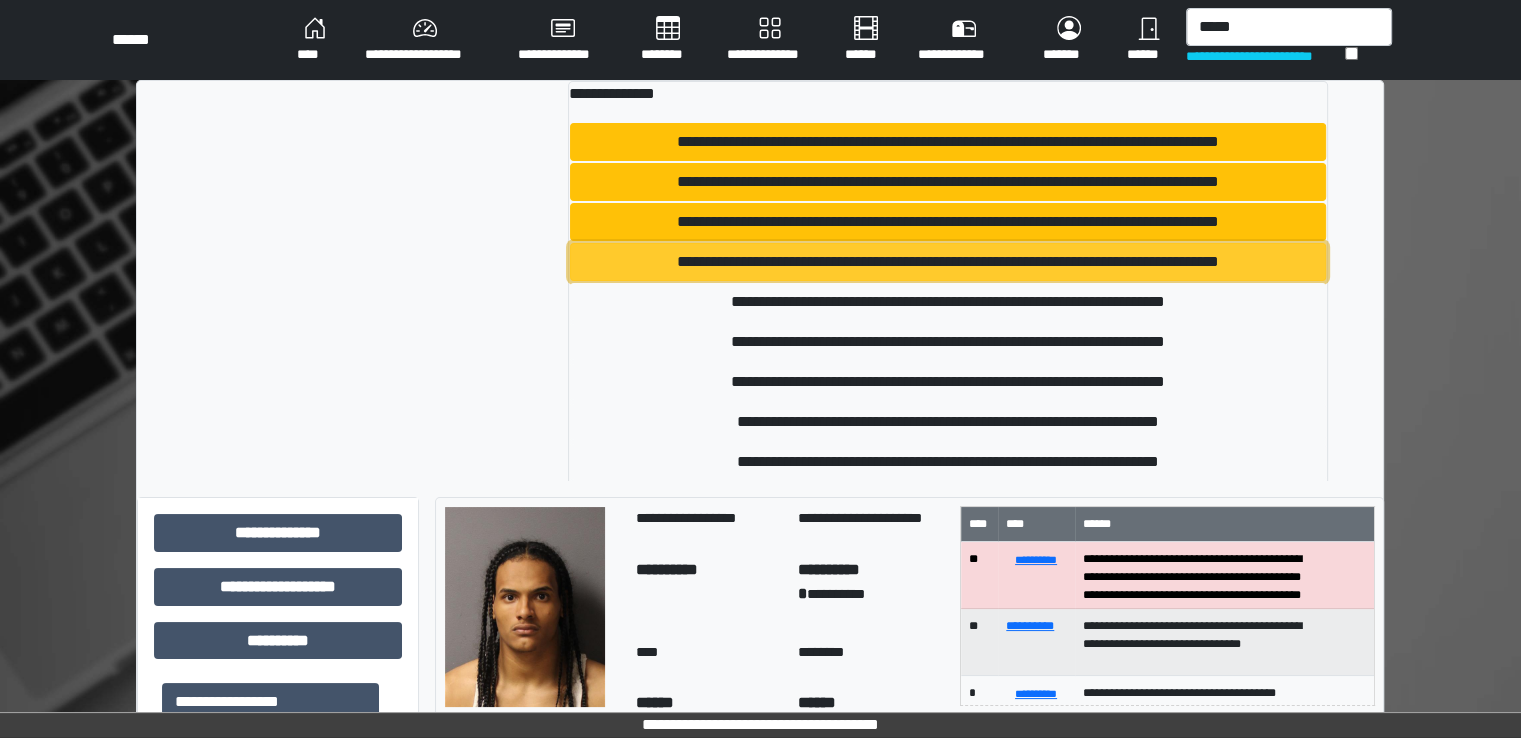 click on "**********" at bounding box center [948, 262] 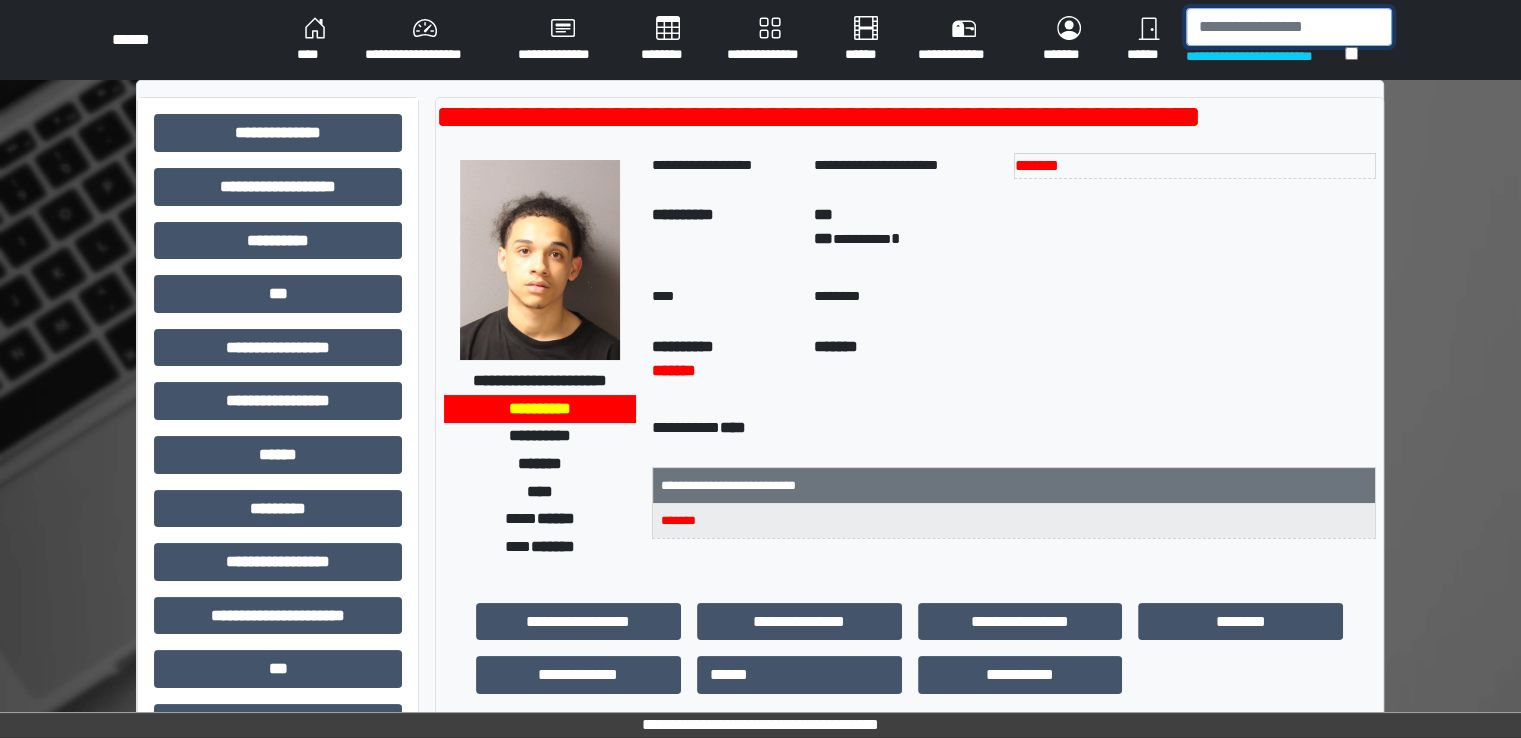 click at bounding box center (1289, 27) 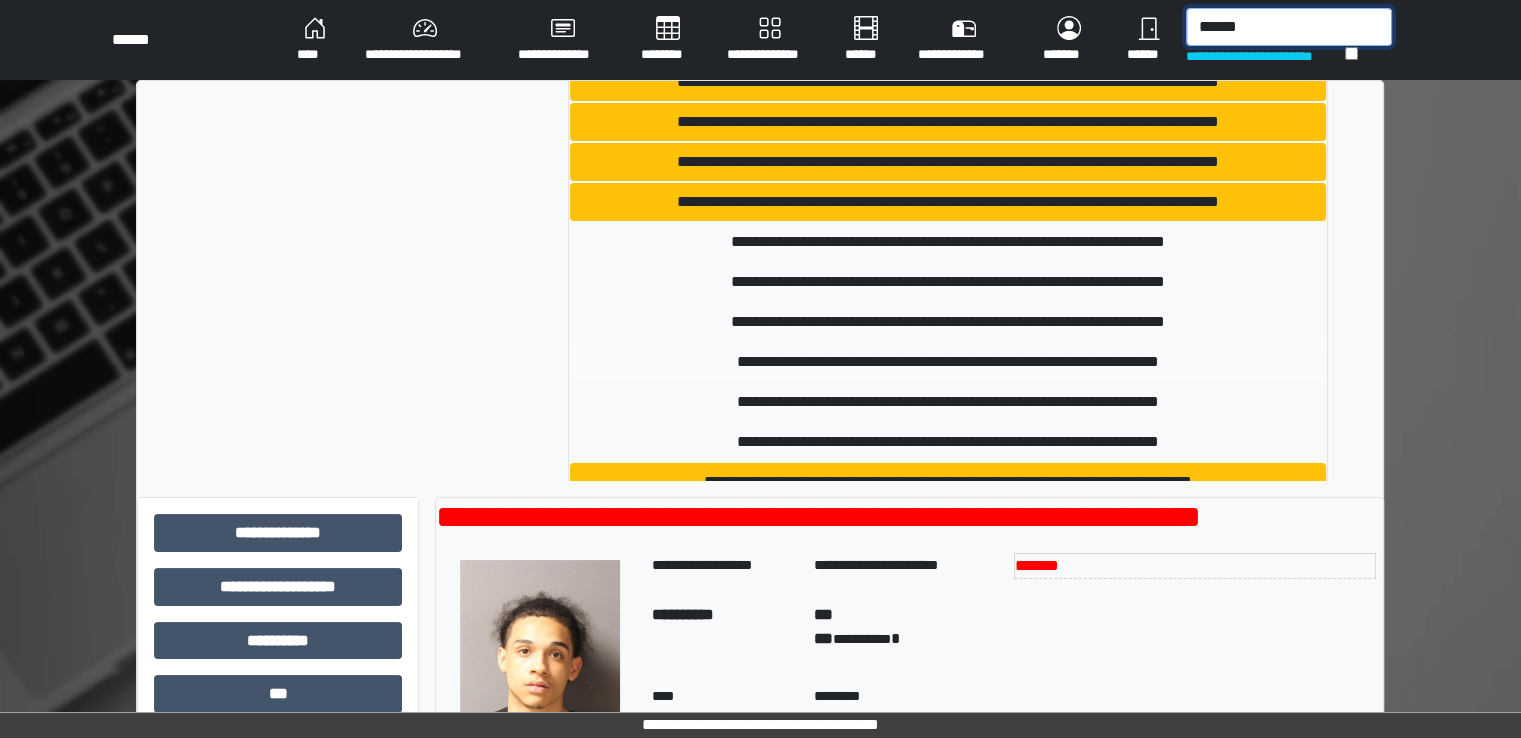 scroll, scrollTop: 92, scrollLeft: 0, axis: vertical 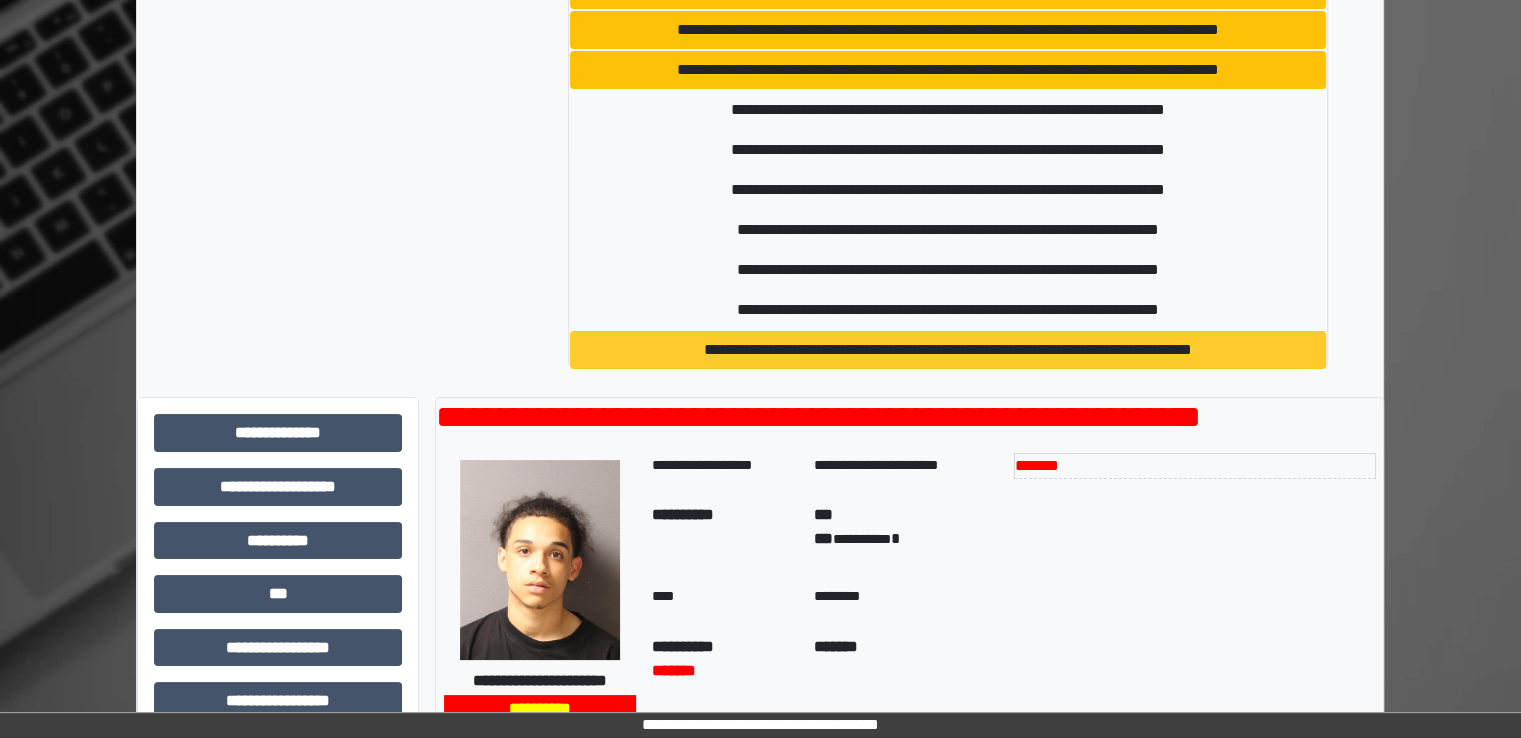 type on "******" 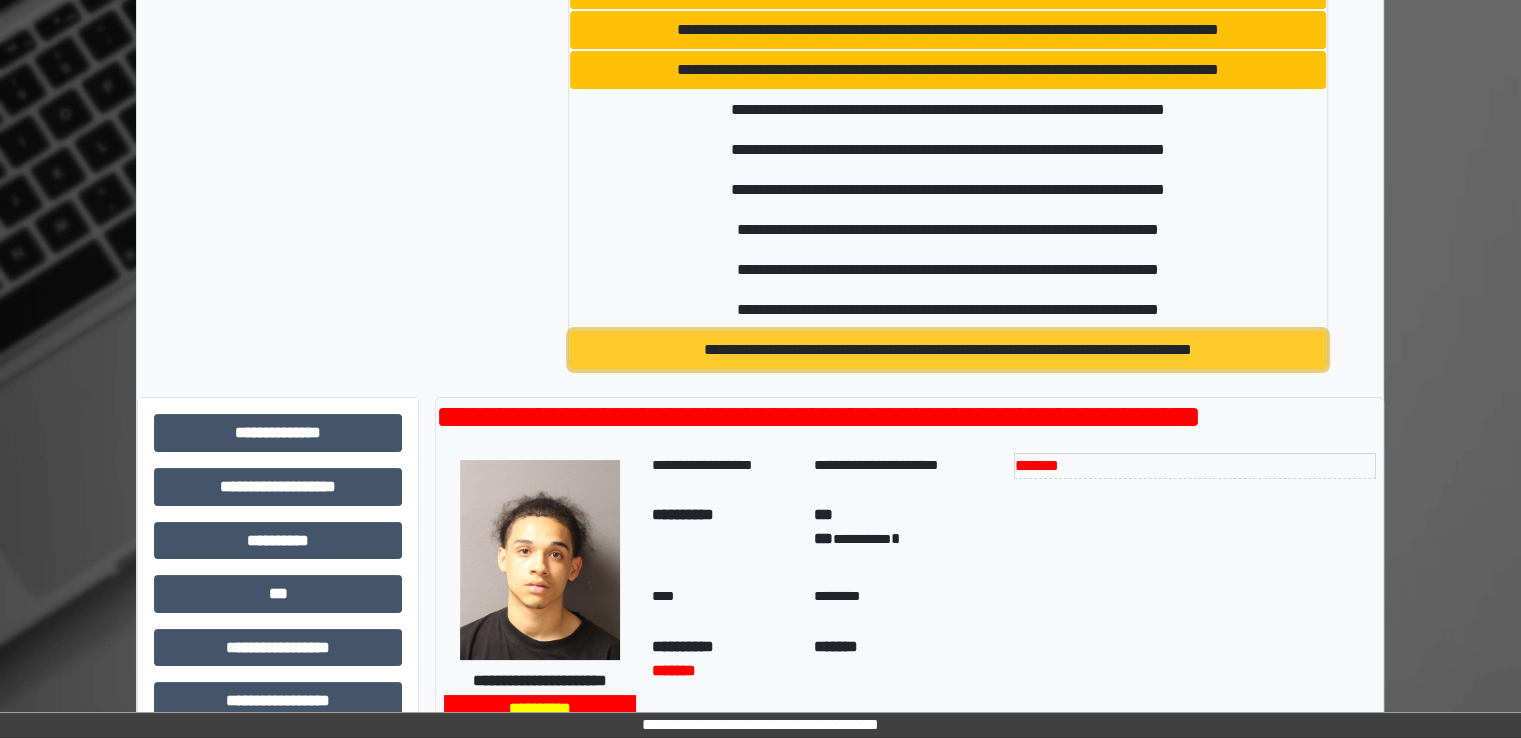click on "**********" at bounding box center [948, 350] 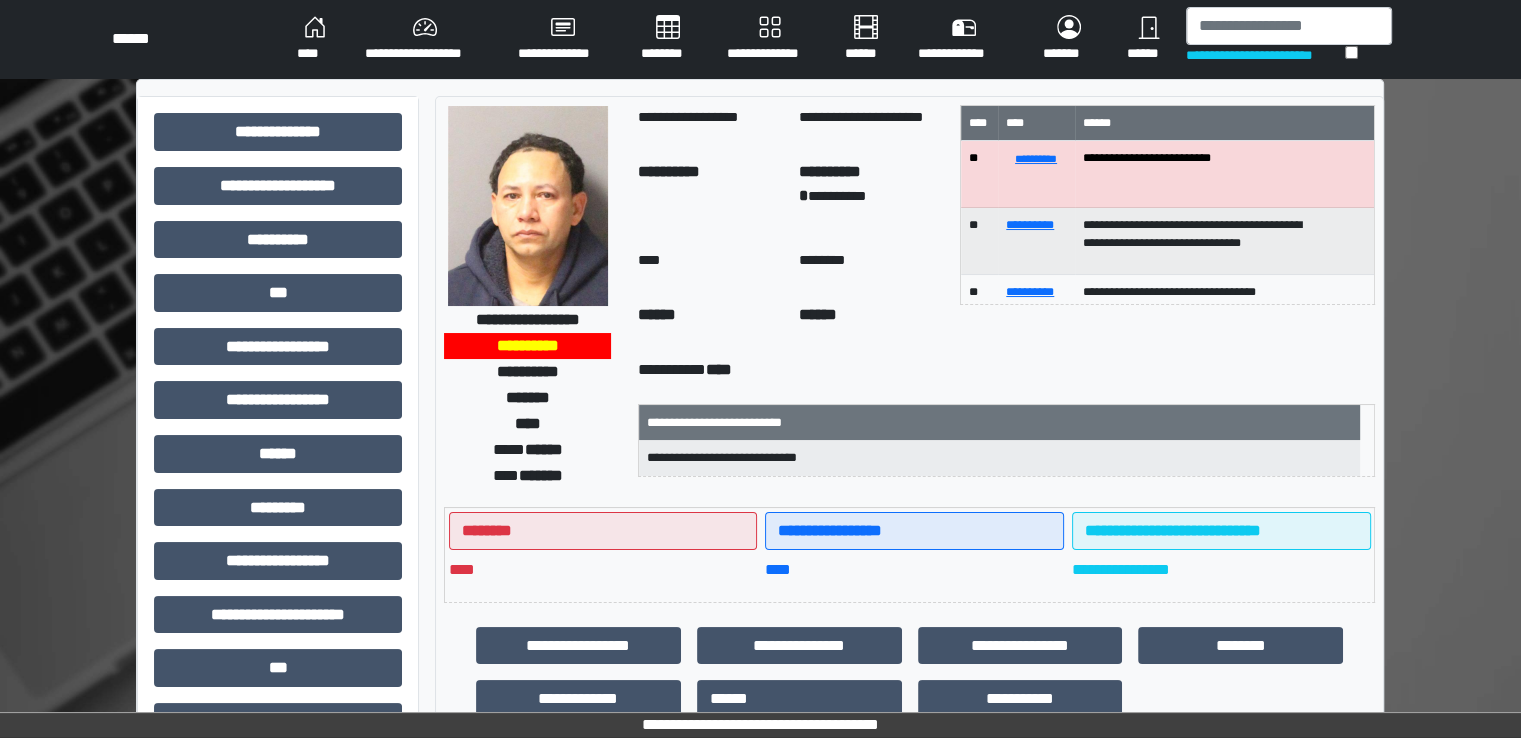 scroll, scrollTop: 0, scrollLeft: 0, axis: both 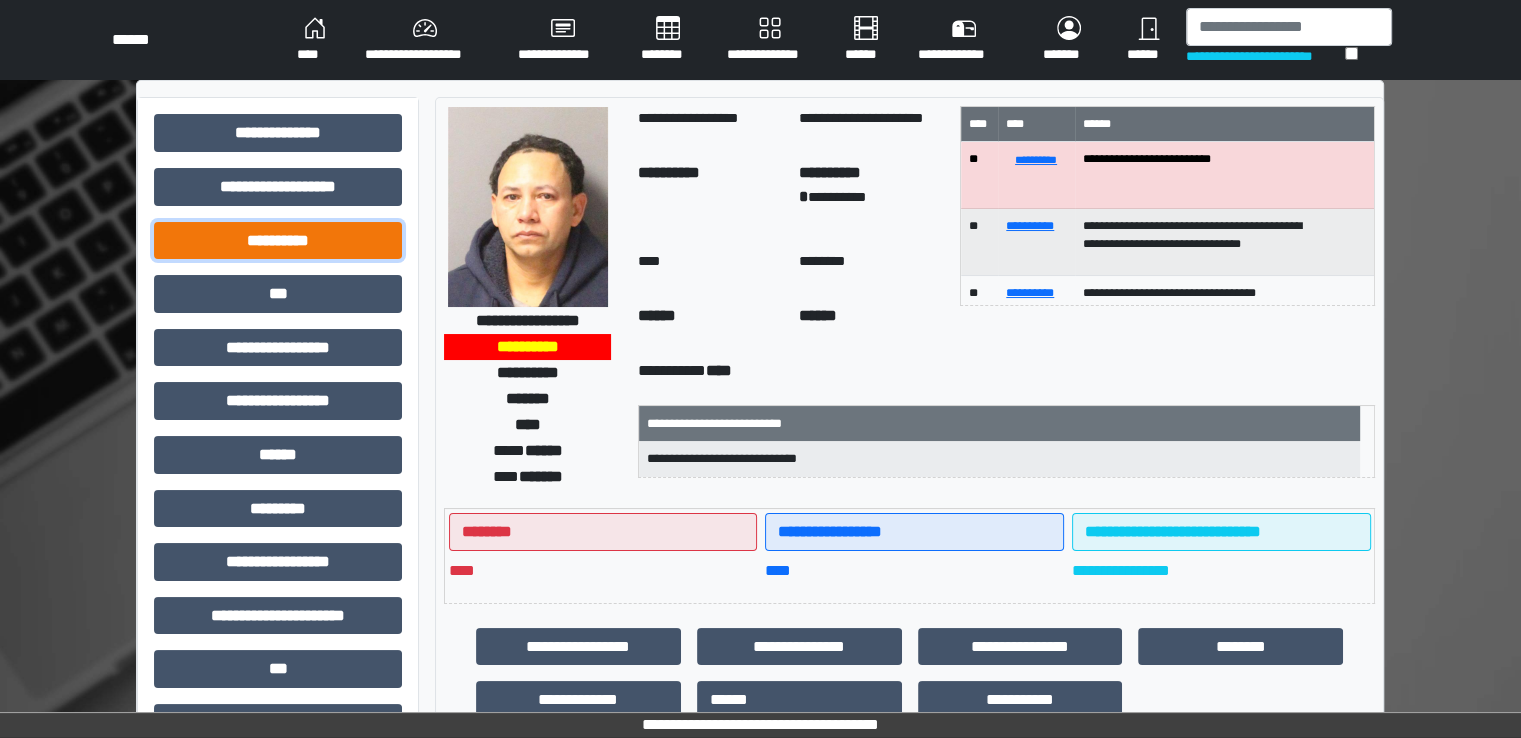 click on "**********" at bounding box center (278, 241) 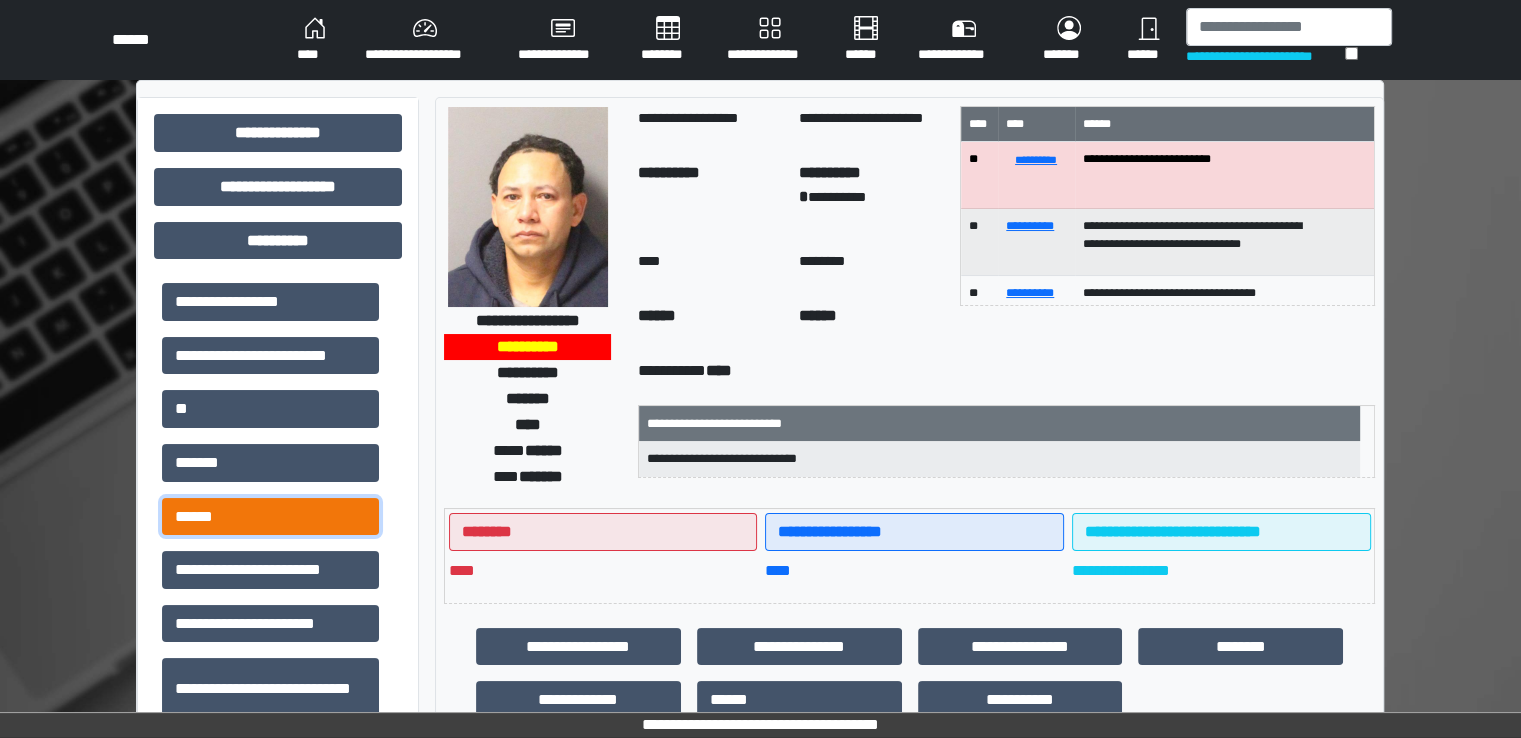 click on "******" at bounding box center [270, 517] 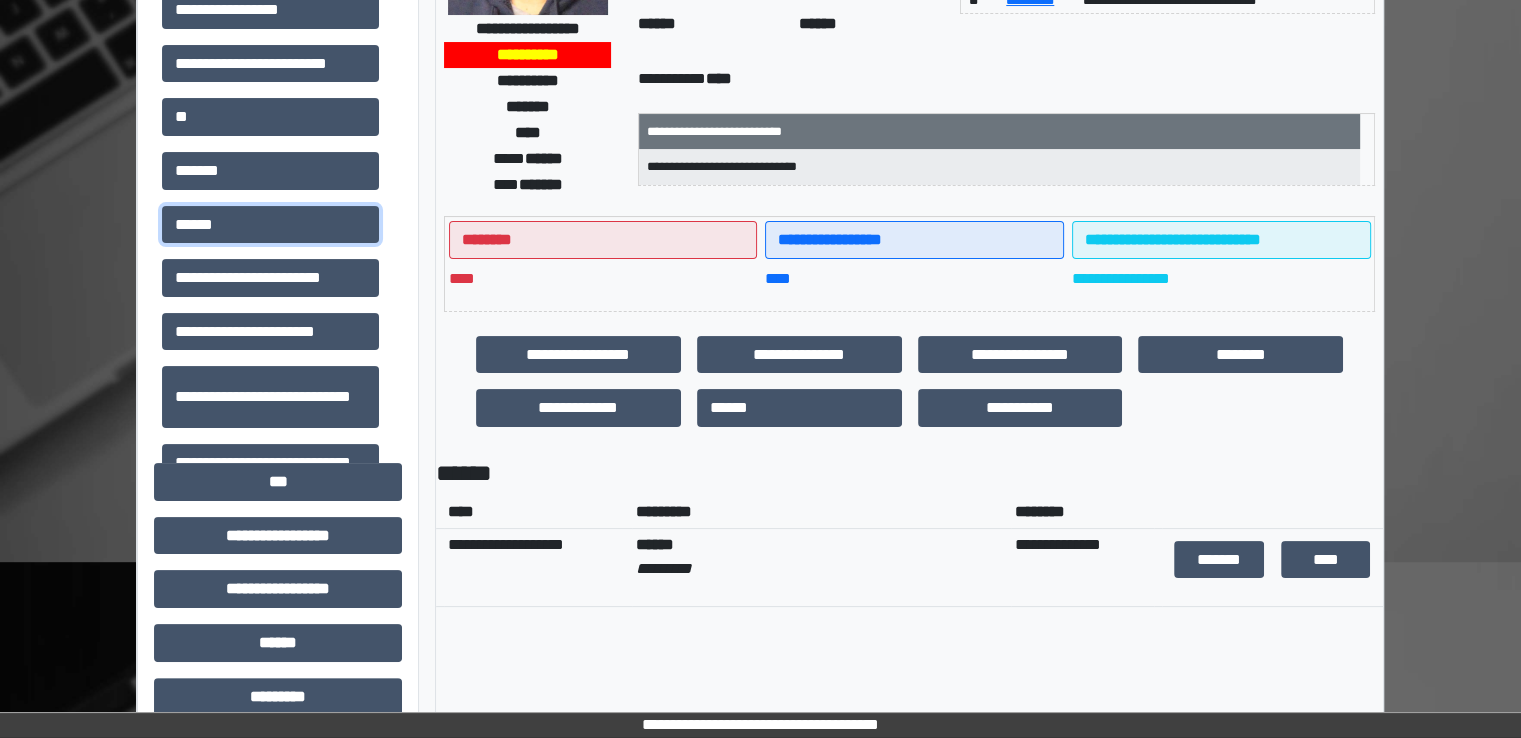scroll, scrollTop: 400, scrollLeft: 0, axis: vertical 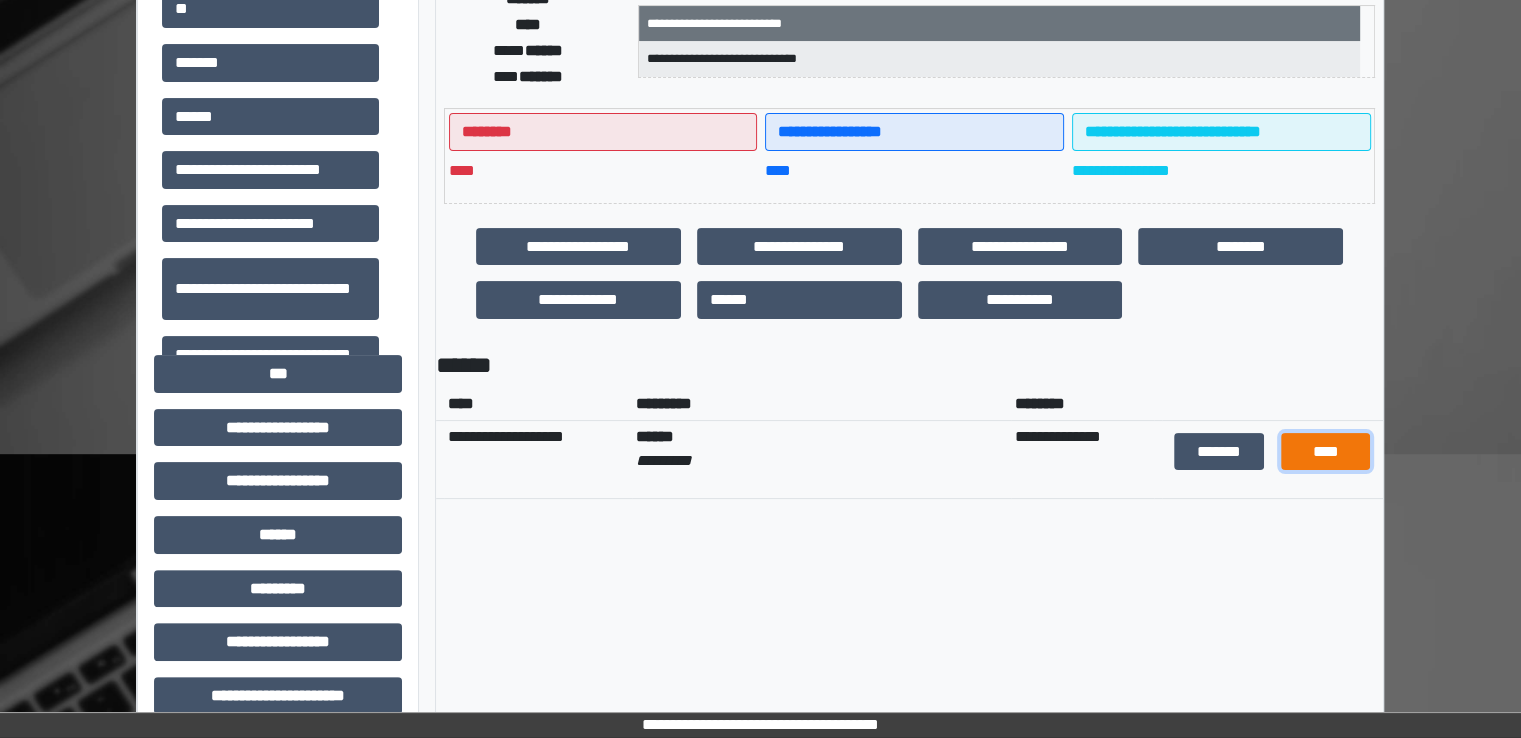 click on "****" at bounding box center (1326, 452) 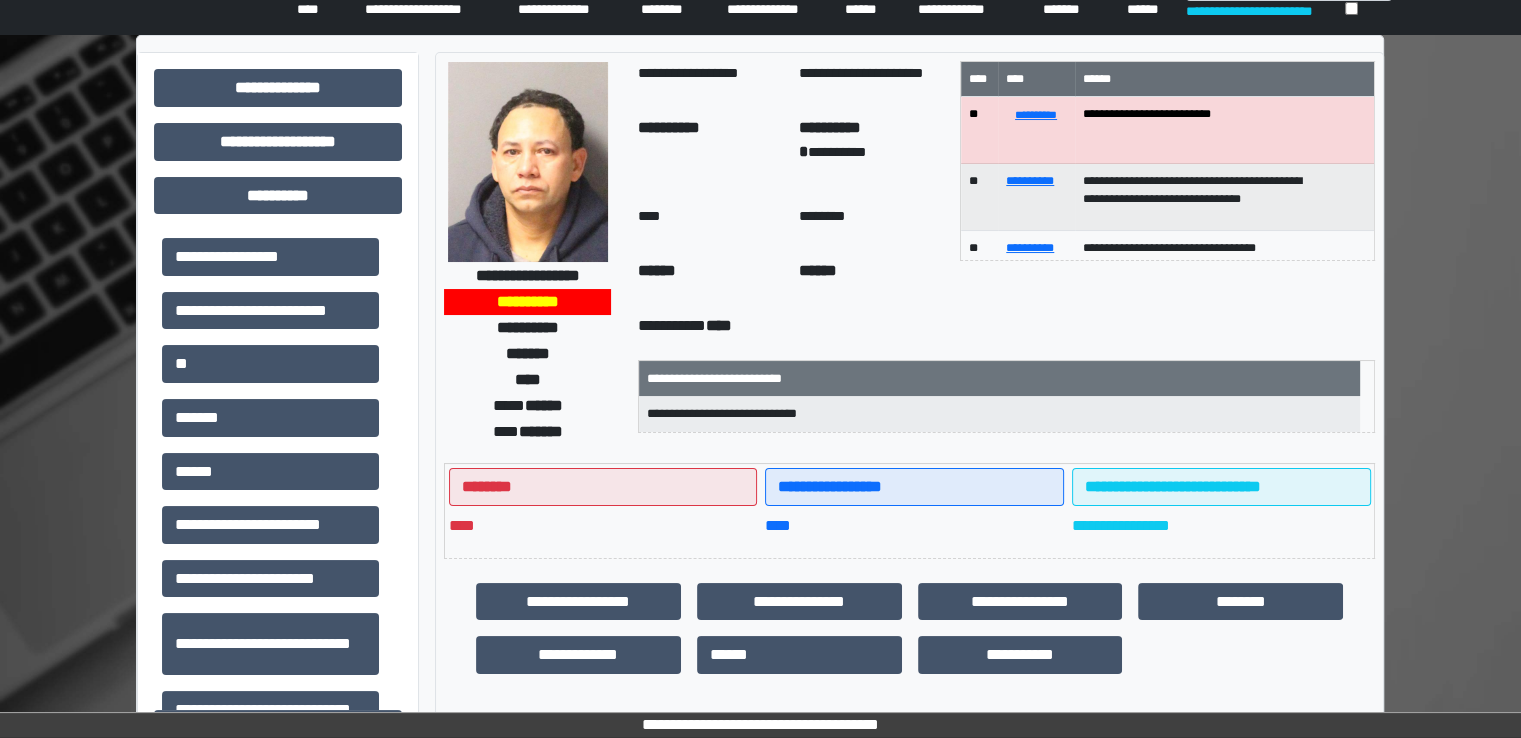scroll, scrollTop: 0, scrollLeft: 0, axis: both 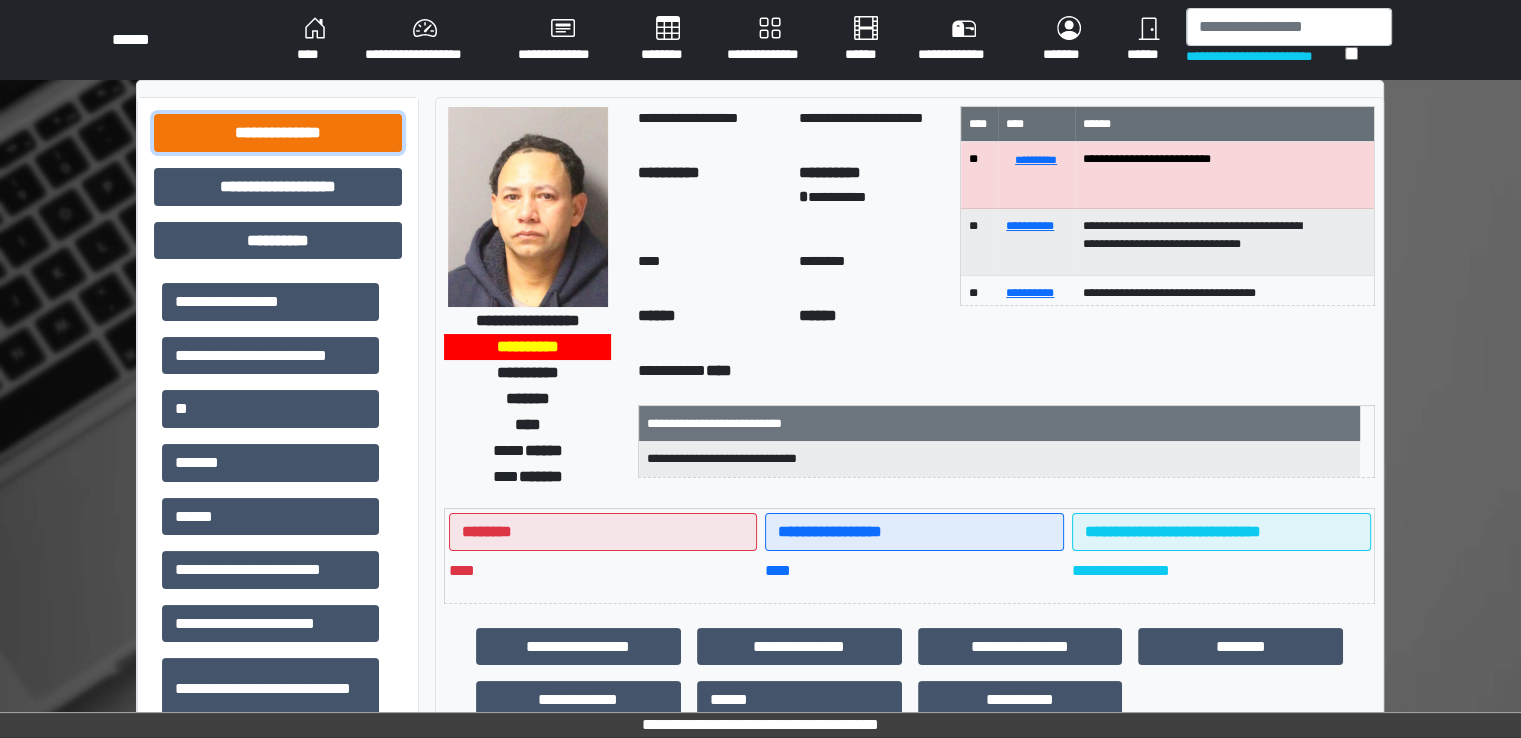click on "**********" at bounding box center [278, 133] 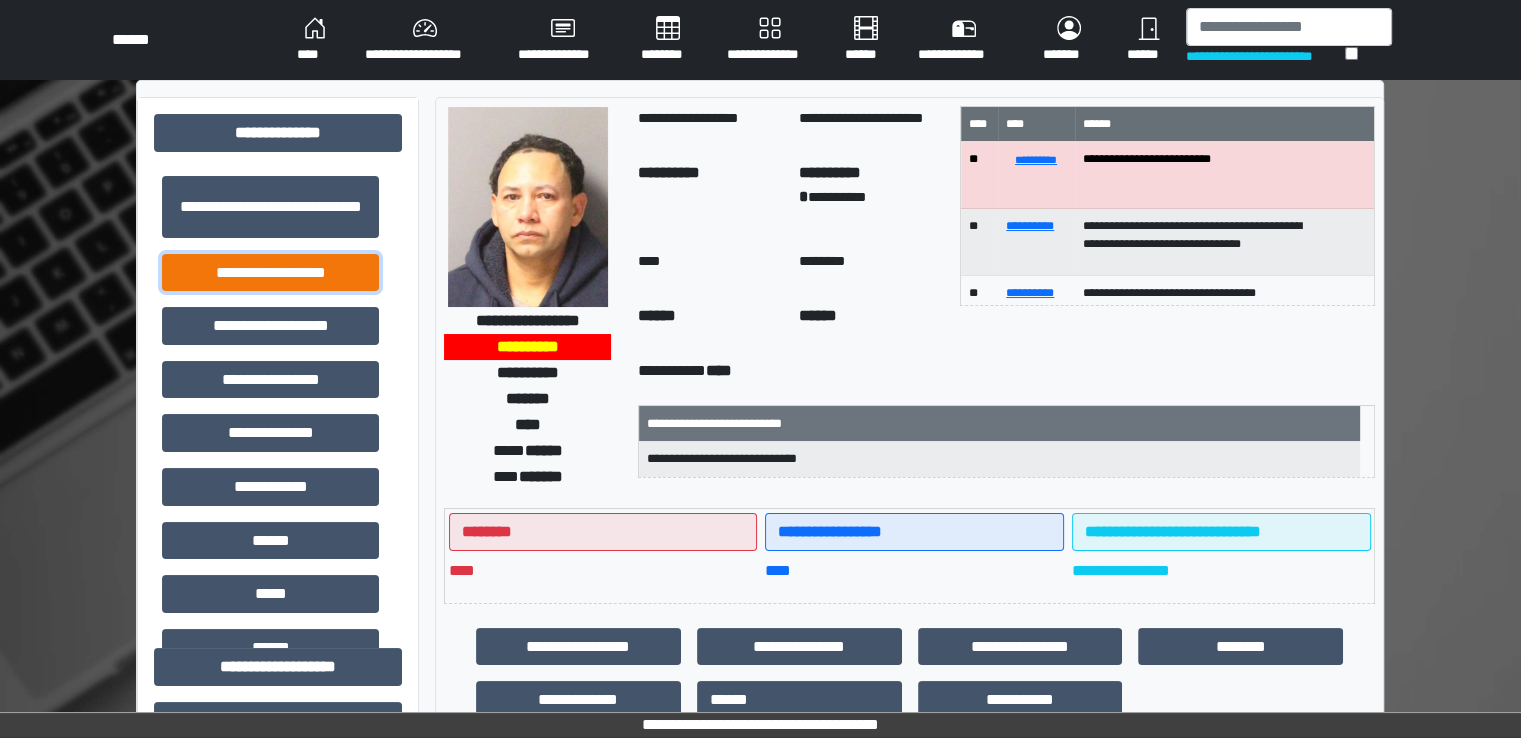 click on "**********" at bounding box center (270, 273) 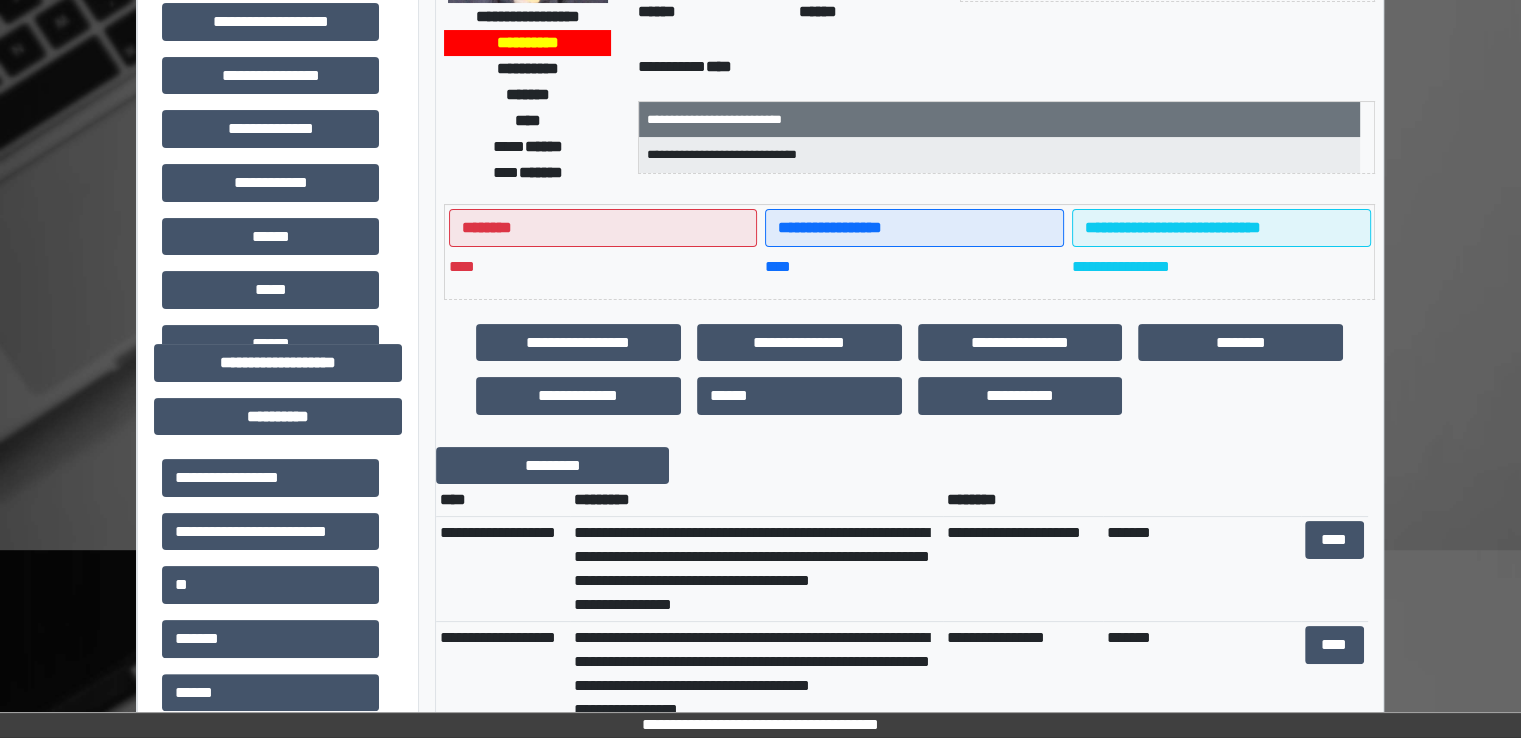 scroll, scrollTop: 400, scrollLeft: 0, axis: vertical 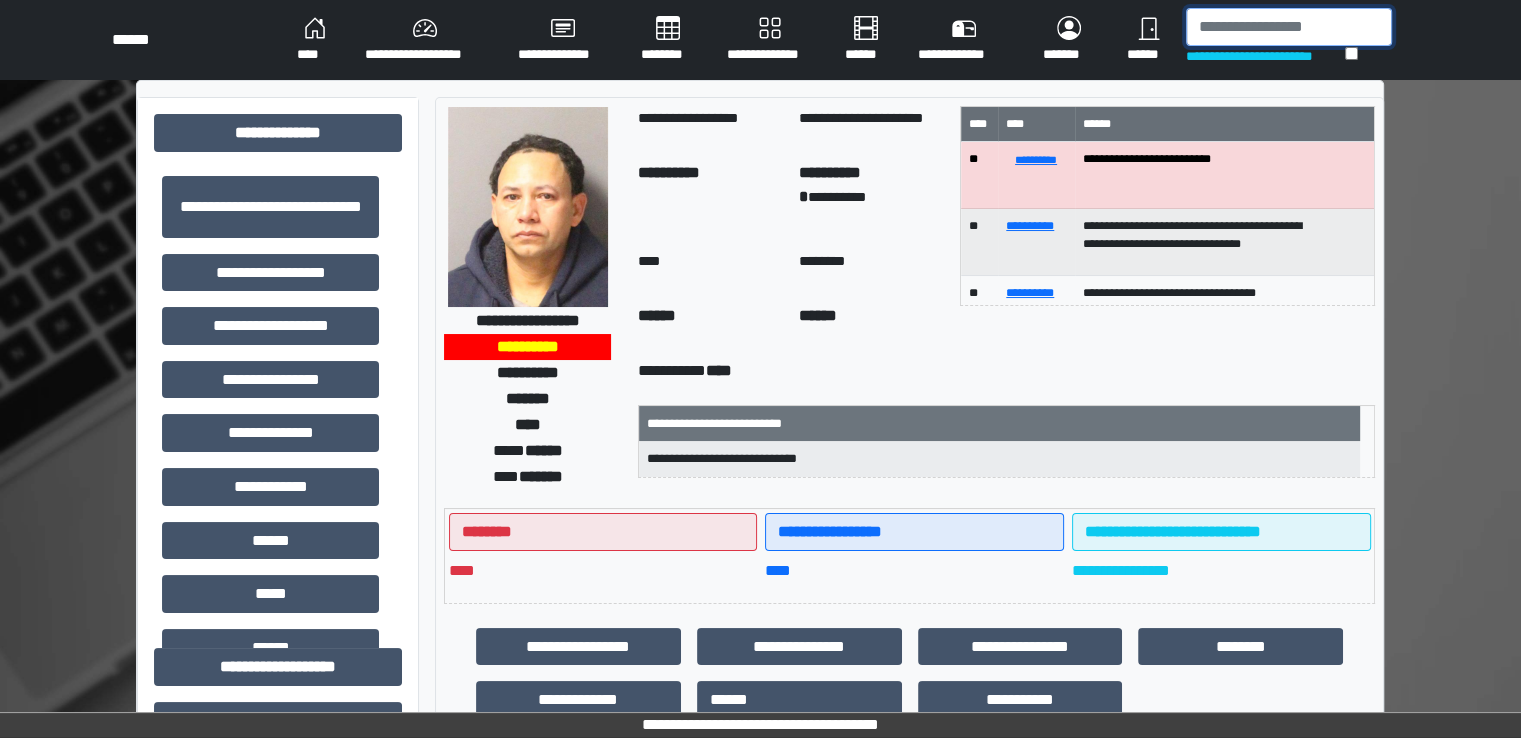 click at bounding box center (1289, 27) 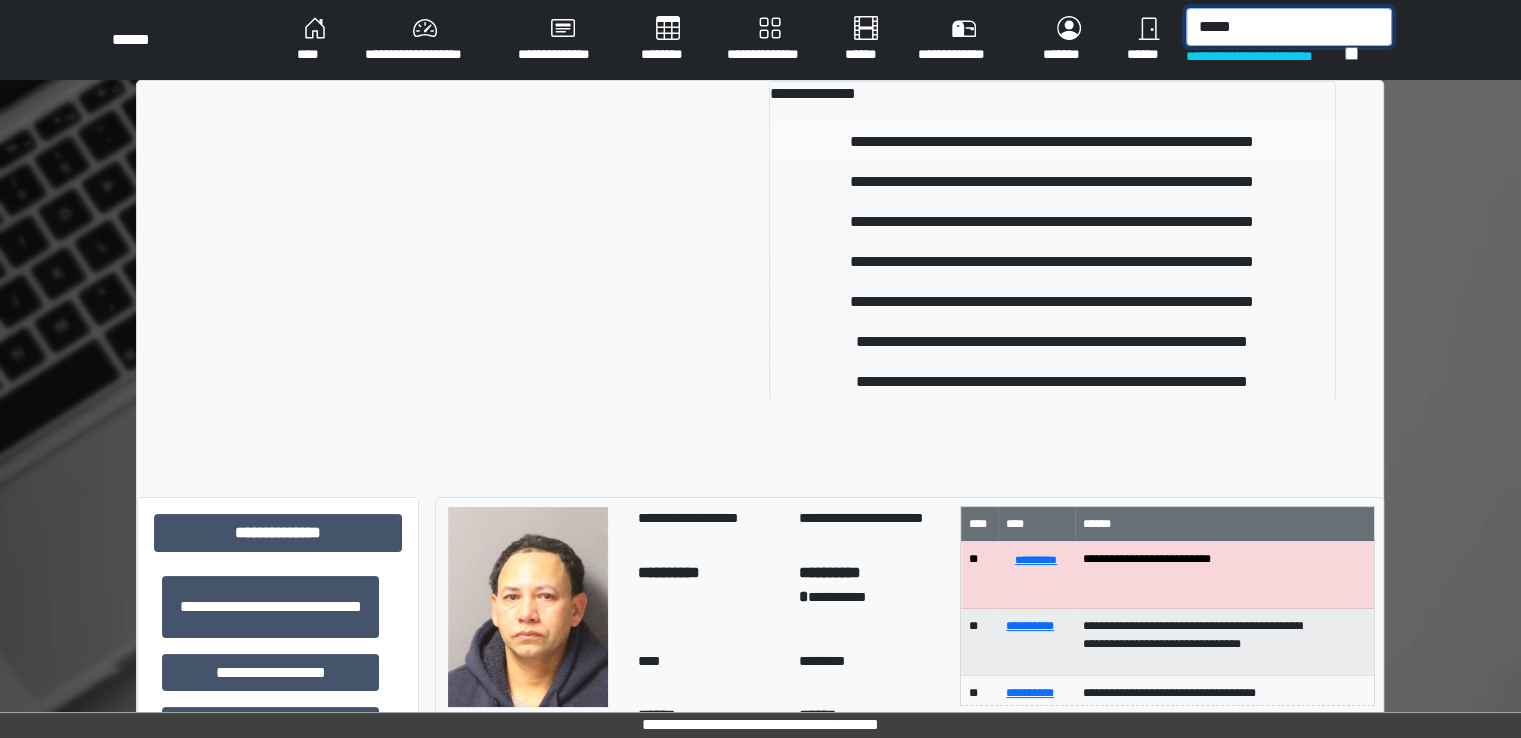 type on "*****" 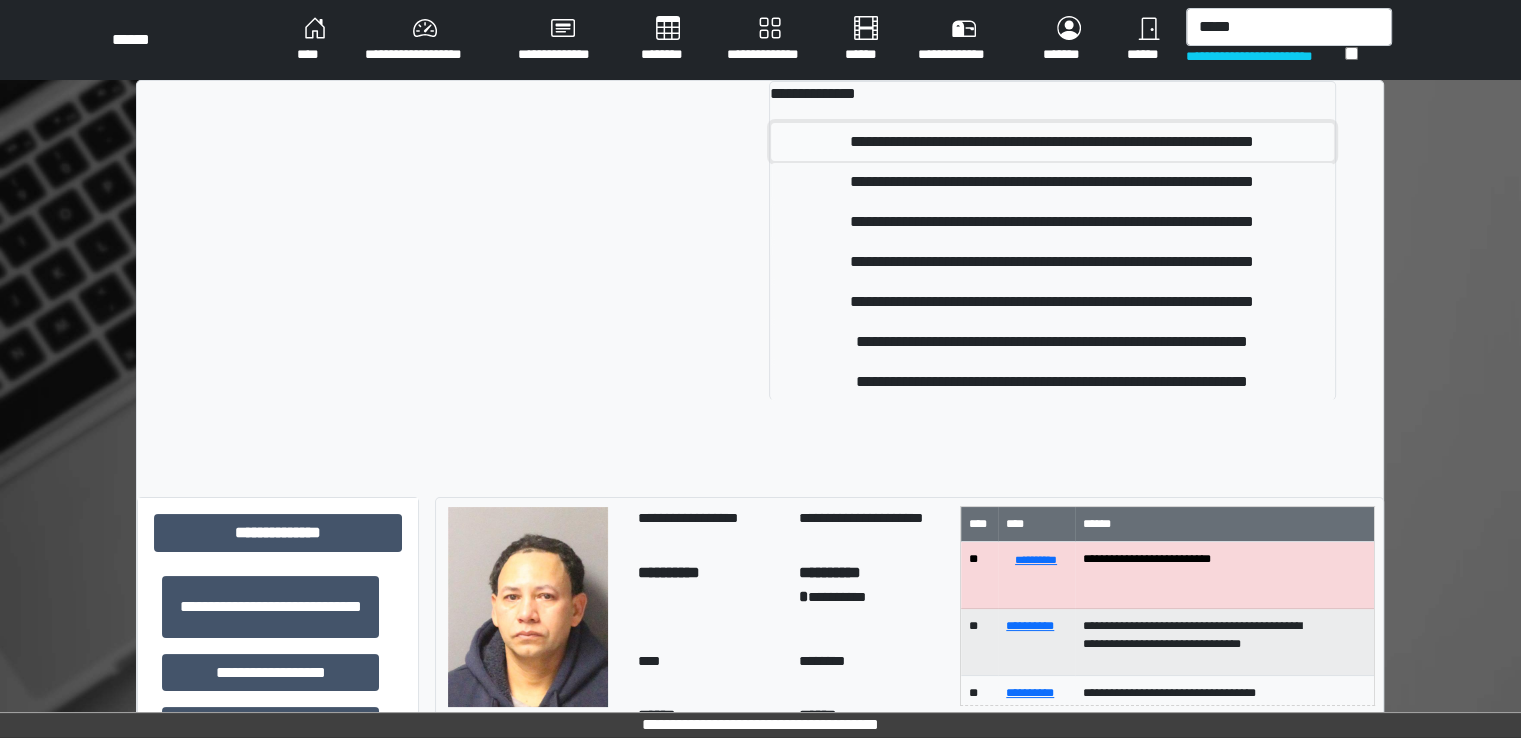 click on "**********" at bounding box center [1052, 142] 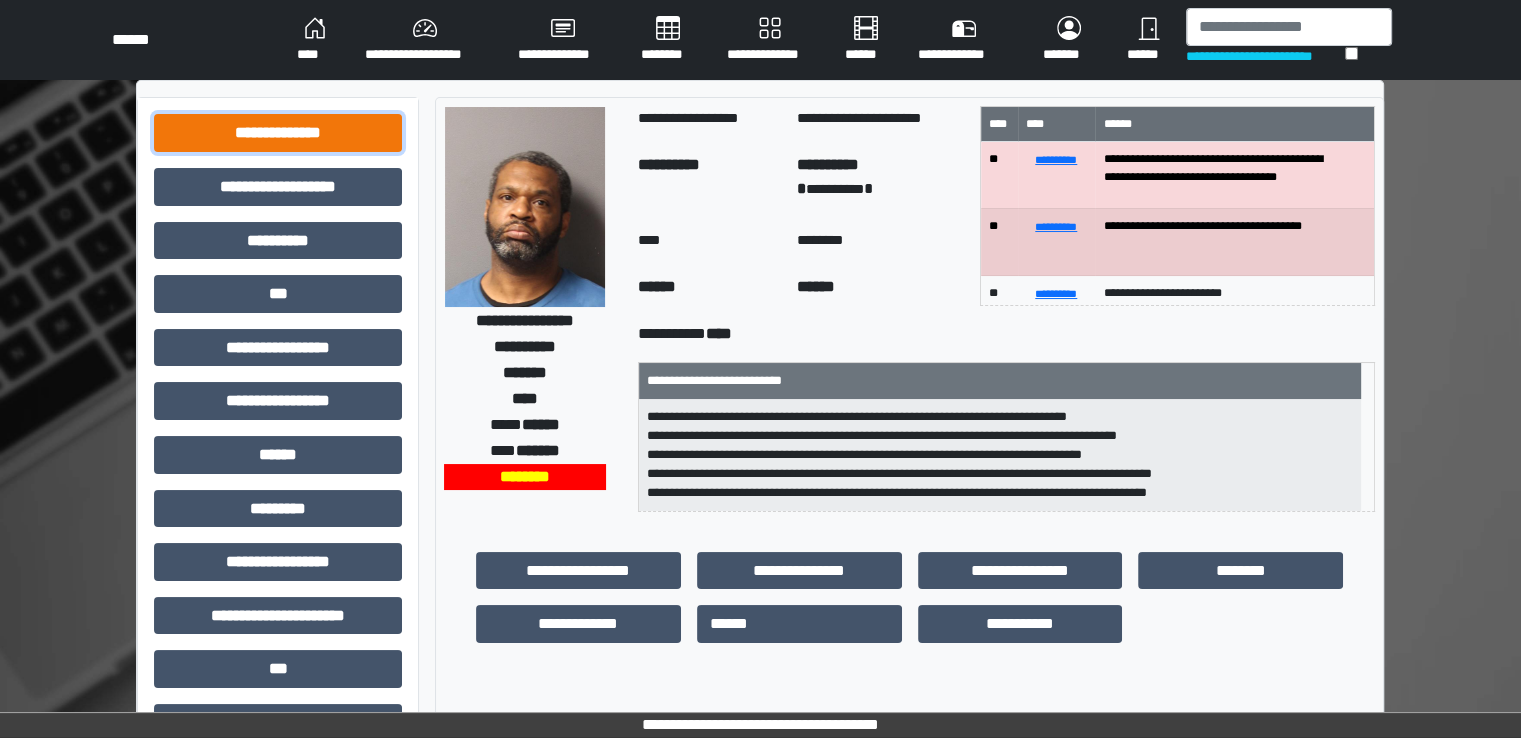 click on "**********" at bounding box center [278, 133] 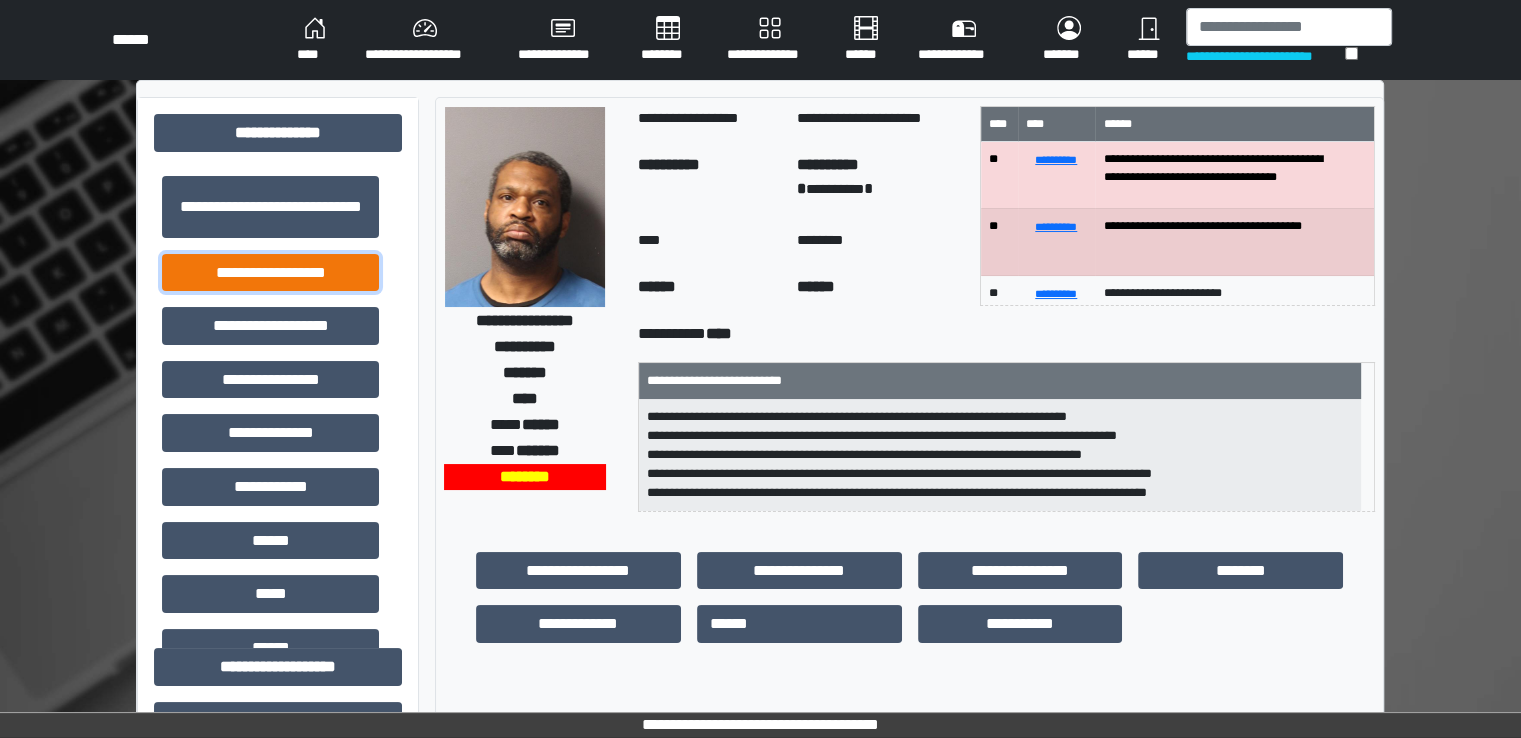 click on "**********" at bounding box center (270, 273) 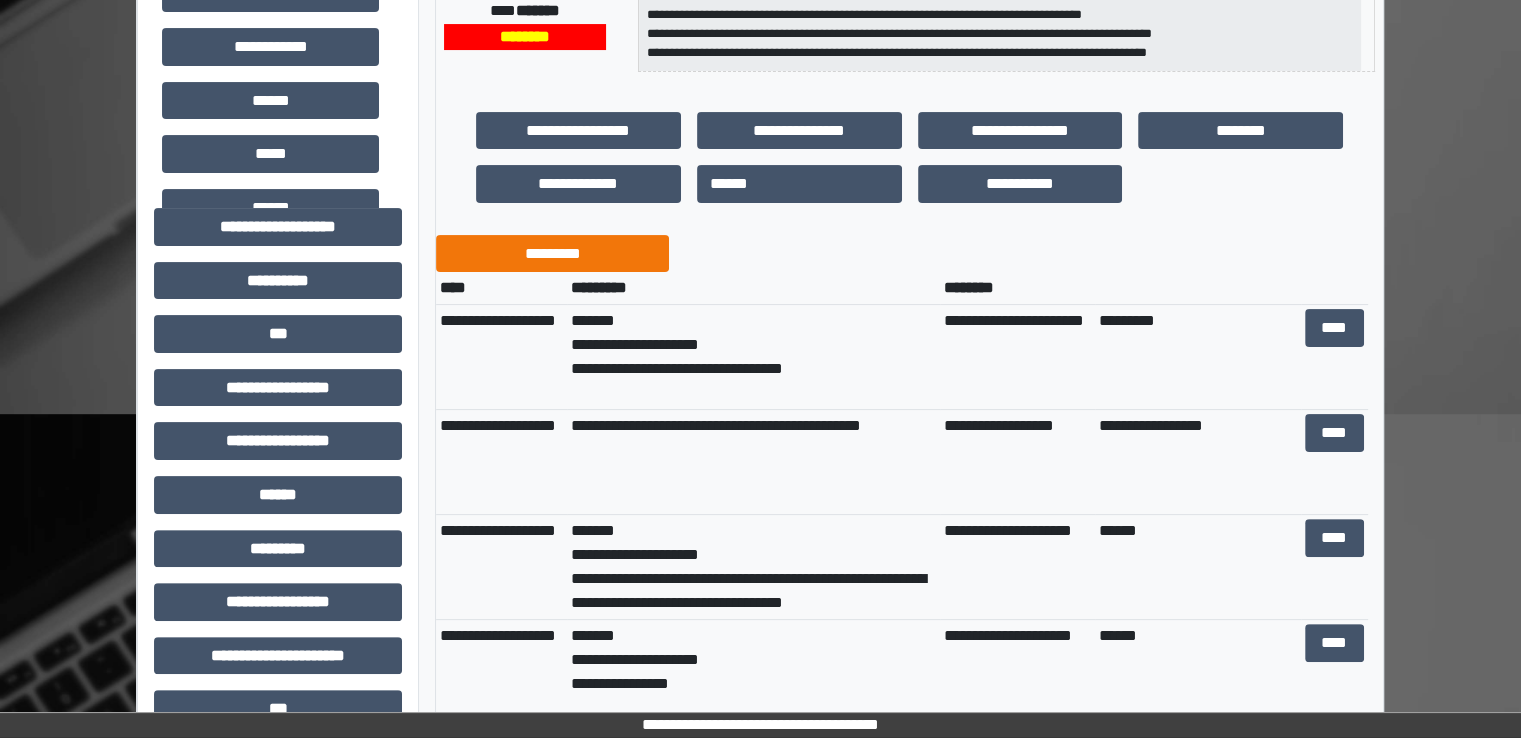 scroll, scrollTop: 500, scrollLeft: 0, axis: vertical 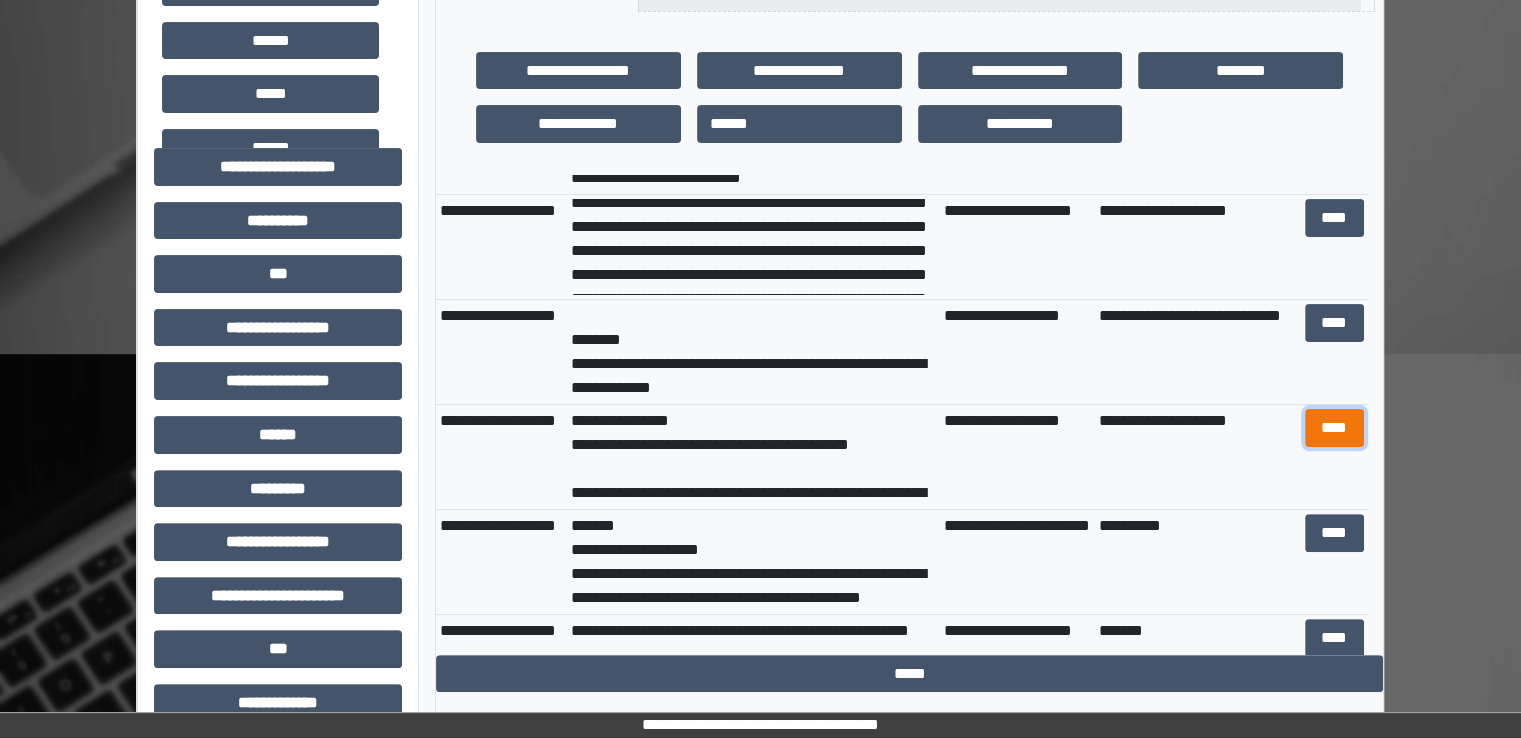 click on "****" at bounding box center (1334, 428) 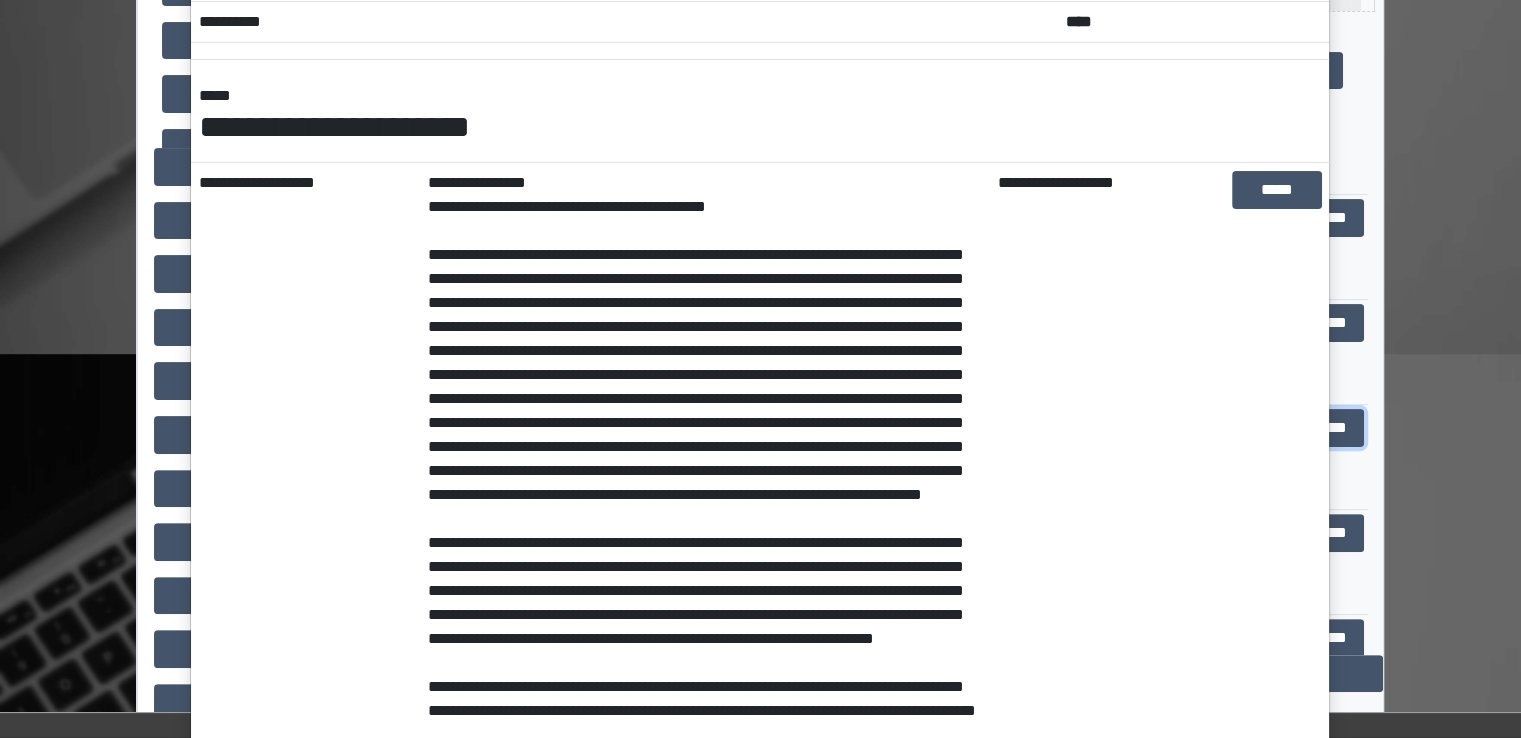 scroll, scrollTop: 0, scrollLeft: 0, axis: both 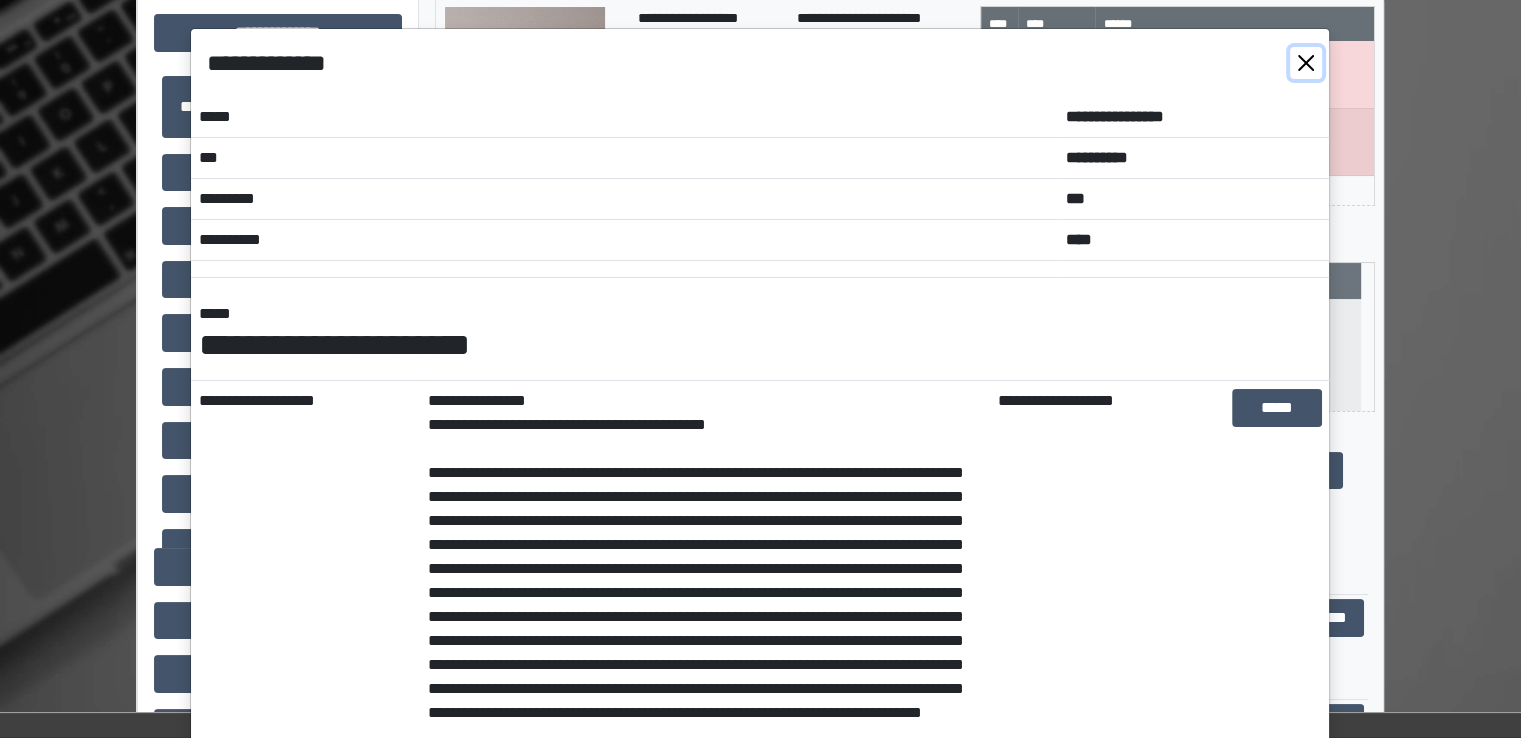 click at bounding box center [1306, 63] 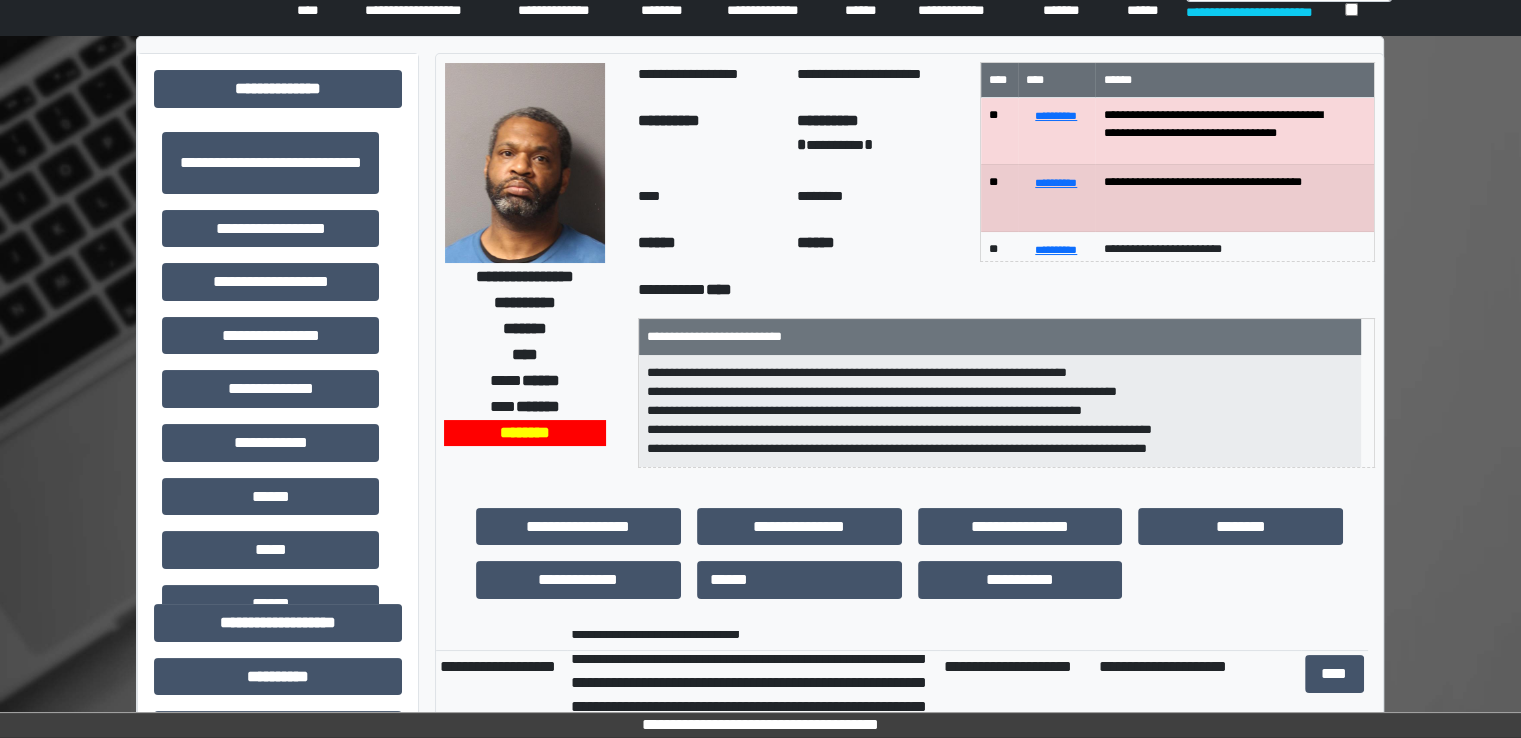 scroll, scrollTop: 0, scrollLeft: 0, axis: both 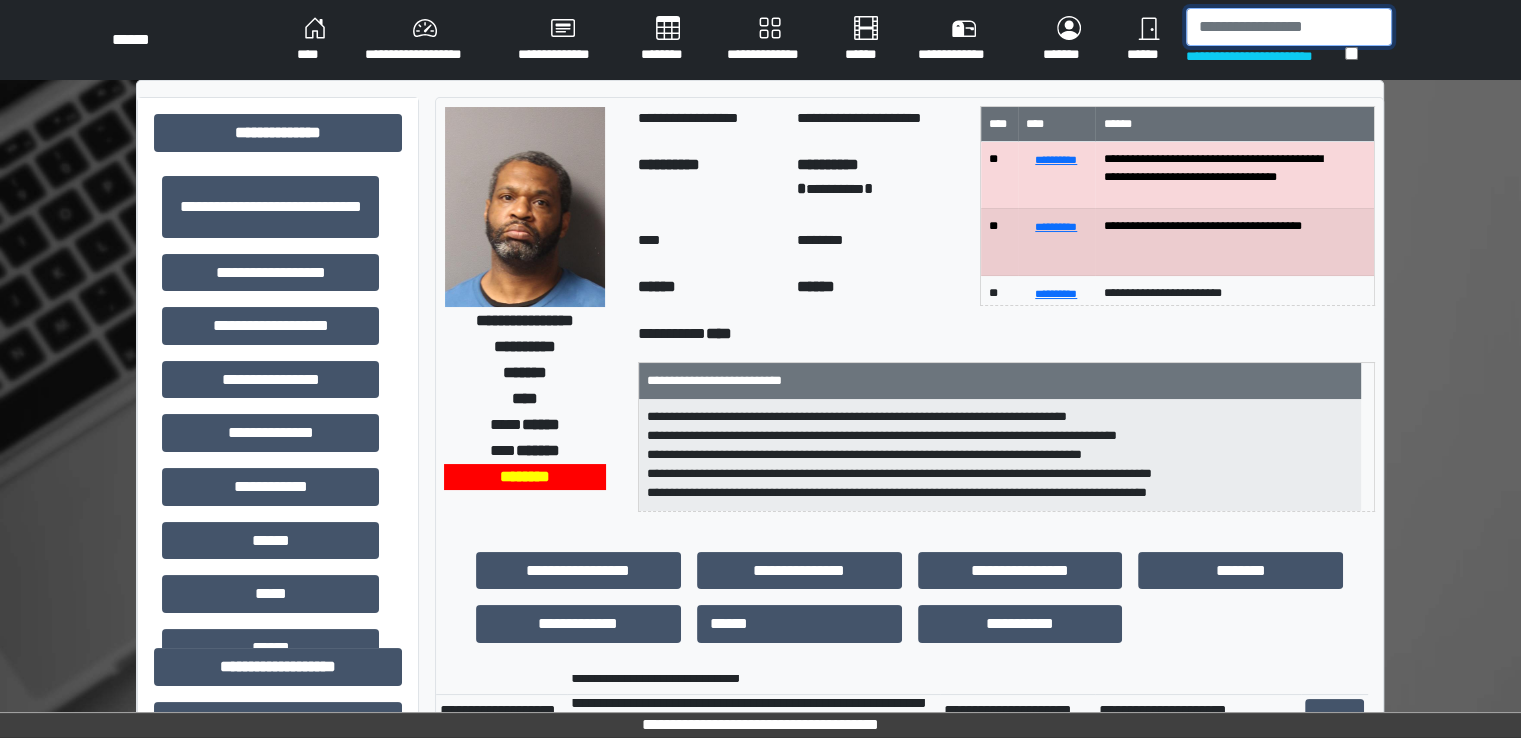 click at bounding box center (1289, 27) 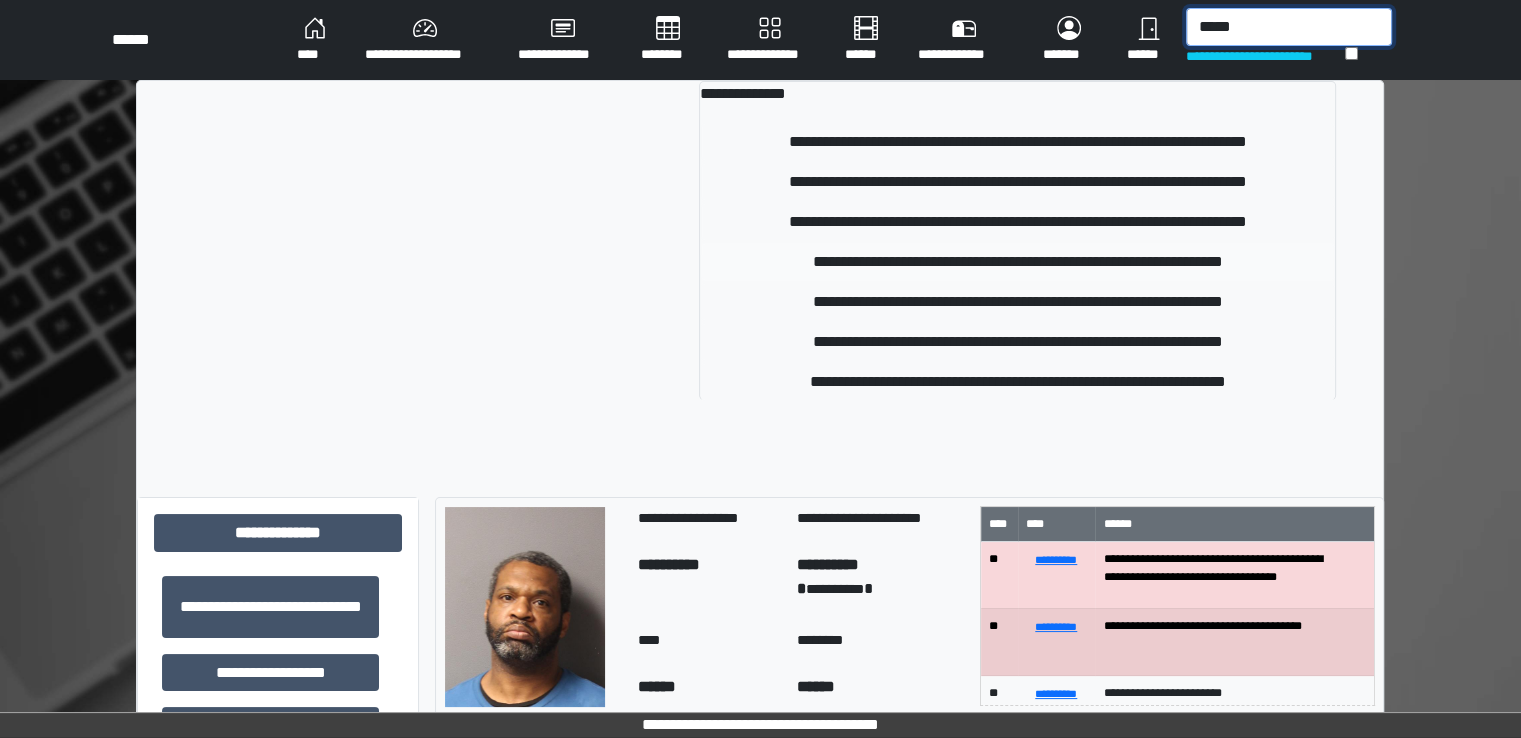 type on "*****" 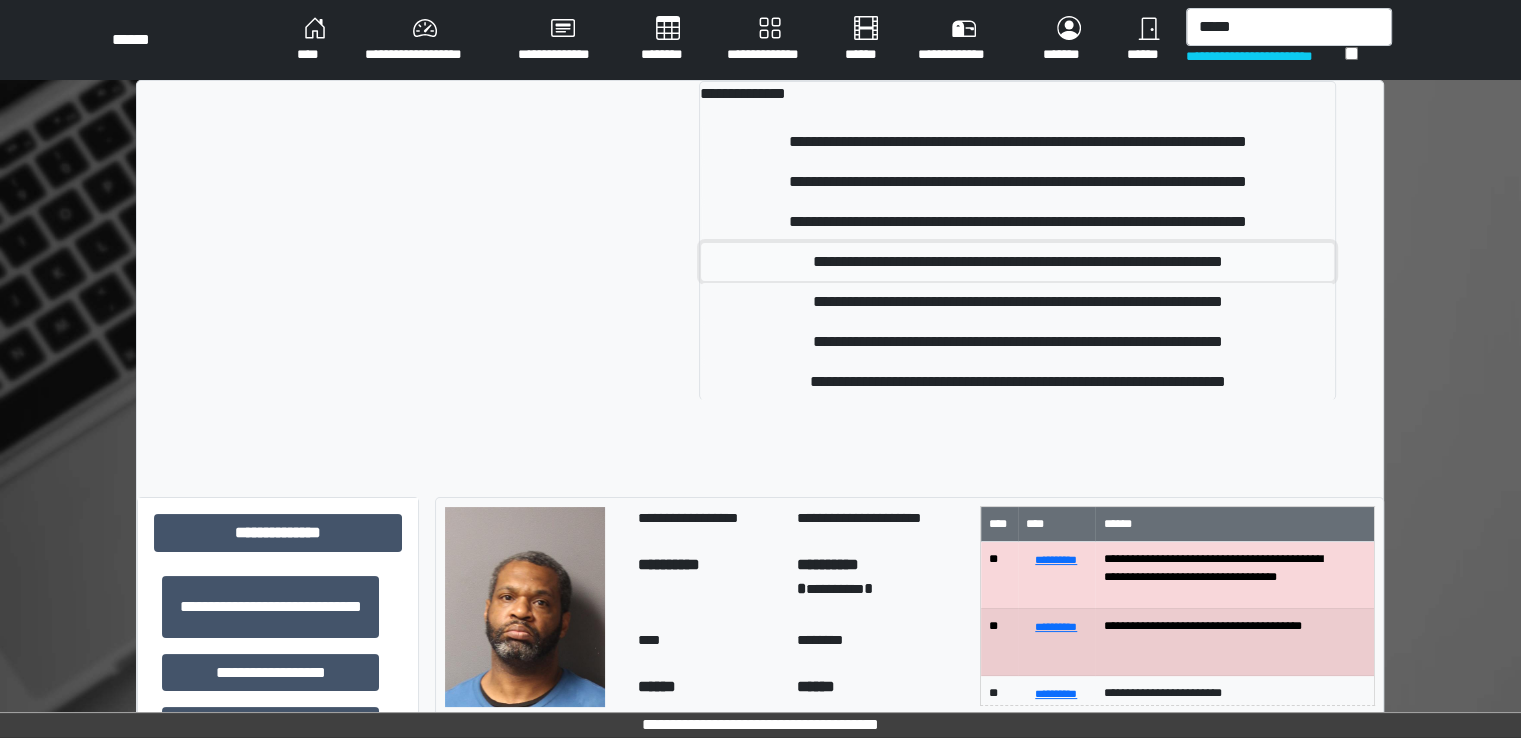 click on "**********" at bounding box center [1017, 262] 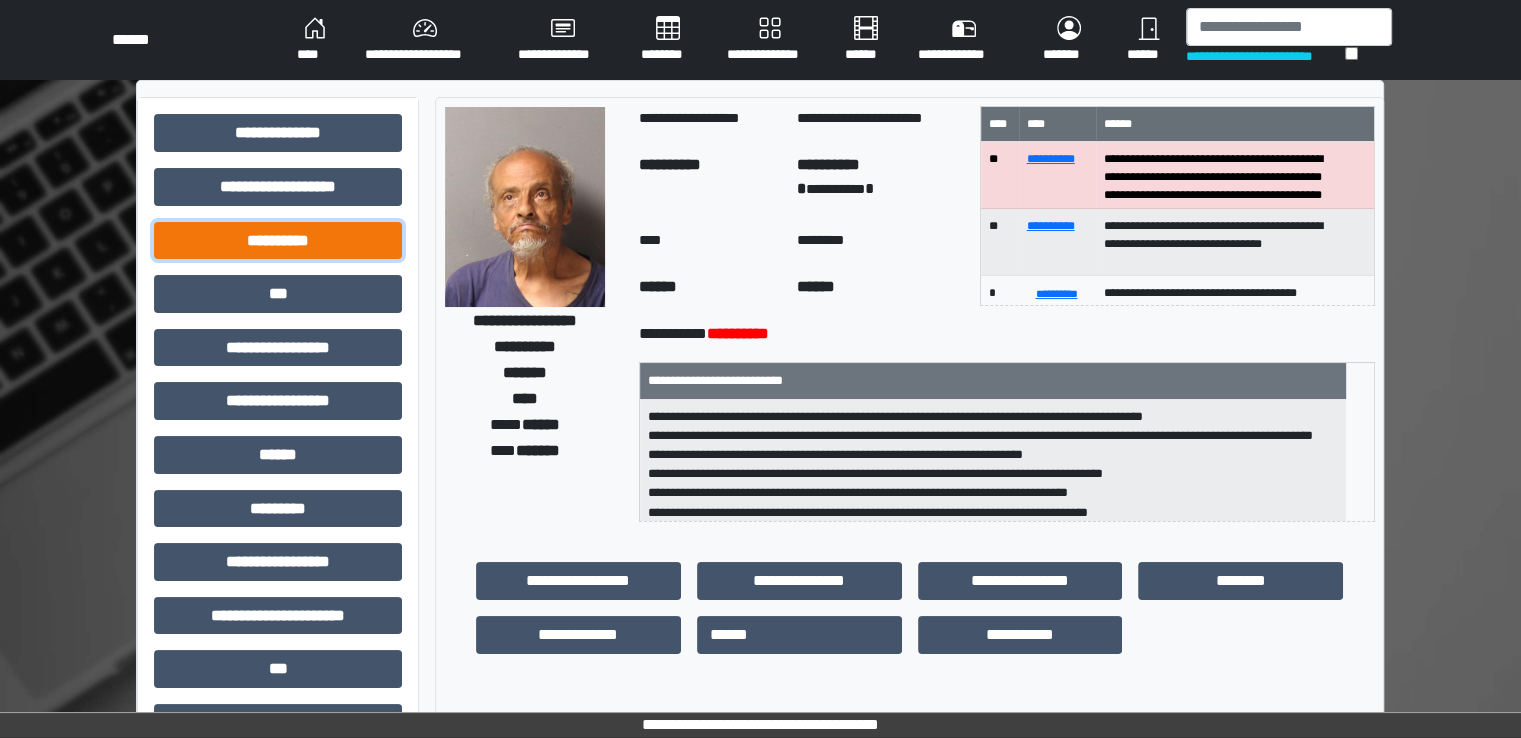 click on "**********" at bounding box center [278, 241] 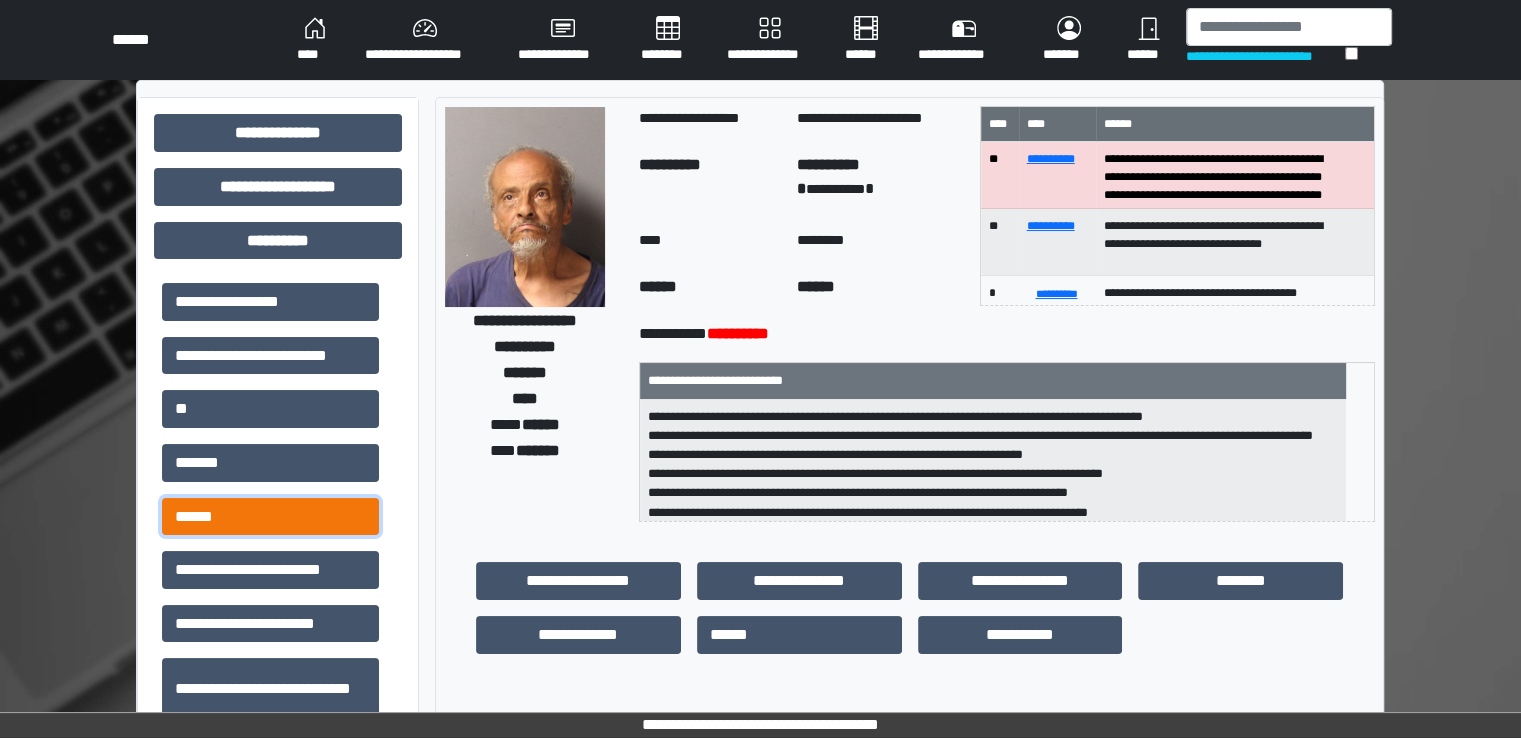 click on "******" at bounding box center [270, 517] 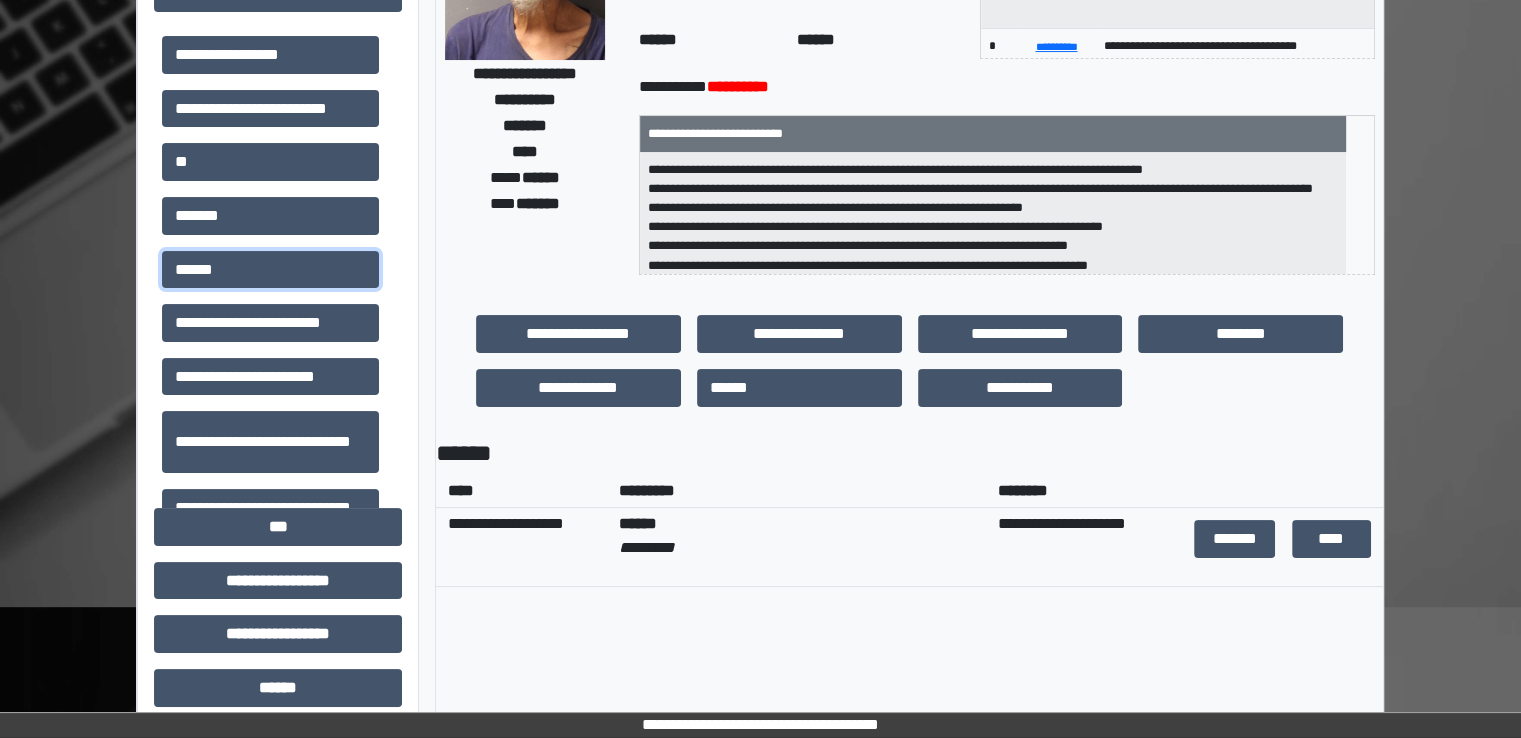 scroll, scrollTop: 300, scrollLeft: 0, axis: vertical 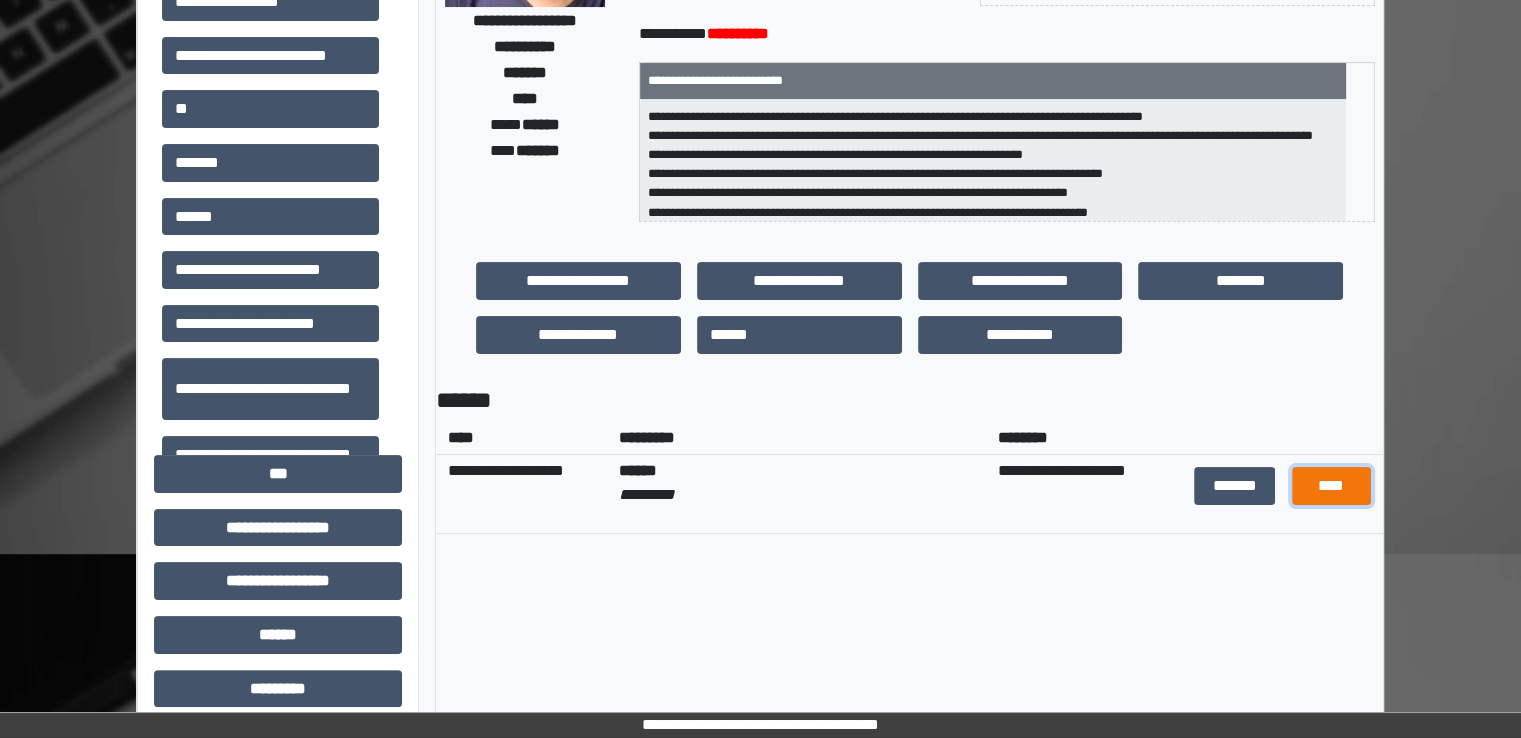 click on "****" at bounding box center [1331, 486] 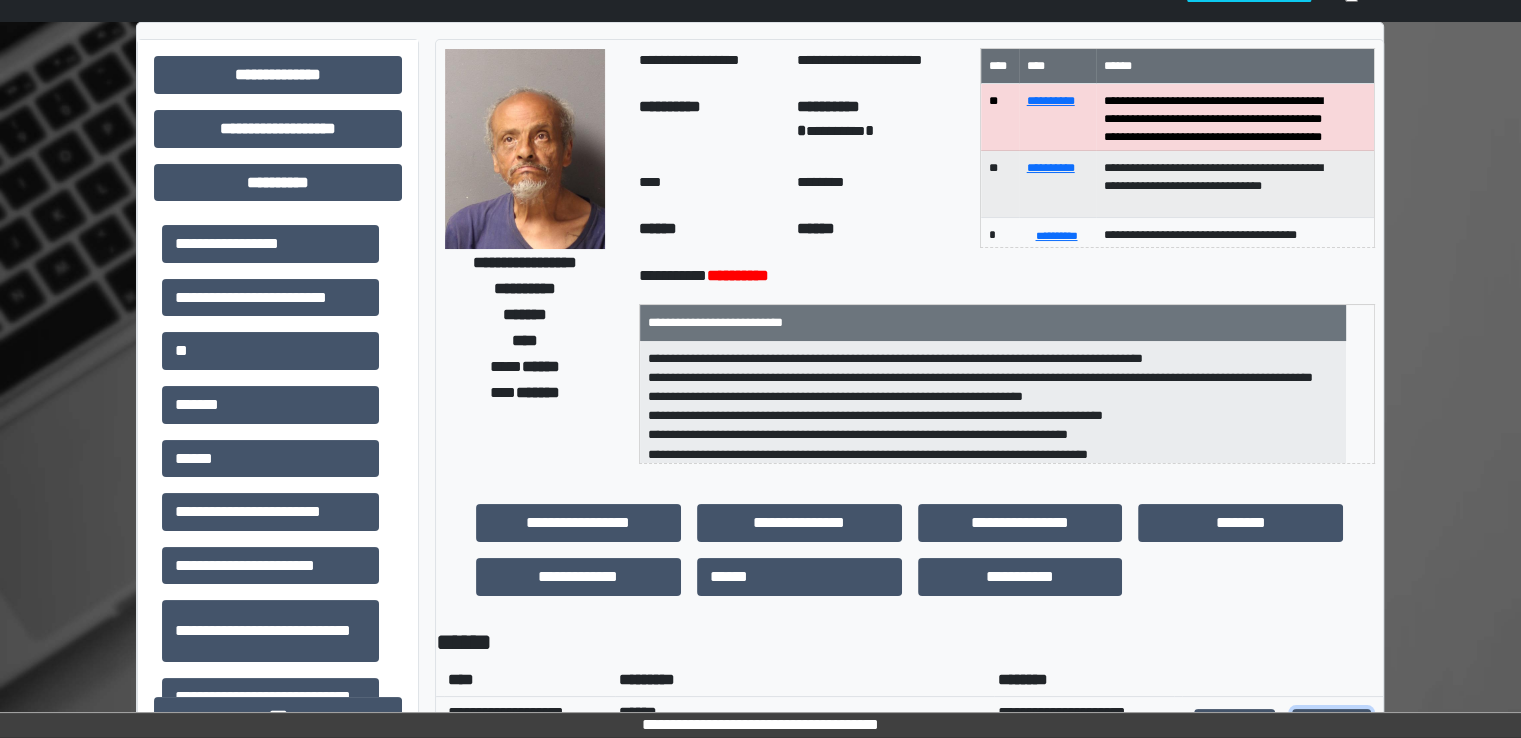 scroll, scrollTop: 0, scrollLeft: 0, axis: both 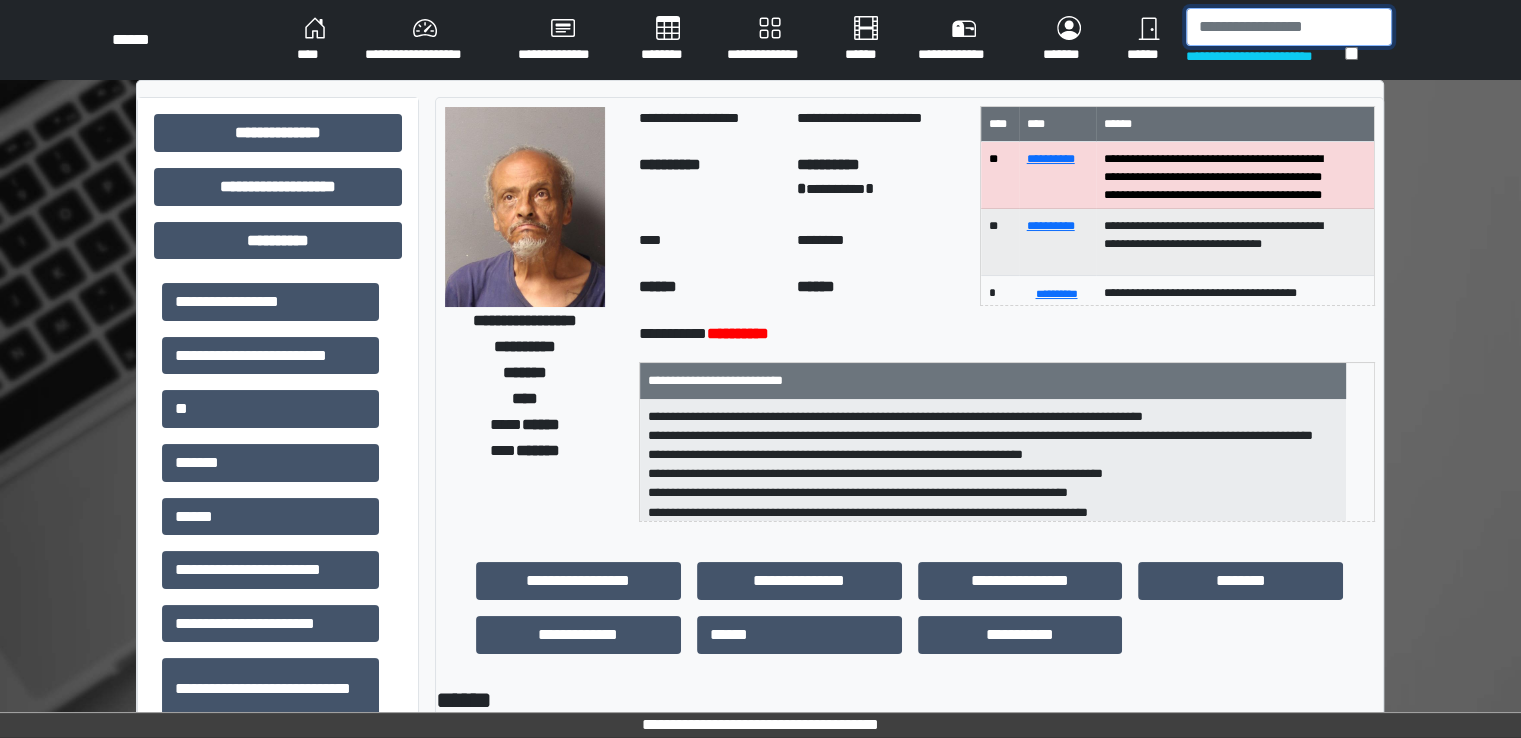 click at bounding box center [1289, 27] 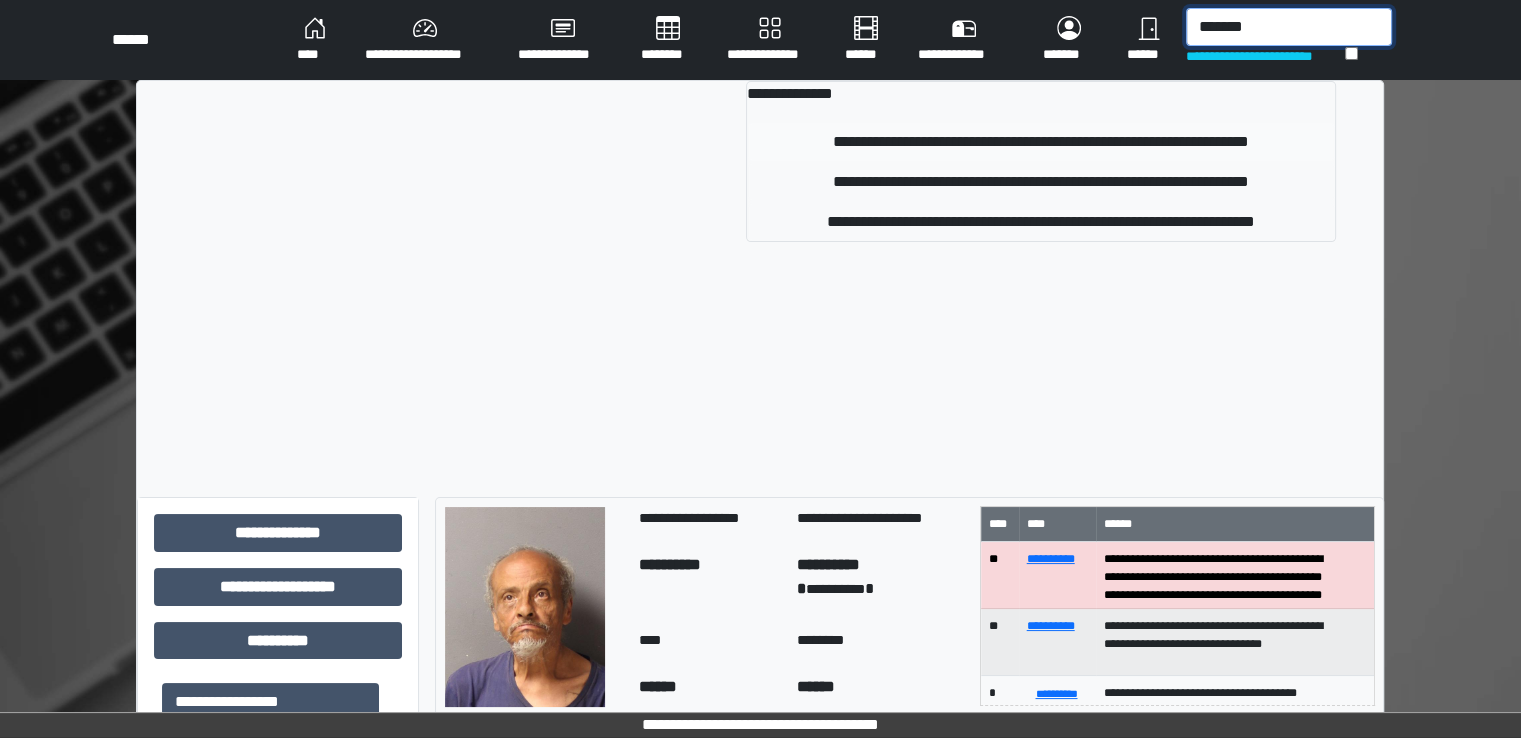 type on "*******" 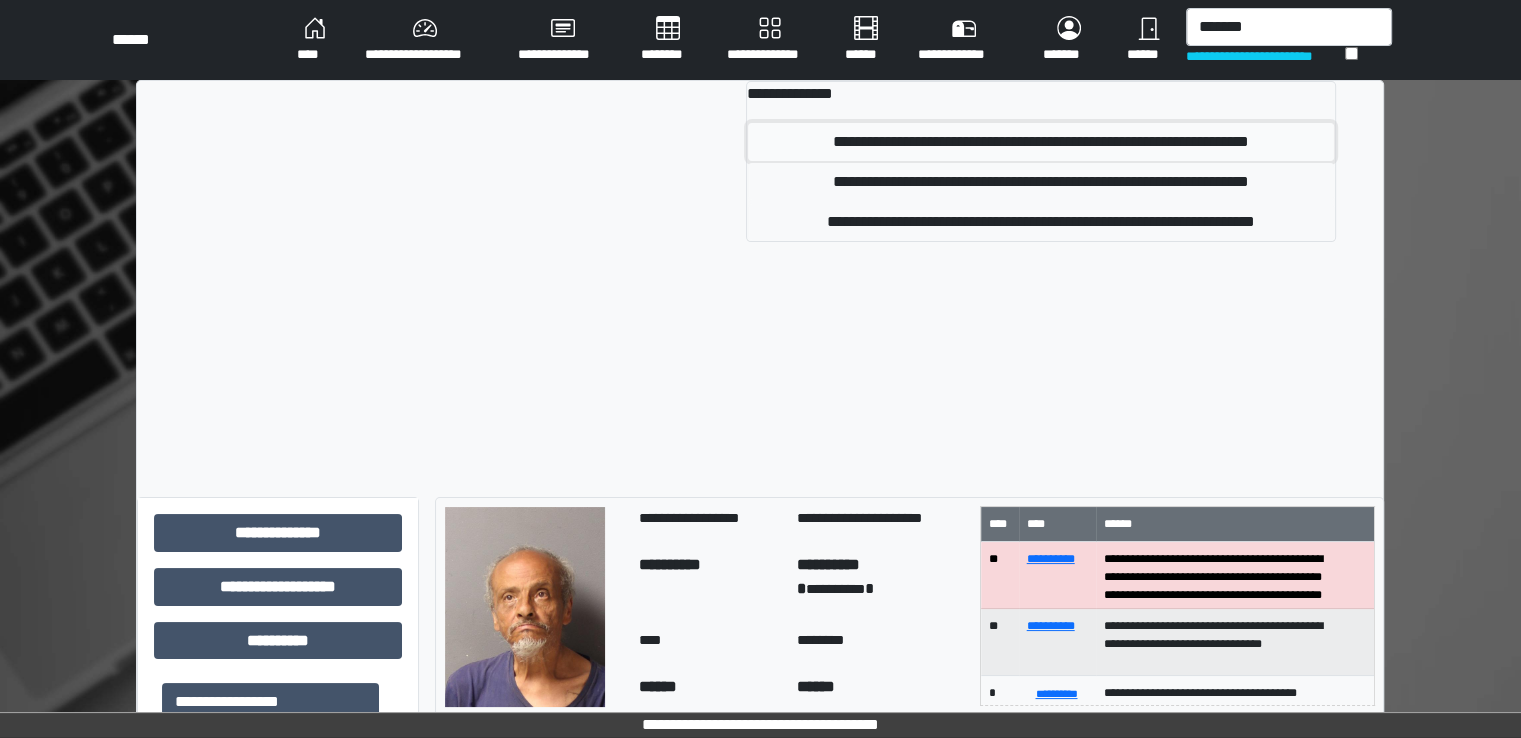 click on "**********" at bounding box center (1041, 142) 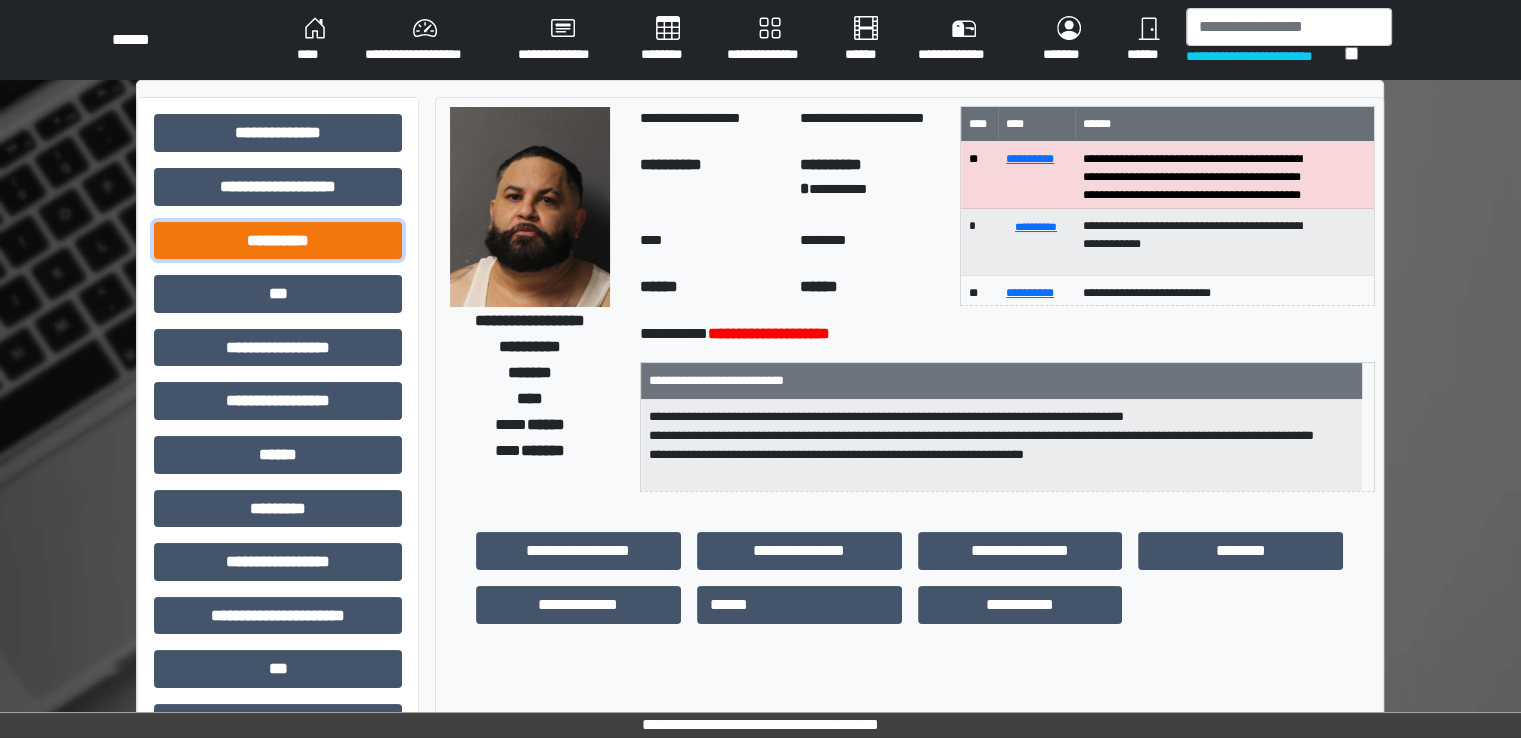 click on "**********" at bounding box center [278, 241] 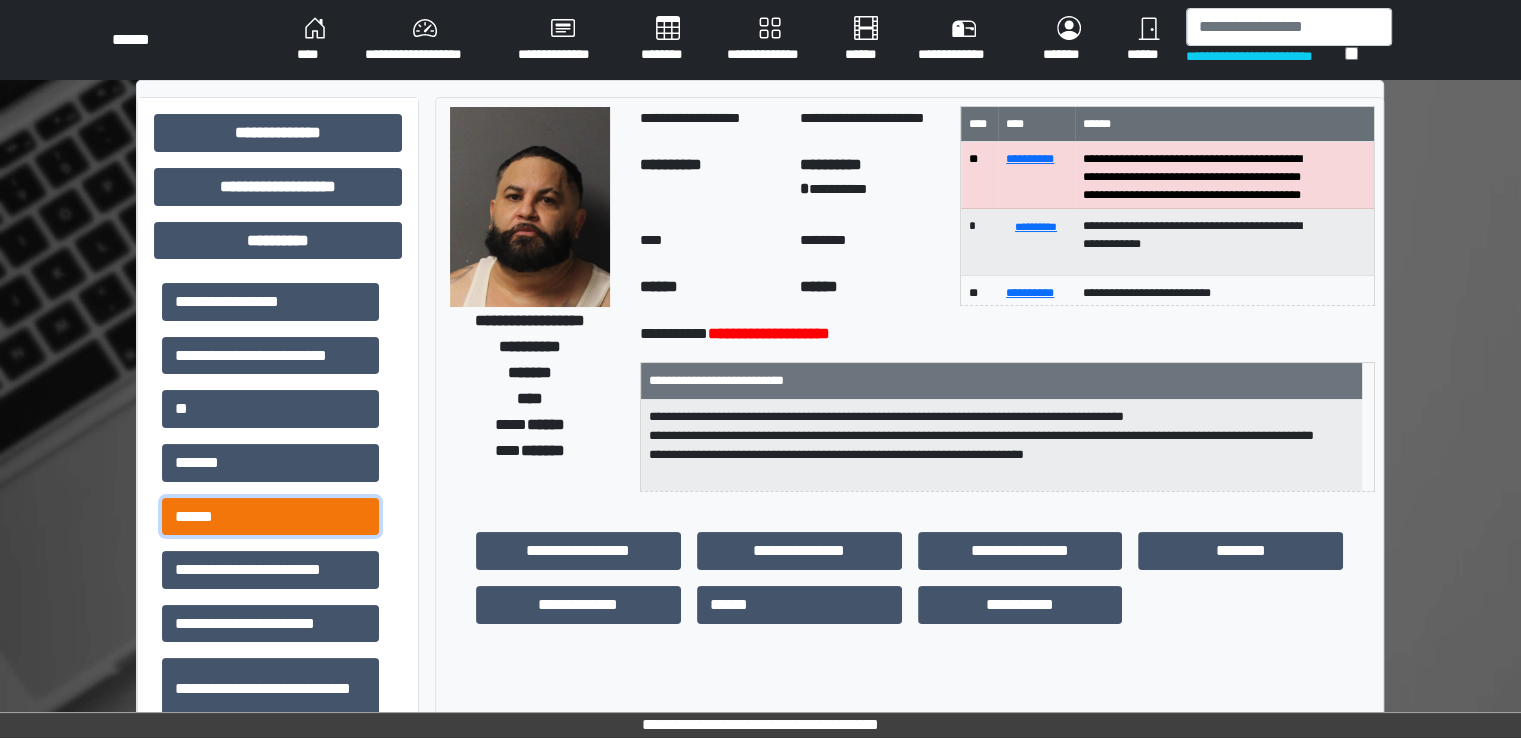 click on "******" at bounding box center (270, 517) 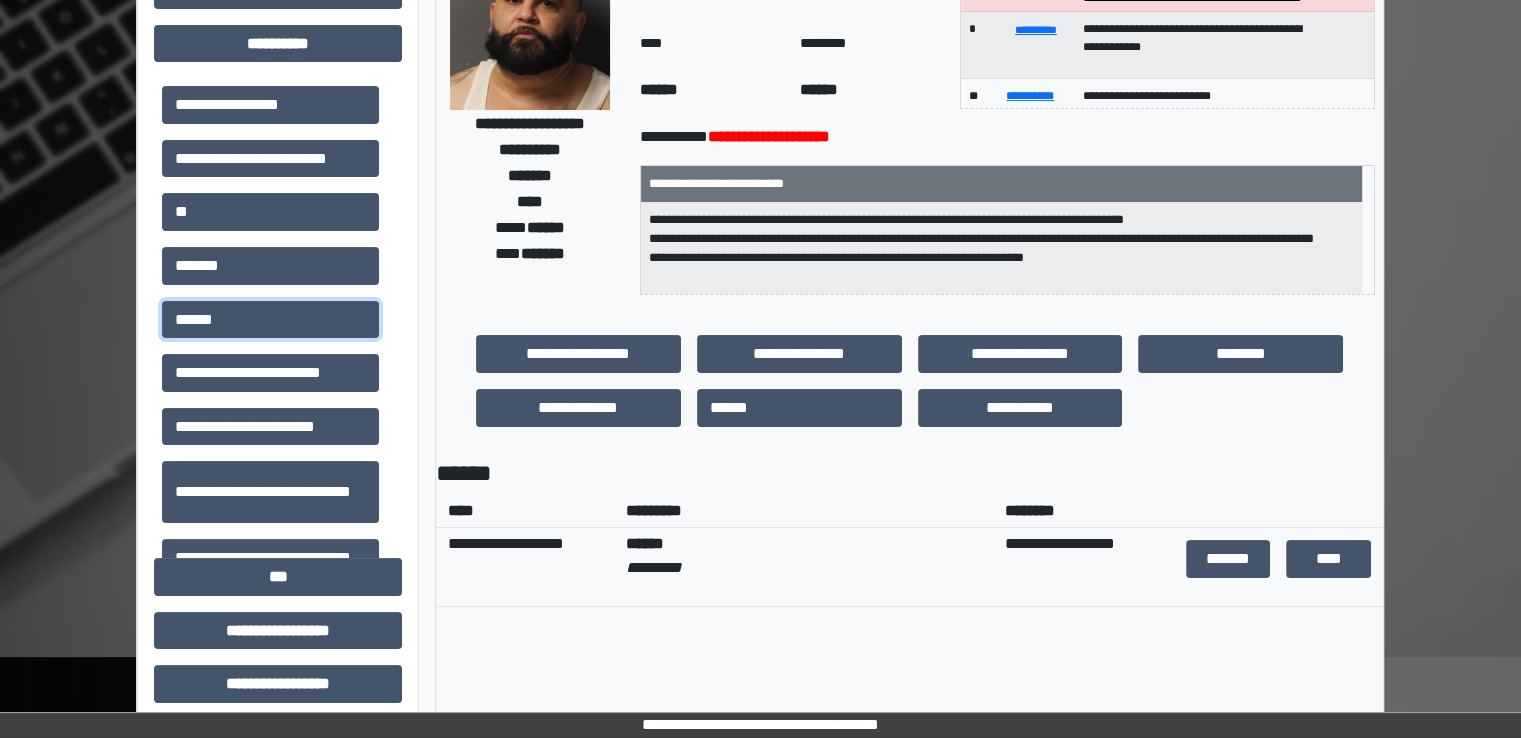 scroll, scrollTop: 300, scrollLeft: 0, axis: vertical 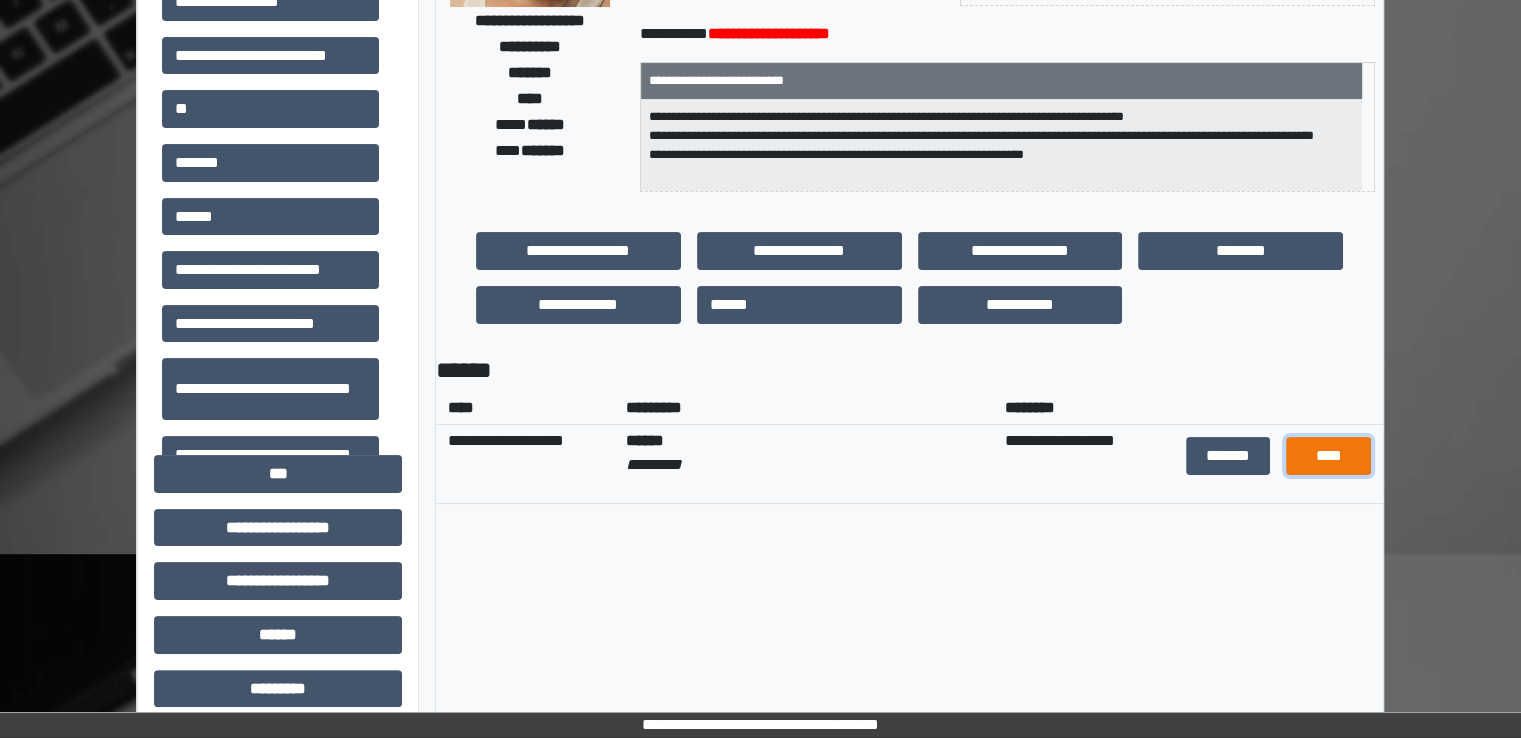 click on "****" at bounding box center [1328, 456] 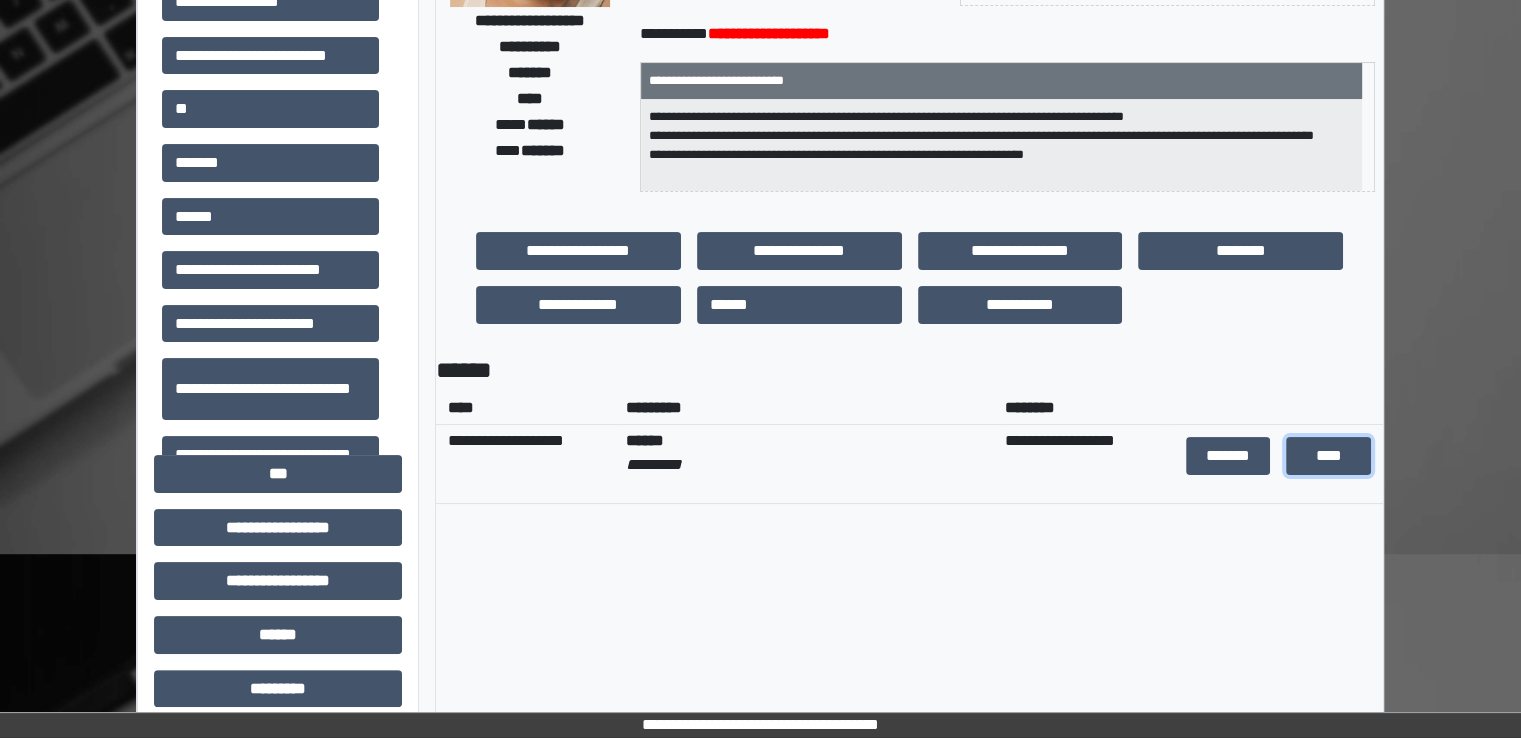 scroll, scrollTop: 0, scrollLeft: 0, axis: both 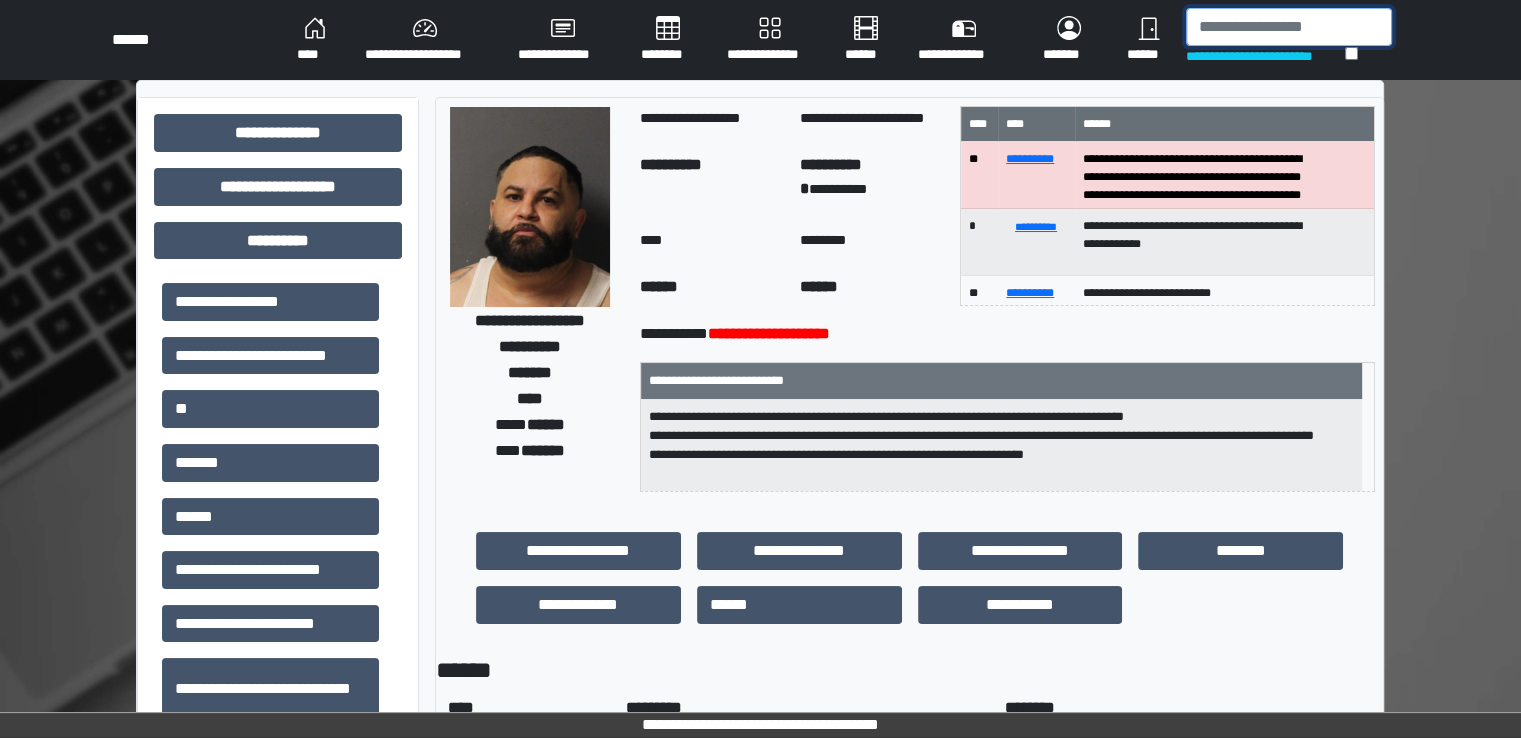click at bounding box center [1289, 27] 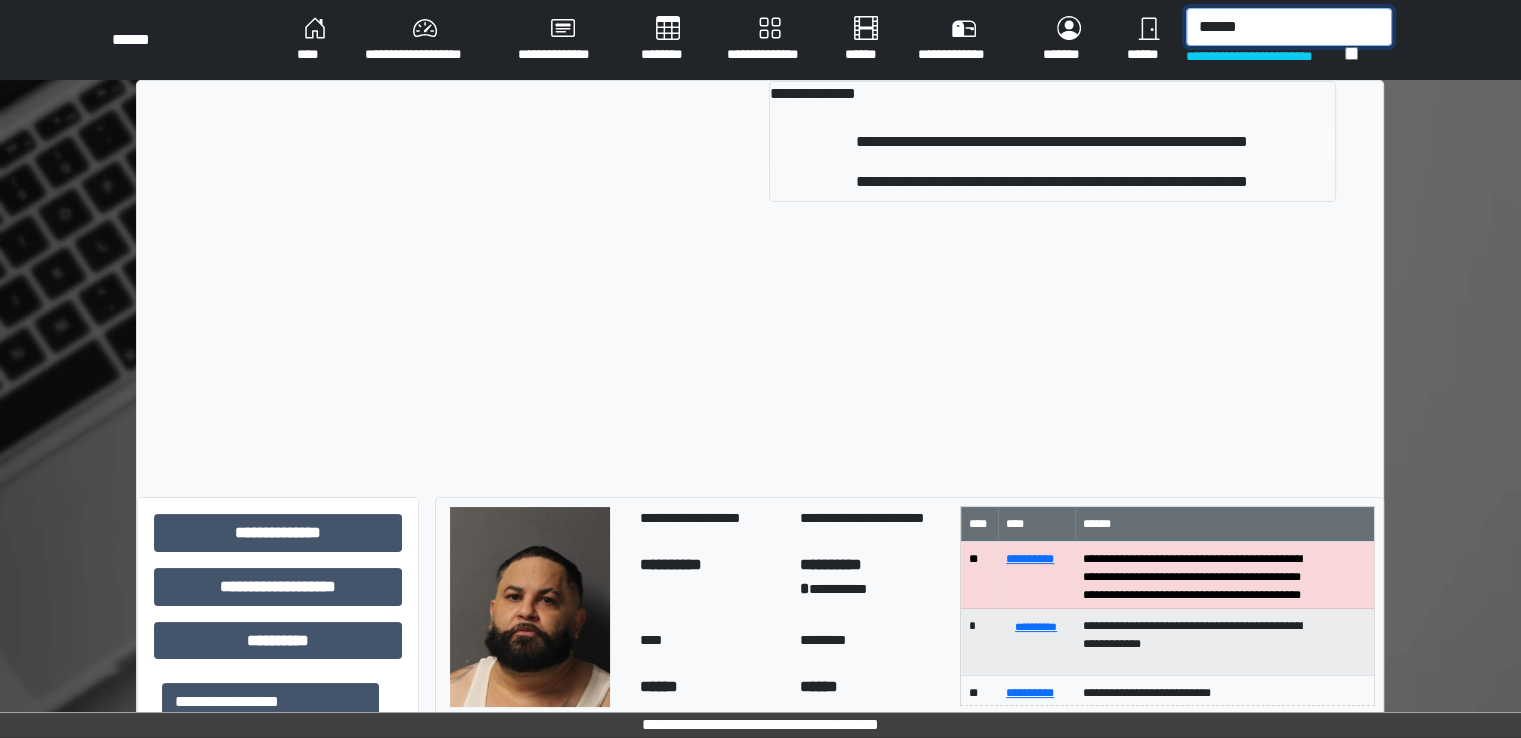 type on "******" 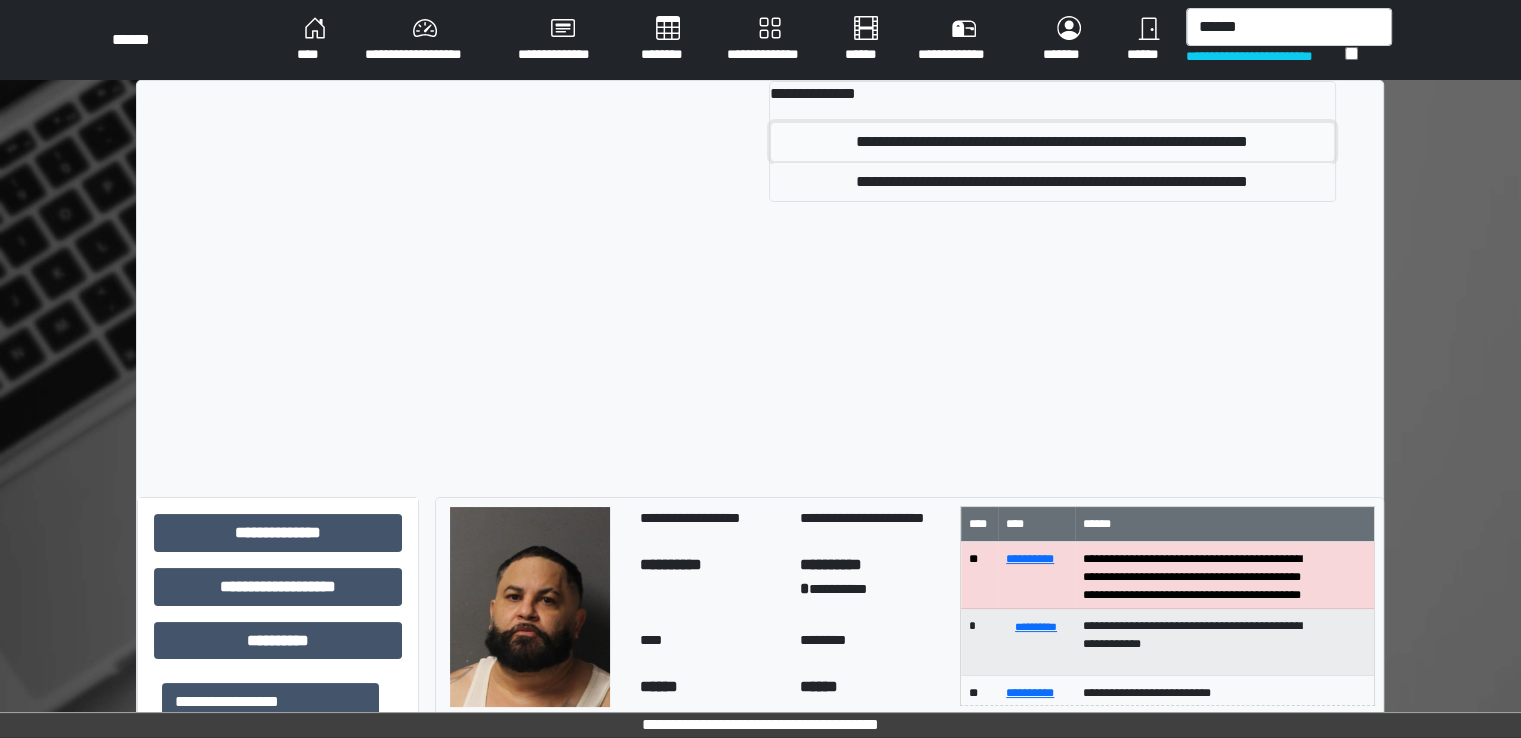 click on "**********" at bounding box center [1052, 142] 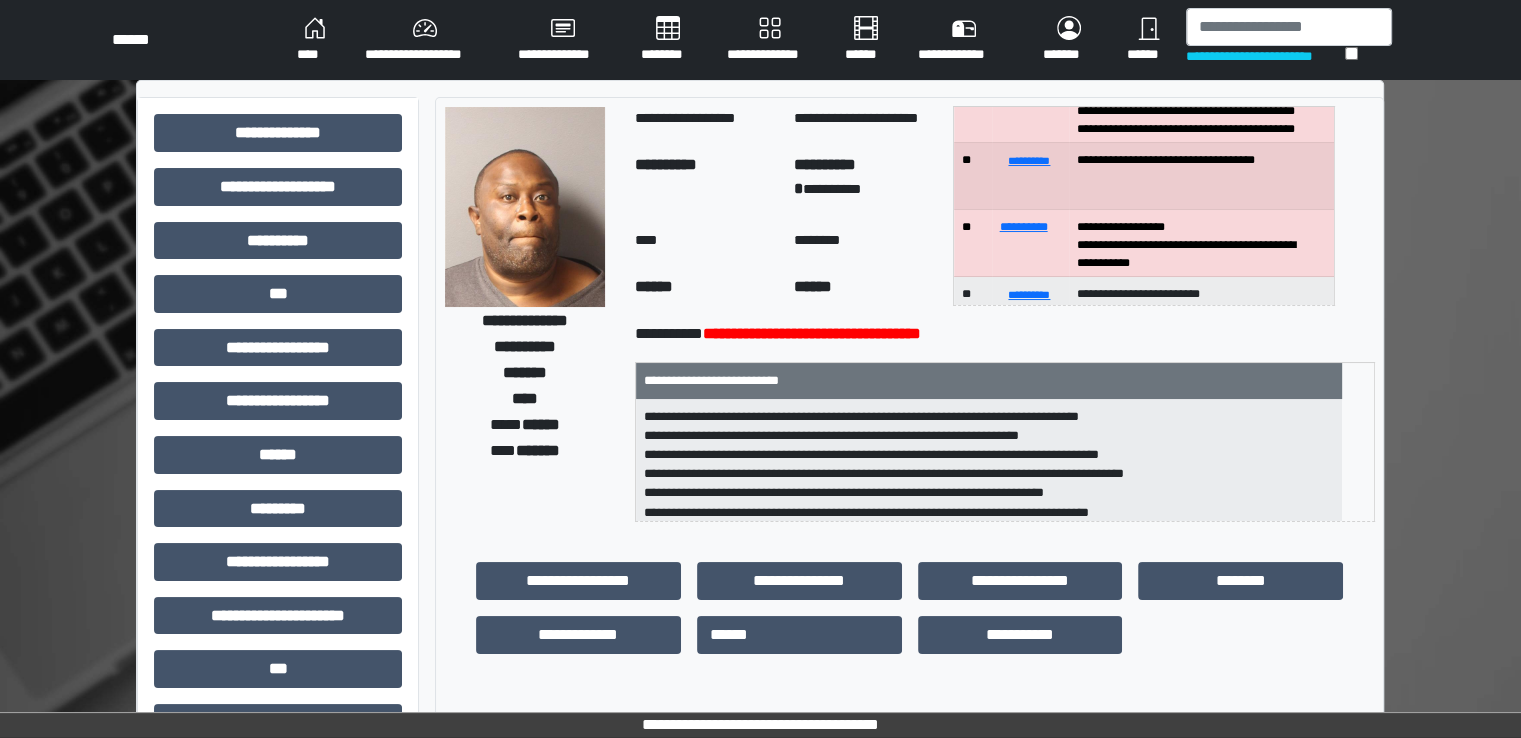 scroll, scrollTop: 100, scrollLeft: 0, axis: vertical 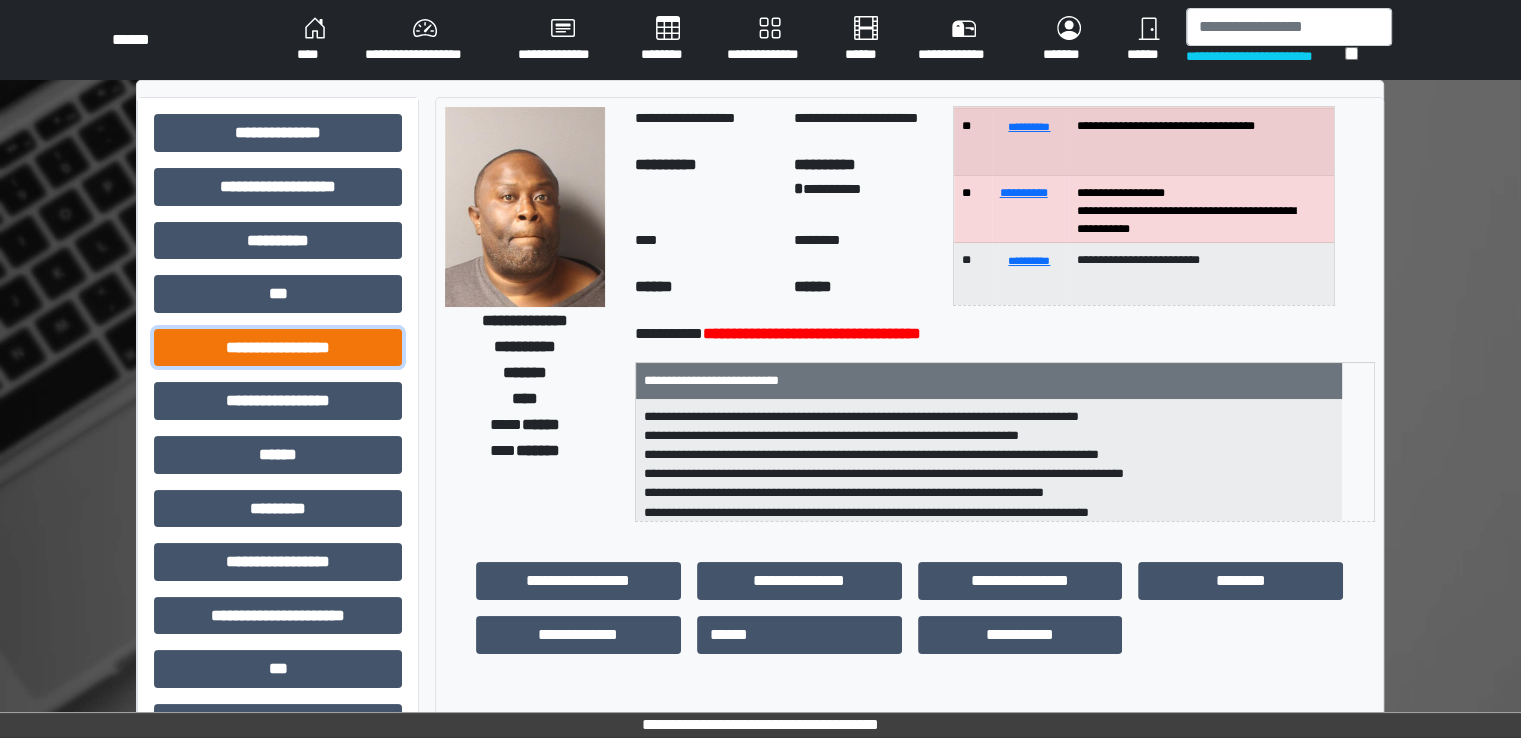 click on "**********" at bounding box center (278, 348) 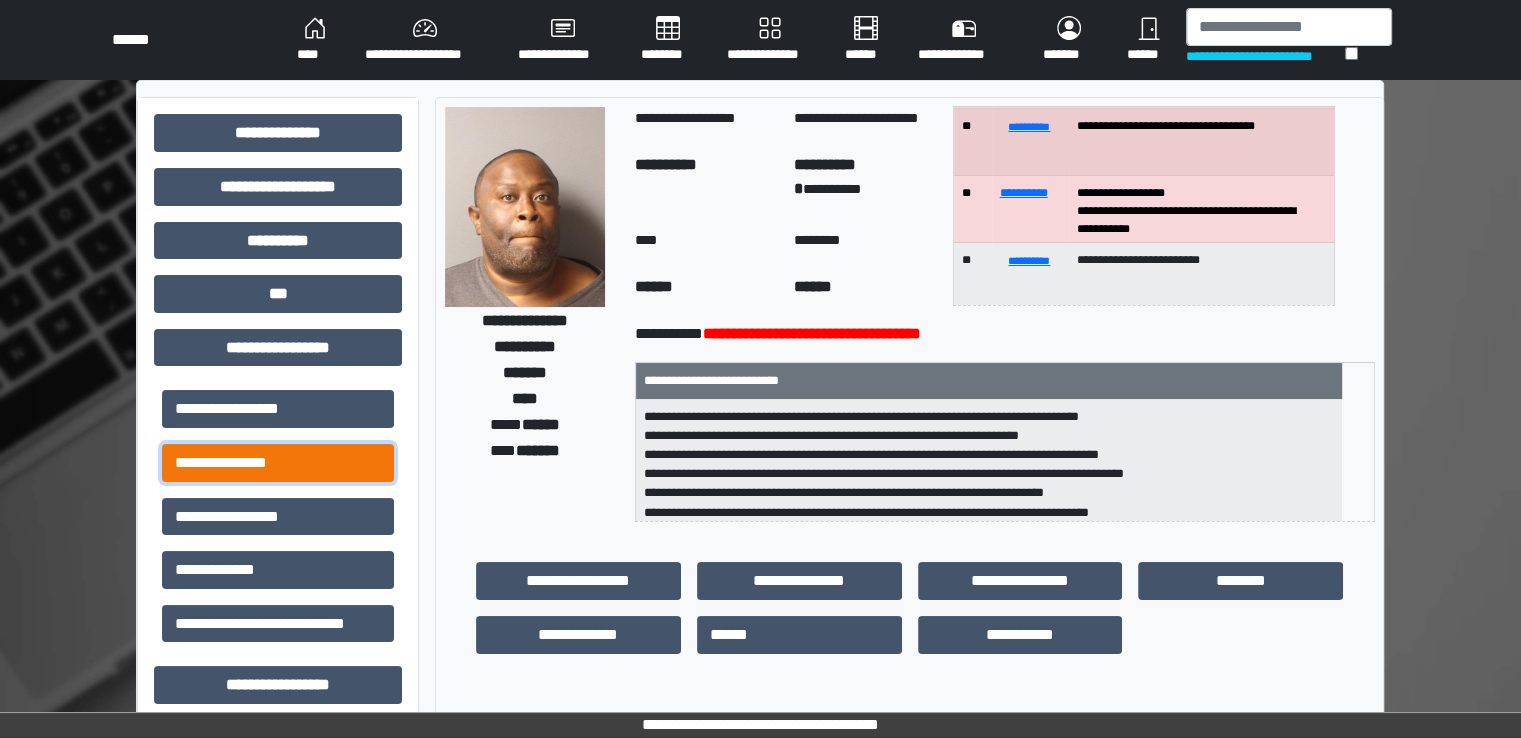 click on "**********" at bounding box center (278, 463) 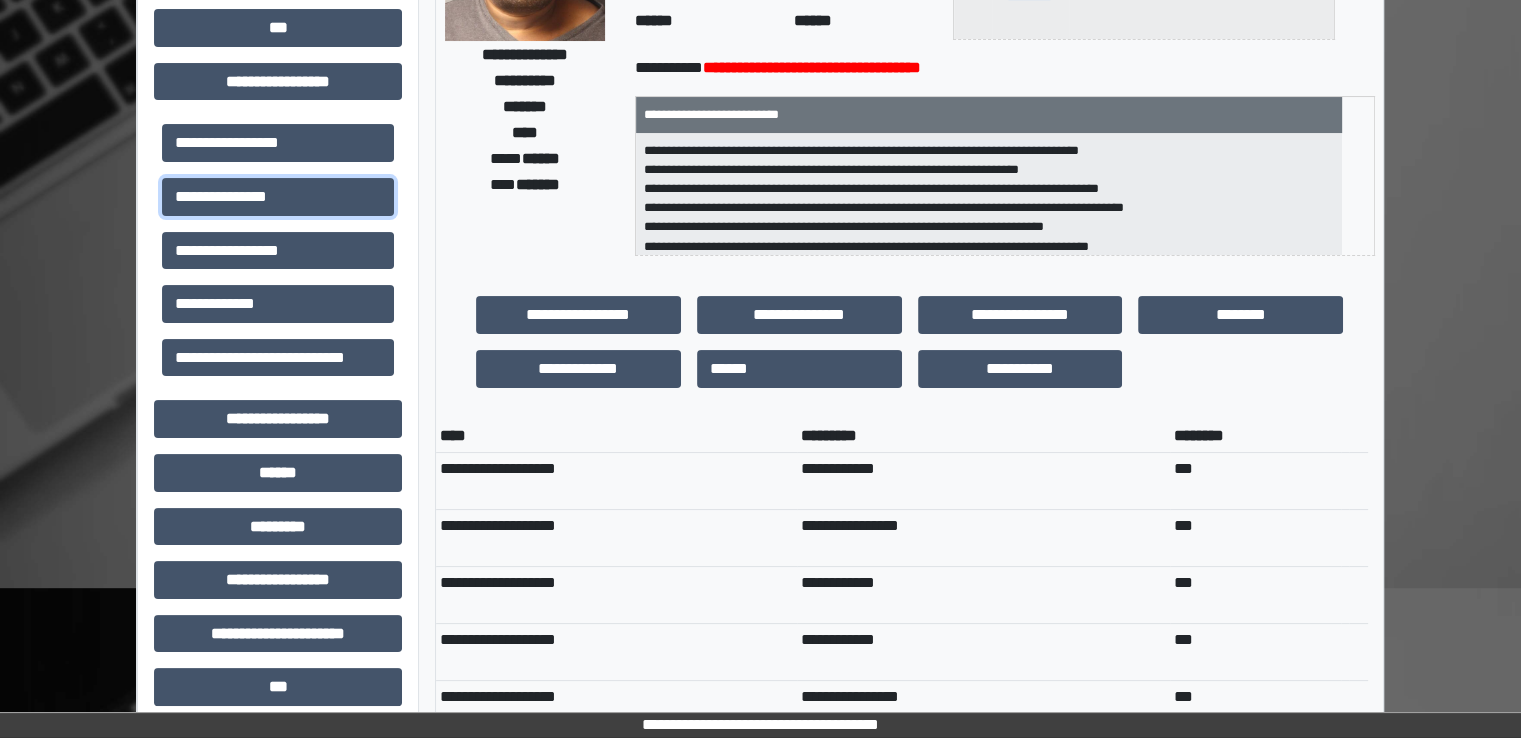 scroll, scrollTop: 300, scrollLeft: 0, axis: vertical 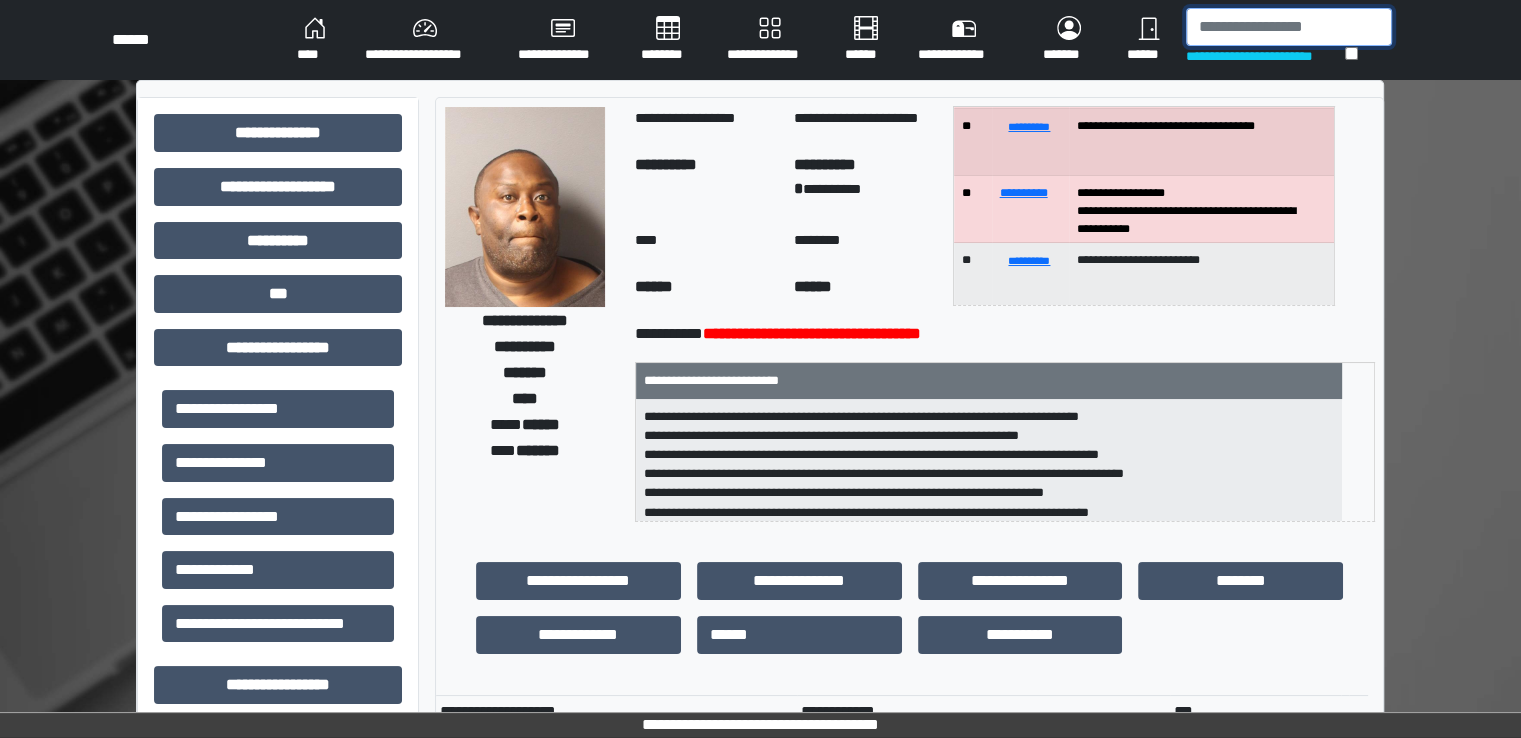 click at bounding box center [1289, 27] 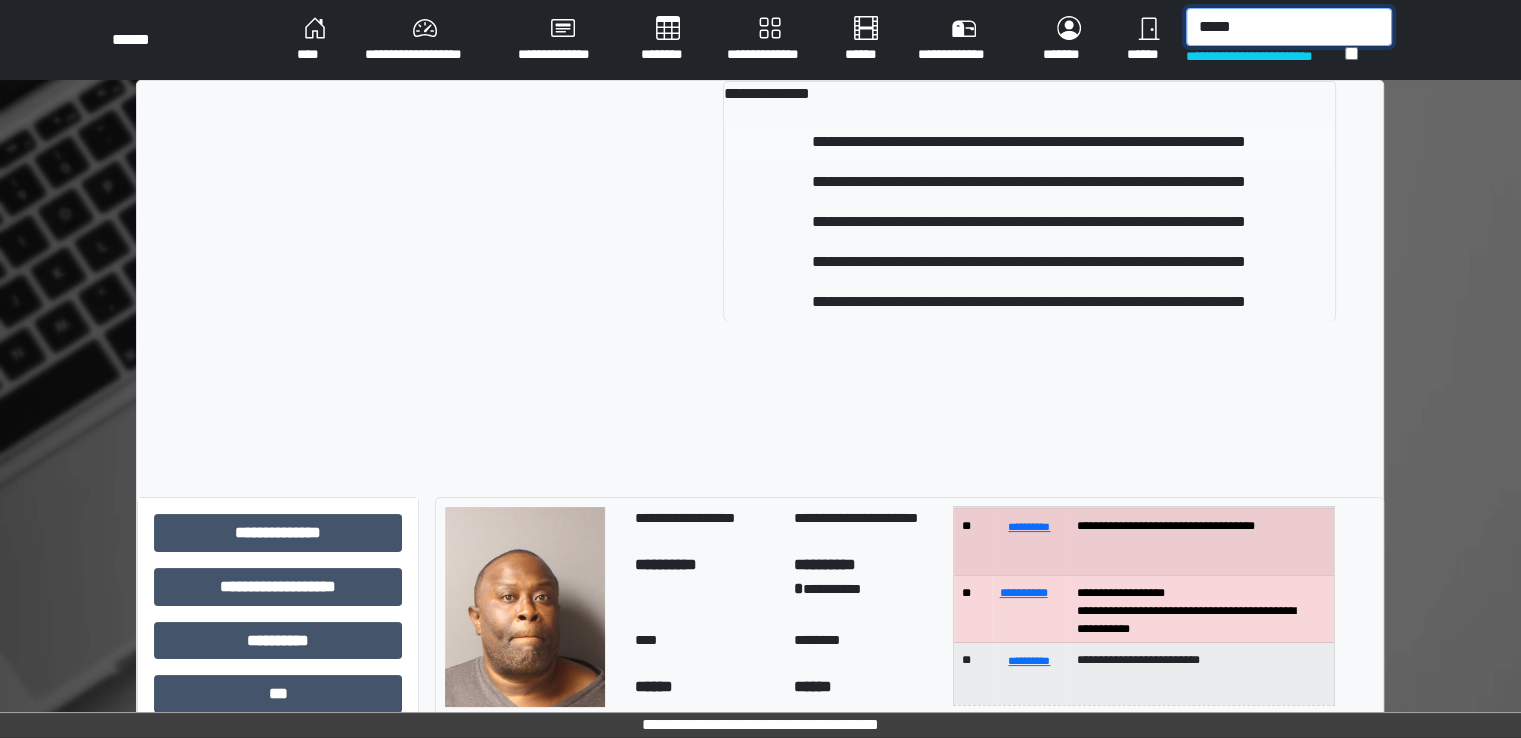 type on "*****" 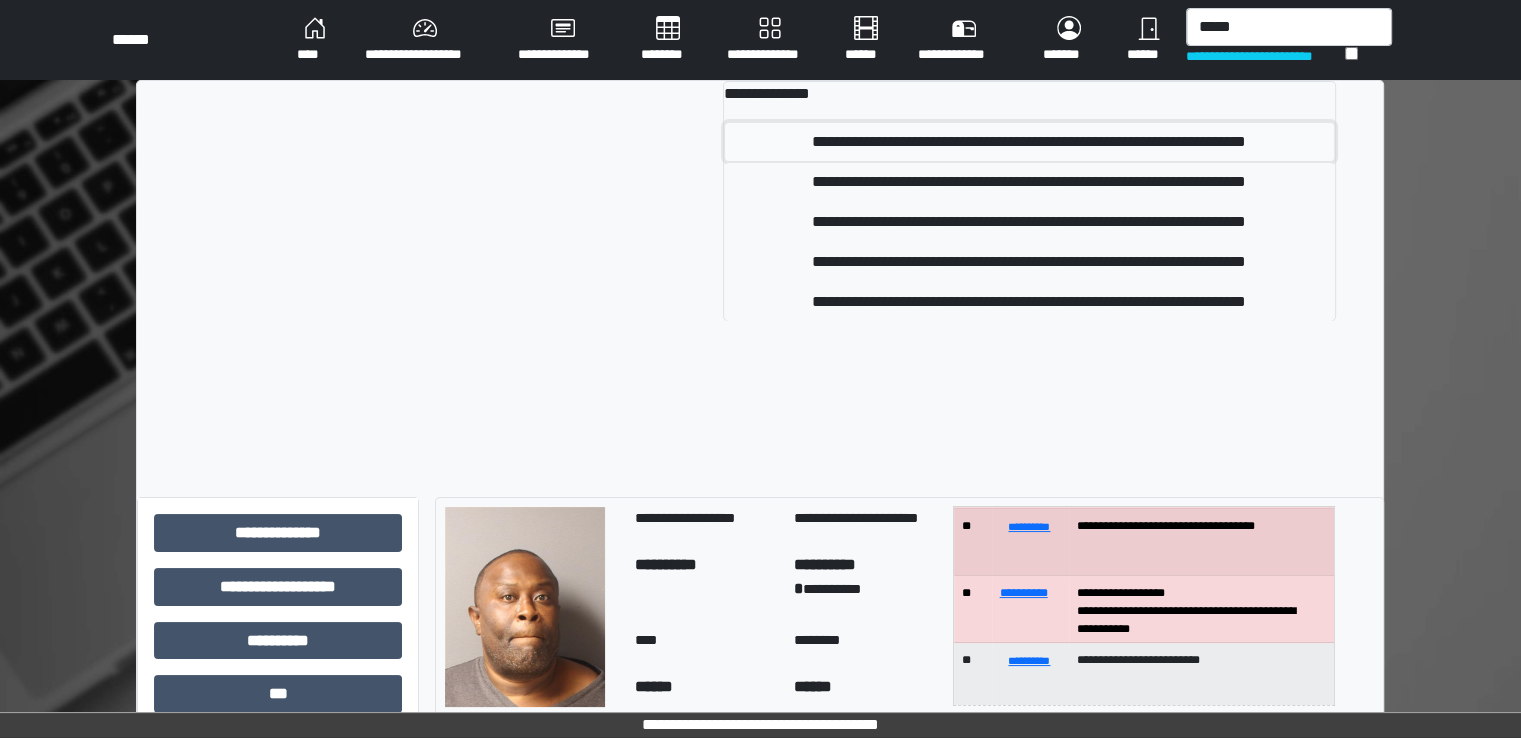 click on "**********" at bounding box center (1029, 142) 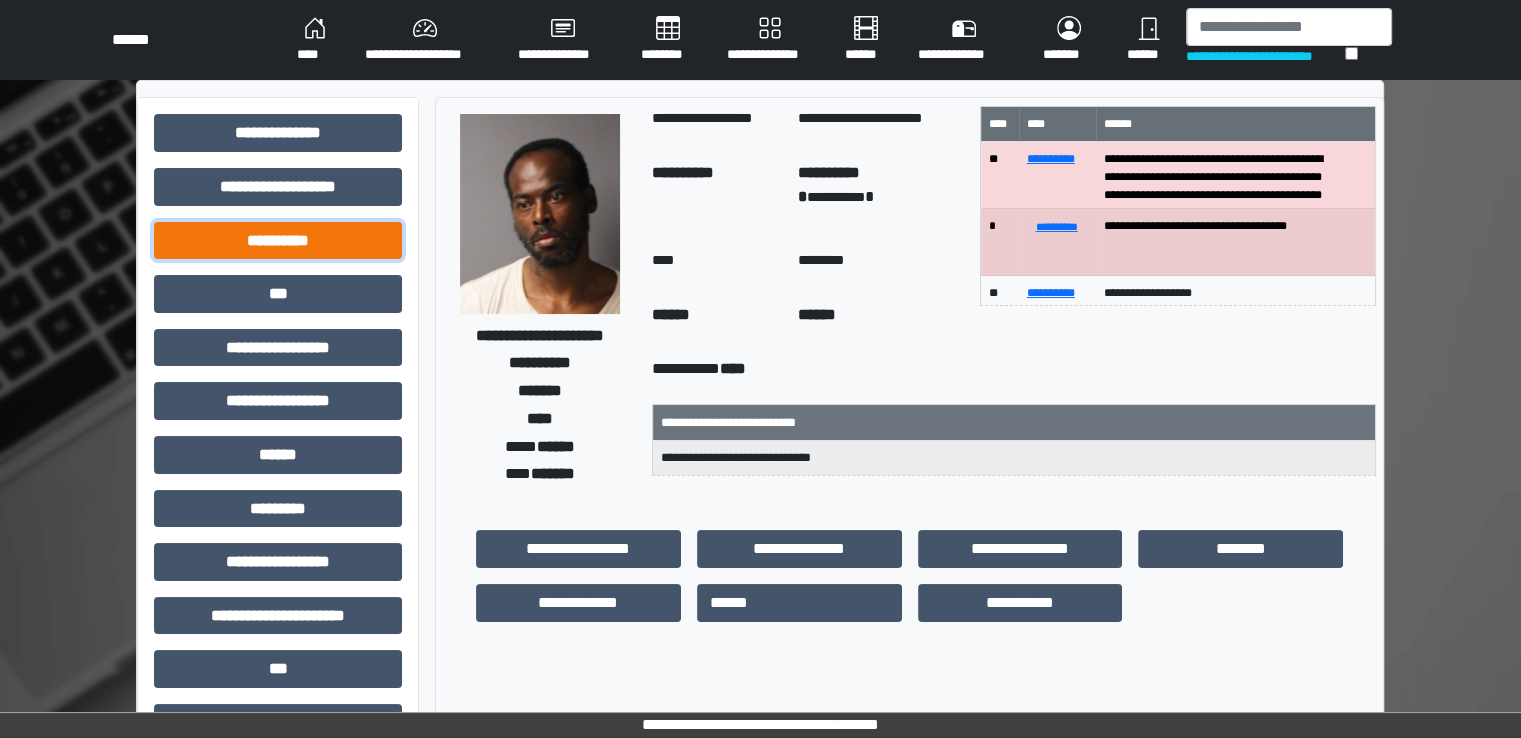 click on "**********" at bounding box center (278, 241) 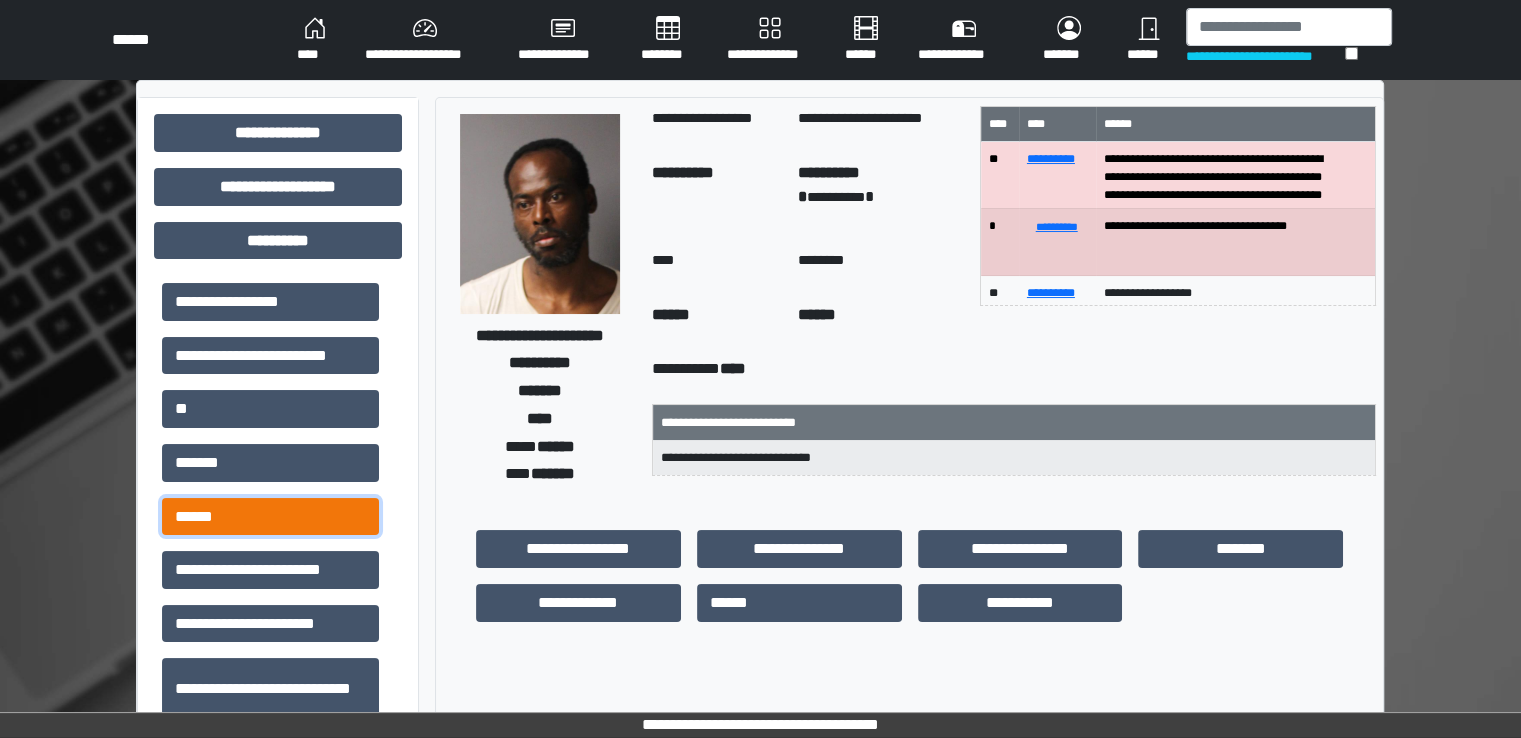click on "******" at bounding box center (270, 517) 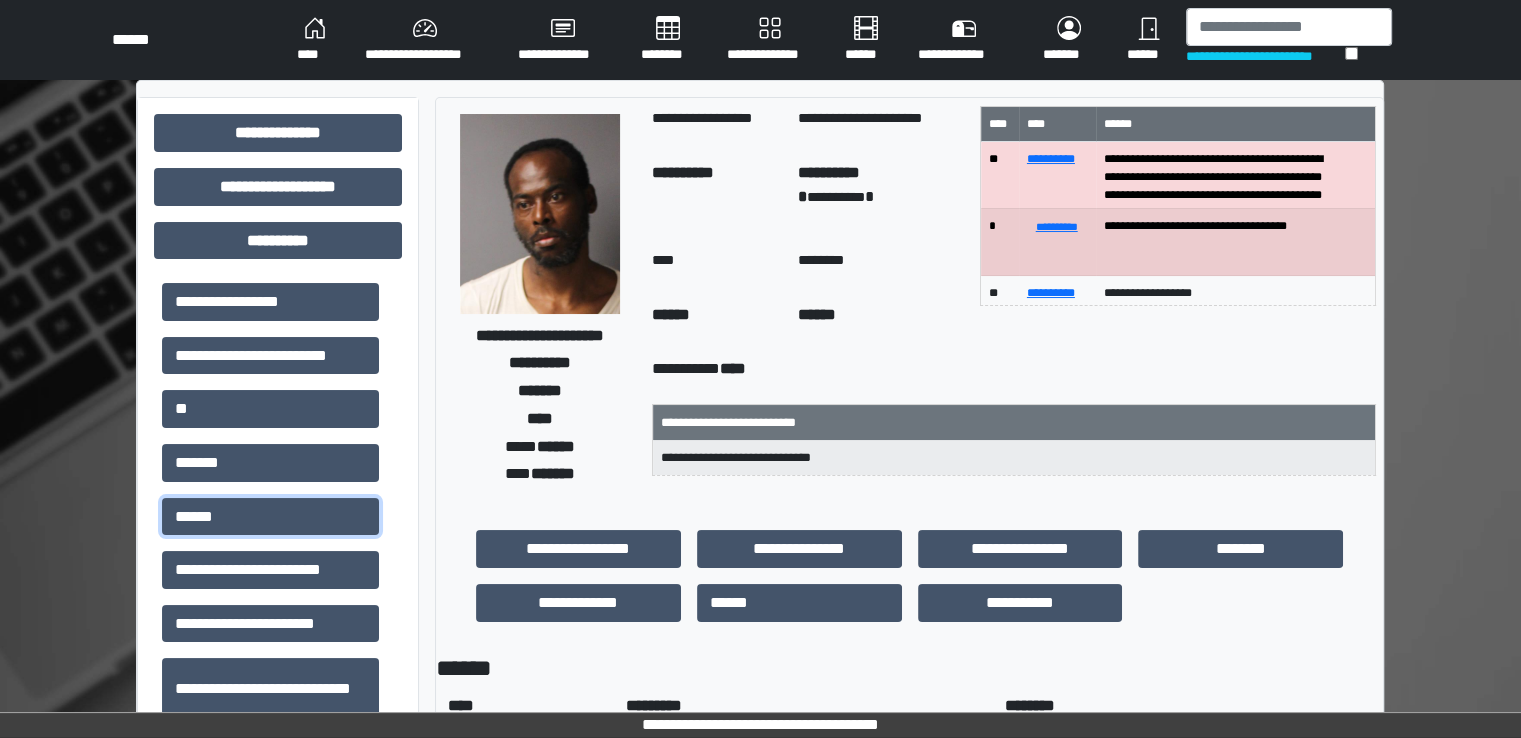 scroll, scrollTop: 200, scrollLeft: 0, axis: vertical 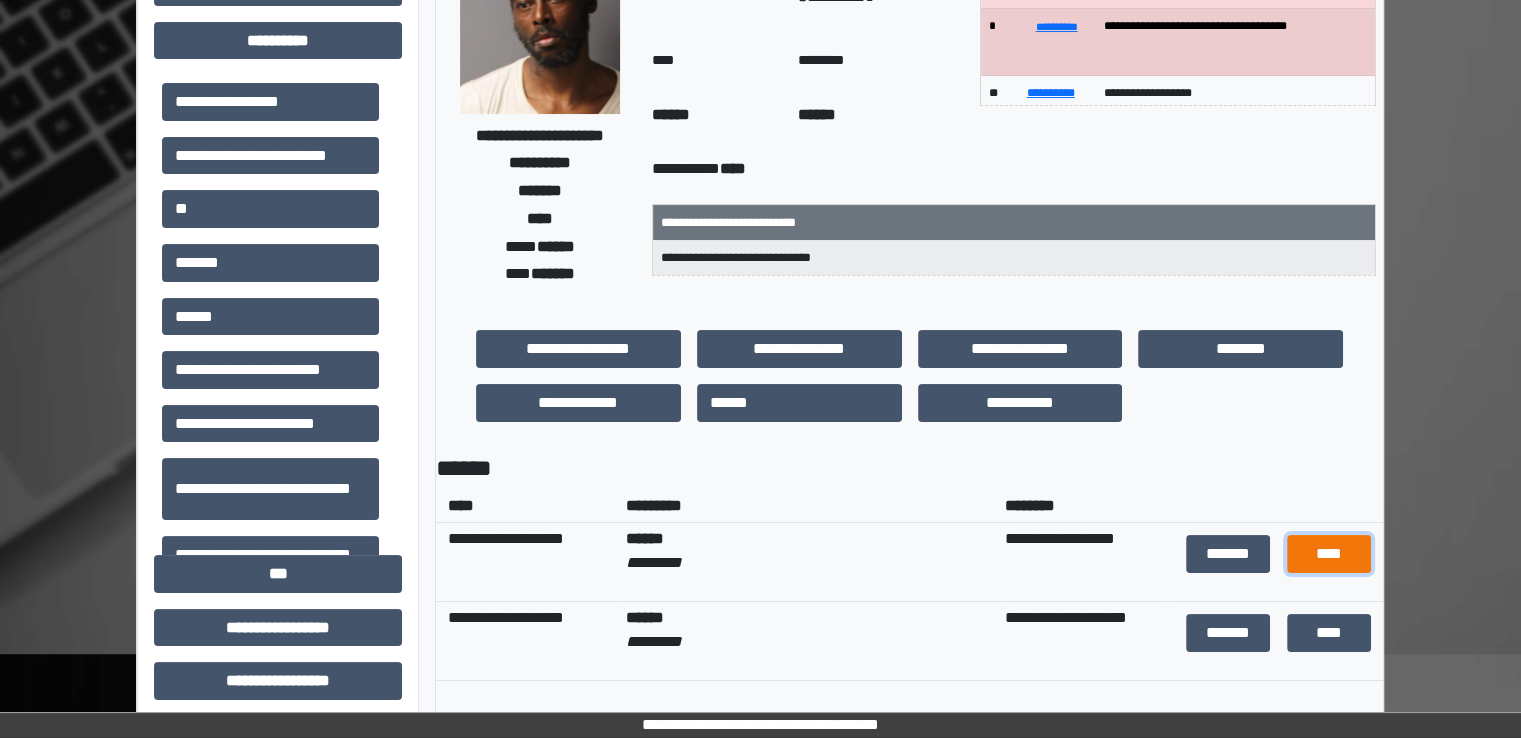 click on "****" at bounding box center [1329, 554] 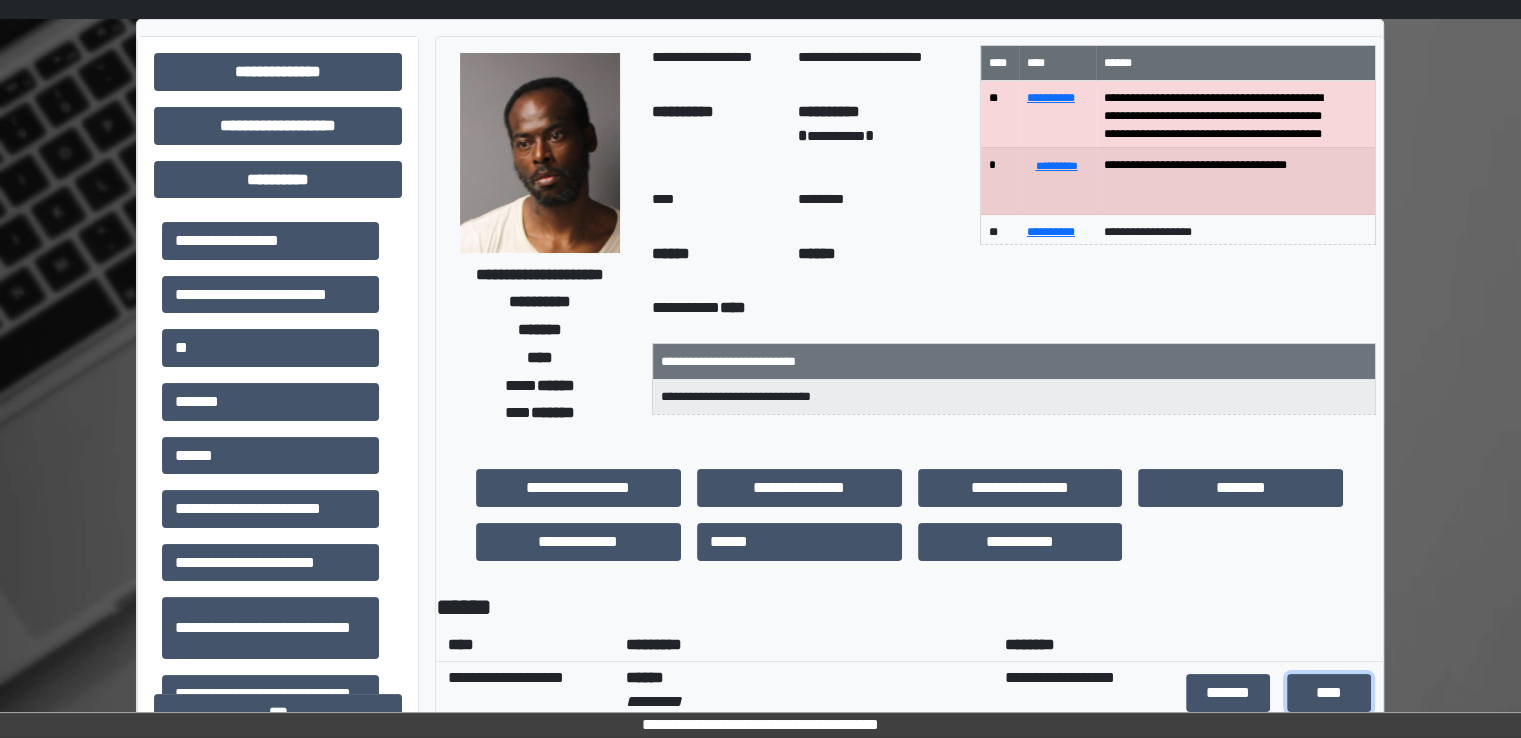 scroll, scrollTop: 0, scrollLeft: 0, axis: both 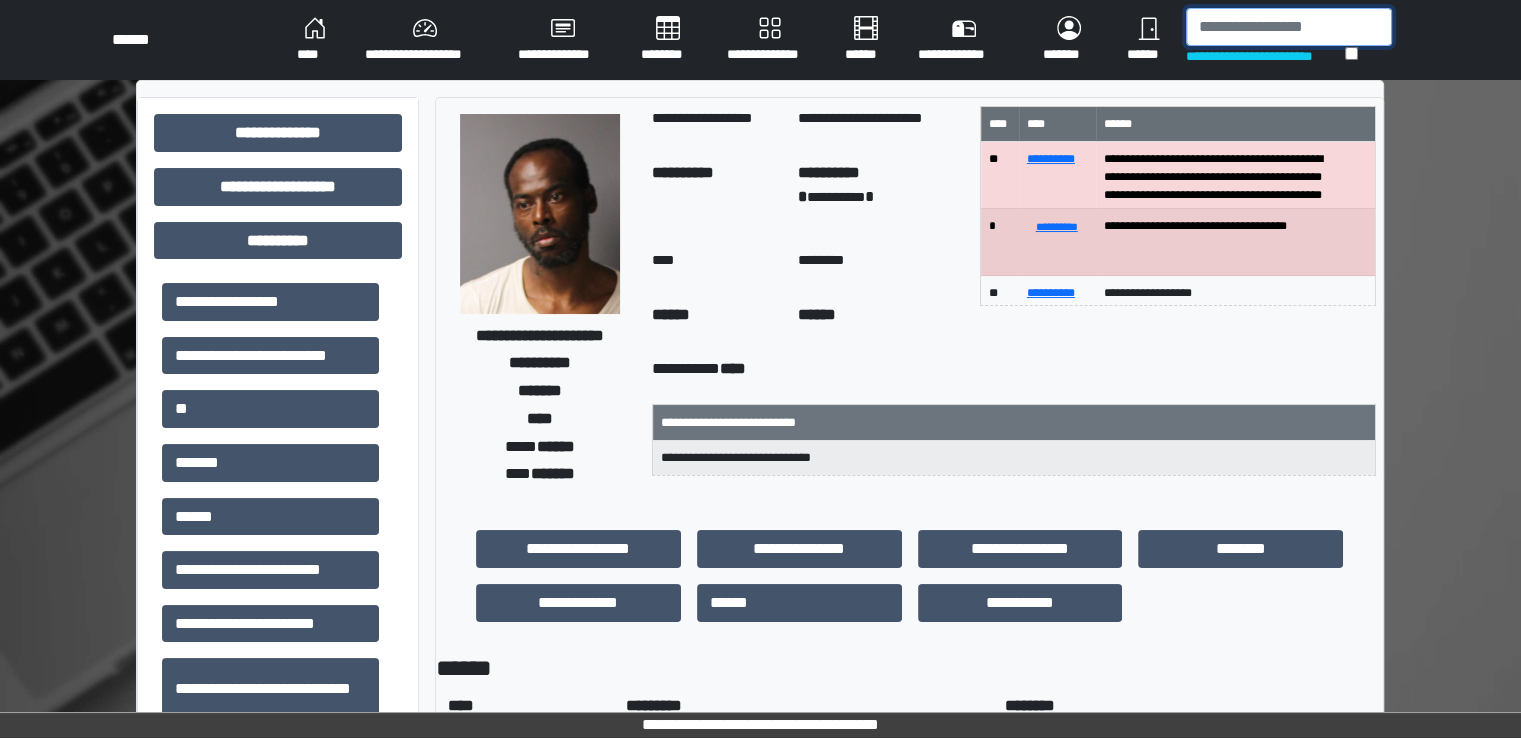 click at bounding box center (1289, 27) 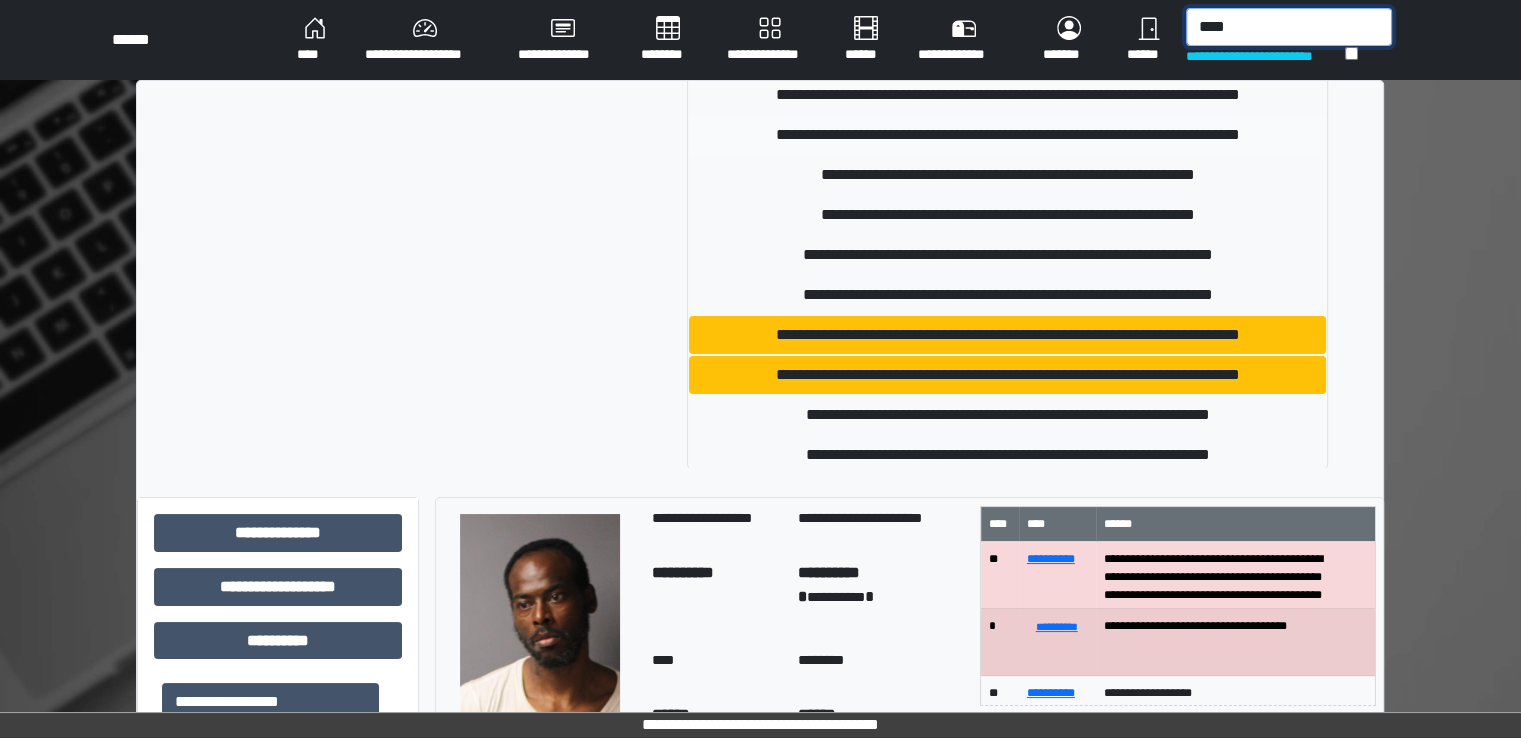 scroll, scrollTop: 330, scrollLeft: 0, axis: vertical 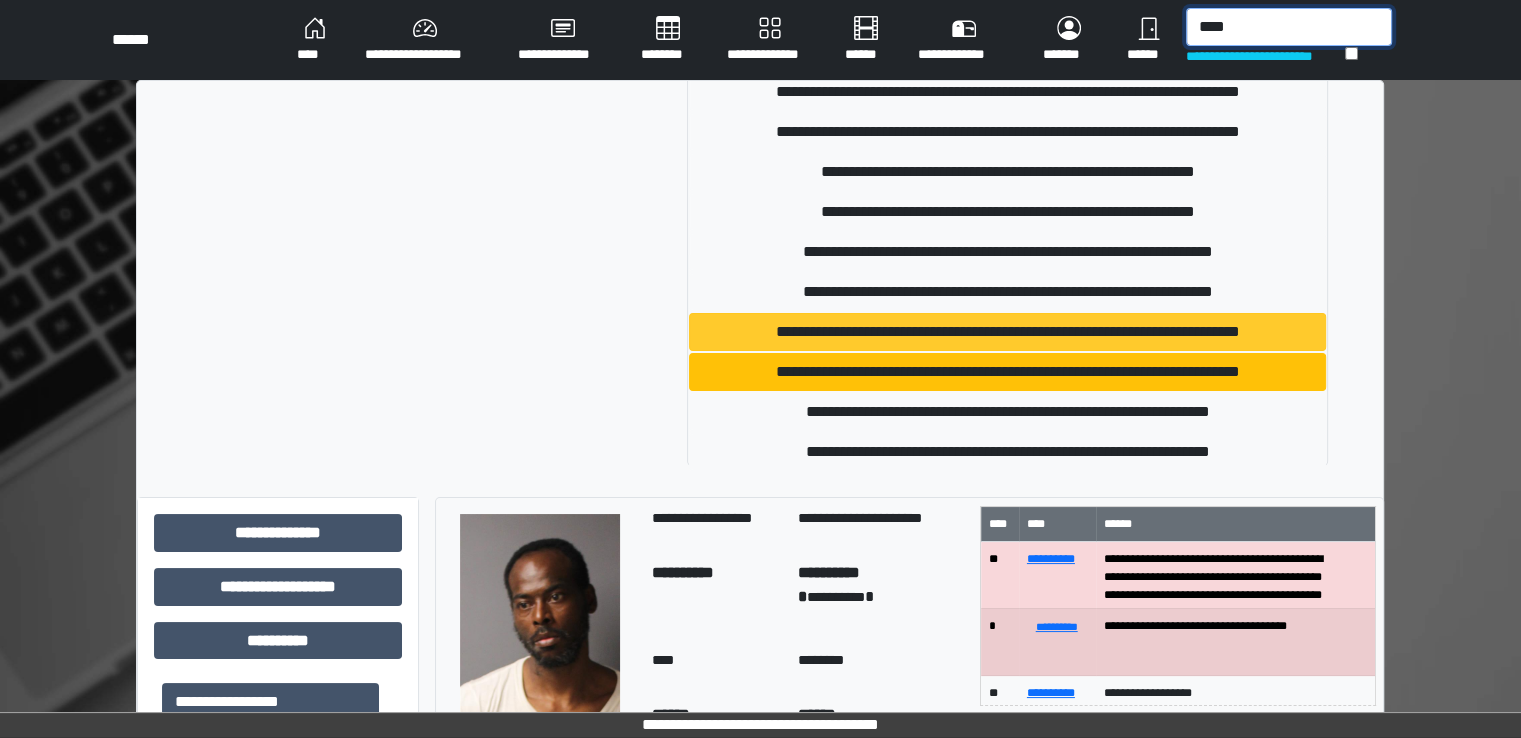 type on "****" 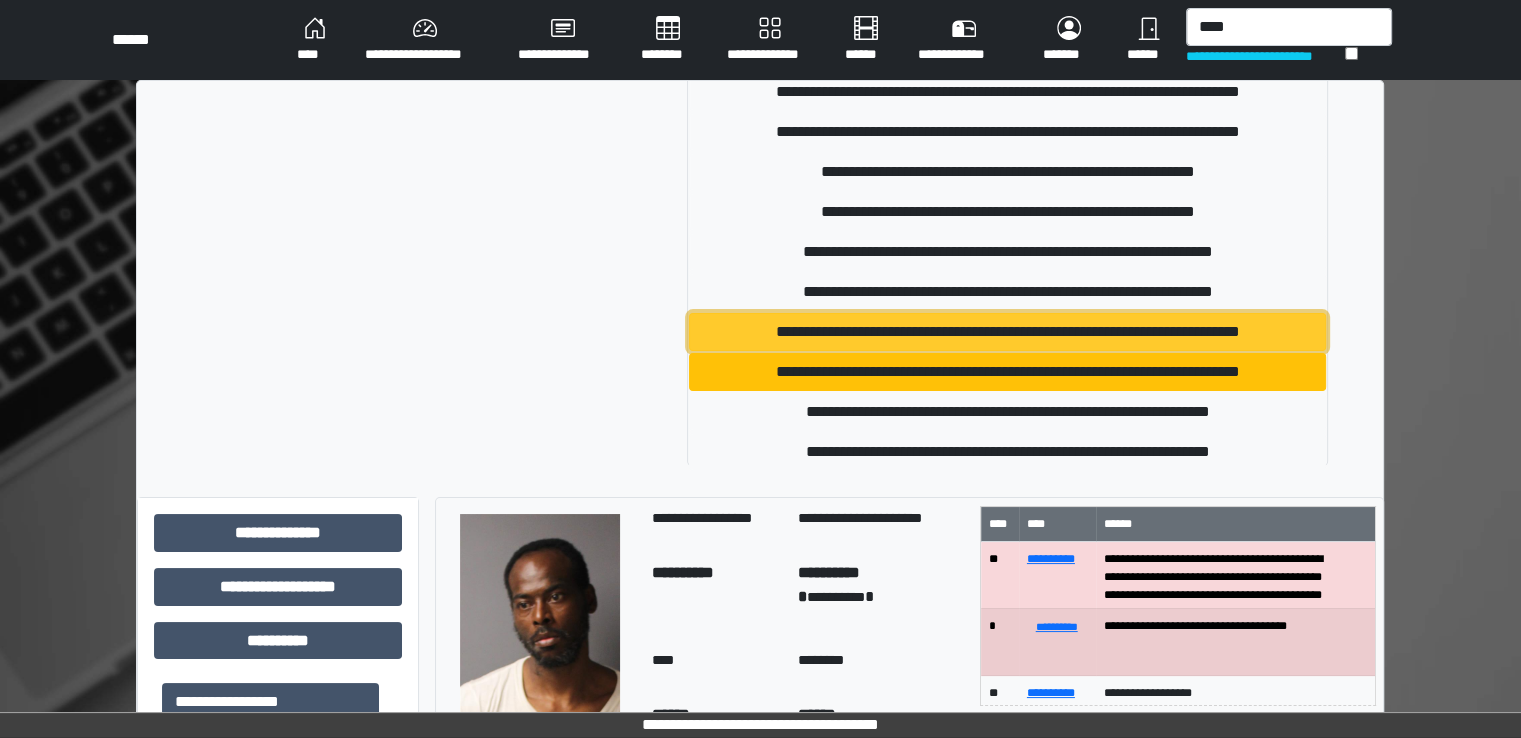 click on "**********" at bounding box center (1007, 332) 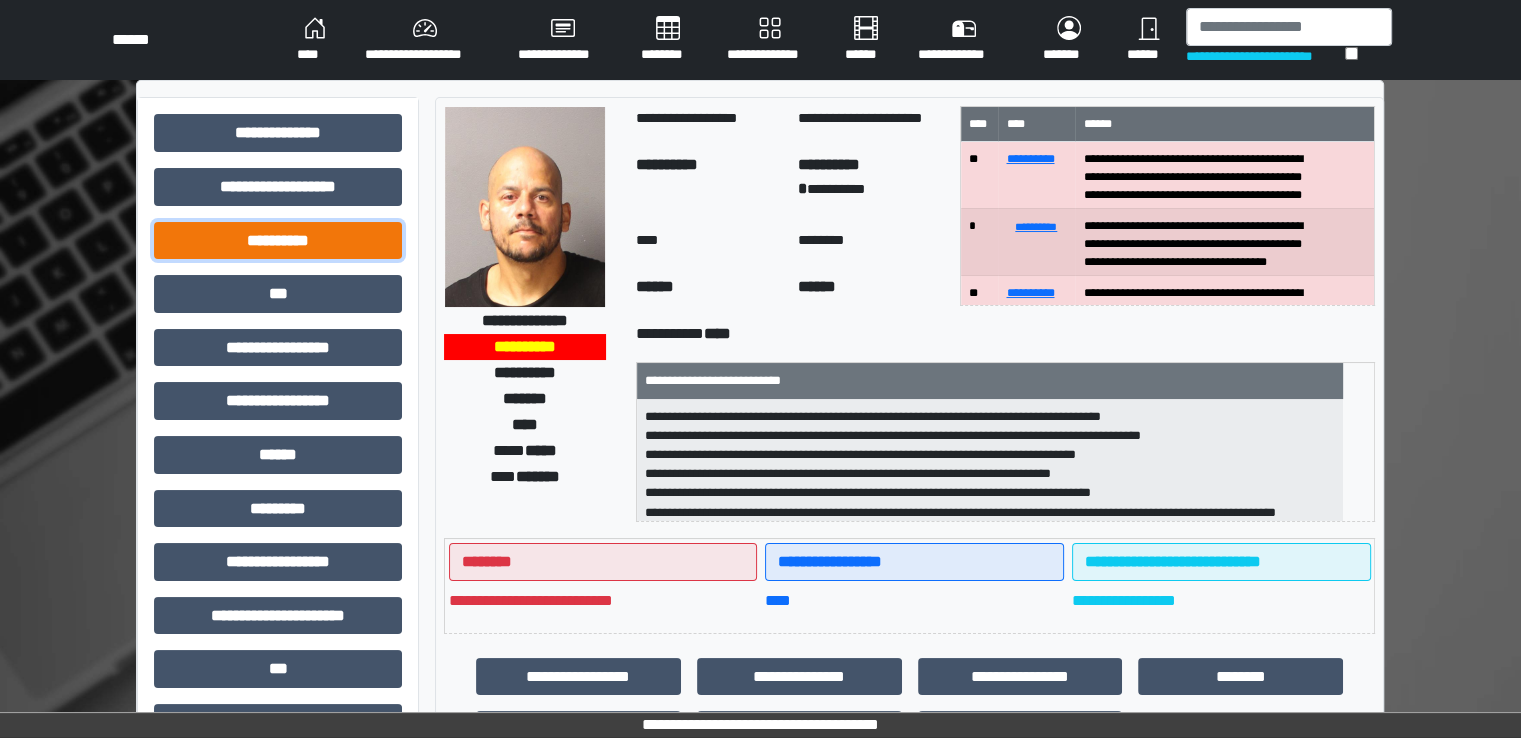 click on "**********" at bounding box center (278, 241) 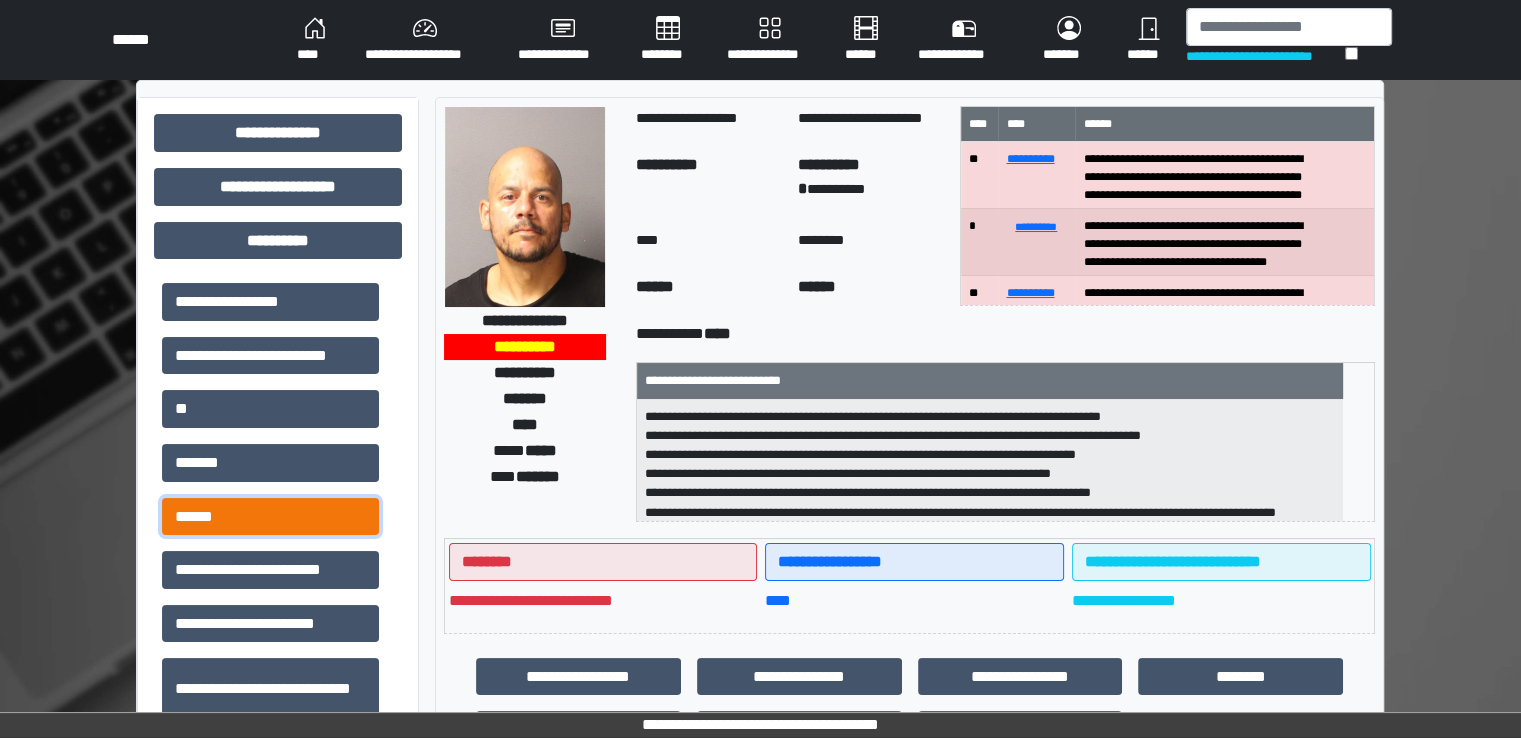 click on "******" at bounding box center [270, 517] 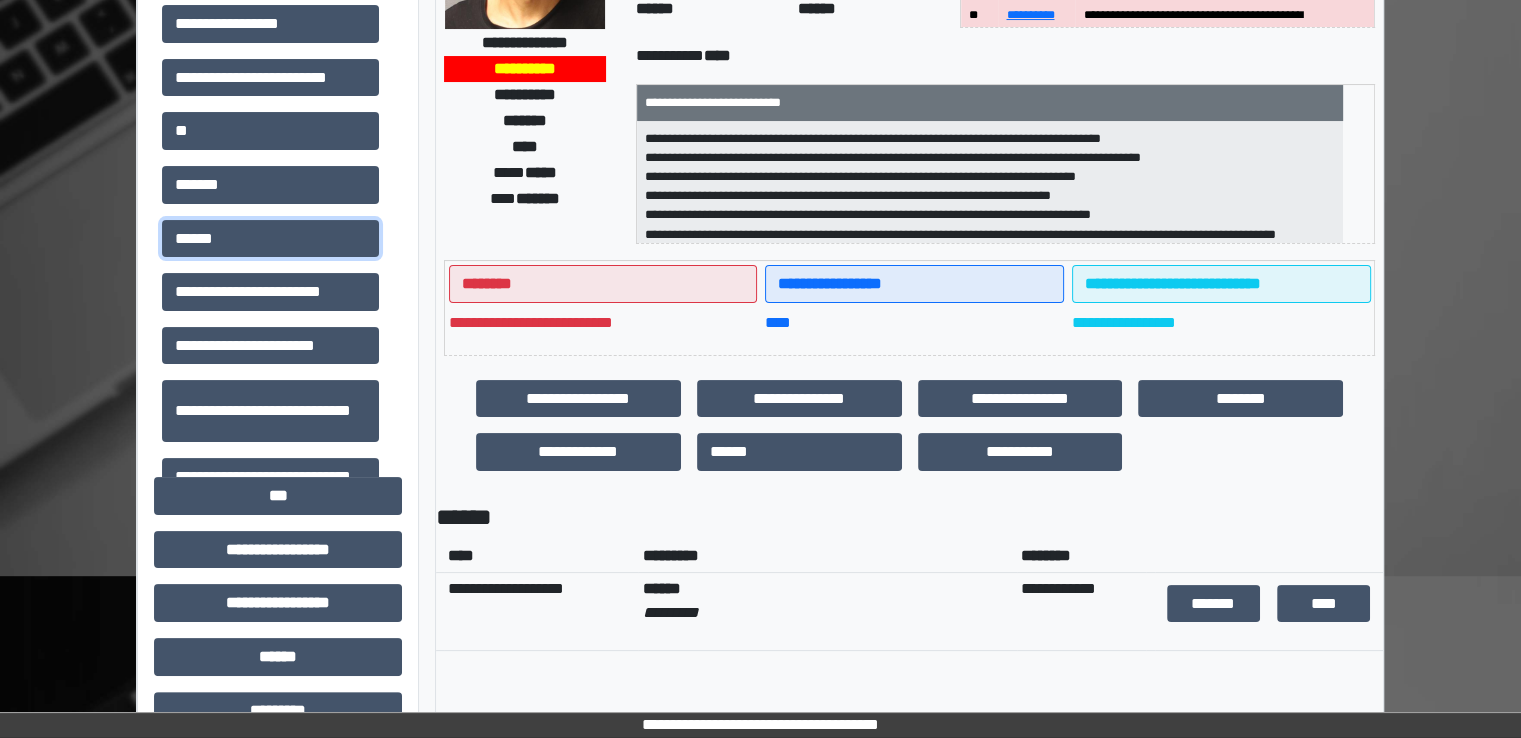 scroll, scrollTop: 400, scrollLeft: 0, axis: vertical 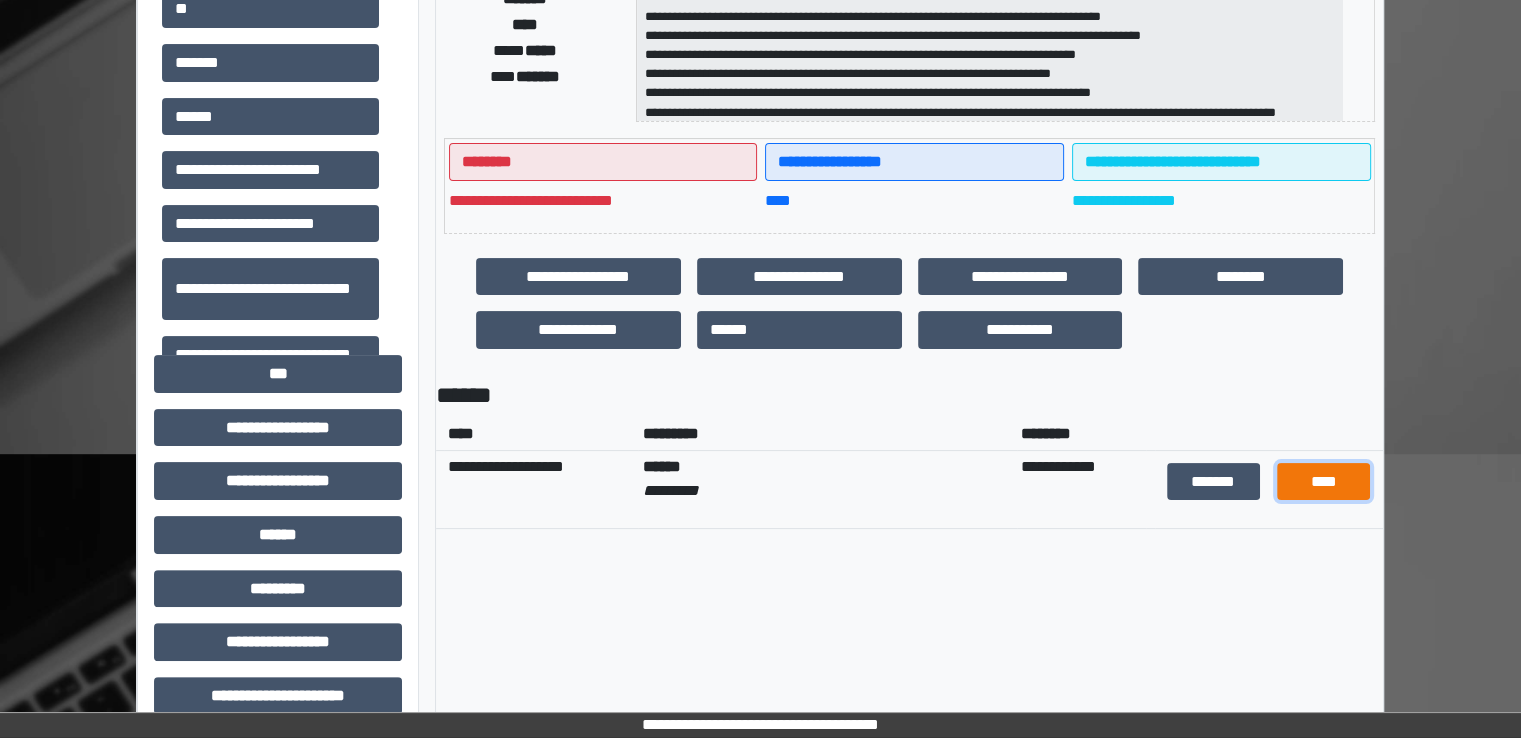 click on "****" at bounding box center (1323, 482) 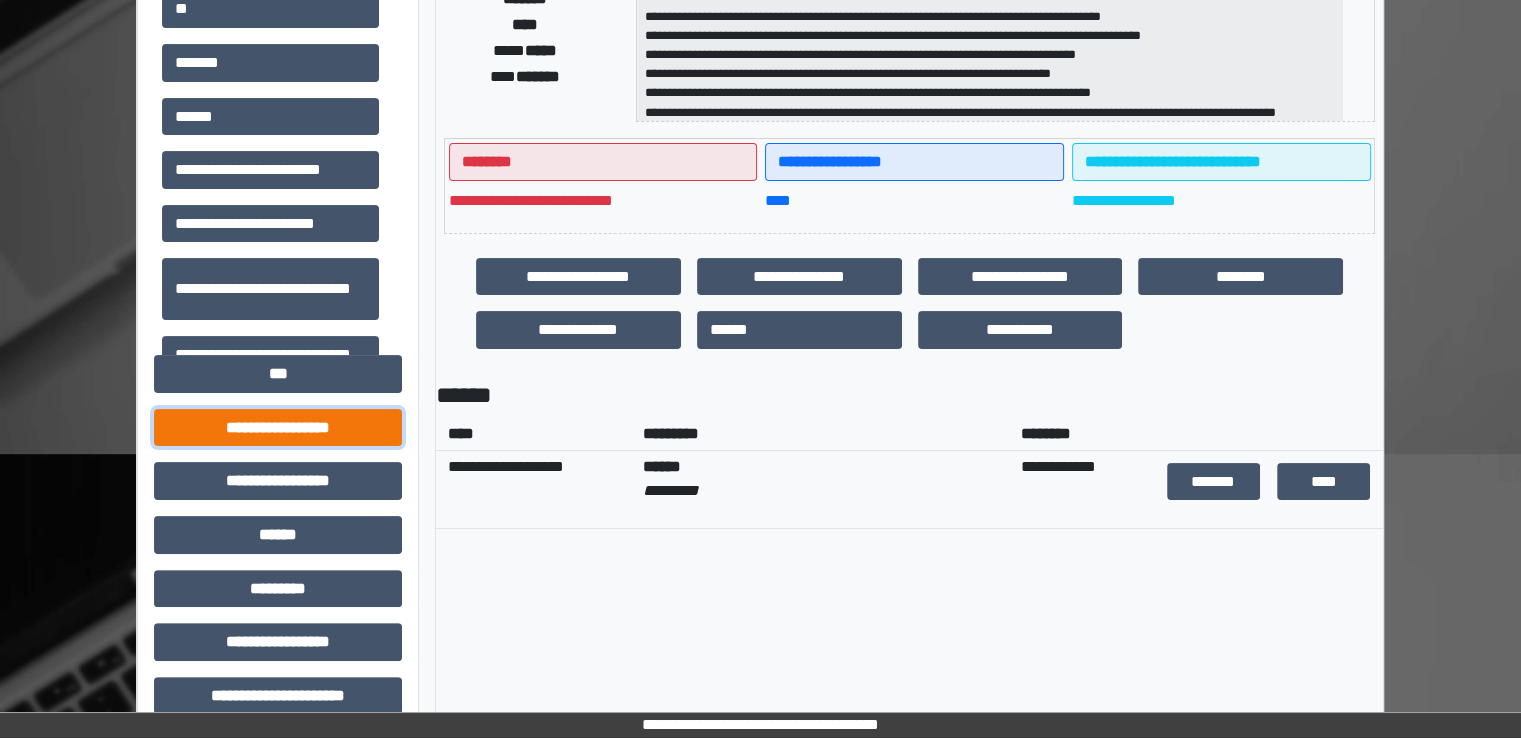 click on "**********" at bounding box center [278, 428] 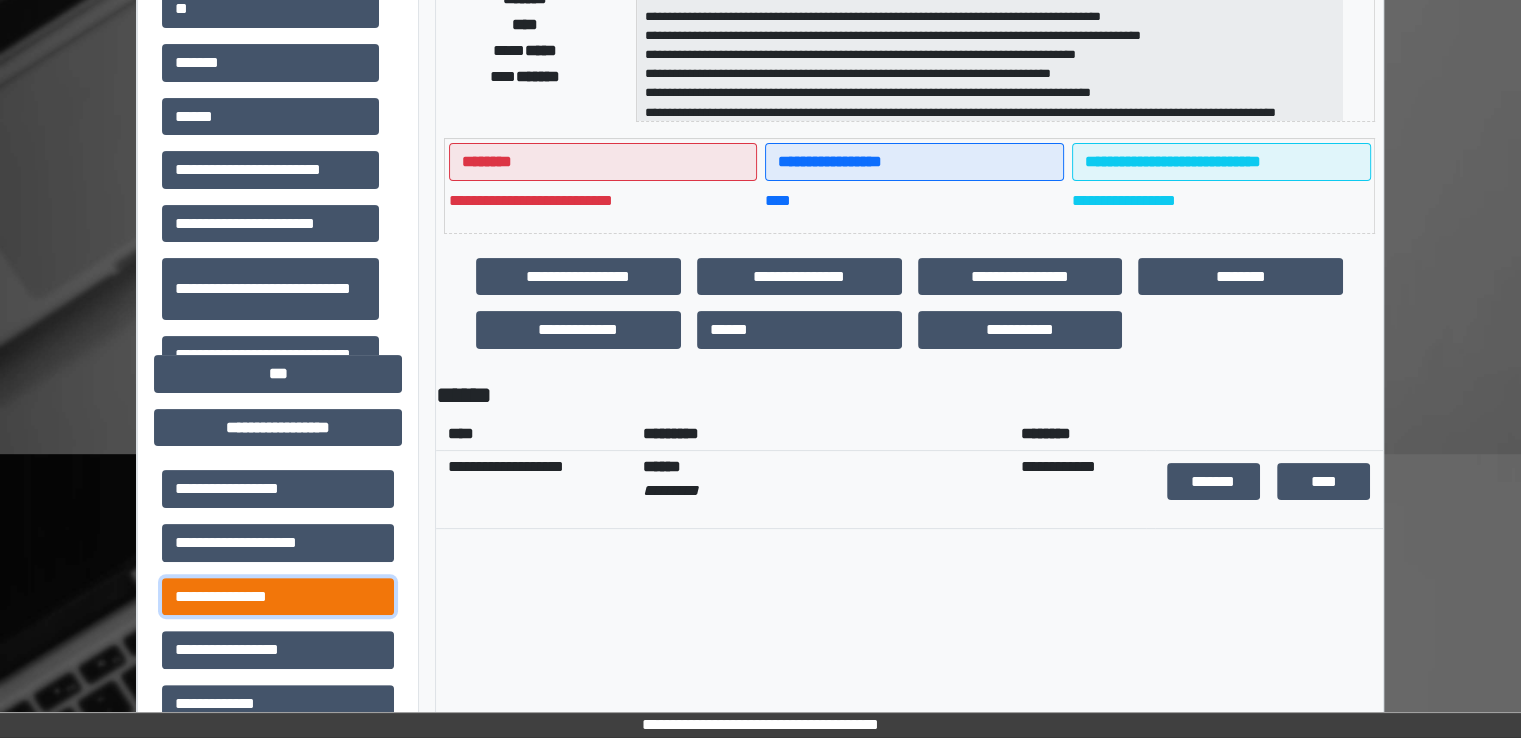 click on "**********" at bounding box center (278, 597) 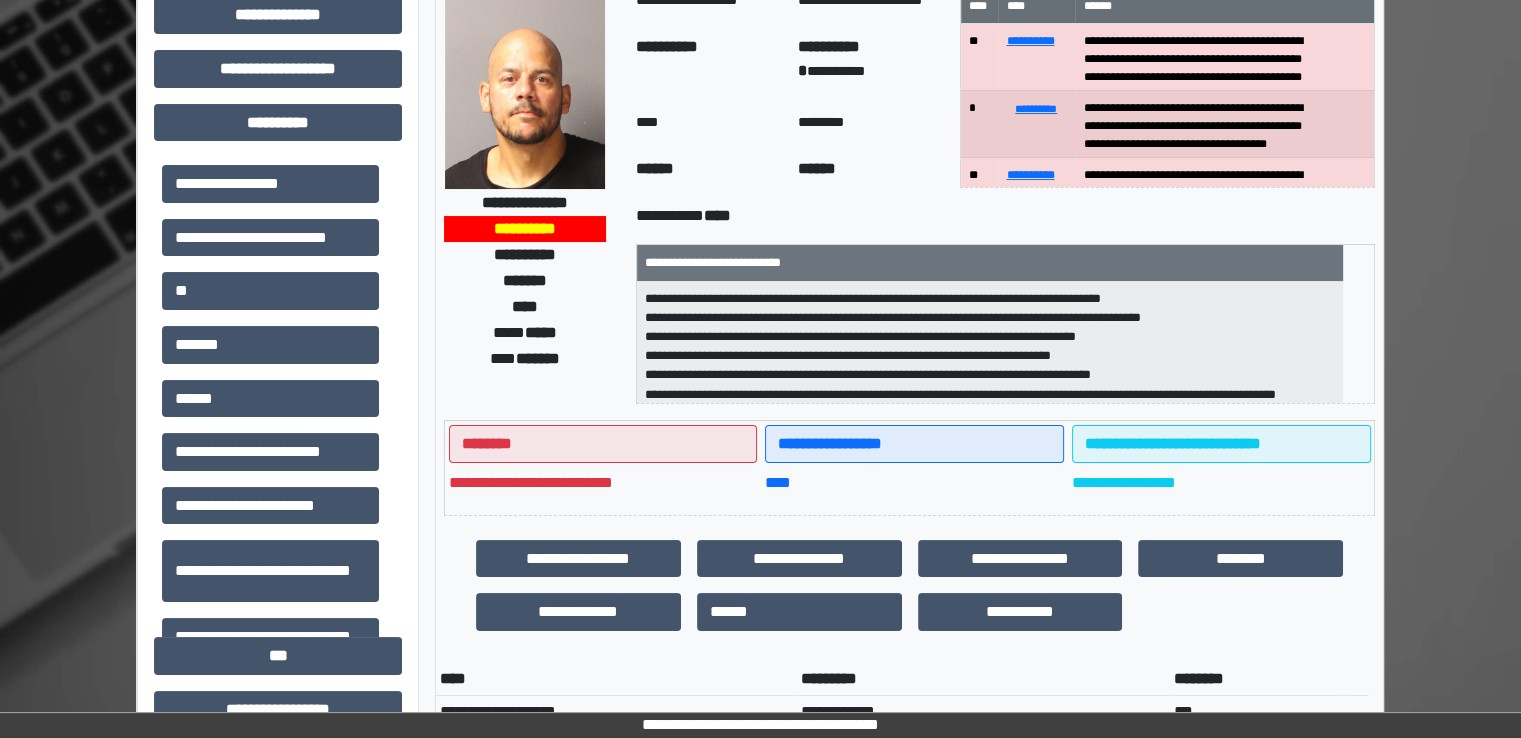 scroll, scrollTop: 0, scrollLeft: 0, axis: both 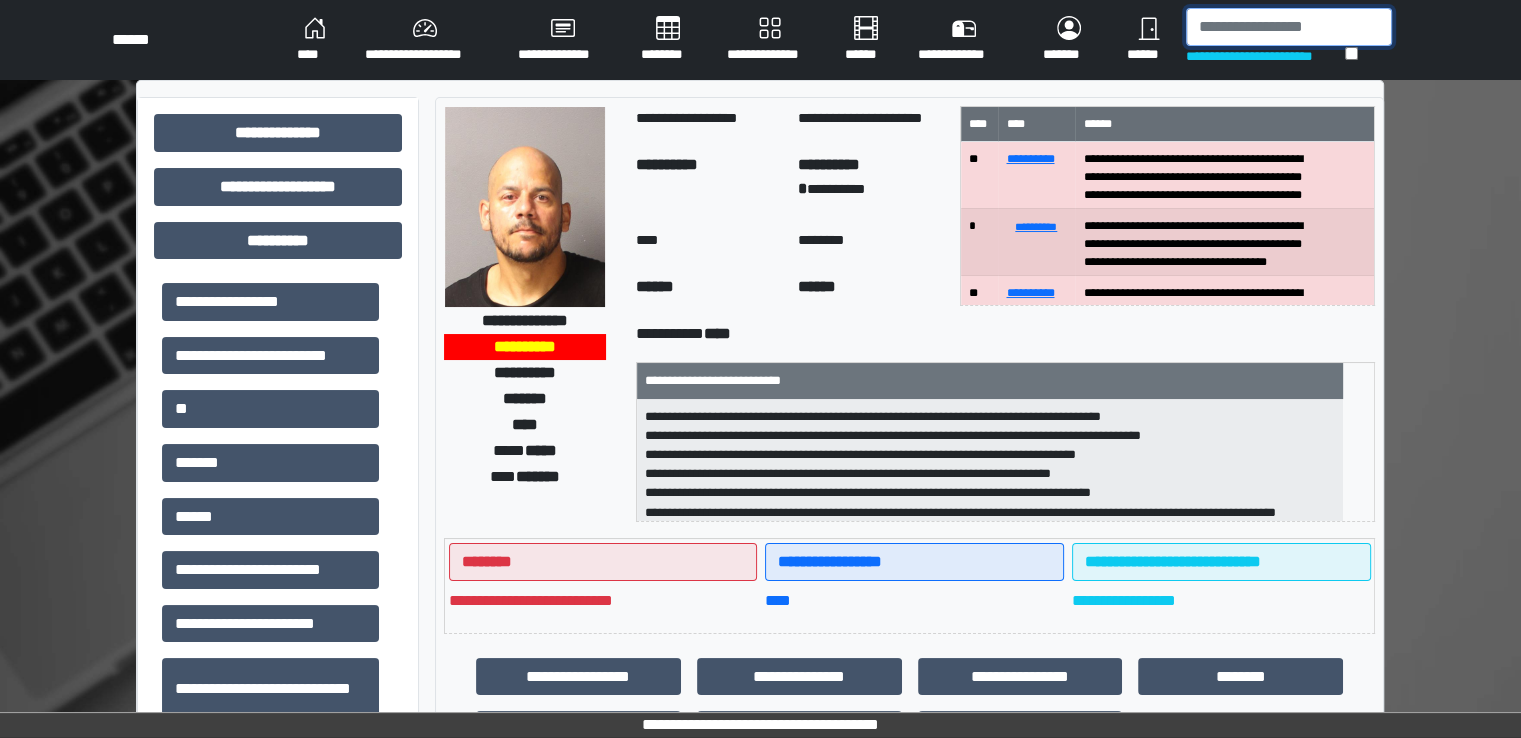 click at bounding box center [1289, 27] 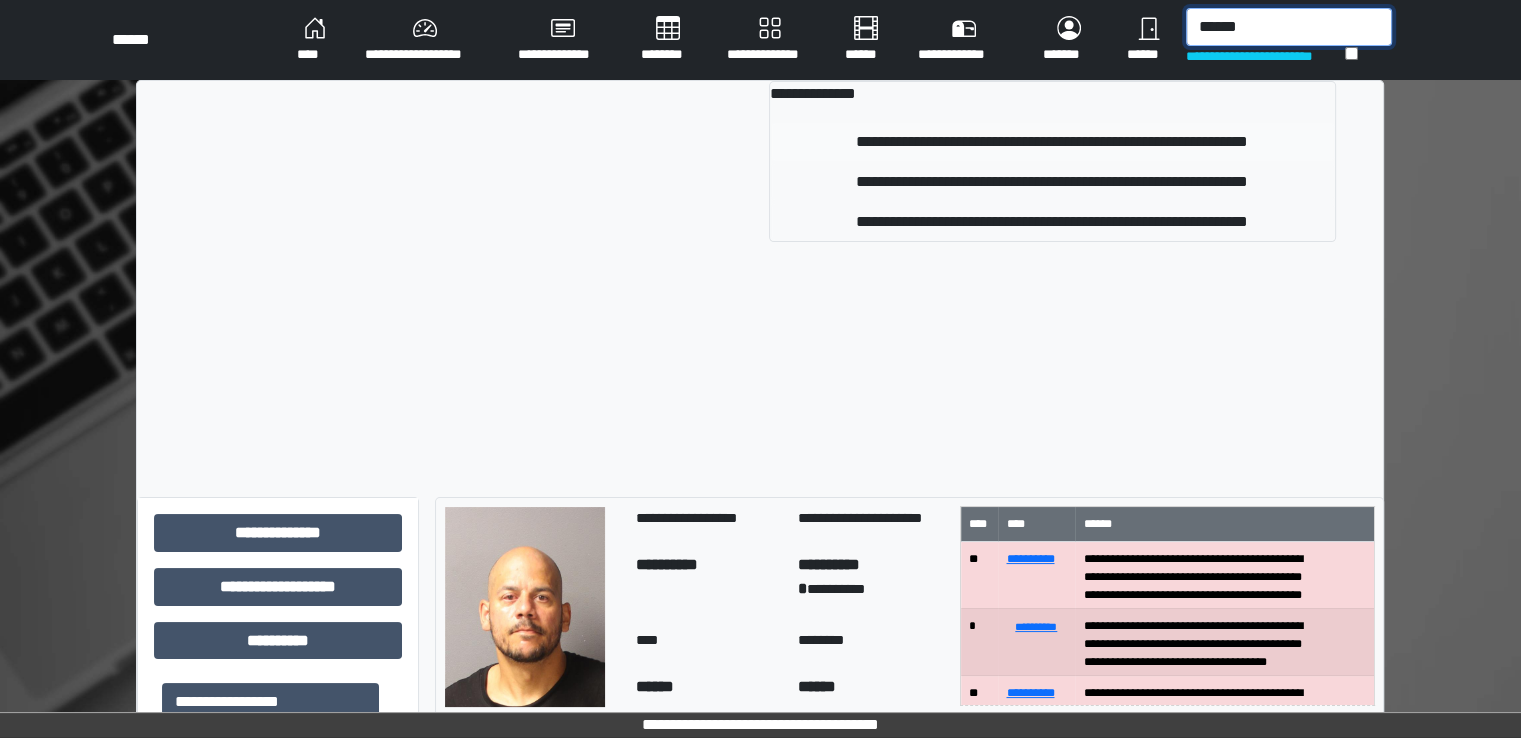 type on "******" 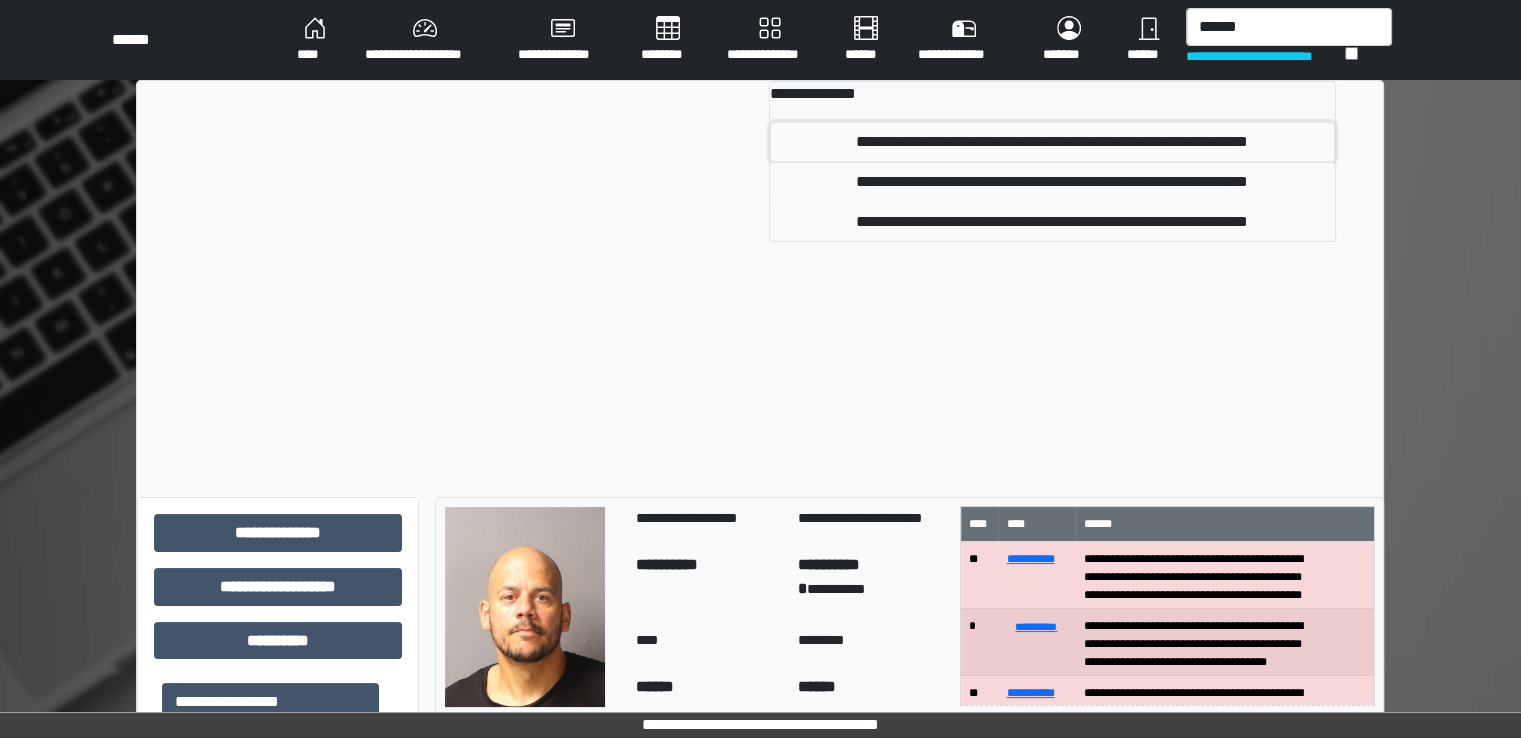 click on "**********" at bounding box center [1052, 142] 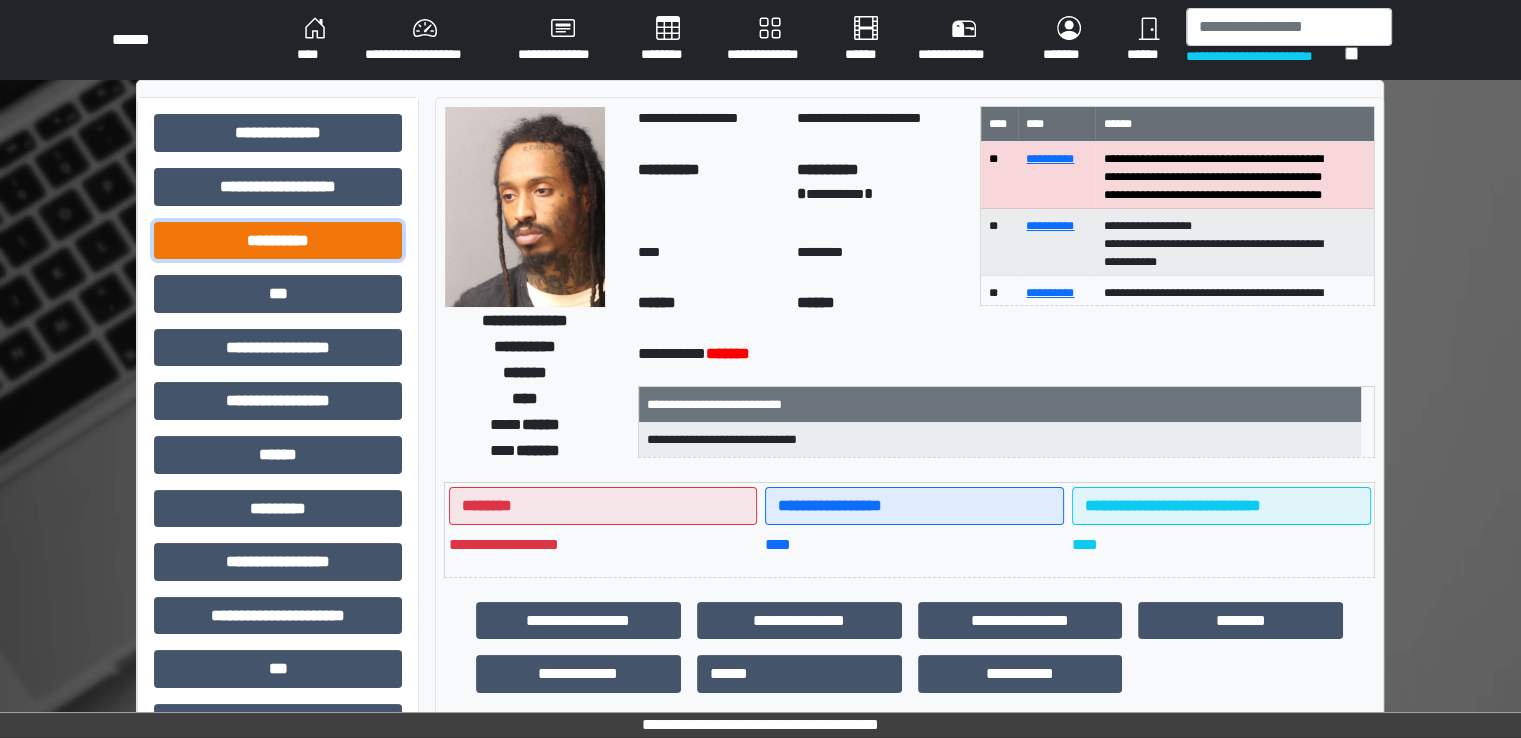 click on "**********" at bounding box center [278, 241] 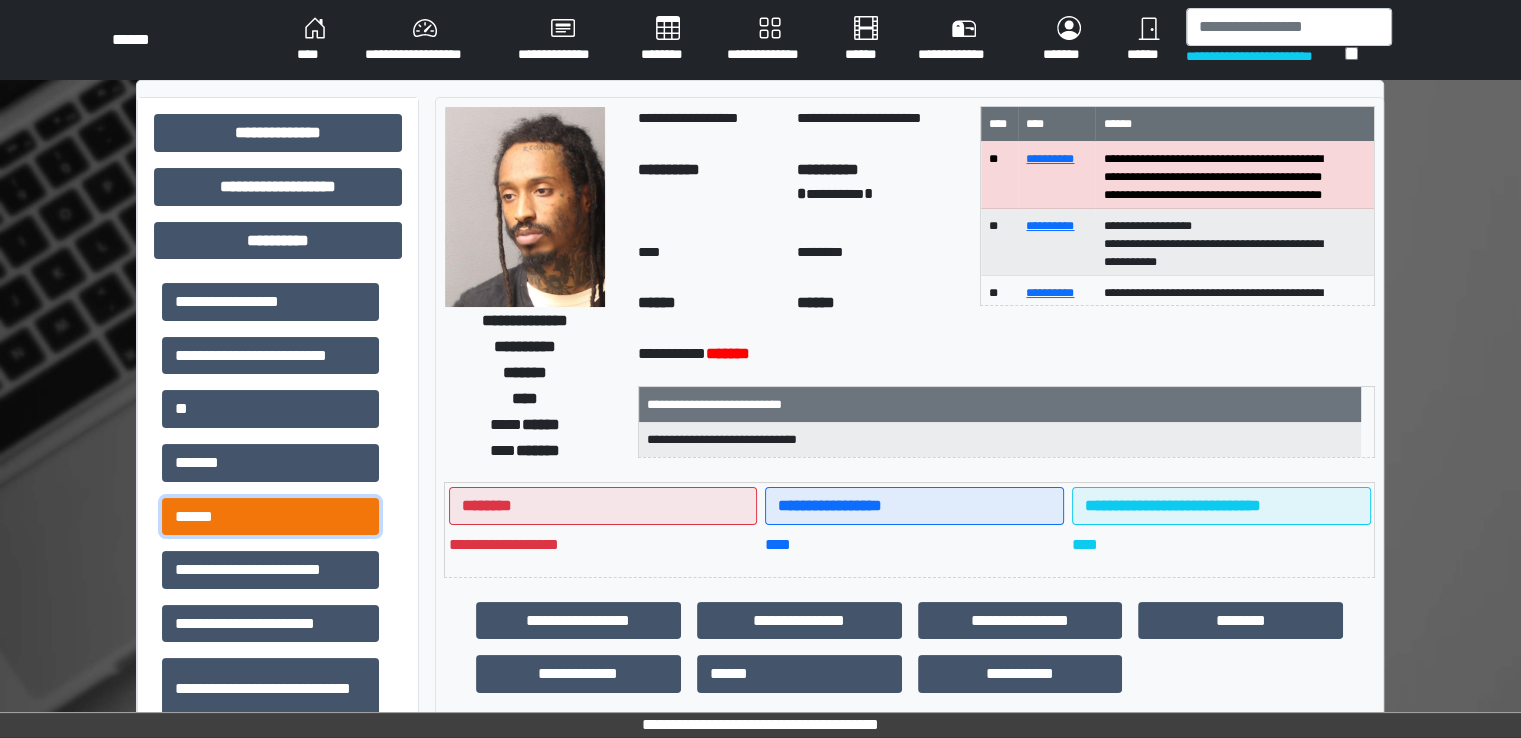 click on "******" at bounding box center [270, 517] 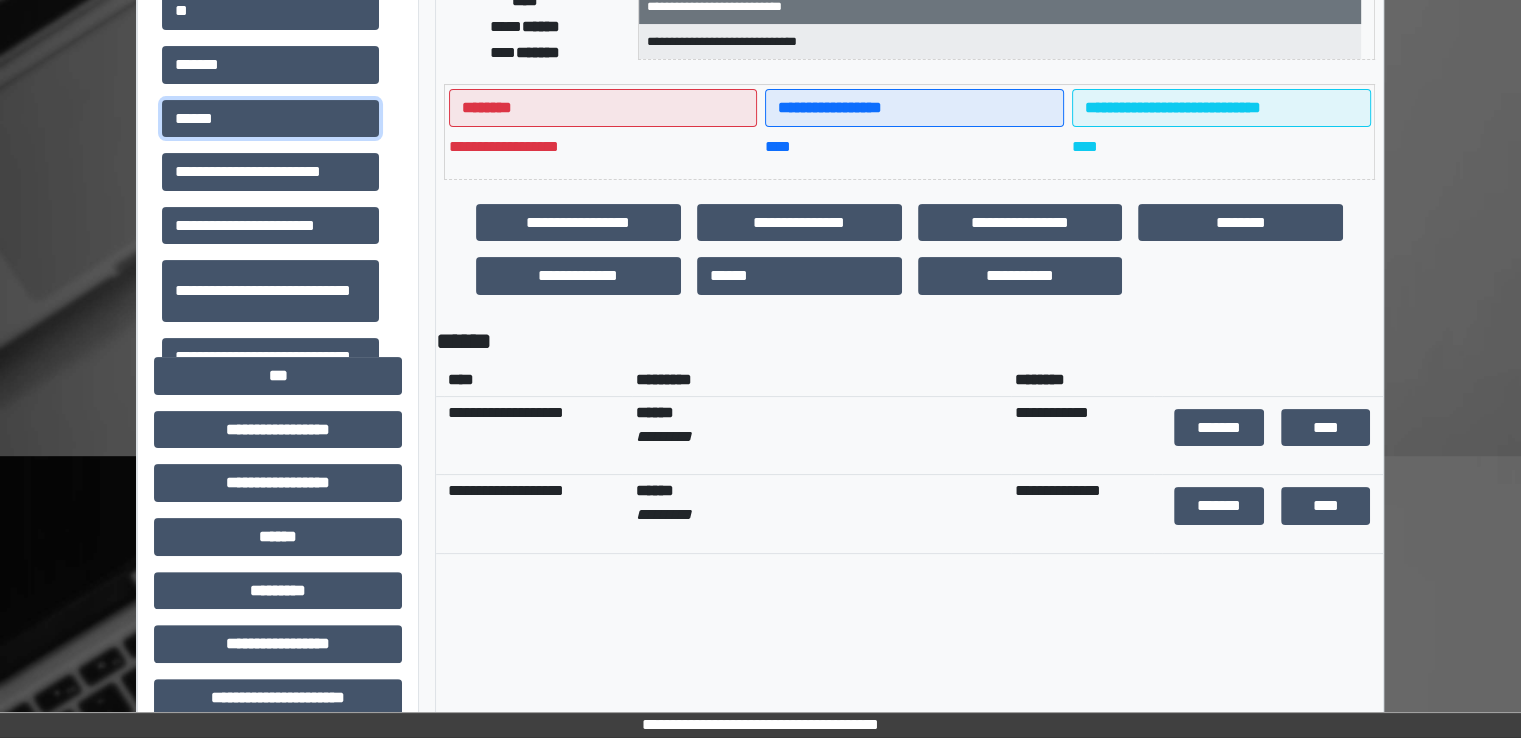 scroll, scrollTop: 400, scrollLeft: 0, axis: vertical 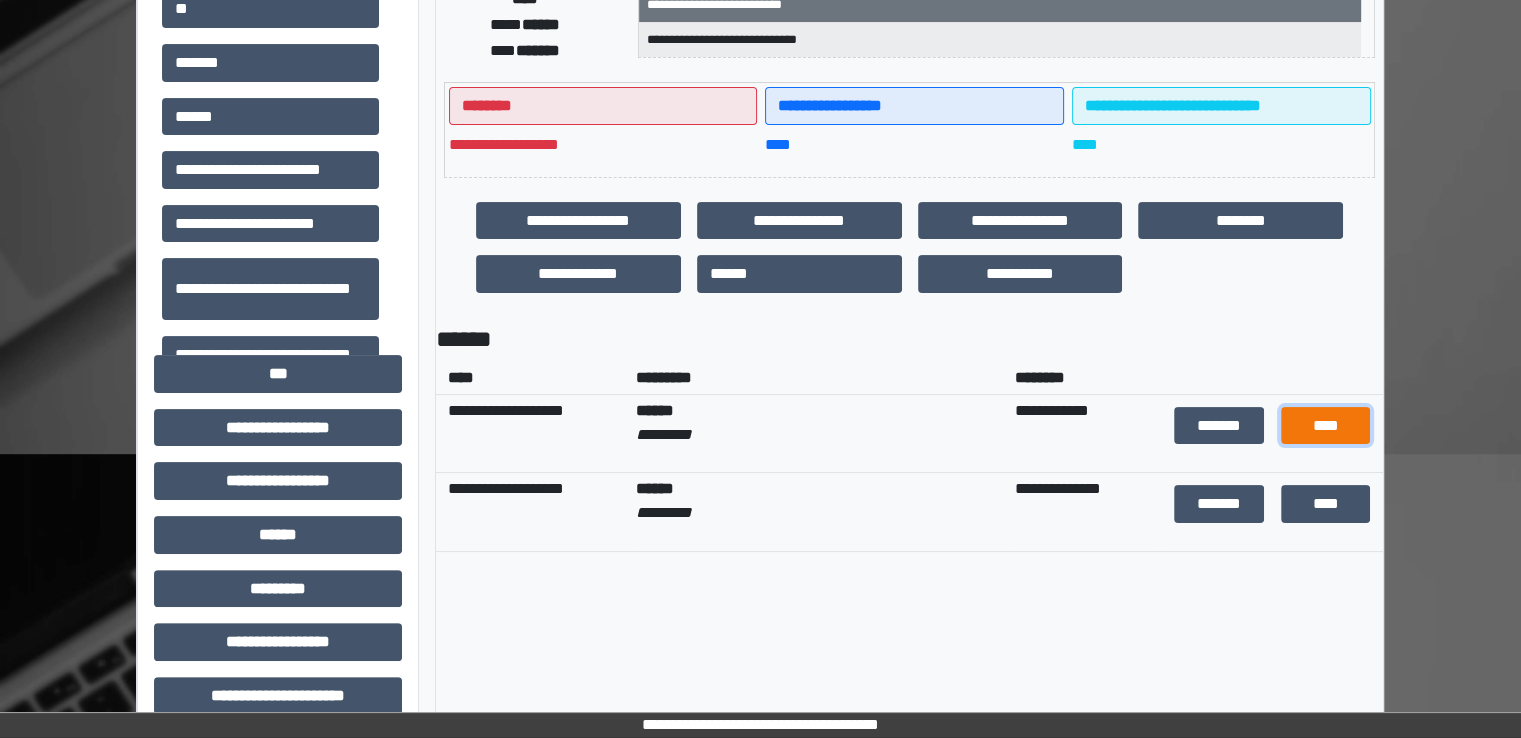 click on "****" at bounding box center (1326, 426) 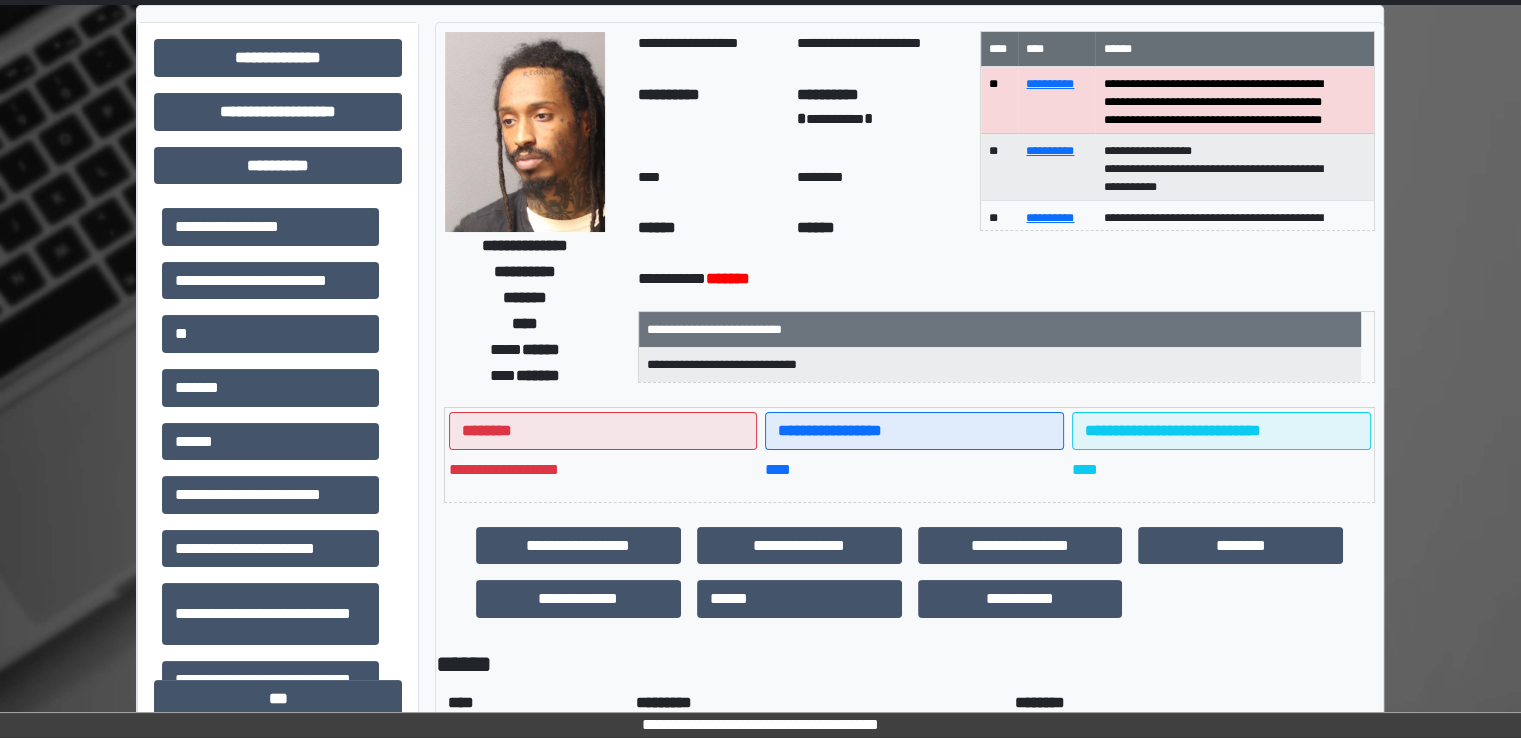scroll, scrollTop: 0, scrollLeft: 0, axis: both 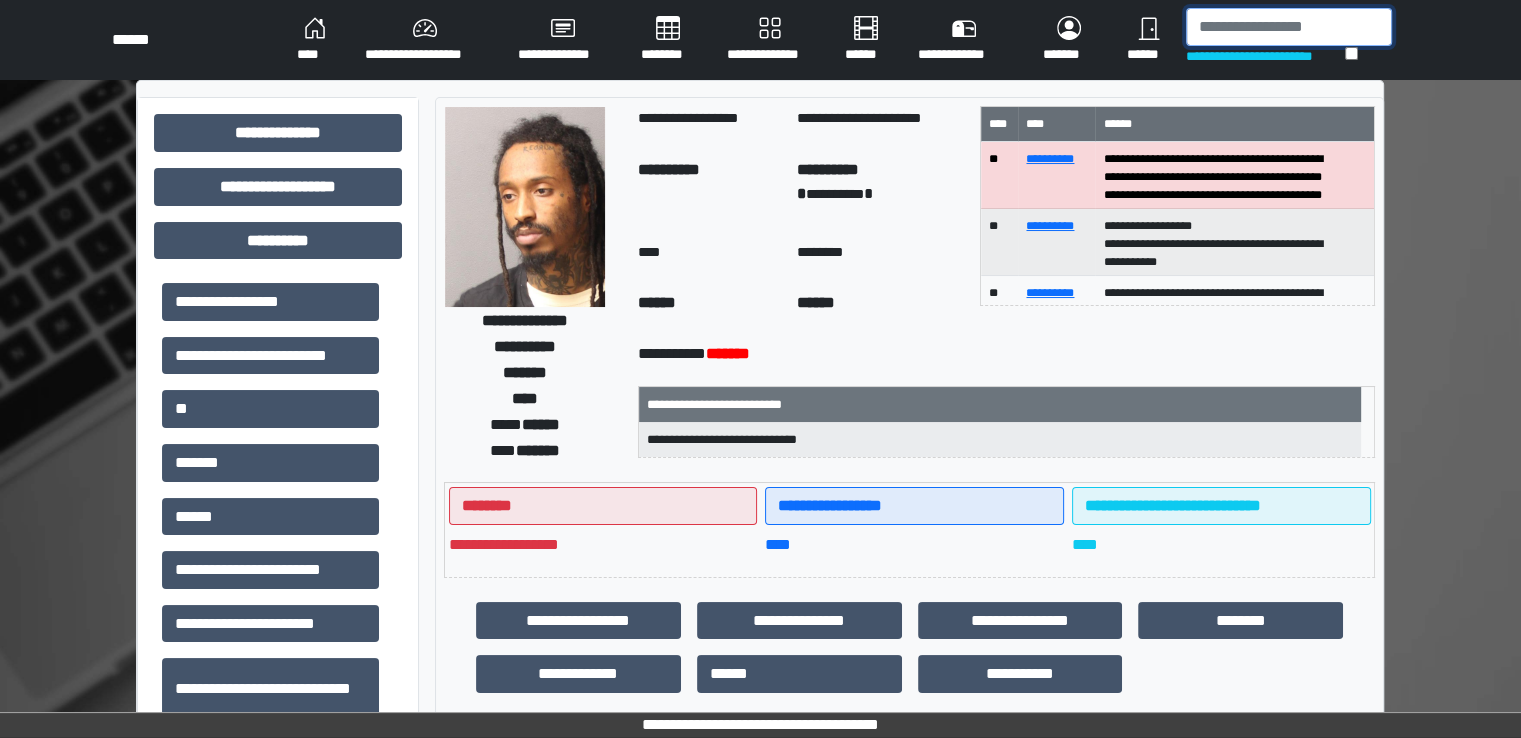 click at bounding box center [1289, 27] 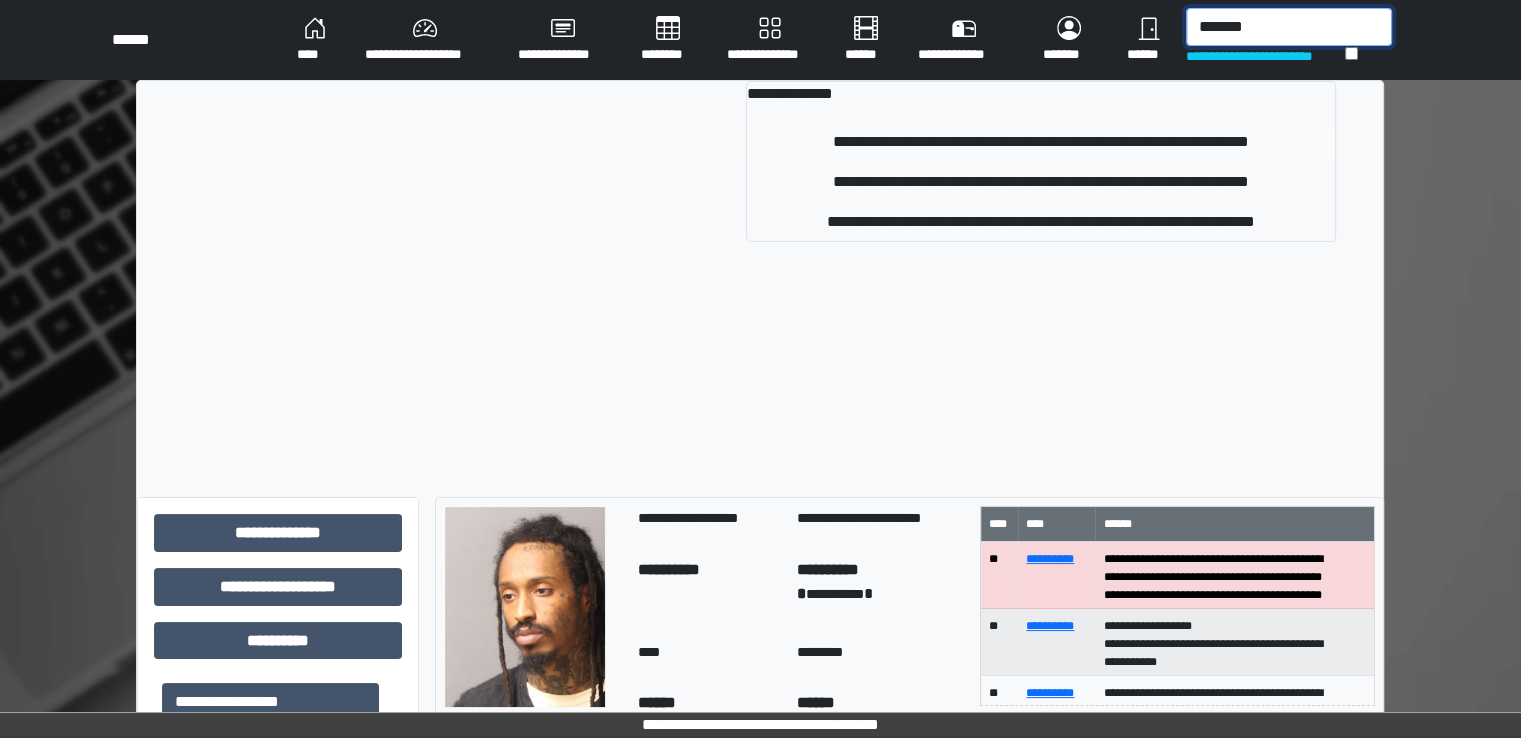 type on "*******" 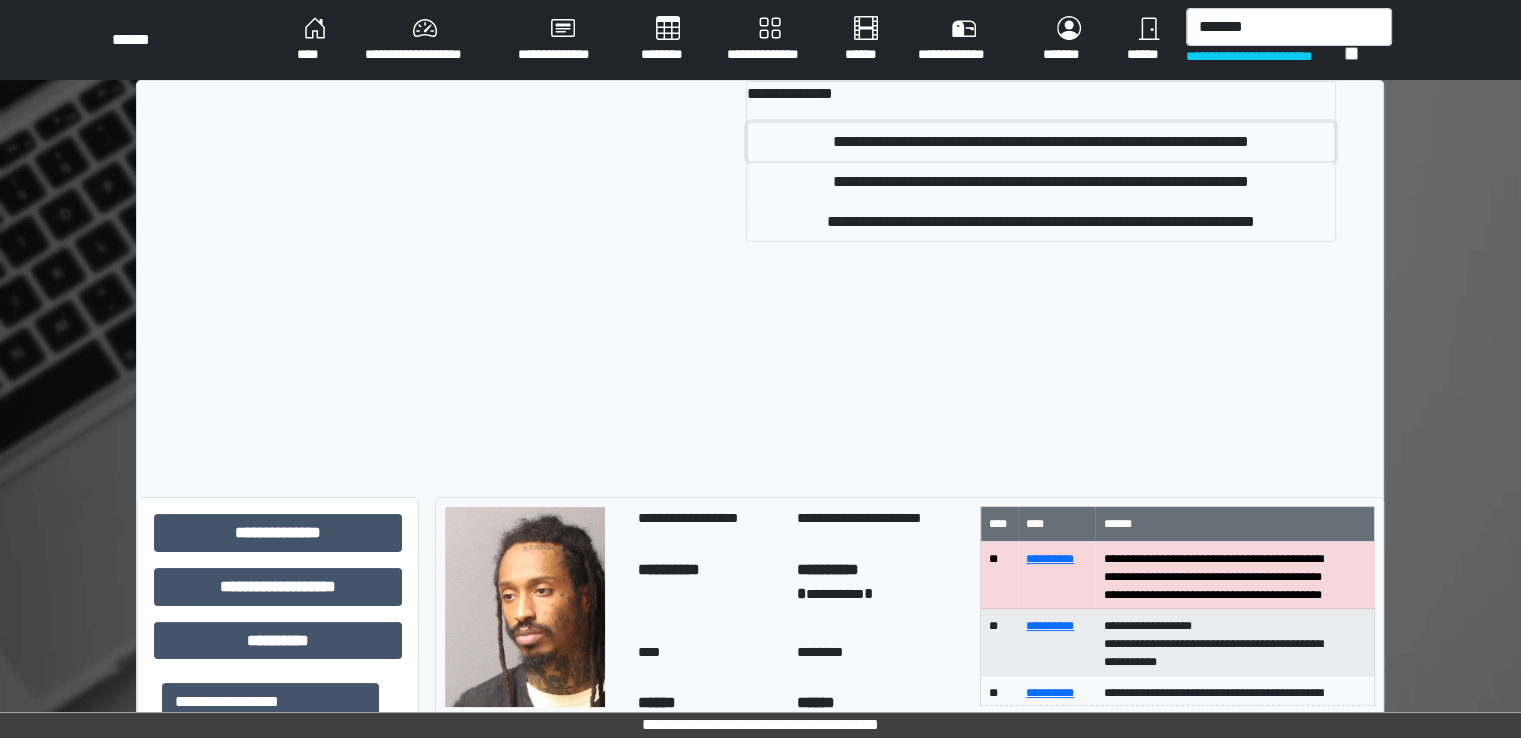 click on "**********" at bounding box center (1041, 142) 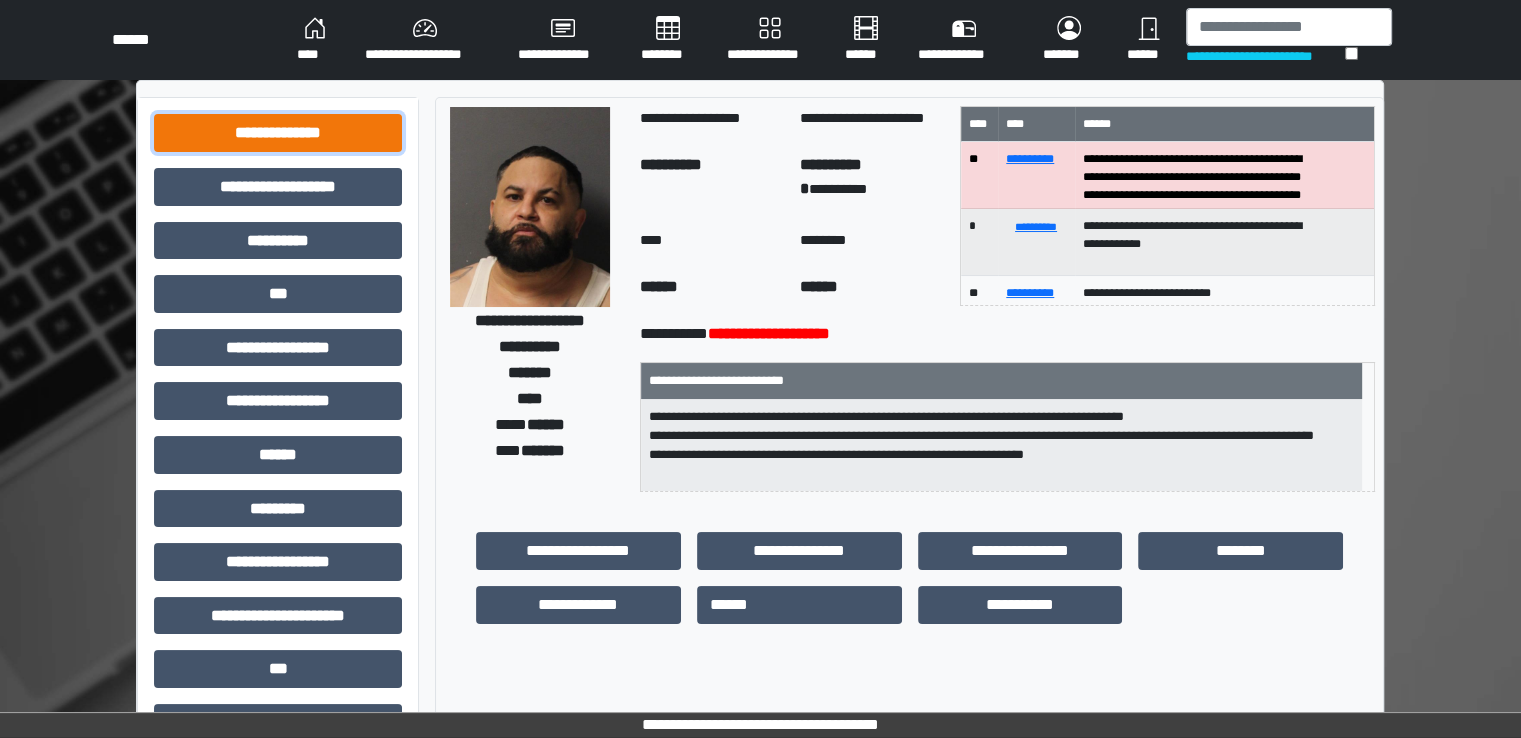click on "**********" at bounding box center (278, 133) 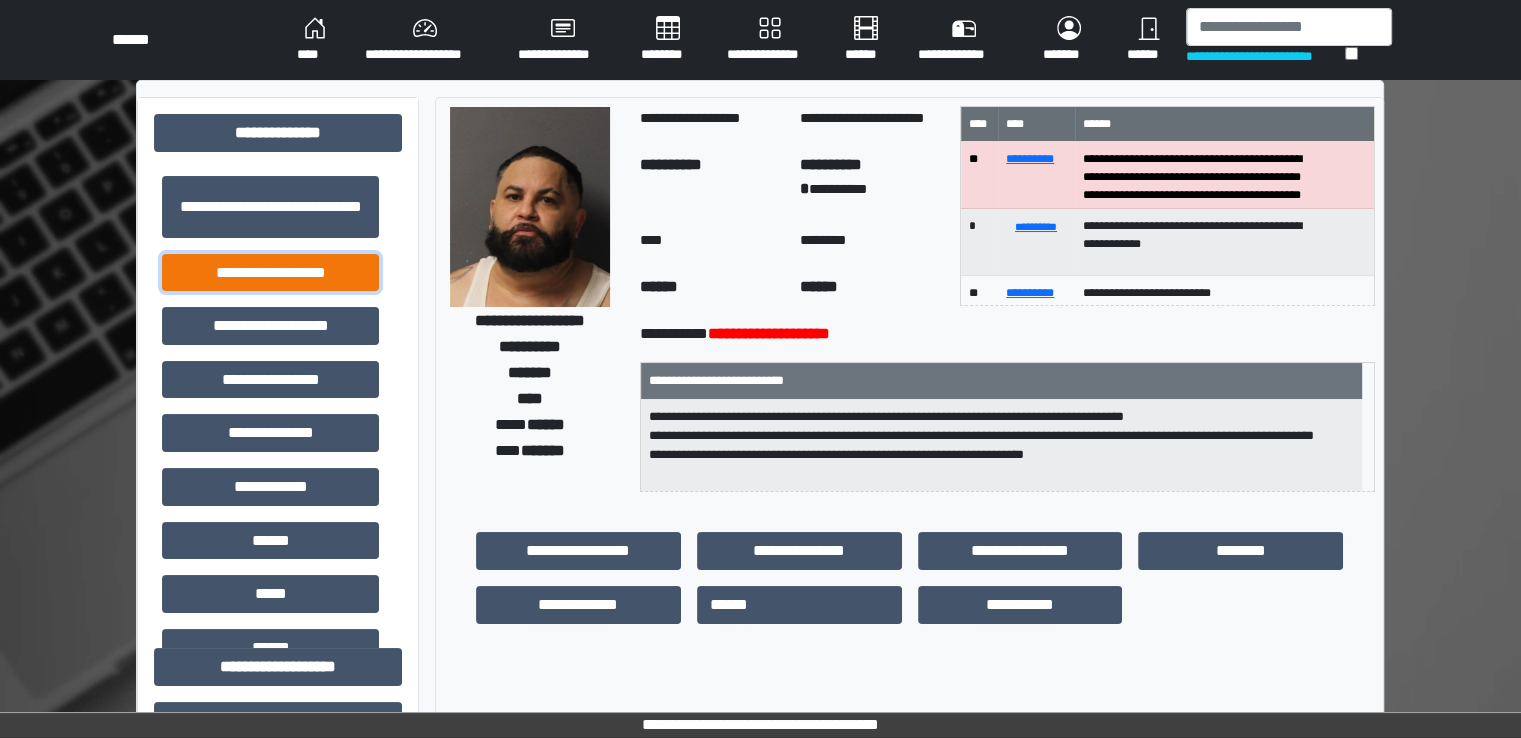click on "**********" at bounding box center (270, 273) 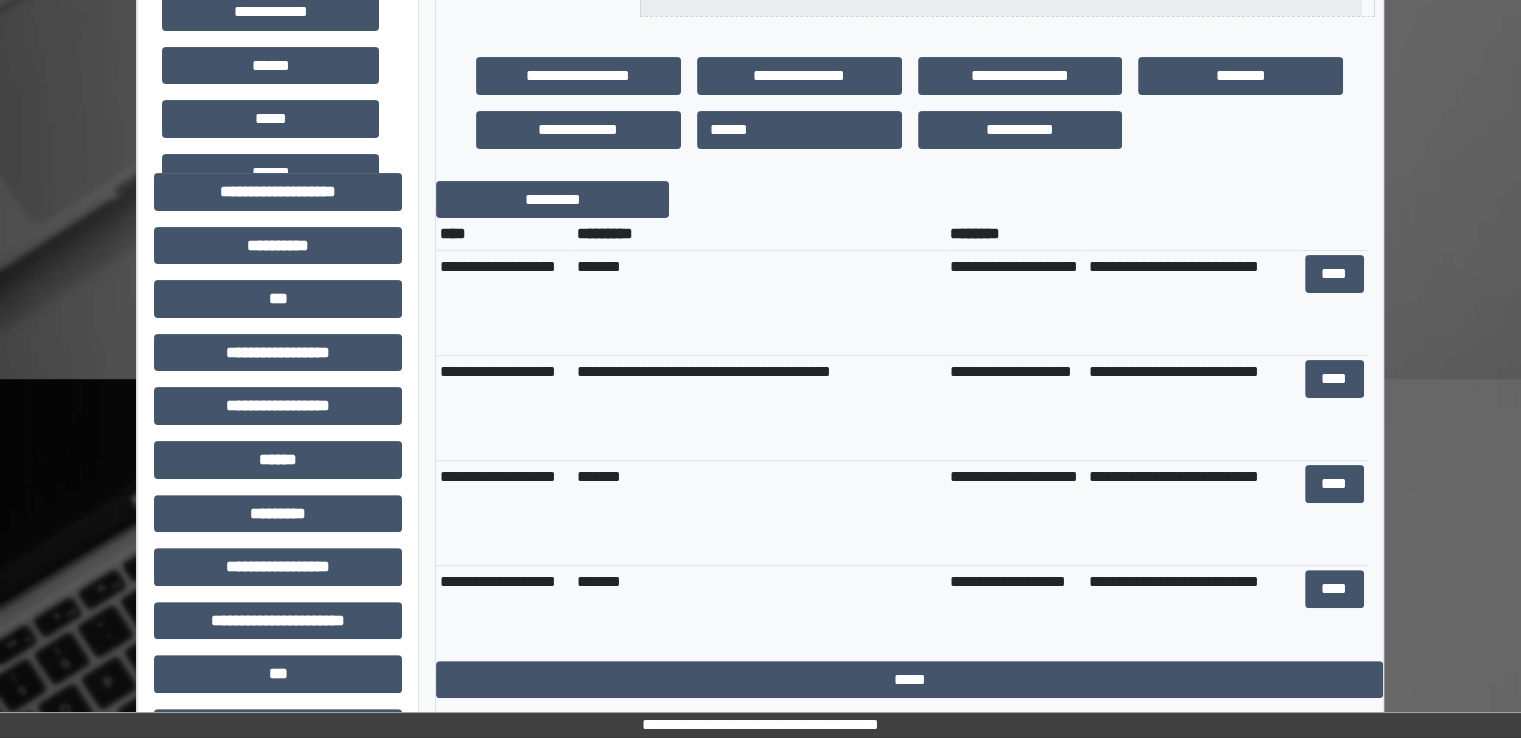 scroll, scrollTop: 500, scrollLeft: 0, axis: vertical 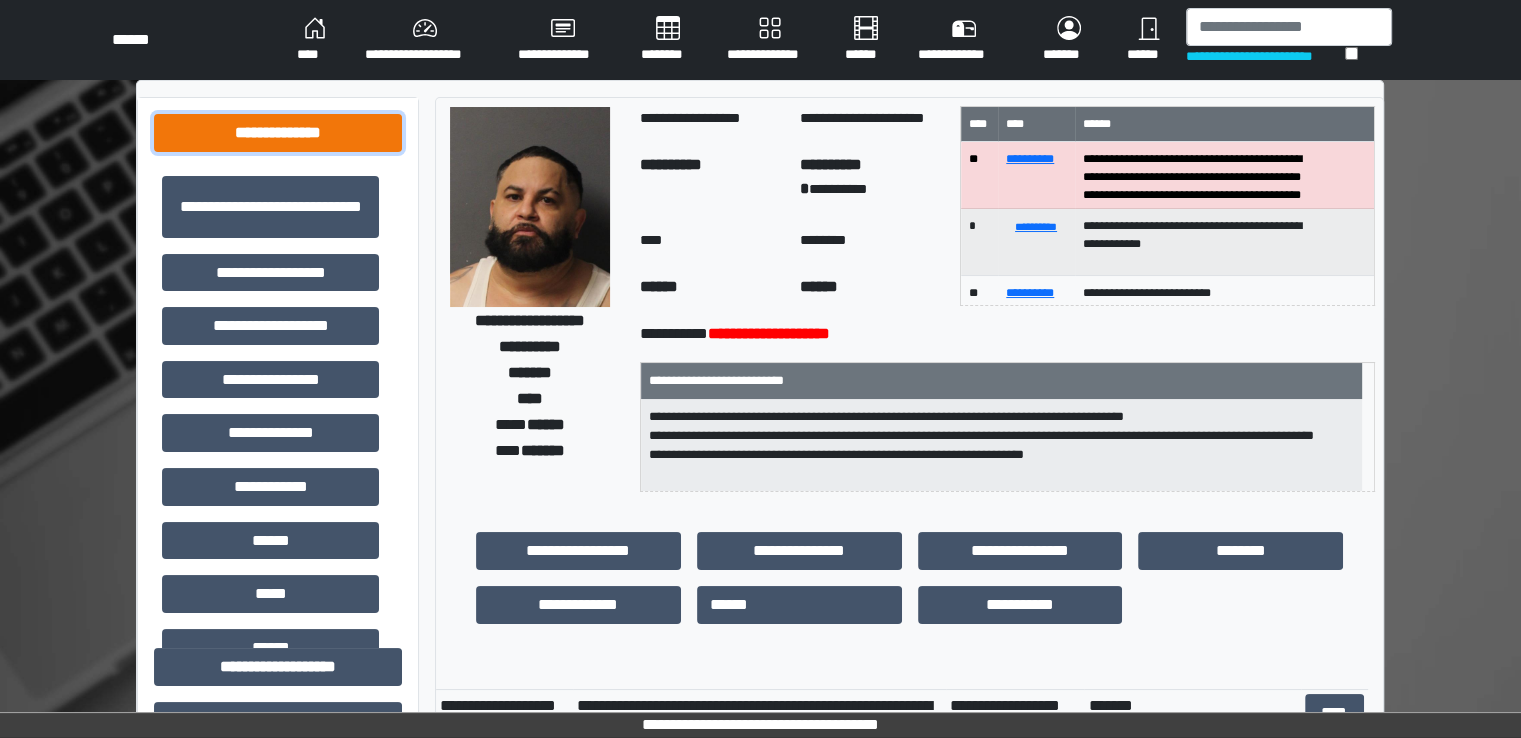 click on "**********" at bounding box center (278, 133) 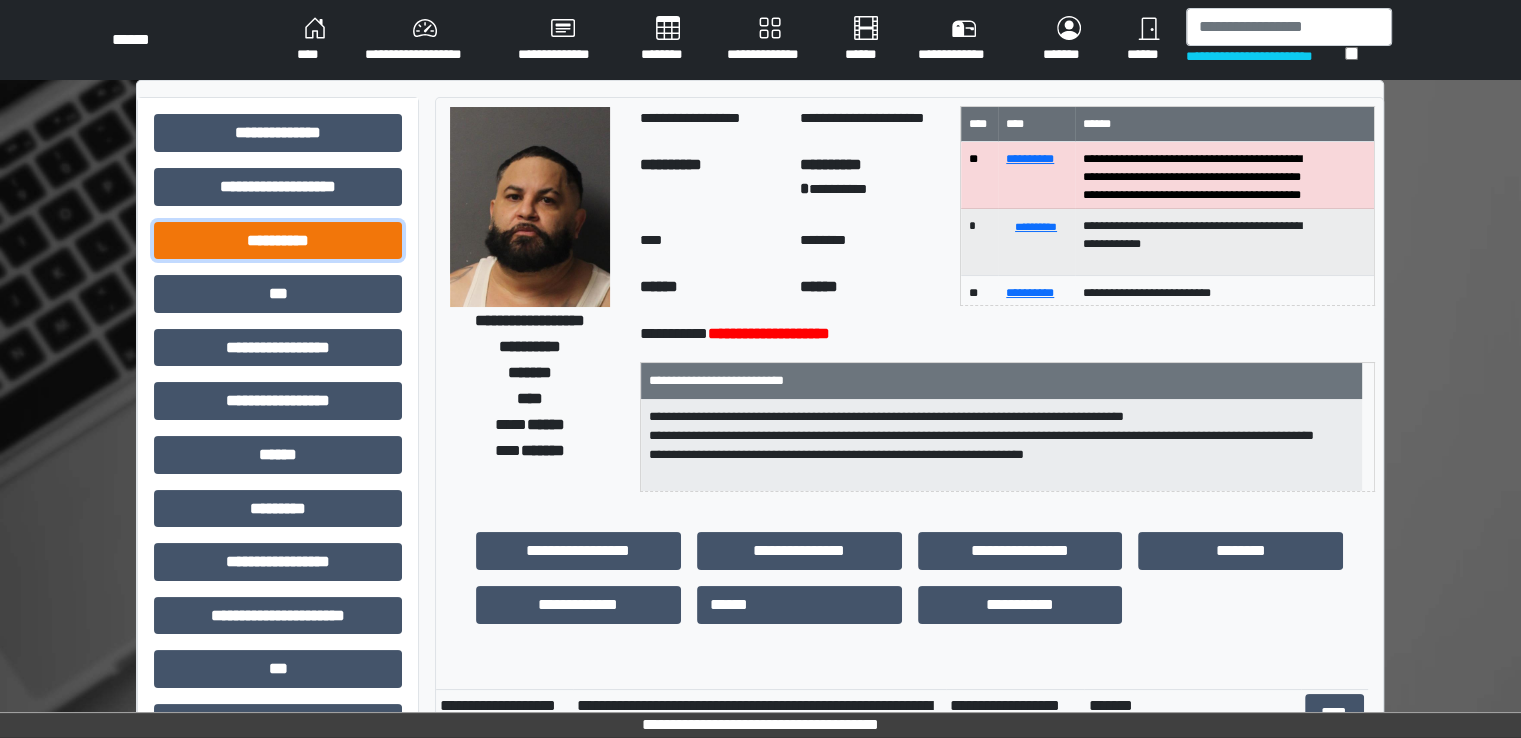 click on "**********" at bounding box center [278, 241] 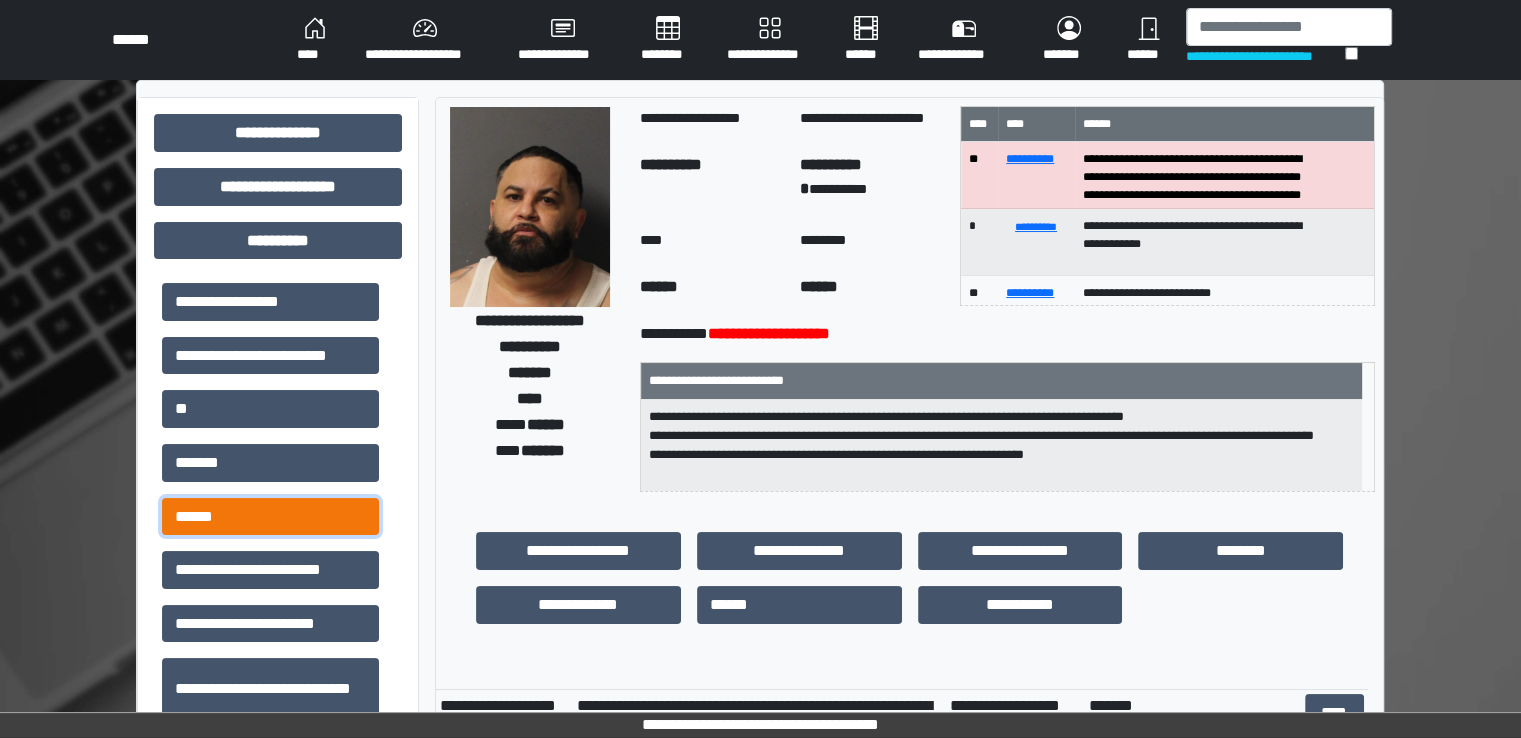 click on "******" at bounding box center (270, 517) 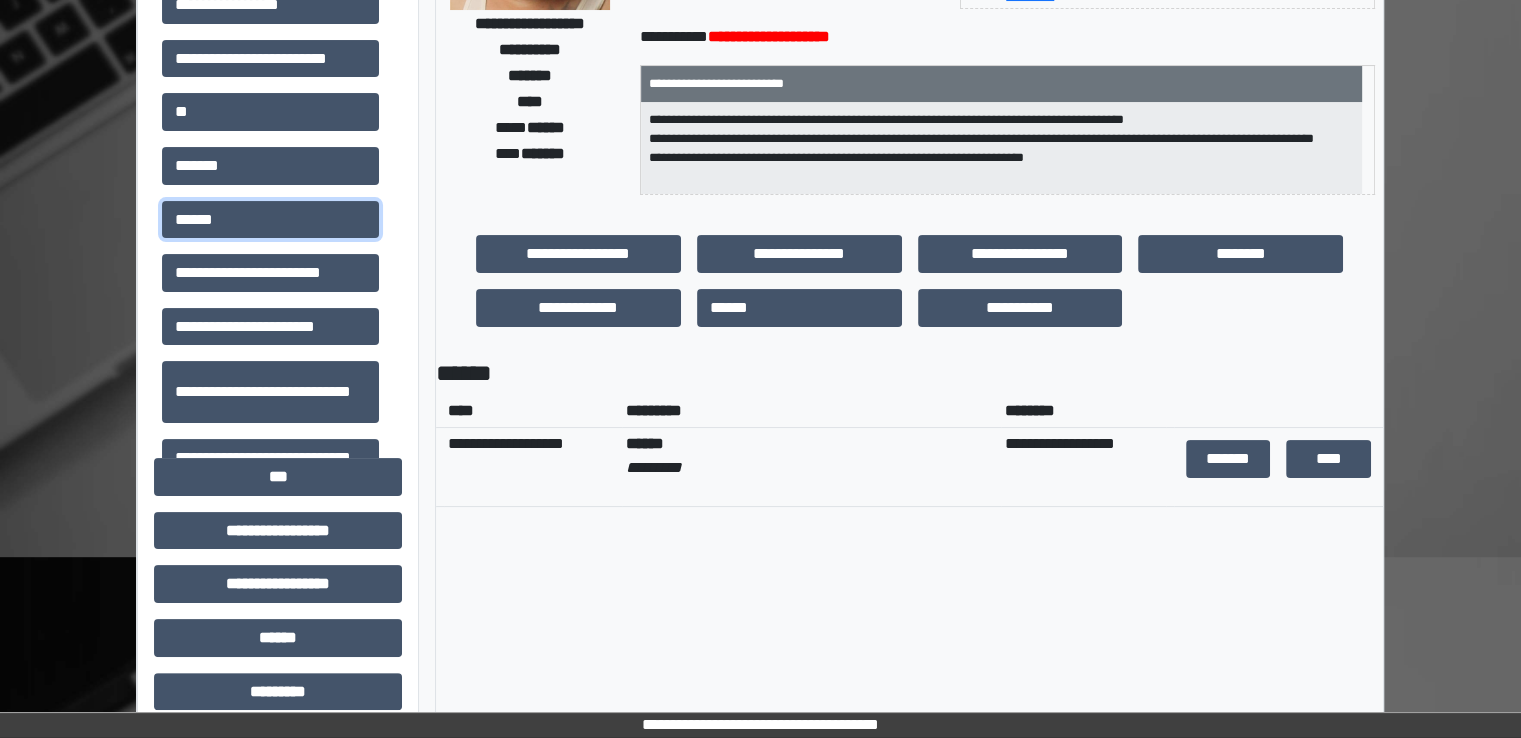 scroll, scrollTop: 300, scrollLeft: 0, axis: vertical 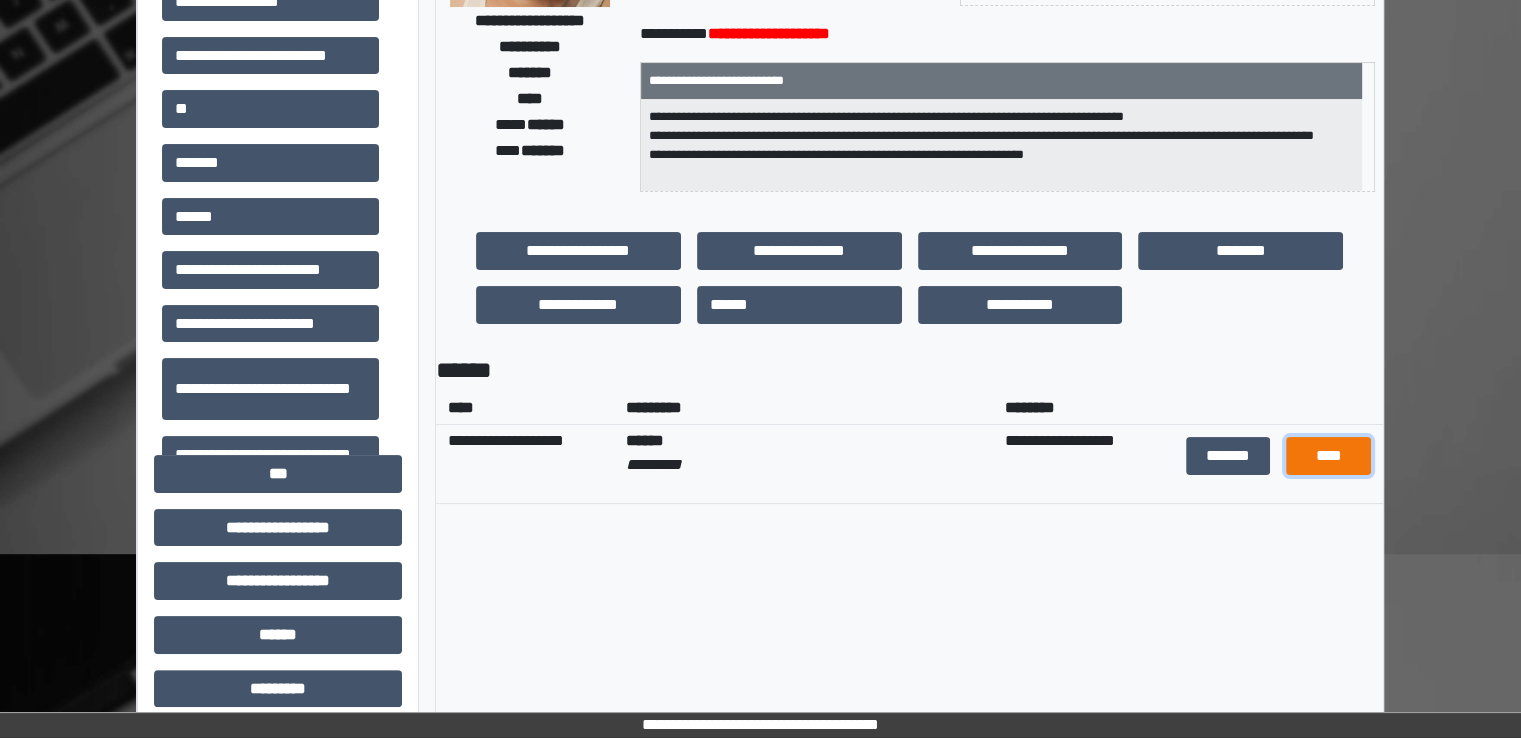 click on "****" at bounding box center [1328, 456] 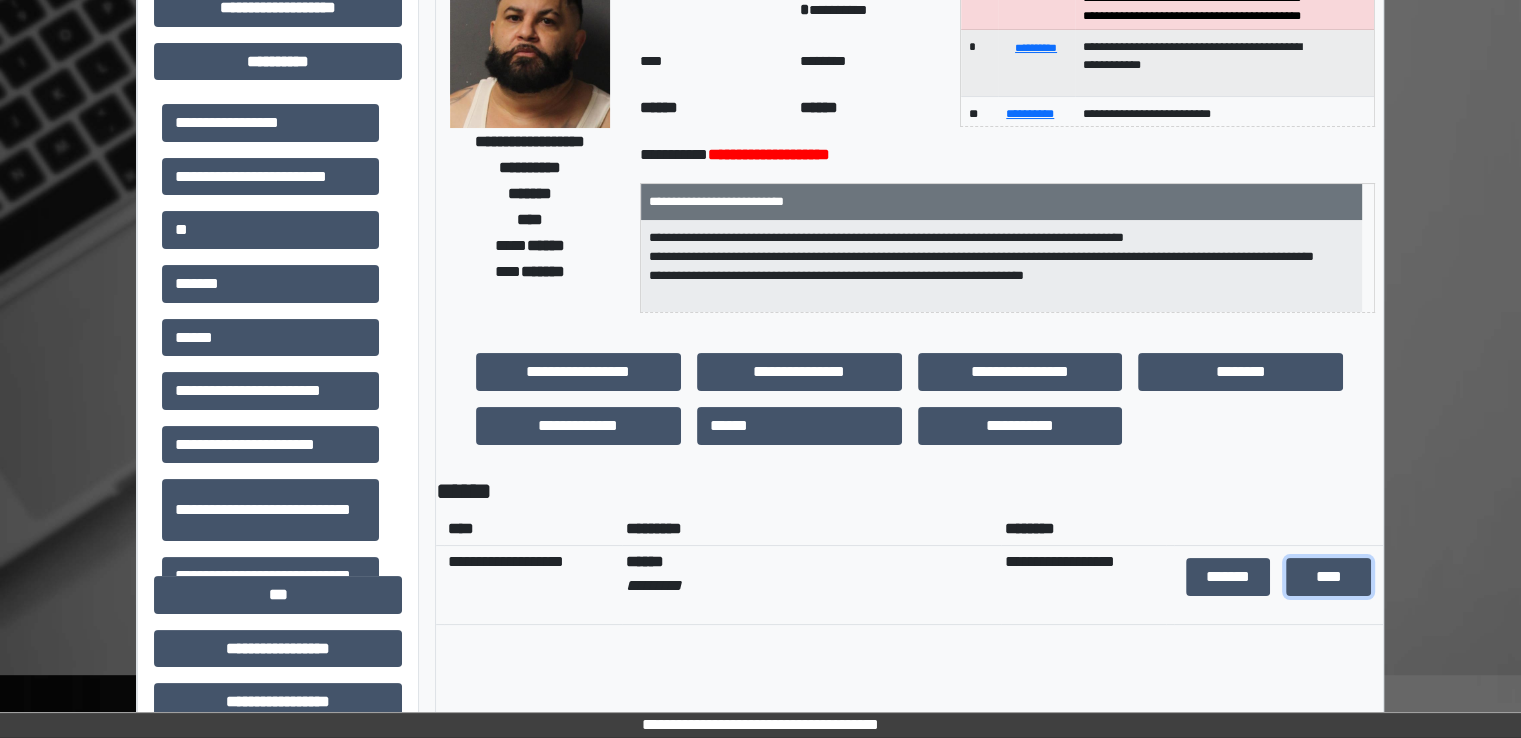 scroll, scrollTop: 0, scrollLeft: 0, axis: both 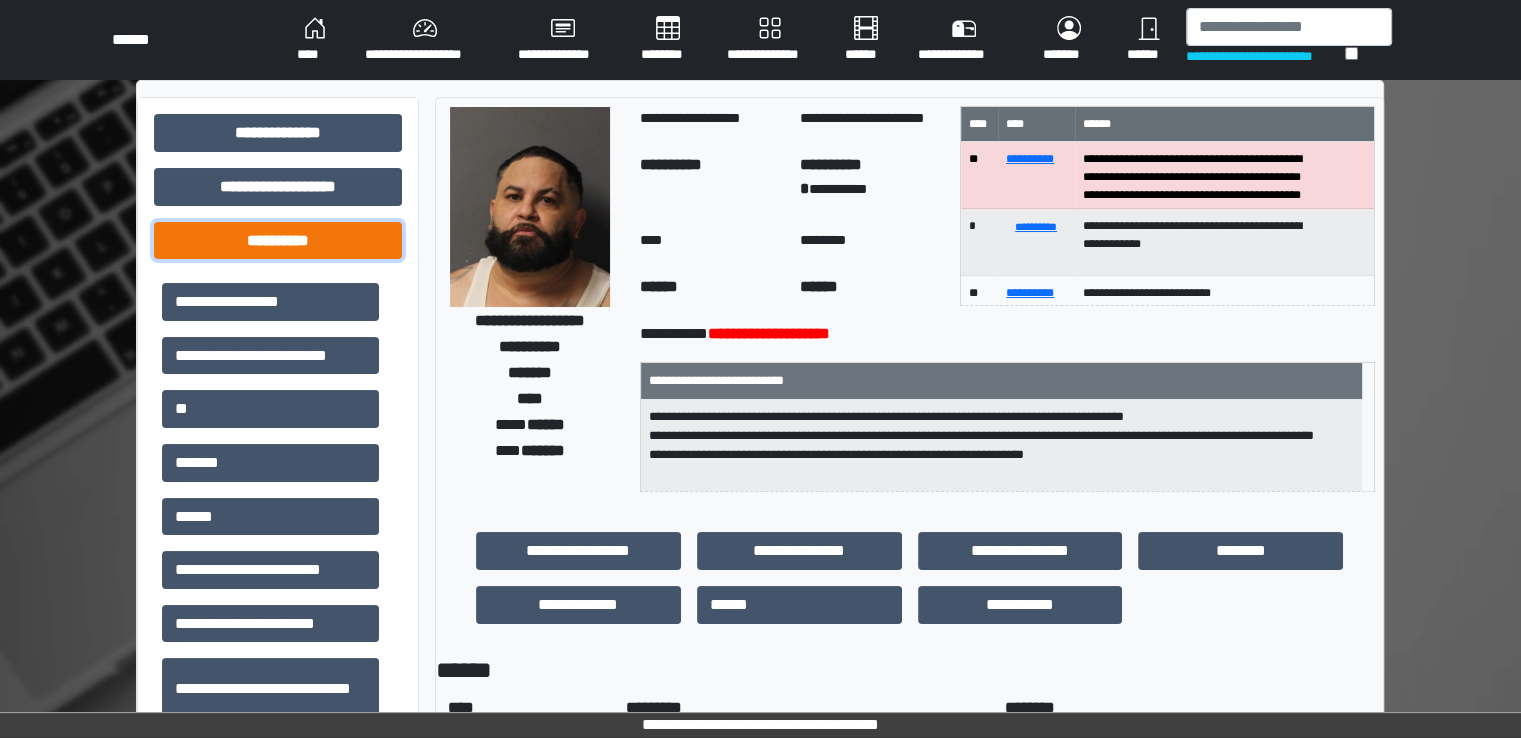 click on "**********" at bounding box center (278, 241) 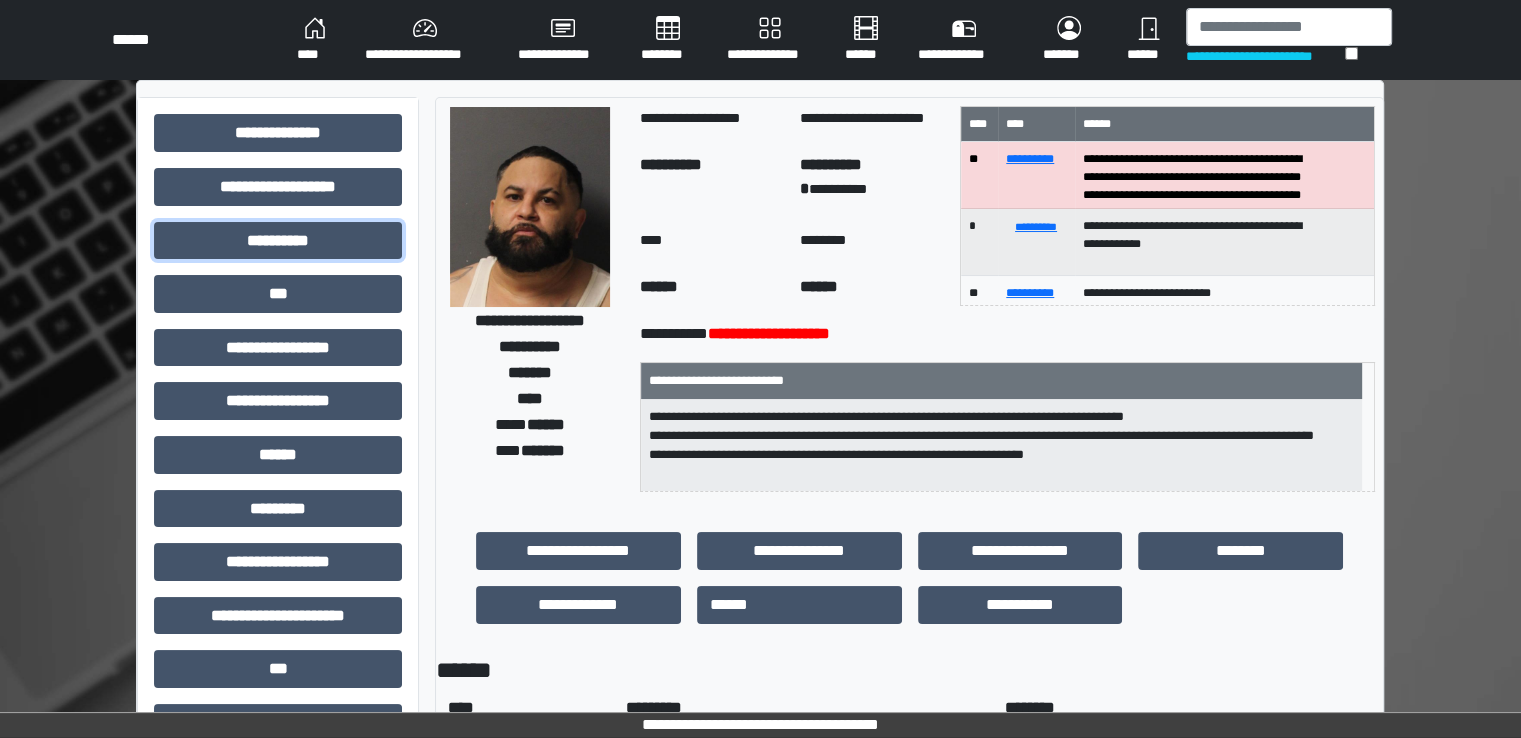 scroll, scrollTop: 489, scrollLeft: 0, axis: vertical 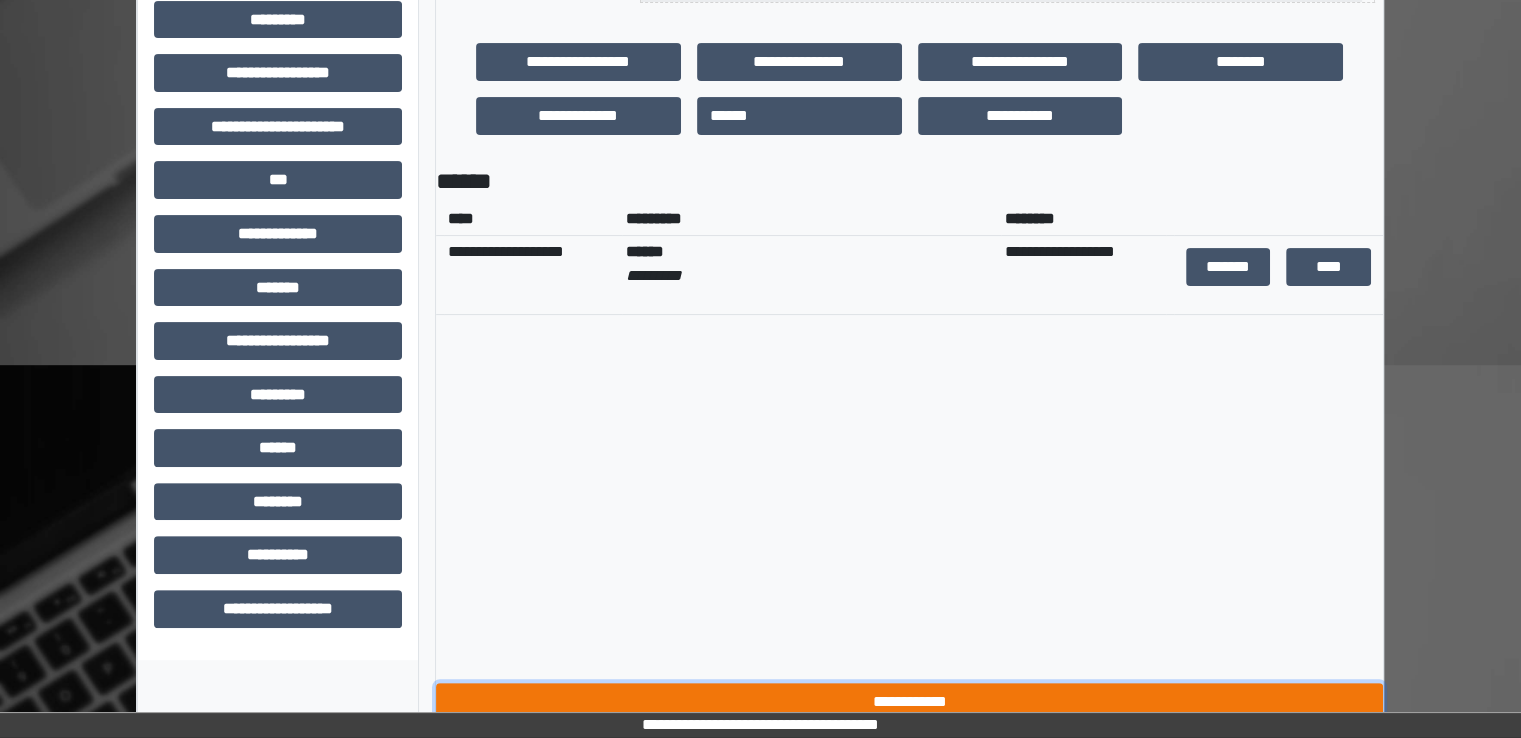 click on "**********" at bounding box center (909, 702) 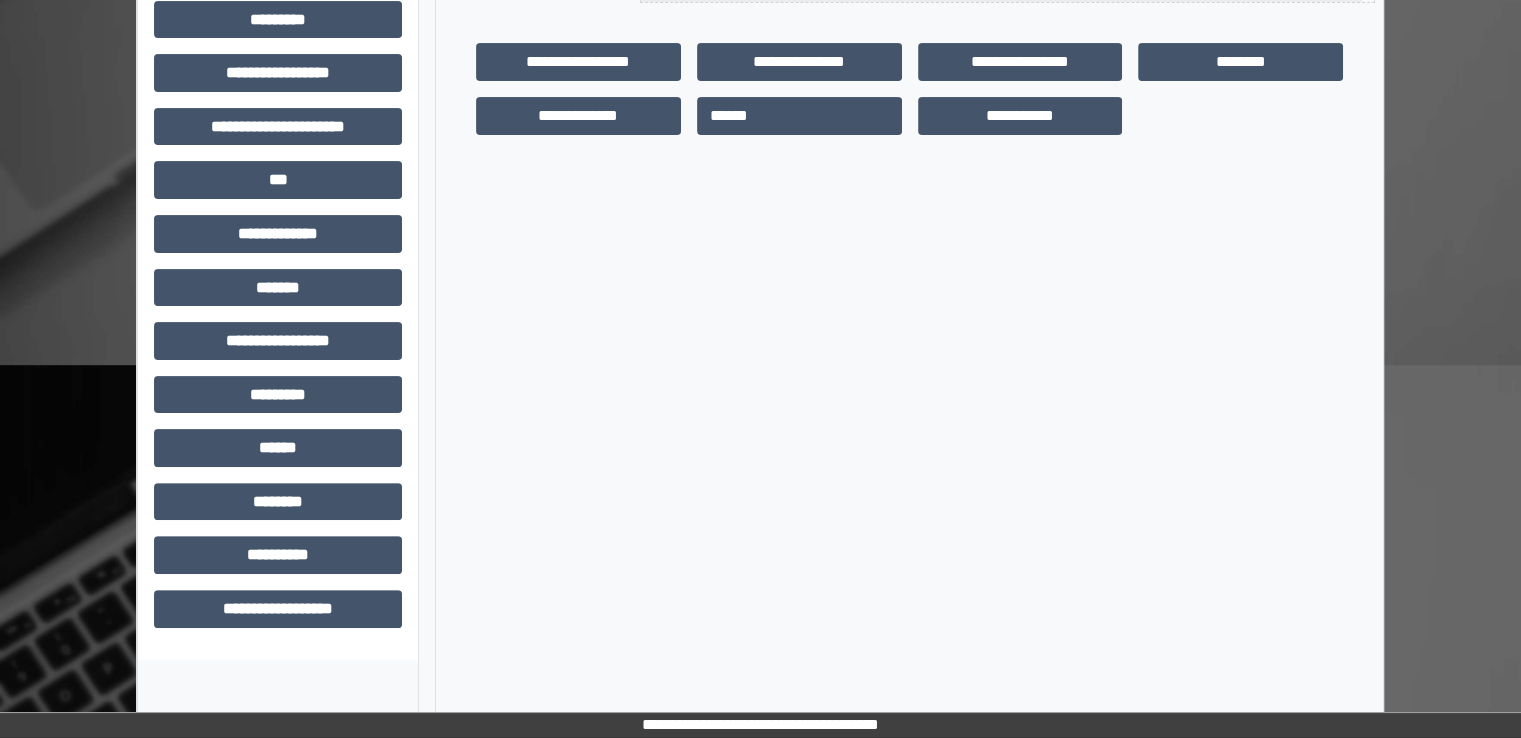 scroll, scrollTop: 428, scrollLeft: 0, axis: vertical 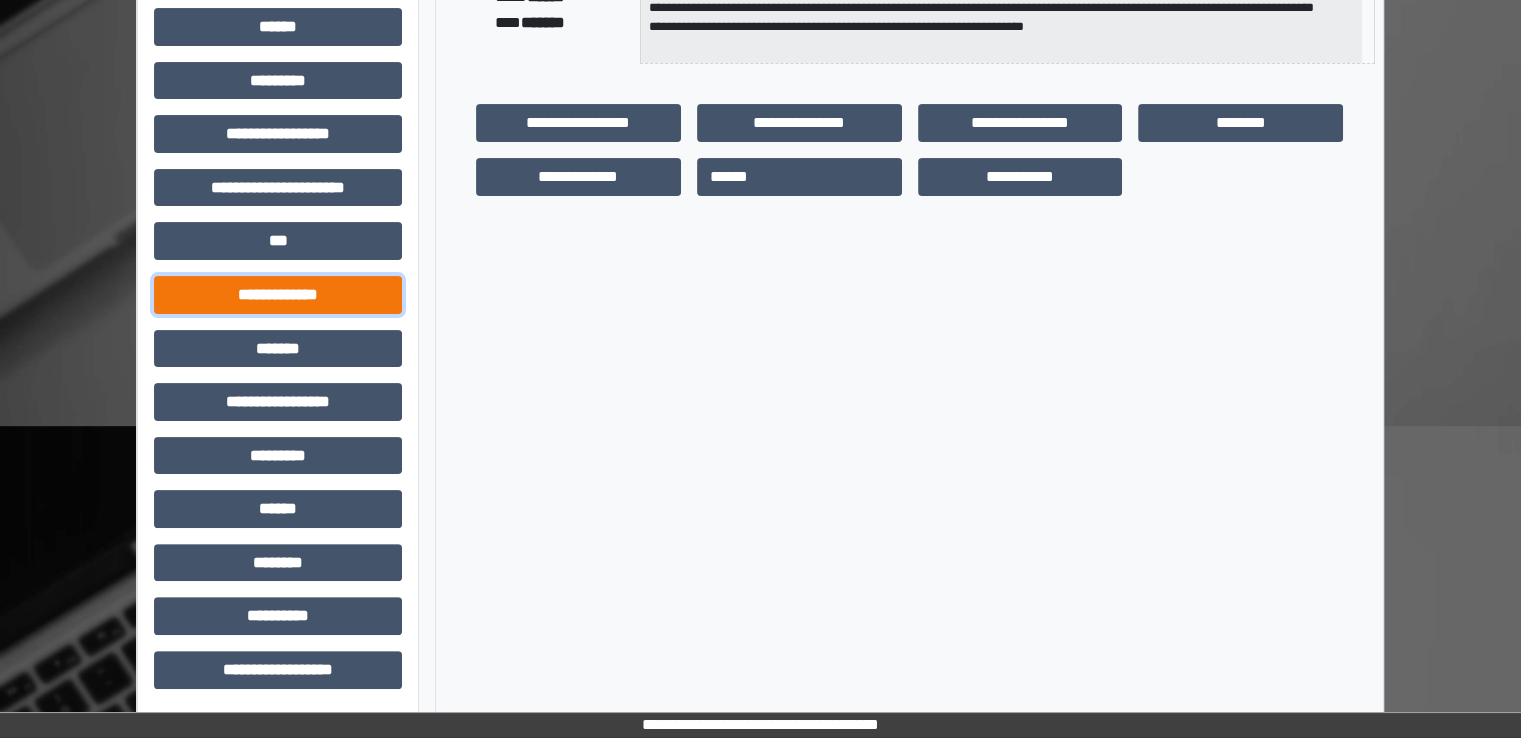 click on "**********" at bounding box center (278, 295) 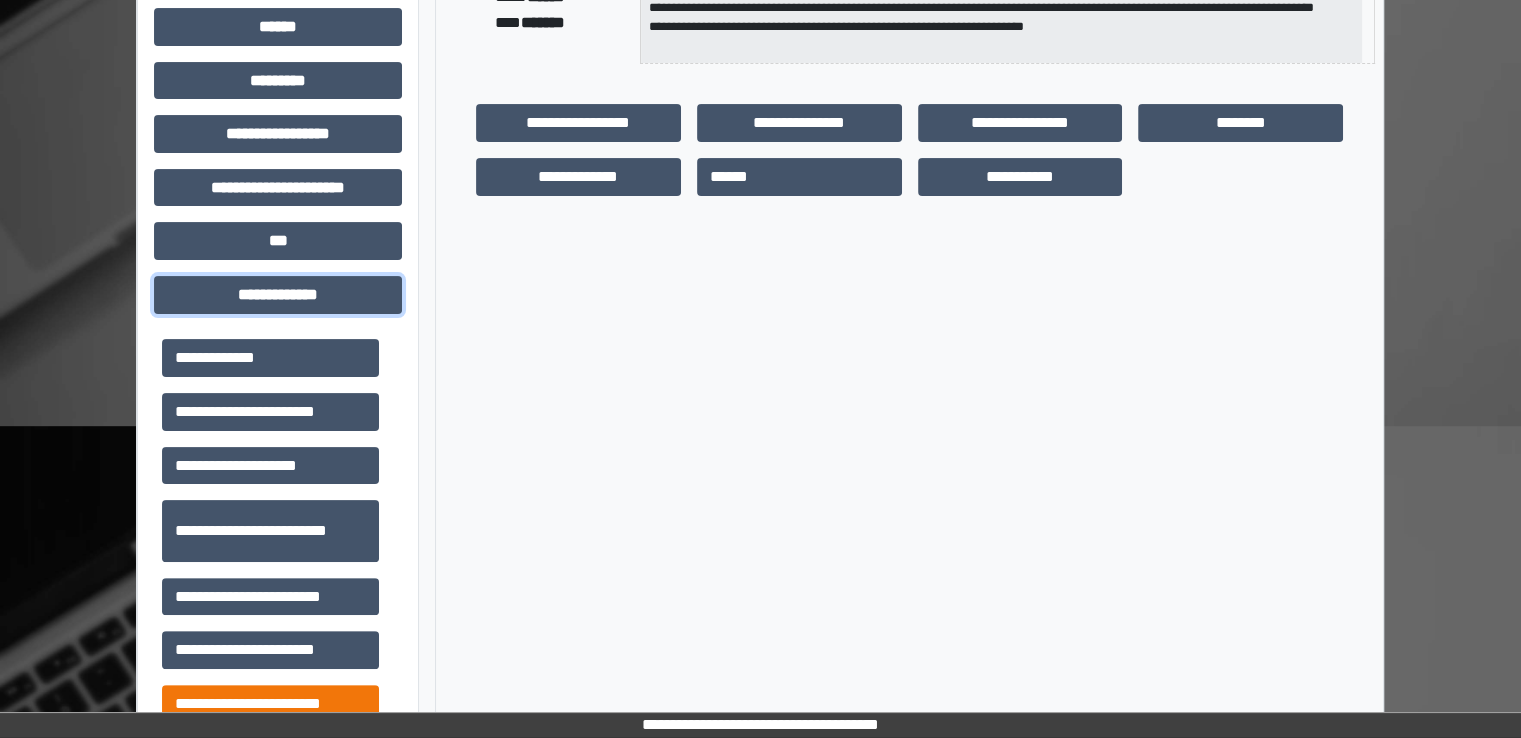 scroll, scrollTop: 600, scrollLeft: 0, axis: vertical 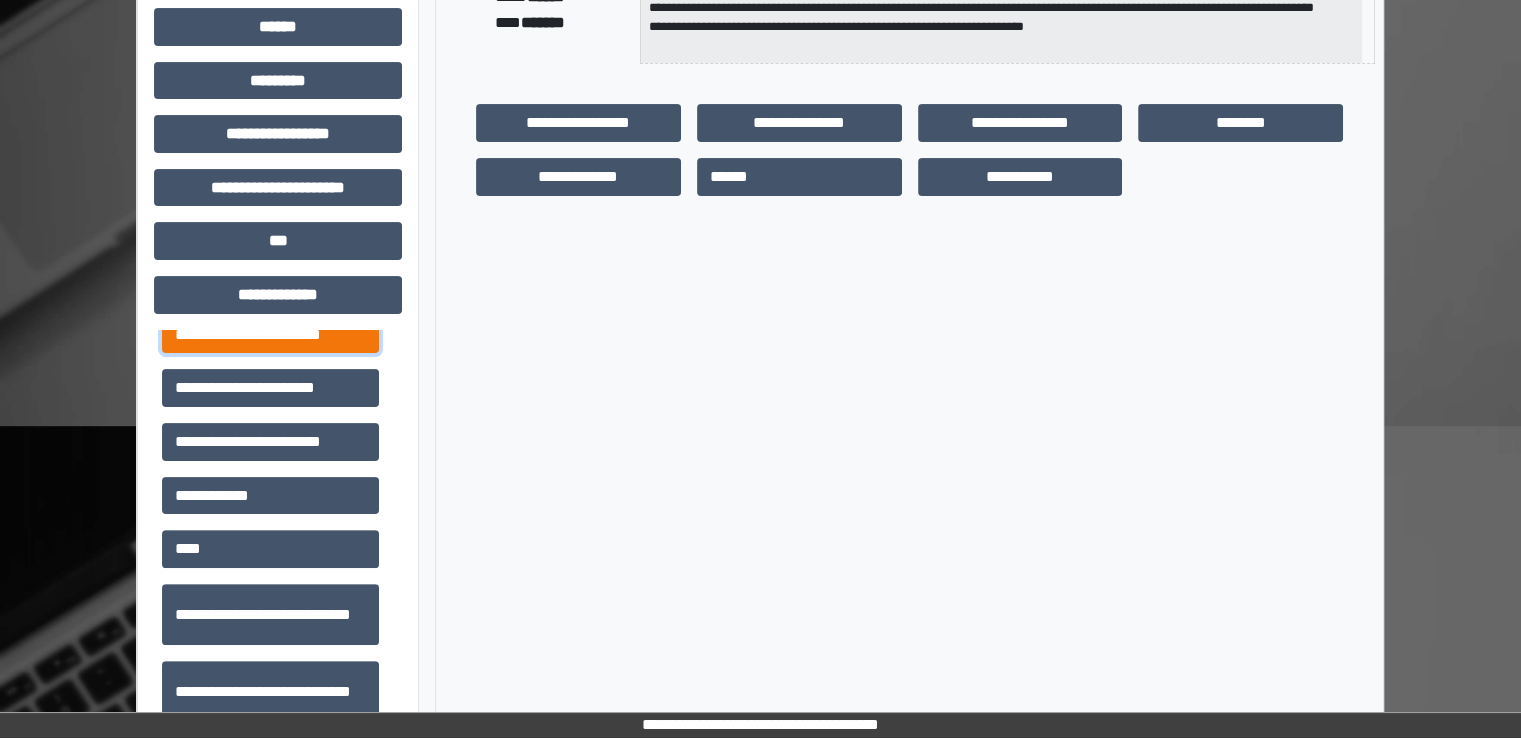 click on "**********" at bounding box center (270, 335) 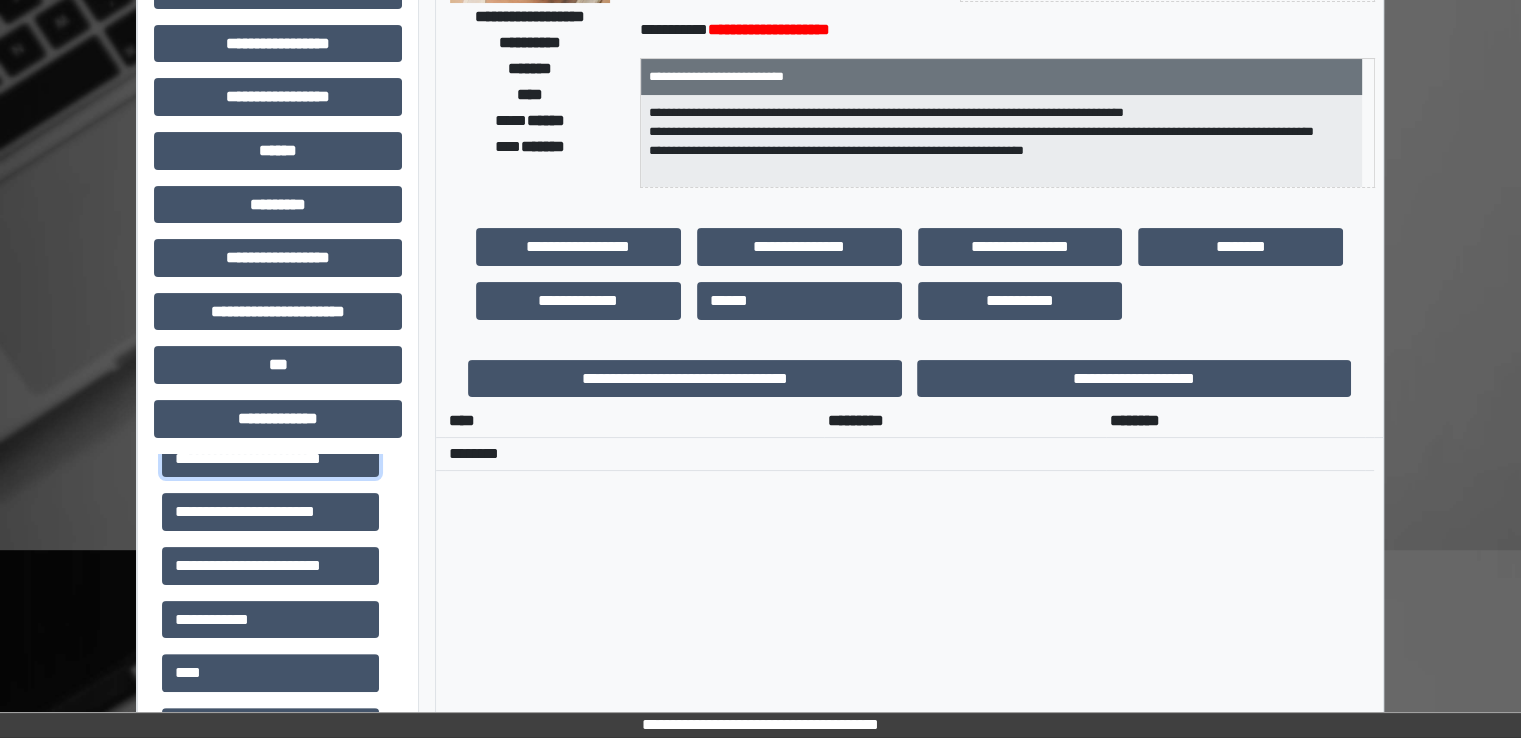 scroll, scrollTop: 0, scrollLeft: 0, axis: both 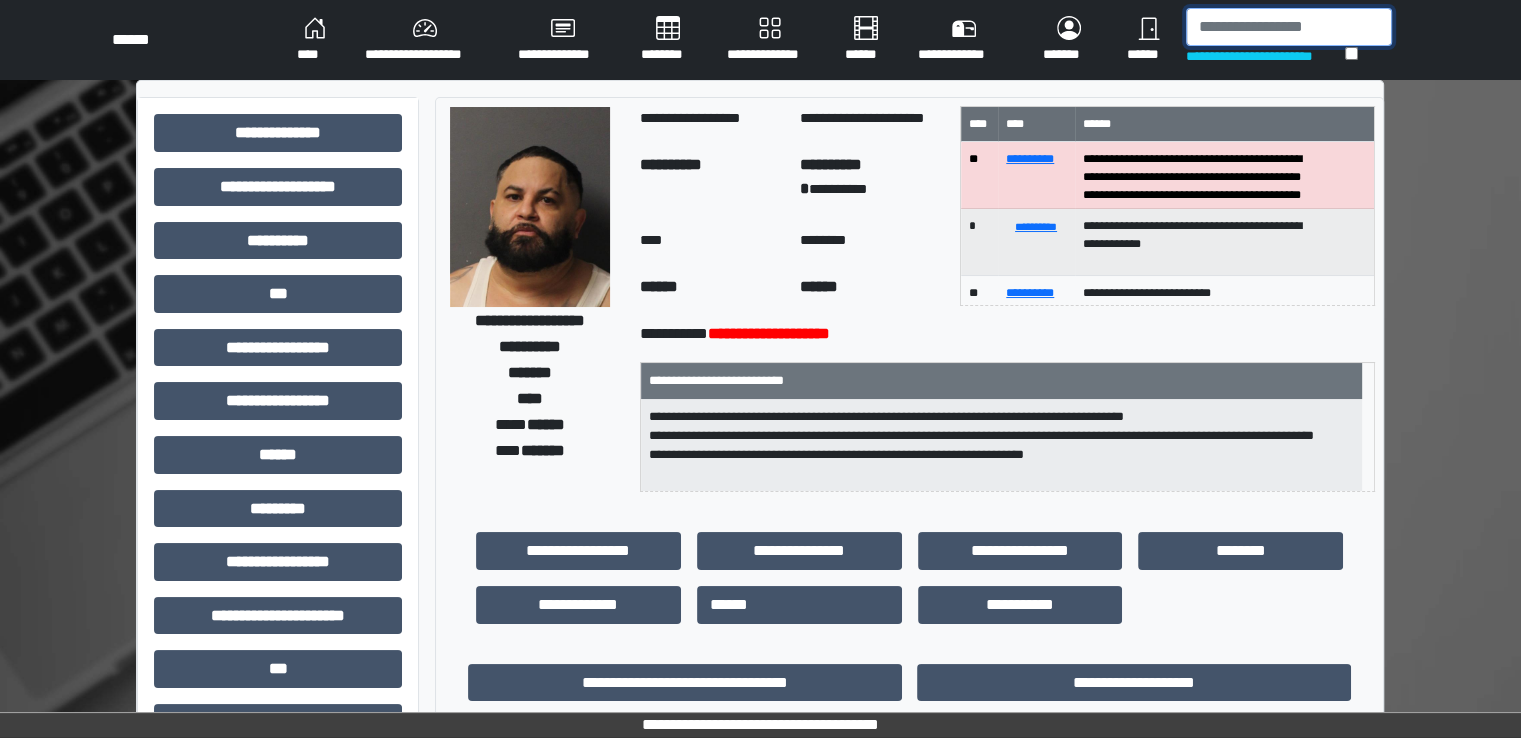 click at bounding box center (1289, 27) 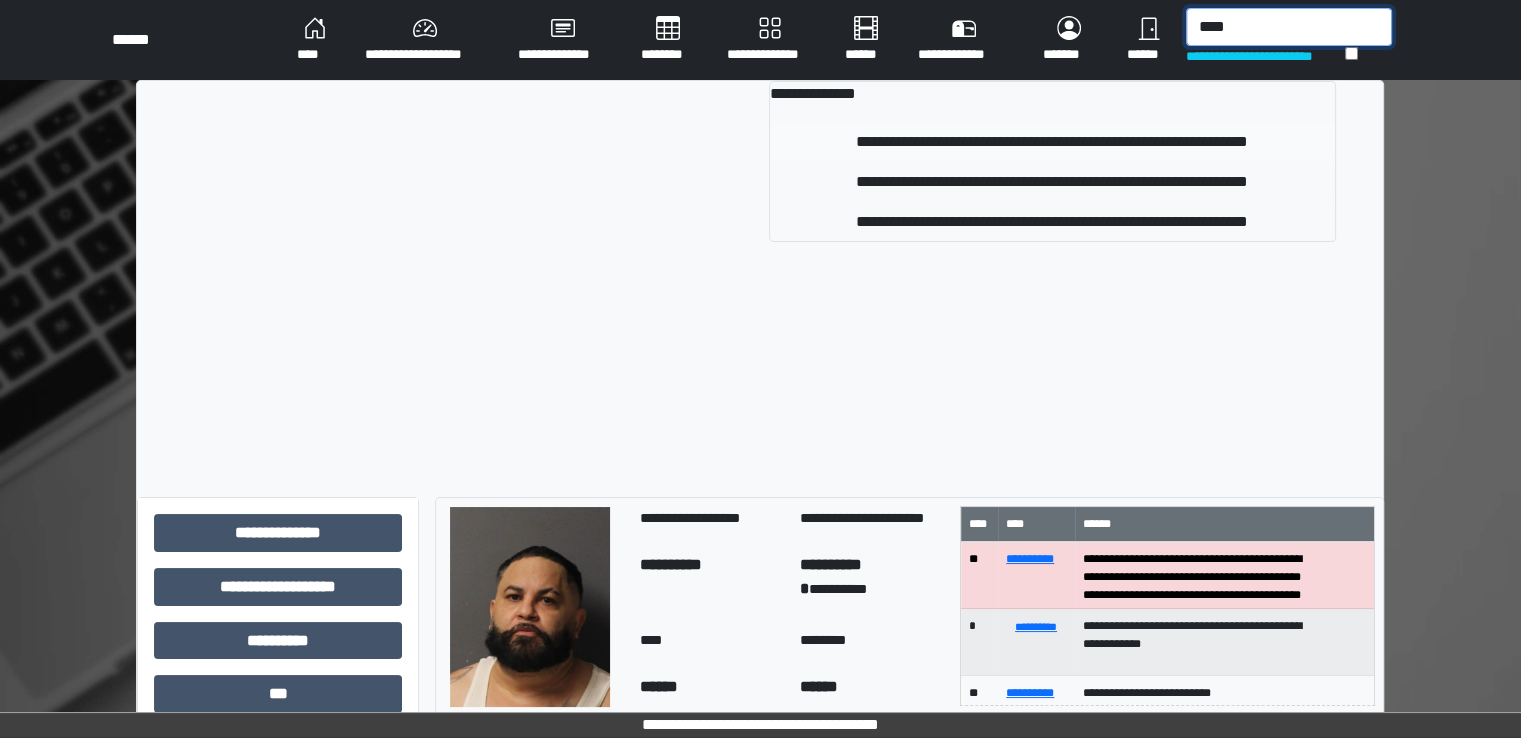 type on "****" 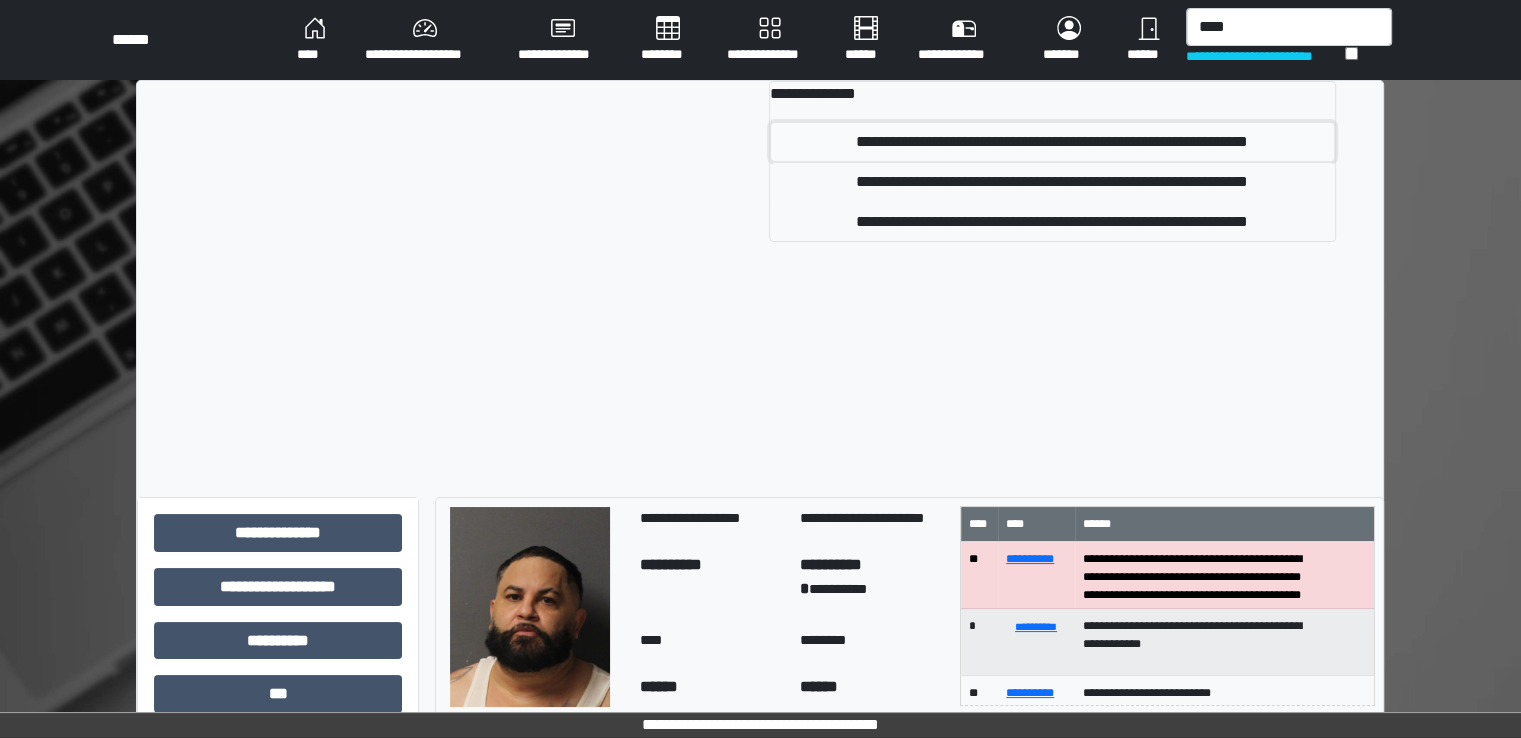 click on "**********" at bounding box center [1052, 142] 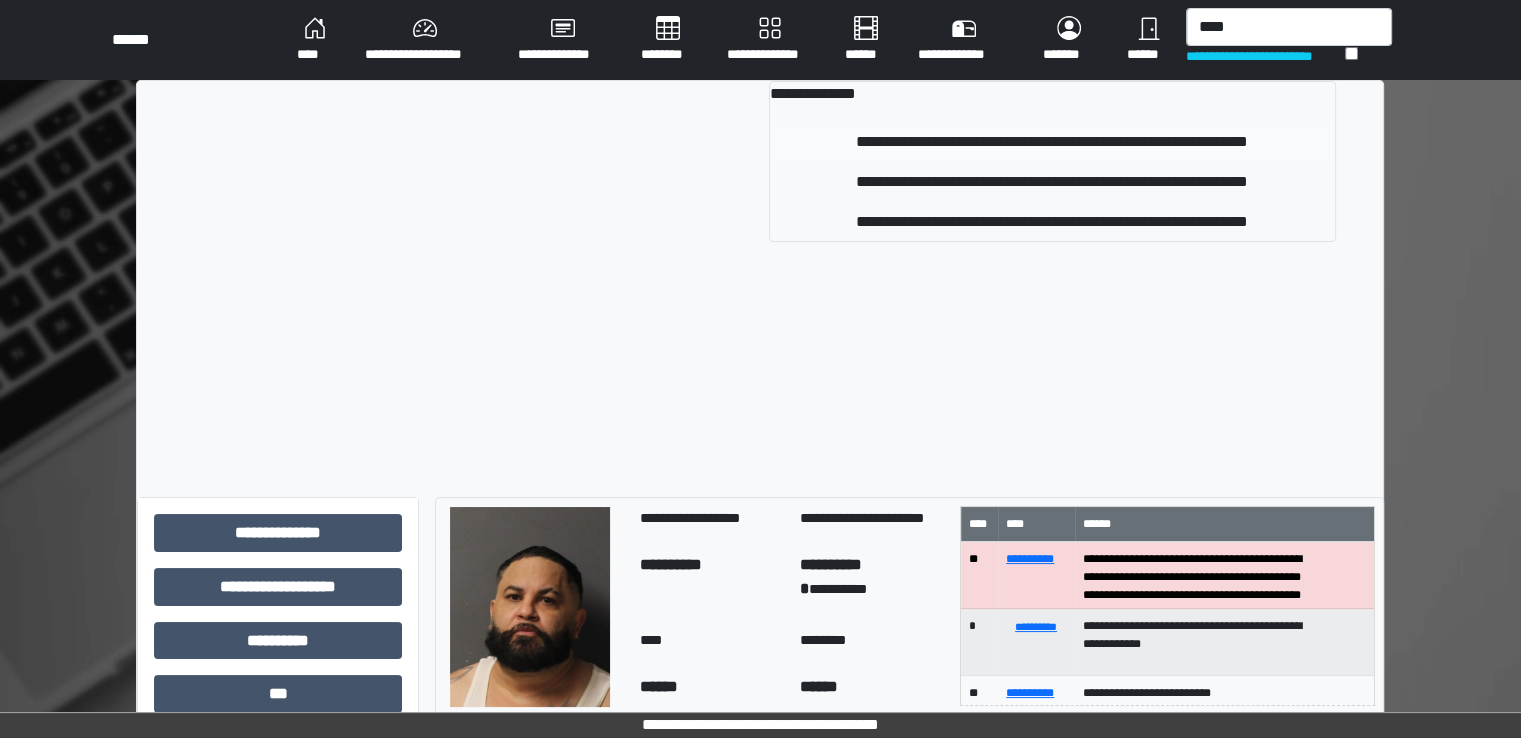 type 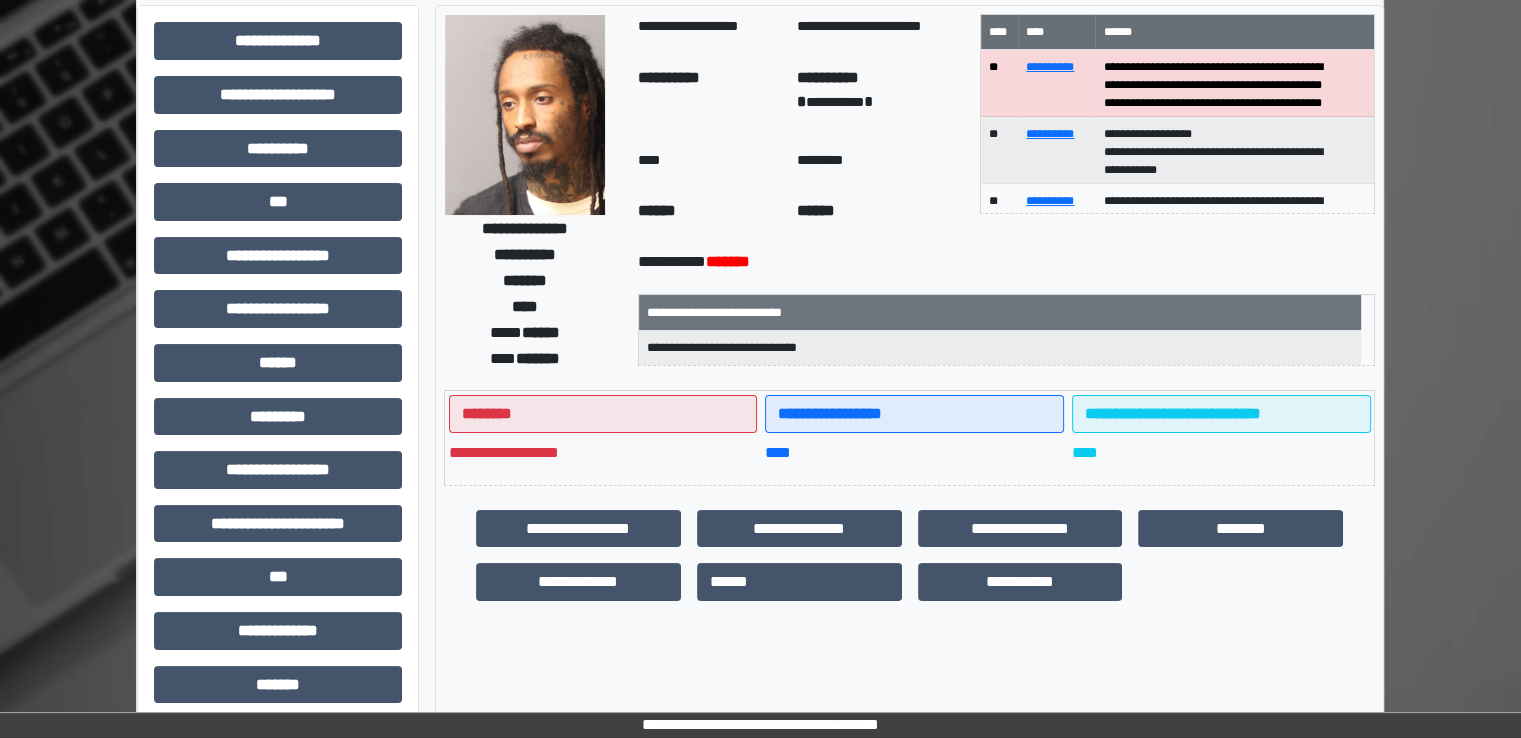 scroll, scrollTop: 428, scrollLeft: 0, axis: vertical 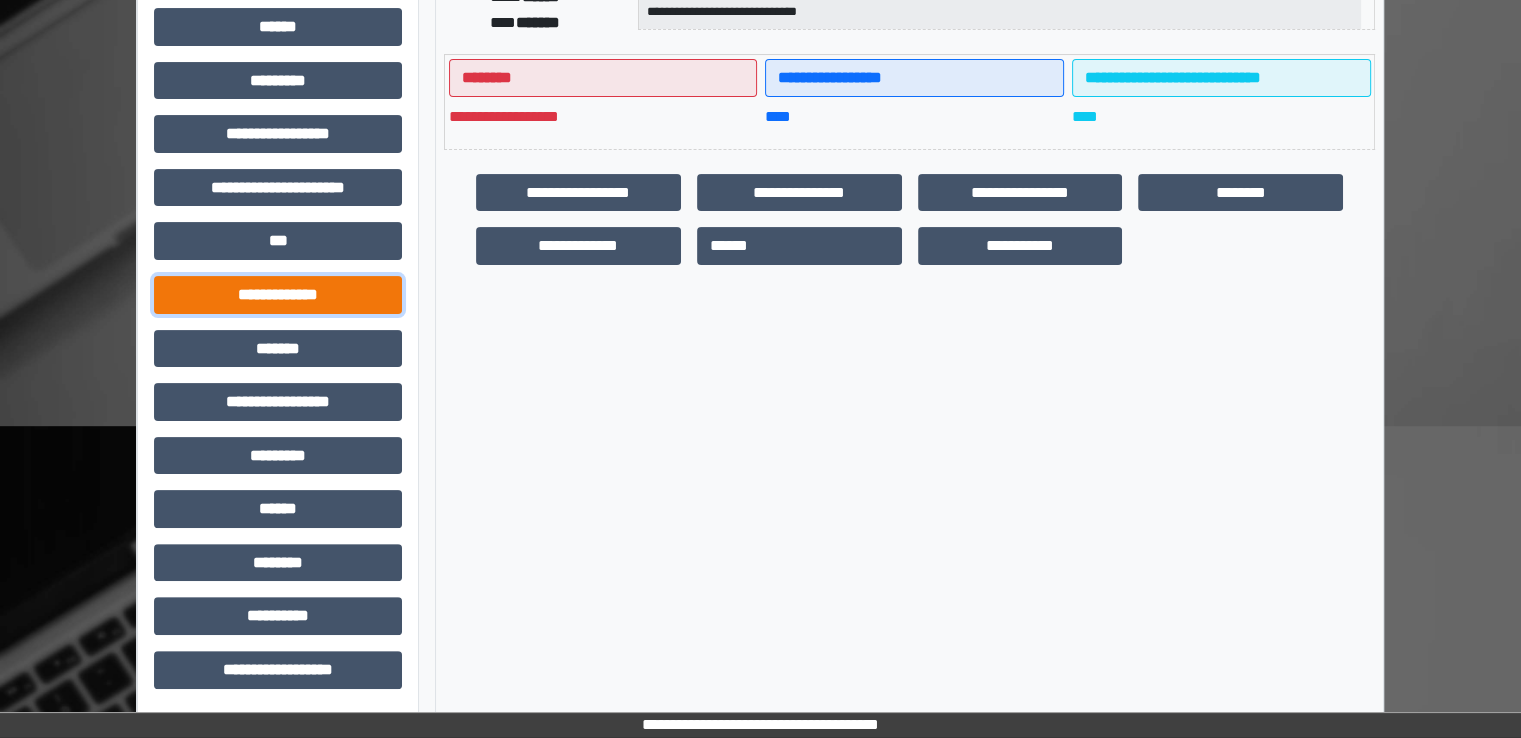 click on "**********" at bounding box center [278, 295] 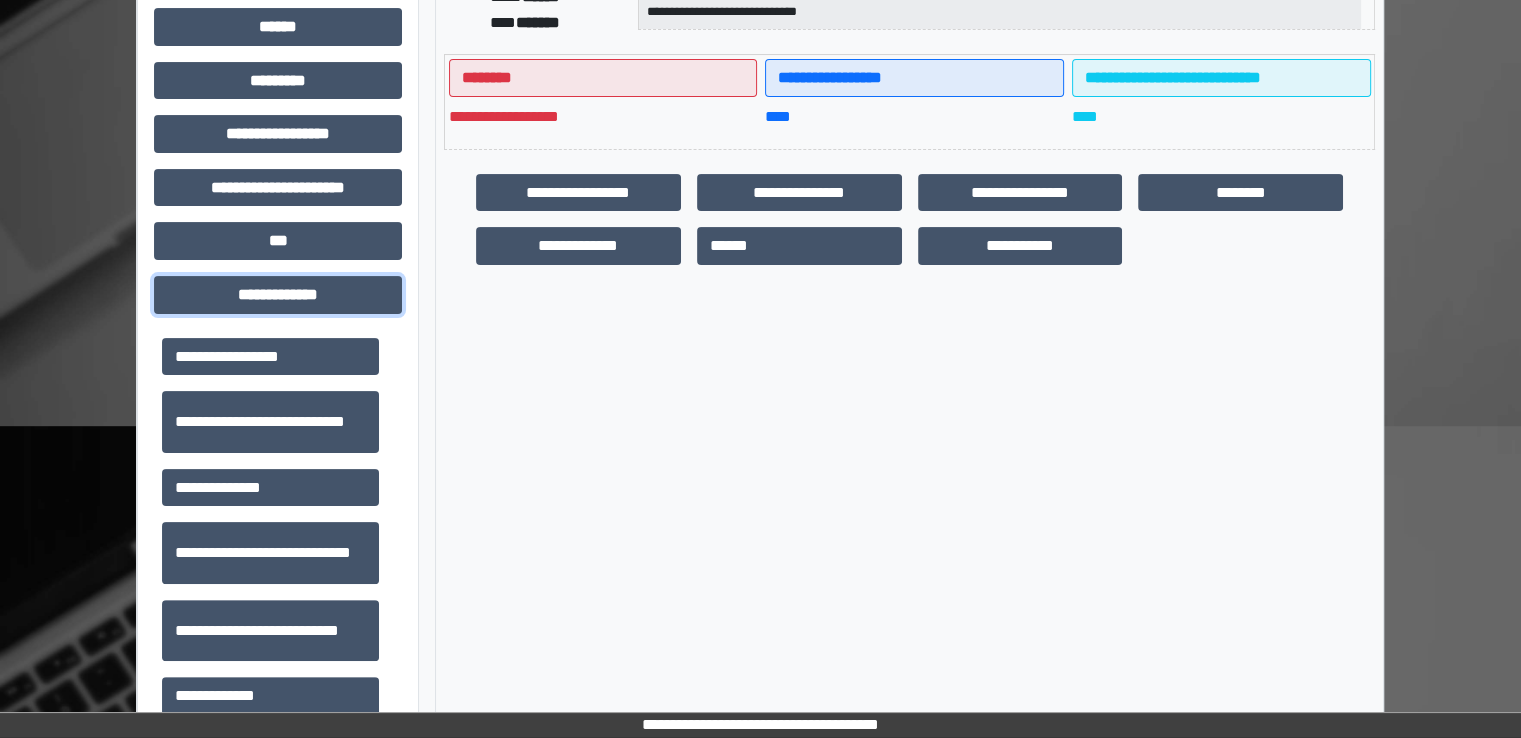 scroll, scrollTop: 500, scrollLeft: 0, axis: vertical 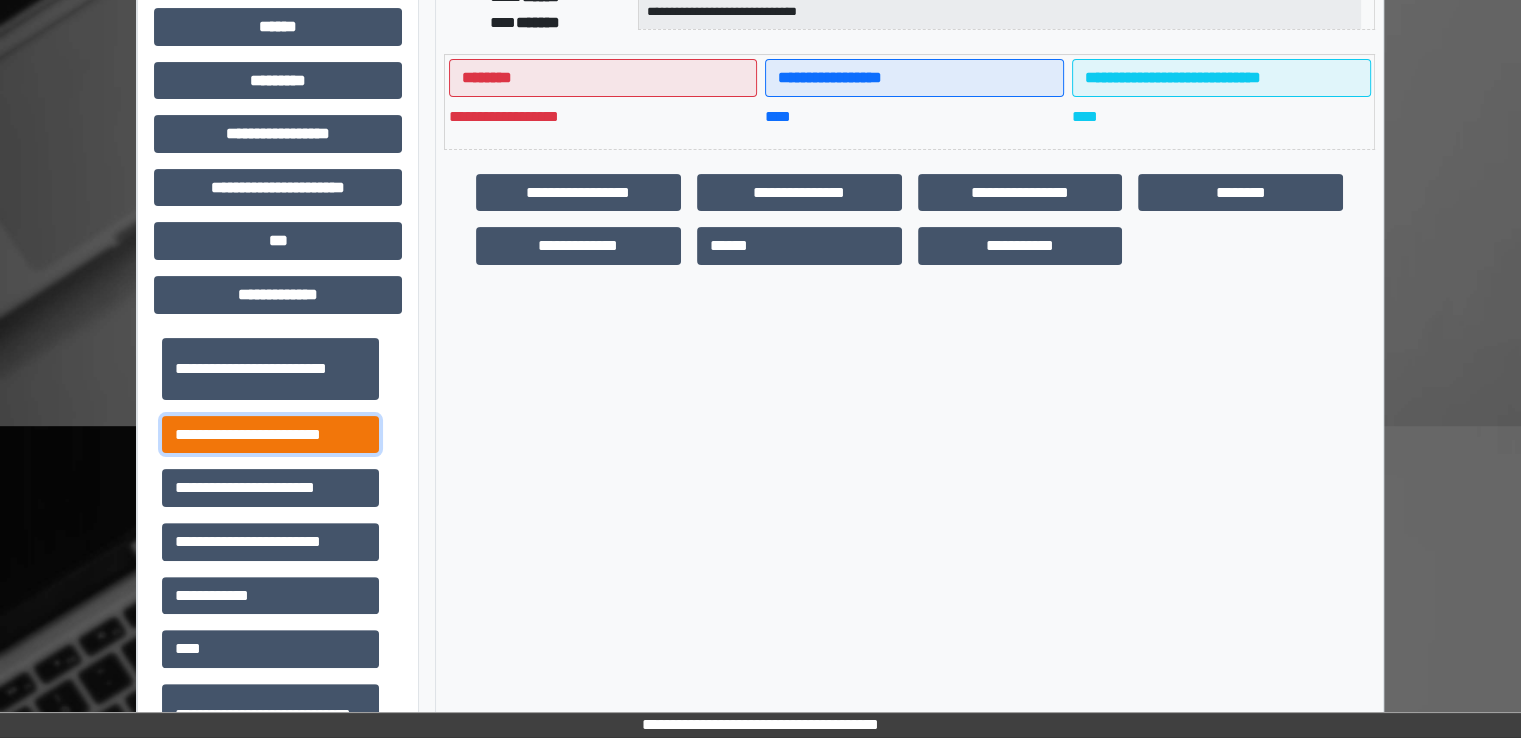 click on "**********" at bounding box center (270, 435) 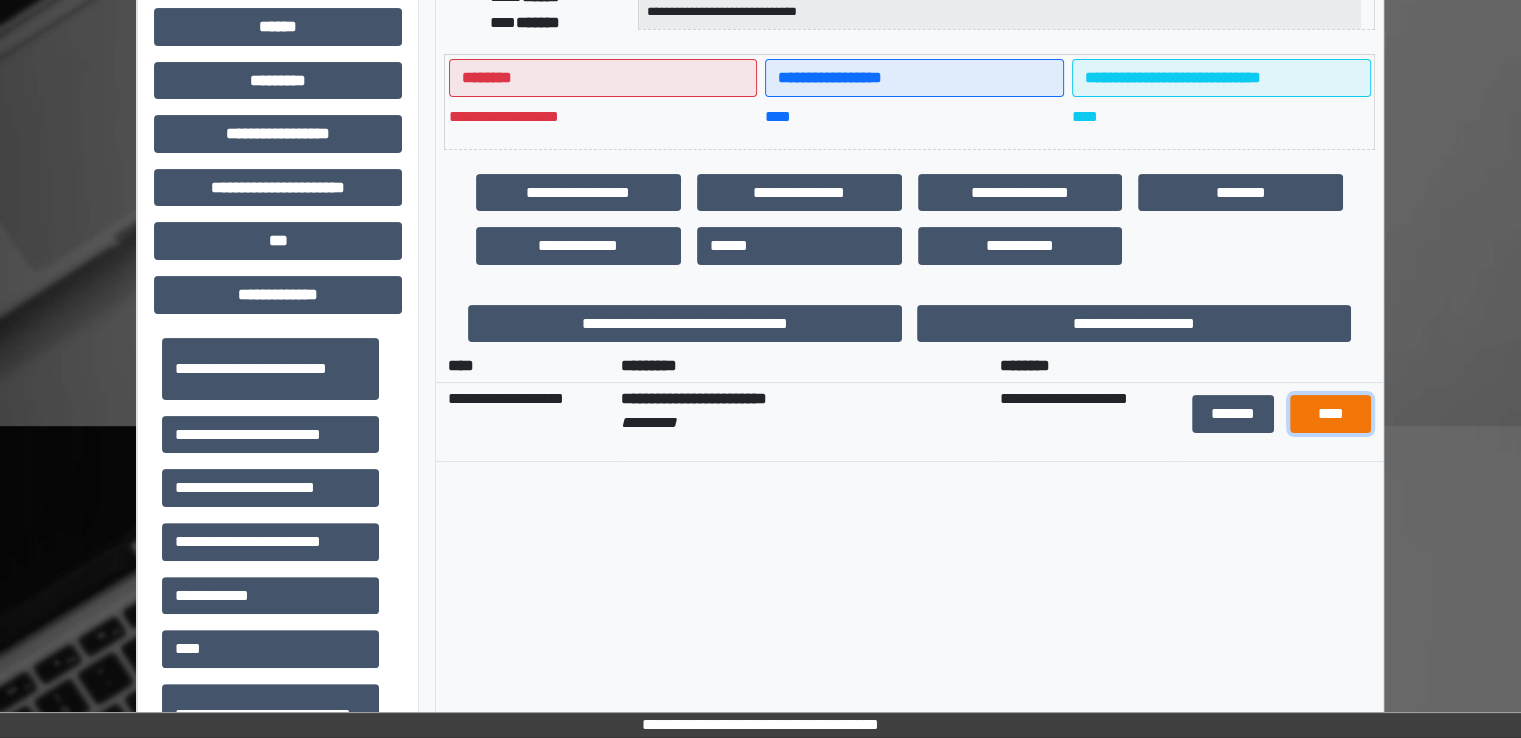 click on "****" at bounding box center [1330, 414] 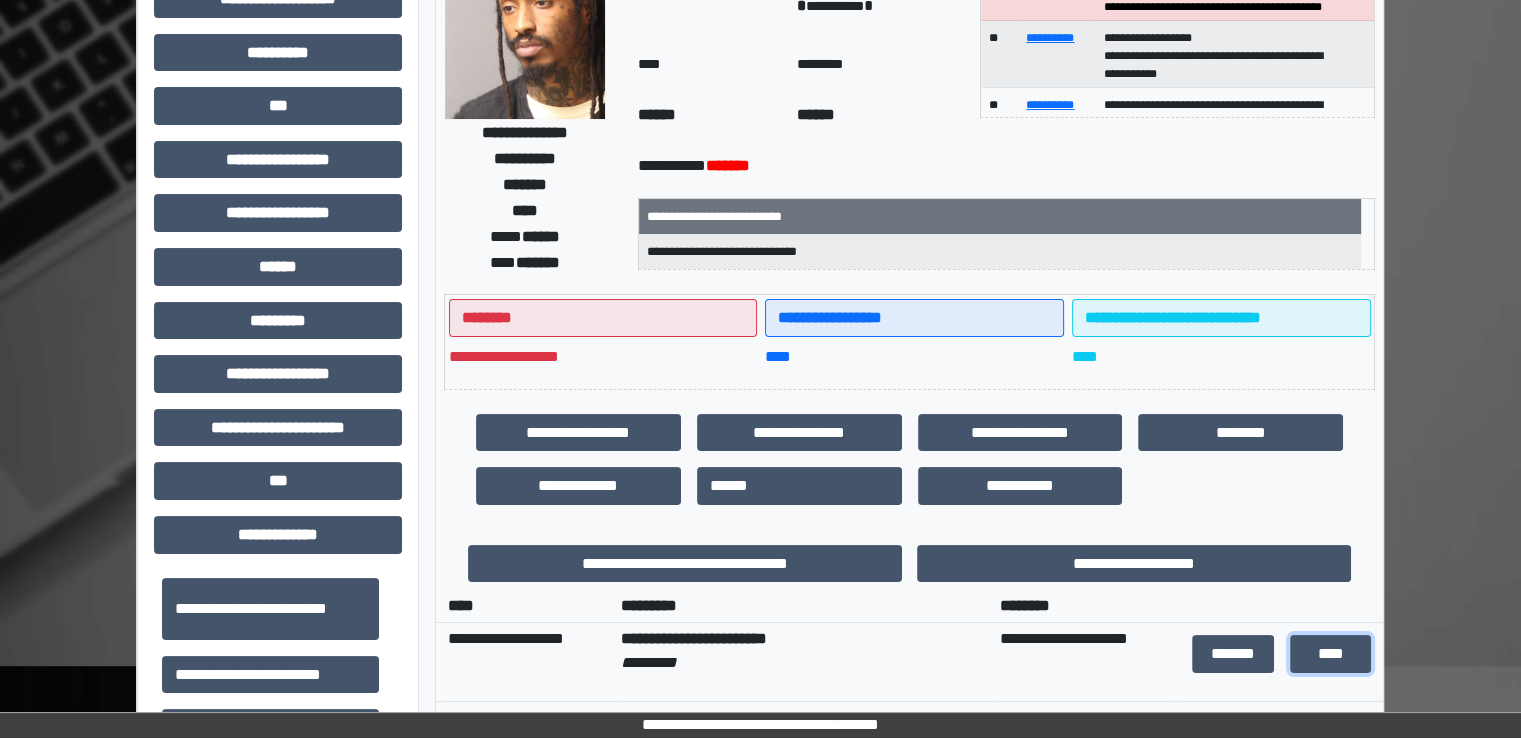 scroll, scrollTop: 300, scrollLeft: 0, axis: vertical 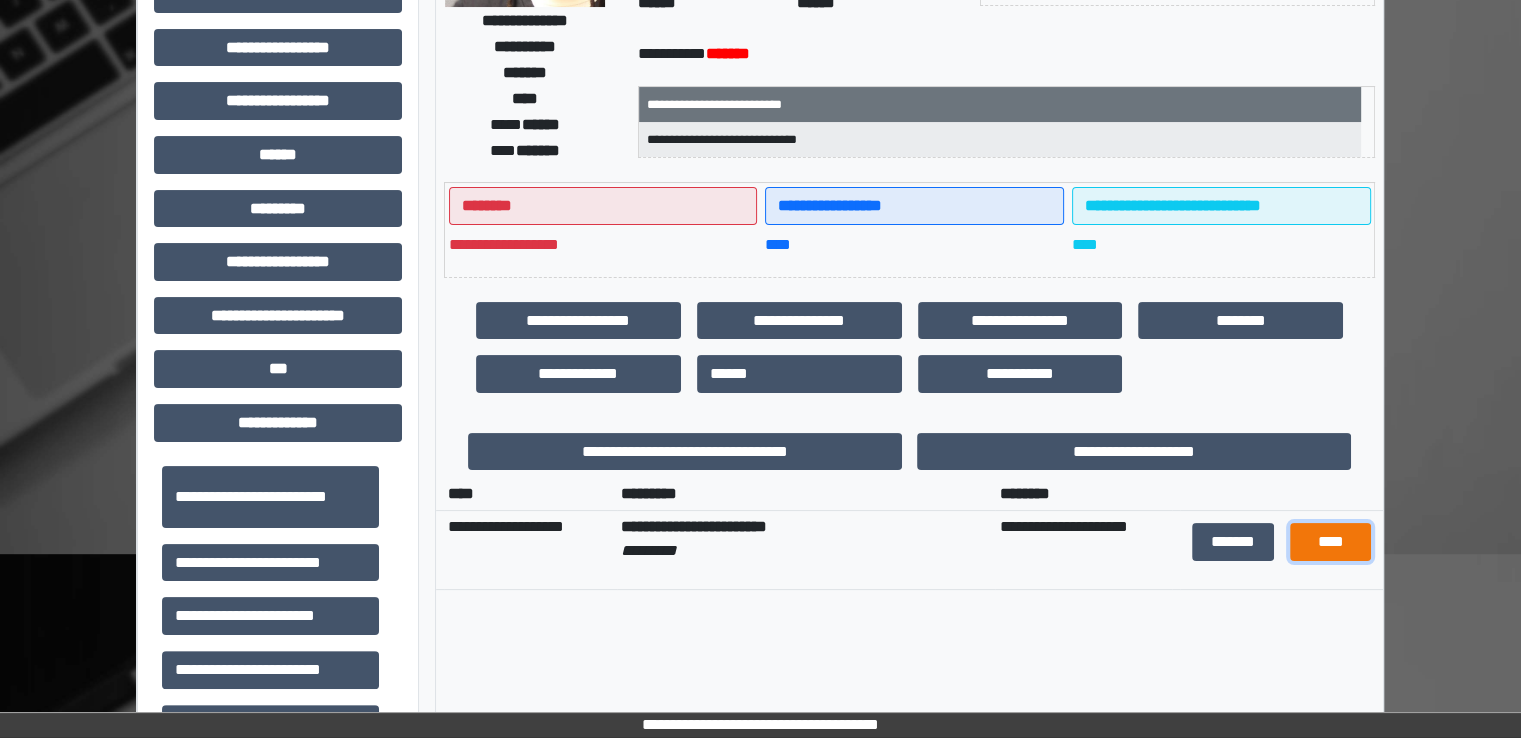 click on "****" at bounding box center (1330, 542) 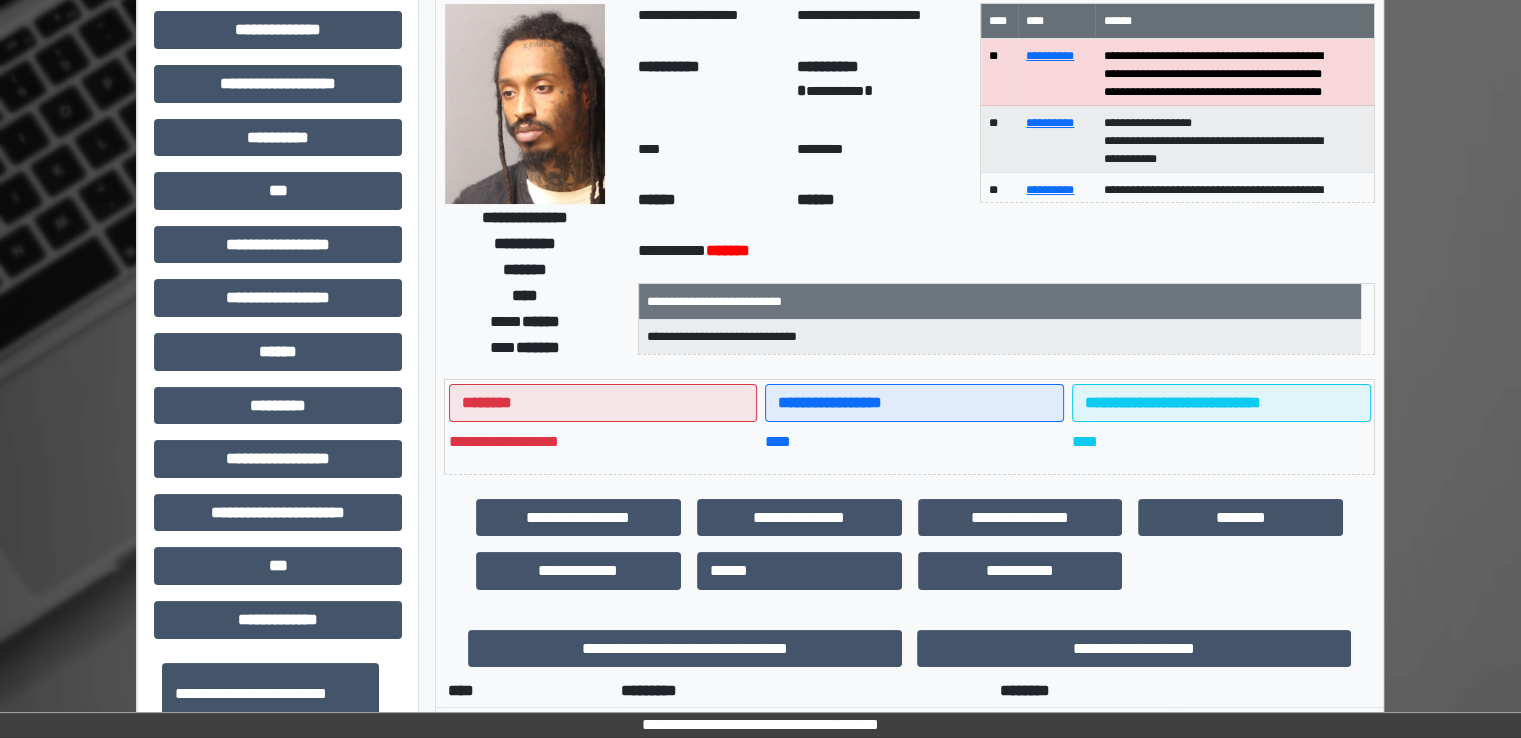 scroll, scrollTop: 0, scrollLeft: 0, axis: both 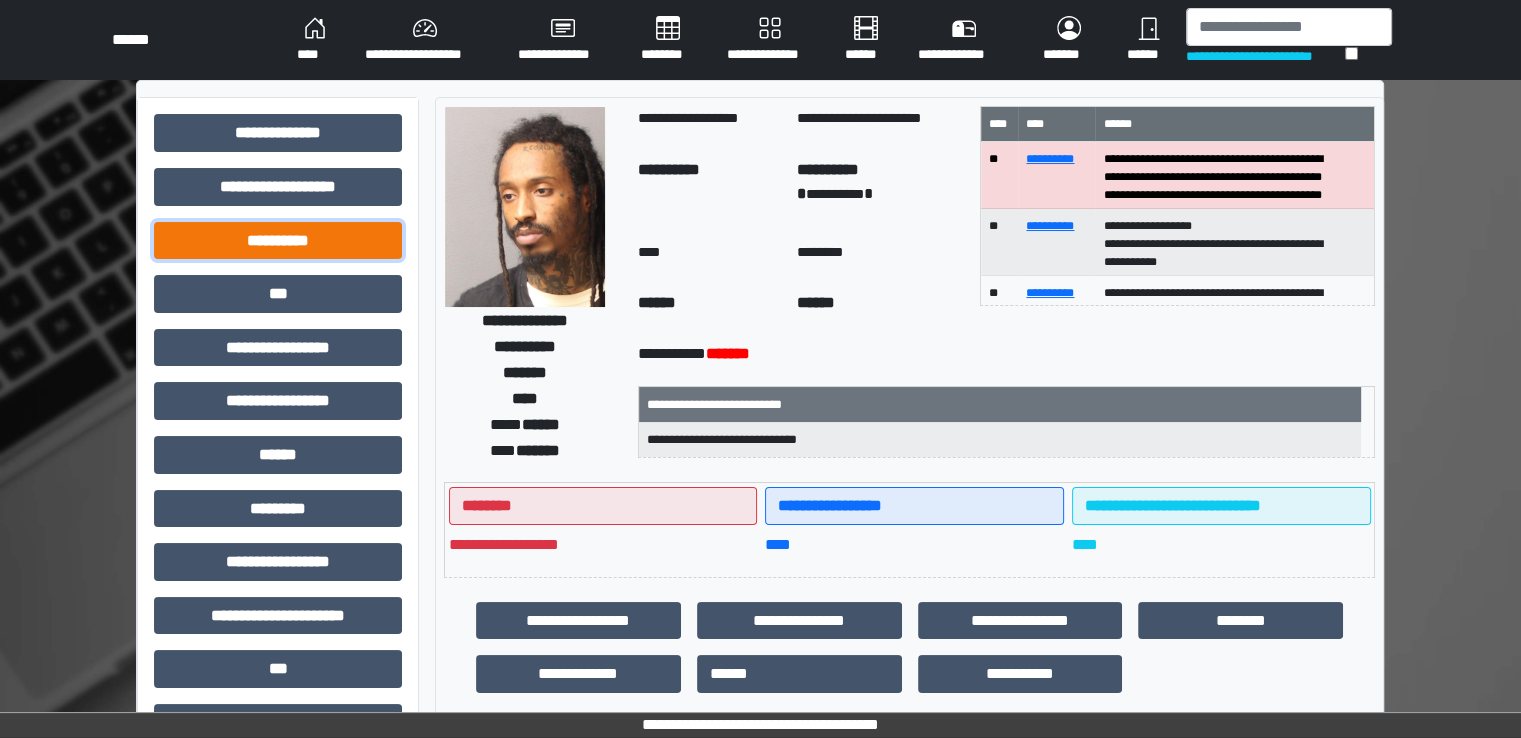 click on "**********" at bounding box center [278, 241] 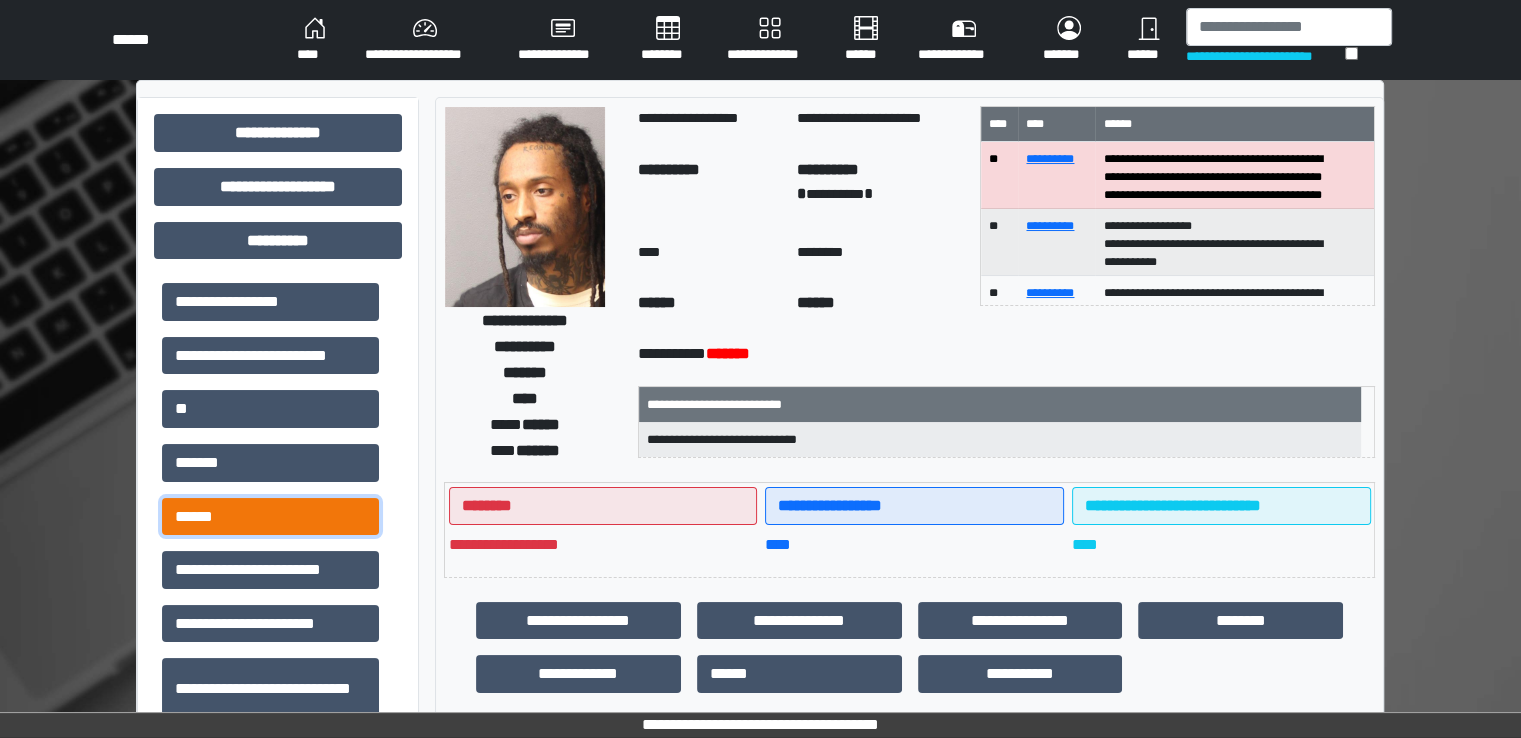 click on "******" at bounding box center [270, 517] 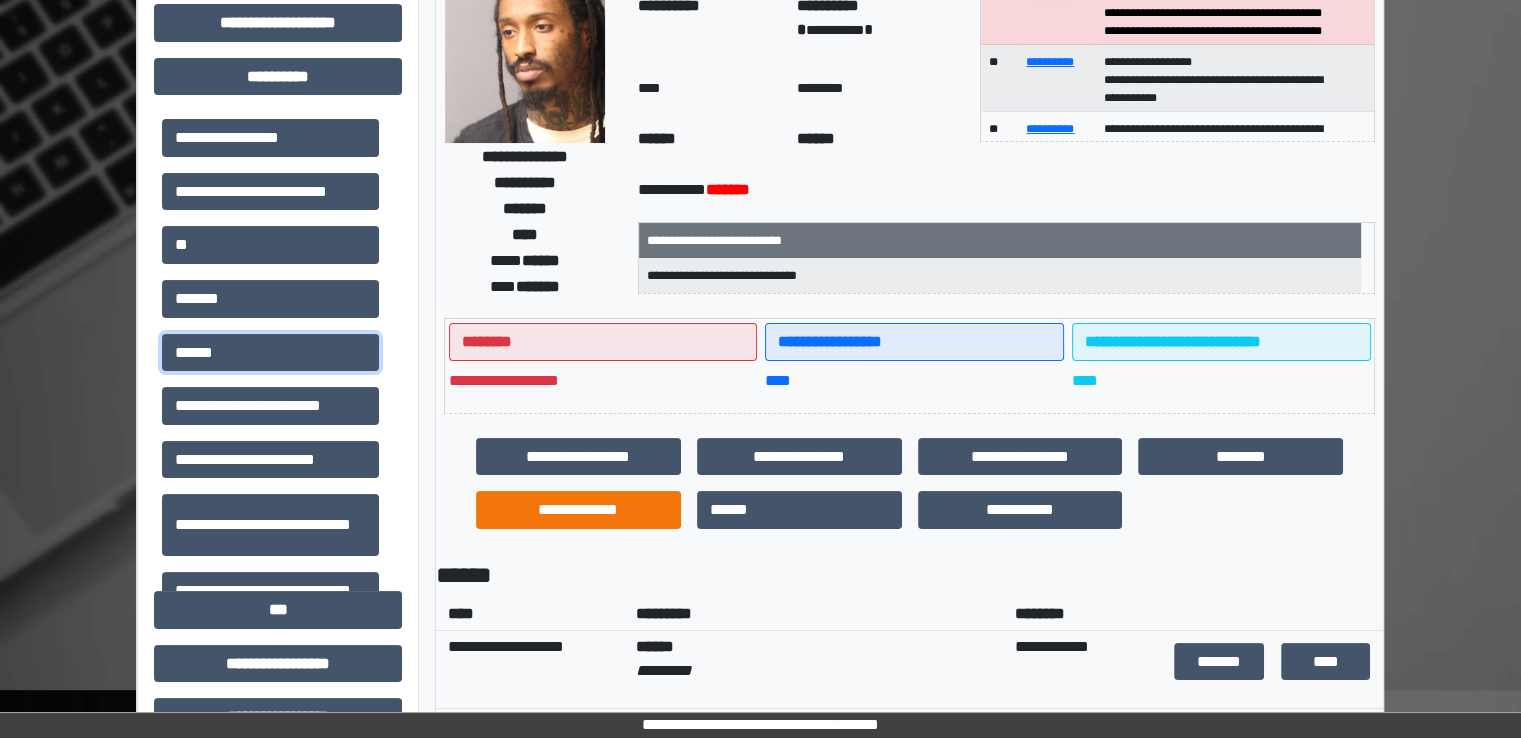 scroll, scrollTop: 400, scrollLeft: 0, axis: vertical 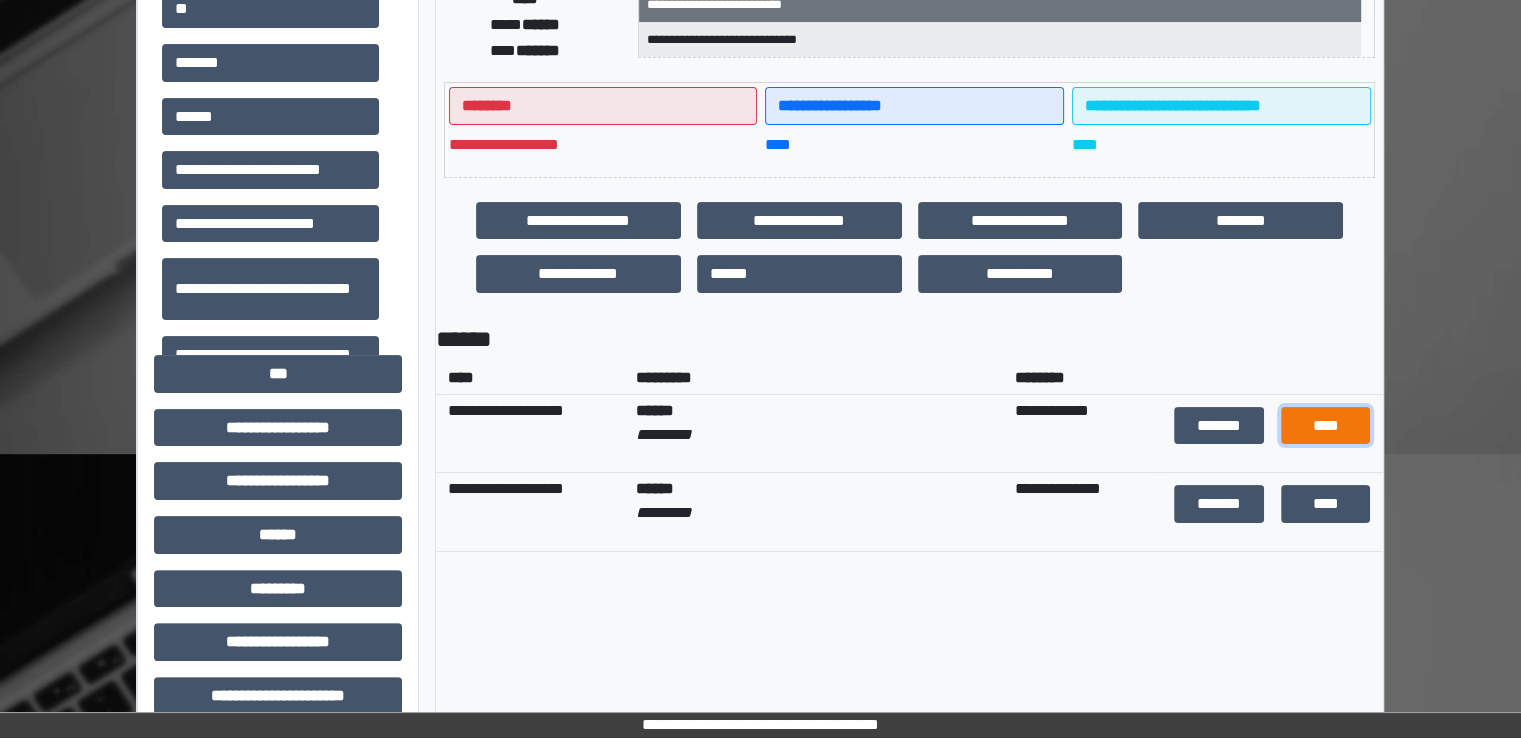 click on "****" at bounding box center [1326, 426] 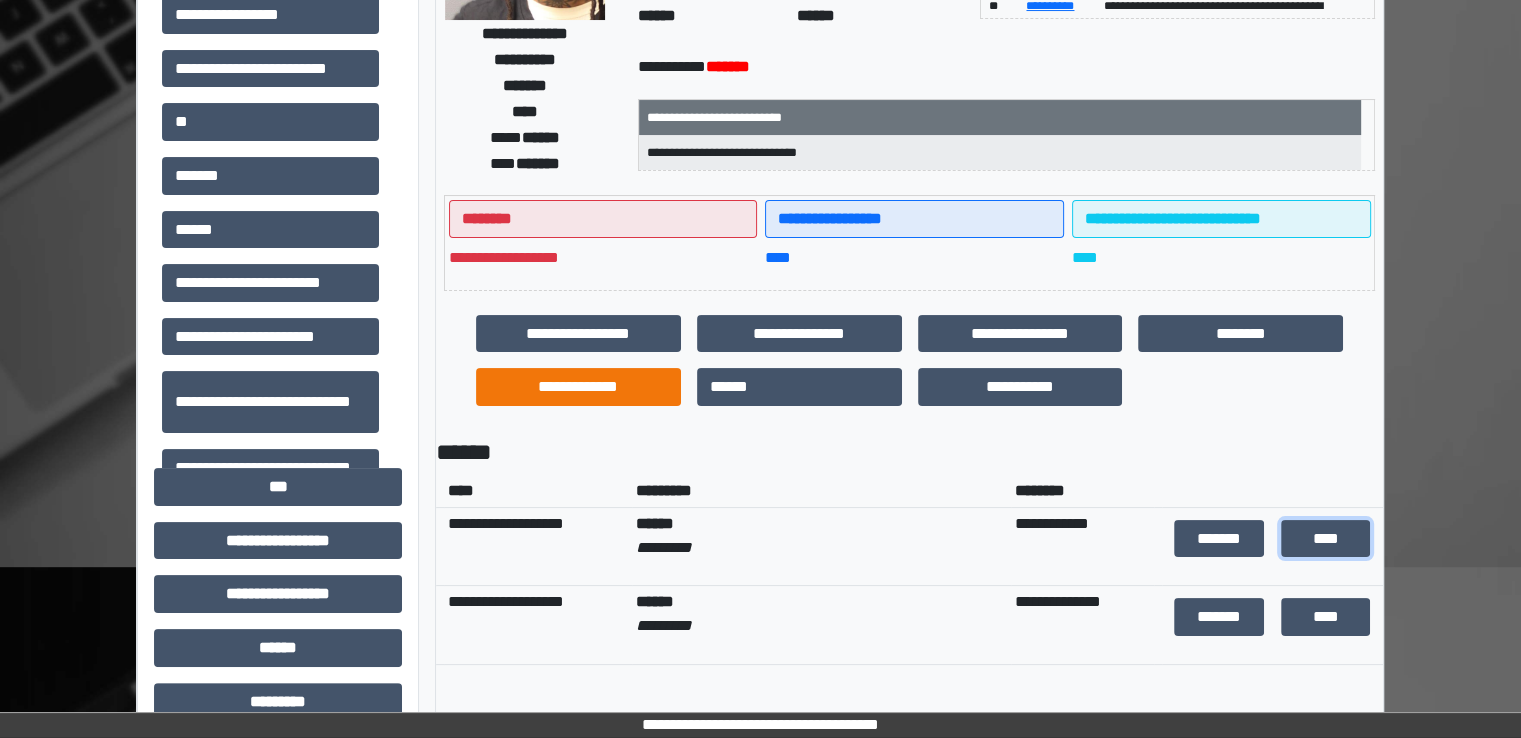 scroll, scrollTop: 300, scrollLeft: 0, axis: vertical 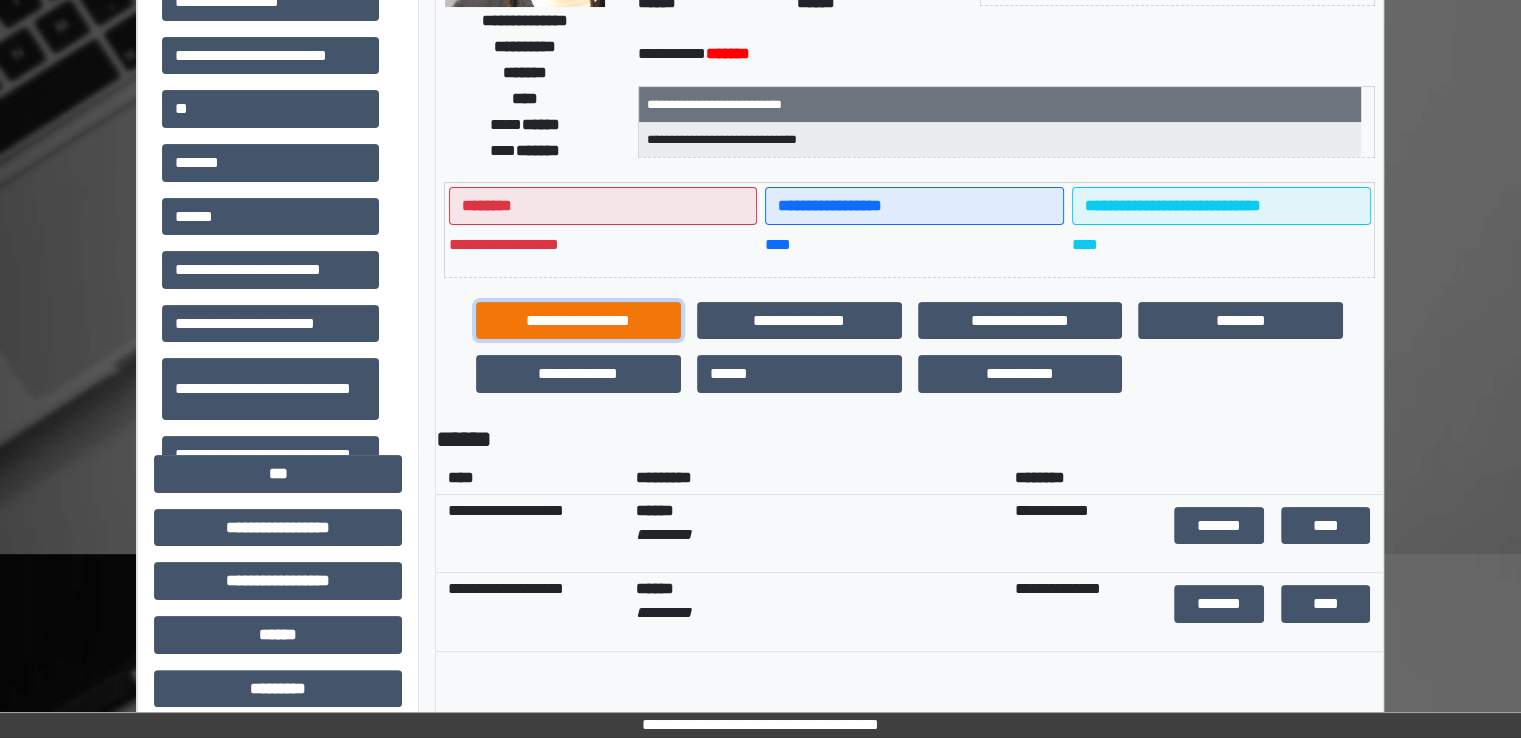 click on "**********" at bounding box center (578, 321) 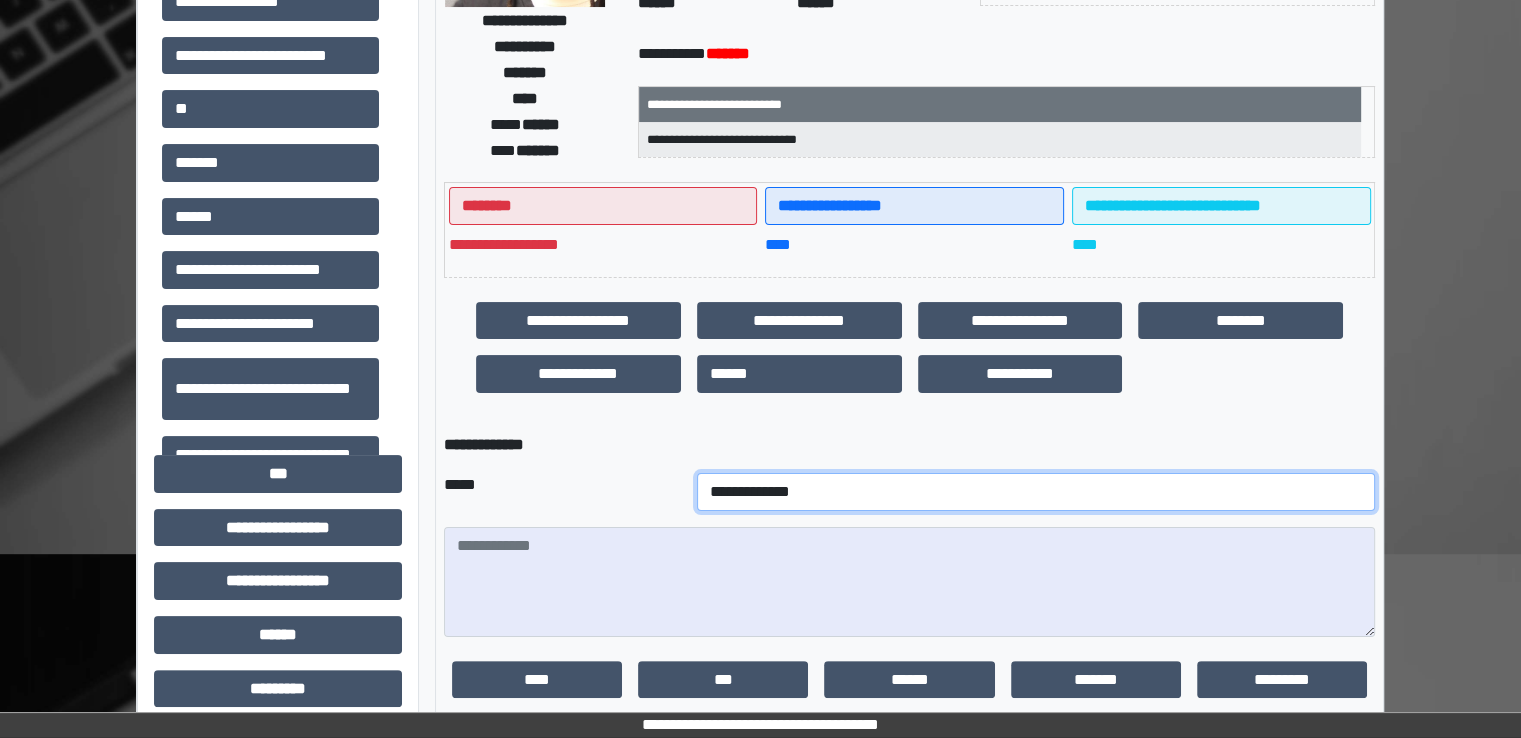 click on "**********" at bounding box center (1036, 492) 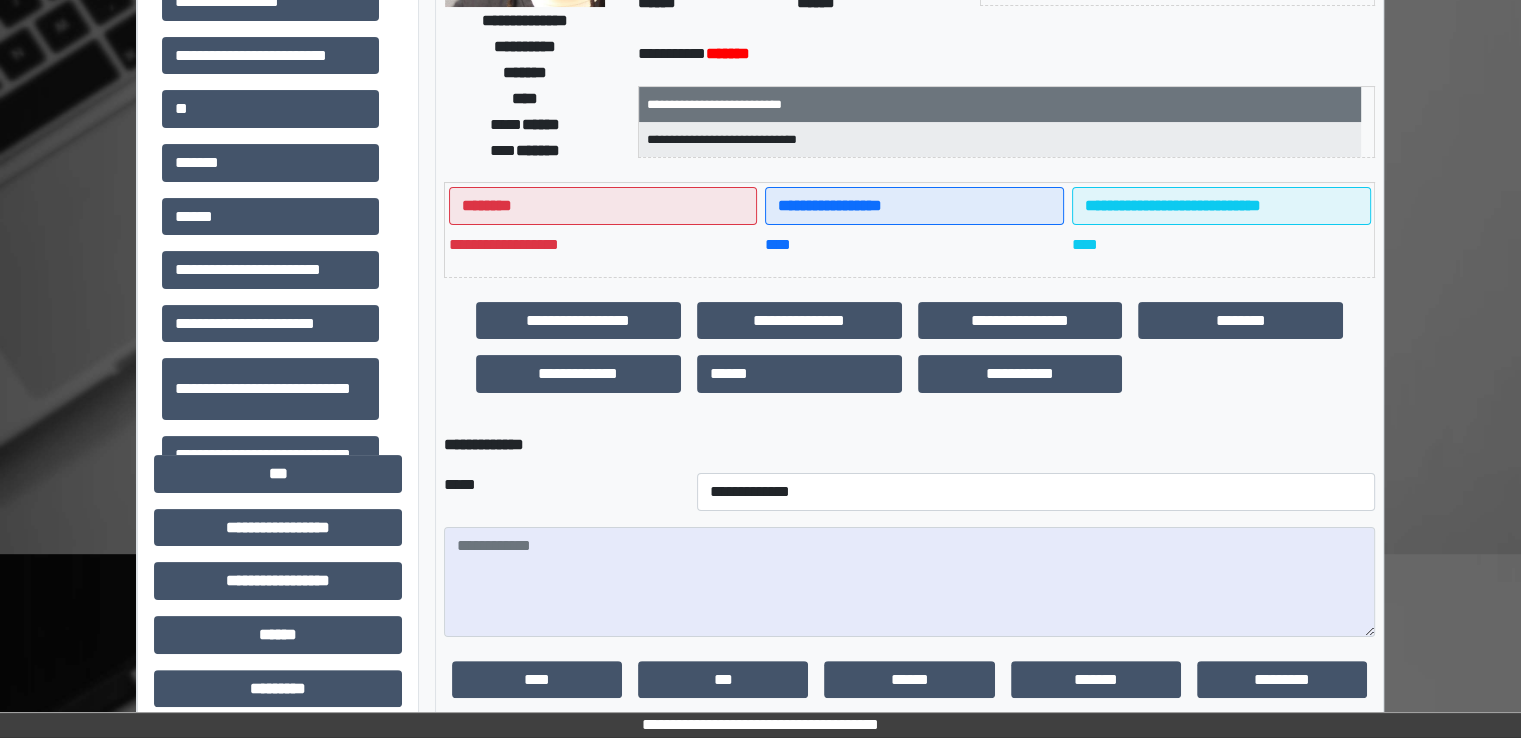 click on "**********" at bounding box center [909, 445] 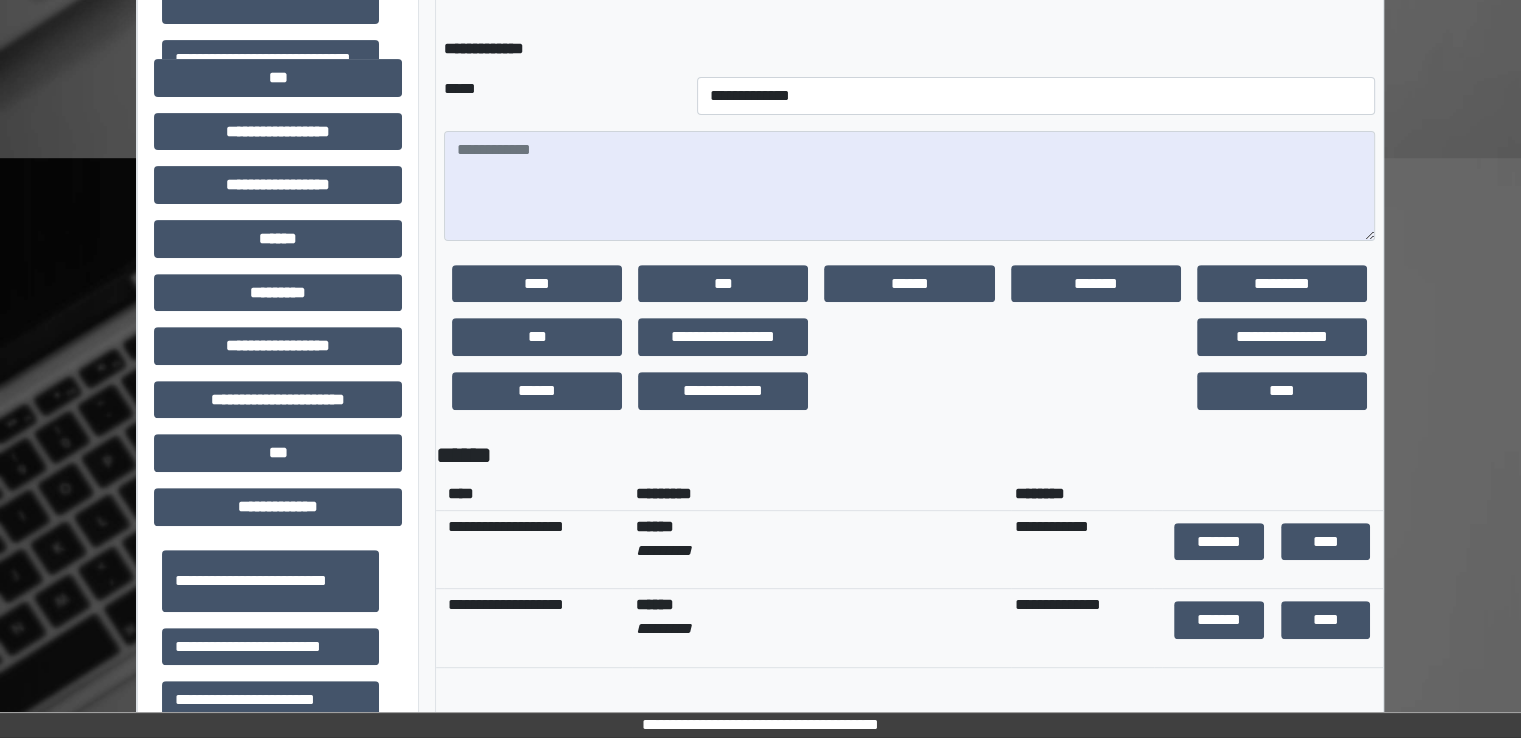 scroll, scrollTop: 700, scrollLeft: 0, axis: vertical 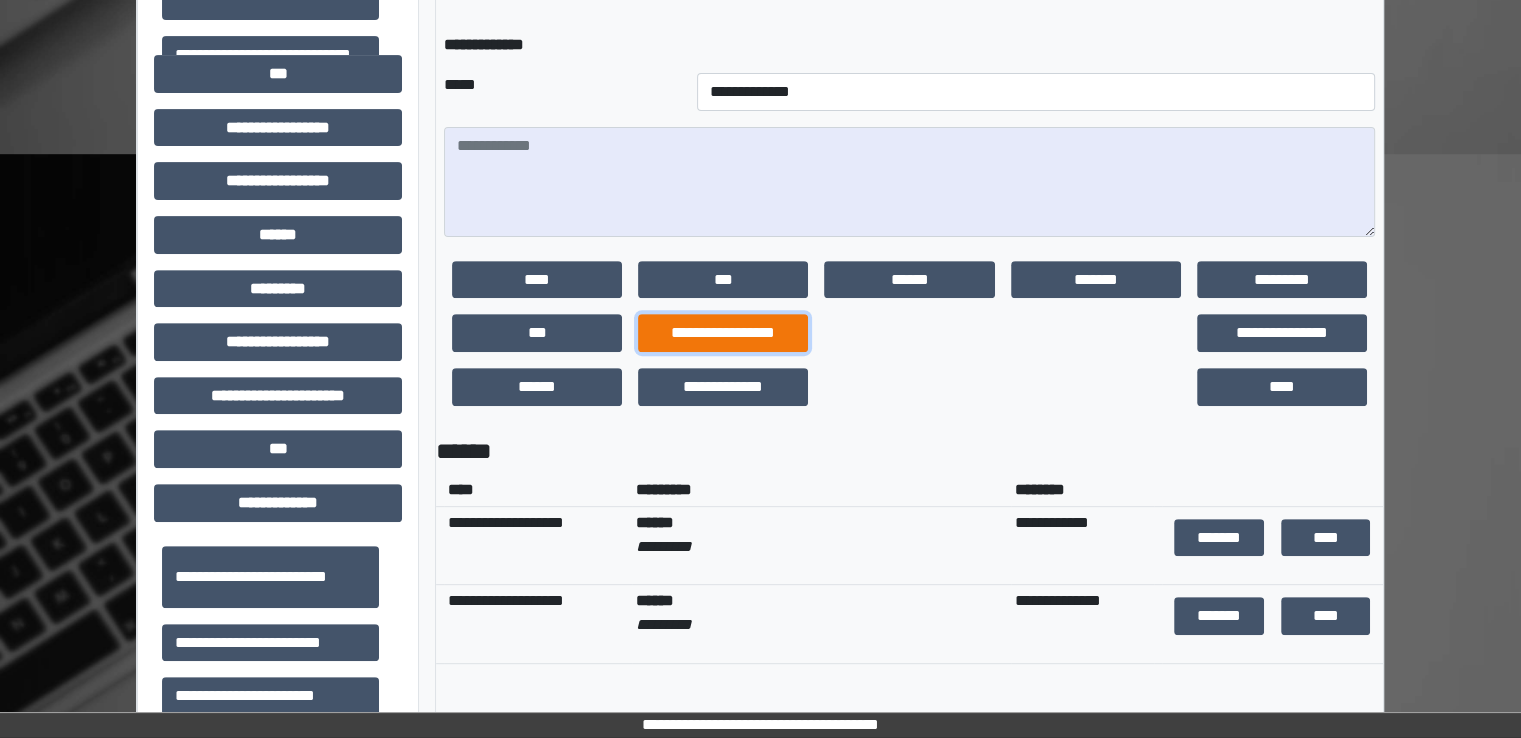 click on "**********" at bounding box center (723, 333) 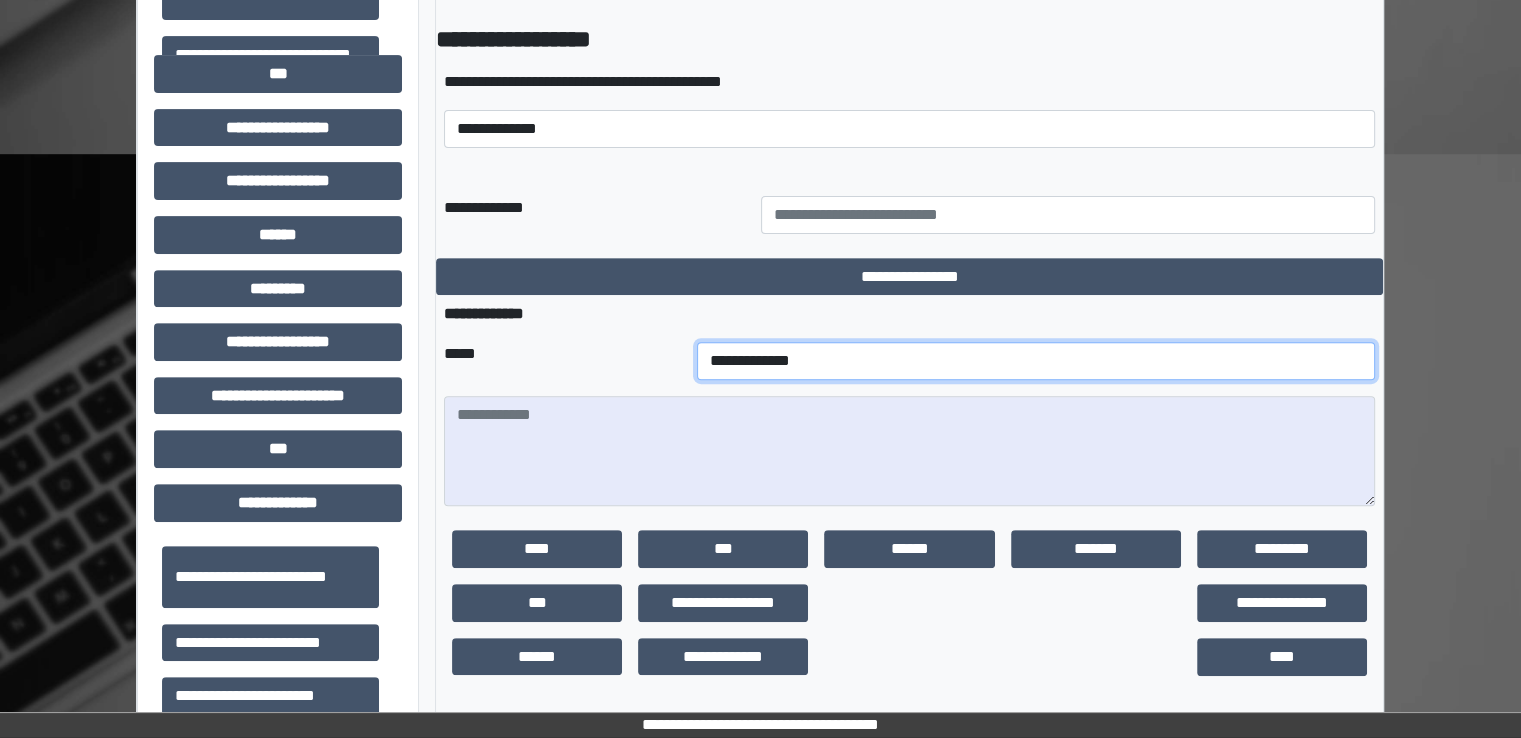click on "**********" at bounding box center (1036, 361) 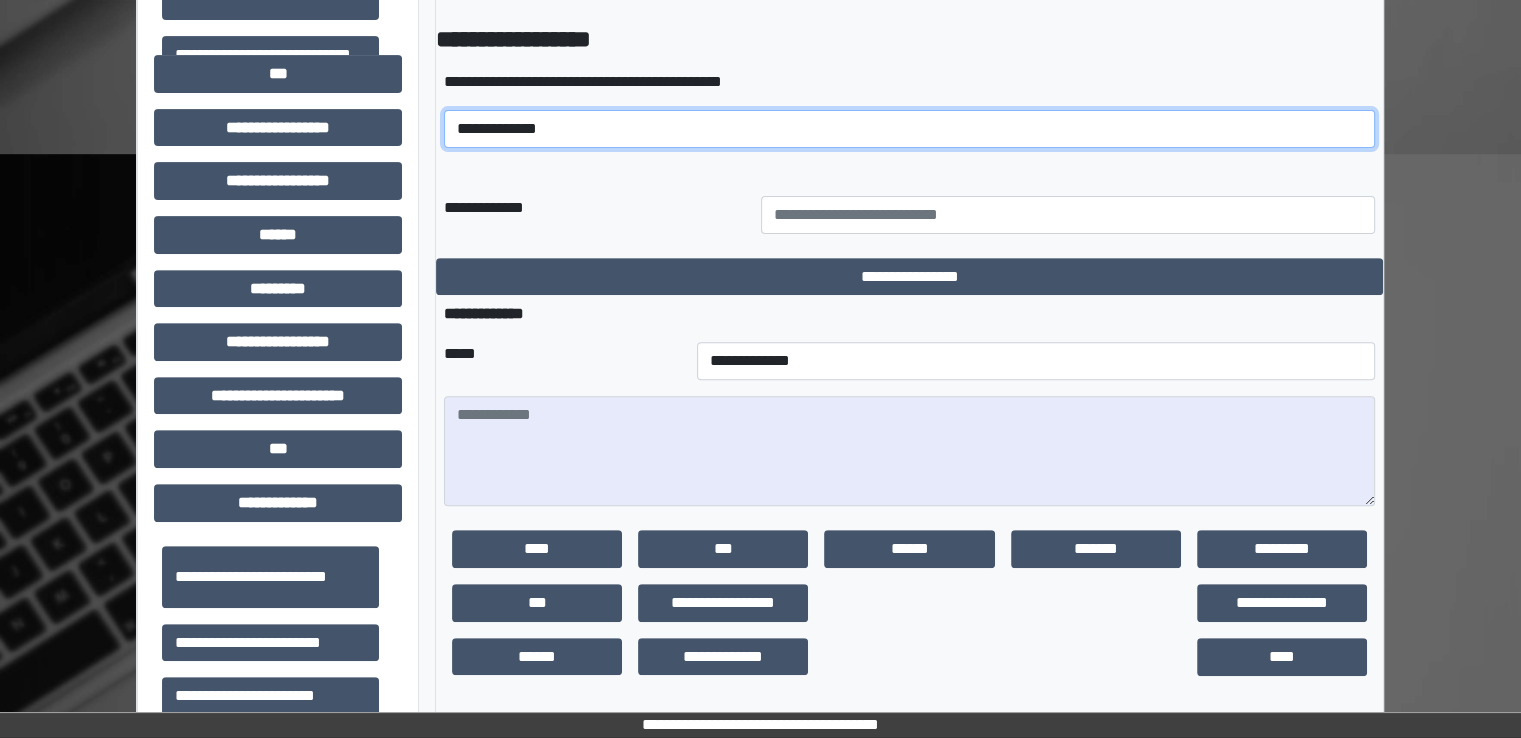 click on "**********" at bounding box center (909, 129) 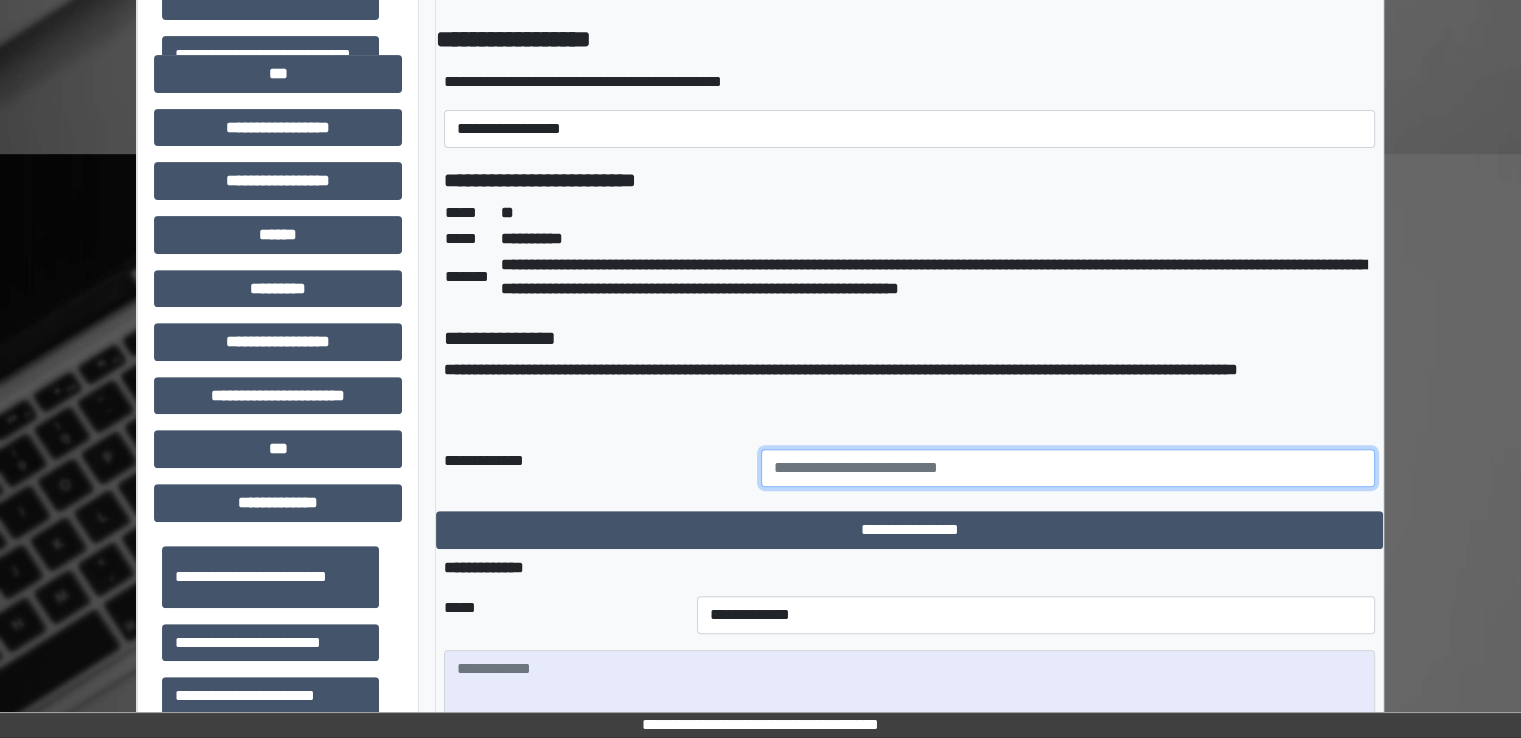 click at bounding box center (1068, 468) 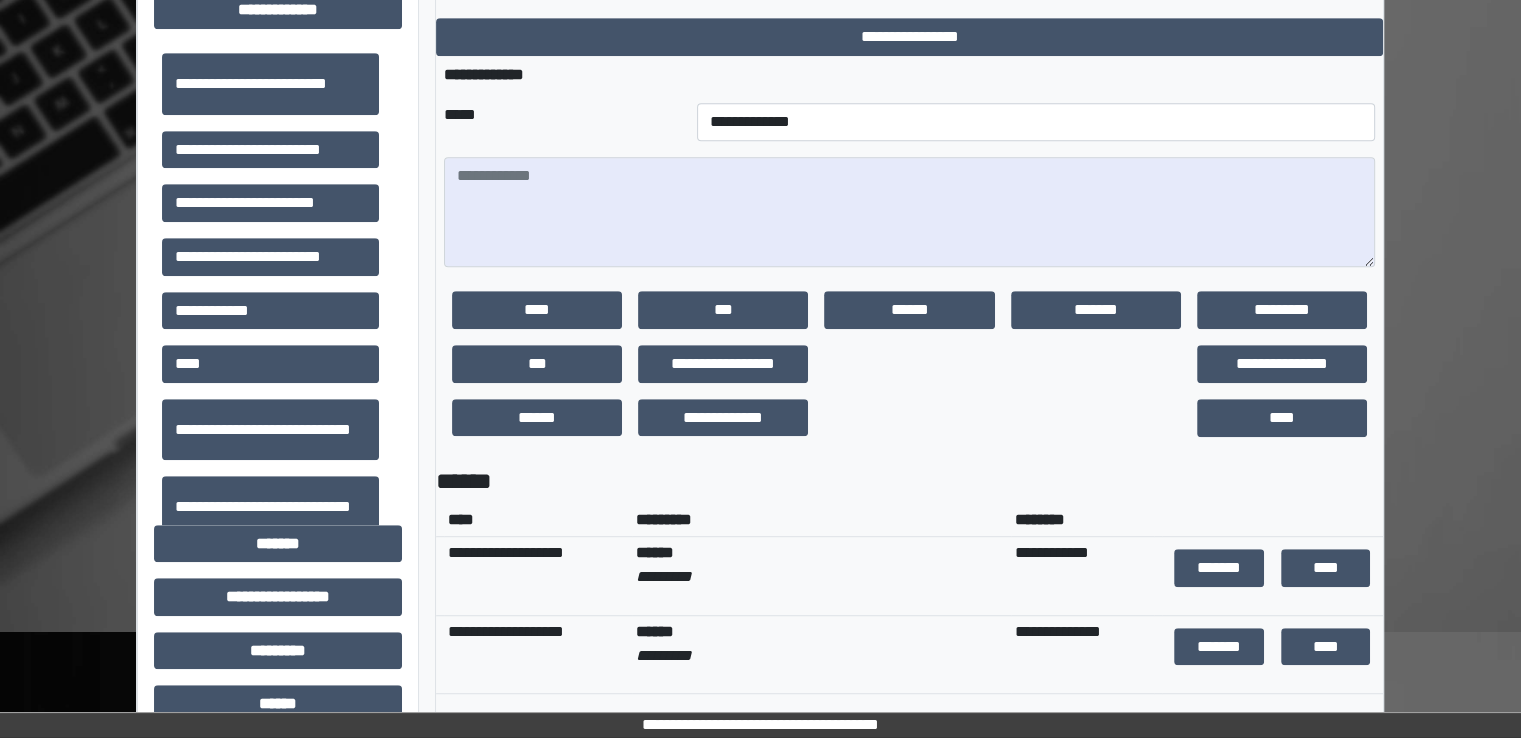scroll, scrollTop: 1510, scrollLeft: 0, axis: vertical 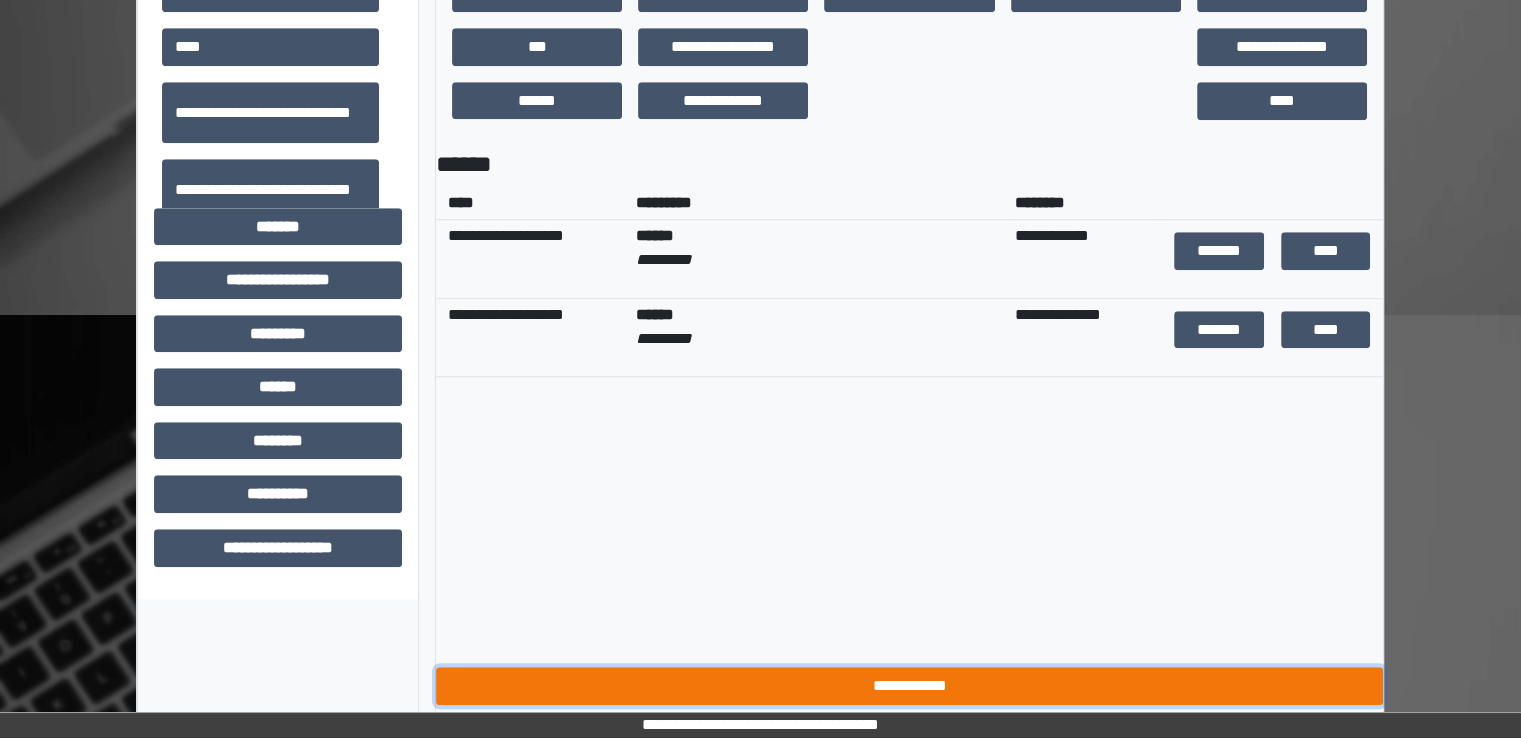 click on "**********" at bounding box center [909, 686] 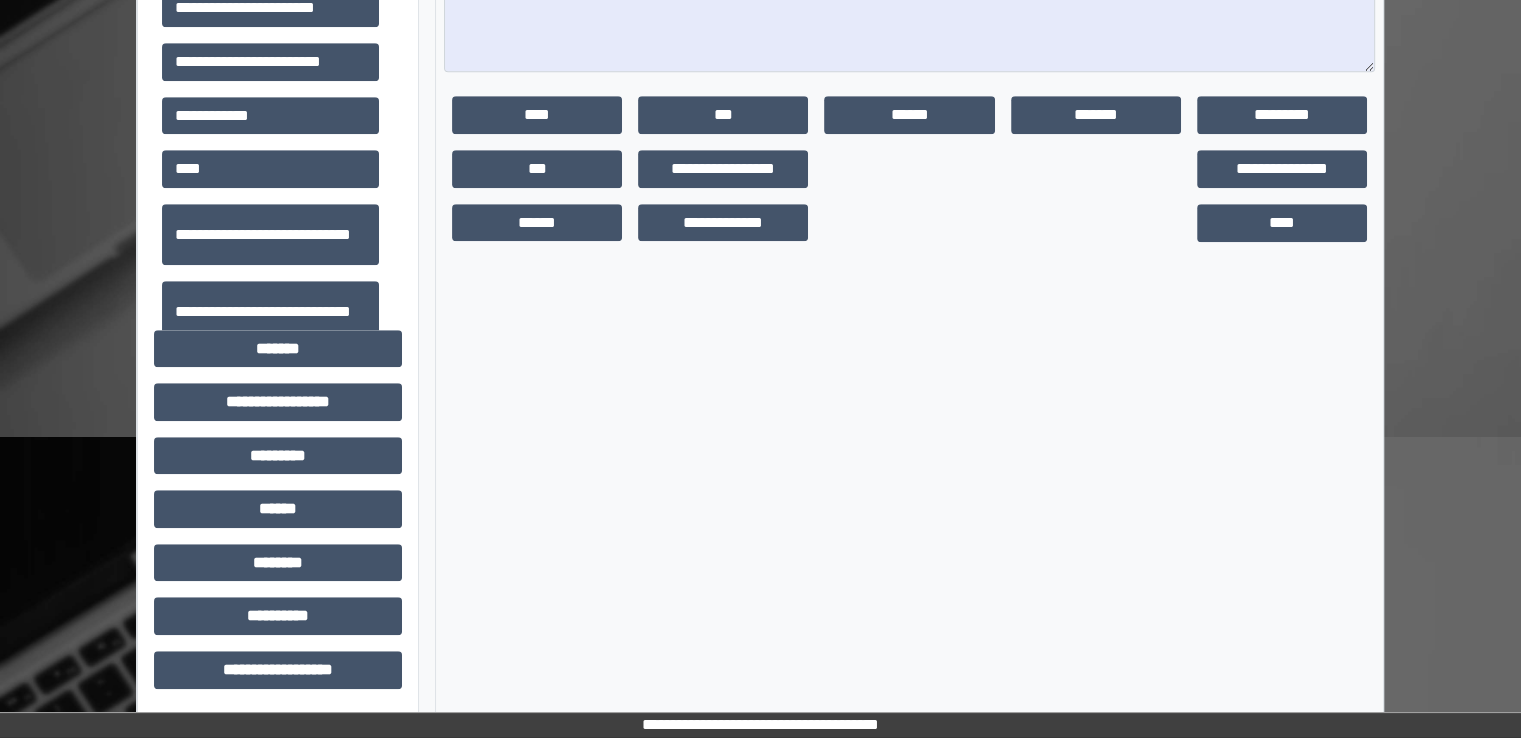 scroll, scrollTop: 1388, scrollLeft: 0, axis: vertical 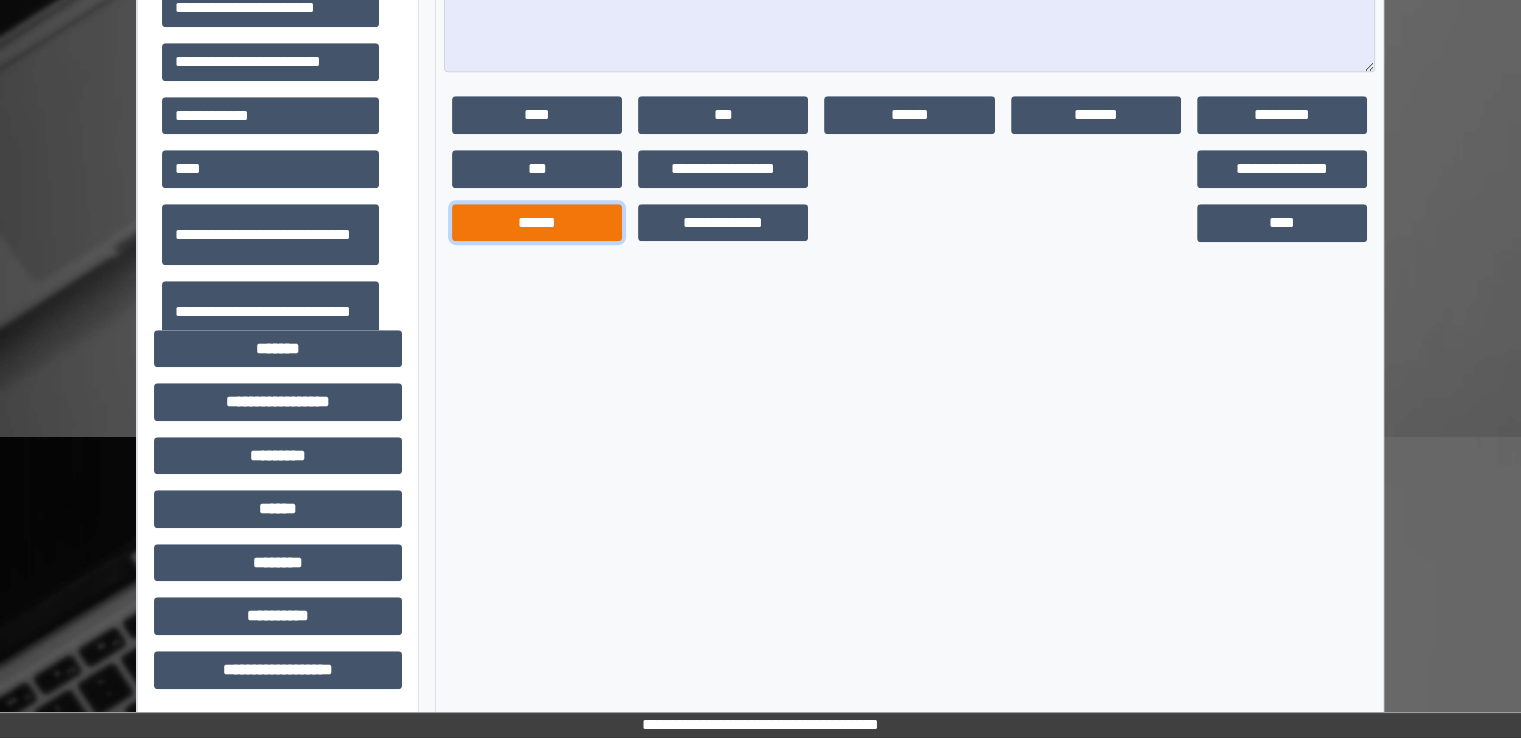 click on "******" at bounding box center [537, 223] 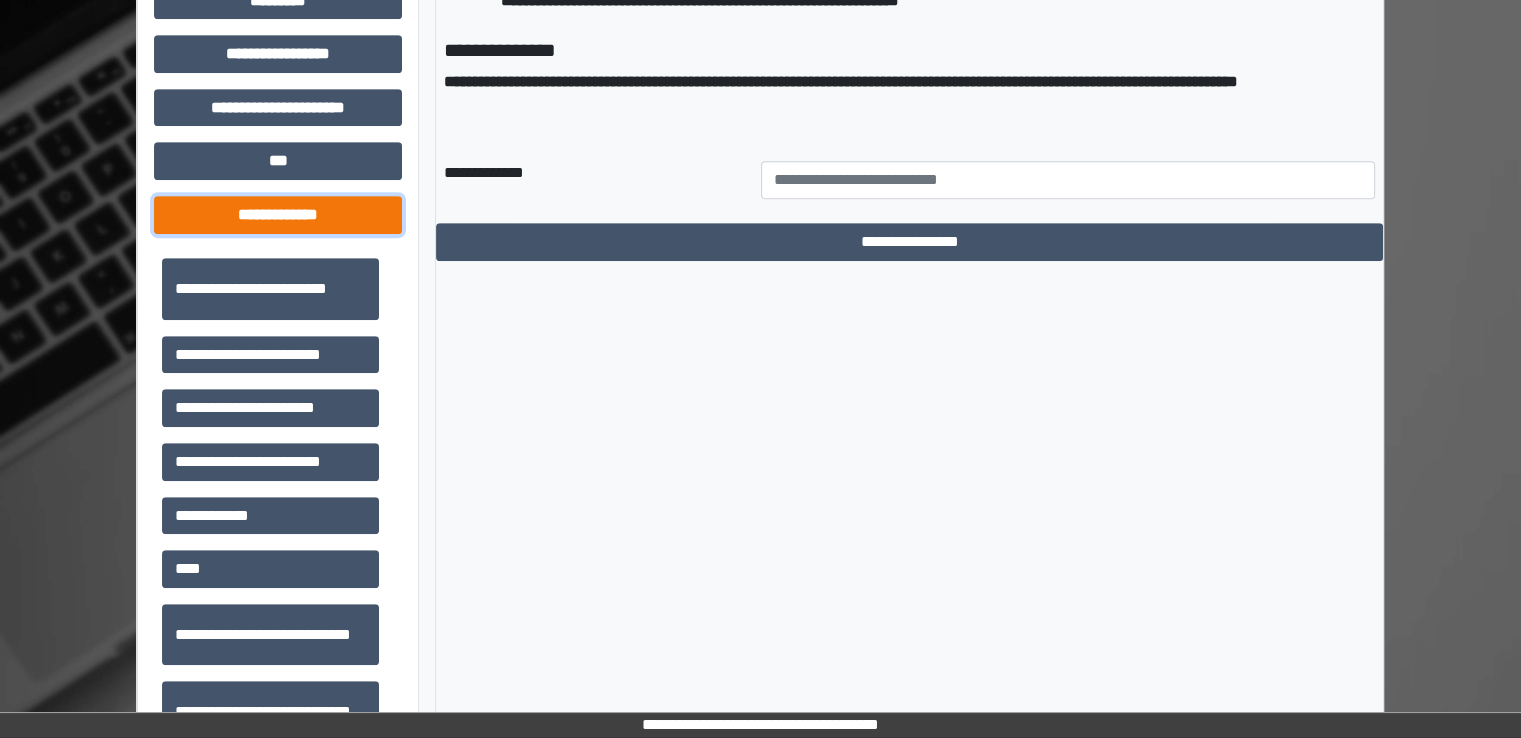 click on "**********" at bounding box center (278, 215) 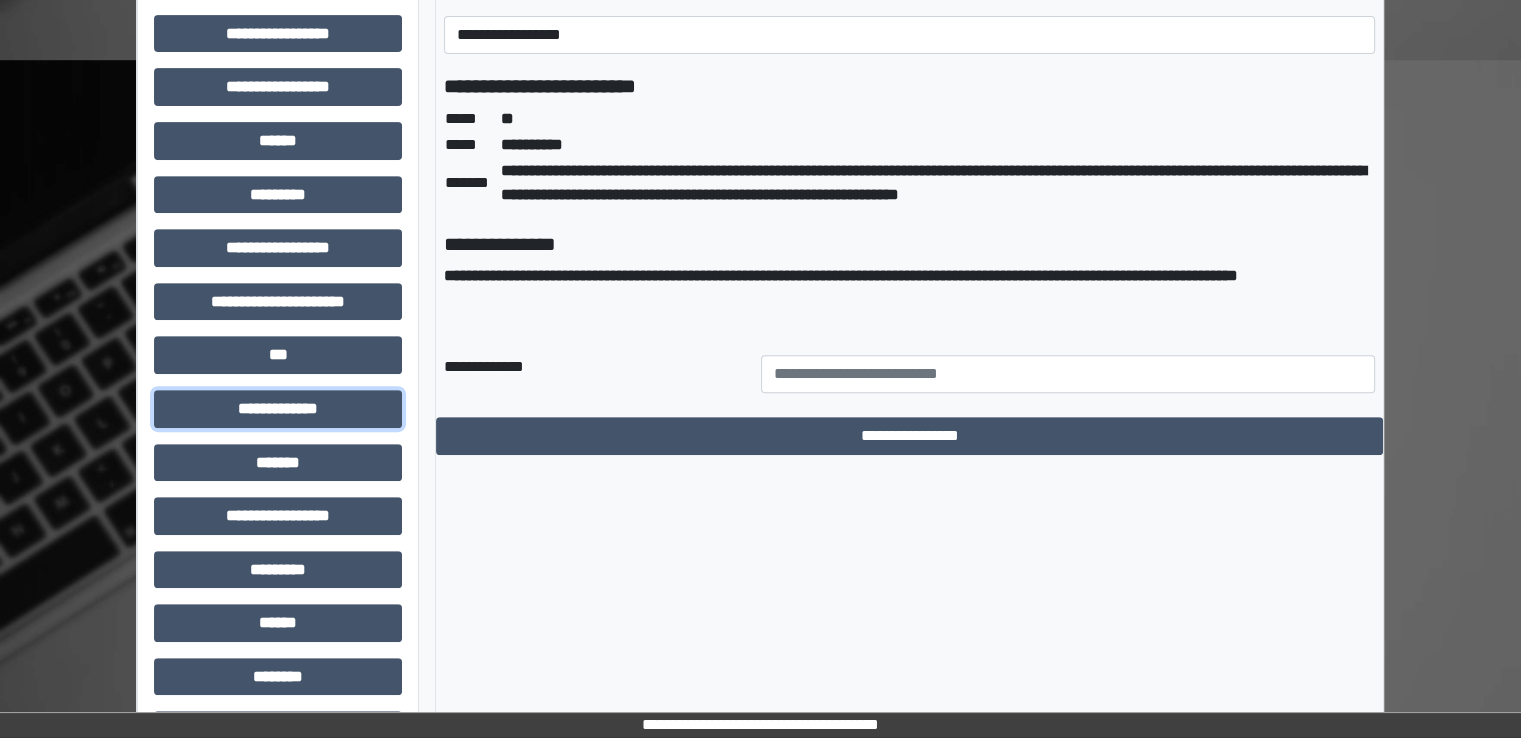 scroll, scrollTop: 708, scrollLeft: 0, axis: vertical 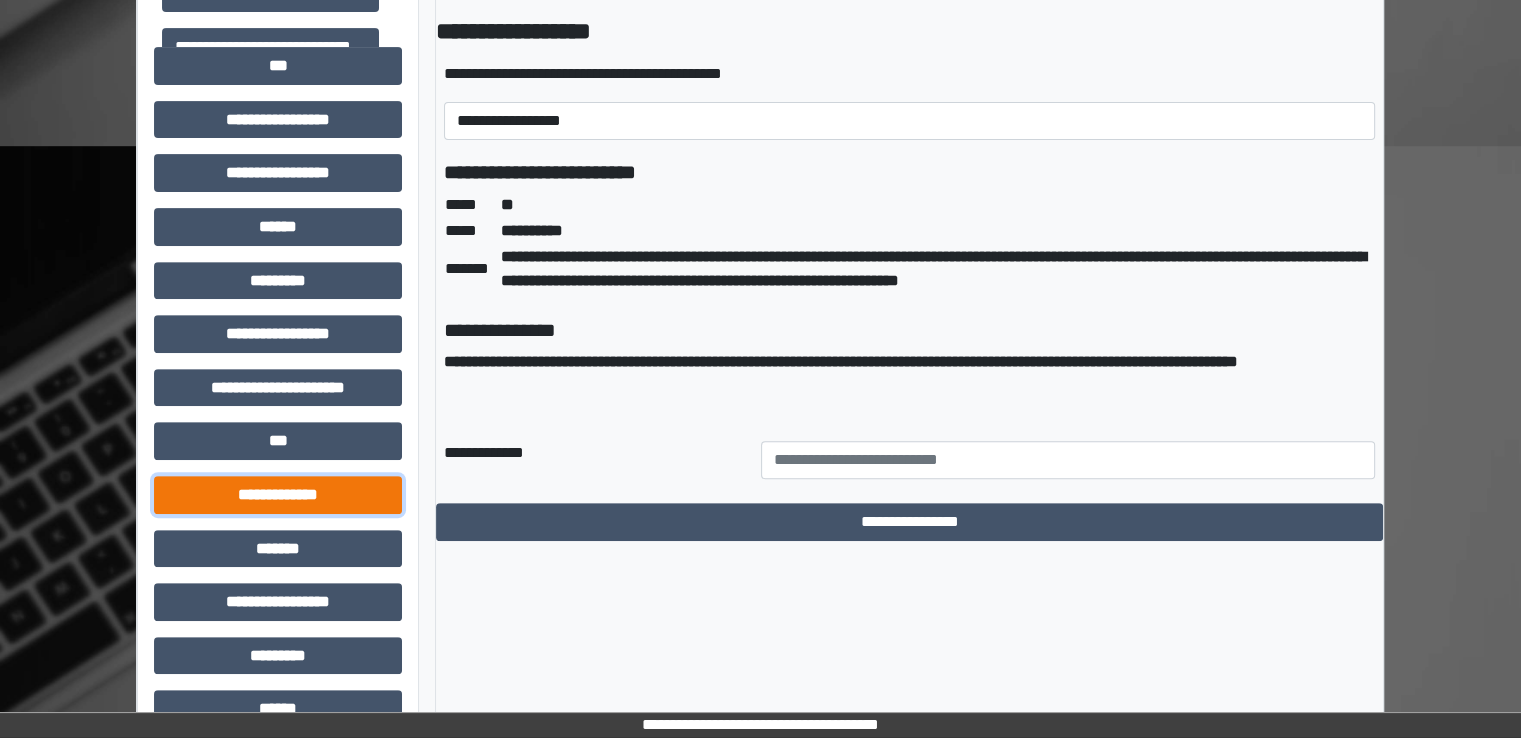click on "**********" at bounding box center [278, 495] 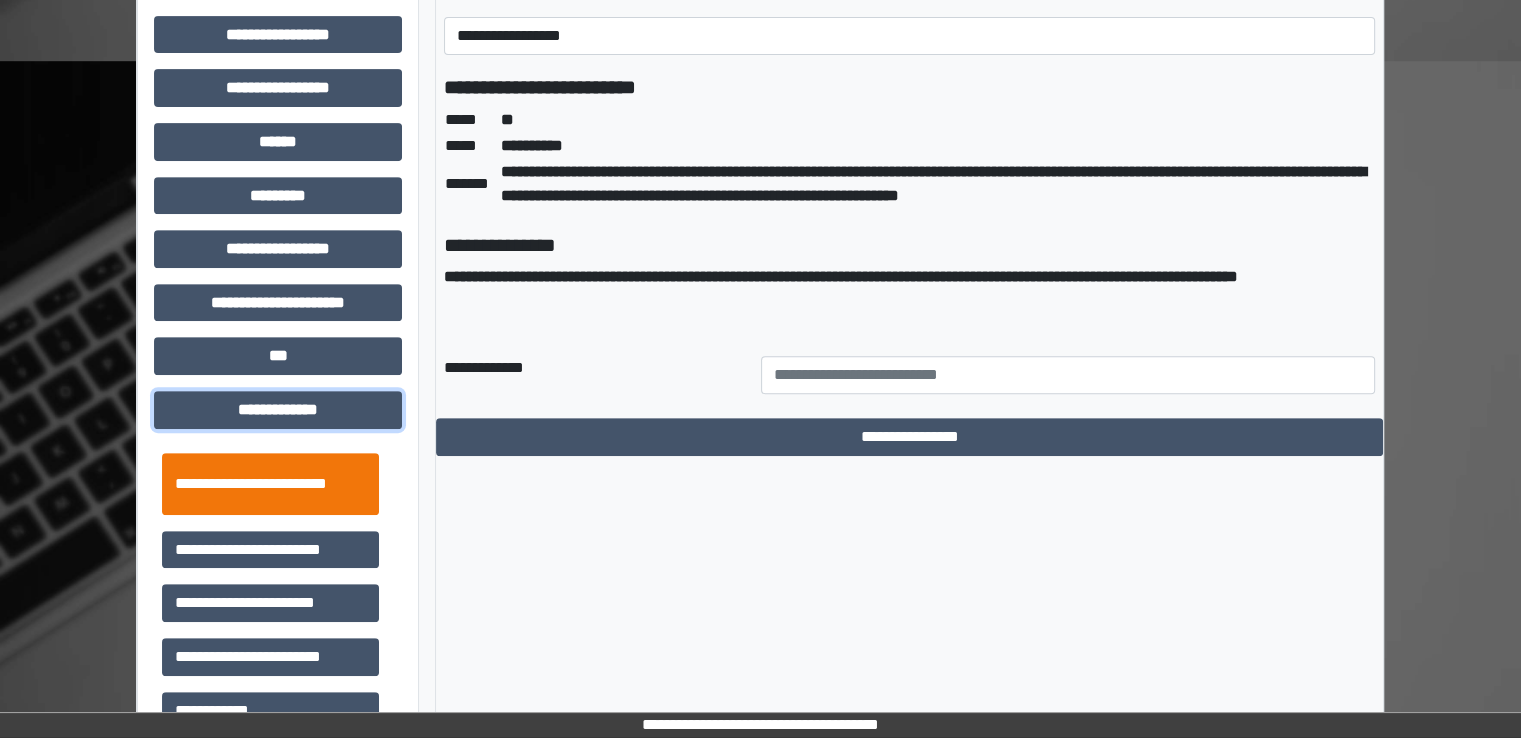 scroll, scrollTop: 1008, scrollLeft: 0, axis: vertical 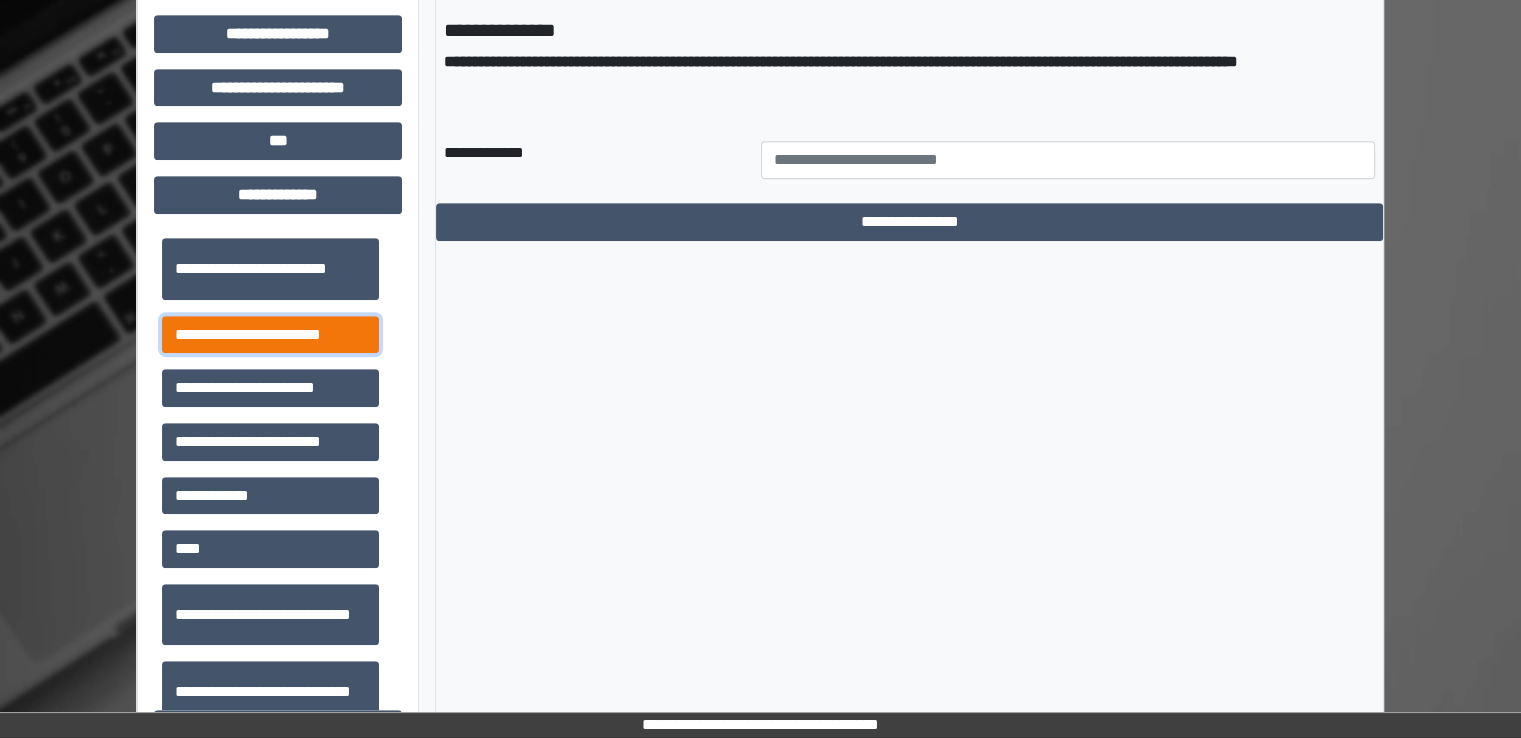 click on "**********" at bounding box center (270, 335) 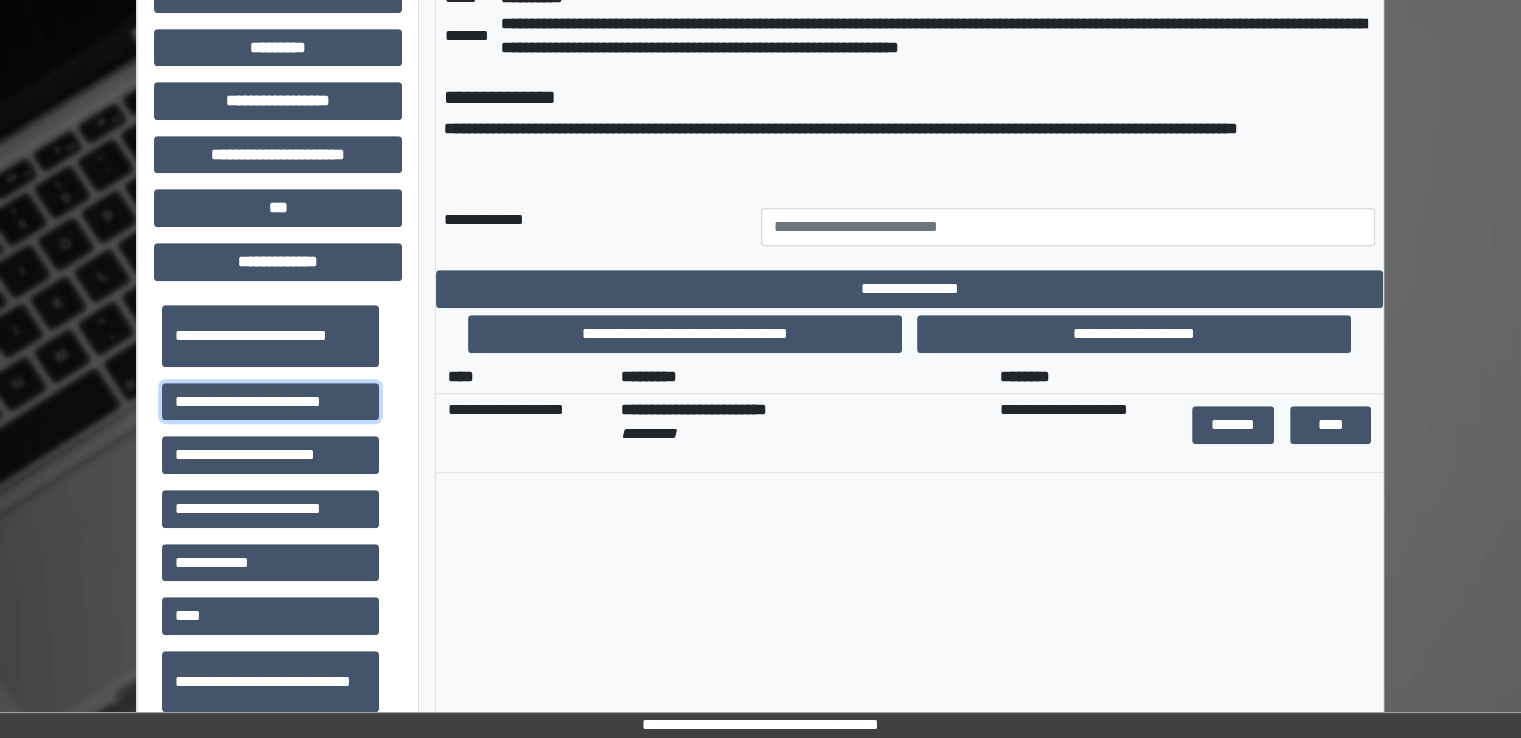scroll, scrollTop: 908, scrollLeft: 0, axis: vertical 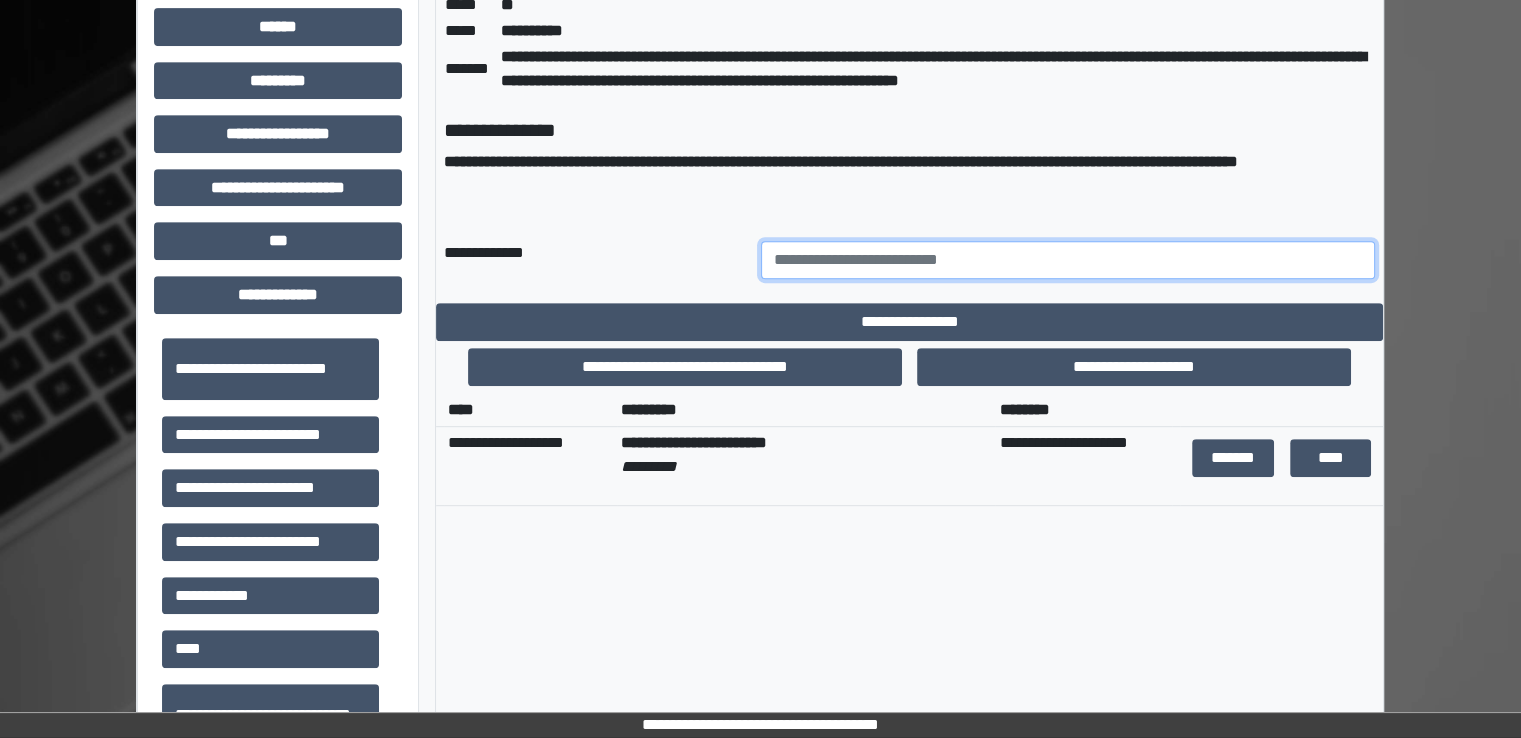 click at bounding box center (1068, 260) 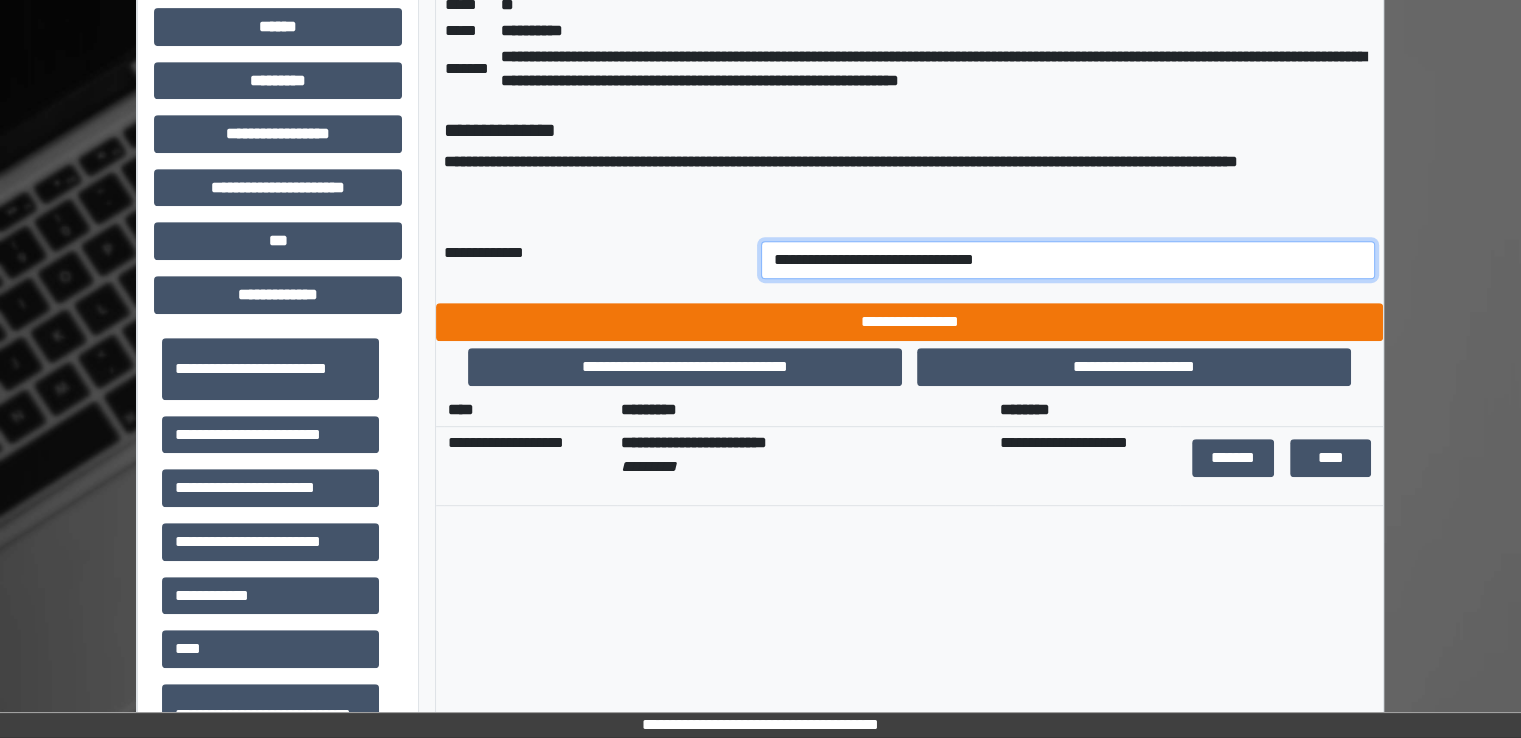type on "**********" 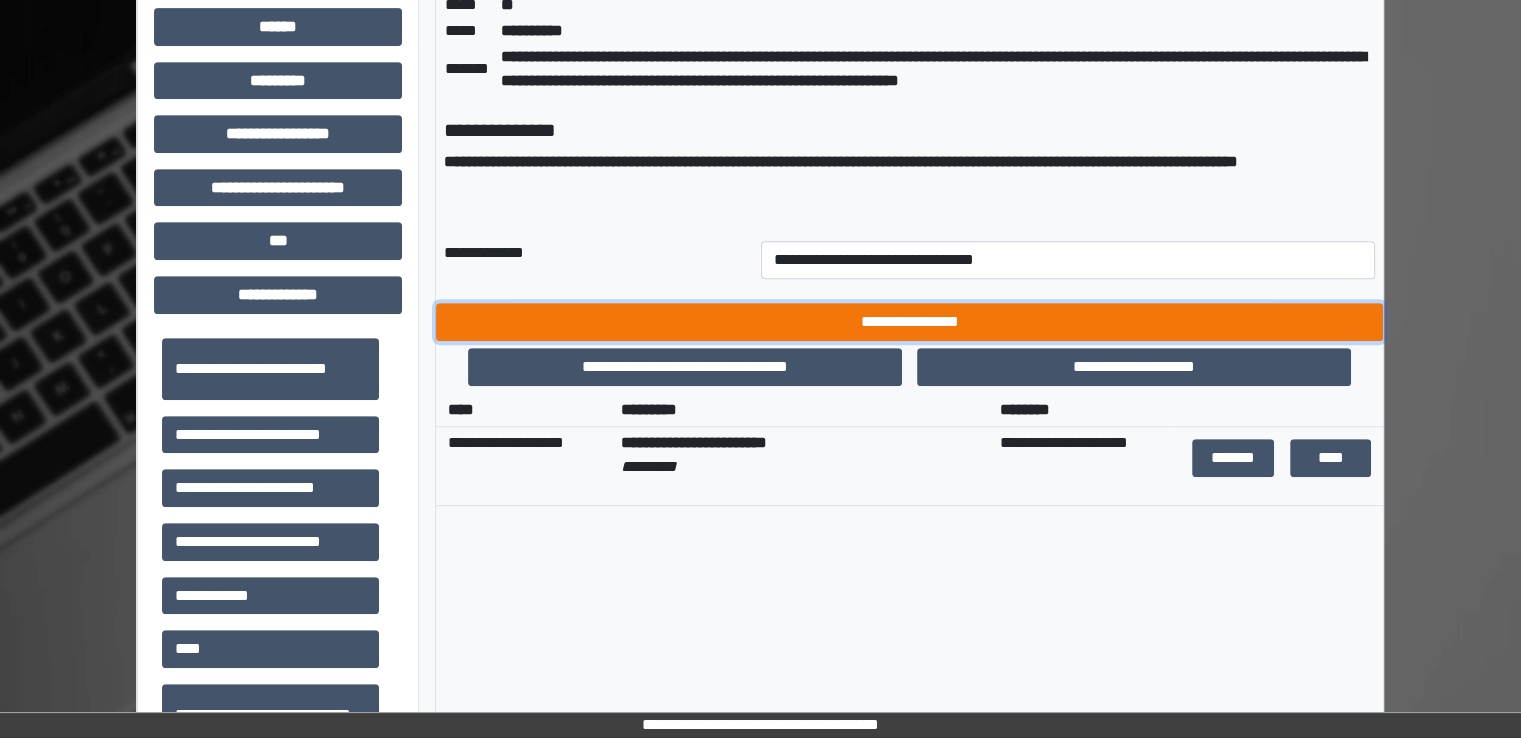 click on "**********" at bounding box center (909, 322) 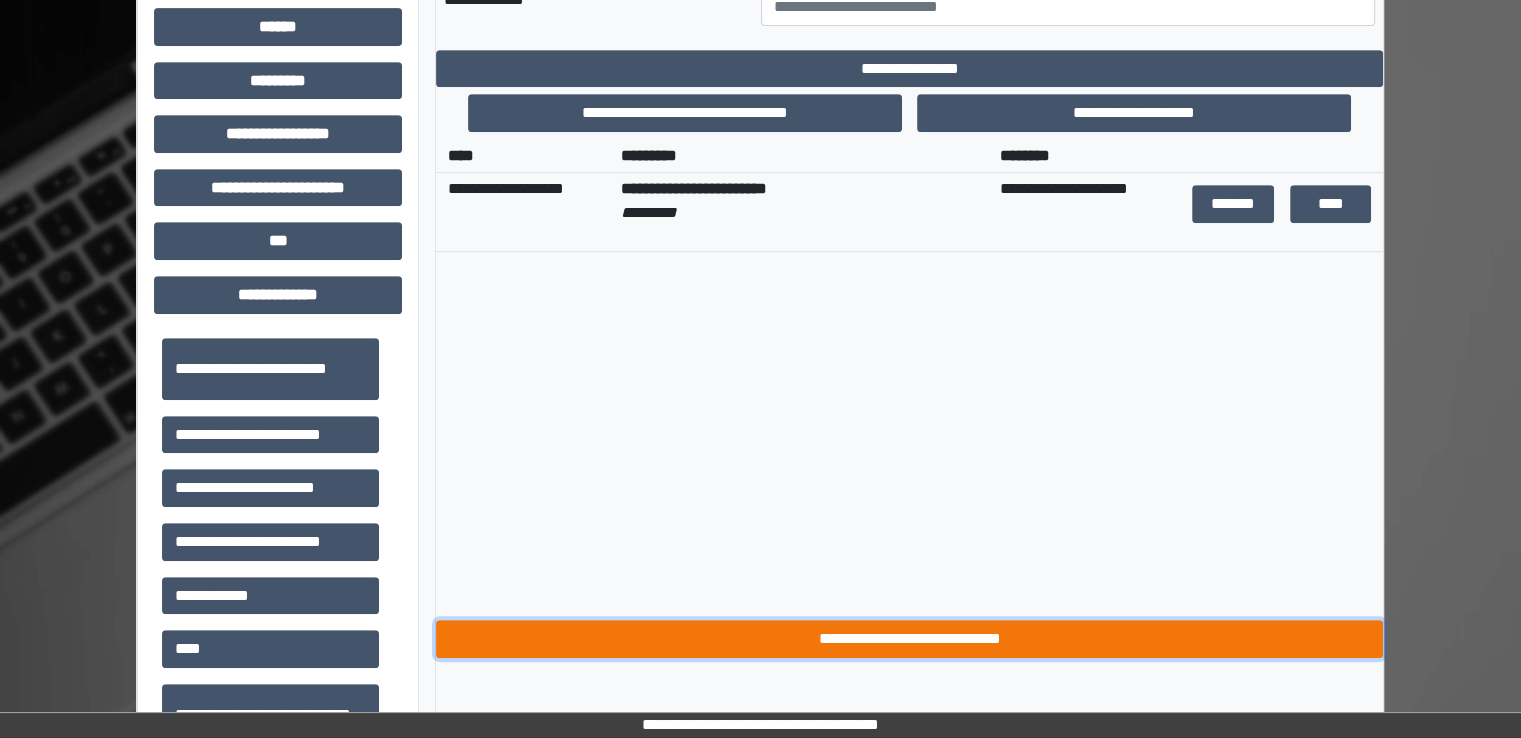 click on "**********" at bounding box center [909, 639] 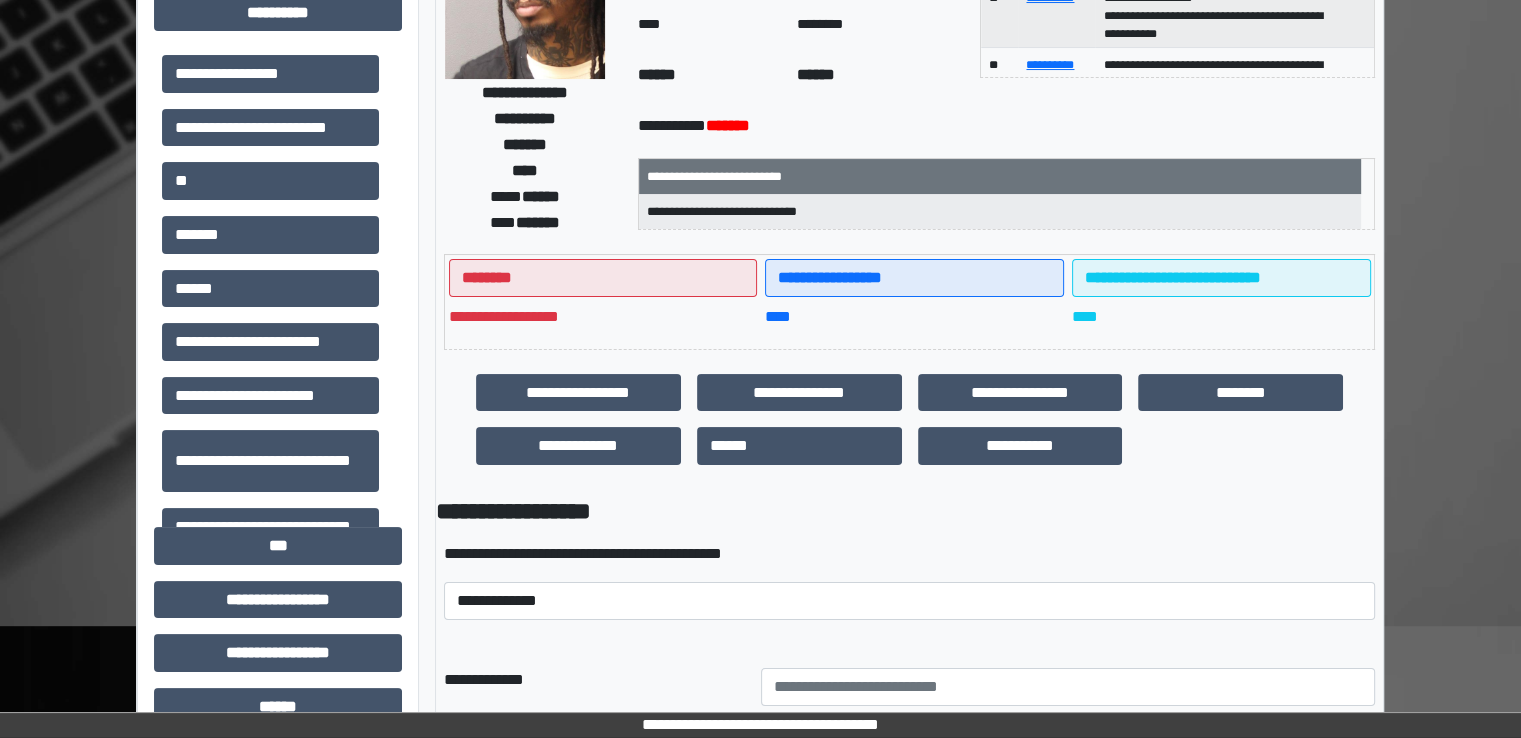 scroll, scrollTop: 8, scrollLeft: 0, axis: vertical 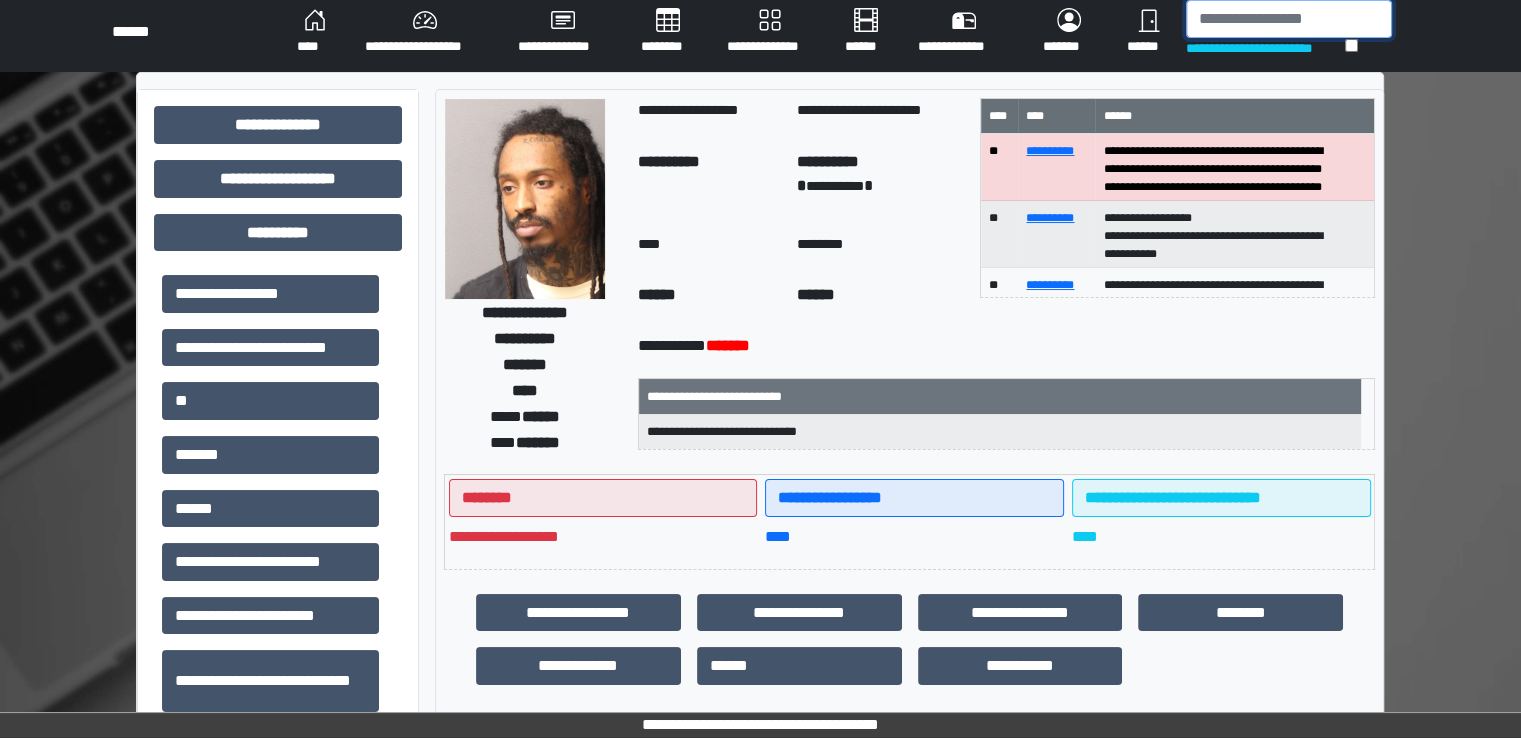 click at bounding box center [1289, 19] 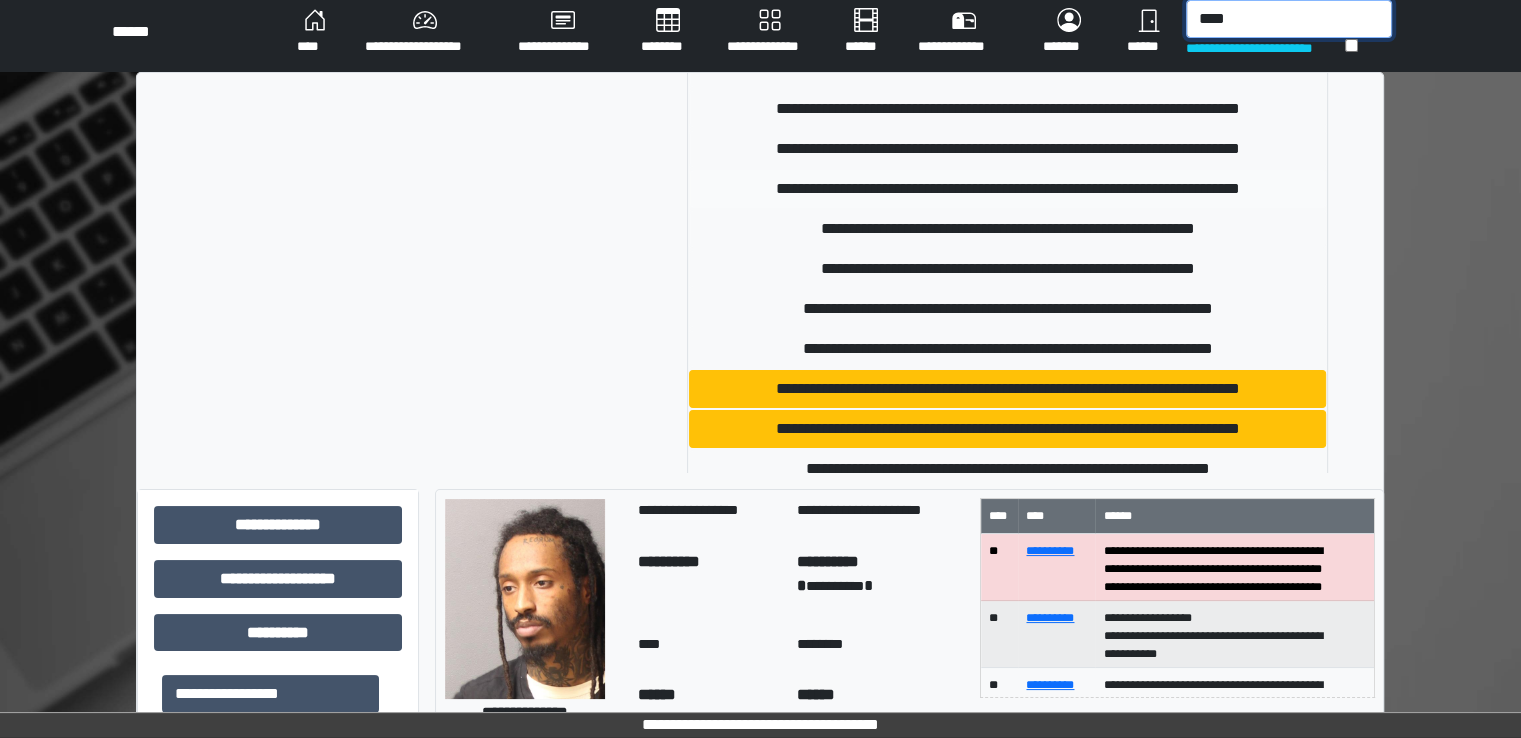 scroll, scrollTop: 300, scrollLeft: 0, axis: vertical 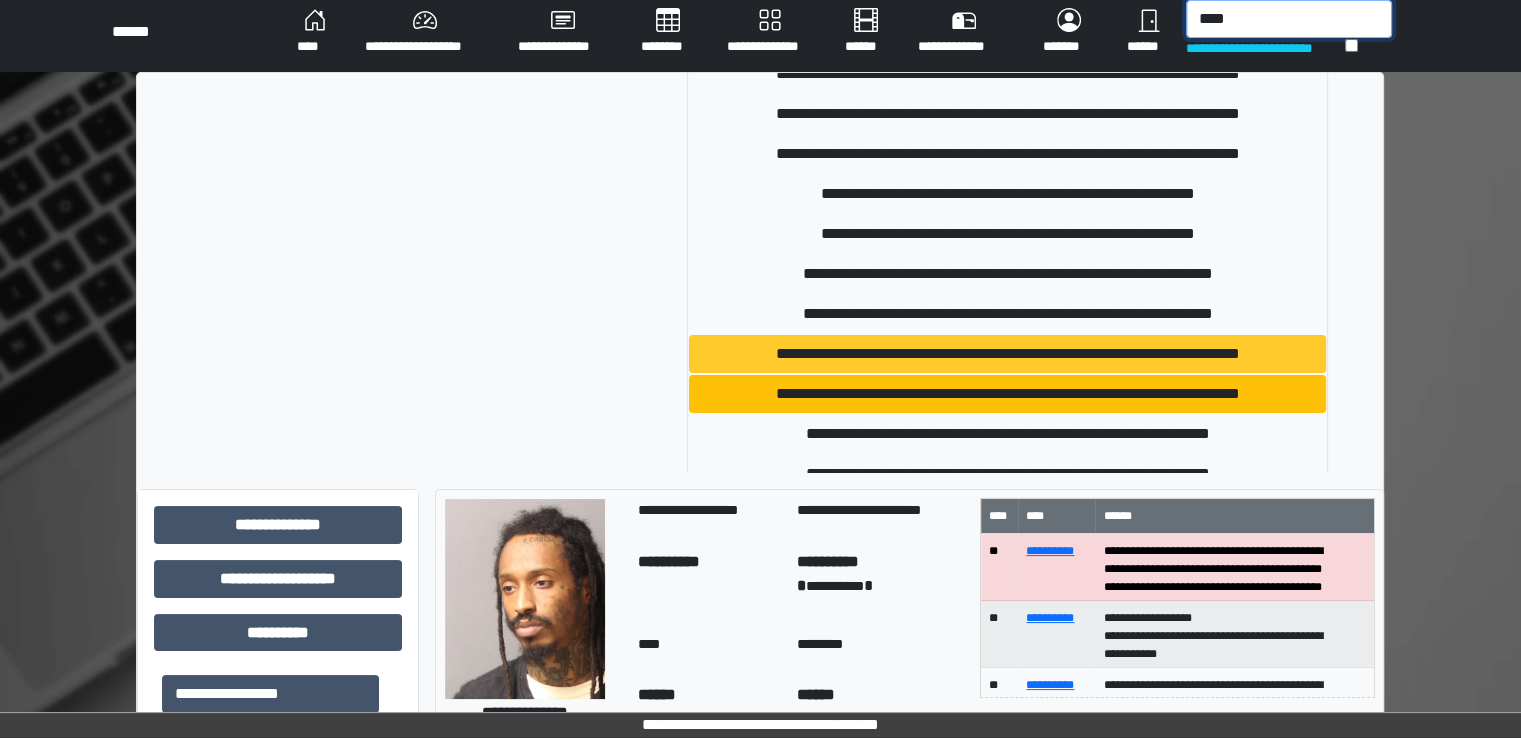 type on "****" 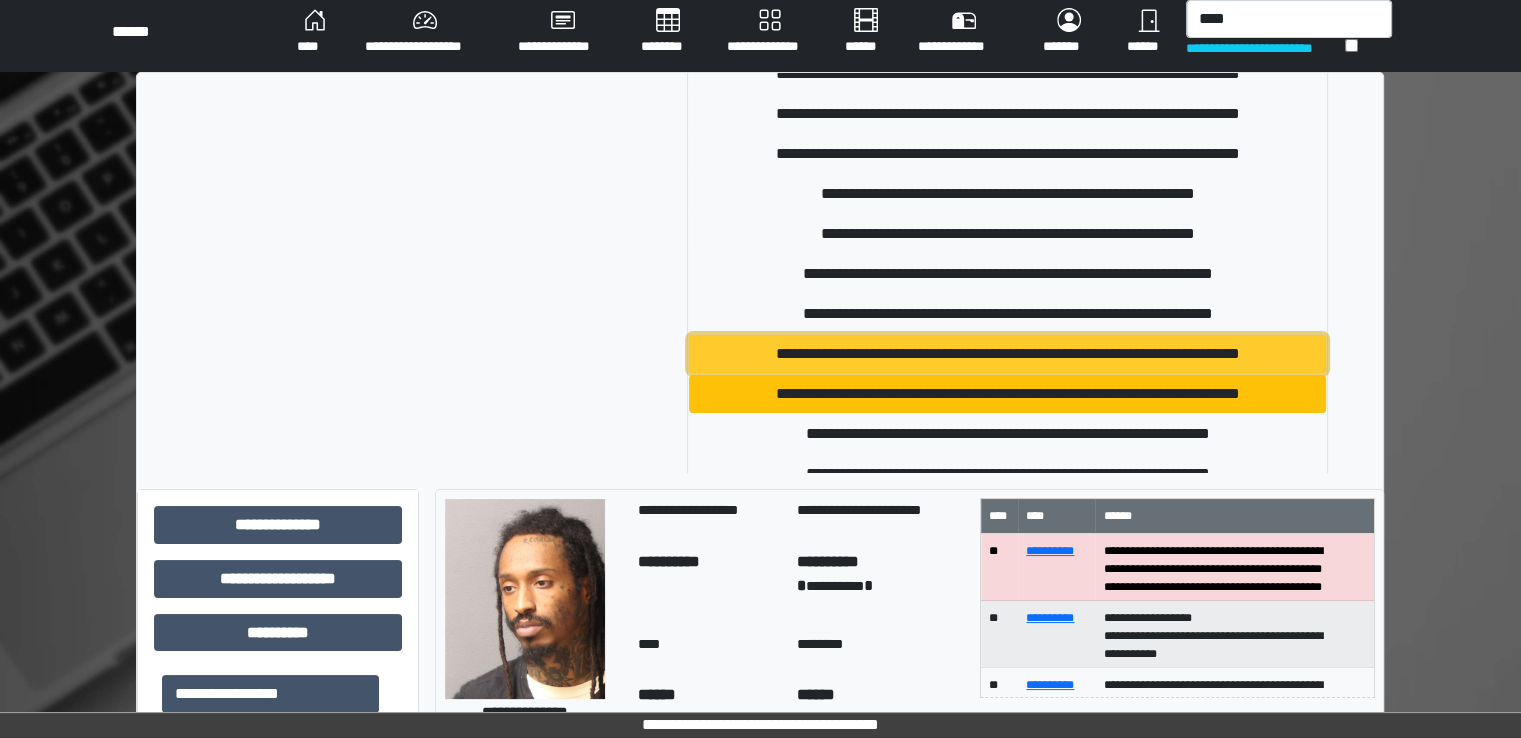 click on "**********" at bounding box center [1007, 354] 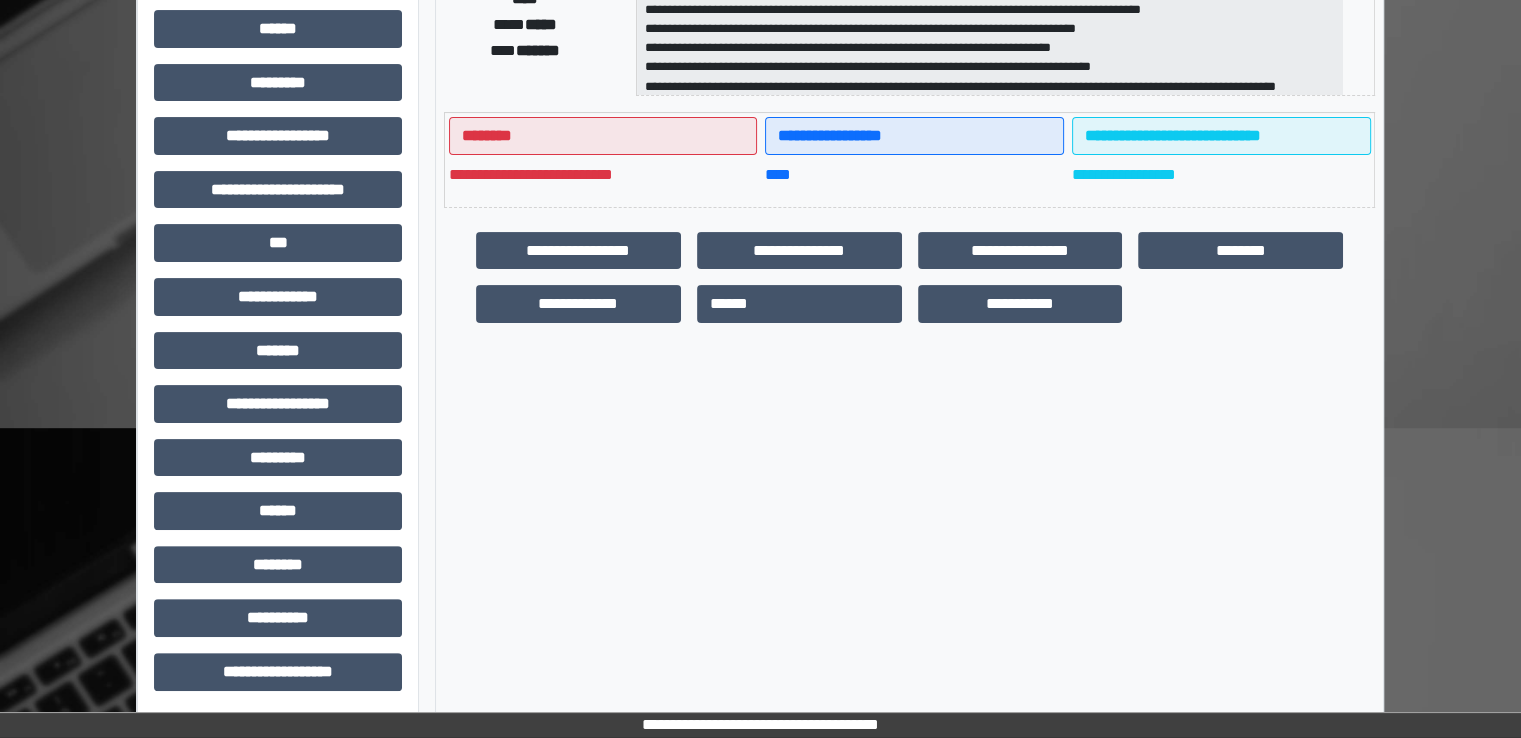 scroll, scrollTop: 428, scrollLeft: 0, axis: vertical 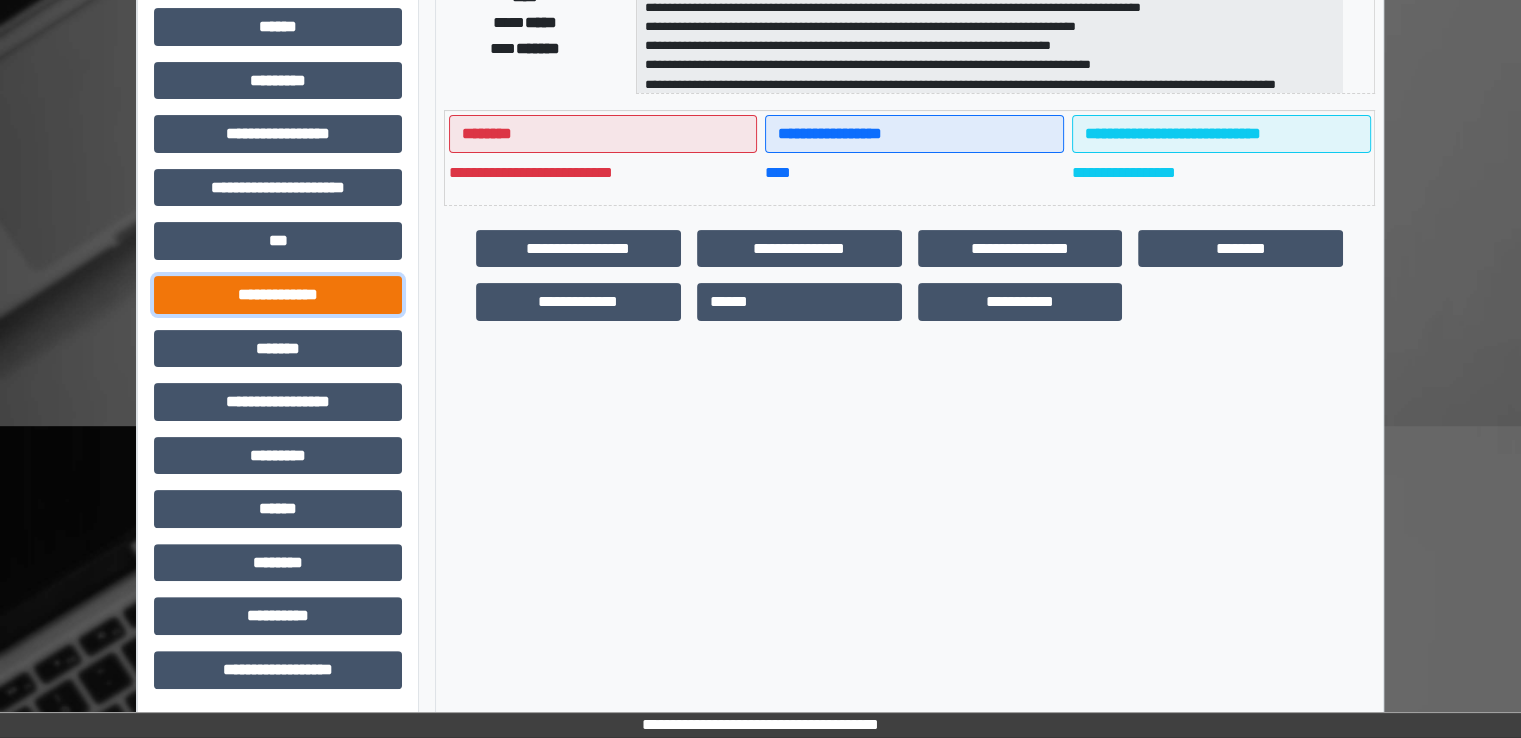 click on "**********" at bounding box center (278, 295) 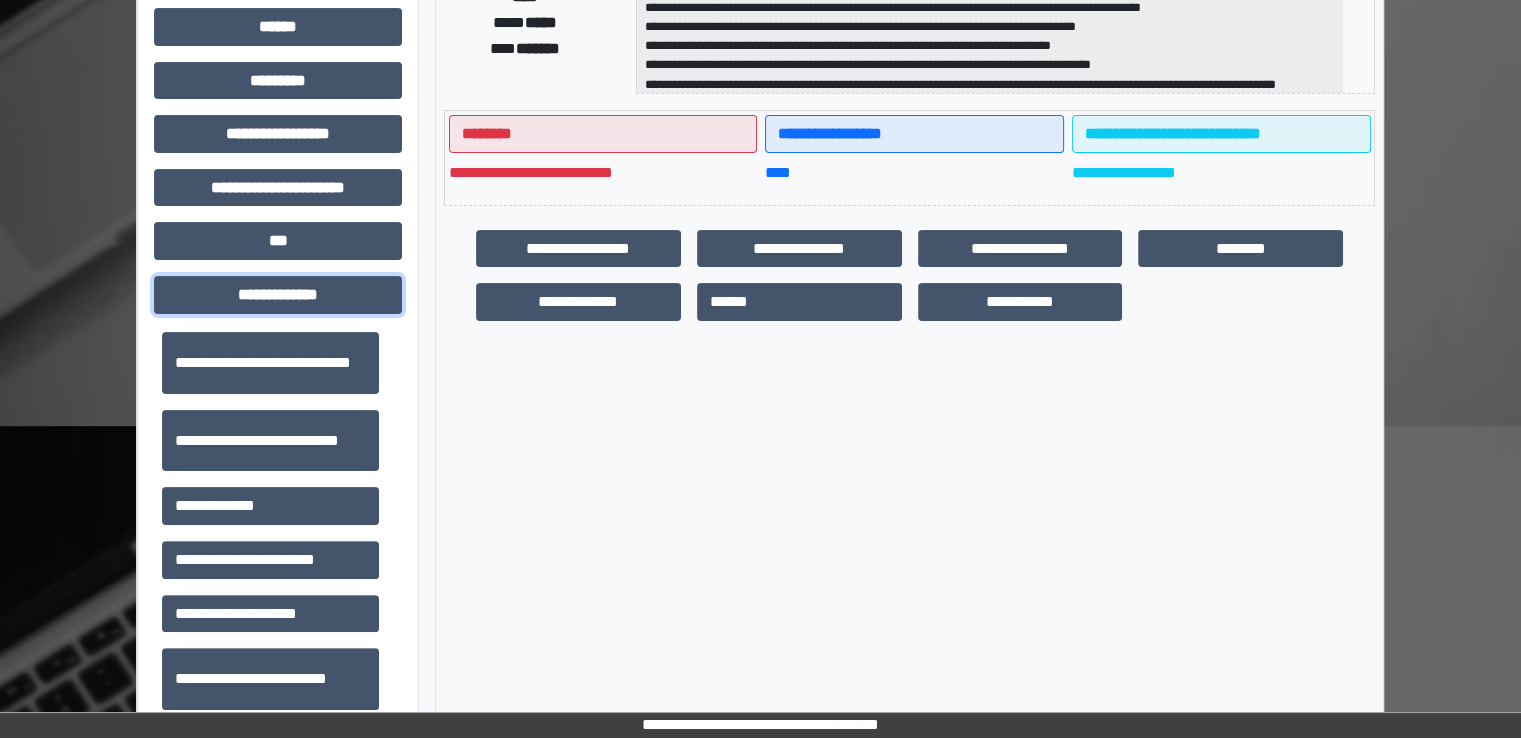 scroll, scrollTop: 500, scrollLeft: 0, axis: vertical 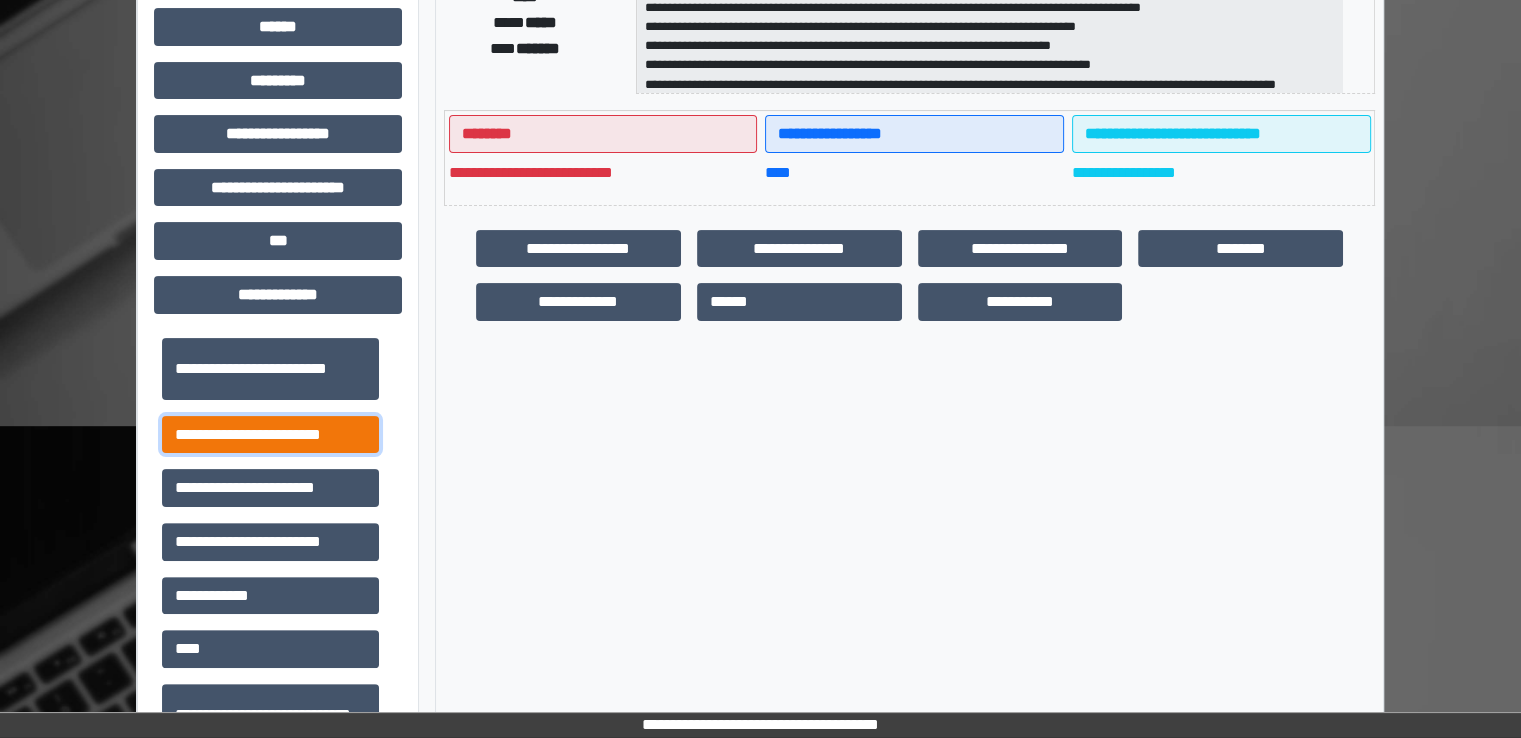 click on "**********" at bounding box center [270, 435] 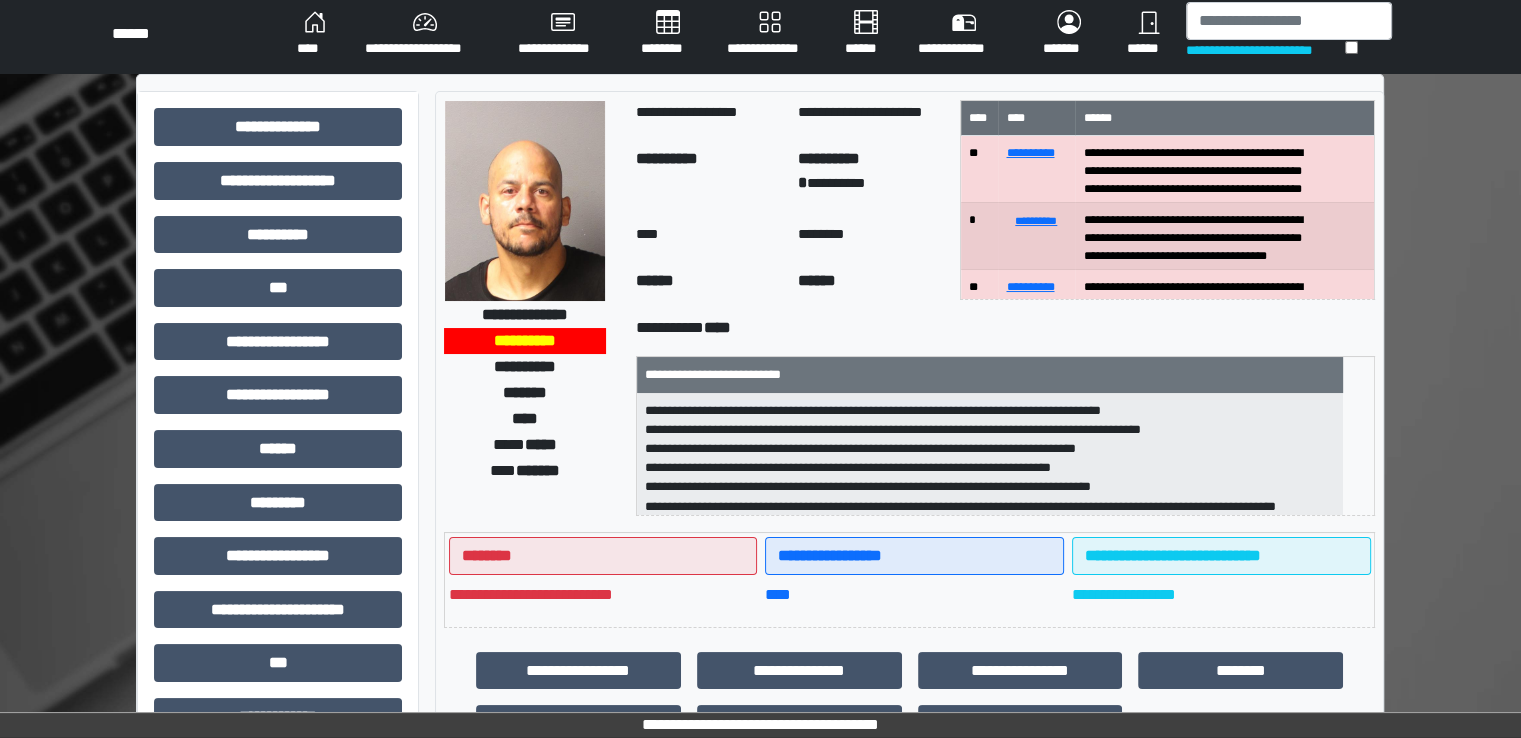 scroll, scrollTop: 0, scrollLeft: 0, axis: both 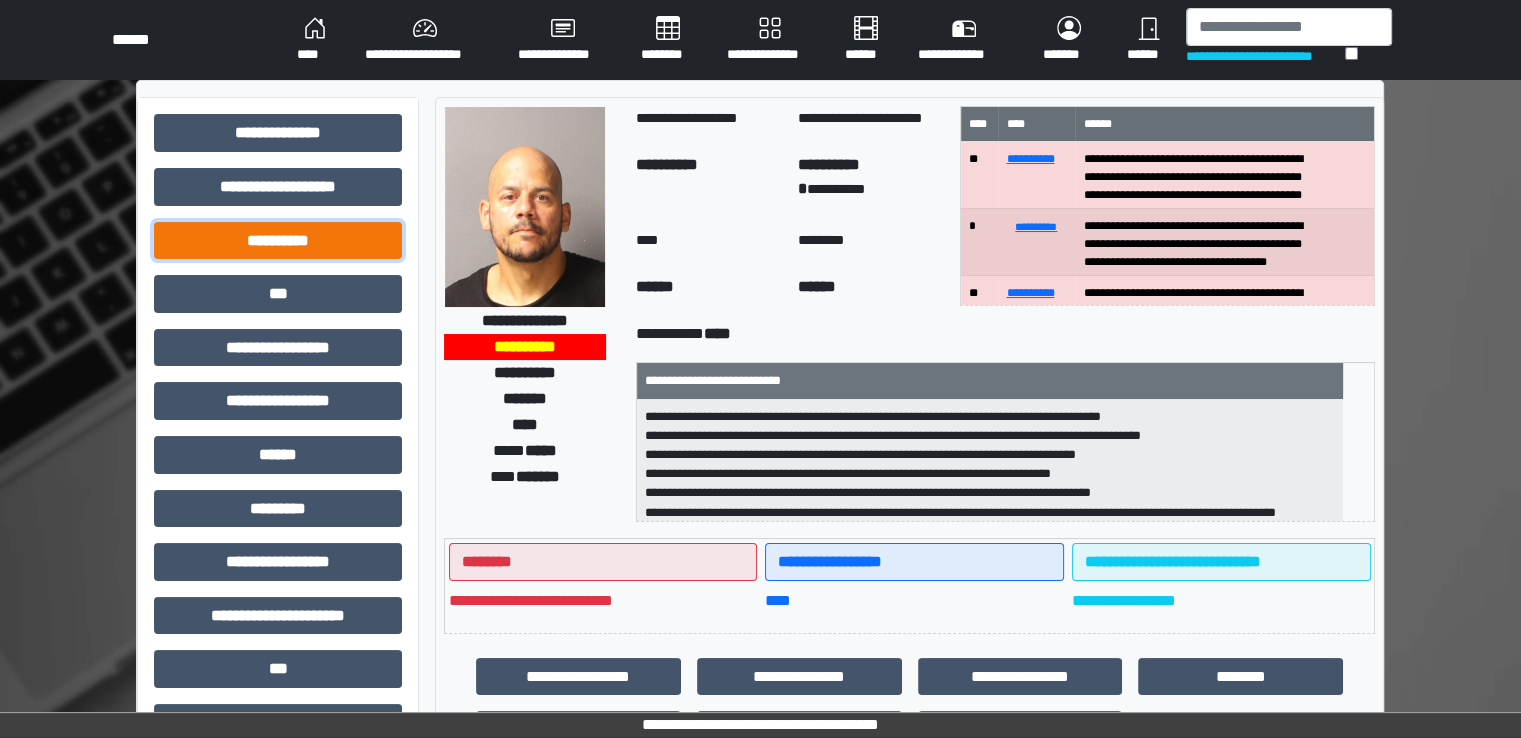 click on "**********" at bounding box center [278, 241] 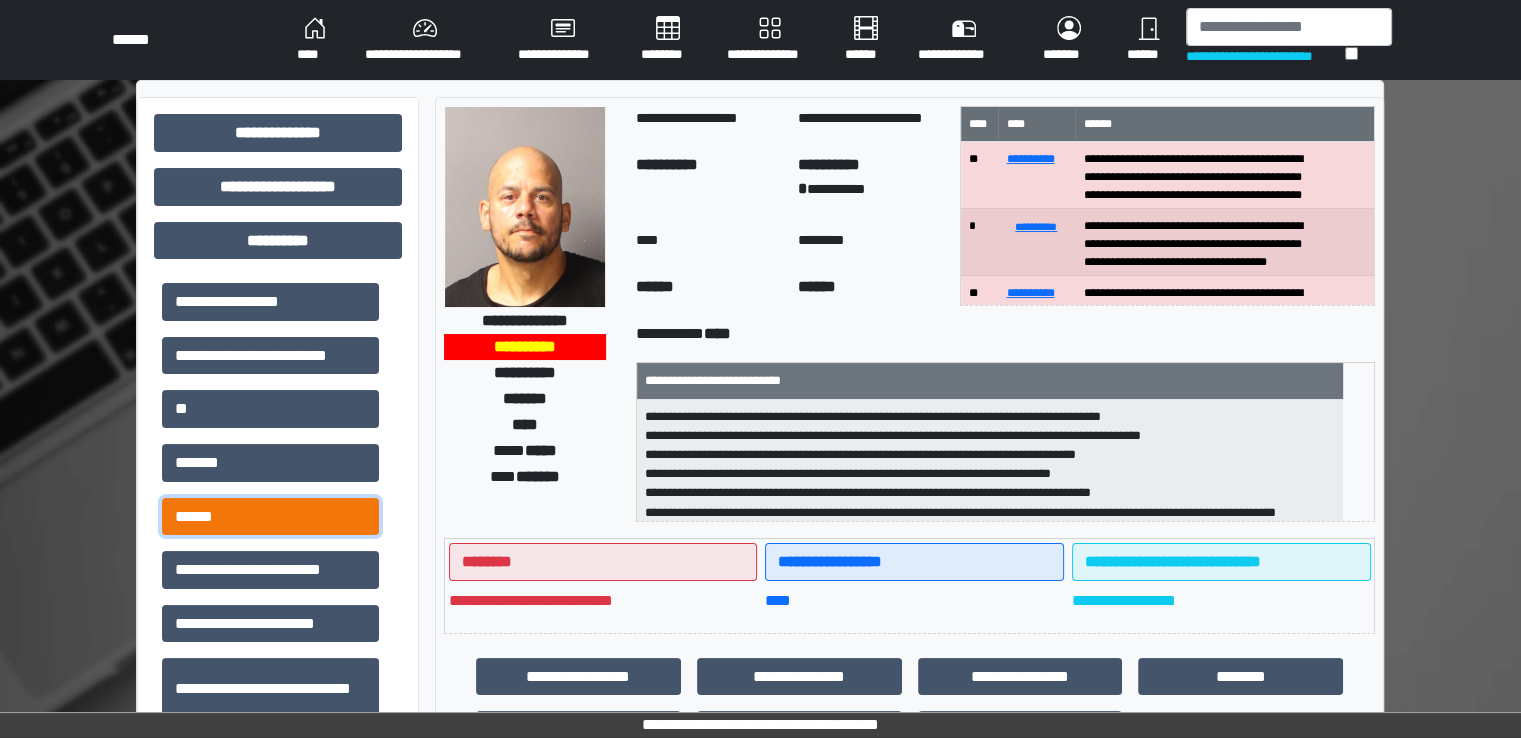 click on "******" at bounding box center [270, 517] 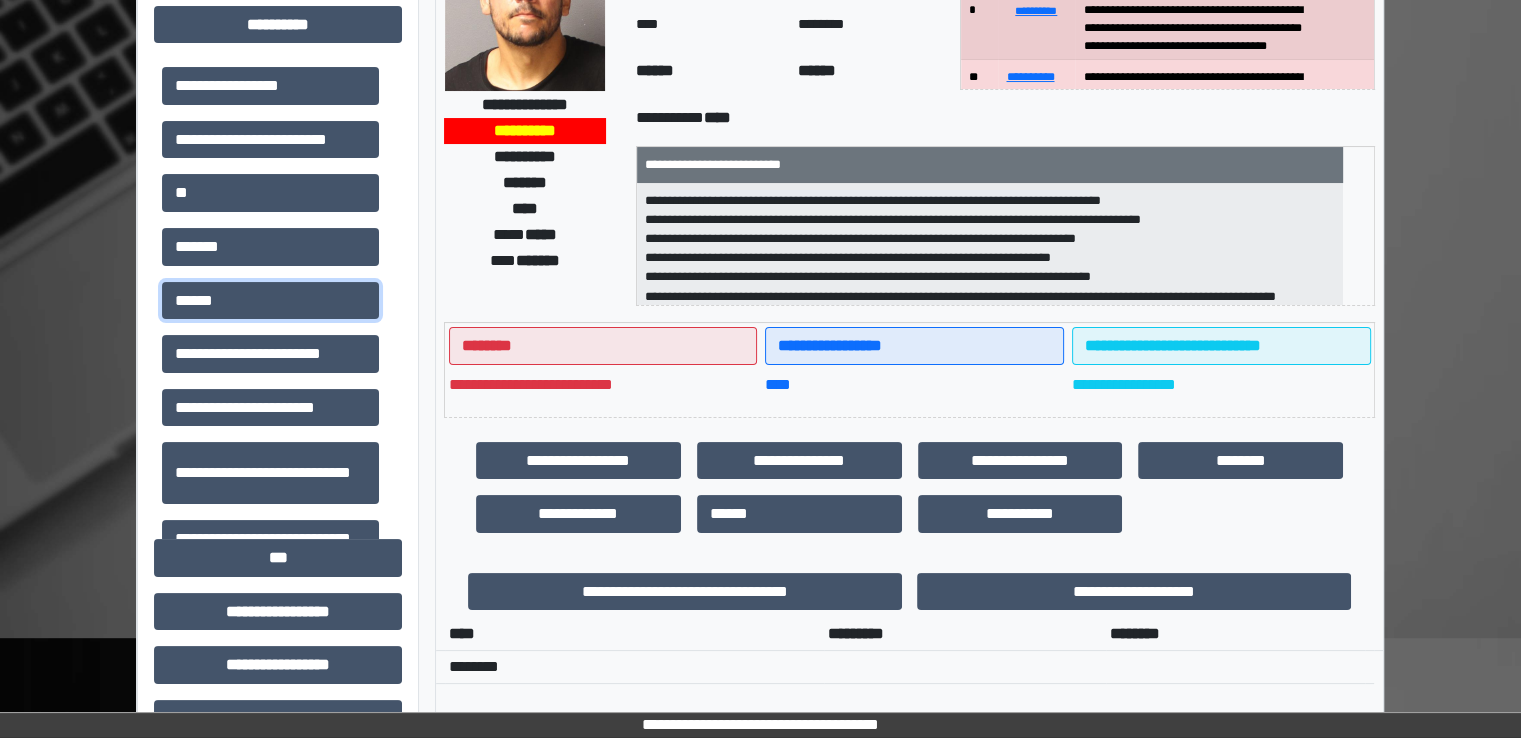 scroll, scrollTop: 300, scrollLeft: 0, axis: vertical 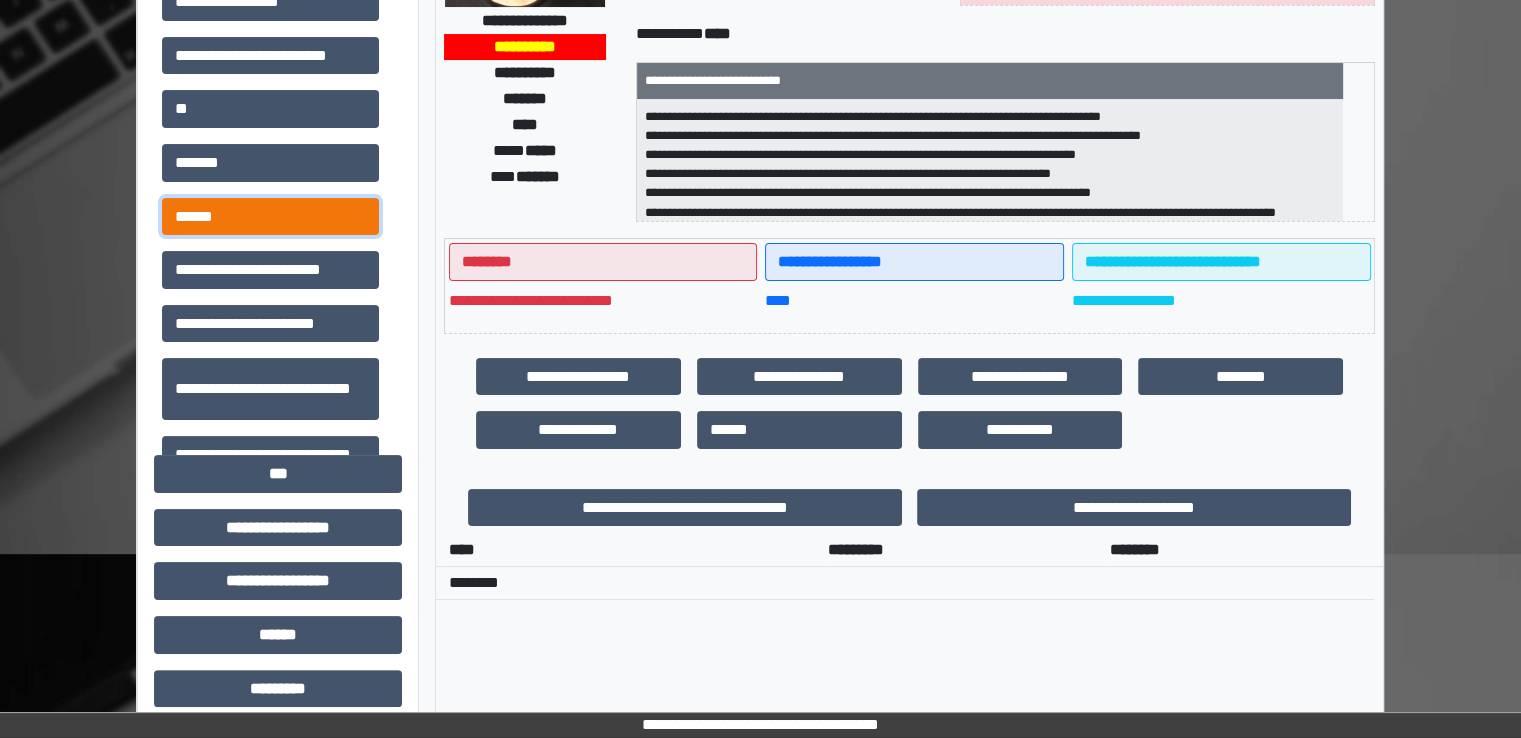 click on "******" at bounding box center [270, 217] 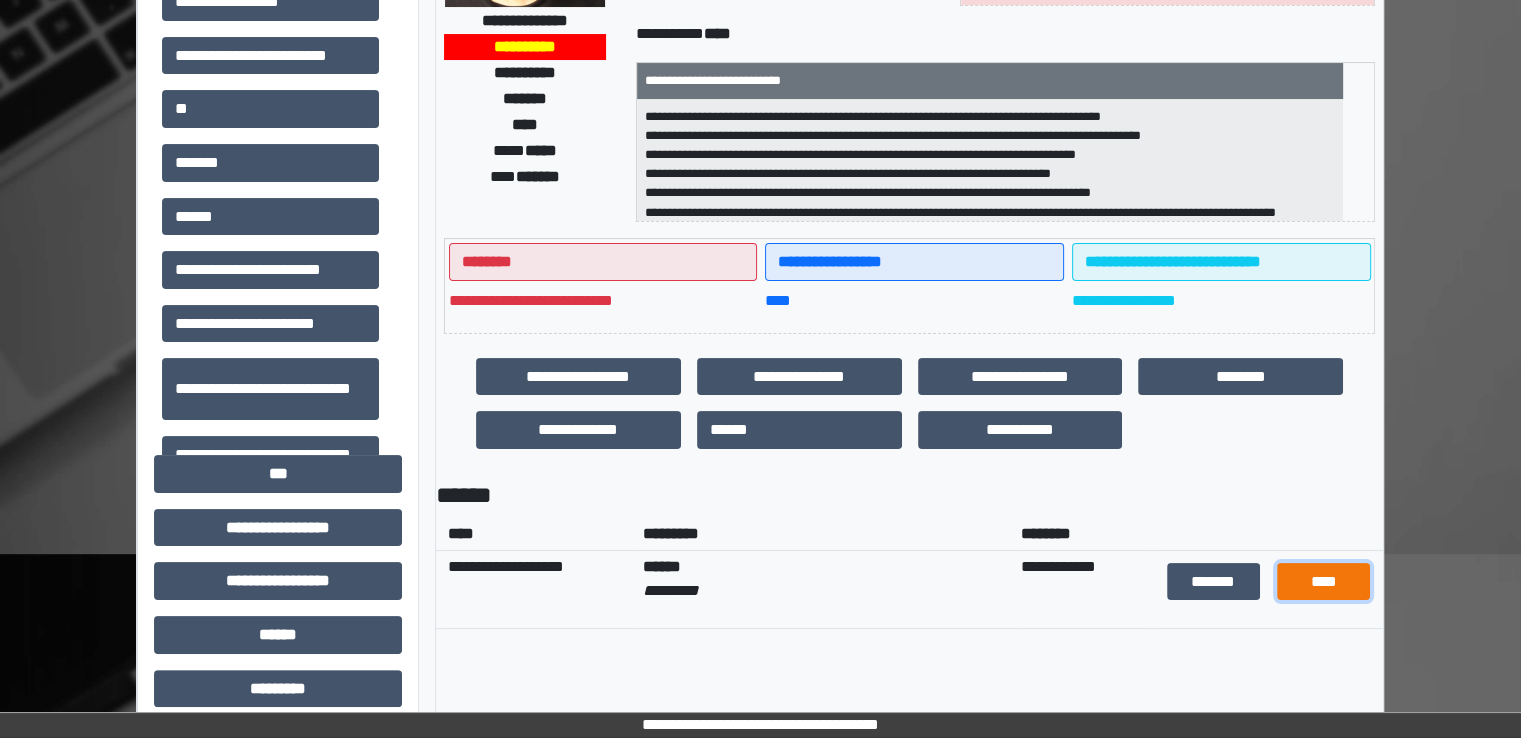 click on "****" at bounding box center [1323, 582] 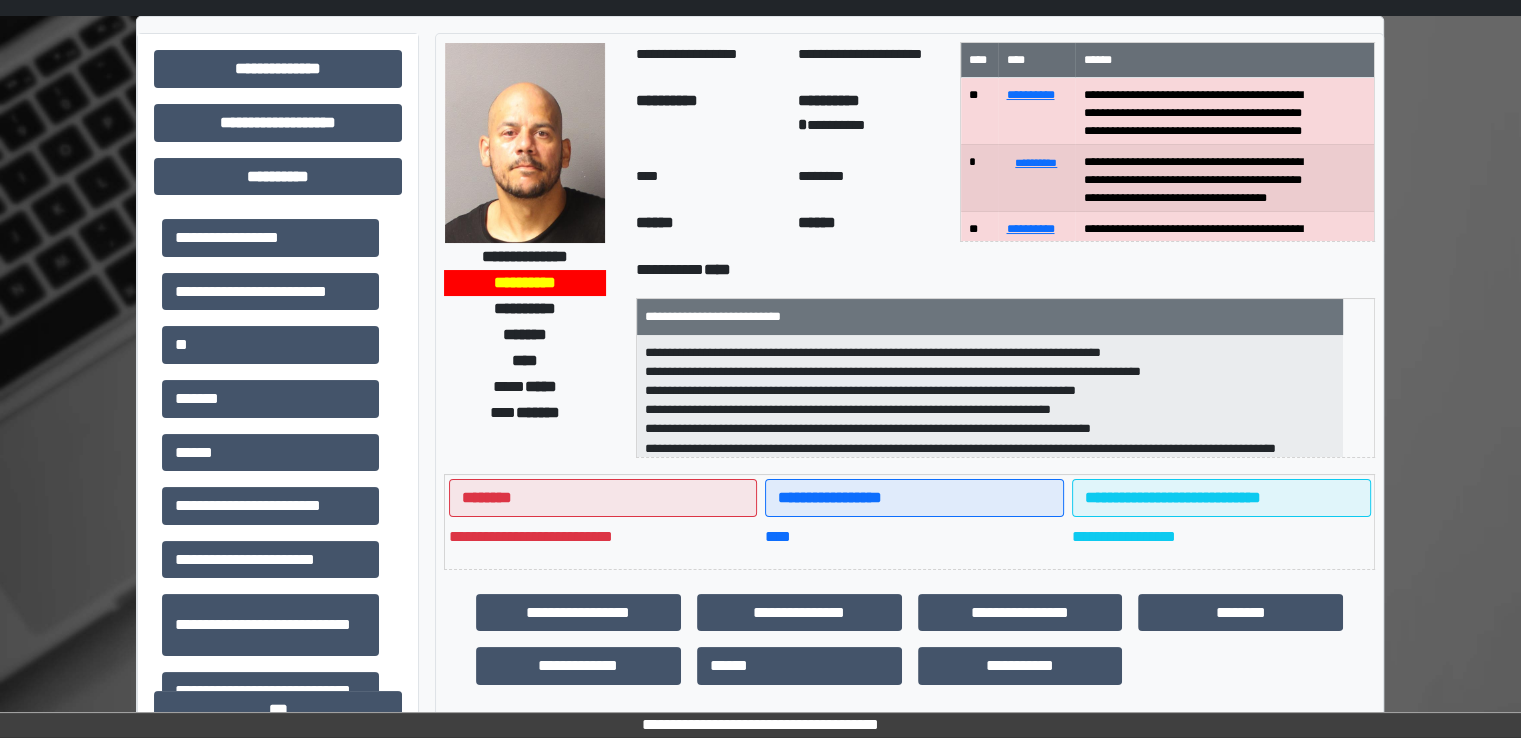 scroll, scrollTop: 0, scrollLeft: 0, axis: both 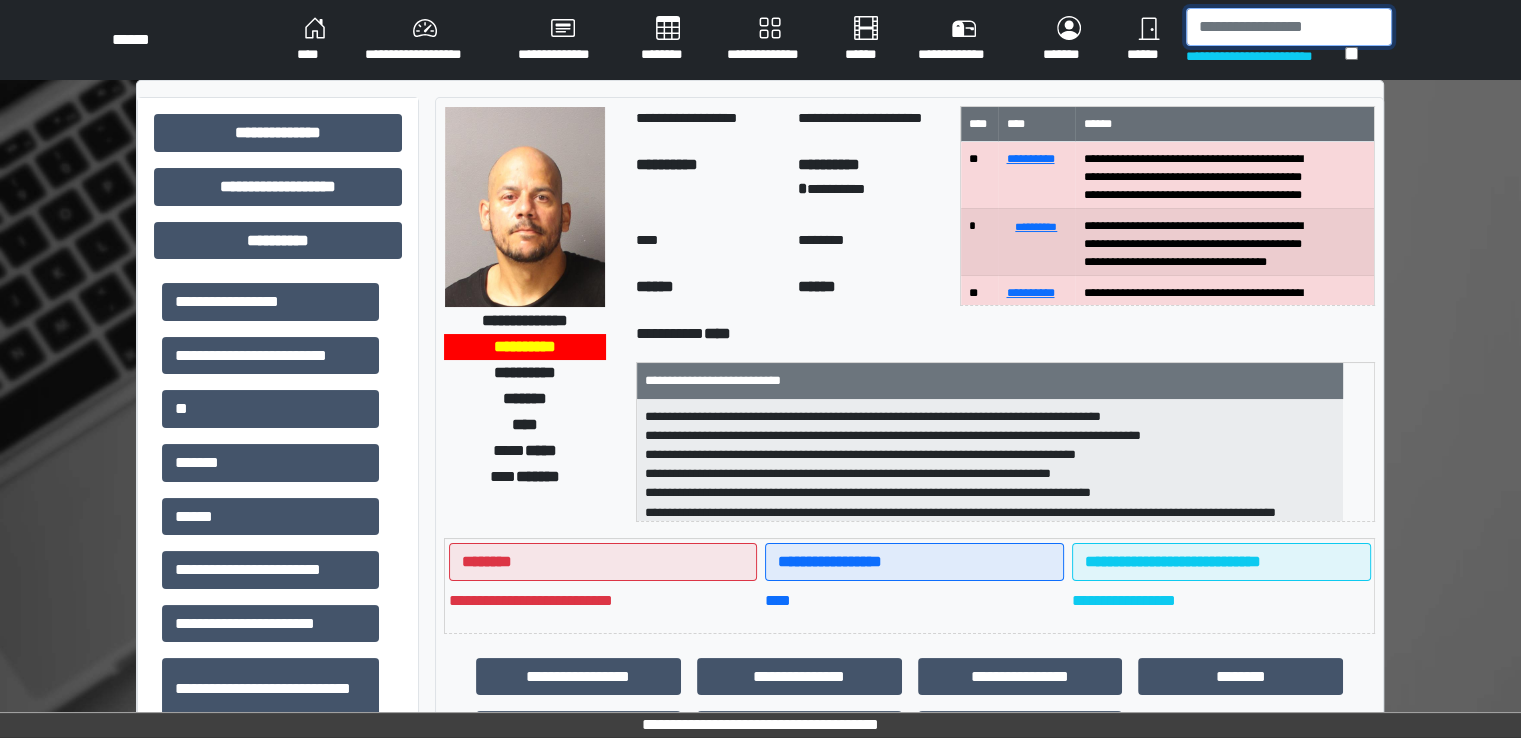 click at bounding box center (1289, 27) 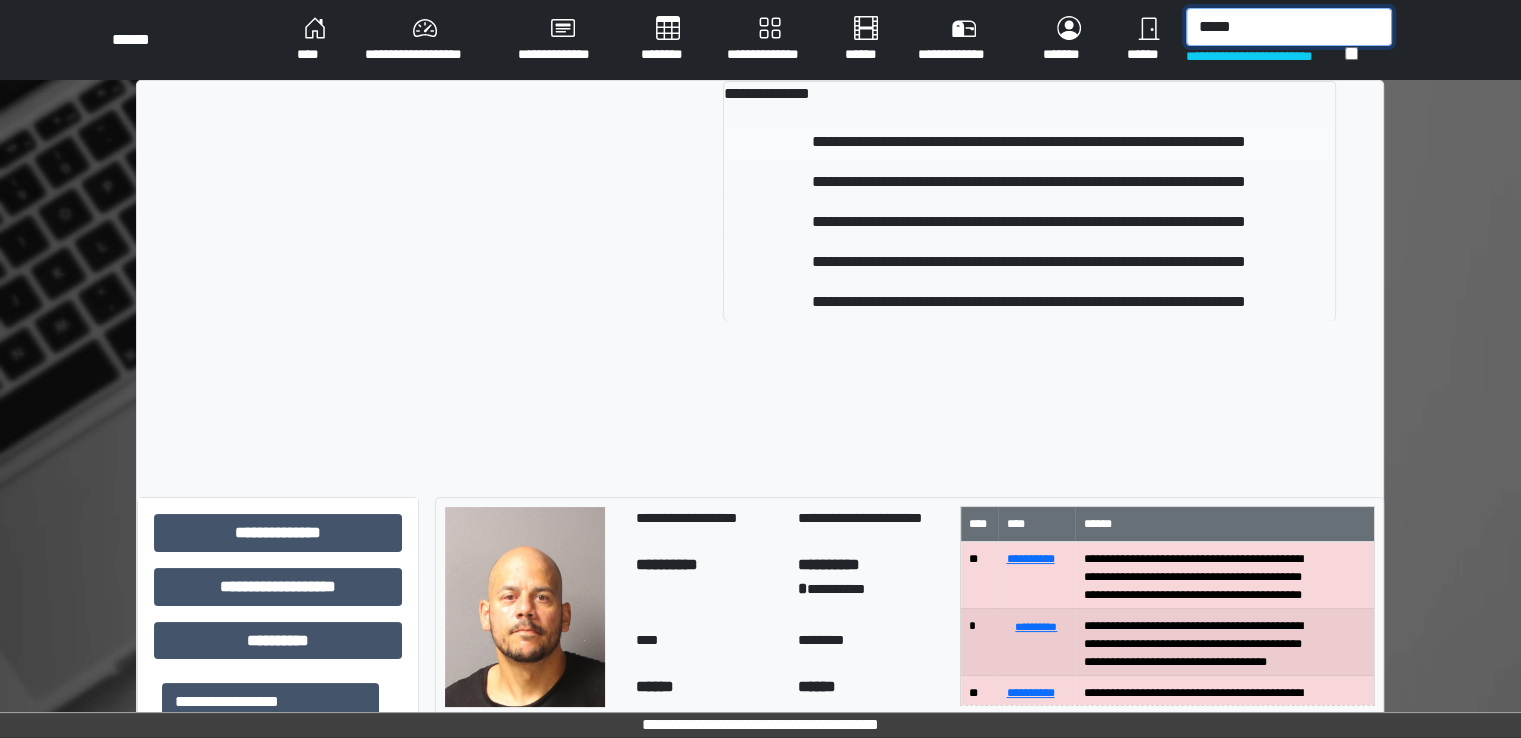 type on "*****" 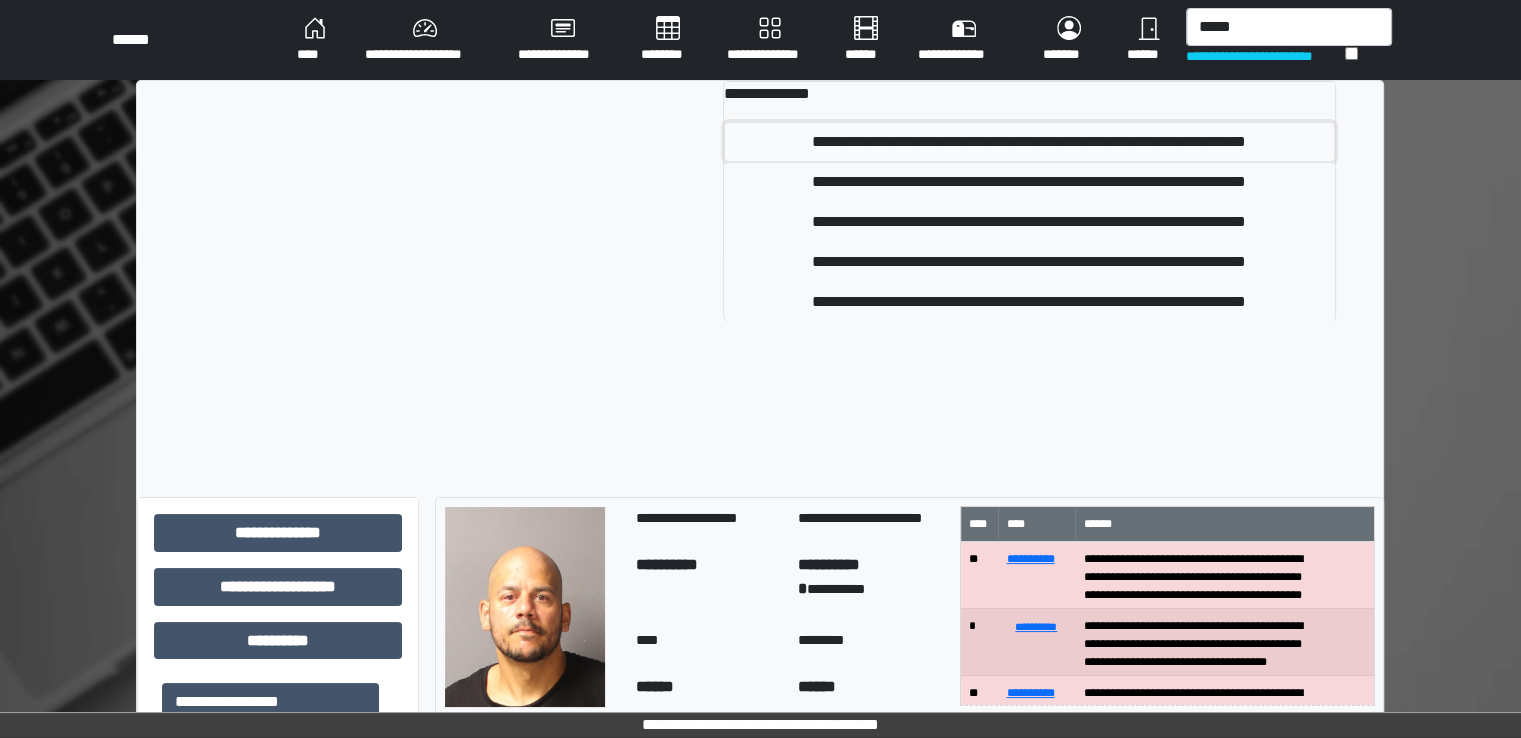 click on "**********" at bounding box center [1029, 142] 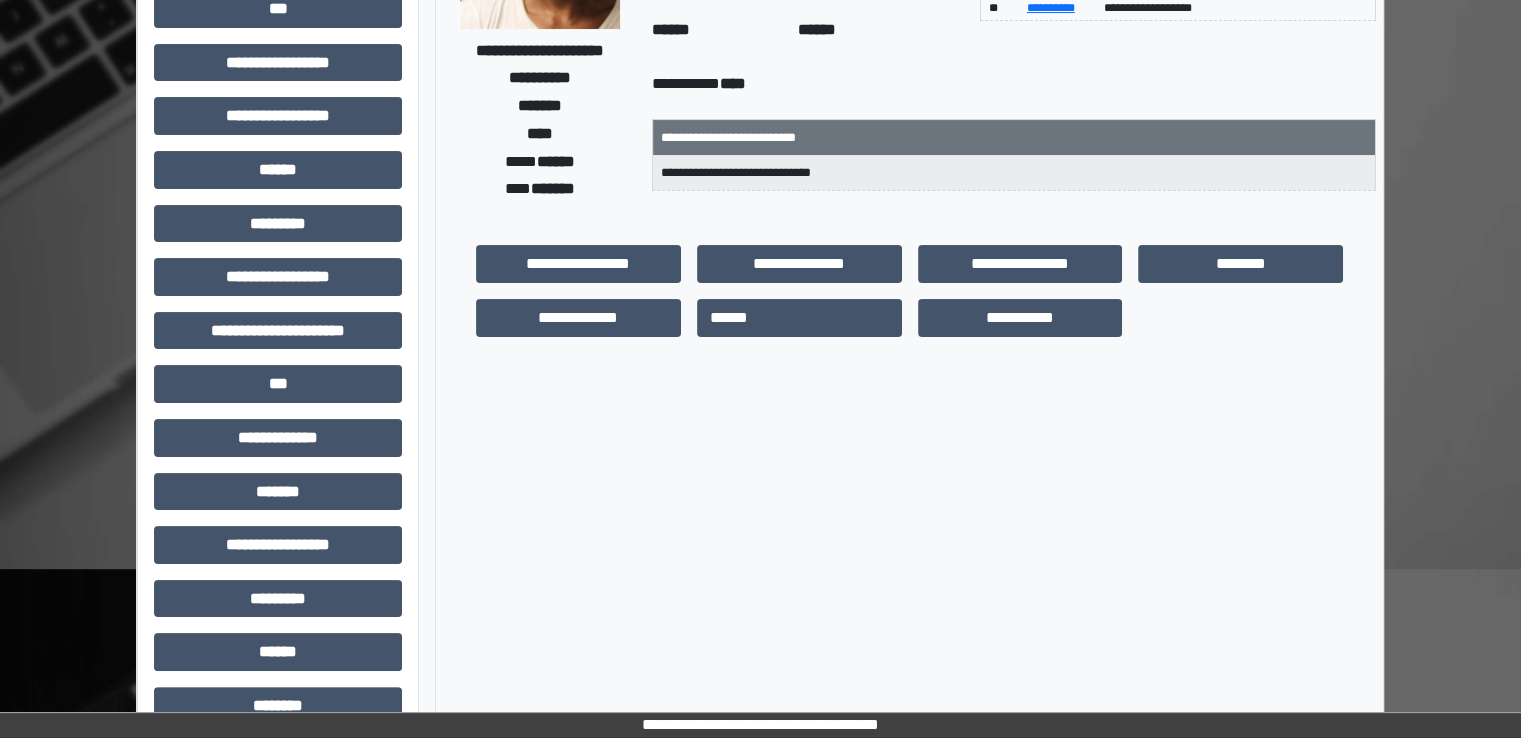 scroll, scrollTop: 428, scrollLeft: 0, axis: vertical 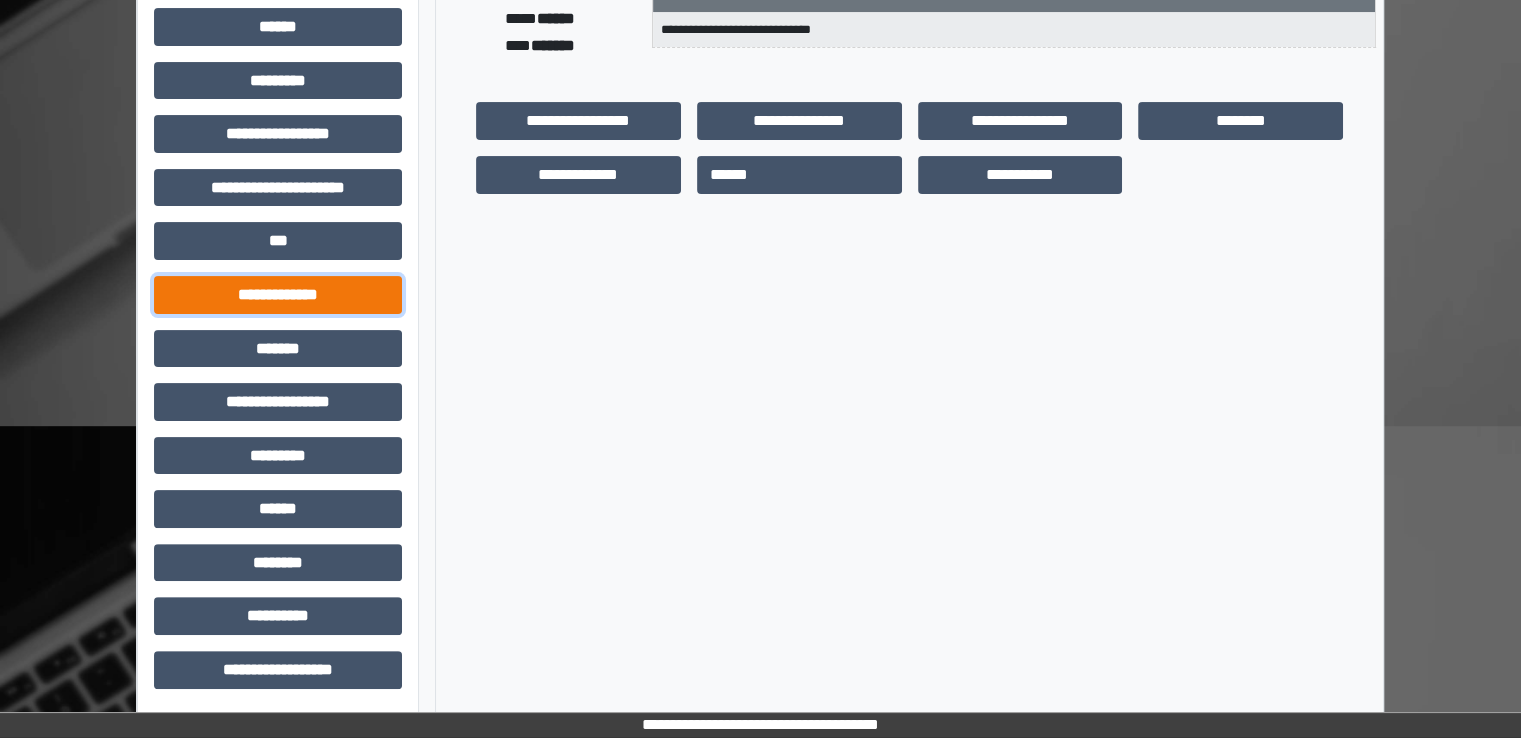 click on "**********" at bounding box center (278, 295) 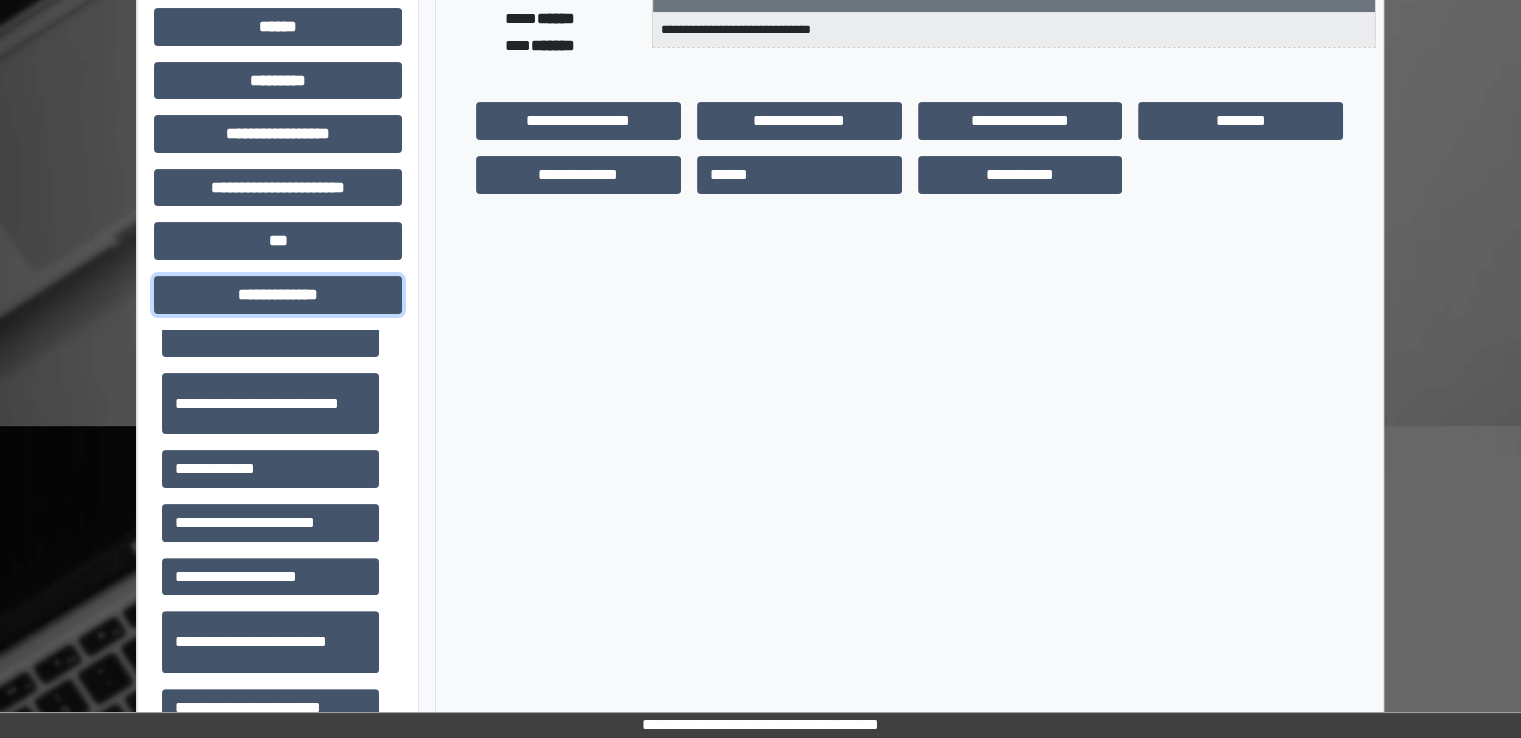 scroll, scrollTop: 500, scrollLeft: 0, axis: vertical 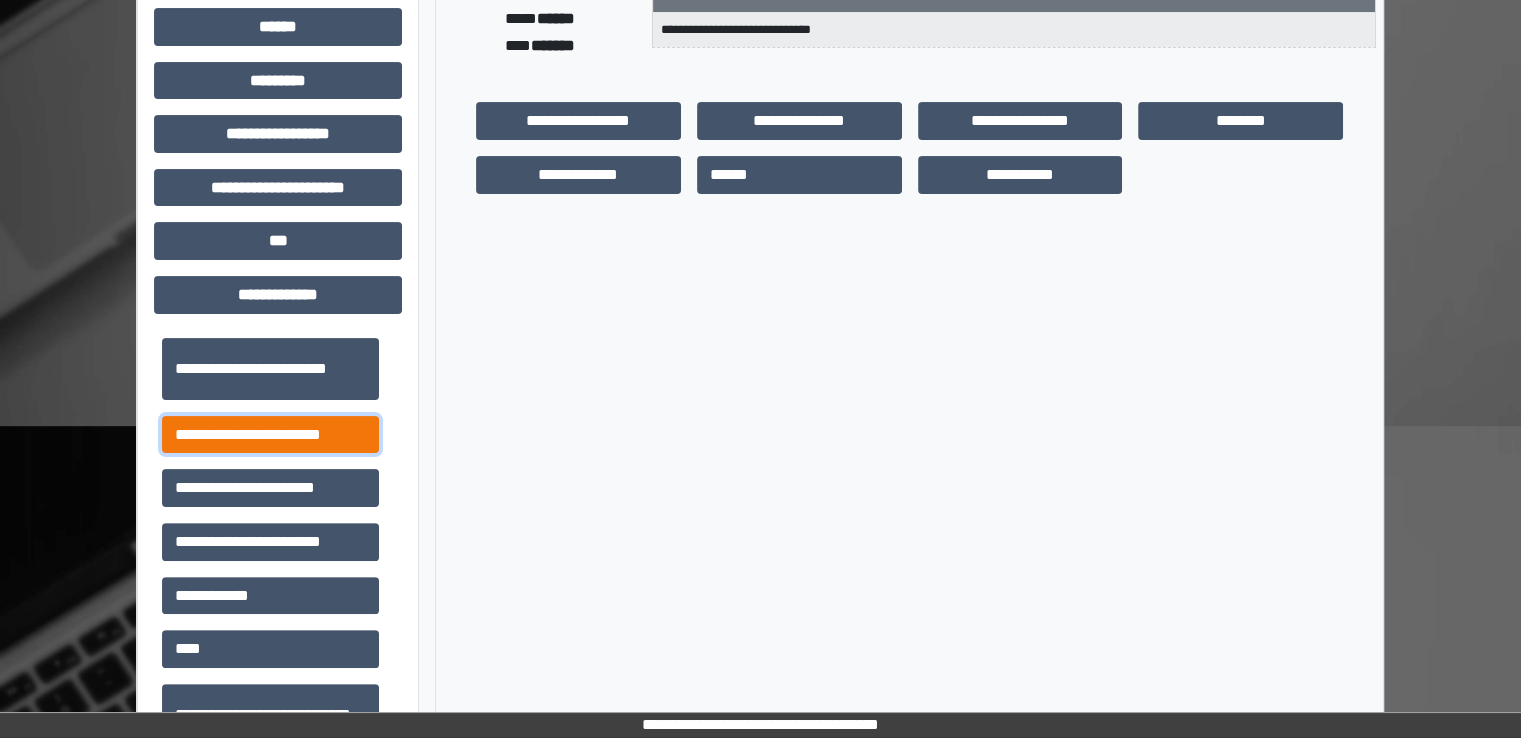 click on "**********" at bounding box center (270, 435) 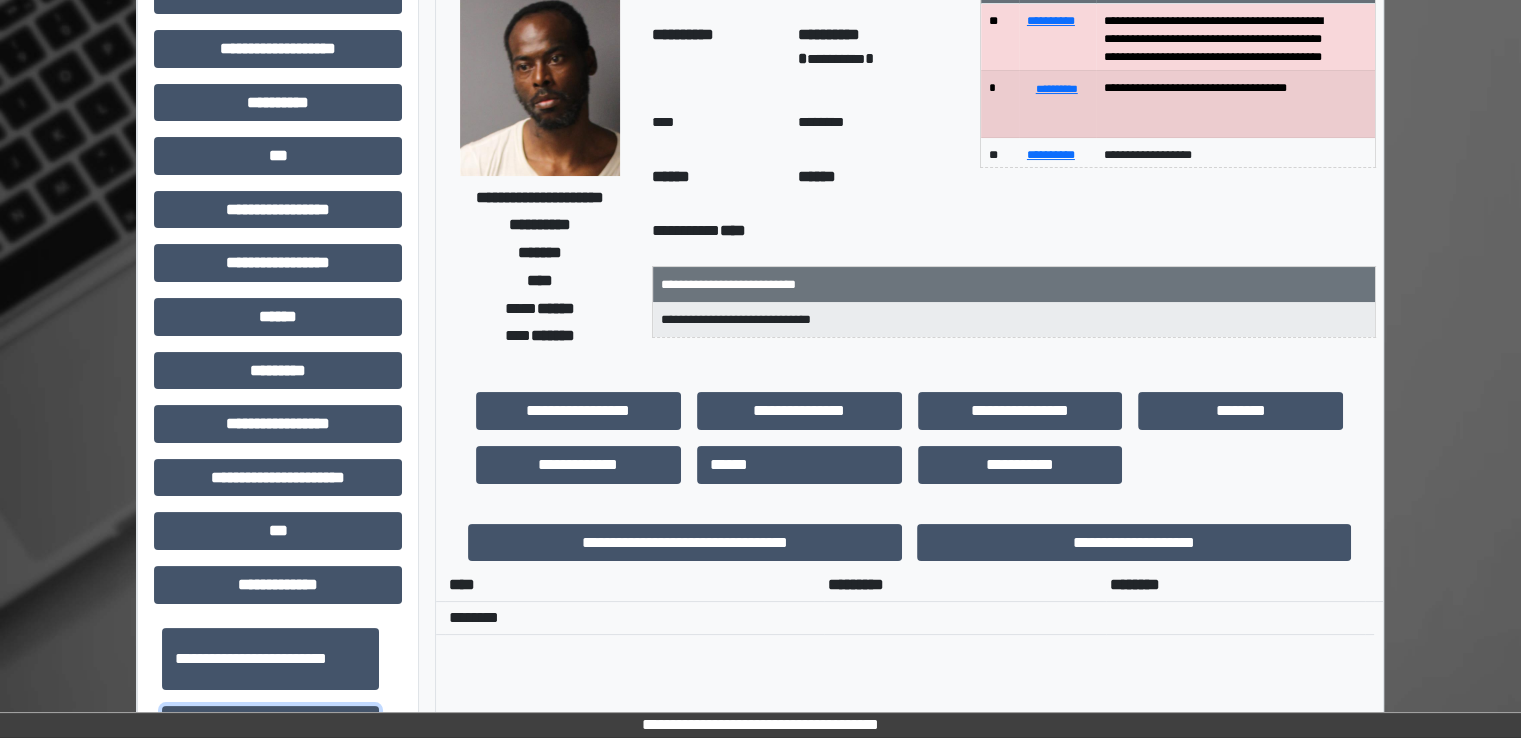 scroll, scrollTop: 0, scrollLeft: 0, axis: both 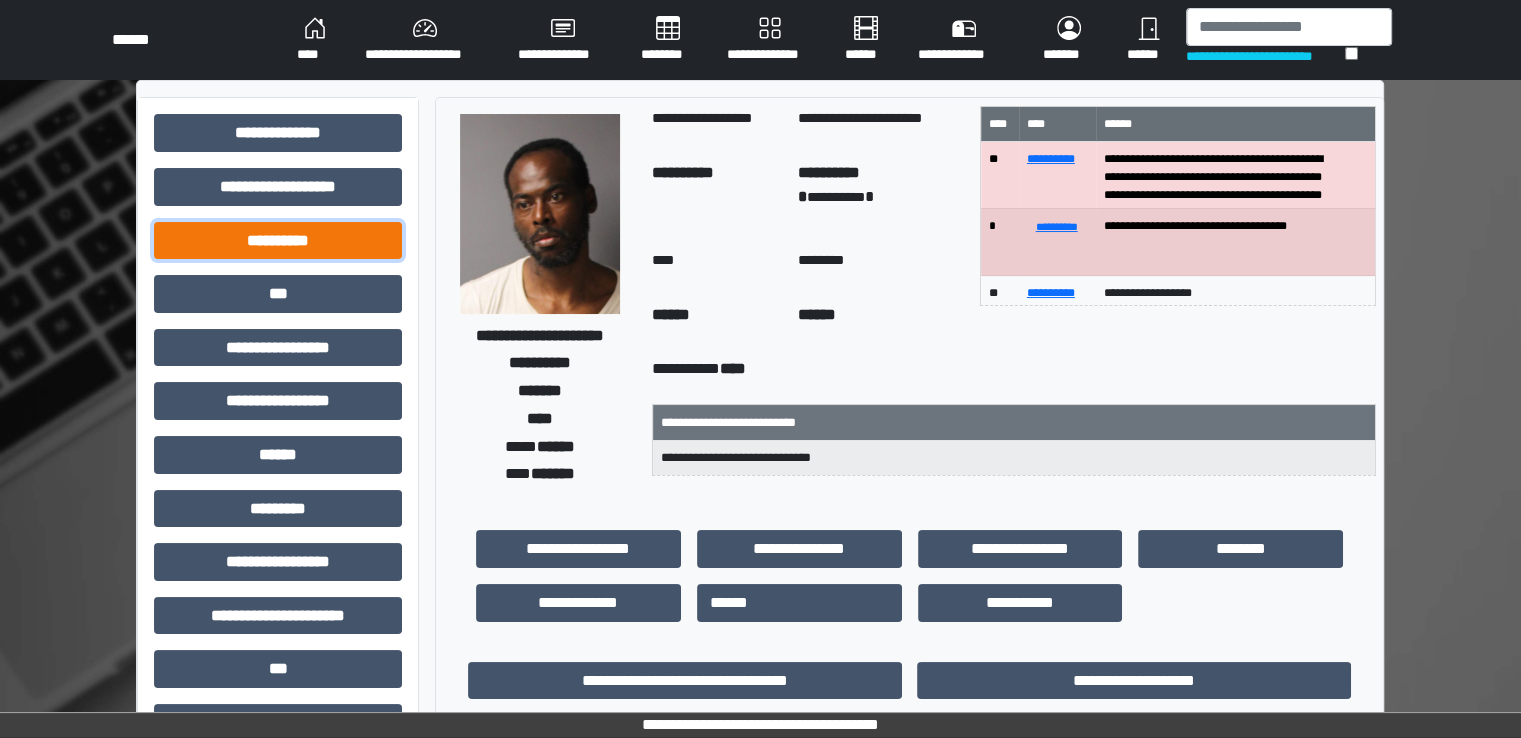 click on "**********" at bounding box center [278, 241] 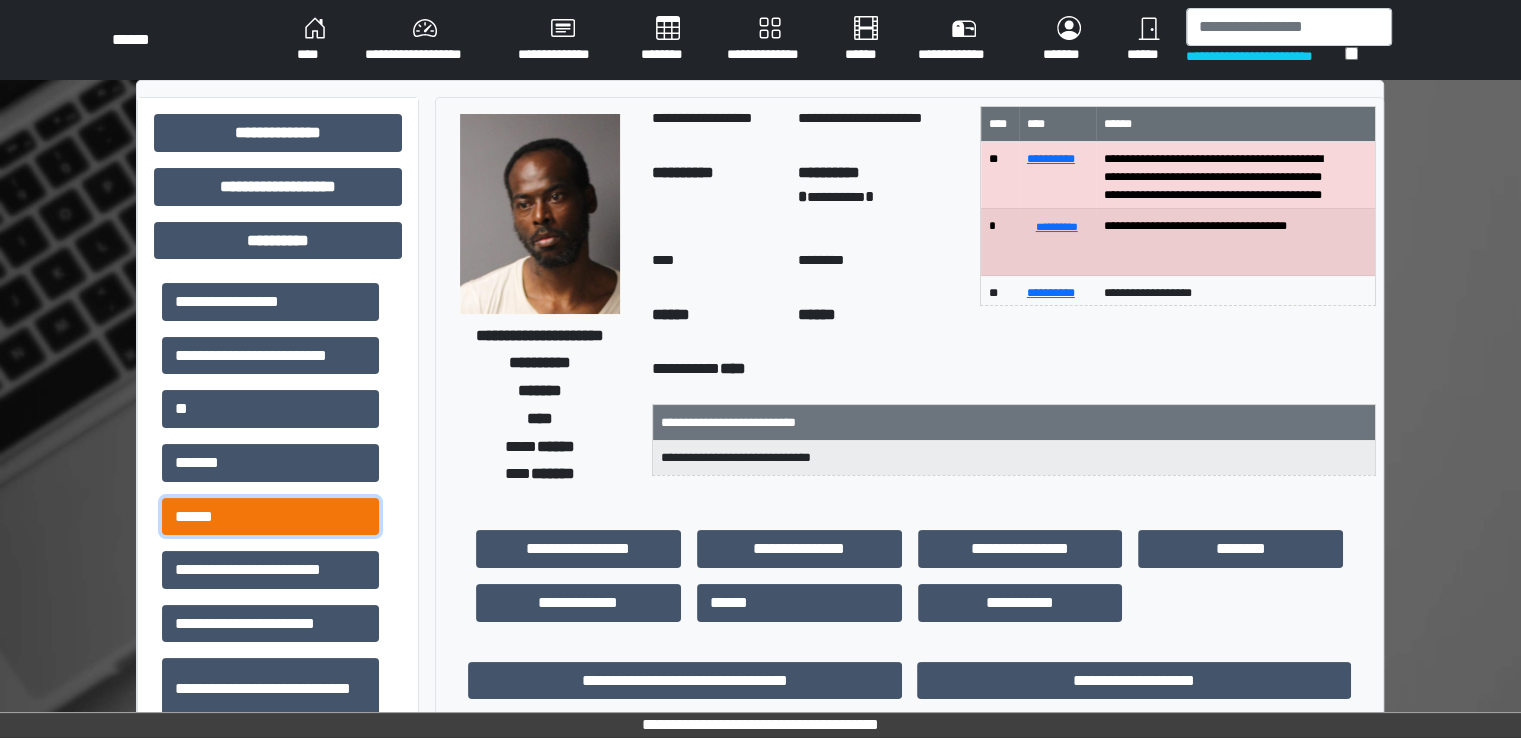 click on "******" at bounding box center (270, 517) 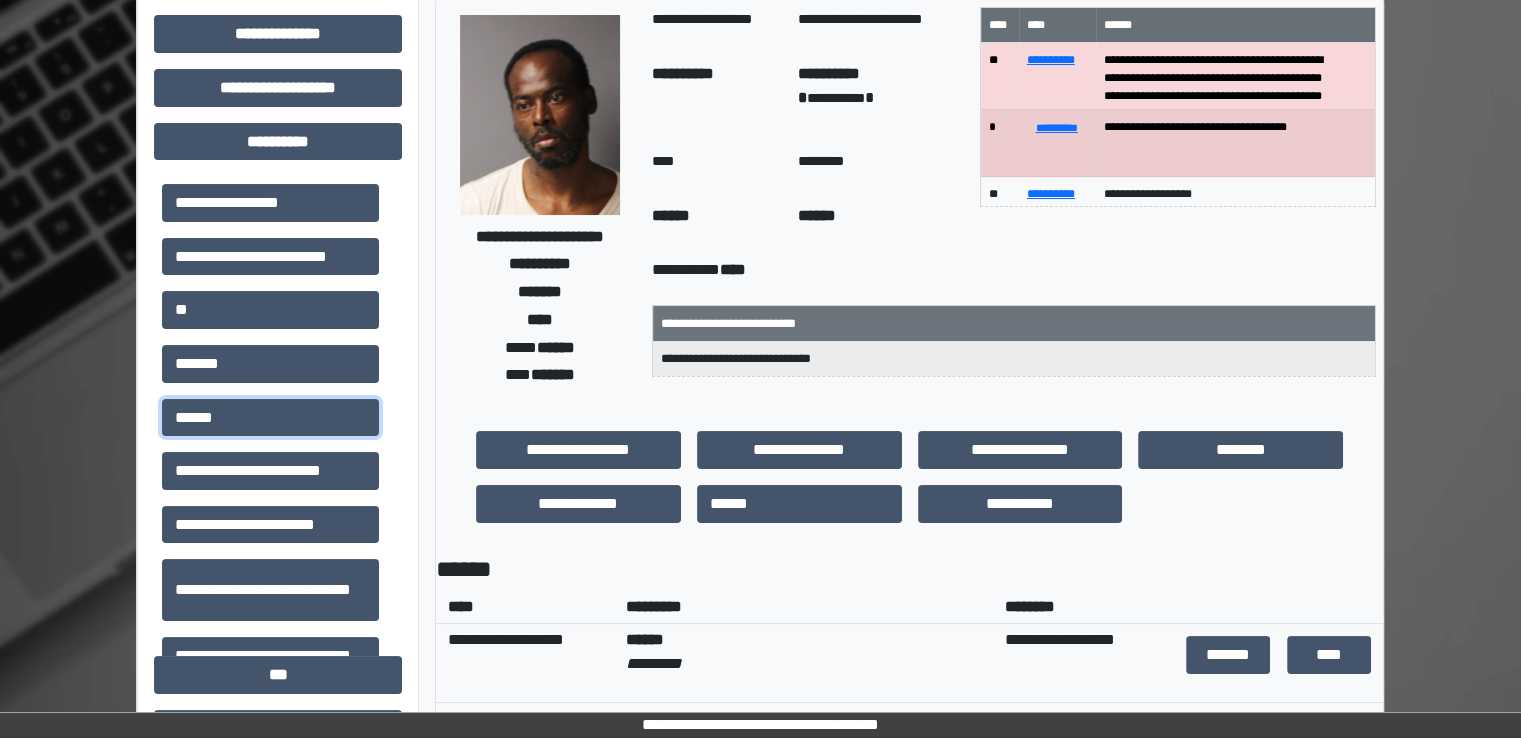 scroll, scrollTop: 400, scrollLeft: 0, axis: vertical 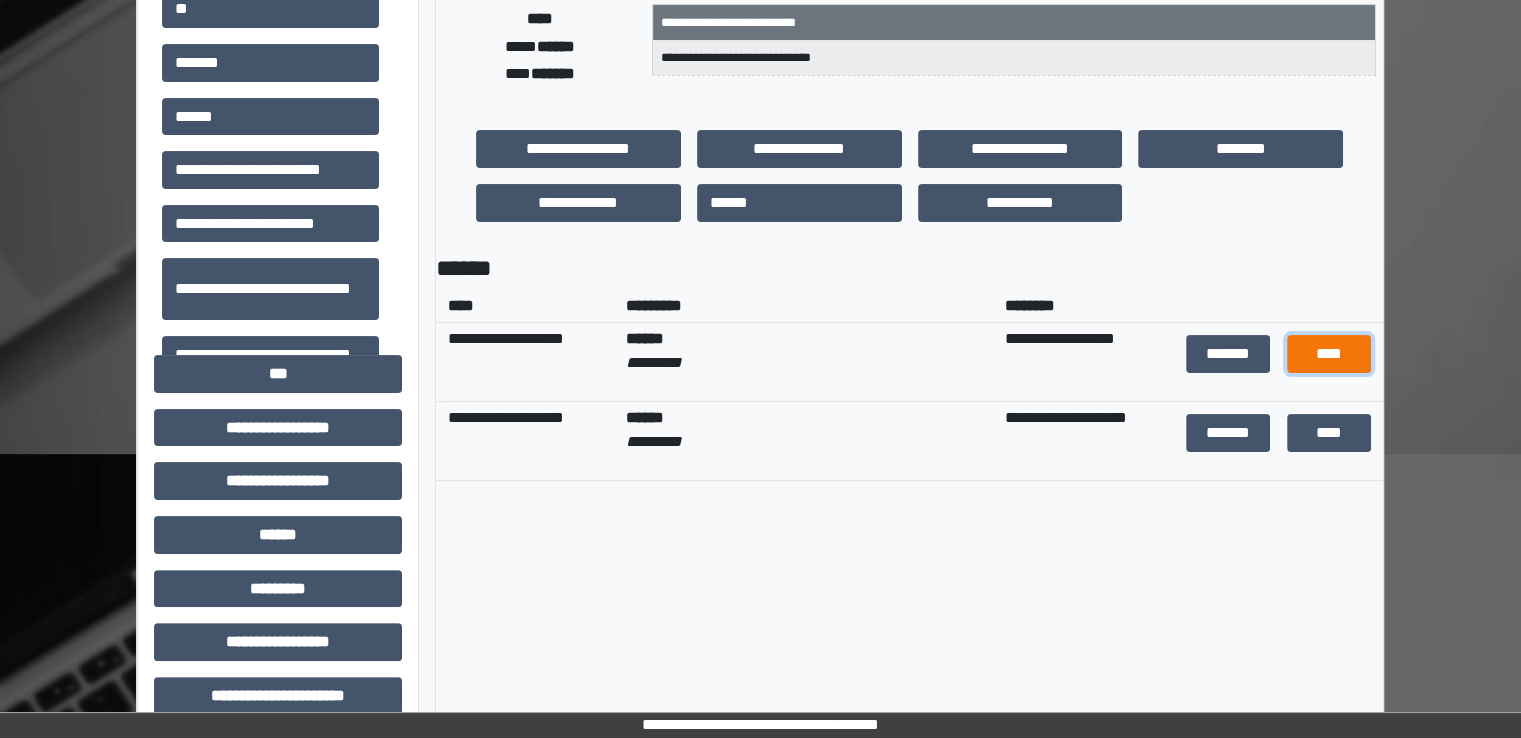 click on "****" at bounding box center (1329, 354) 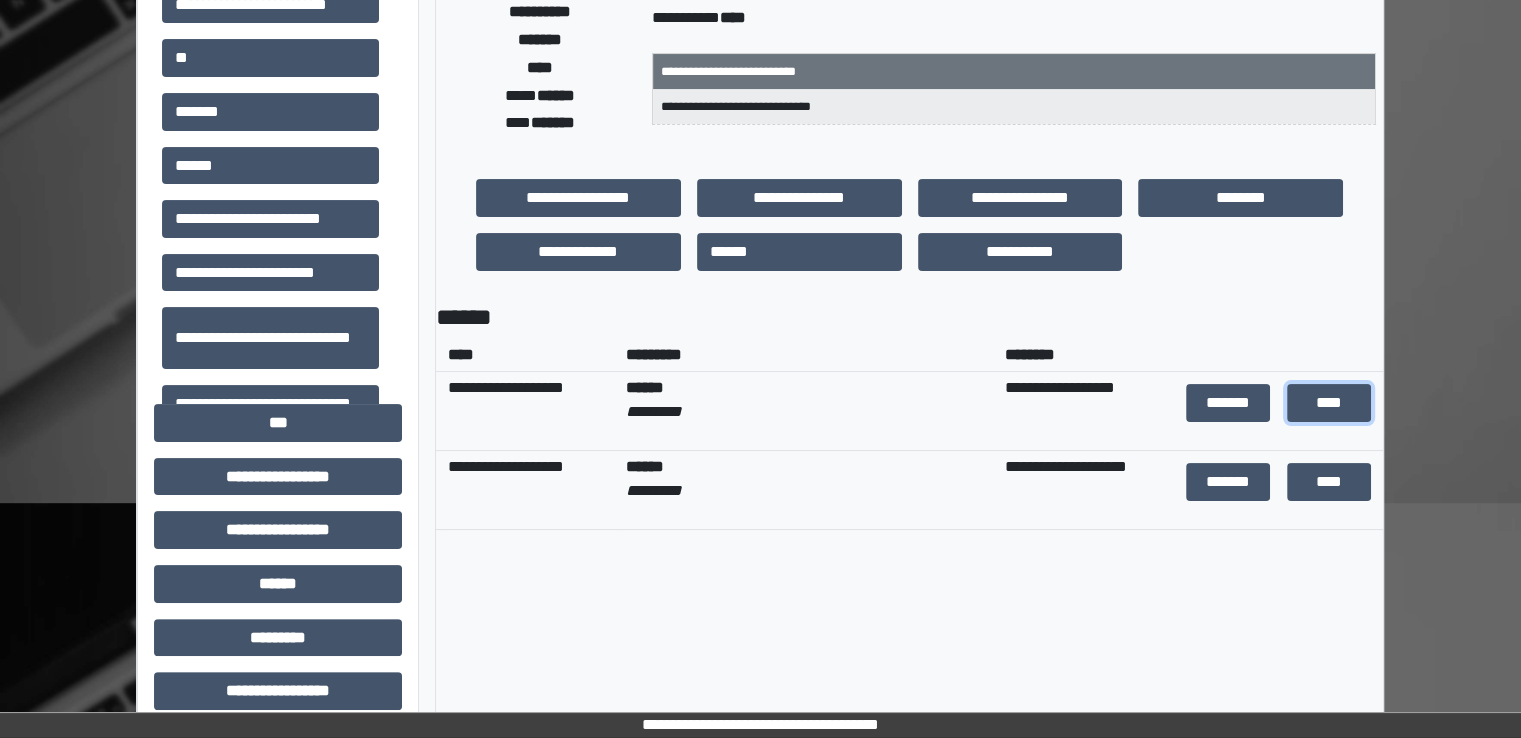 scroll, scrollTop: 0, scrollLeft: 0, axis: both 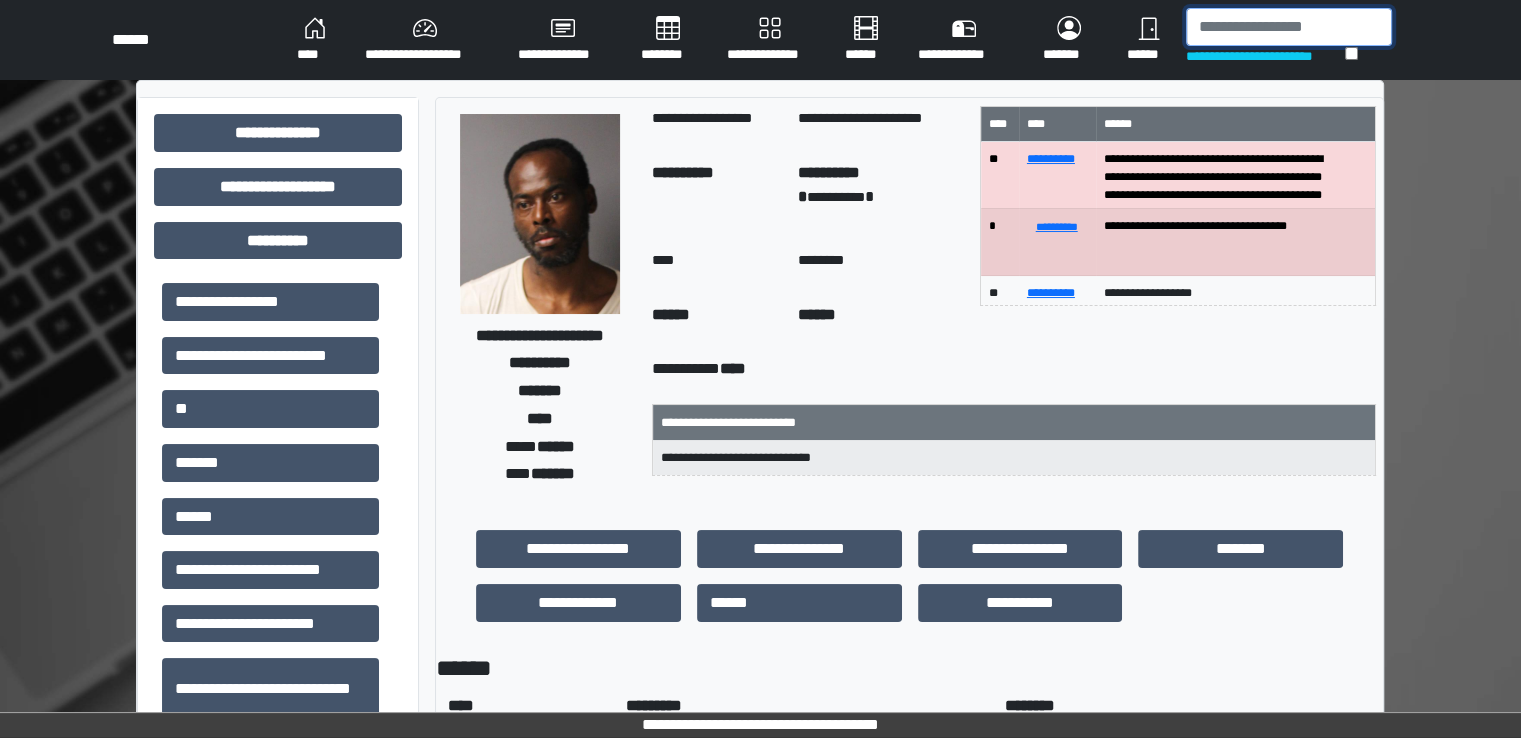 click at bounding box center [1289, 27] 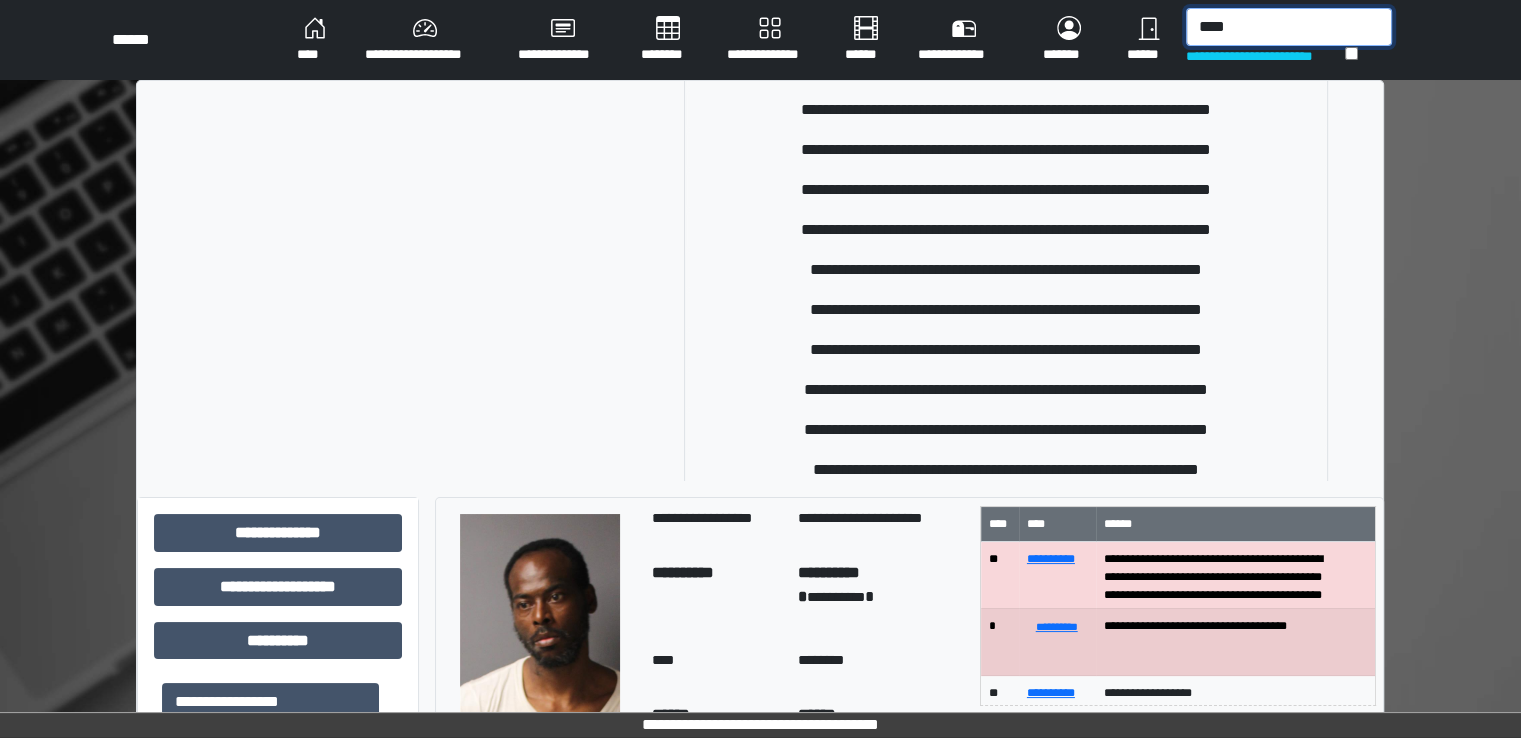 scroll, scrollTop: 400, scrollLeft: 0, axis: vertical 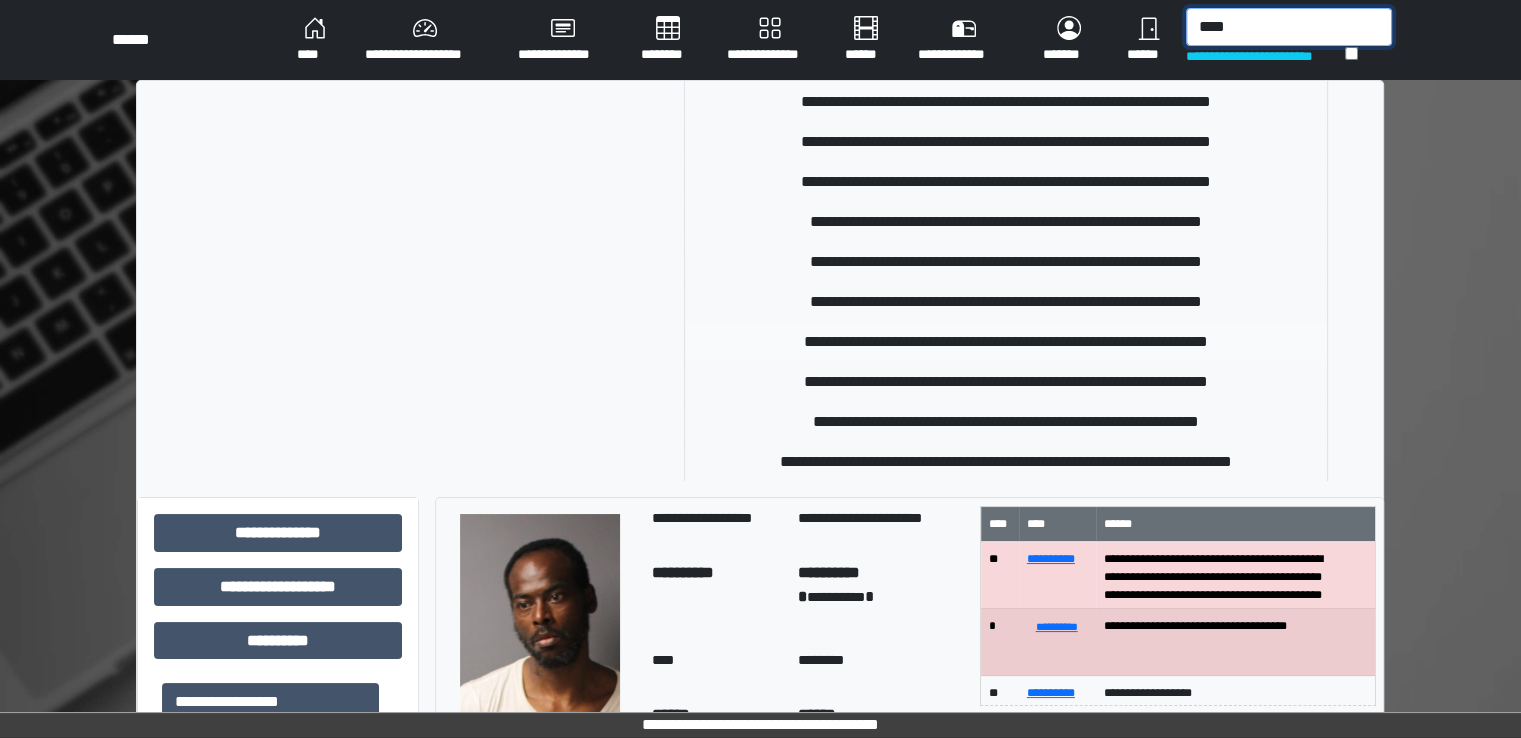 type on "****" 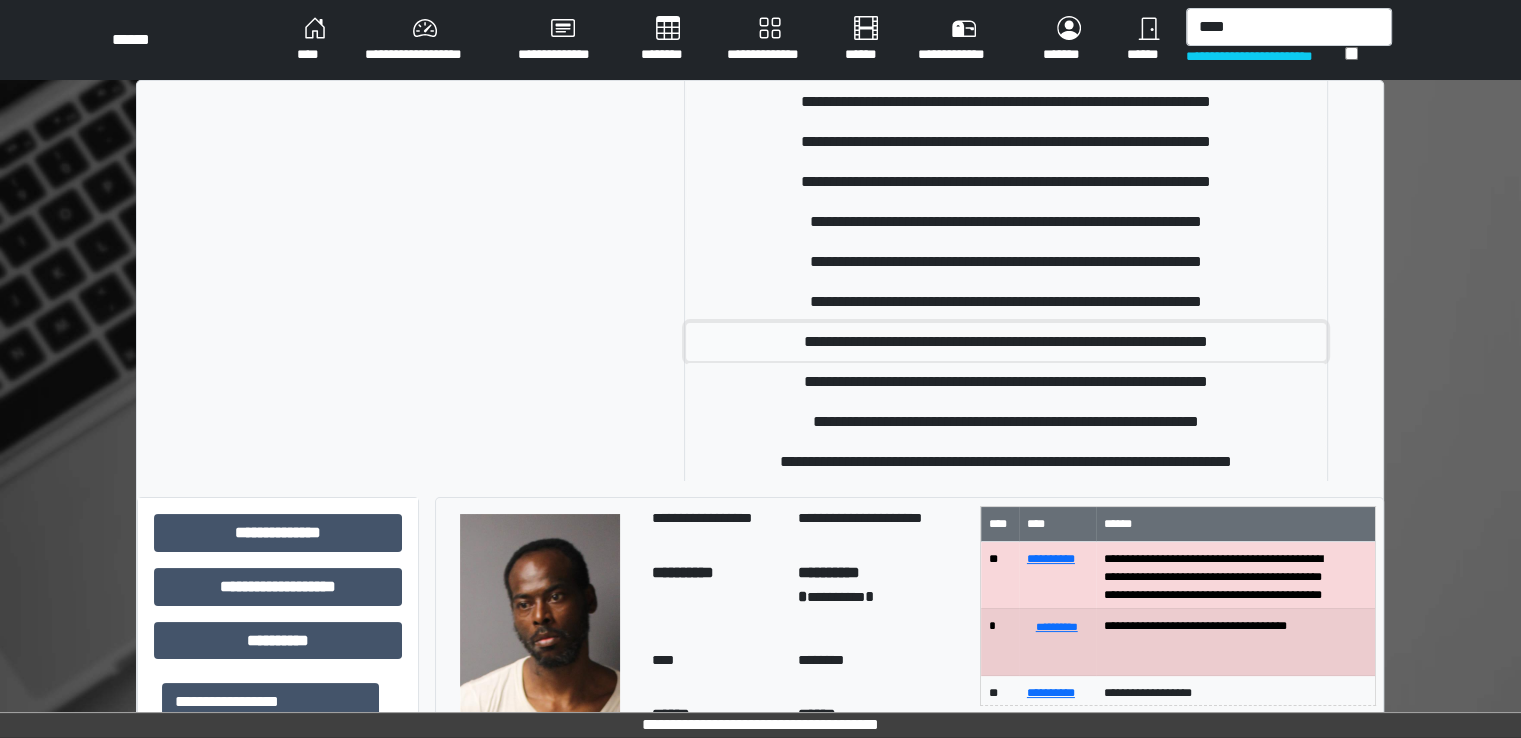 click on "**********" at bounding box center (1006, 342) 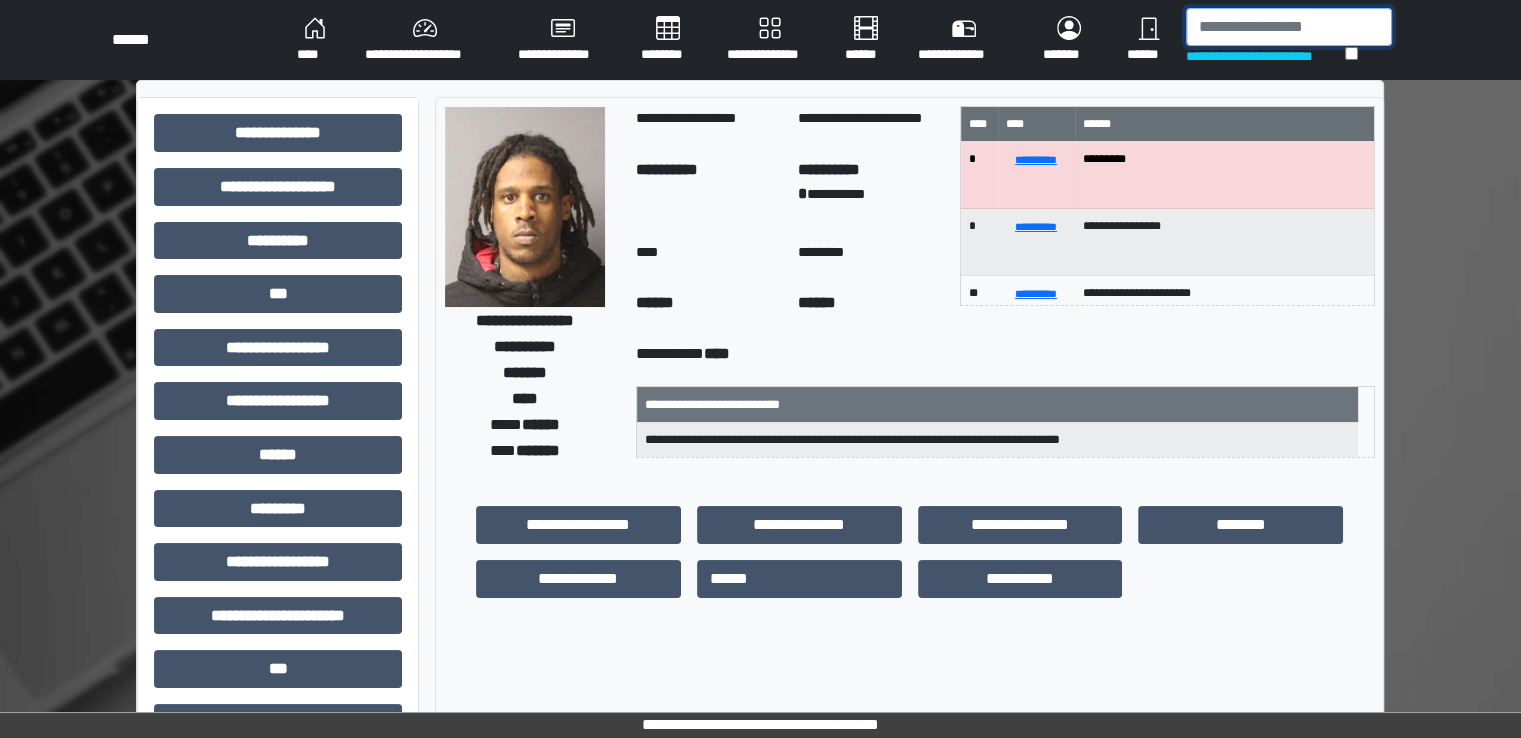 click at bounding box center (1289, 27) 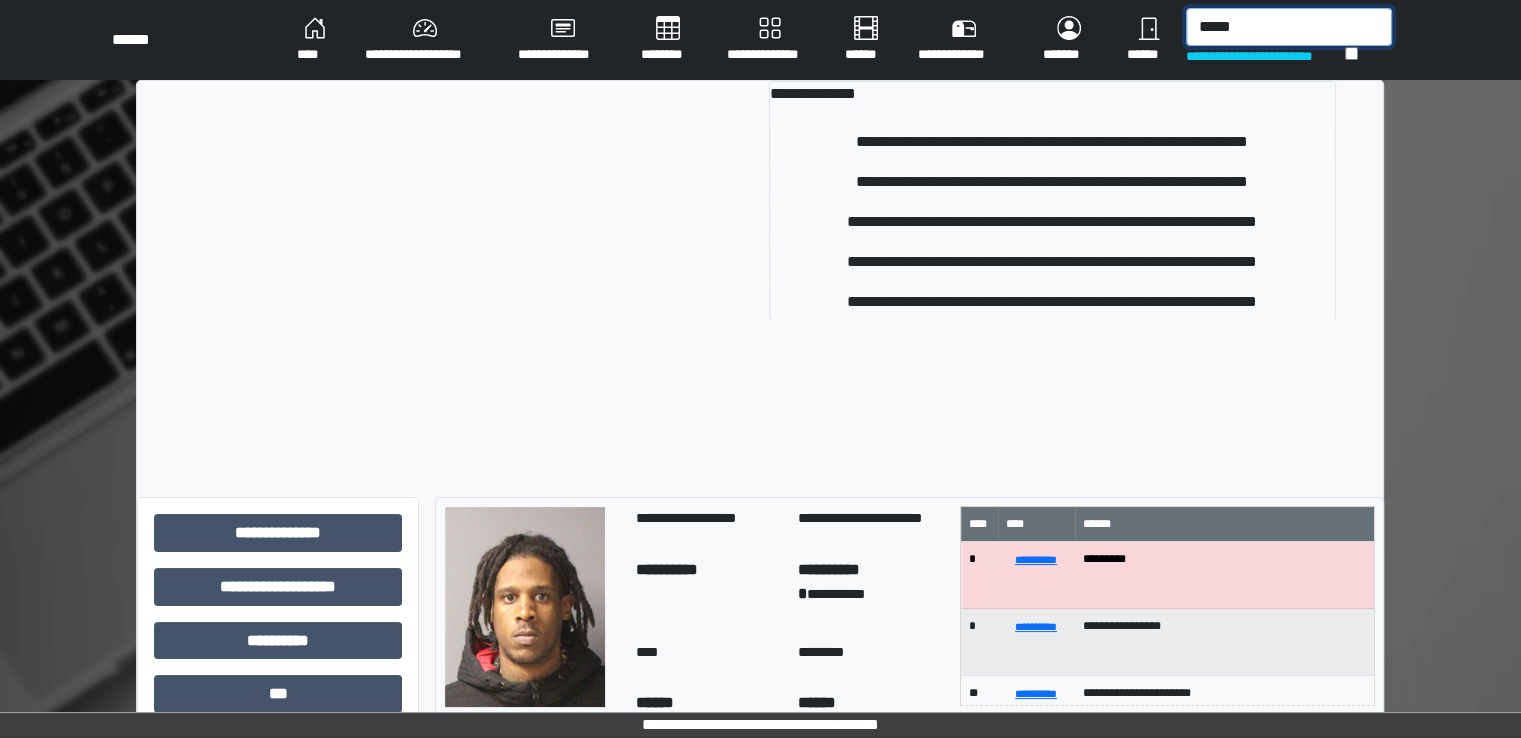 type on "*****" 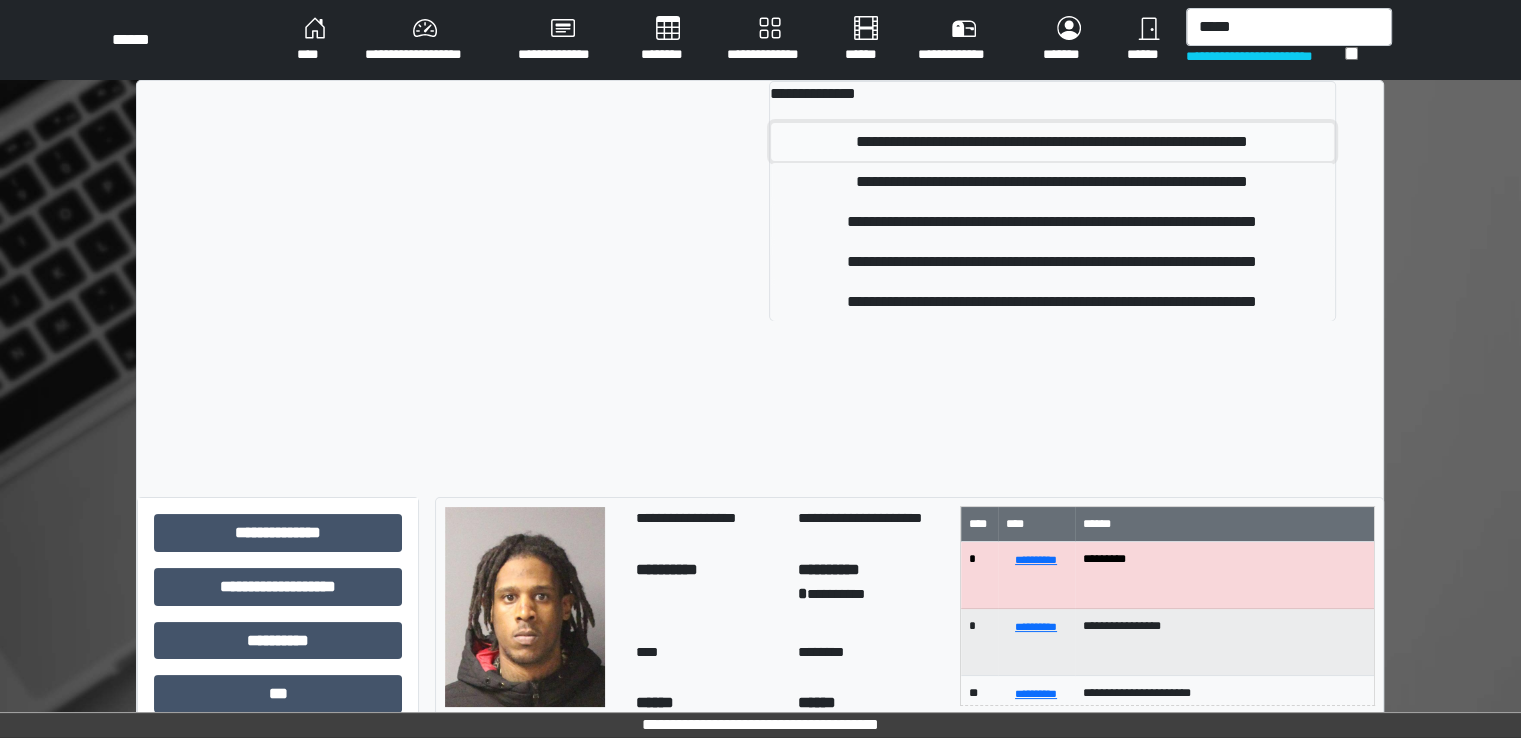 click on "**********" at bounding box center [1052, 142] 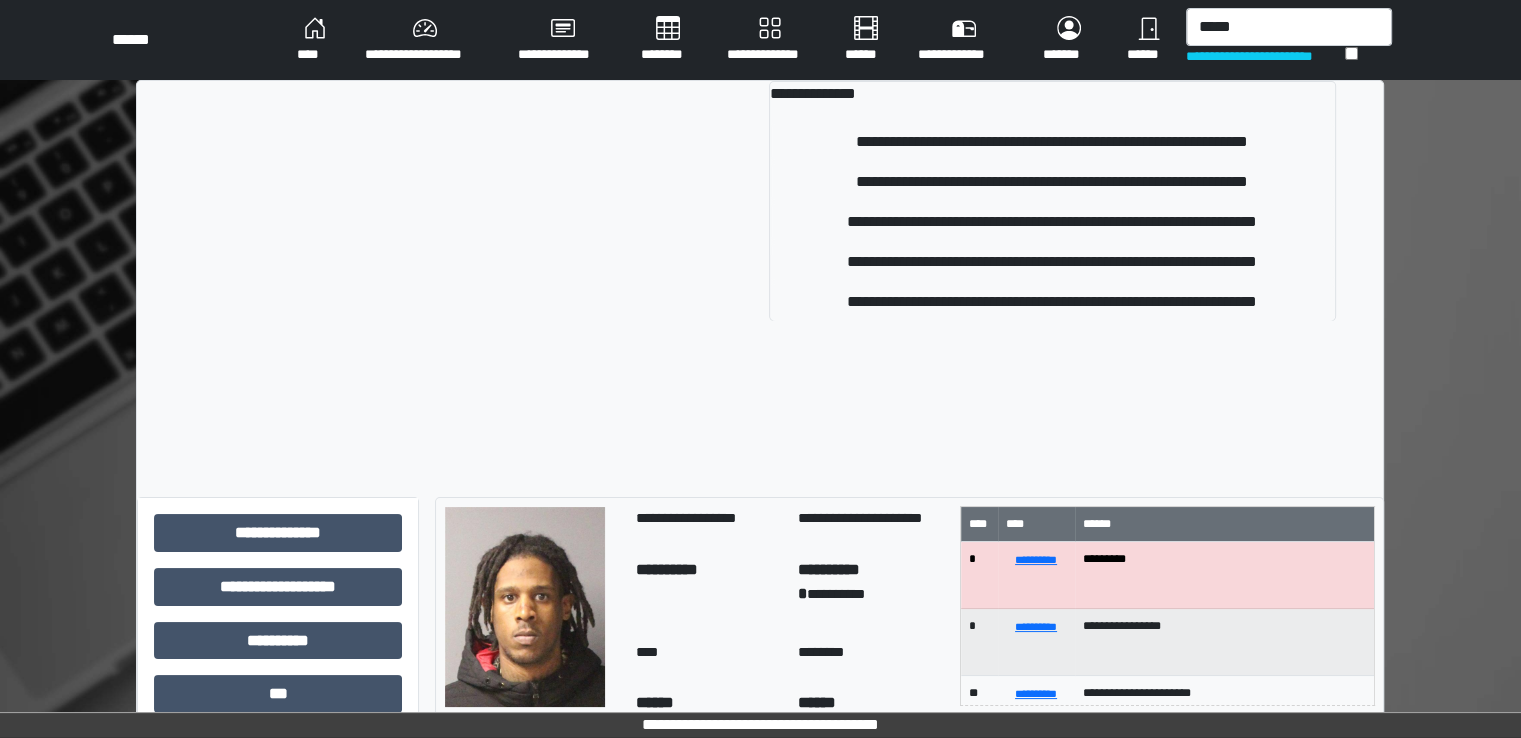 type 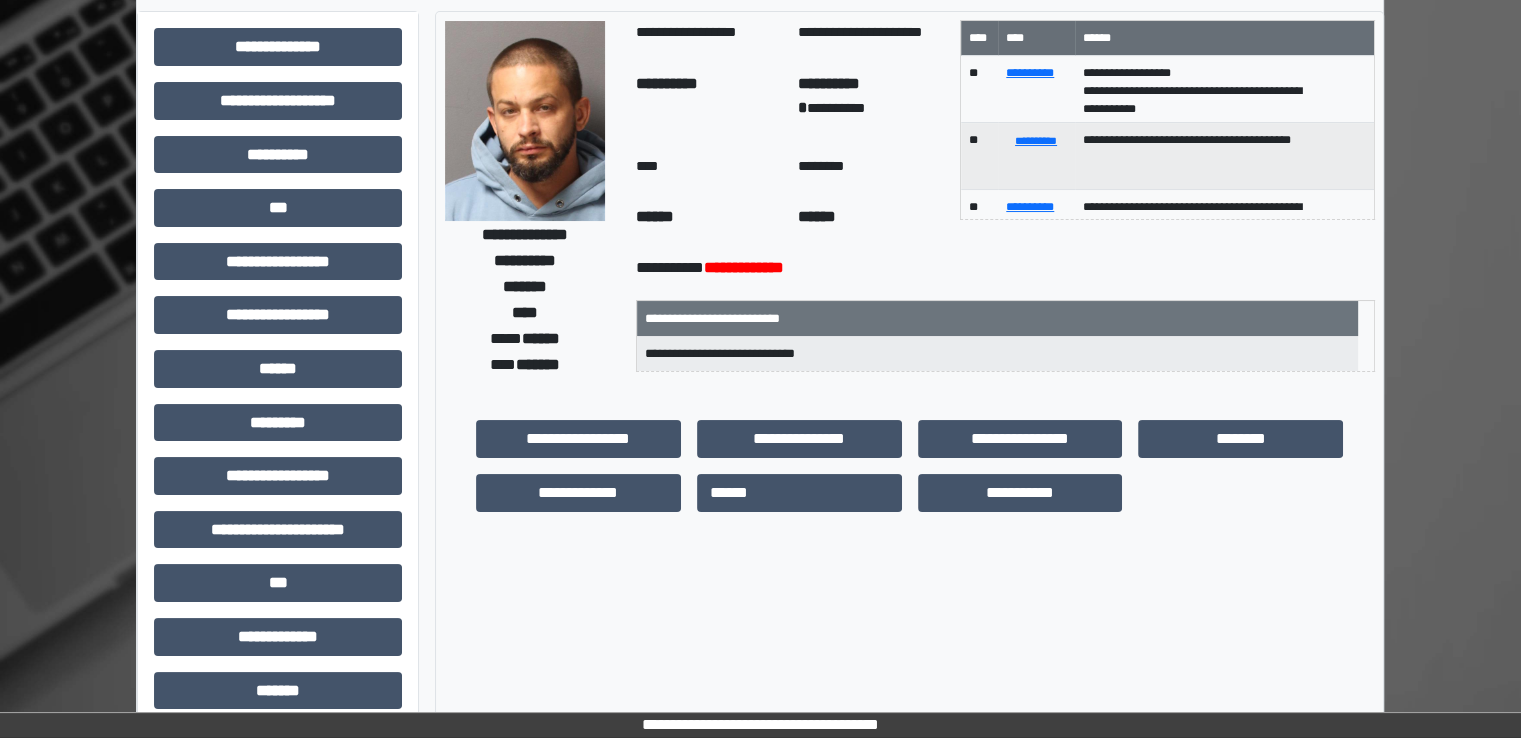 scroll, scrollTop: 428, scrollLeft: 0, axis: vertical 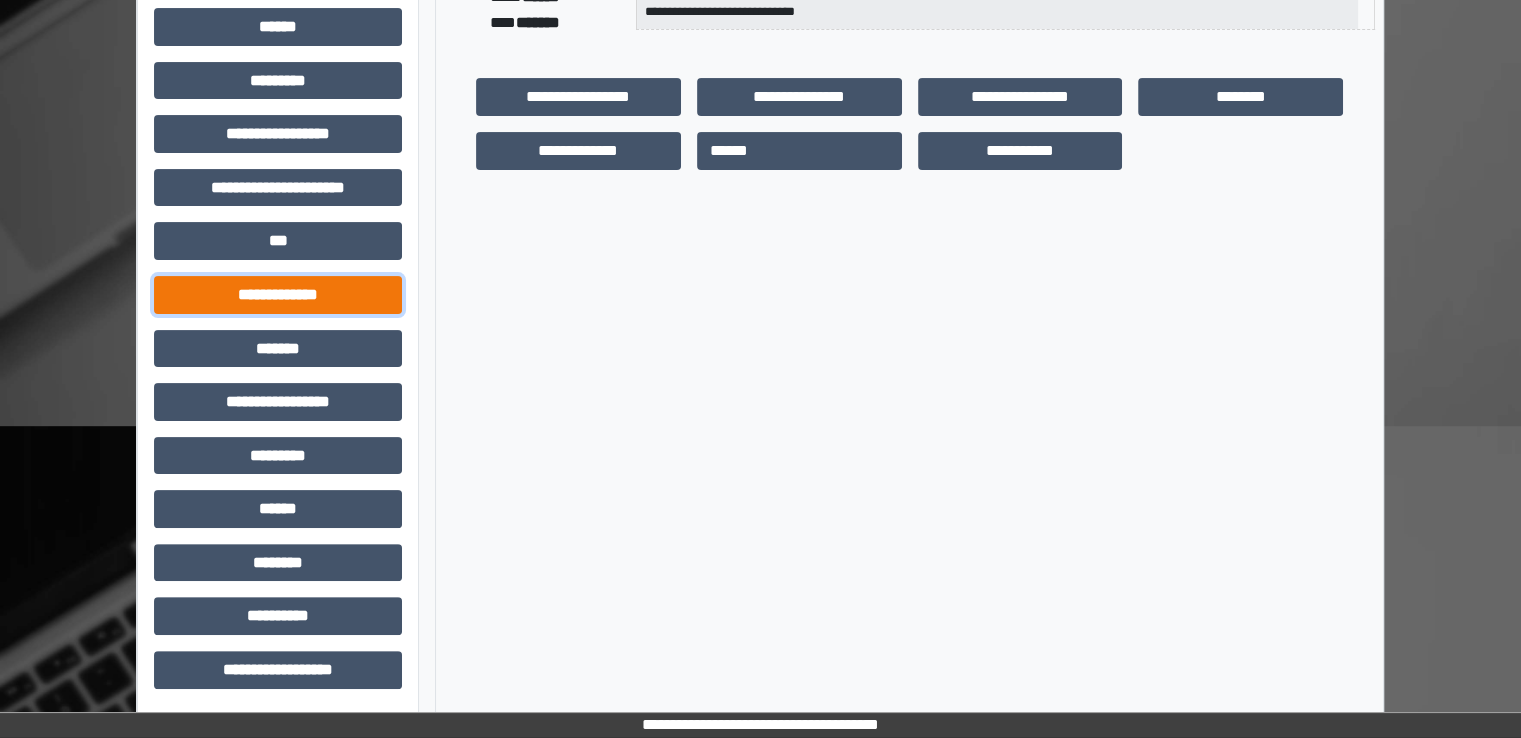 click on "**********" at bounding box center (278, 295) 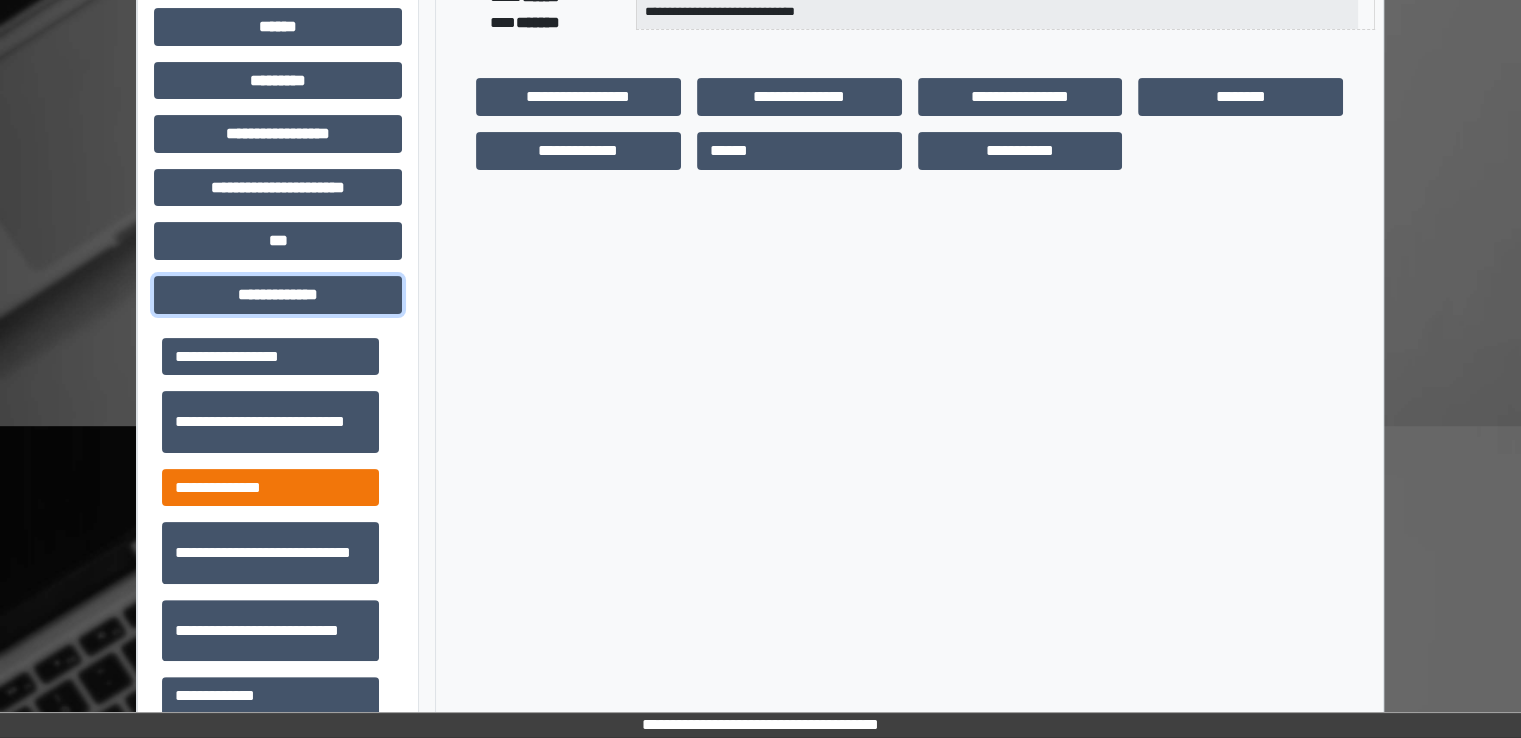 scroll, scrollTop: 600, scrollLeft: 0, axis: vertical 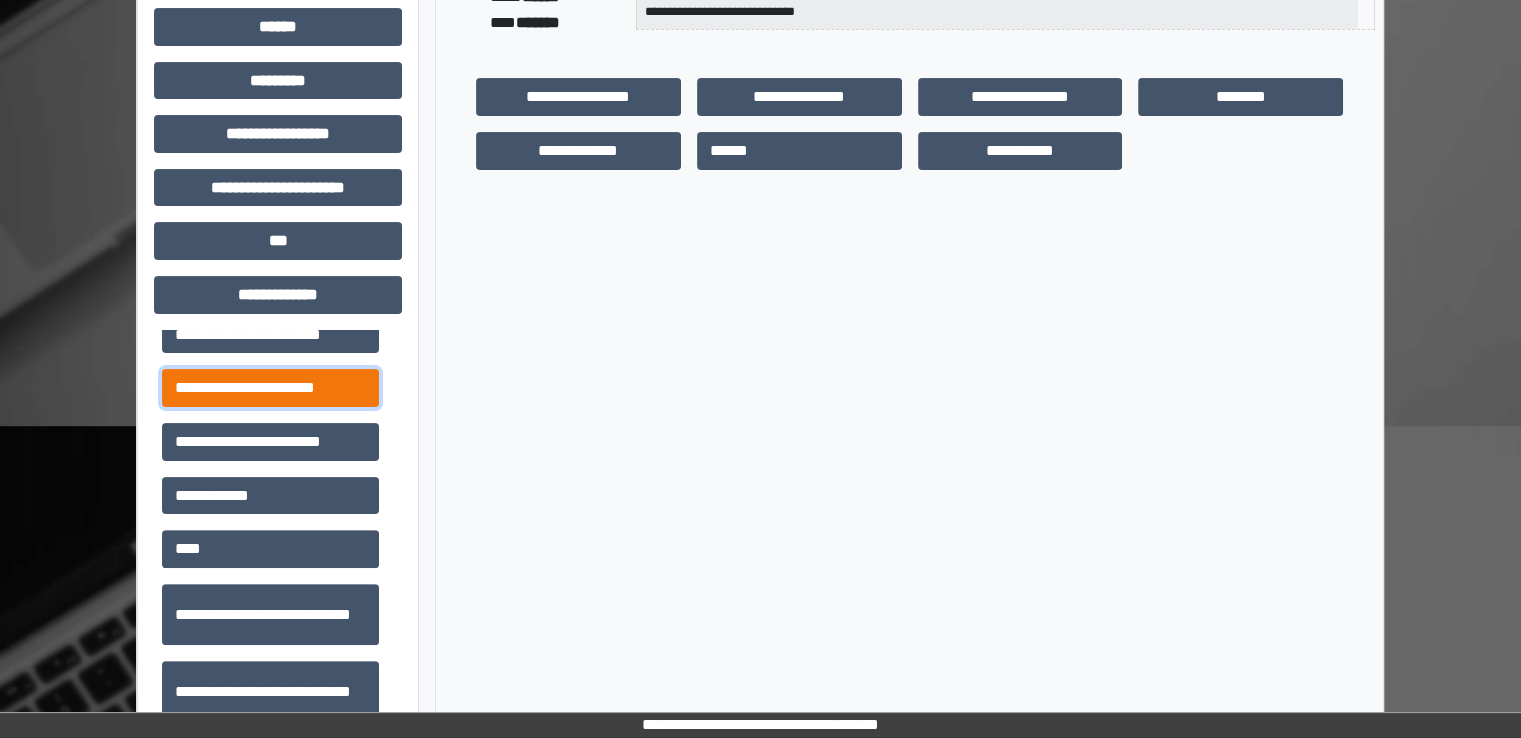 click on "**********" at bounding box center (270, 388) 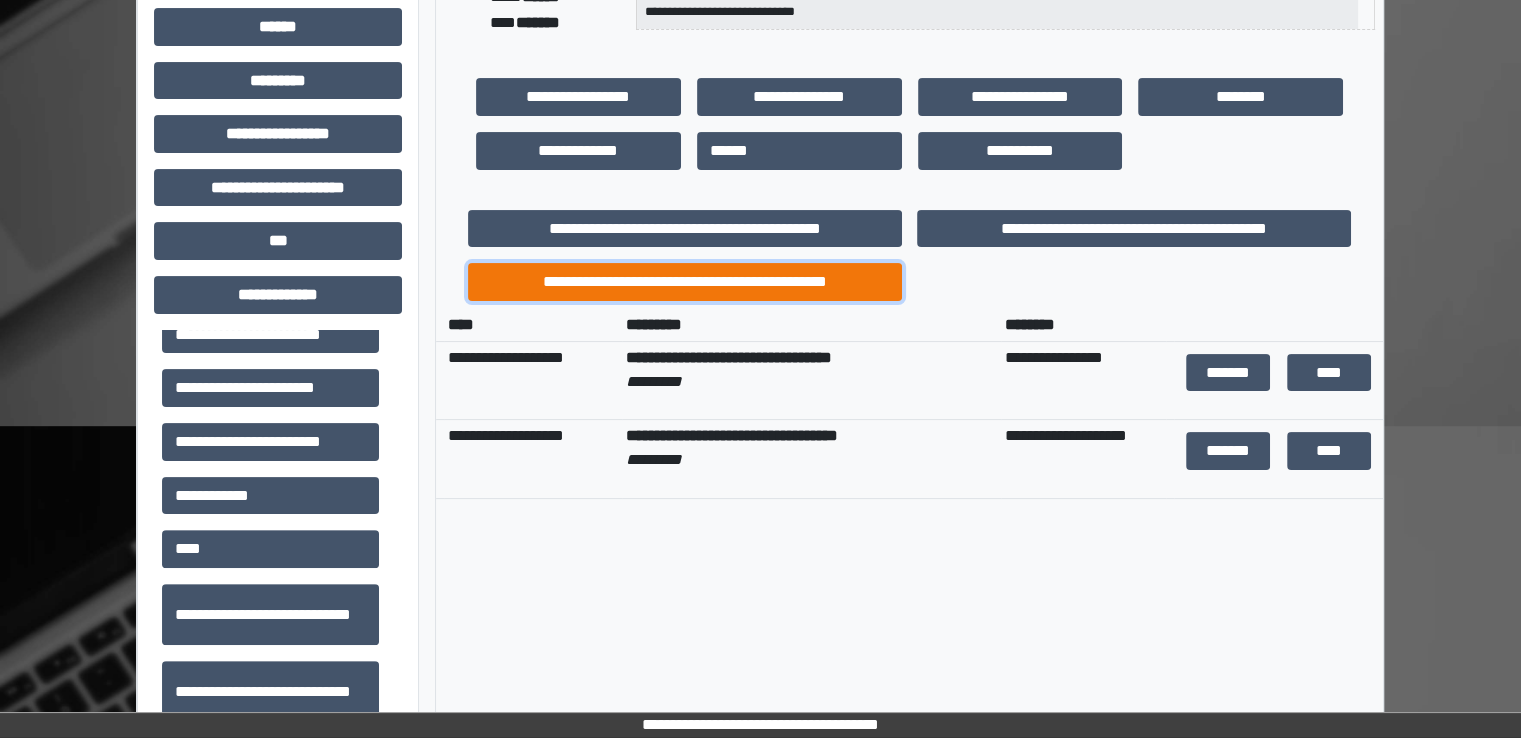 click on "**********" at bounding box center [685, 282] 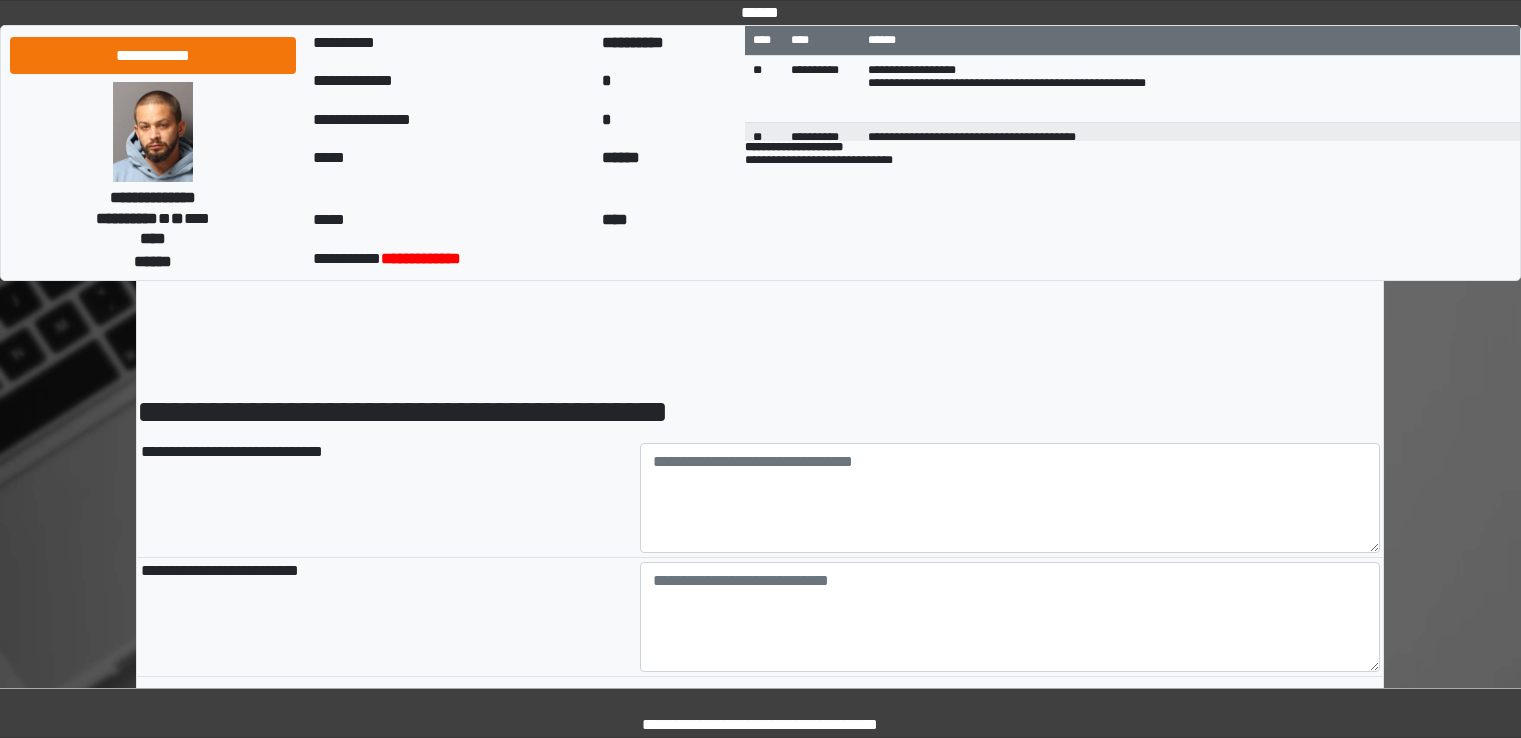 scroll, scrollTop: 0, scrollLeft: 0, axis: both 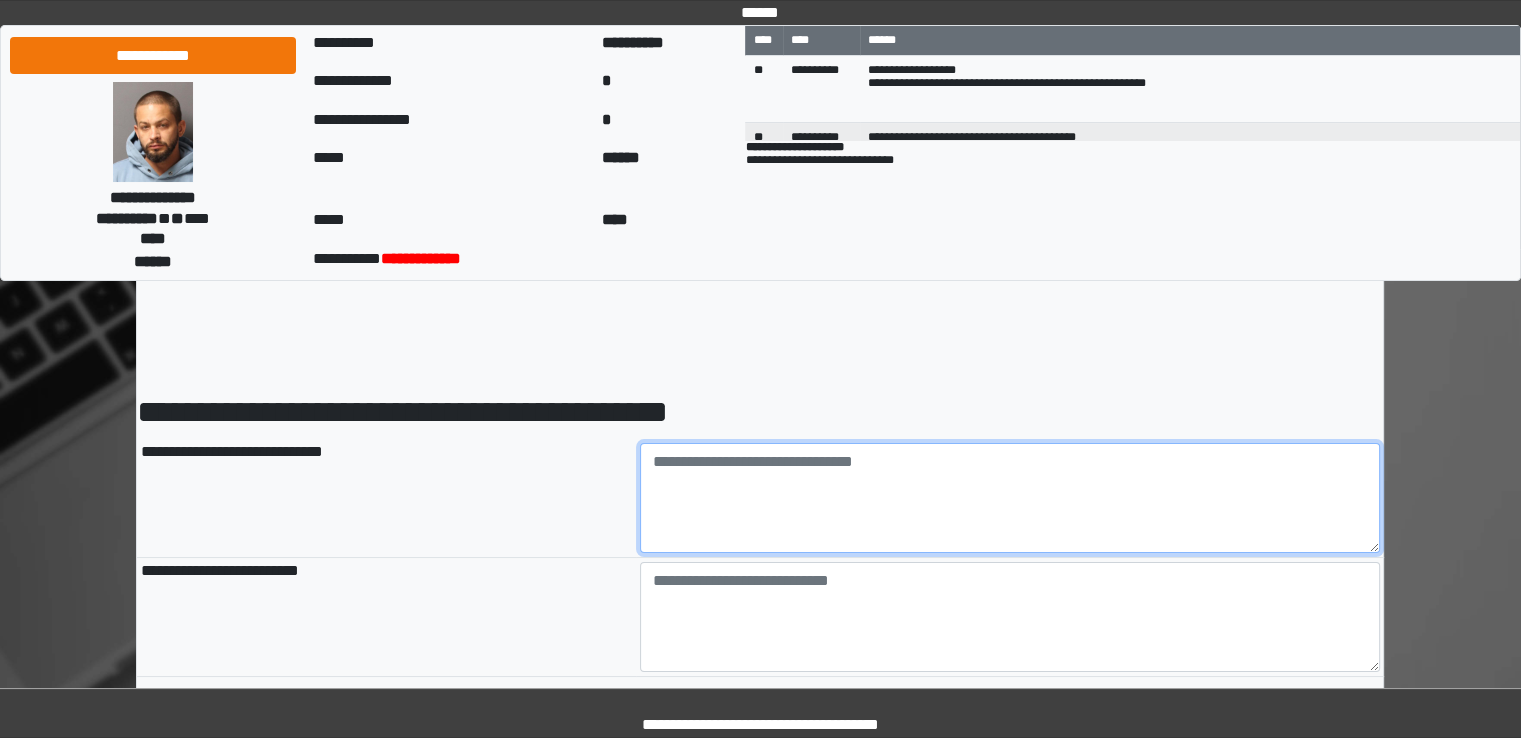 click at bounding box center [1010, 498] 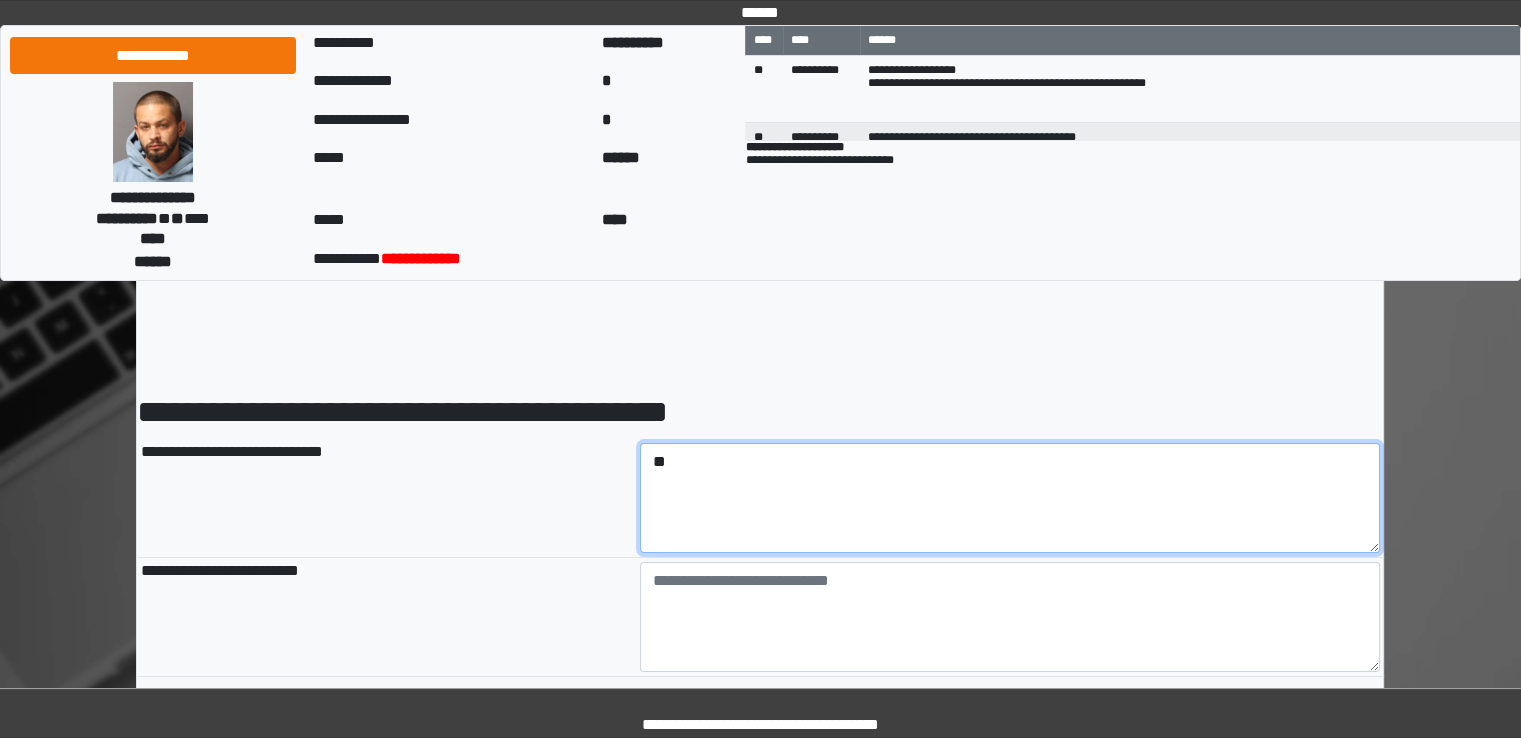 type on "*" 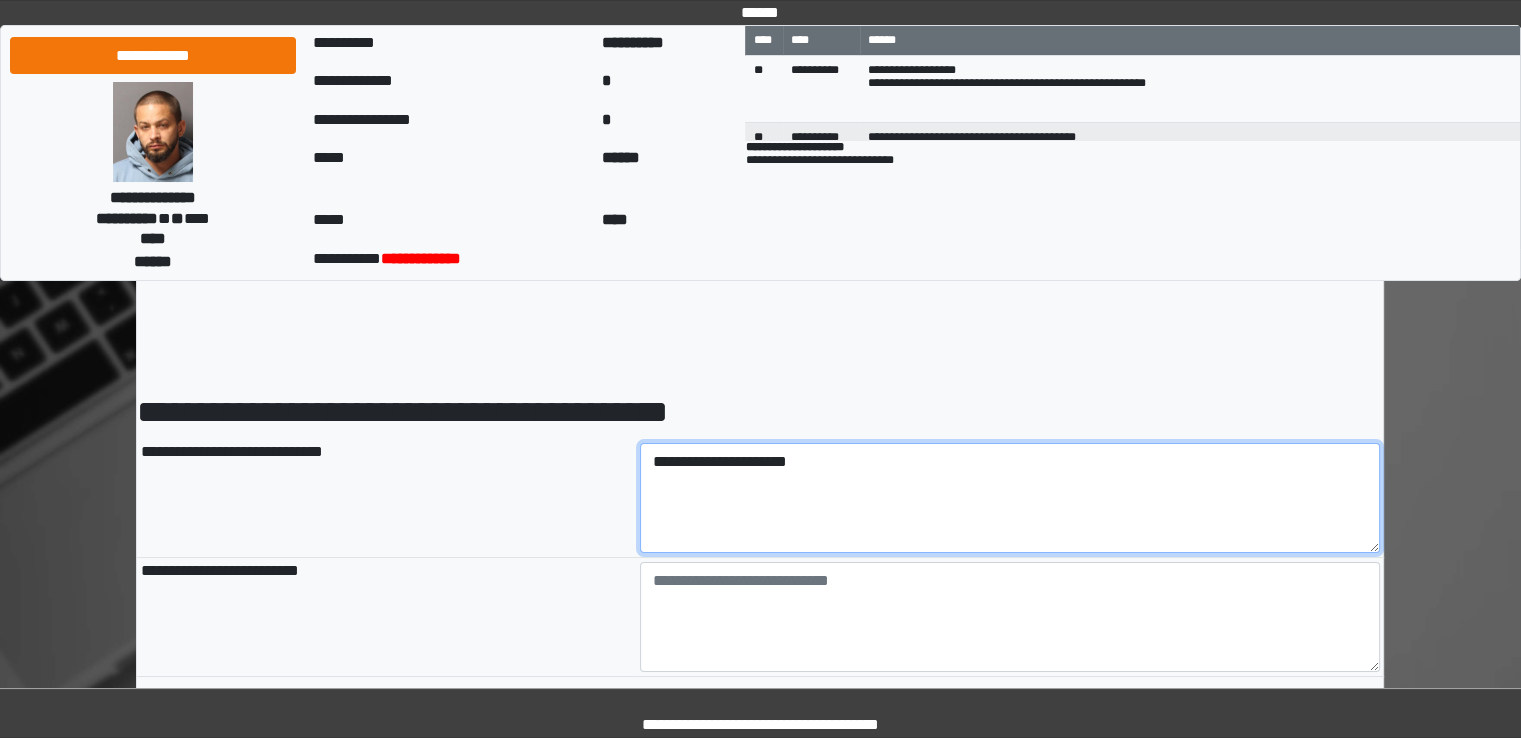type on "**********" 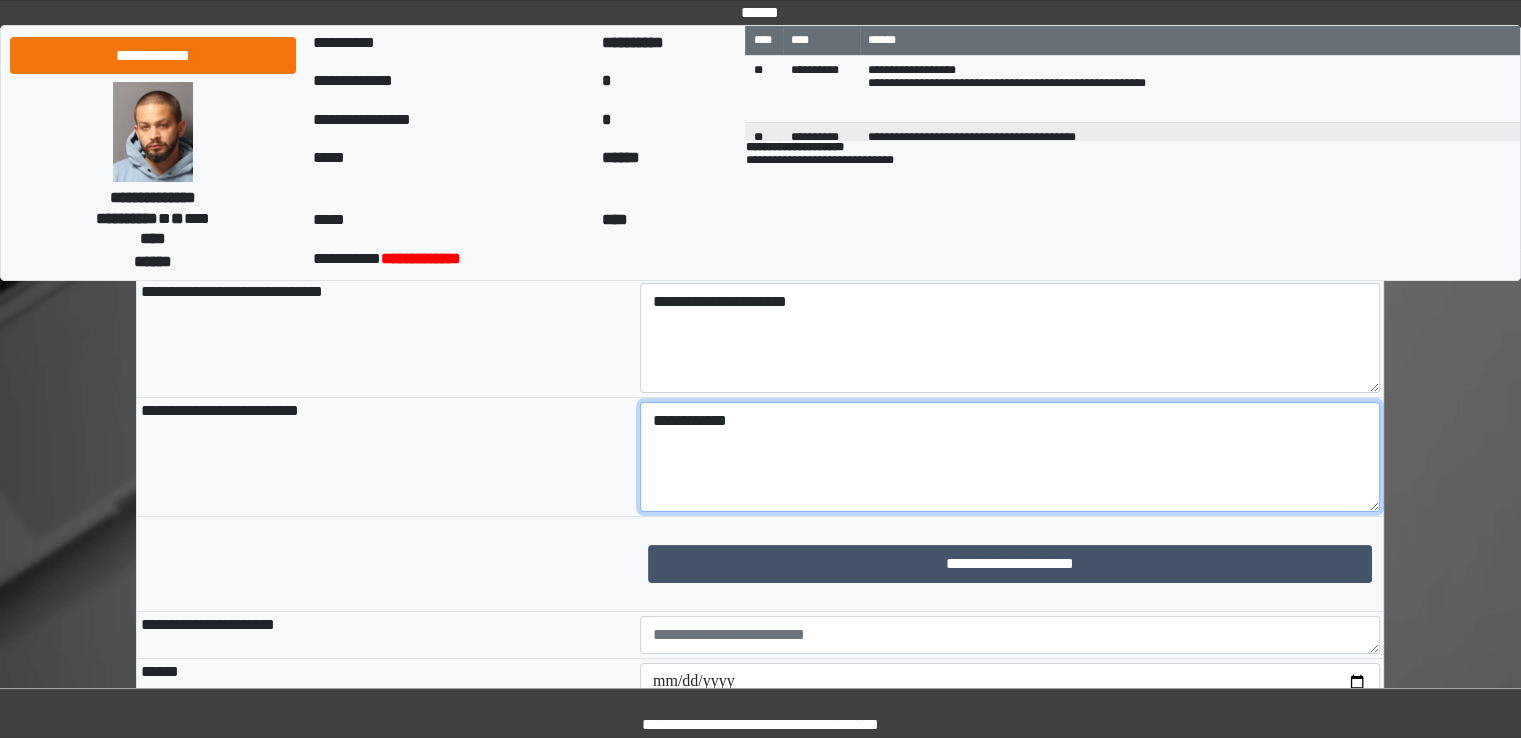 scroll, scrollTop: 300, scrollLeft: 0, axis: vertical 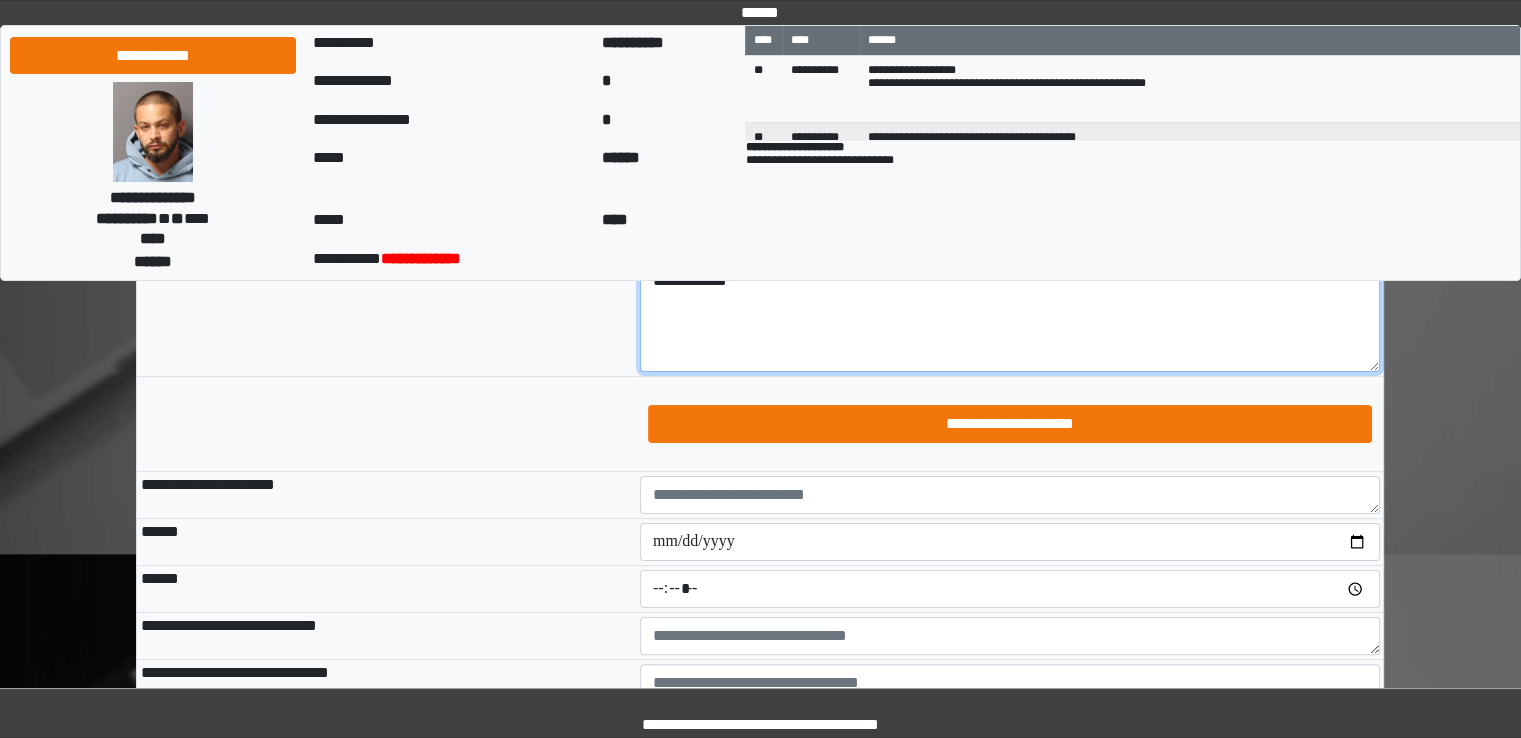 type on "**********" 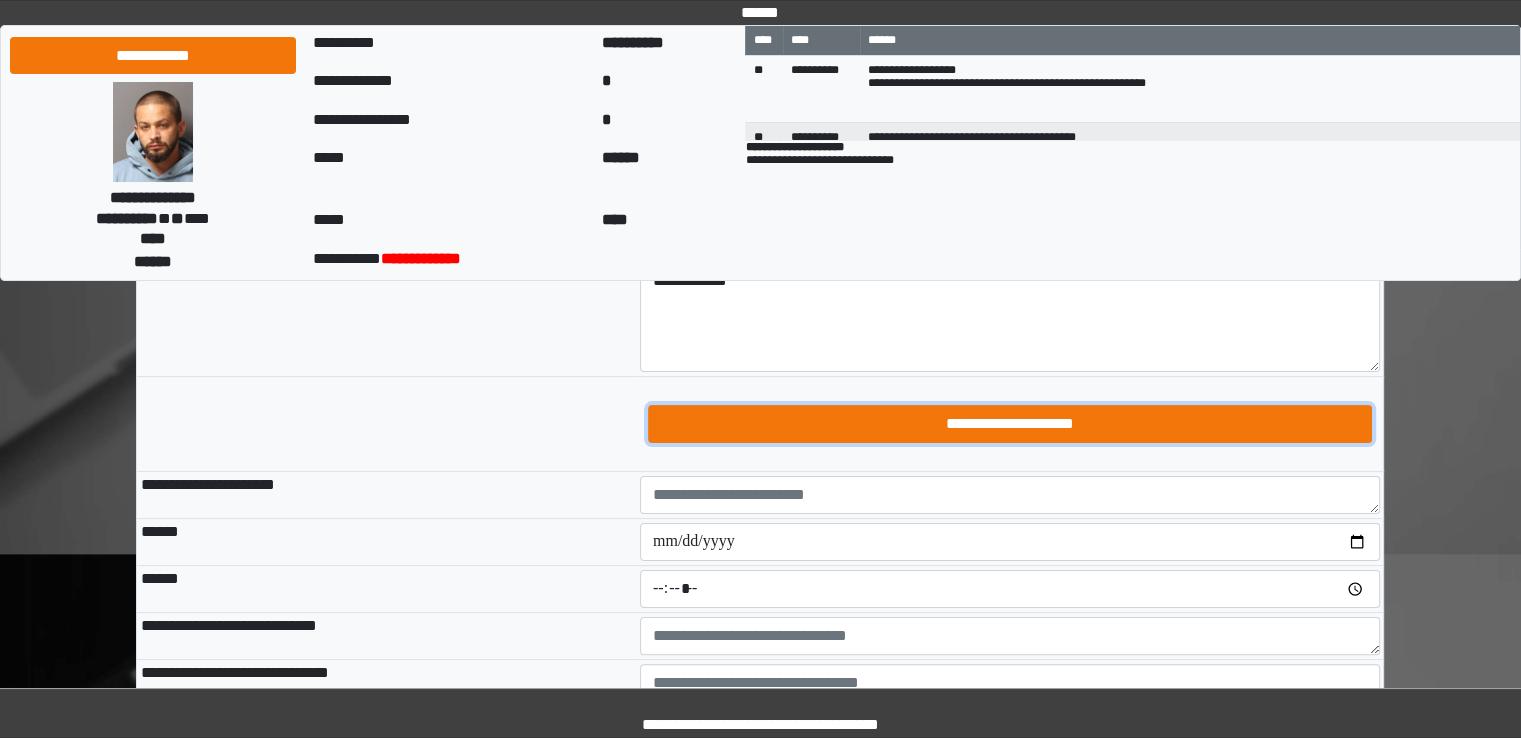 click on "**********" at bounding box center [1010, 424] 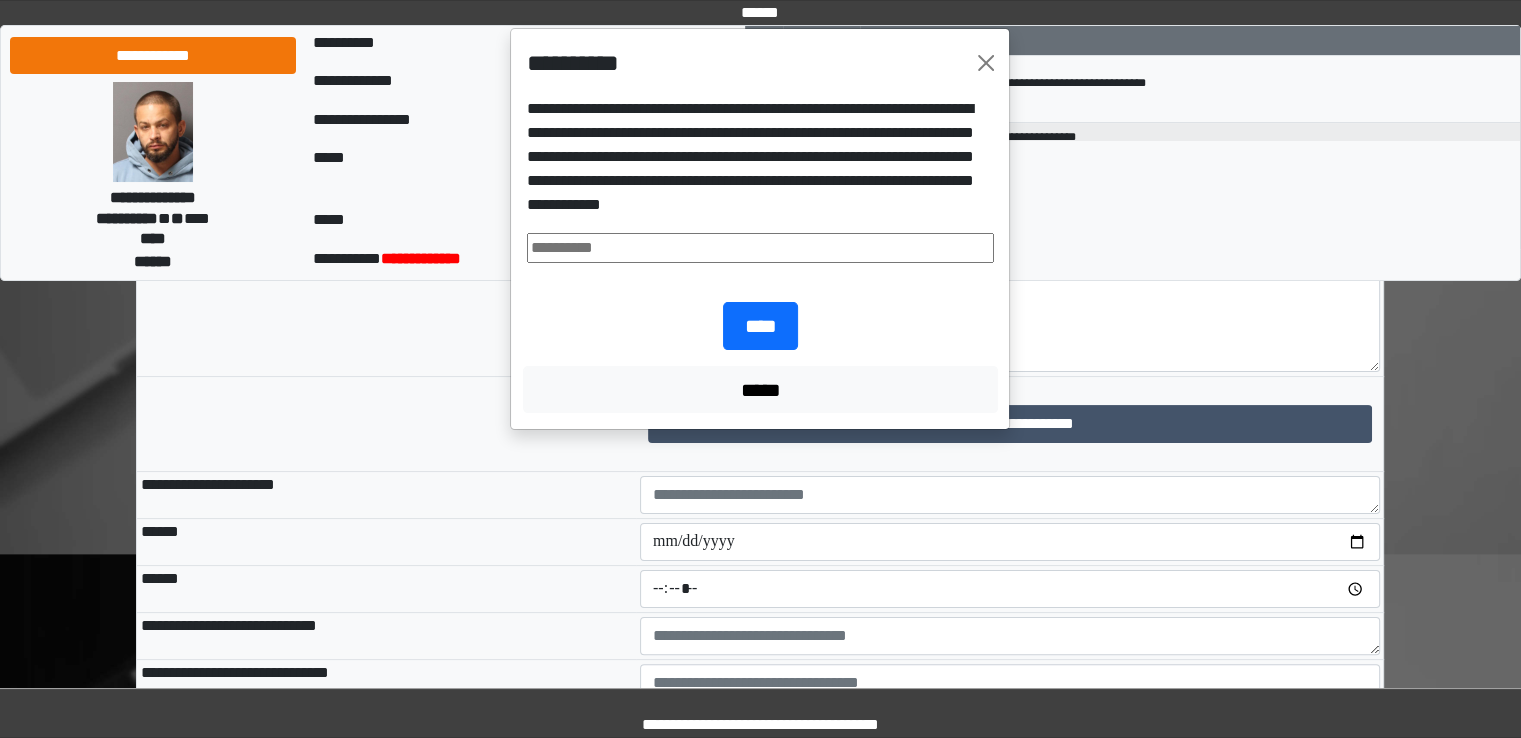 click at bounding box center (760, 248) 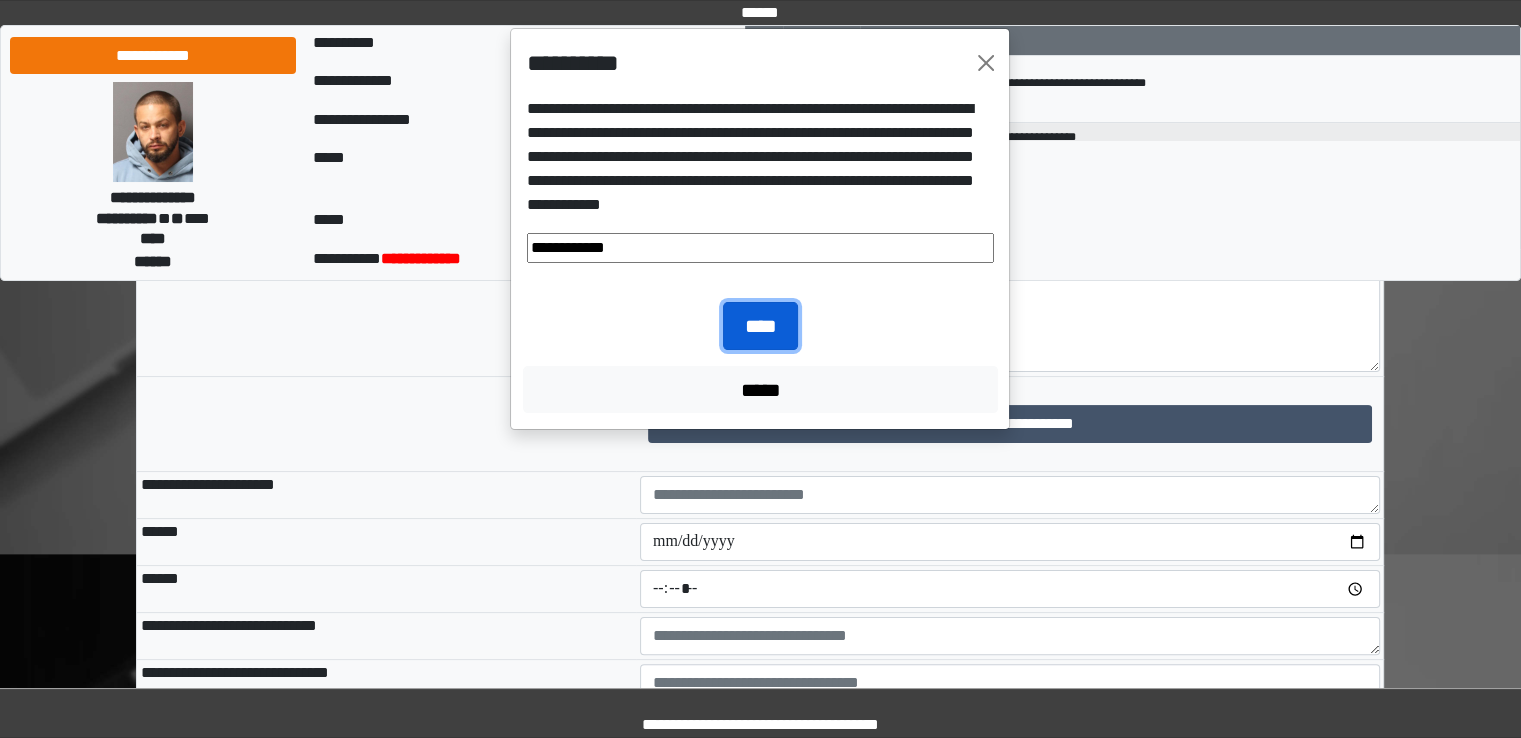 click on "****" at bounding box center [760, 326] 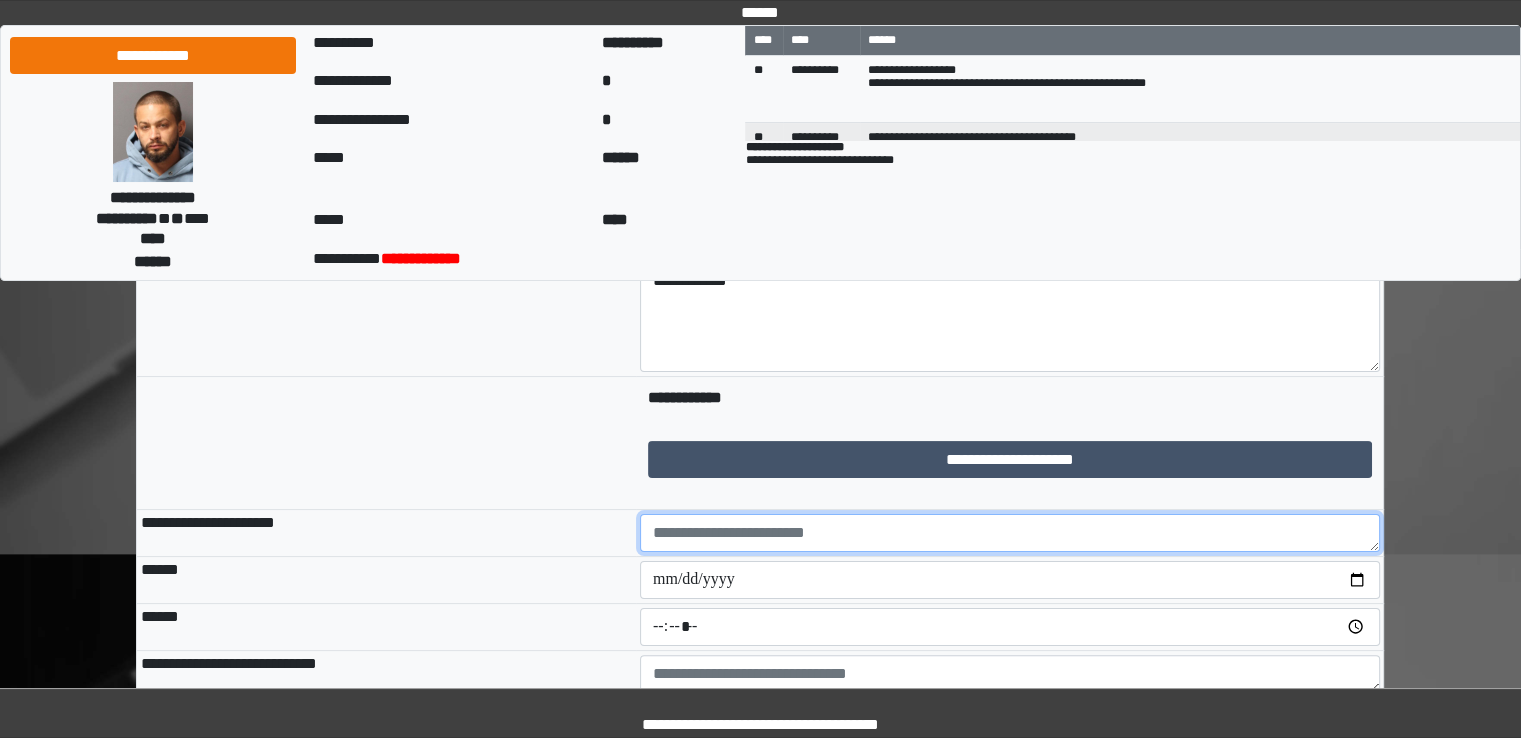 click at bounding box center (1010, 533) 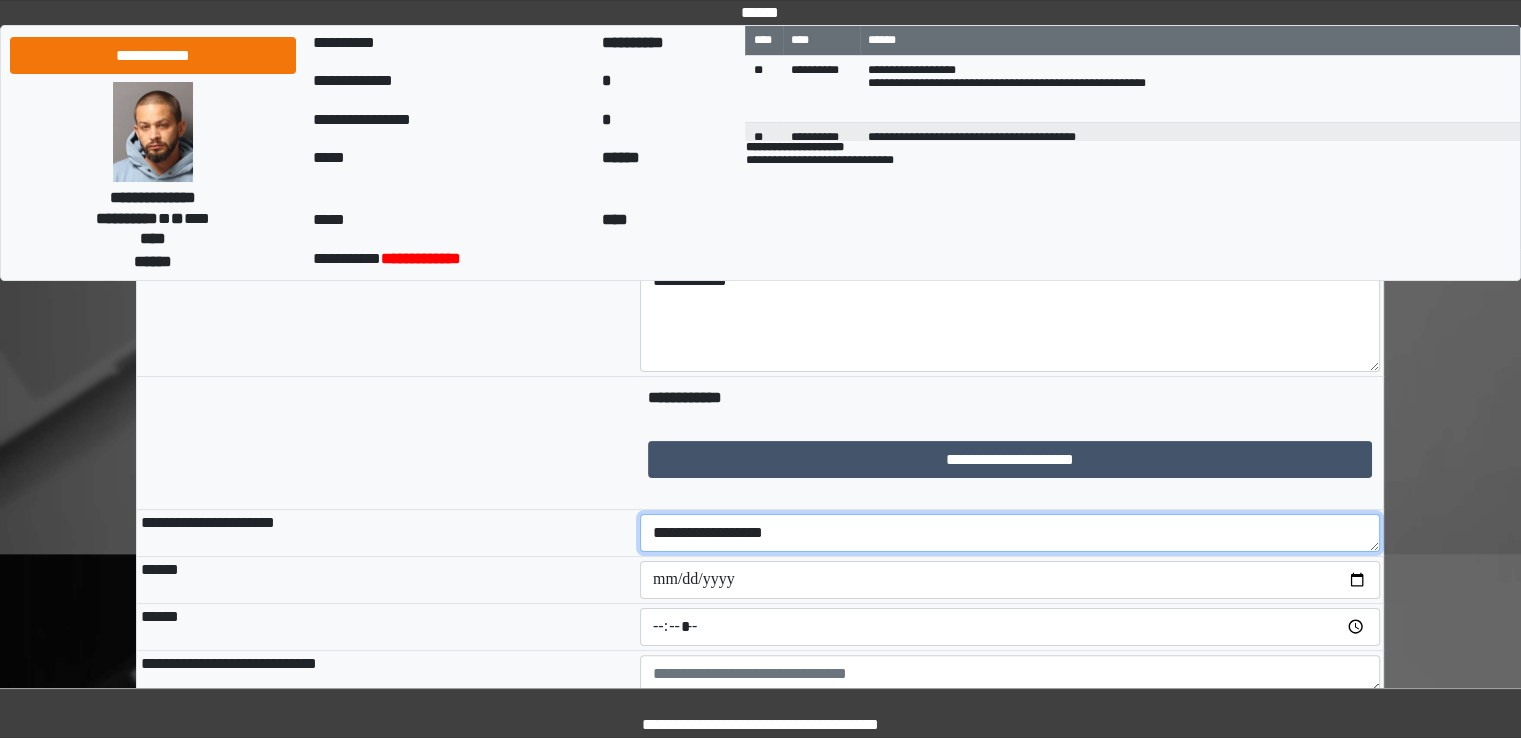 type on "**********" 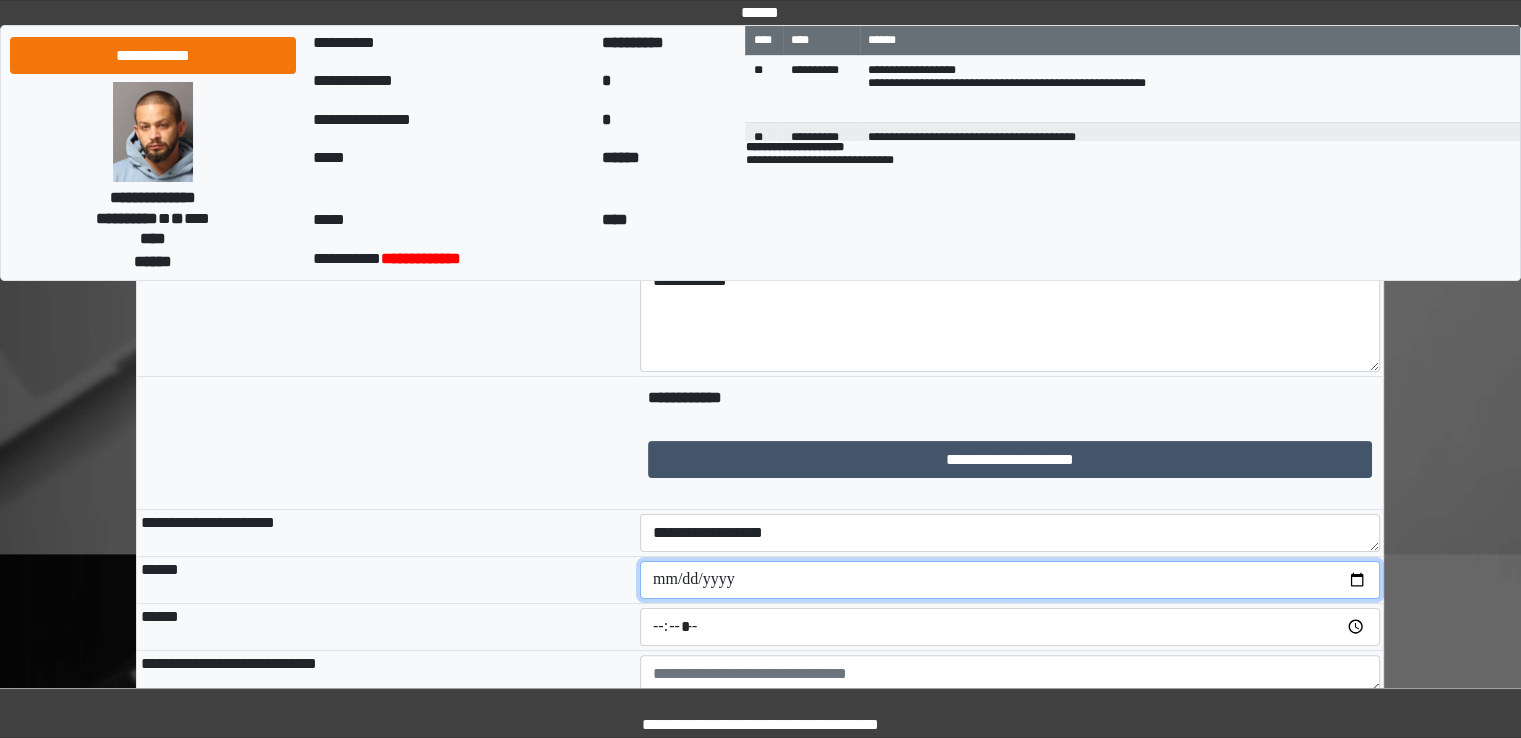 type on "**********" 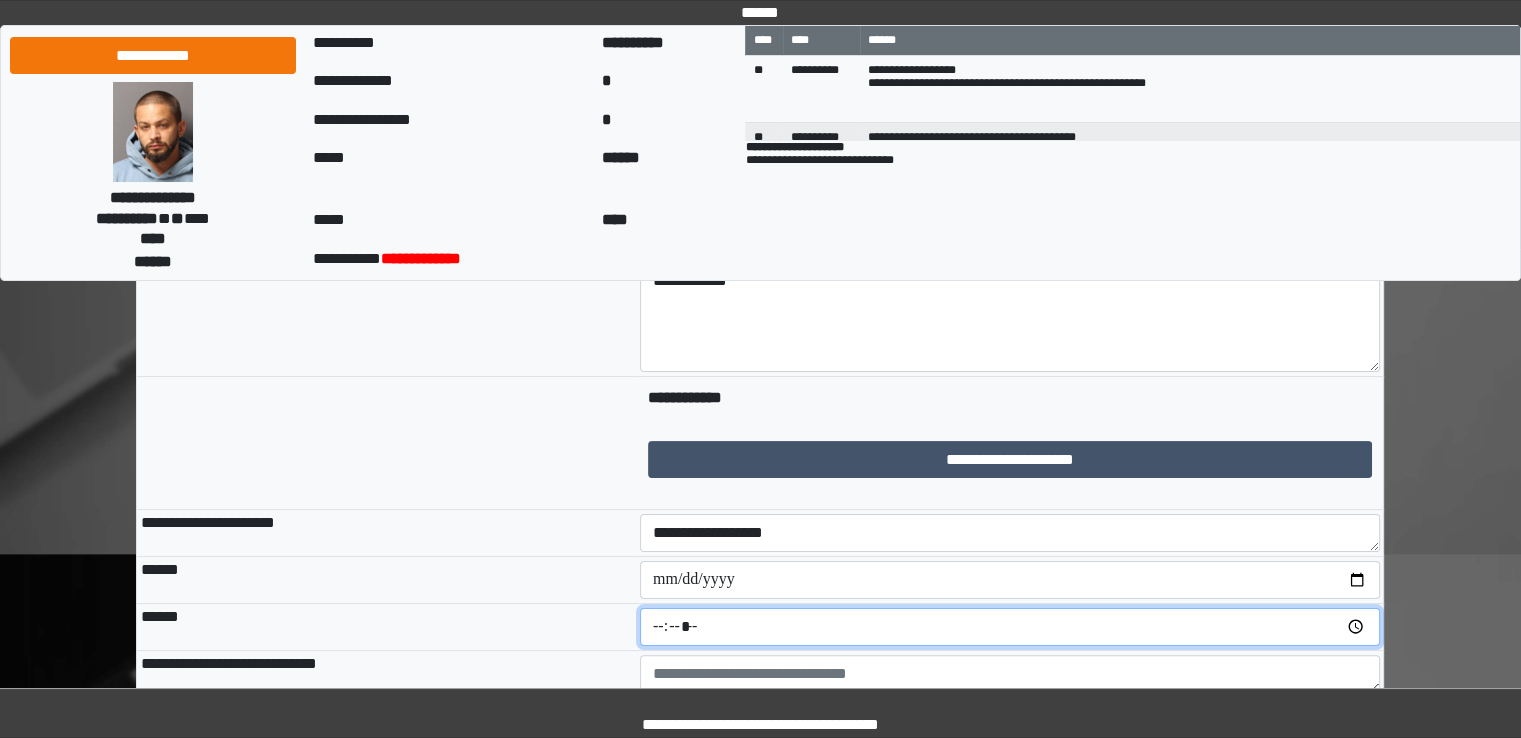 click at bounding box center [1010, 627] 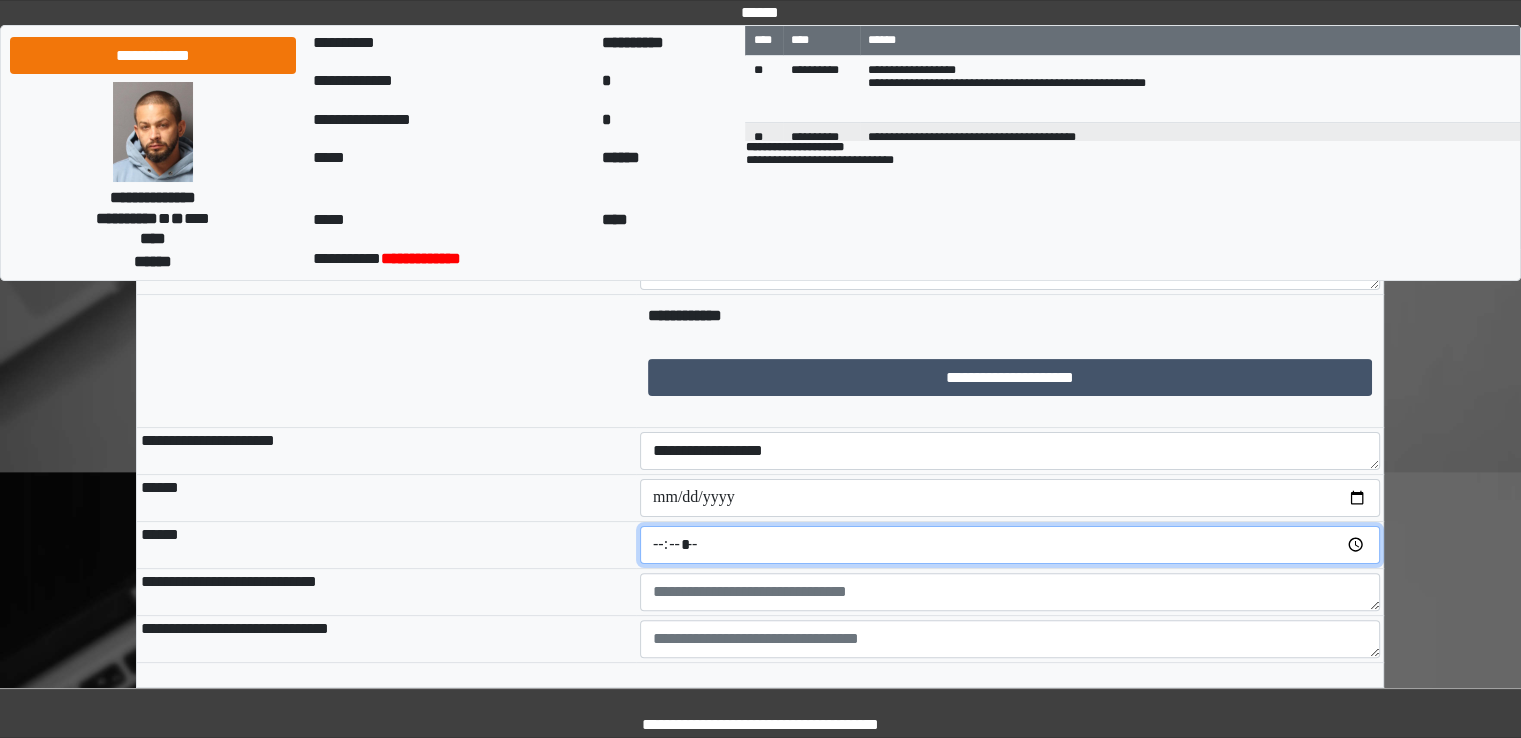 scroll, scrollTop: 511, scrollLeft: 0, axis: vertical 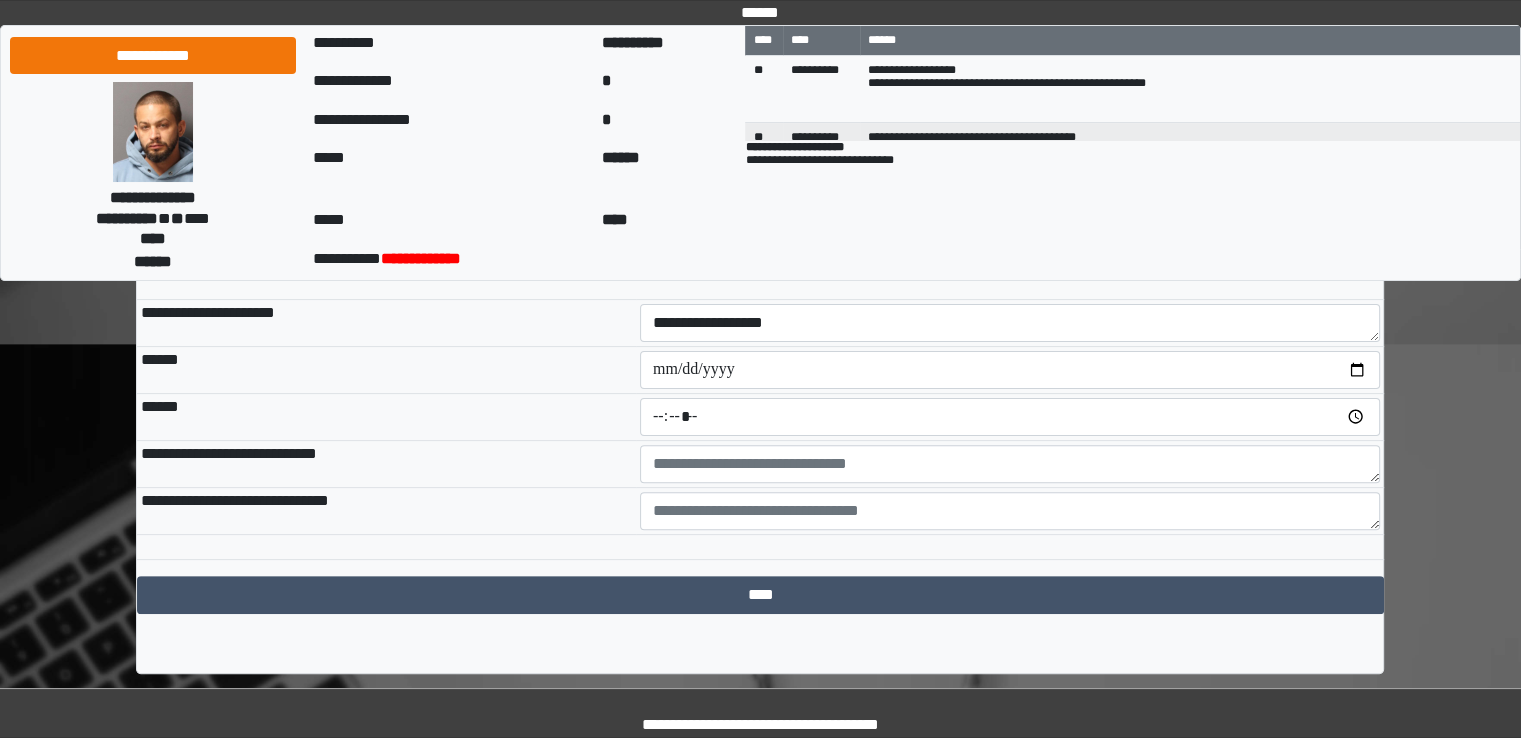 click on "**********" at bounding box center (760, 301) 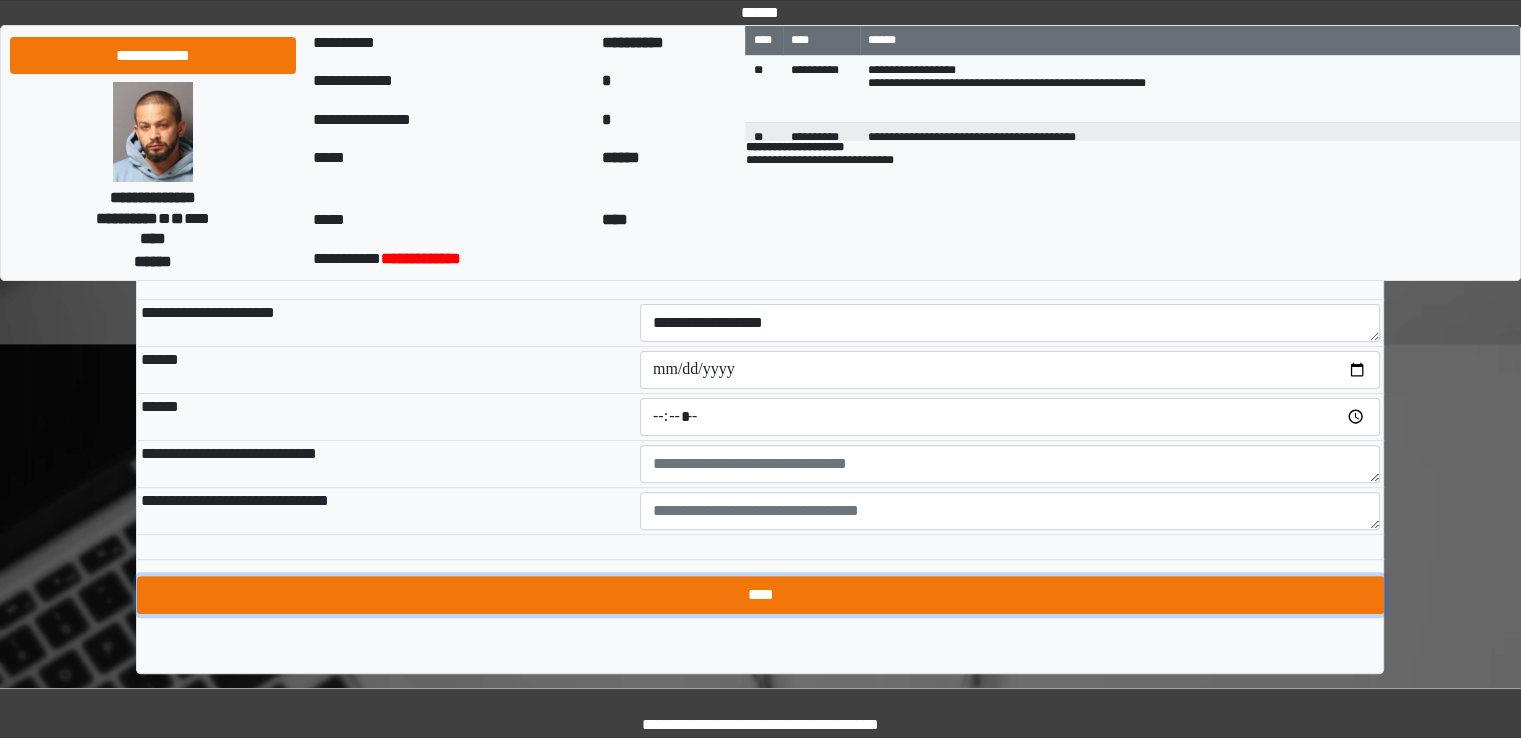 click on "****" at bounding box center (760, 595) 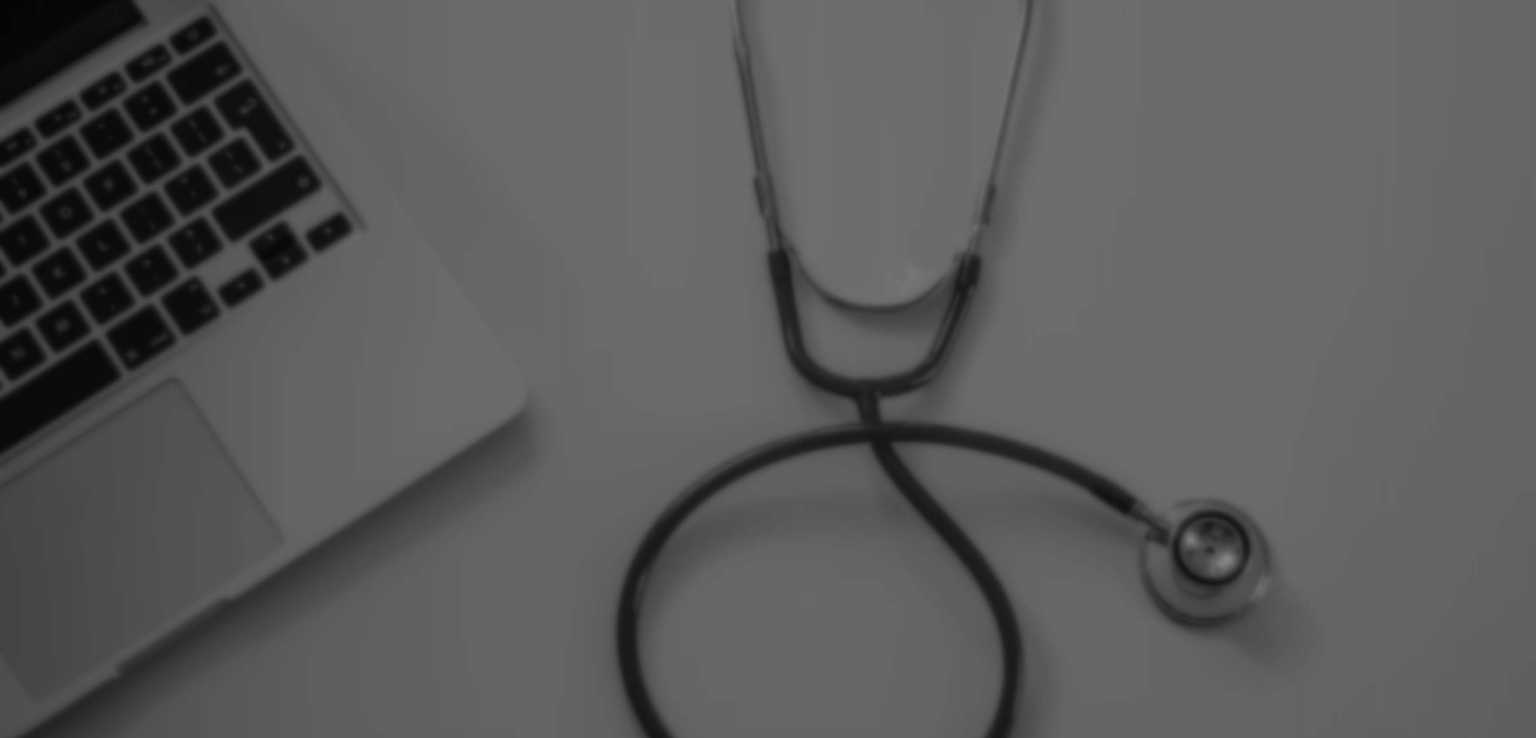scroll, scrollTop: 0, scrollLeft: 0, axis: both 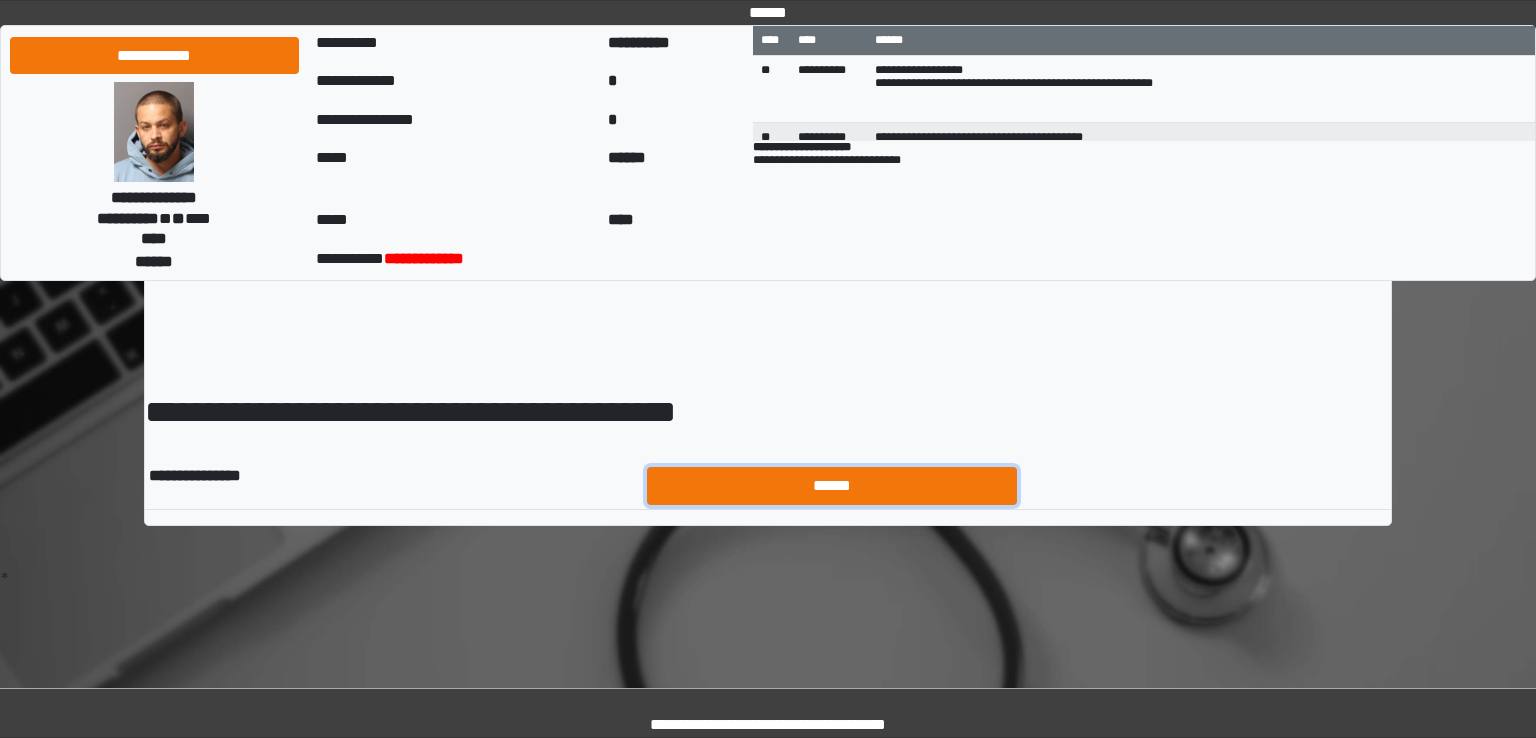 click on "******" at bounding box center (832, 486) 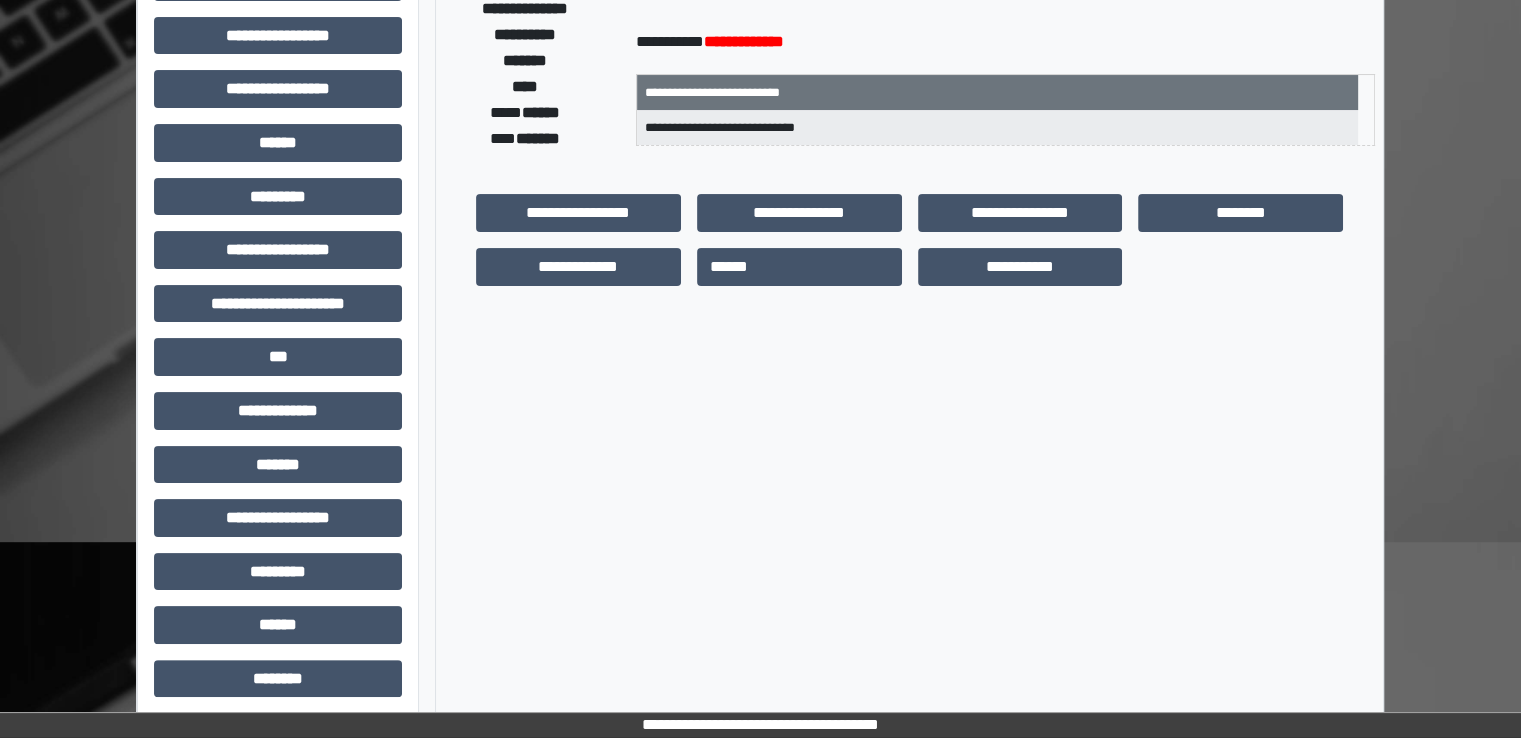 scroll, scrollTop: 428, scrollLeft: 0, axis: vertical 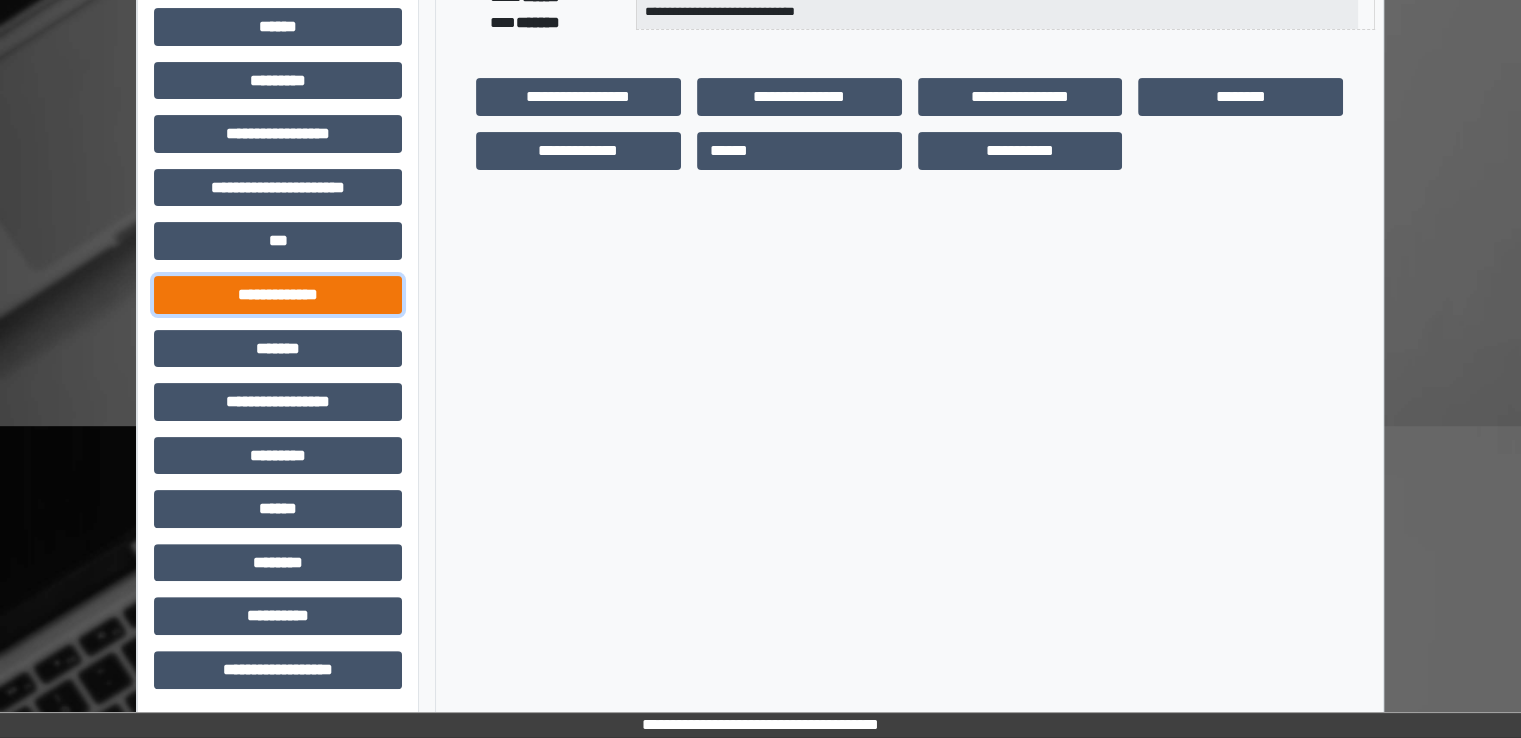 click on "**********" at bounding box center [278, 295] 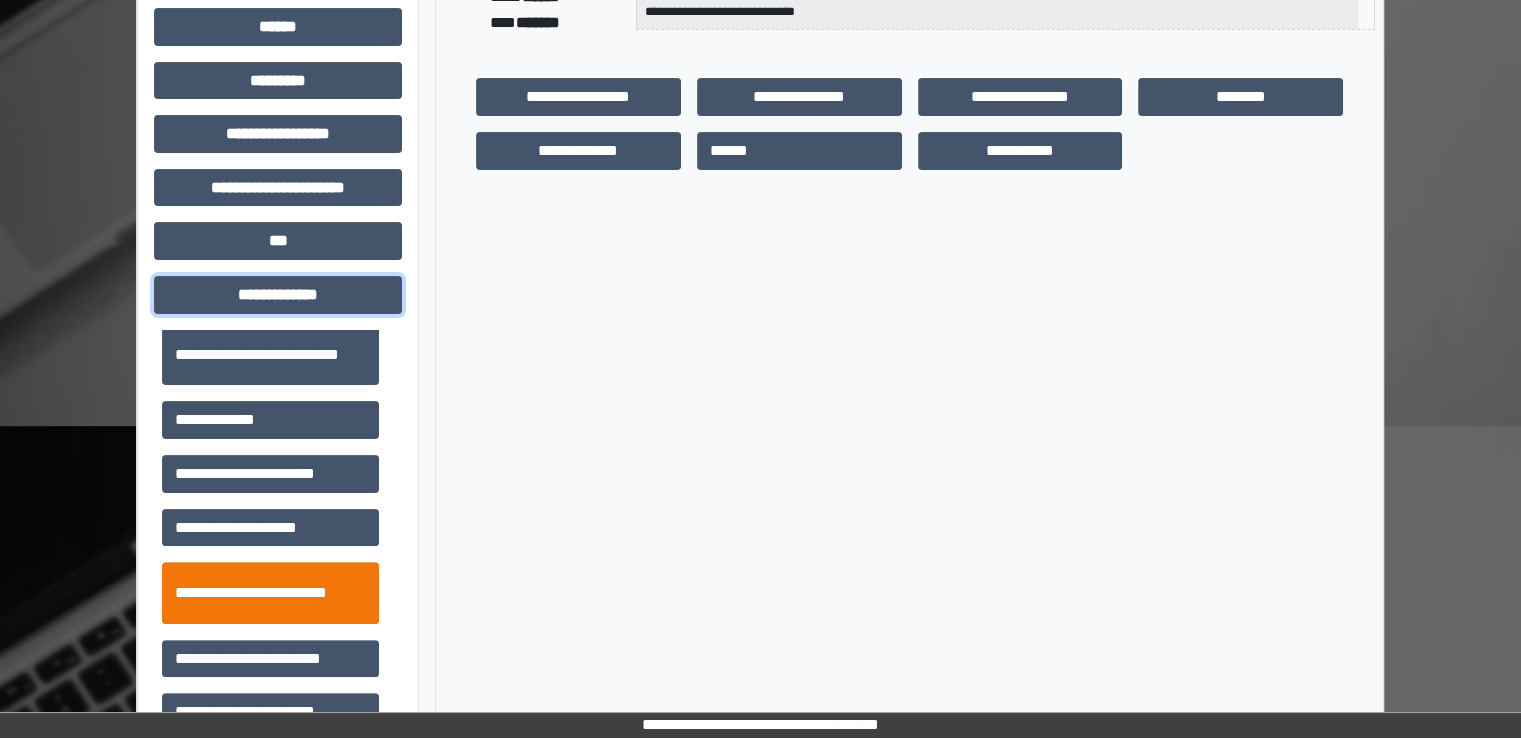 scroll, scrollTop: 500, scrollLeft: 0, axis: vertical 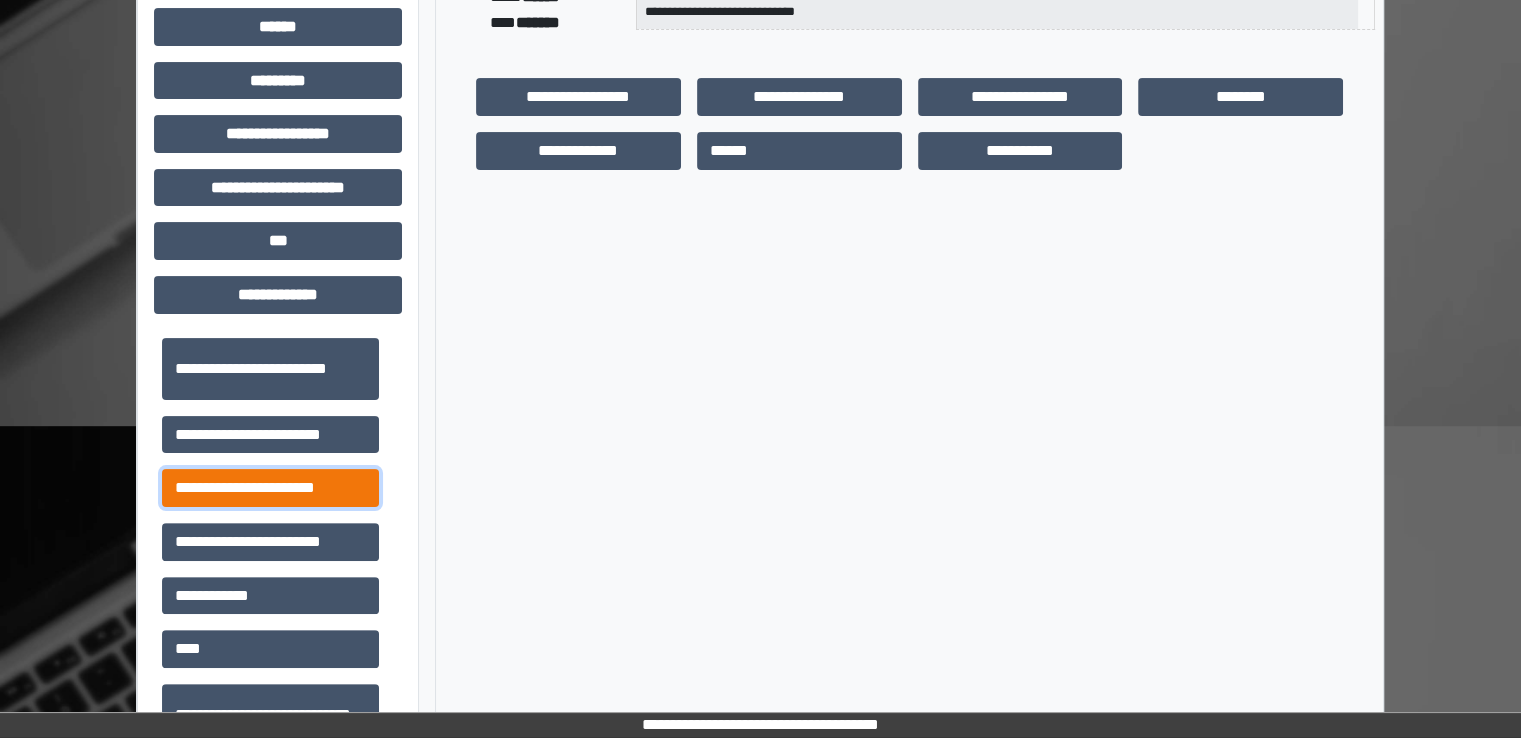 click on "**********" at bounding box center [270, 488] 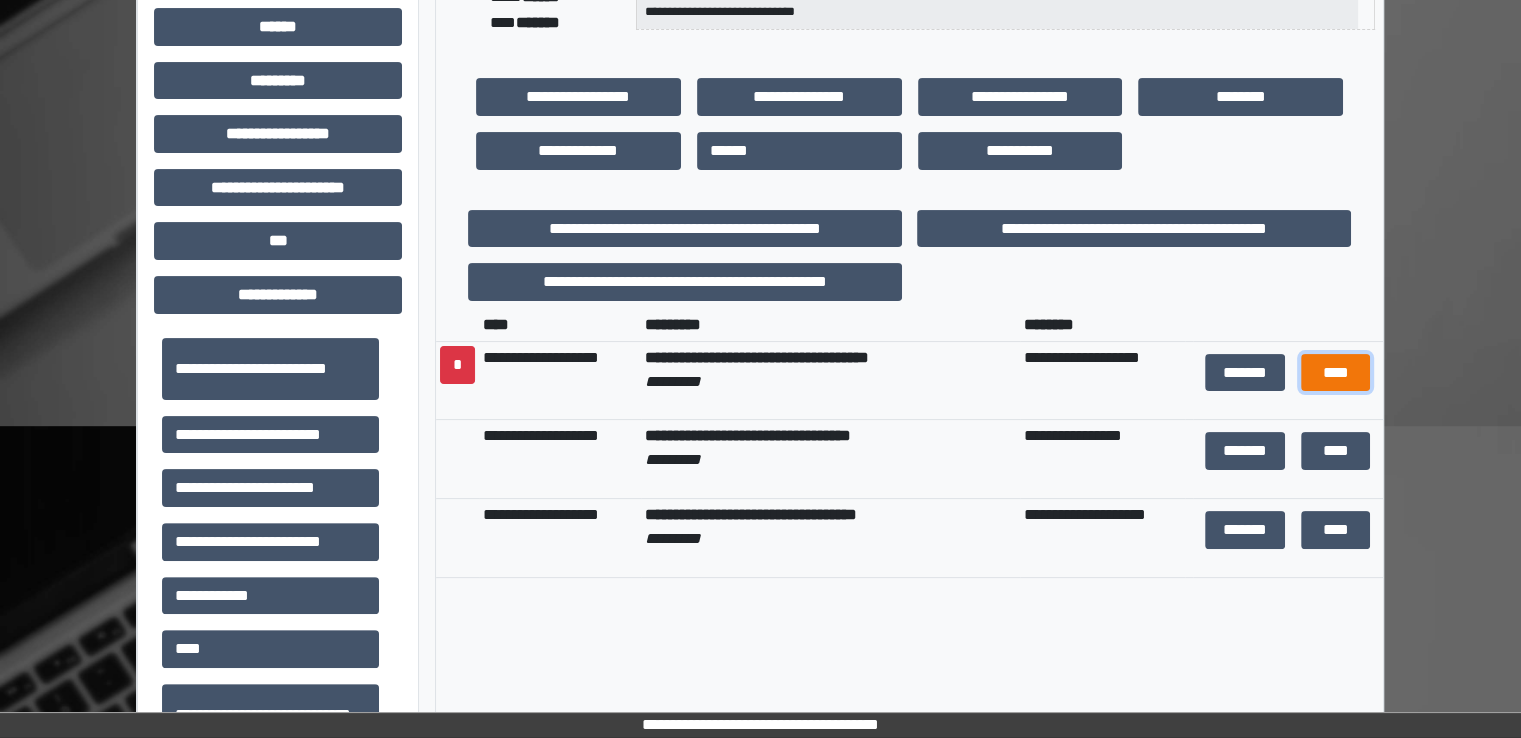 click on "****" at bounding box center [1335, 373] 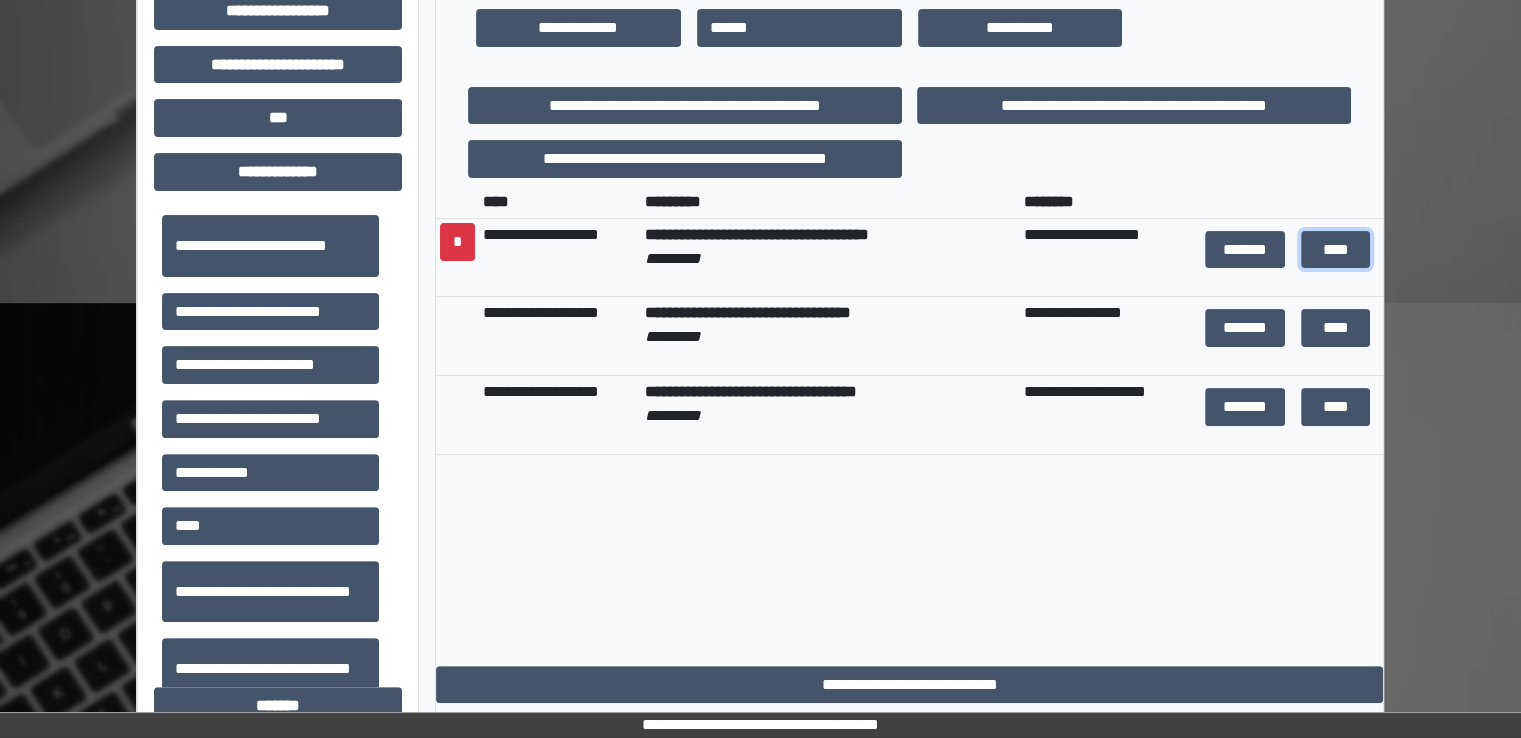 scroll, scrollTop: 728, scrollLeft: 0, axis: vertical 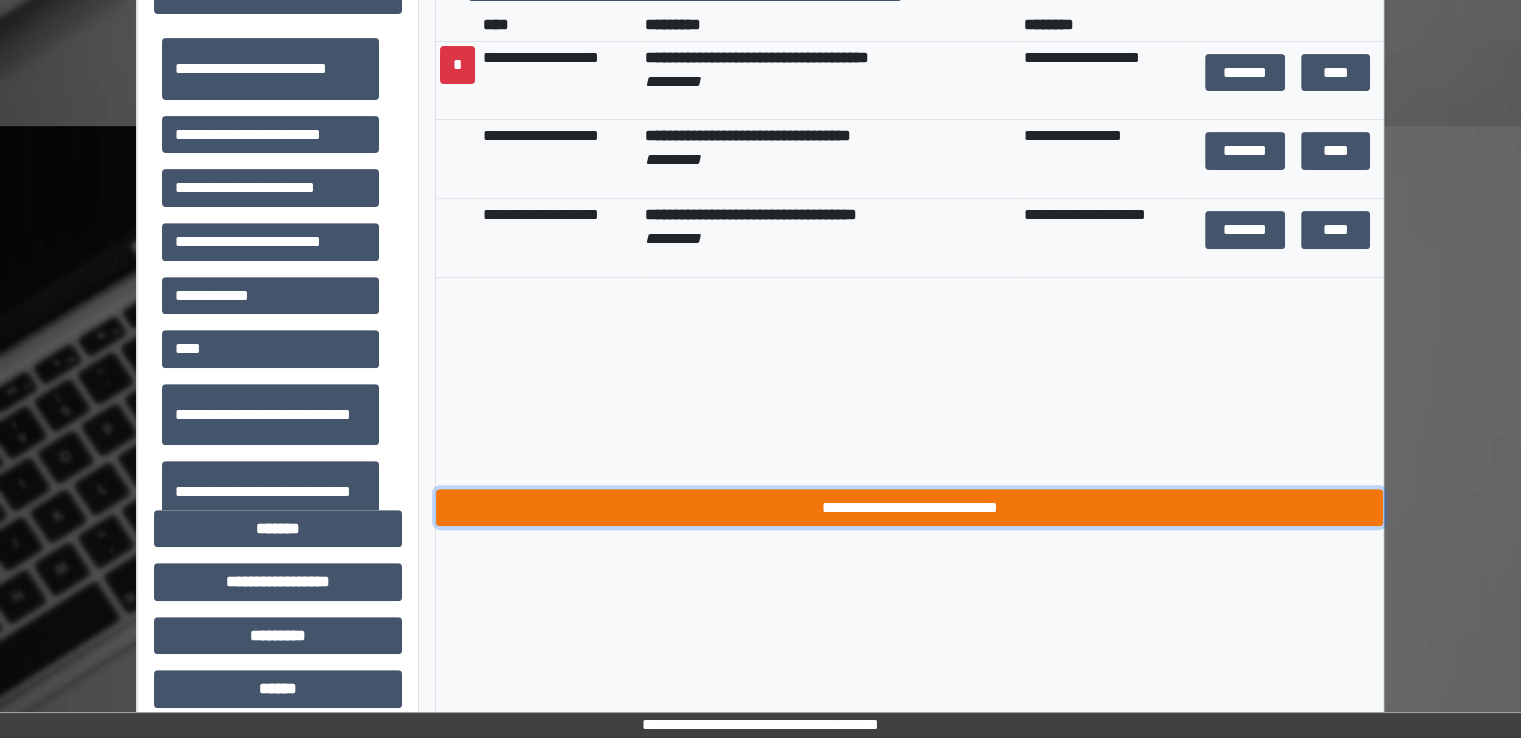 click on "**********" at bounding box center [909, 508] 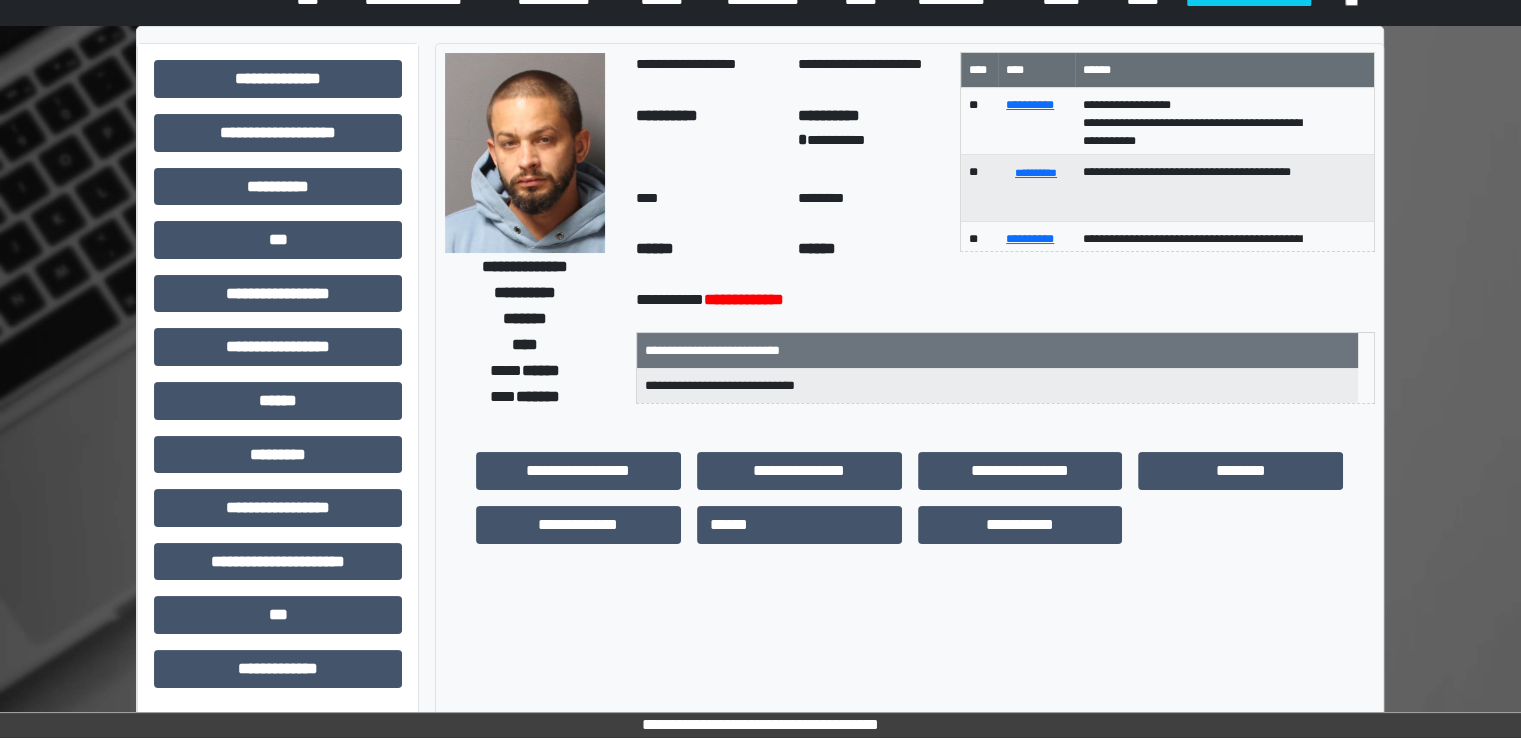scroll, scrollTop: 0, scrollLeft: 0, axis: both 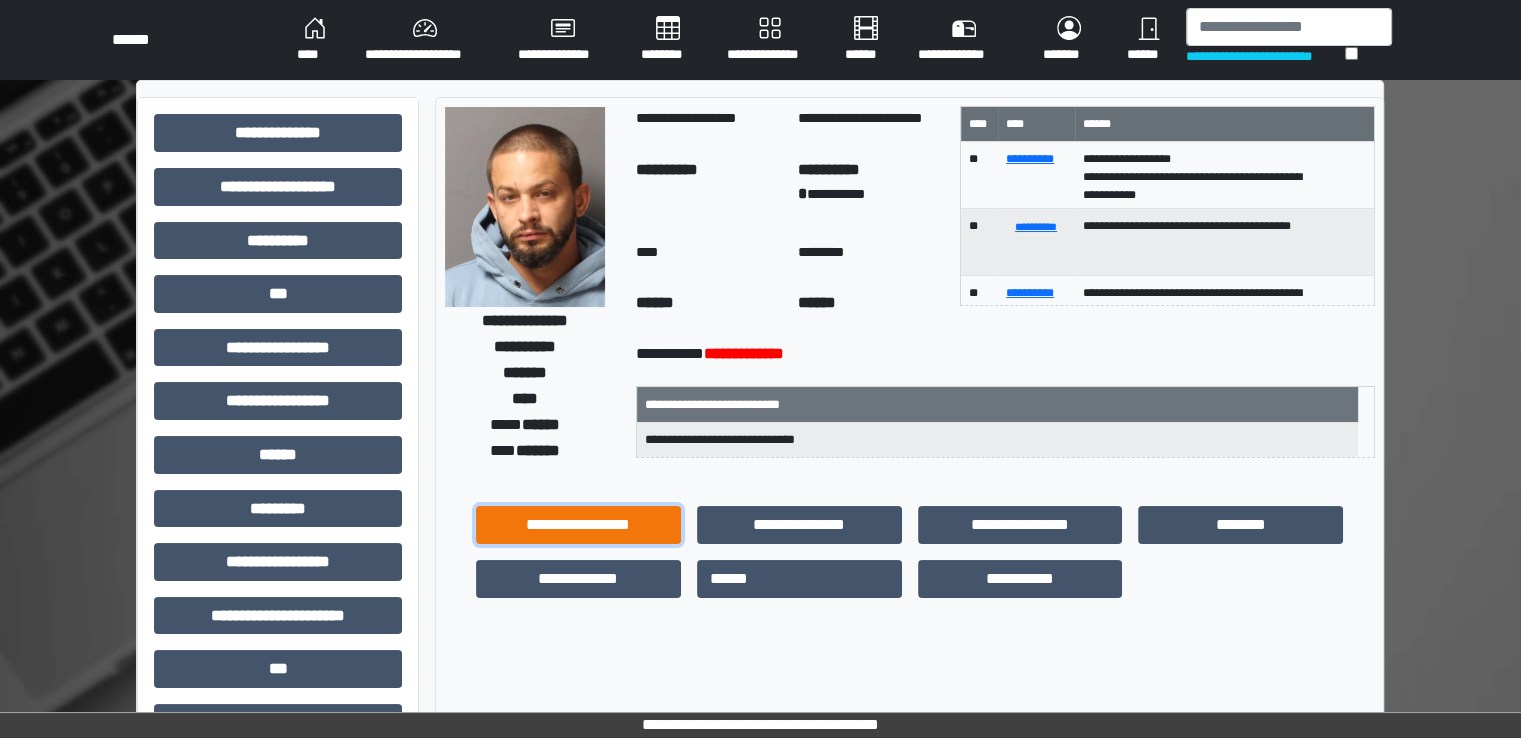 click on "**********" at bounding box center (578, 525) 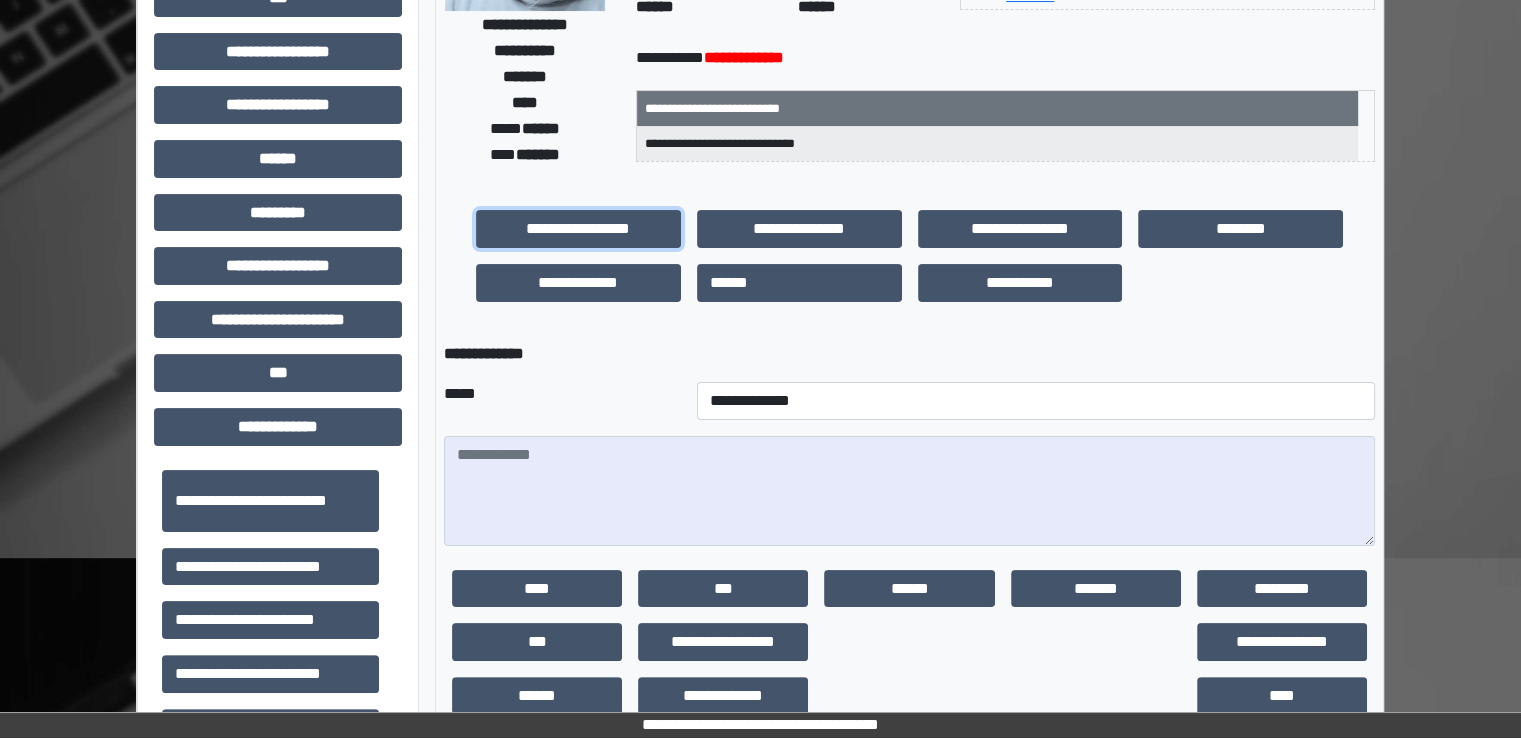 scroll, scrollTop: 300, scrollLeft: 0, axis: vertical 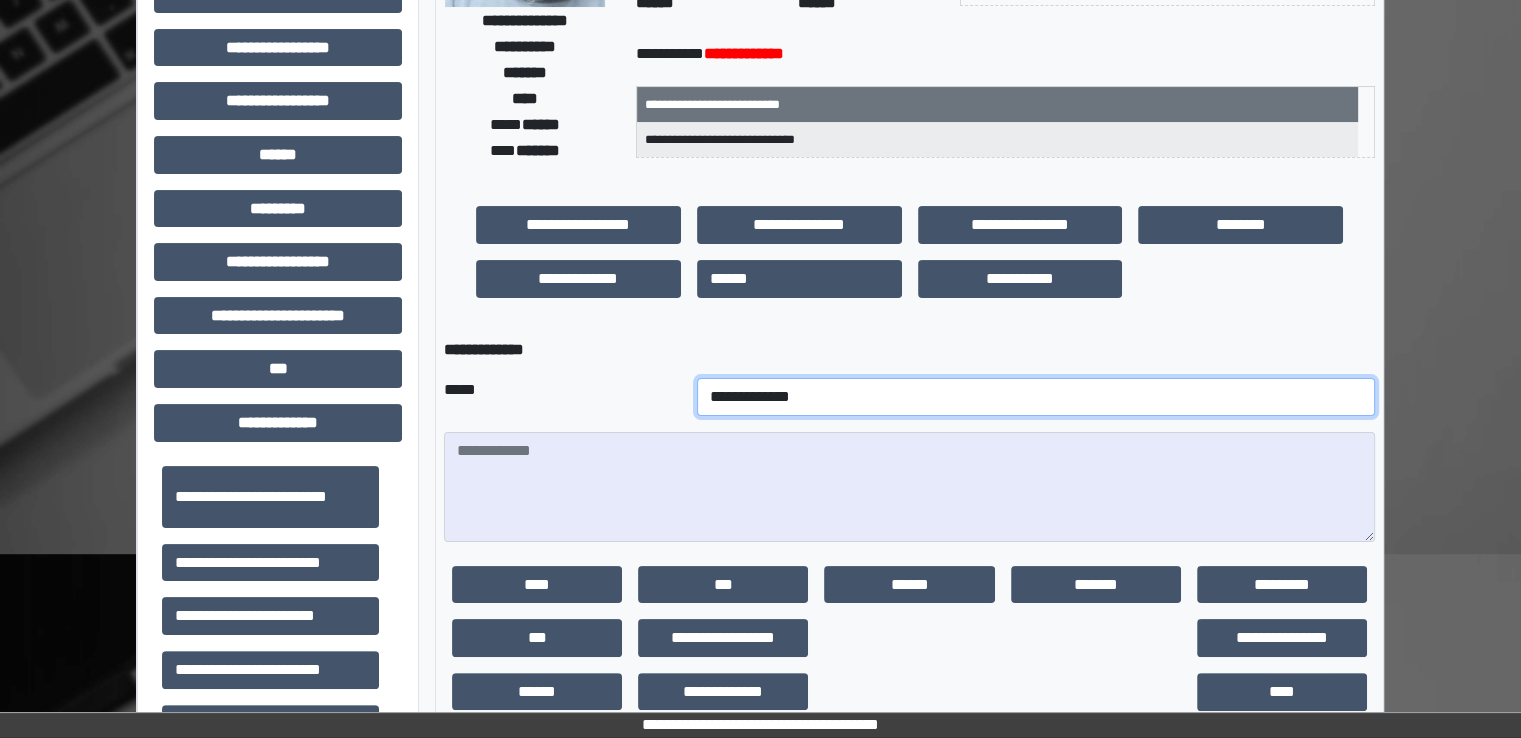click on "**********" at bounding box center [1036, 397] 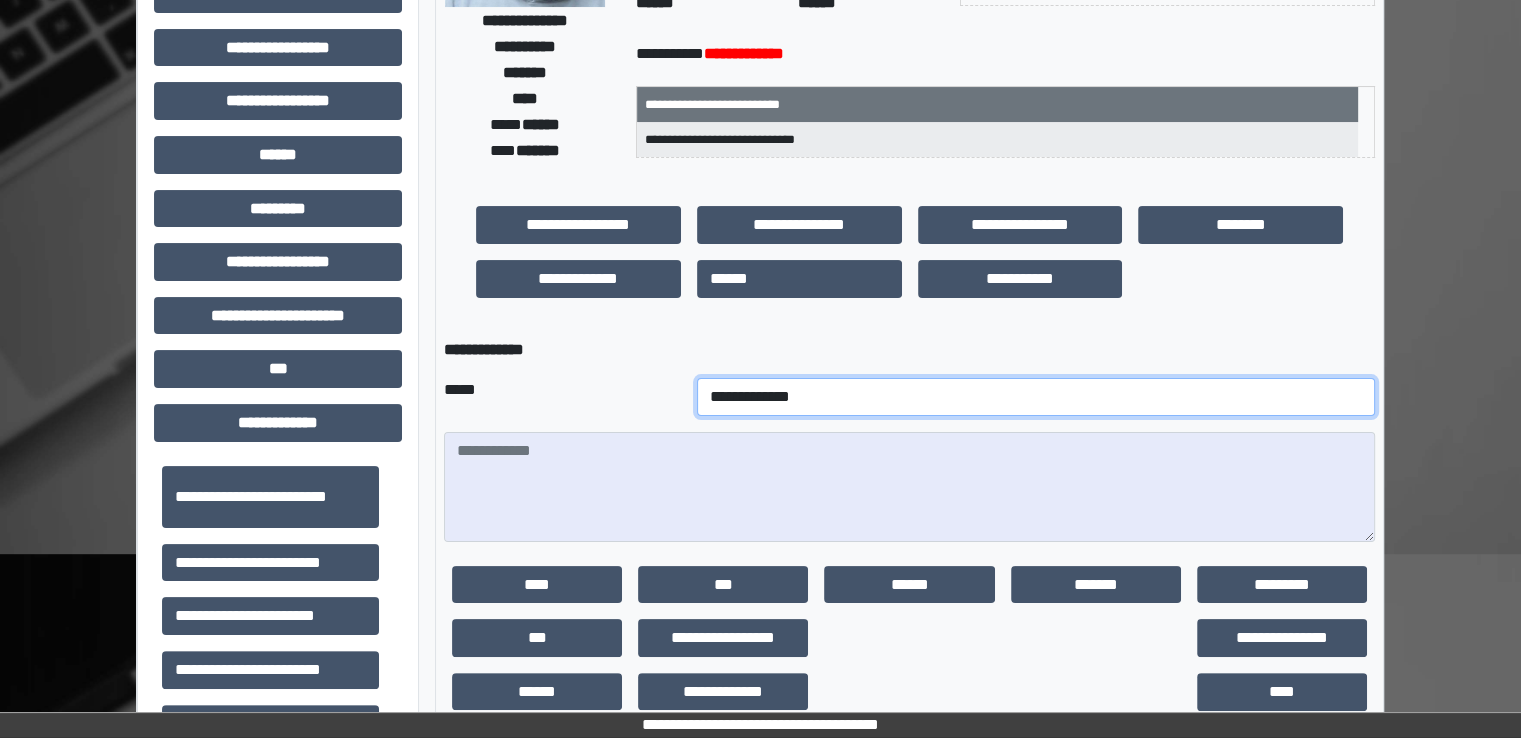 select on "**" 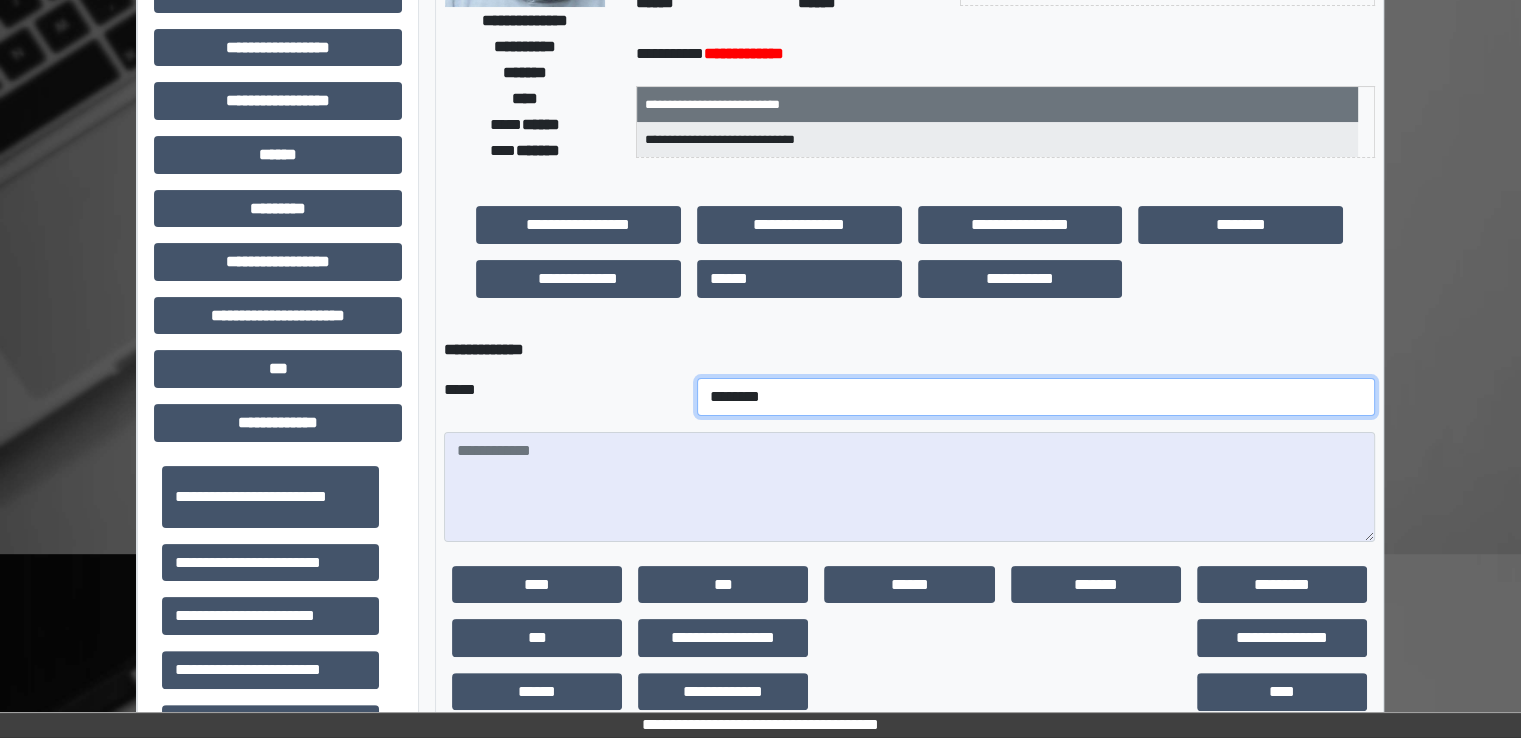 click on "**********" at bounding box center [1036, 397] 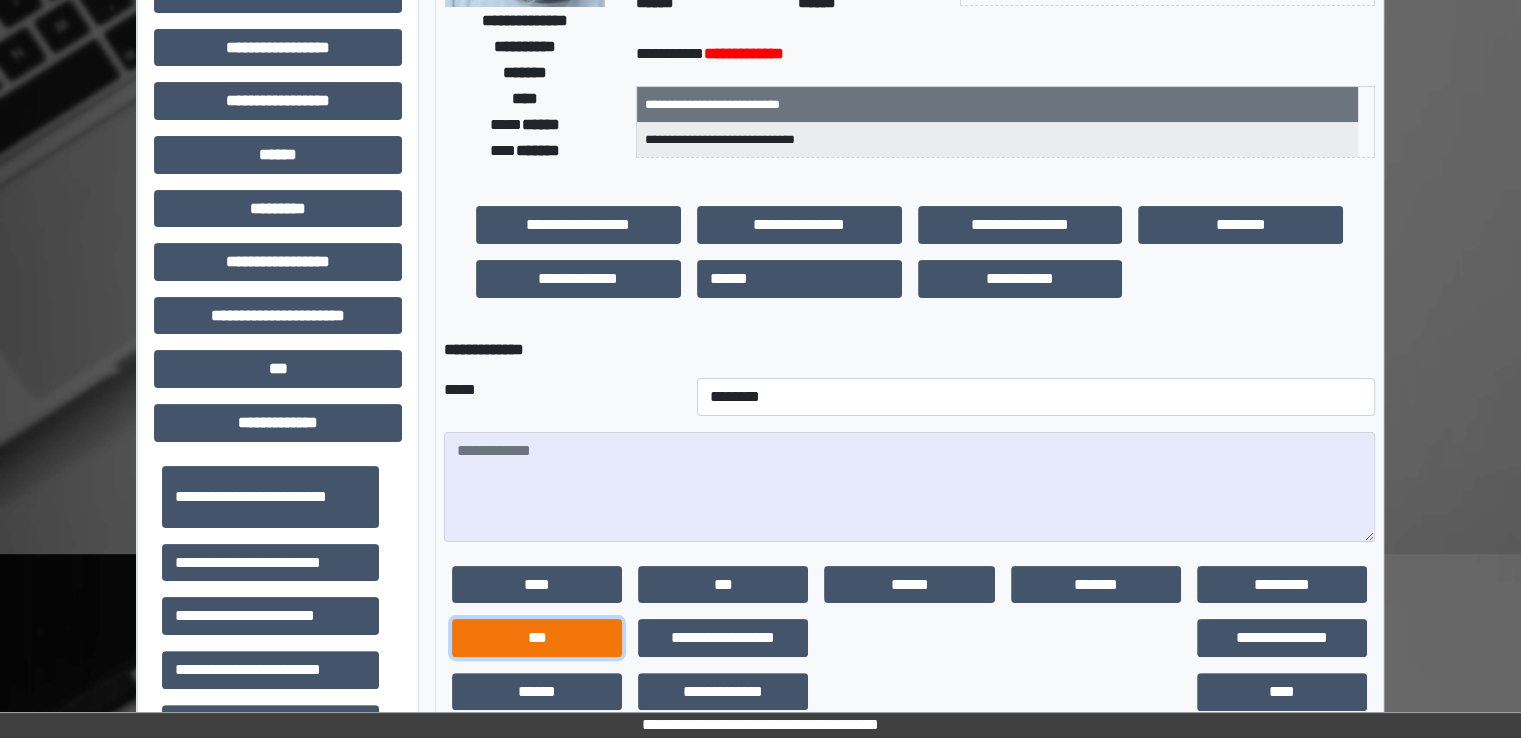 click on "***" at bounding box center (537, 638) 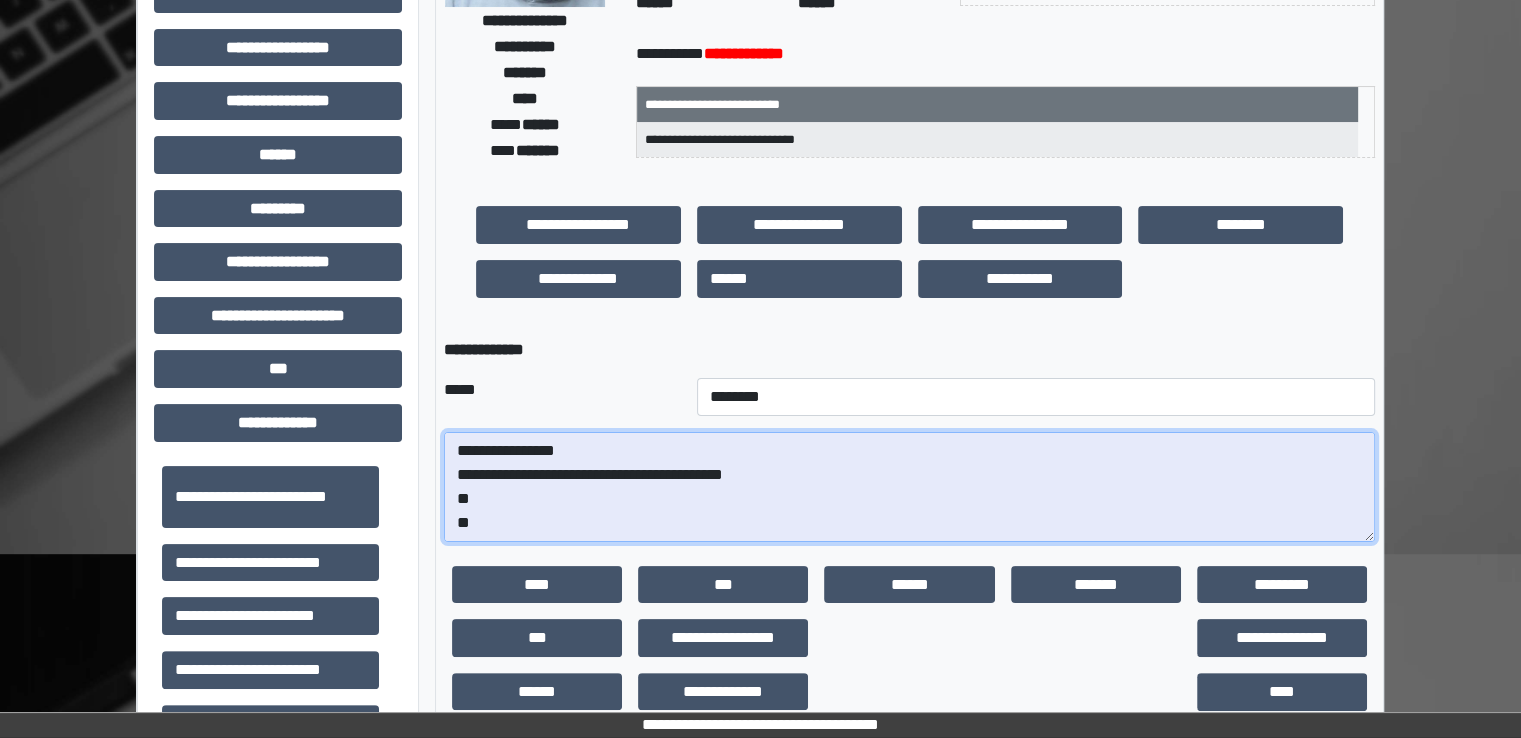 click on "**********" at bounding box center (909, 487) 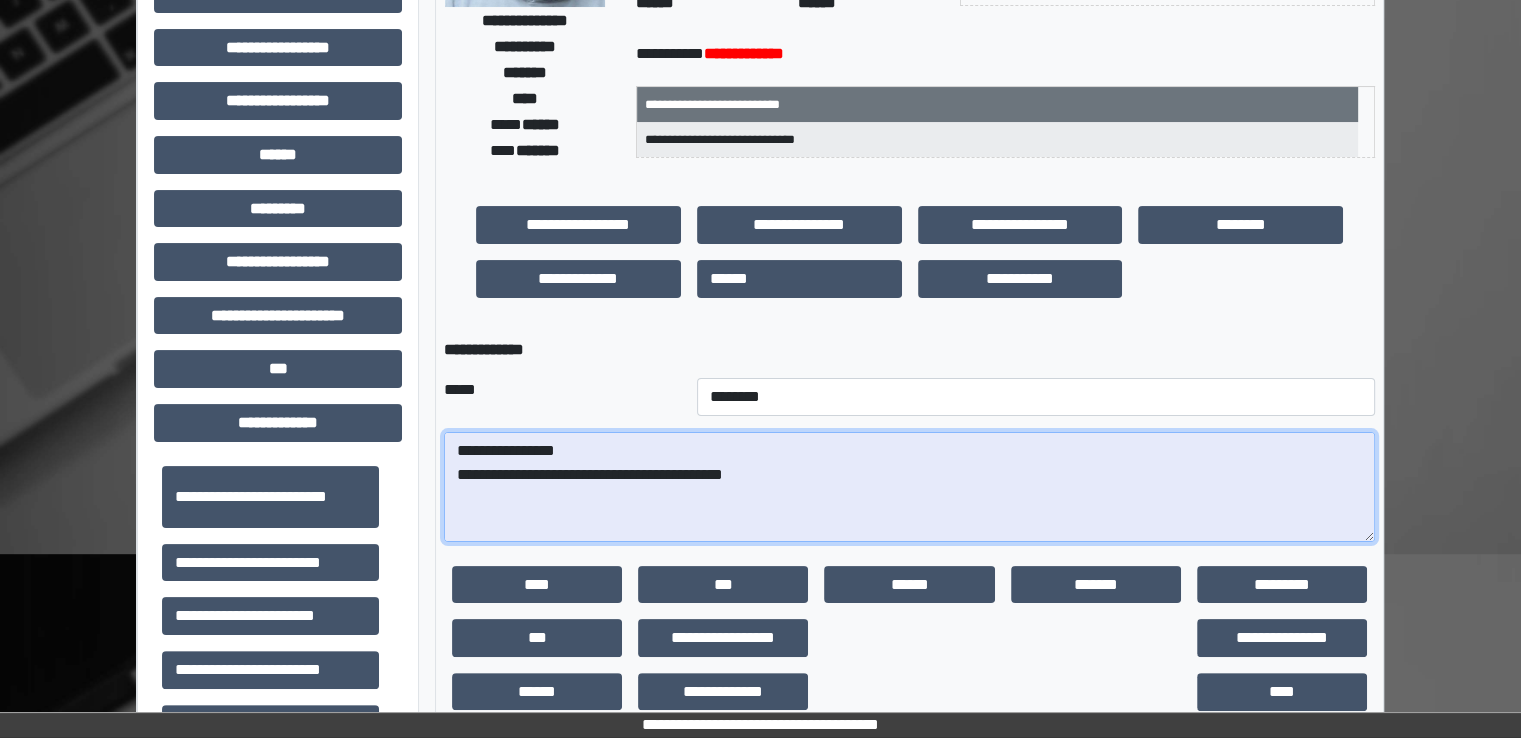 paste on "**********" 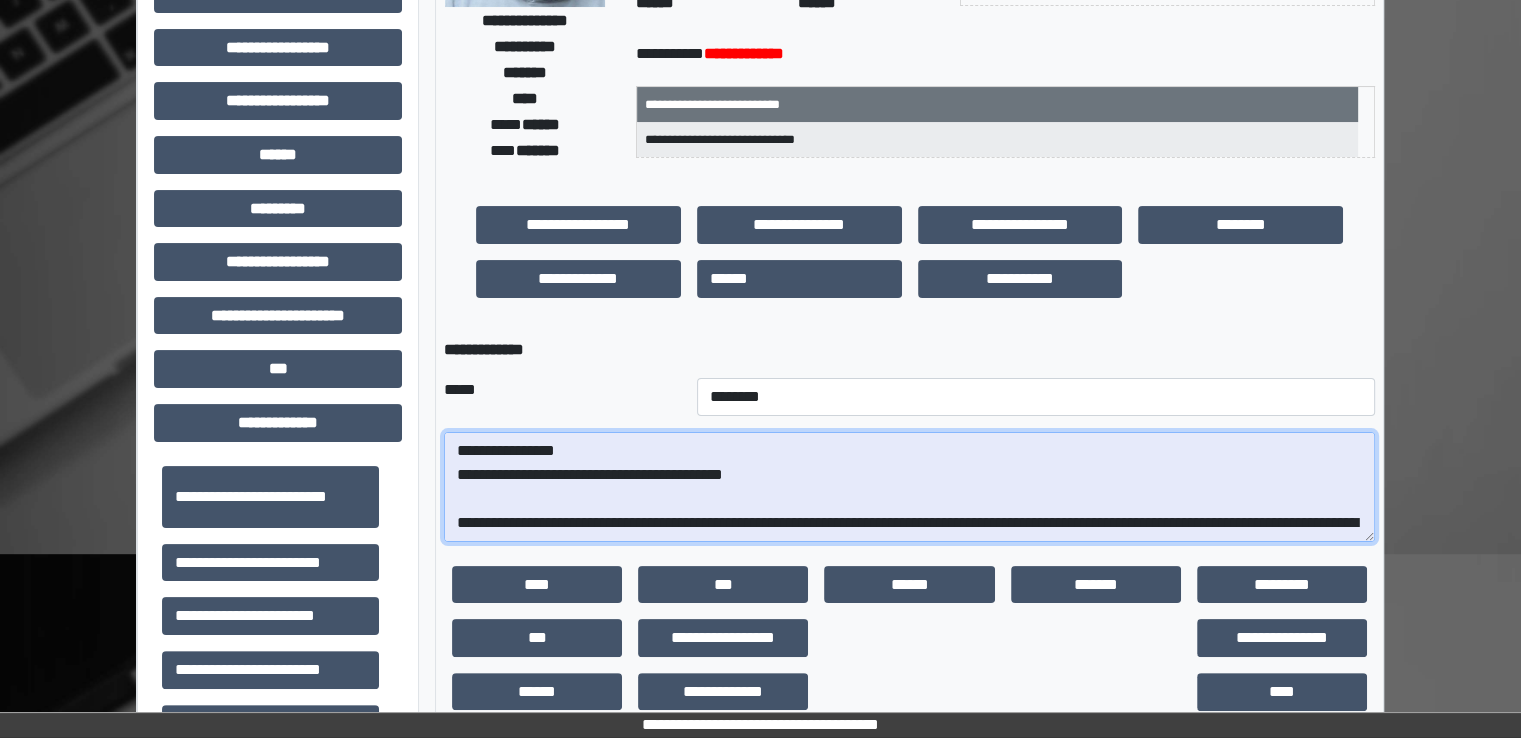 scroll, scrollTop: 376, scrollLeft: 0, axis: vertical 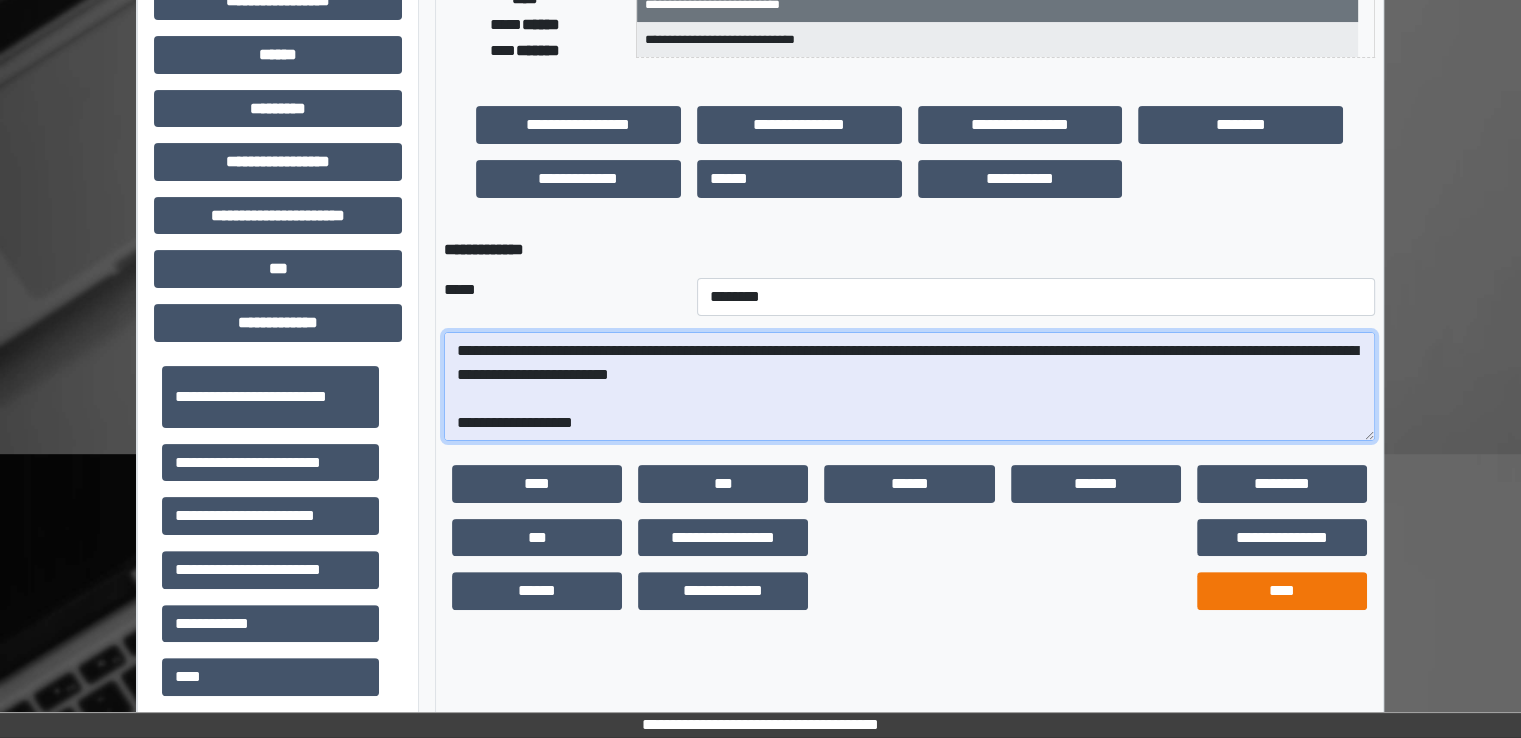 type on "**********" 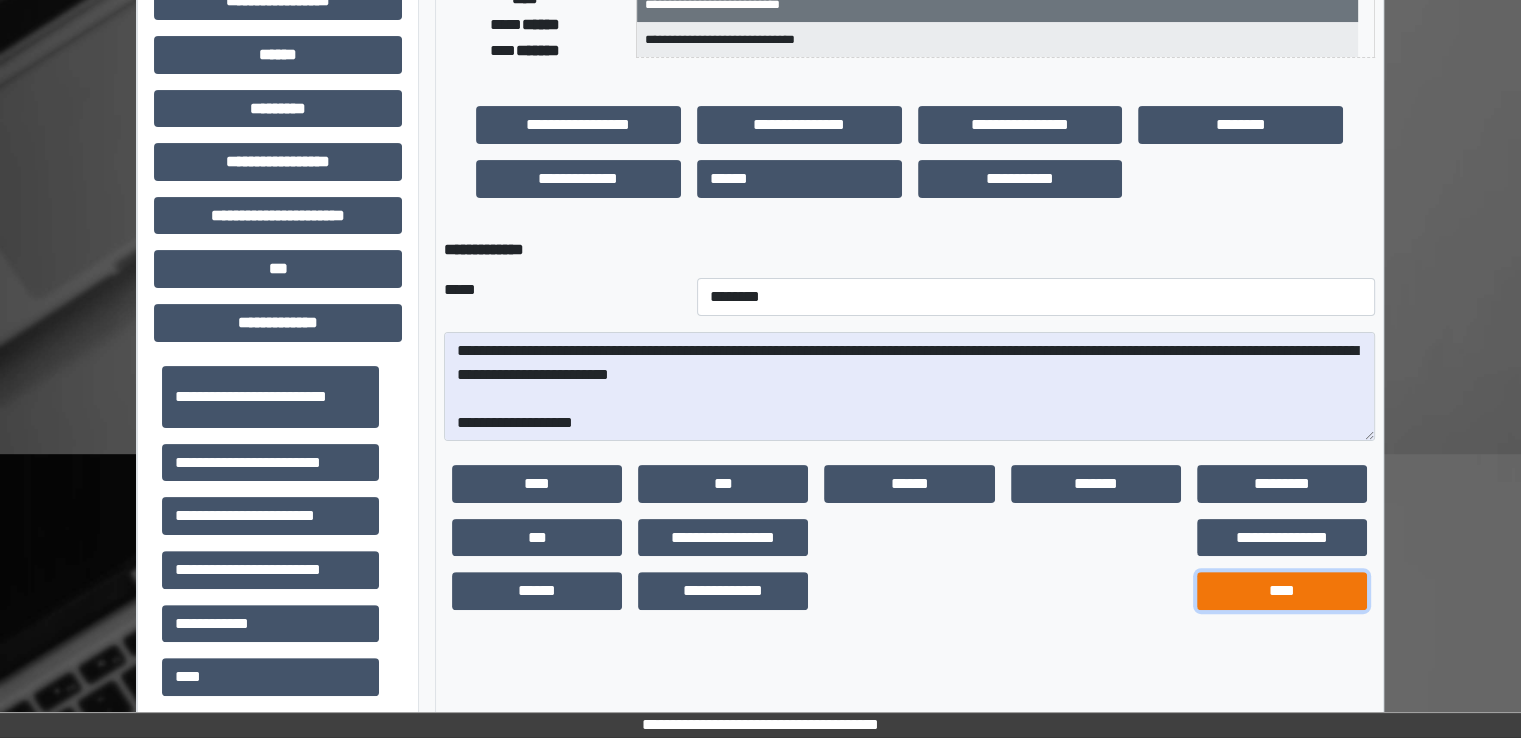 click on "****" at bounding box center [1282, 591] 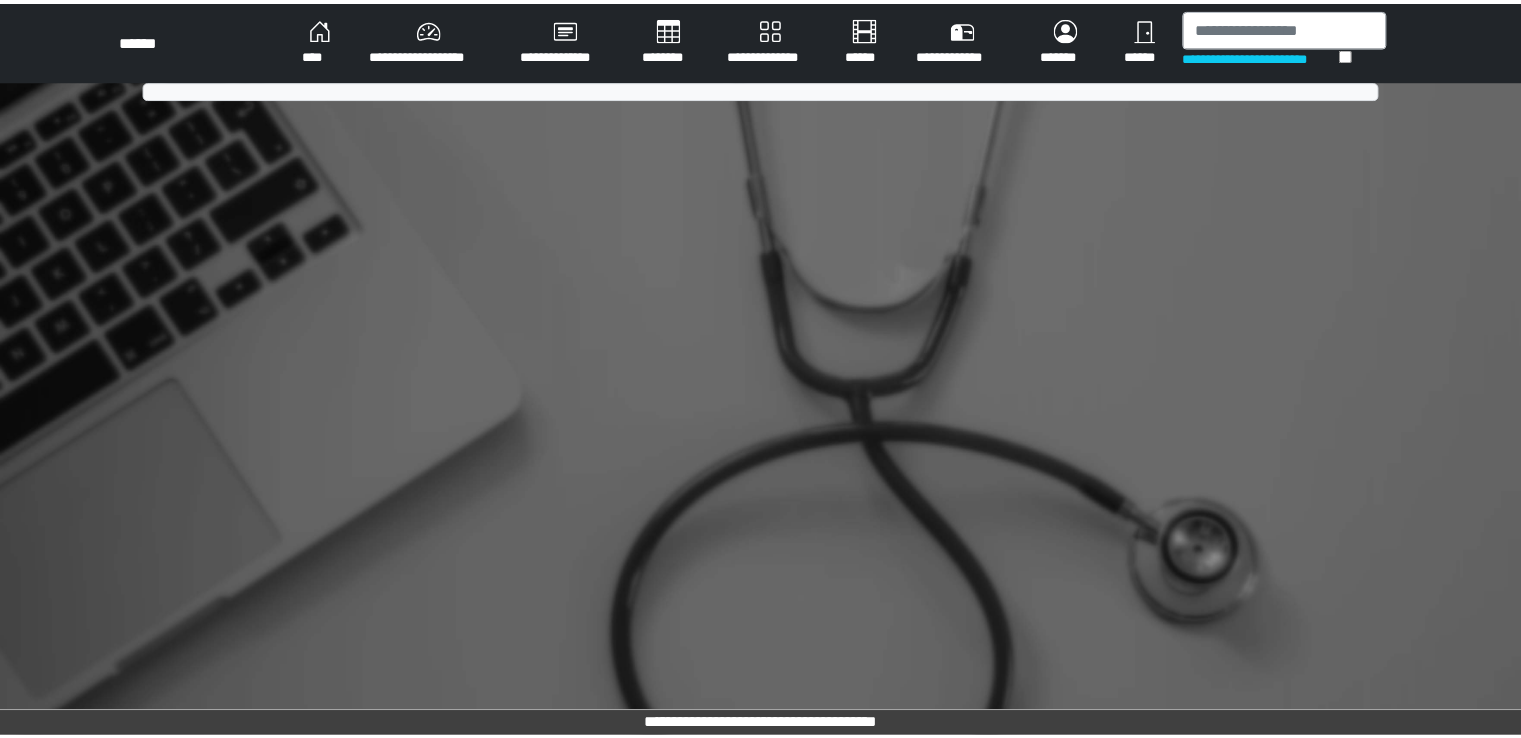 scroll, scrollTop: 0, scrollLeft: 0, axis: both 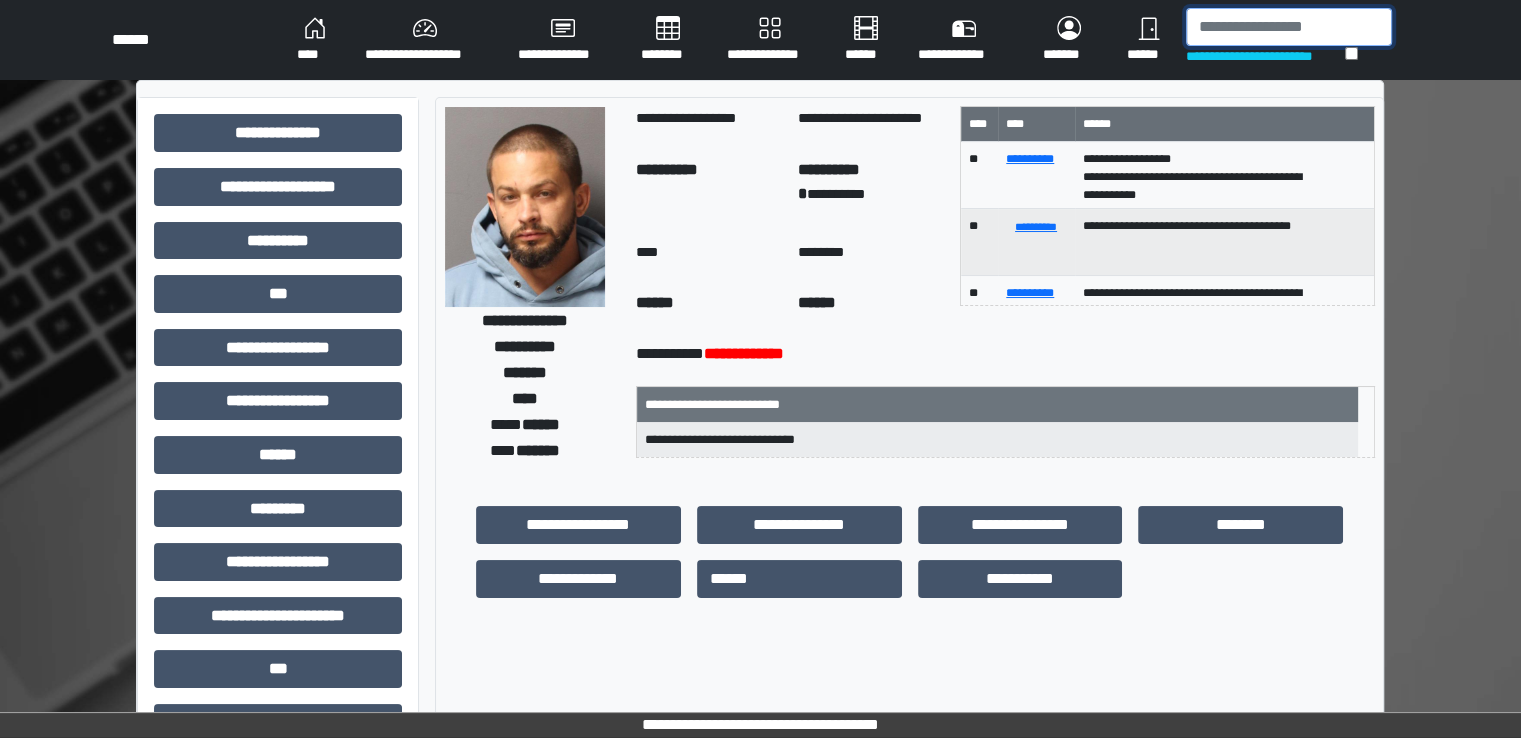 click at bounding box center (1289, 27) 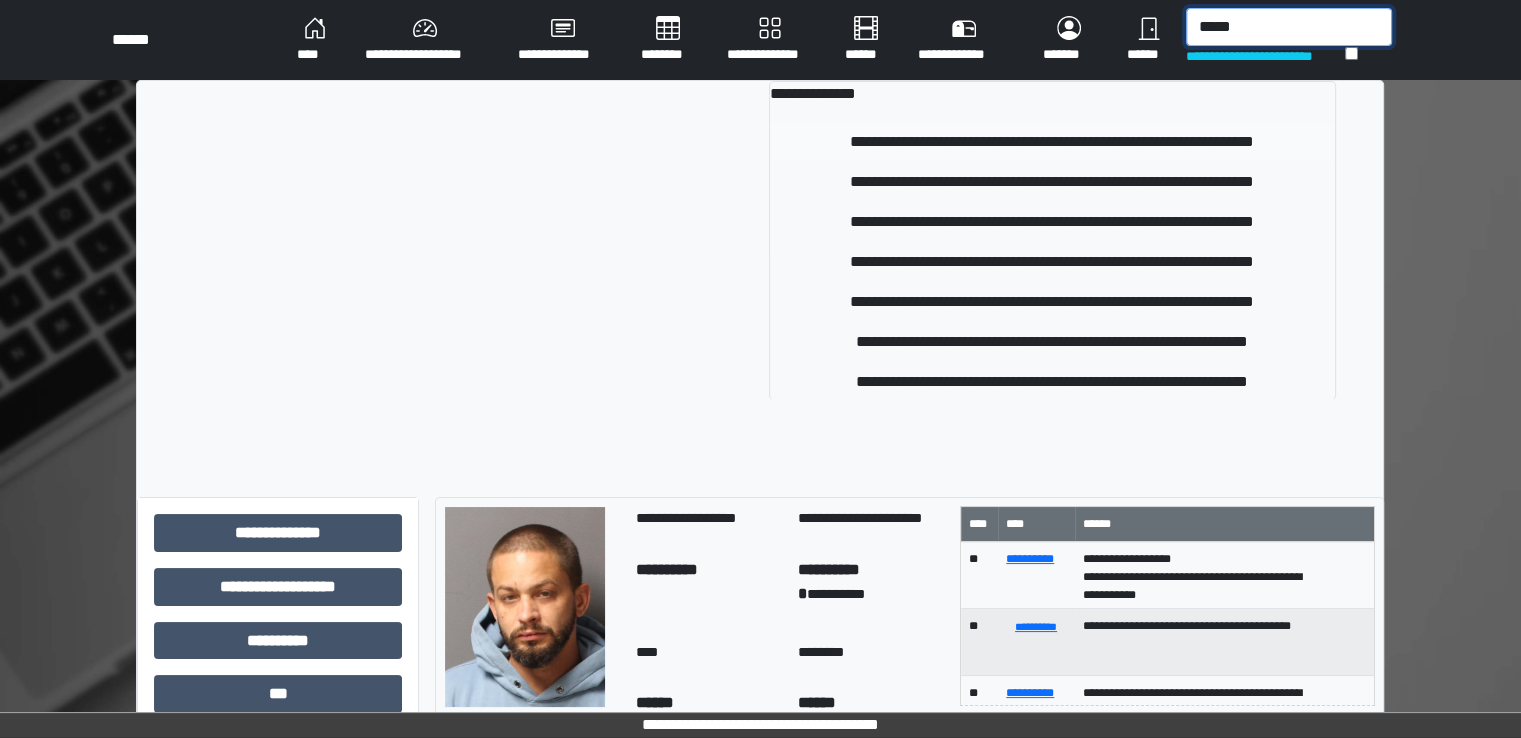 type on "*****" 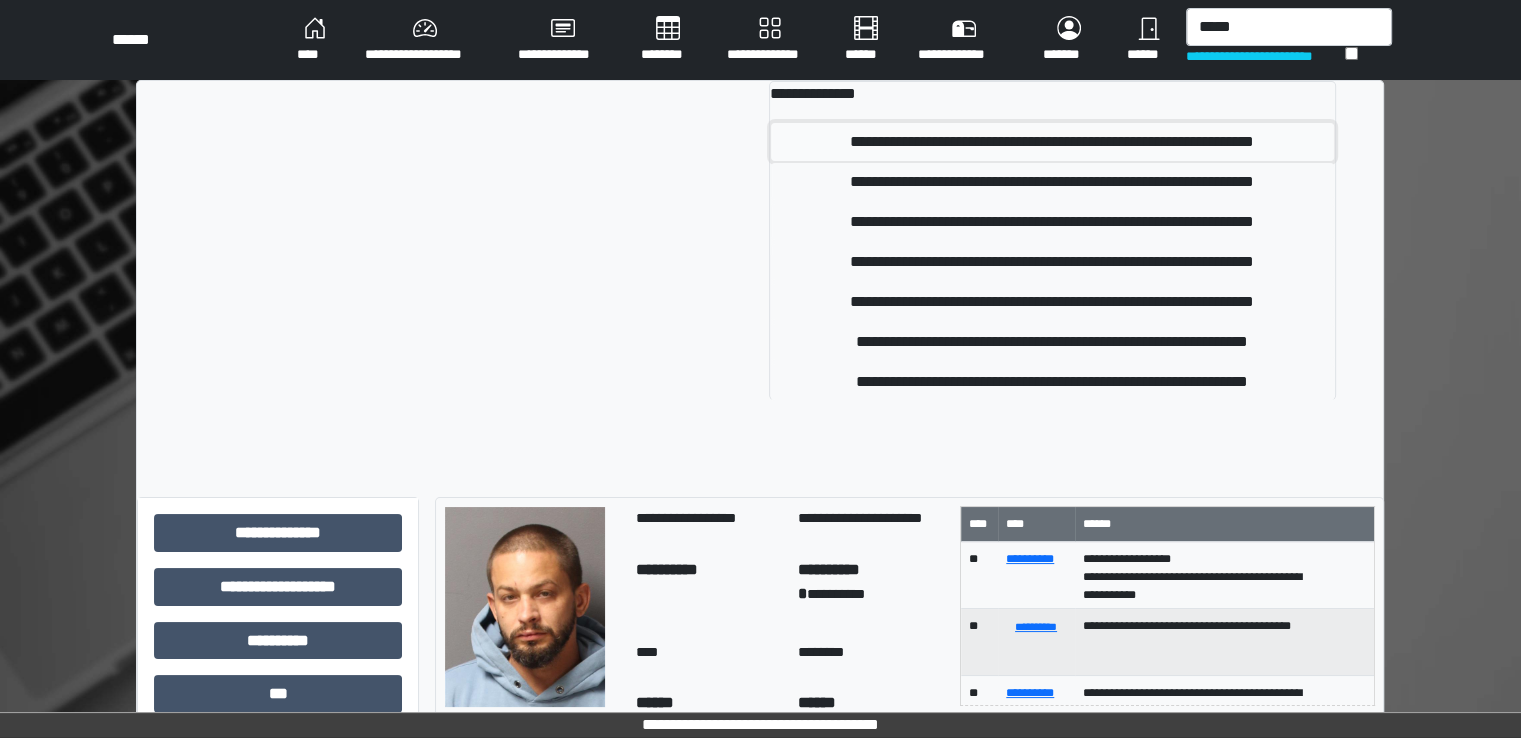 click on "**********" at bounding box center [1052, 142] 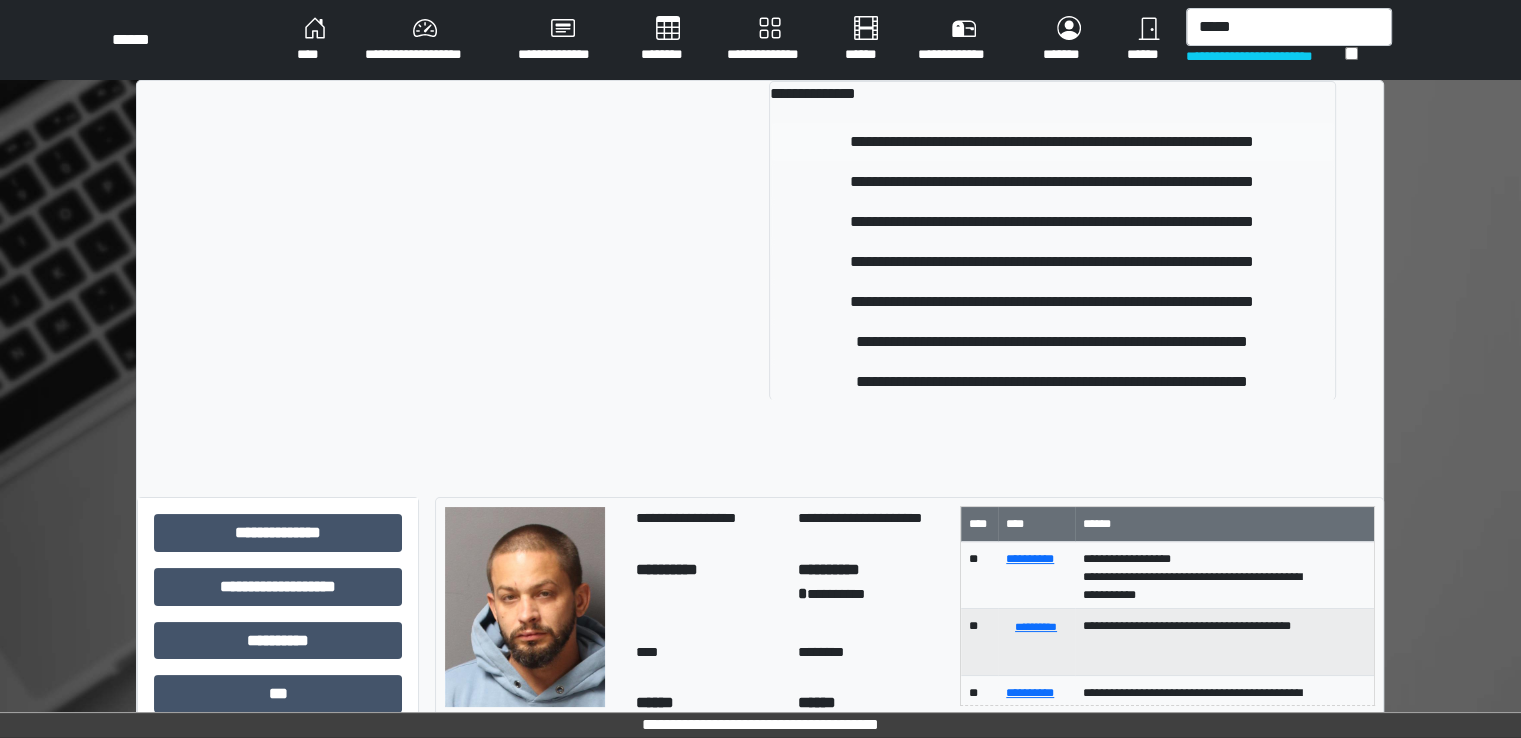 type 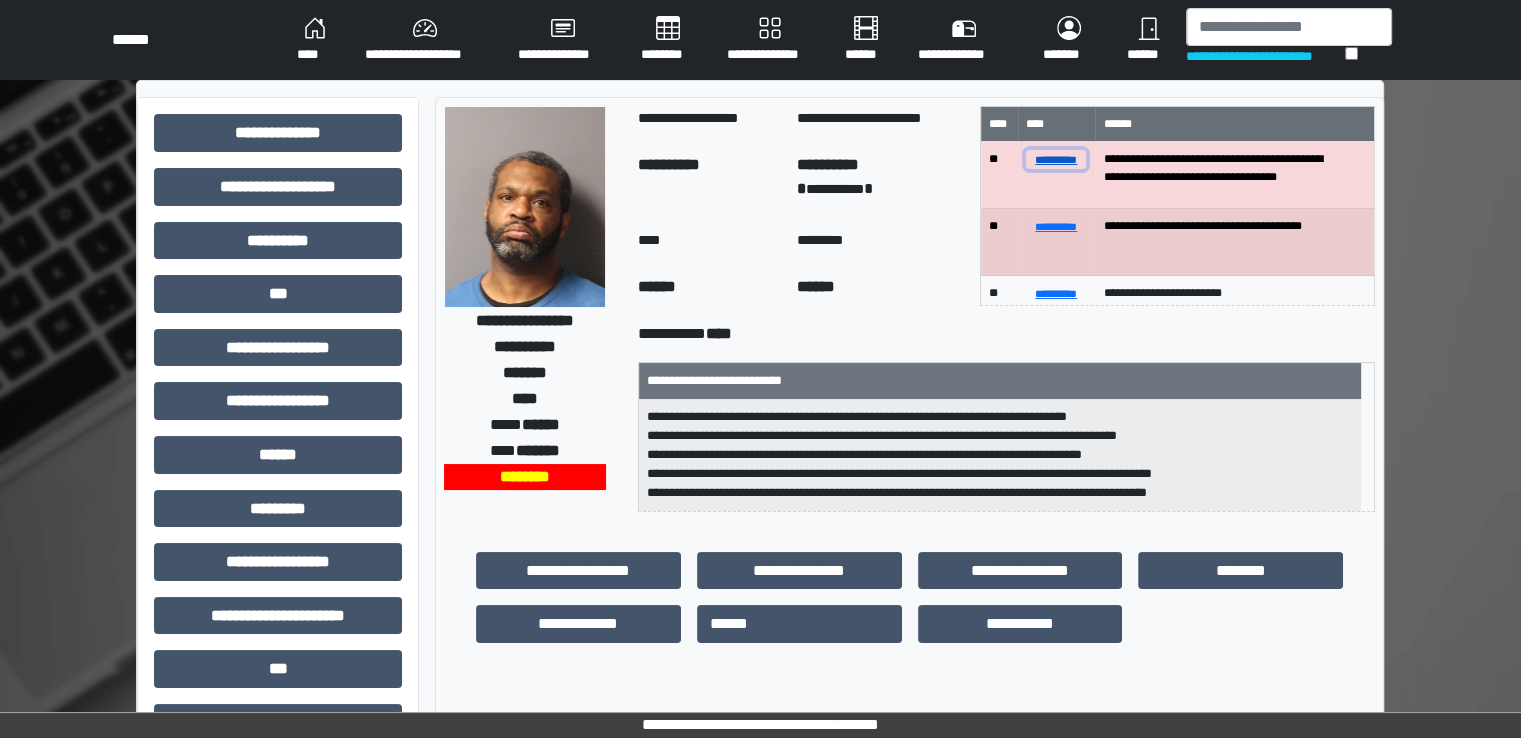 click on "**********" at bounding box center [1056, 159] 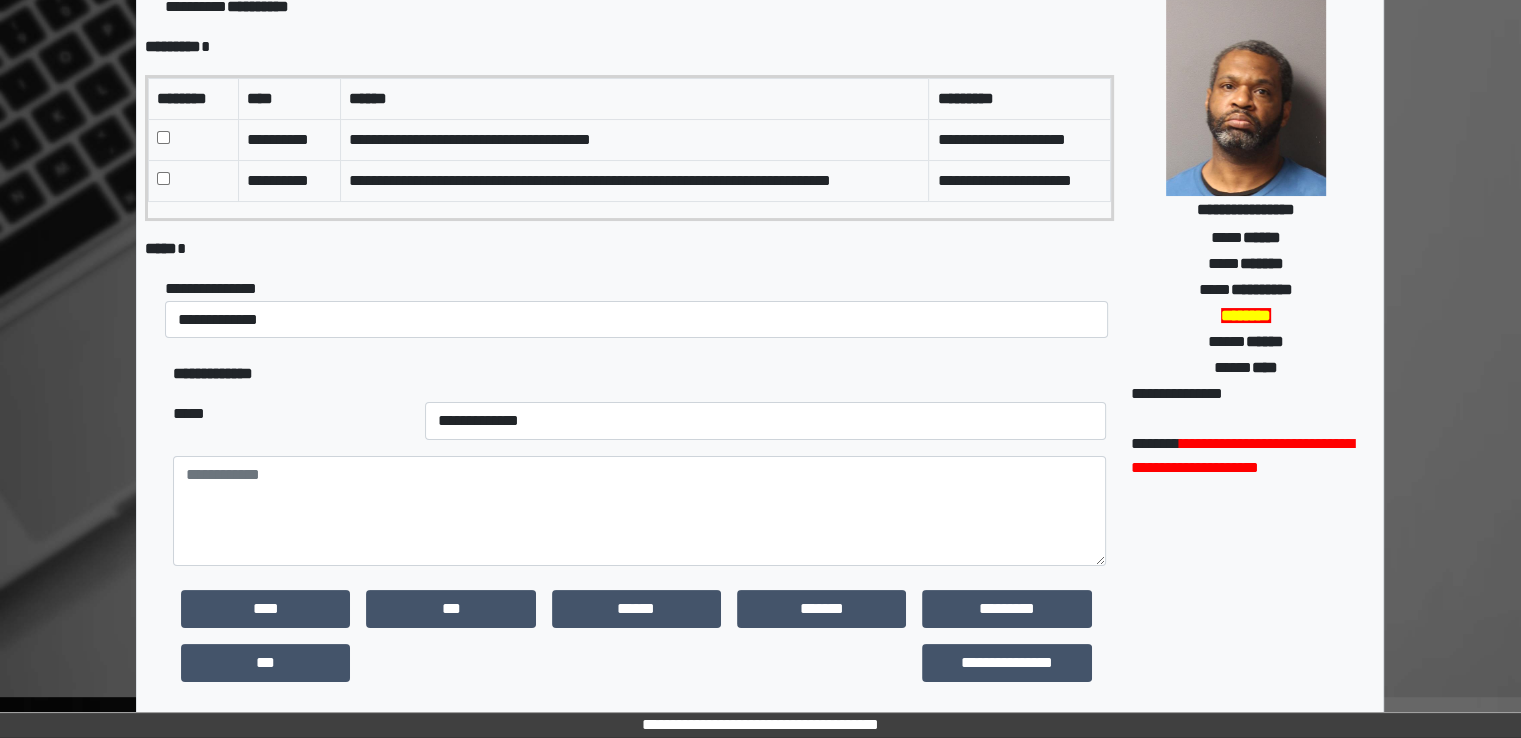scroll, scrollTop: 200, scrollLeft: 0, axis: vertical 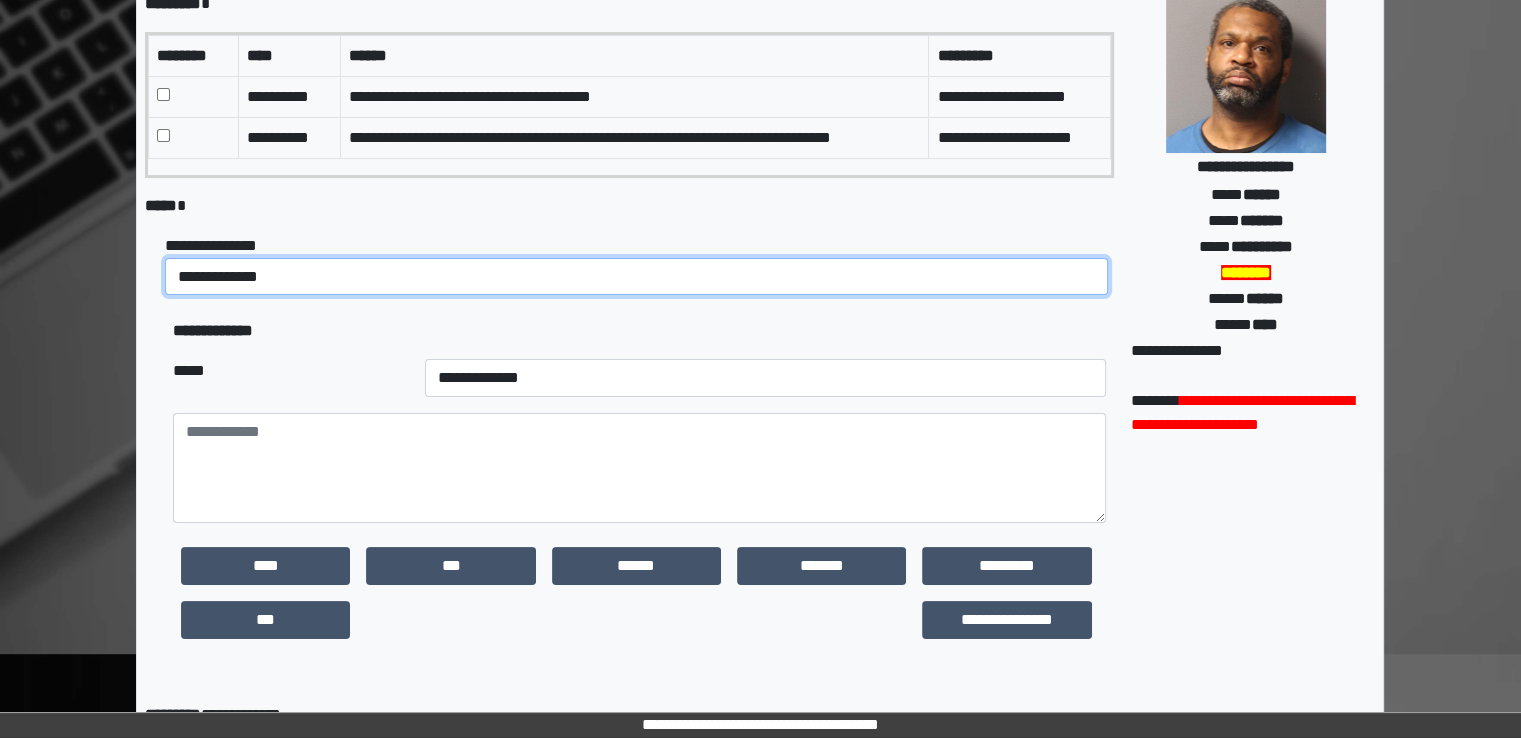 click on "**********" at bounding box center [636, 277] 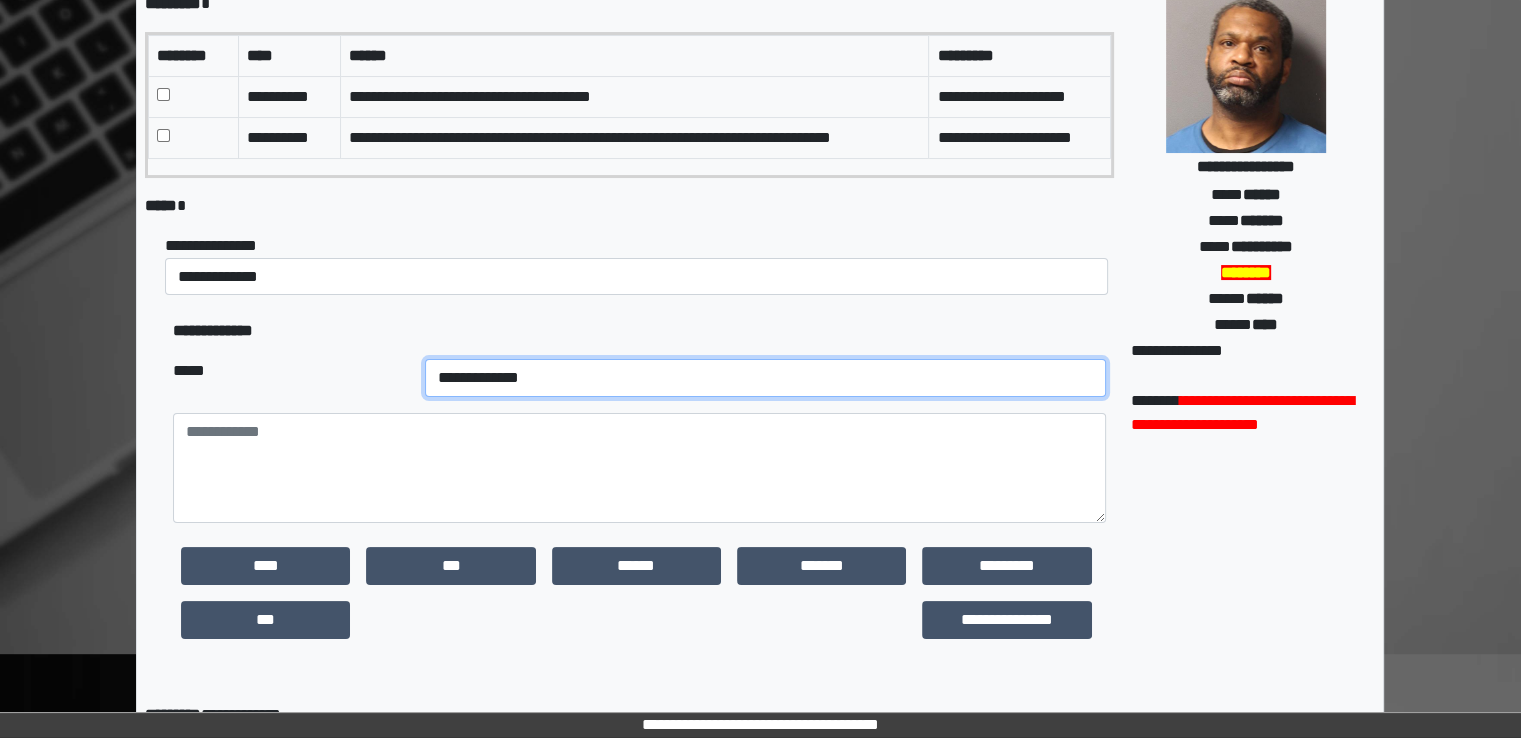 click on "**********" at bounding box center [765, 378] 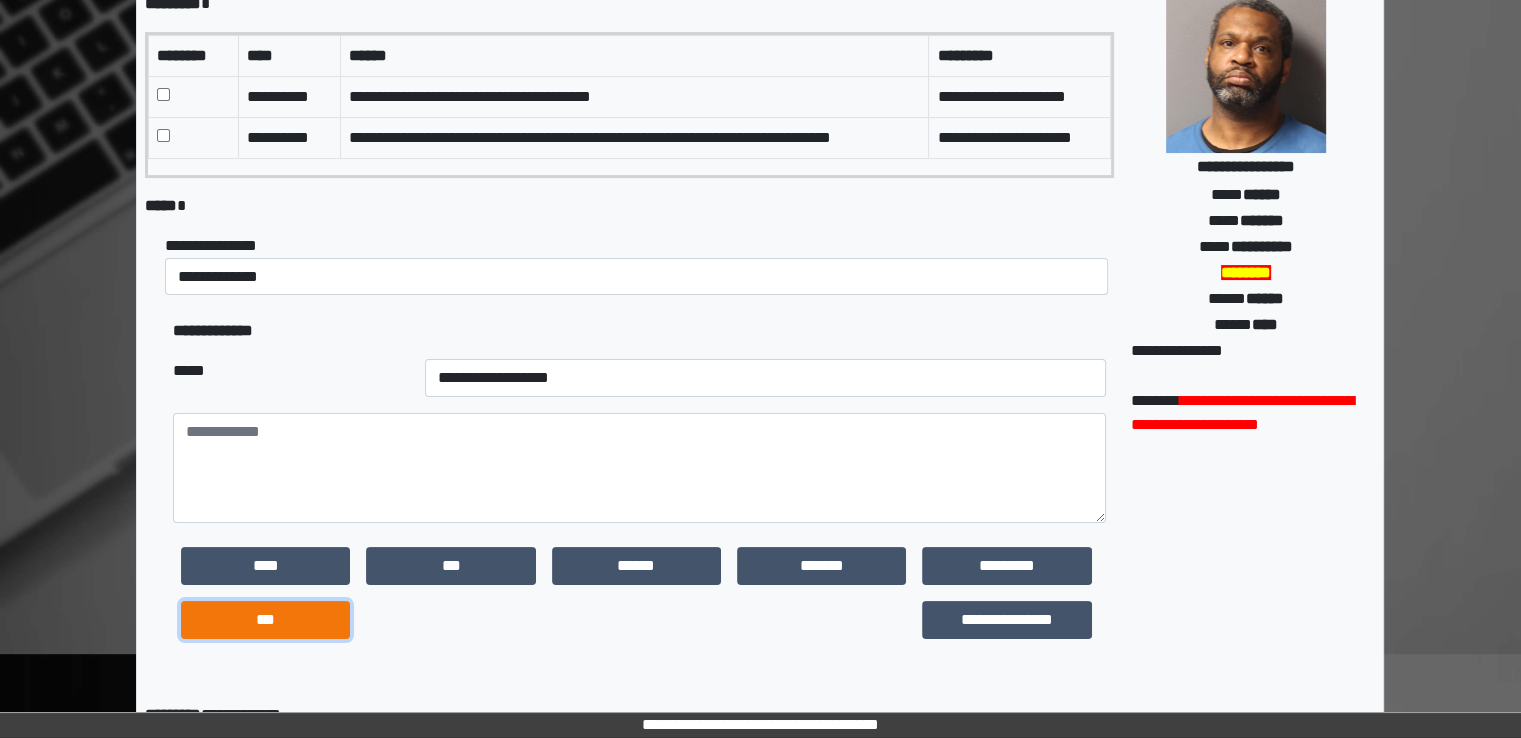 click on "***" at bounding box center (265, 620) 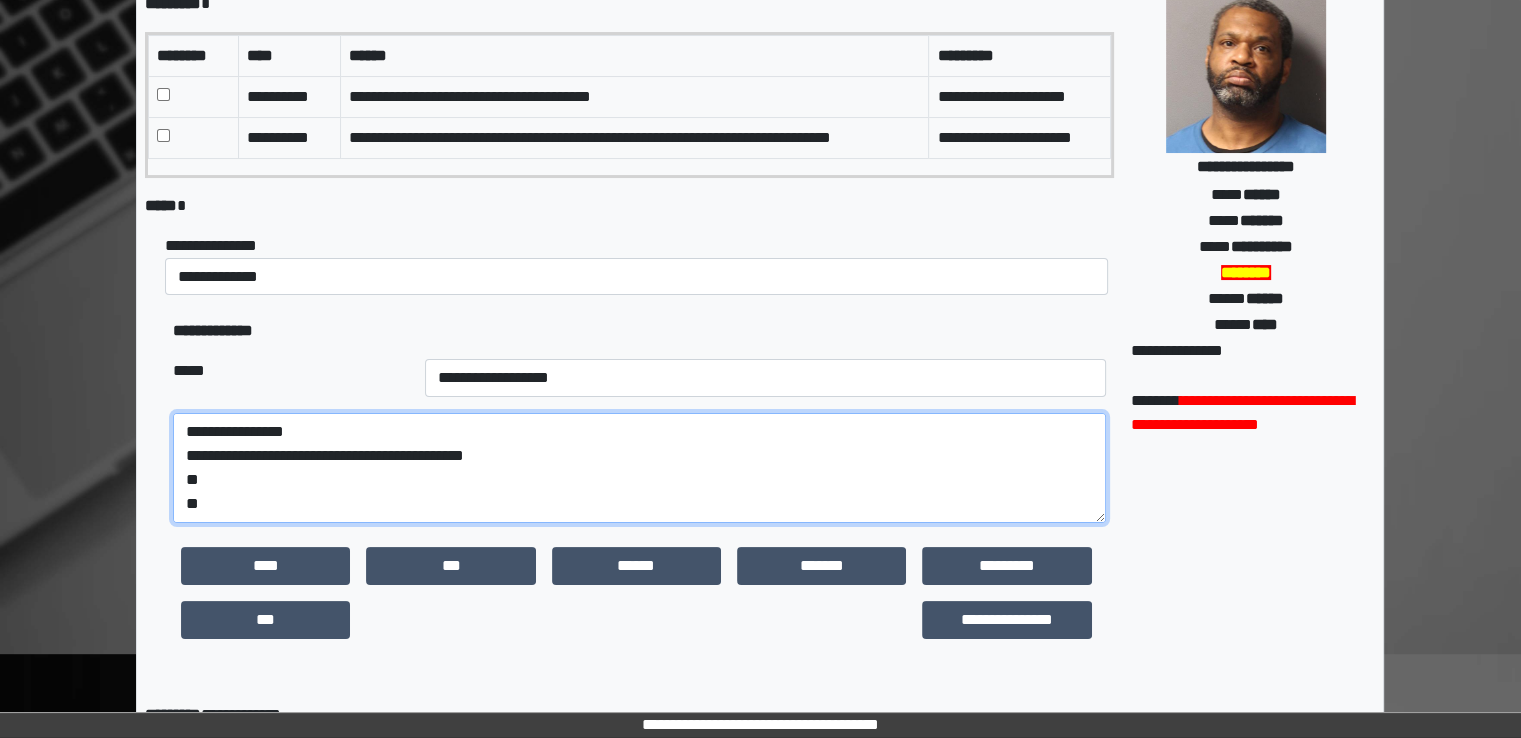 click on "**********" at bounding box center [639, 468] 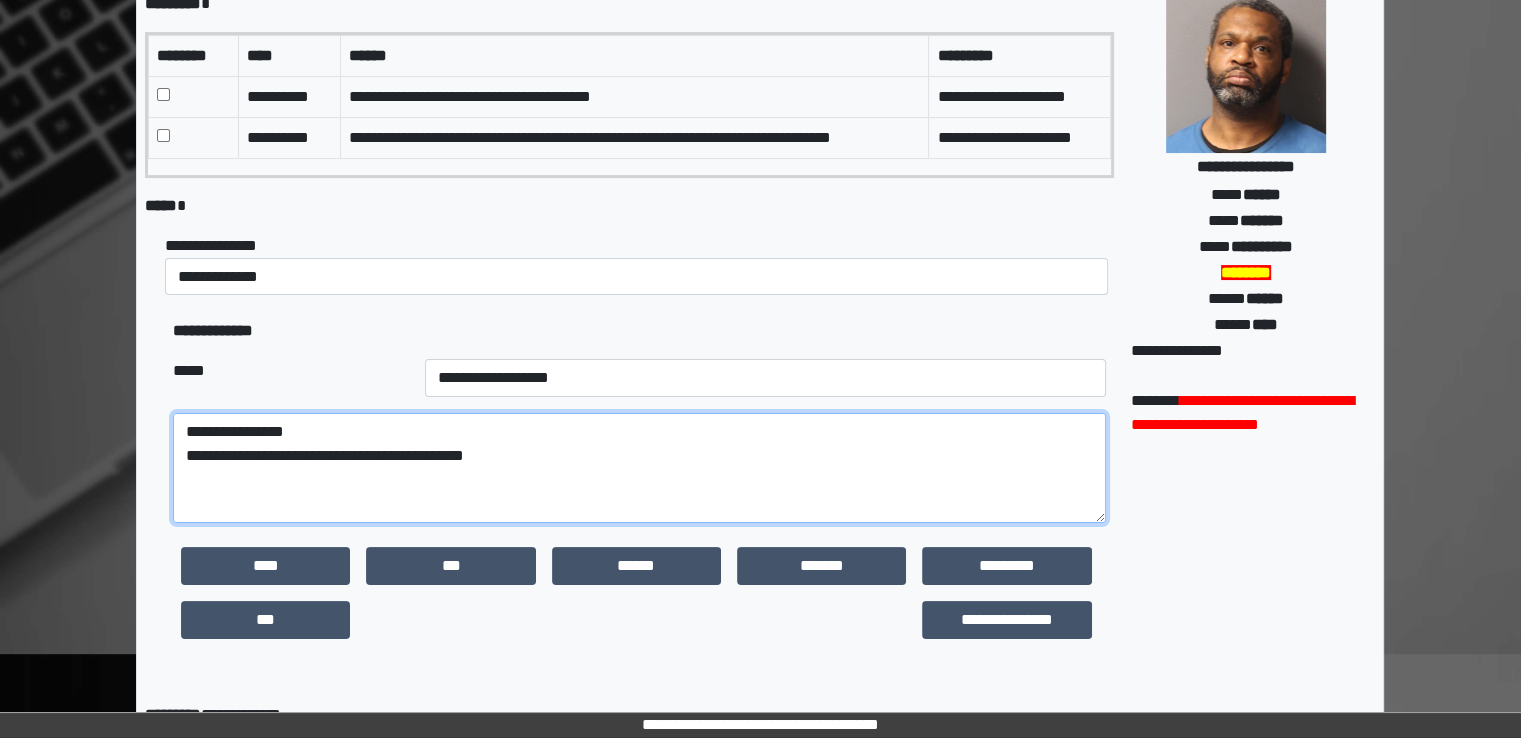 paste on "**********" 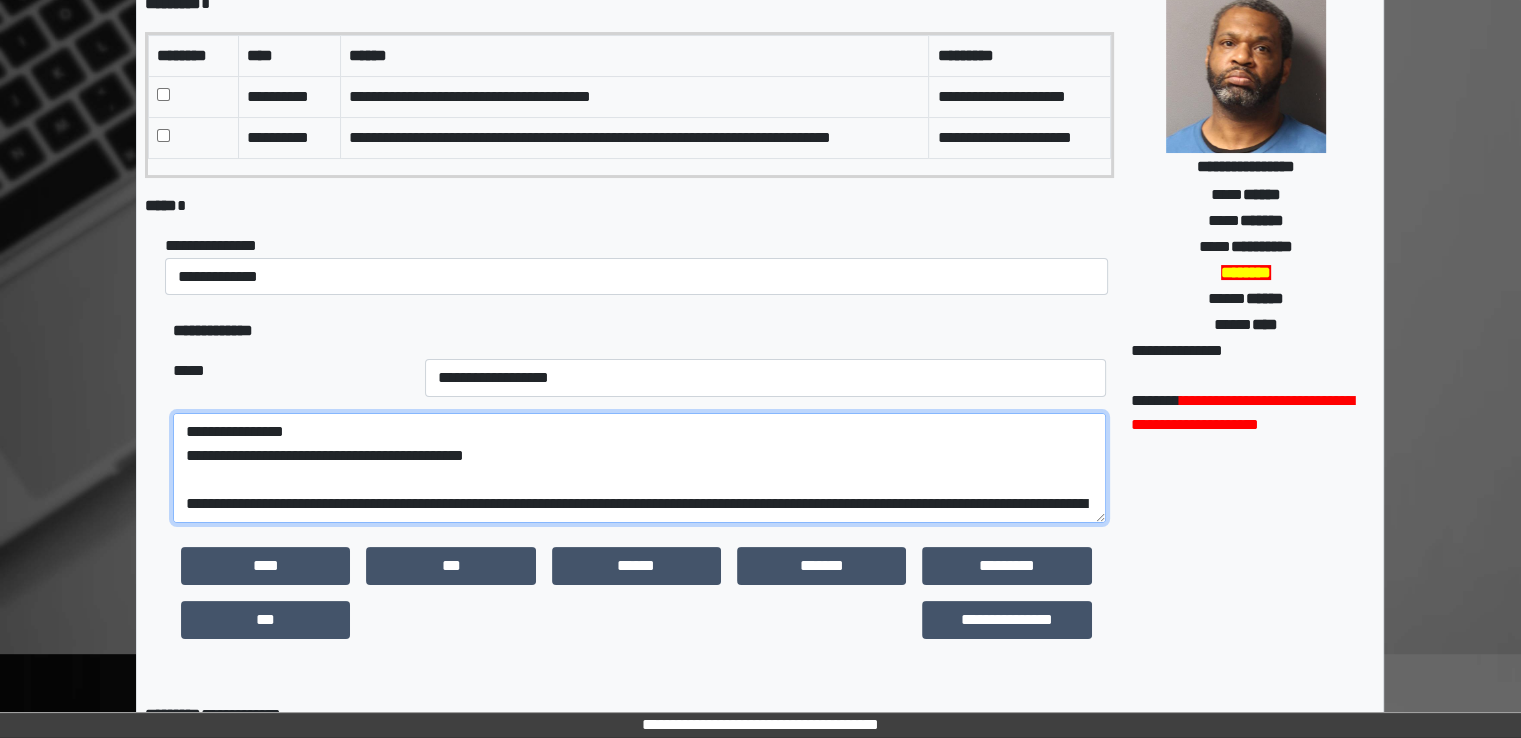 scroll, scrollTop: 328, scrollLeft: 0, axis: vertical 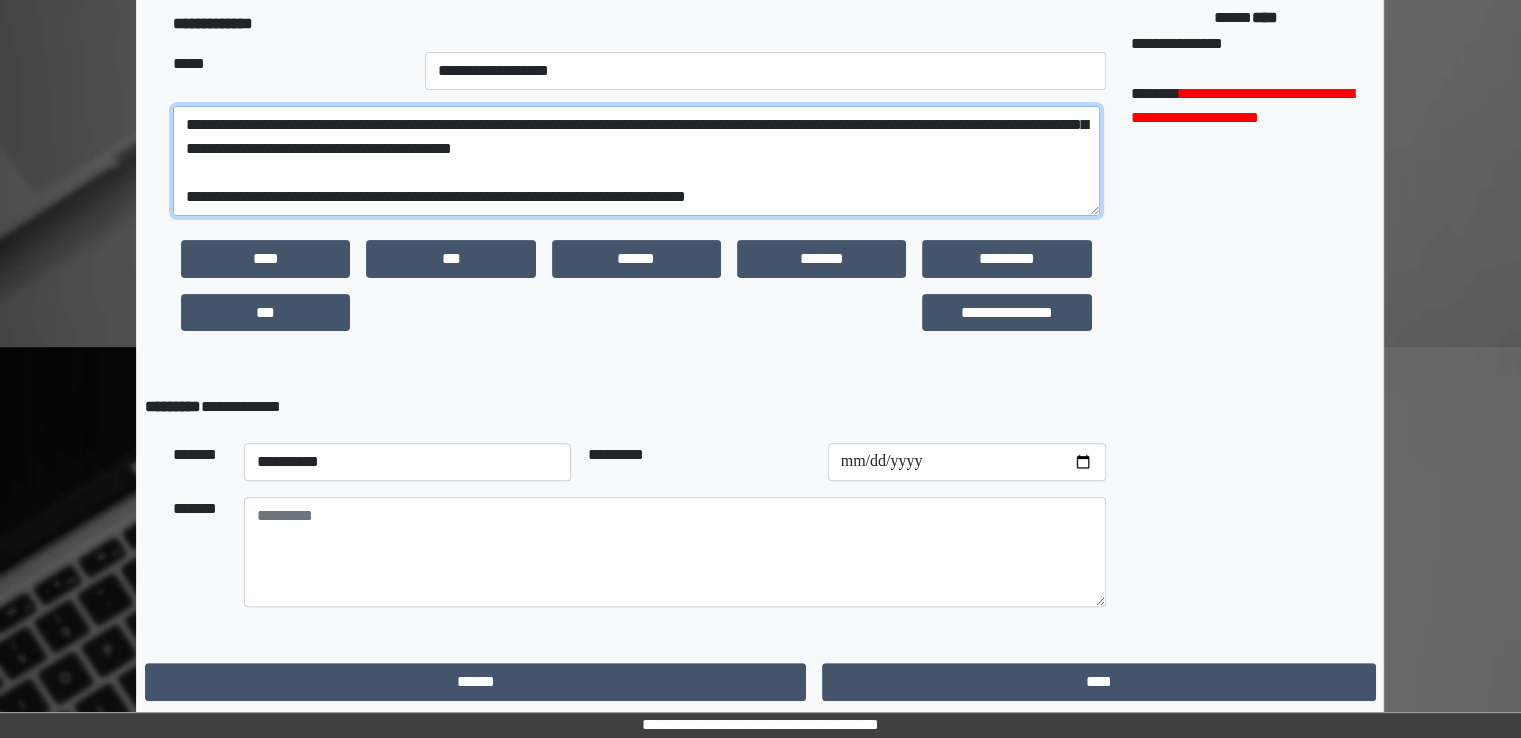 type on "**********" 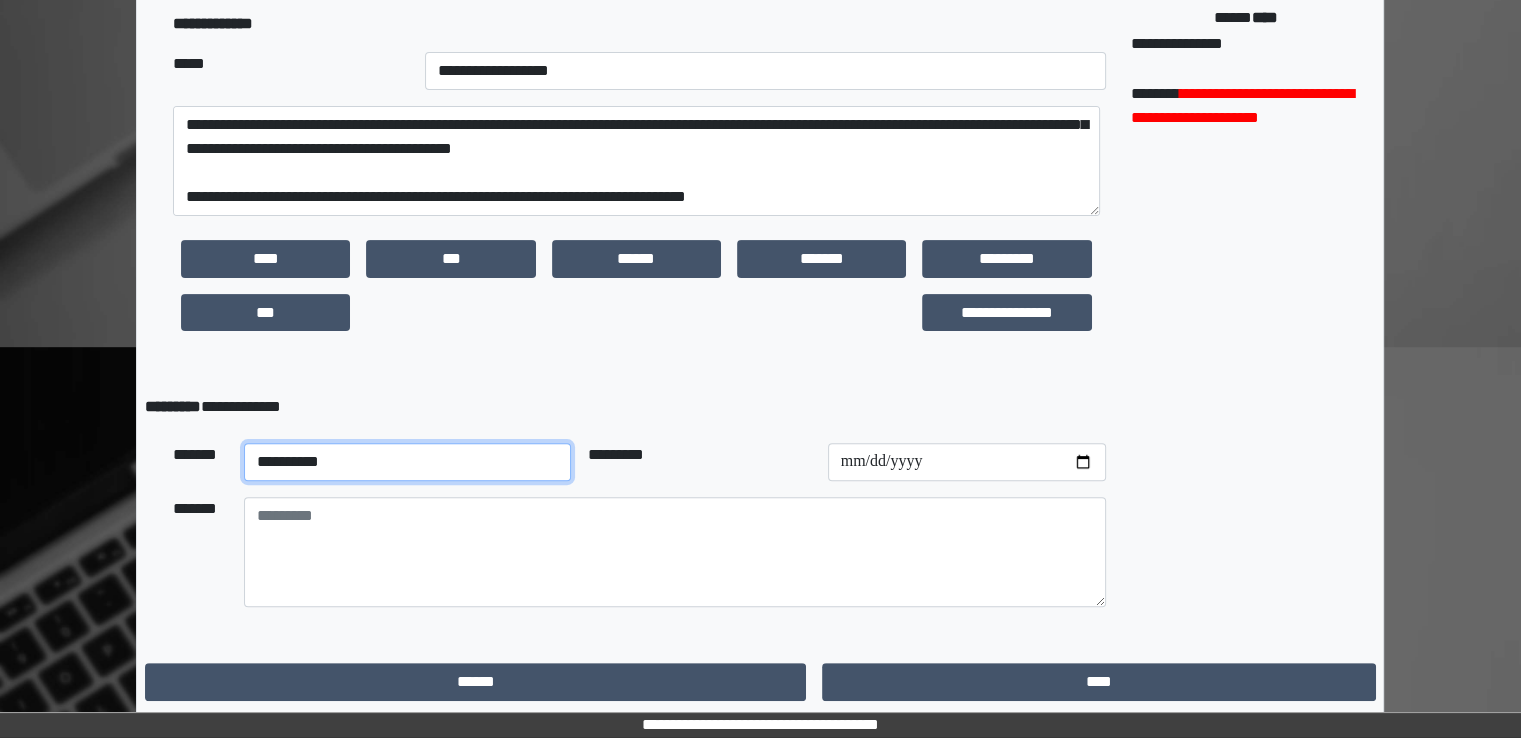 click on "**********" at bounding box center (408, 462) 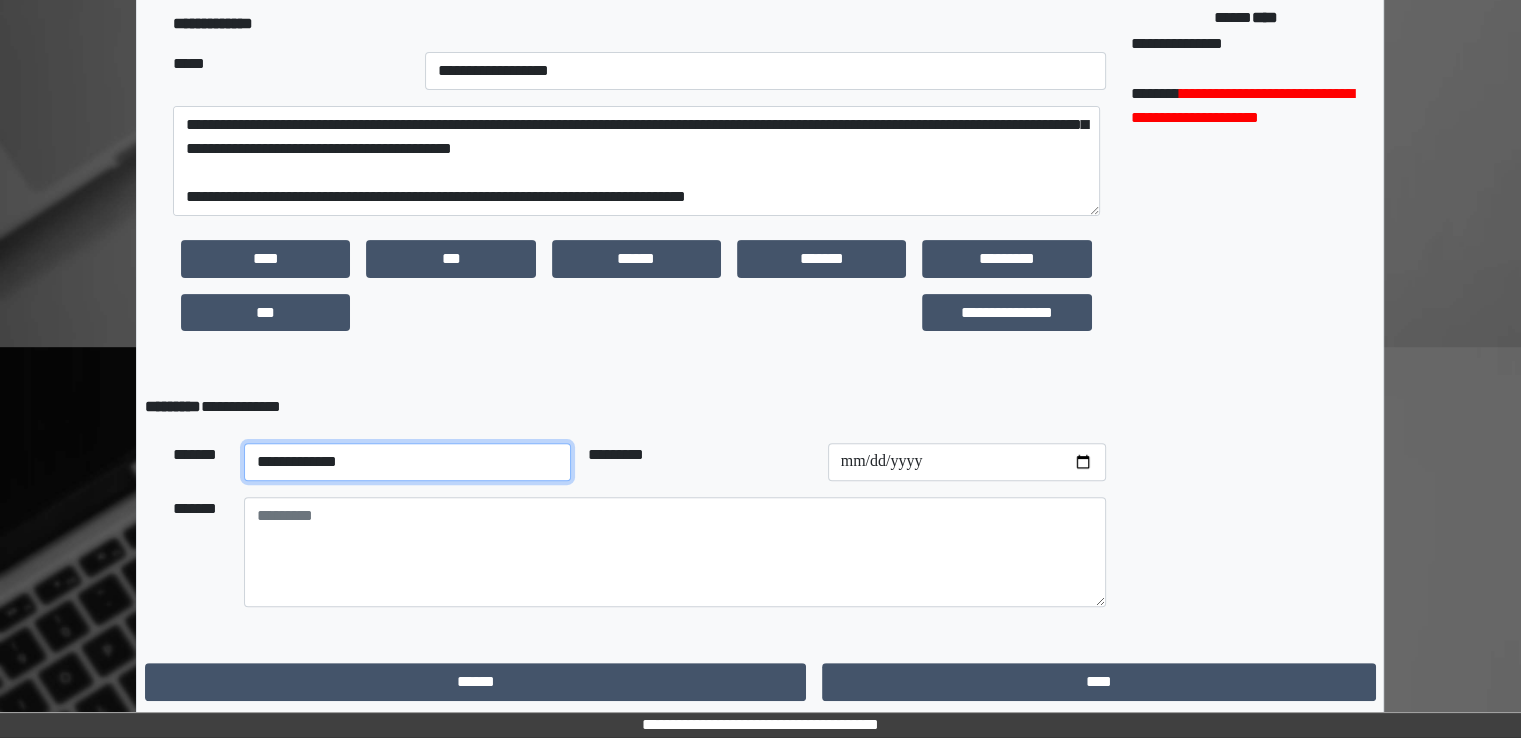 click on "**********" at bounding box center [408, 462] 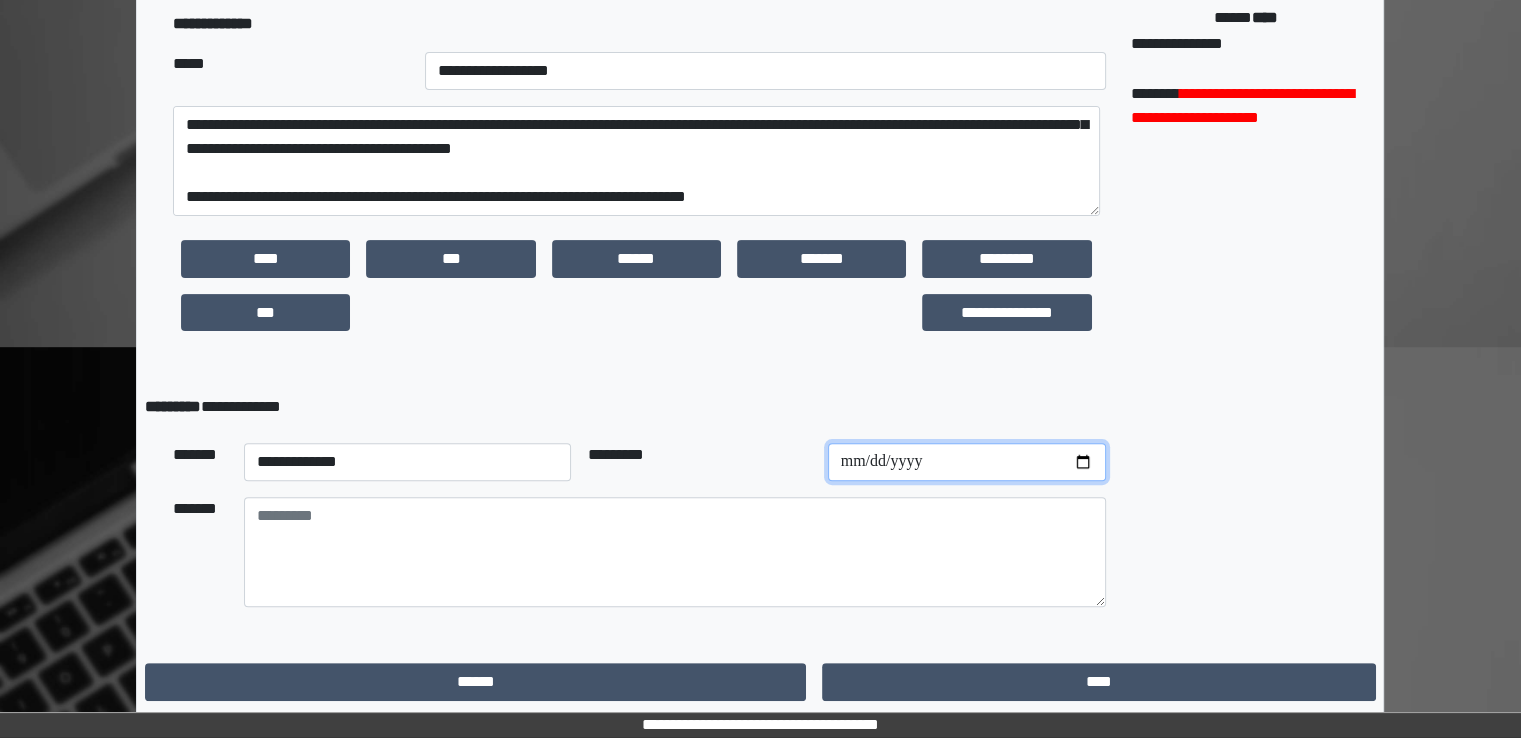 click at bounding box center (967, 462) 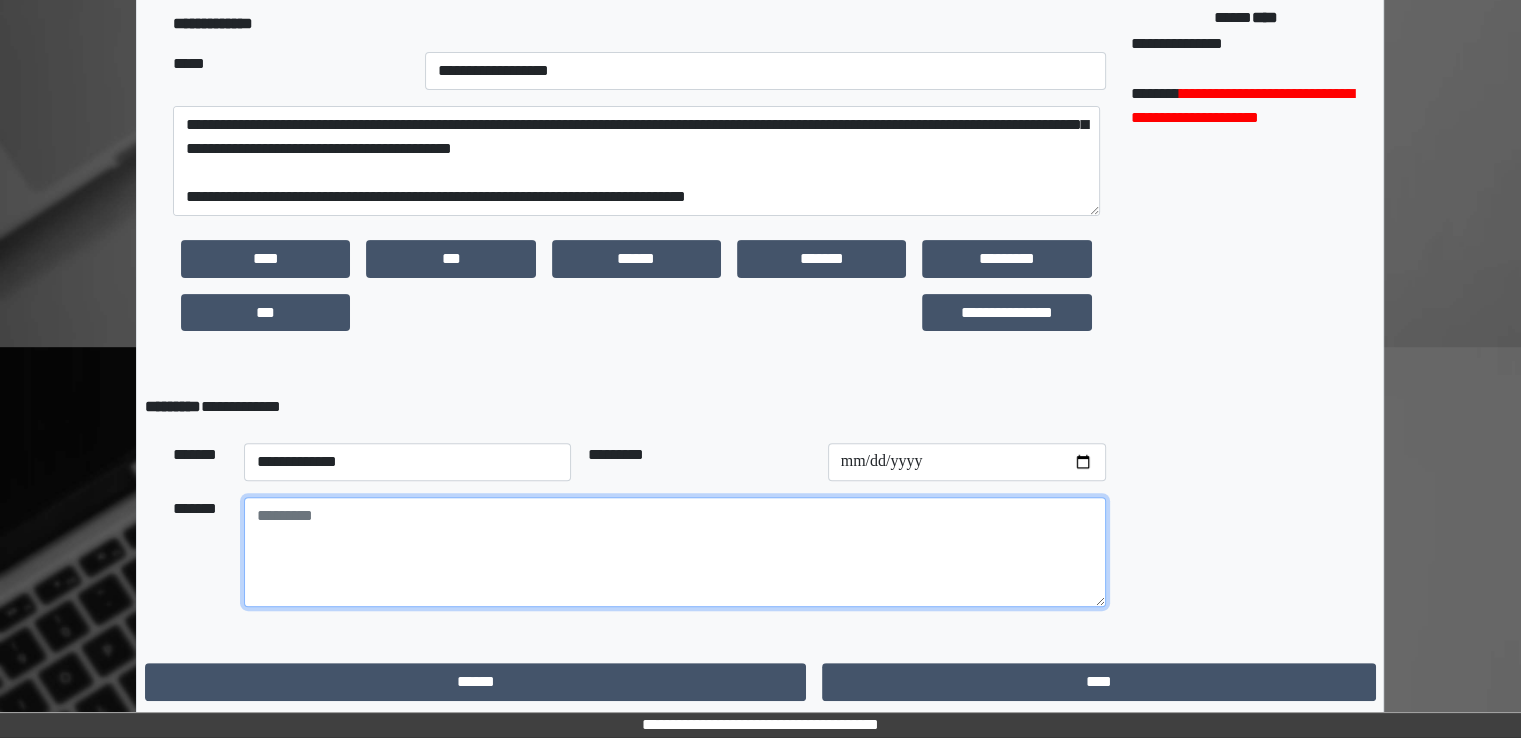 click at bounding box center [675, 552] 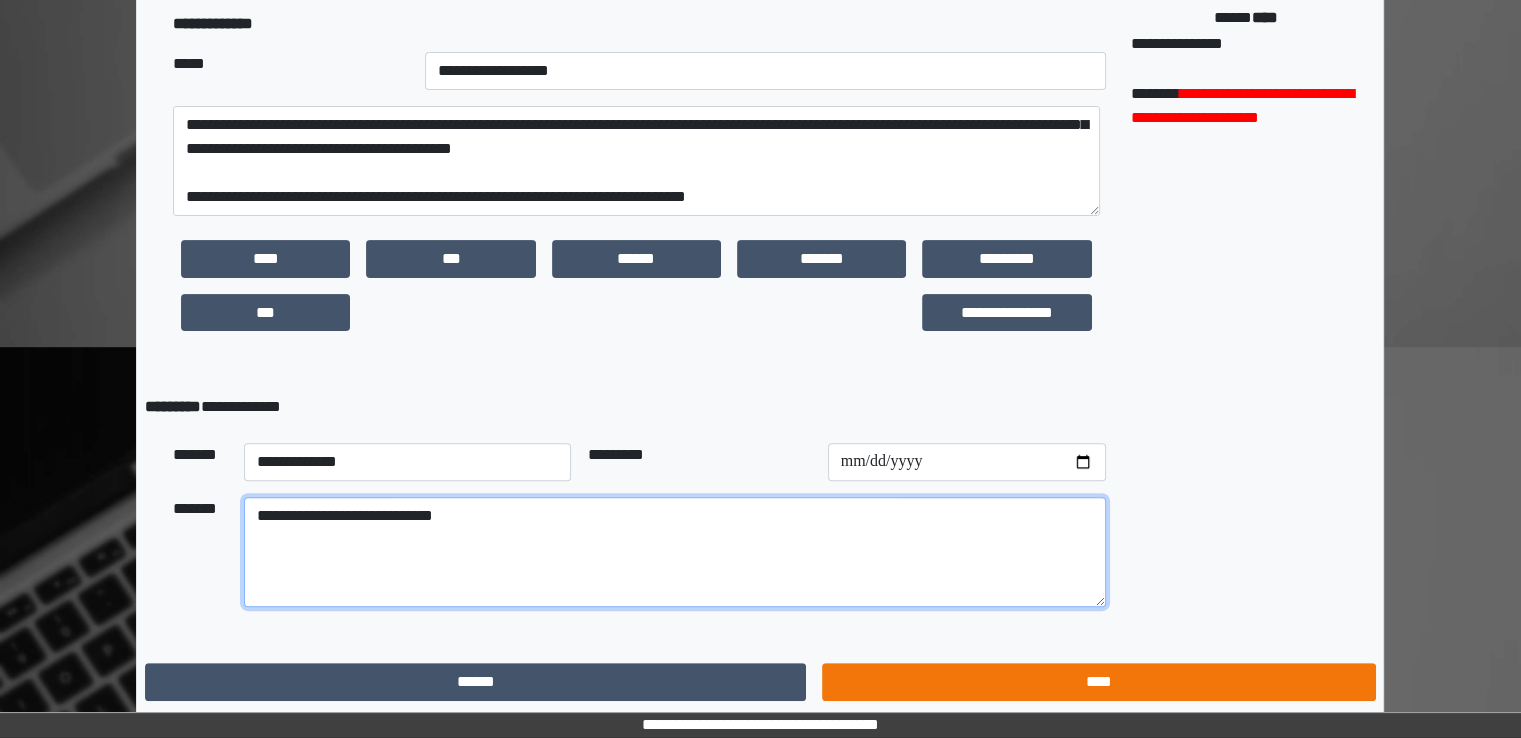 type on "**********" 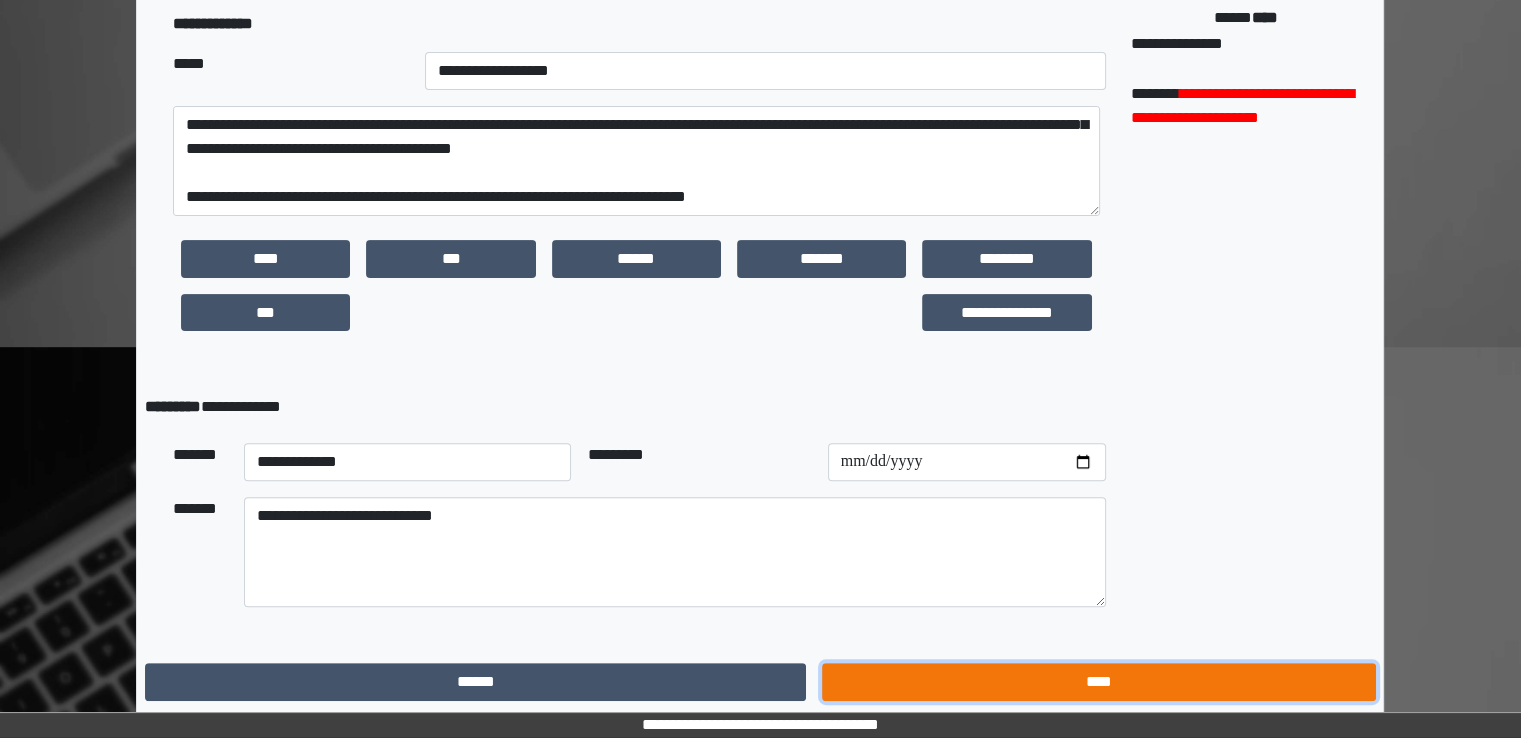 click on "****" at bounding box center (1098, 682) 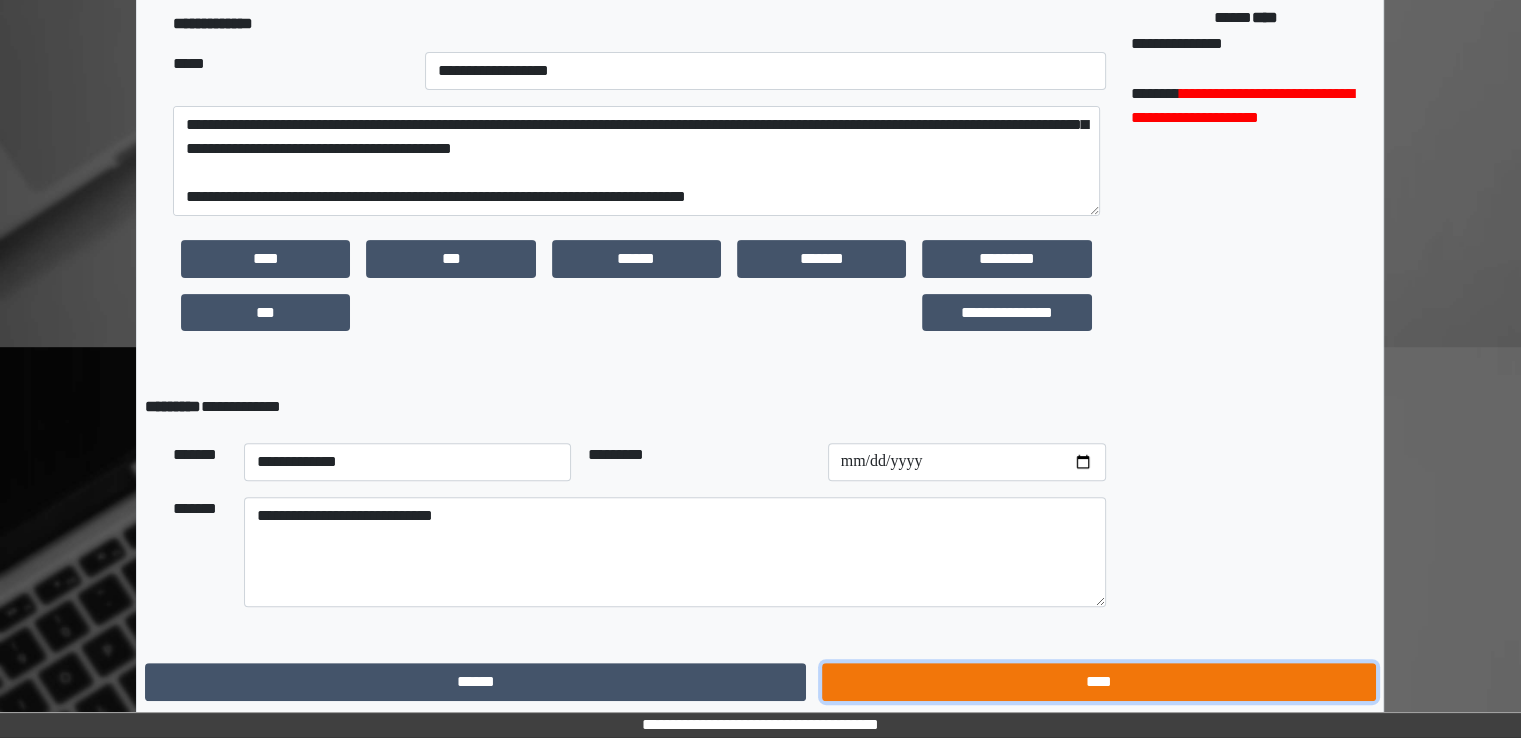 click on "****" at bounding box center [1098, 682] 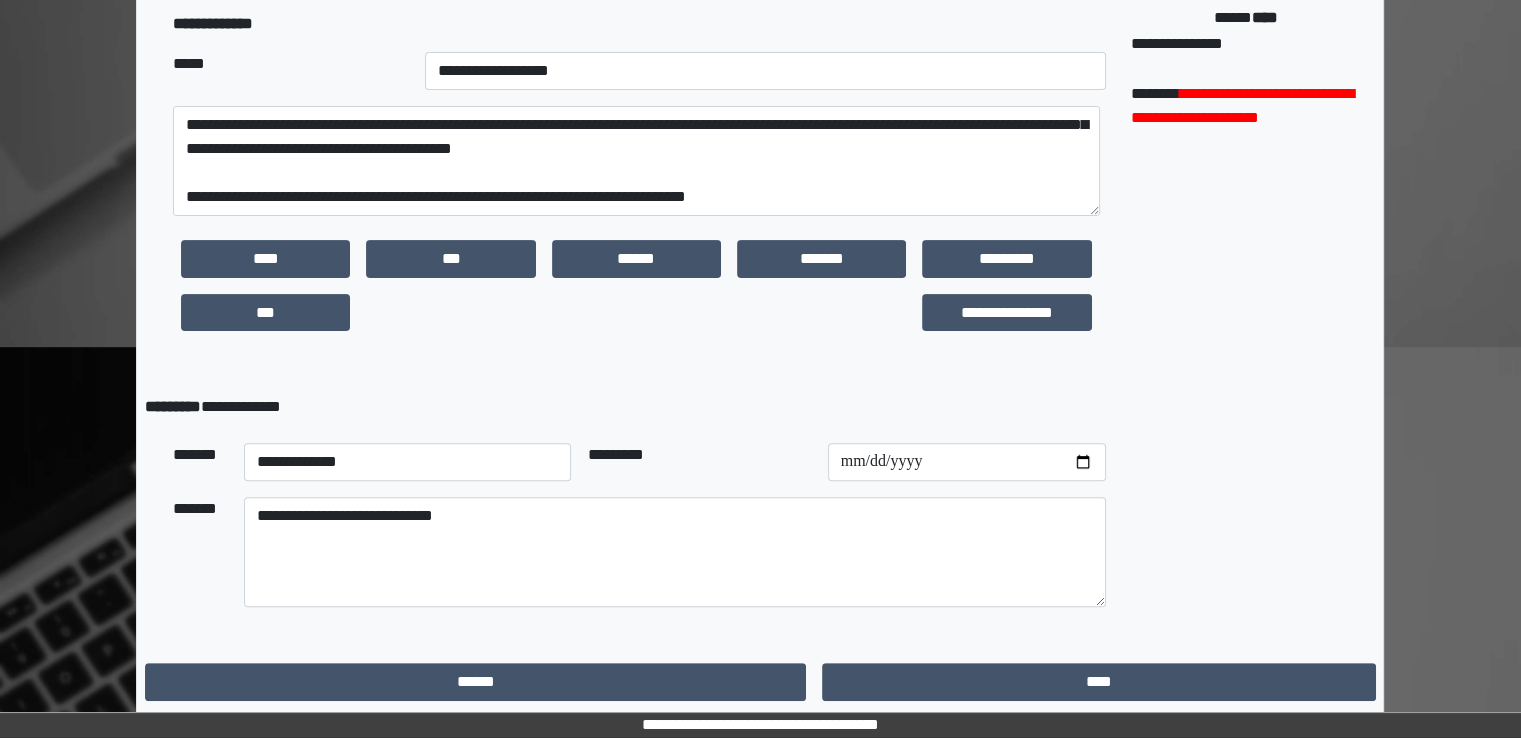 scroll, scrollTop: 0, scrollLeft: 0, axis: both 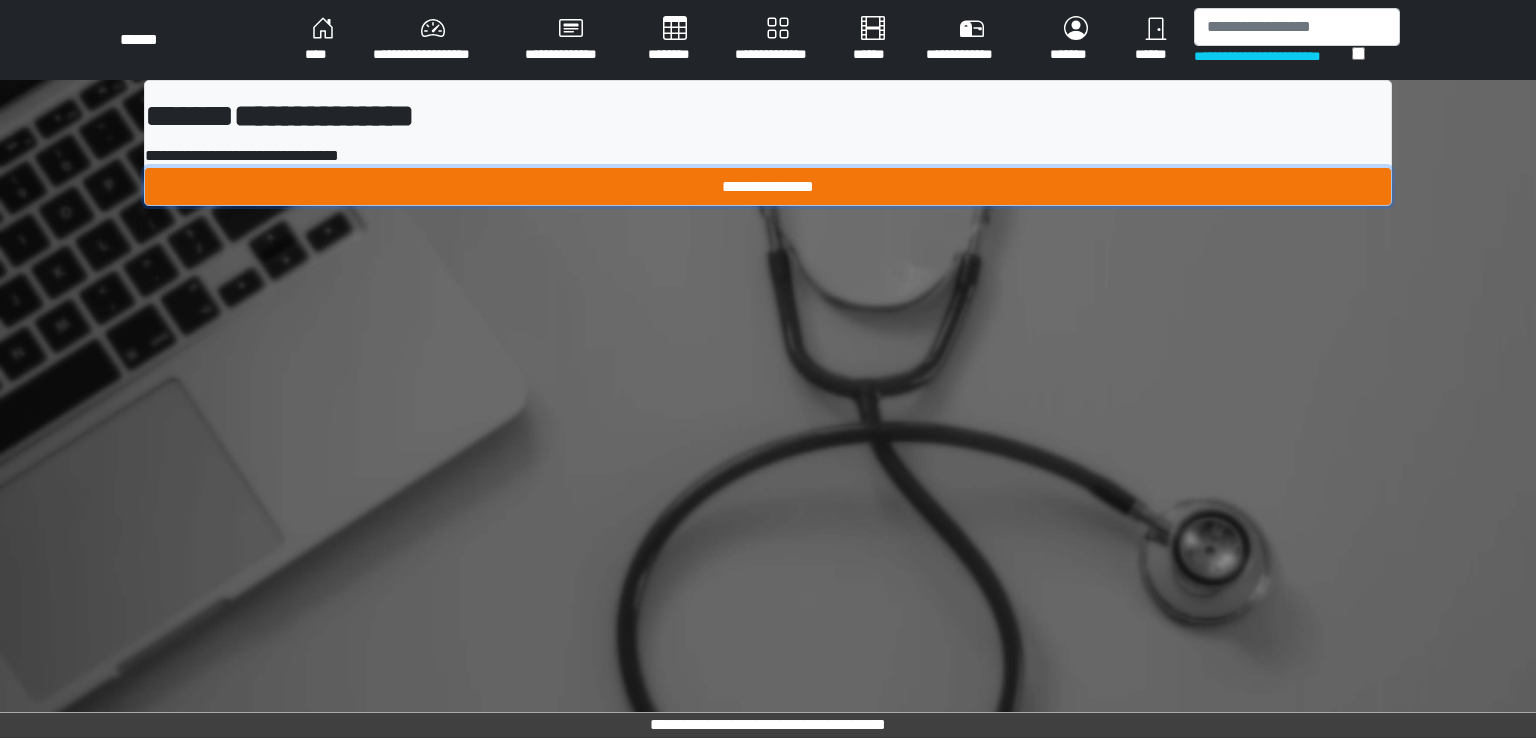 click on "**********" at bounding box center [768, 187] 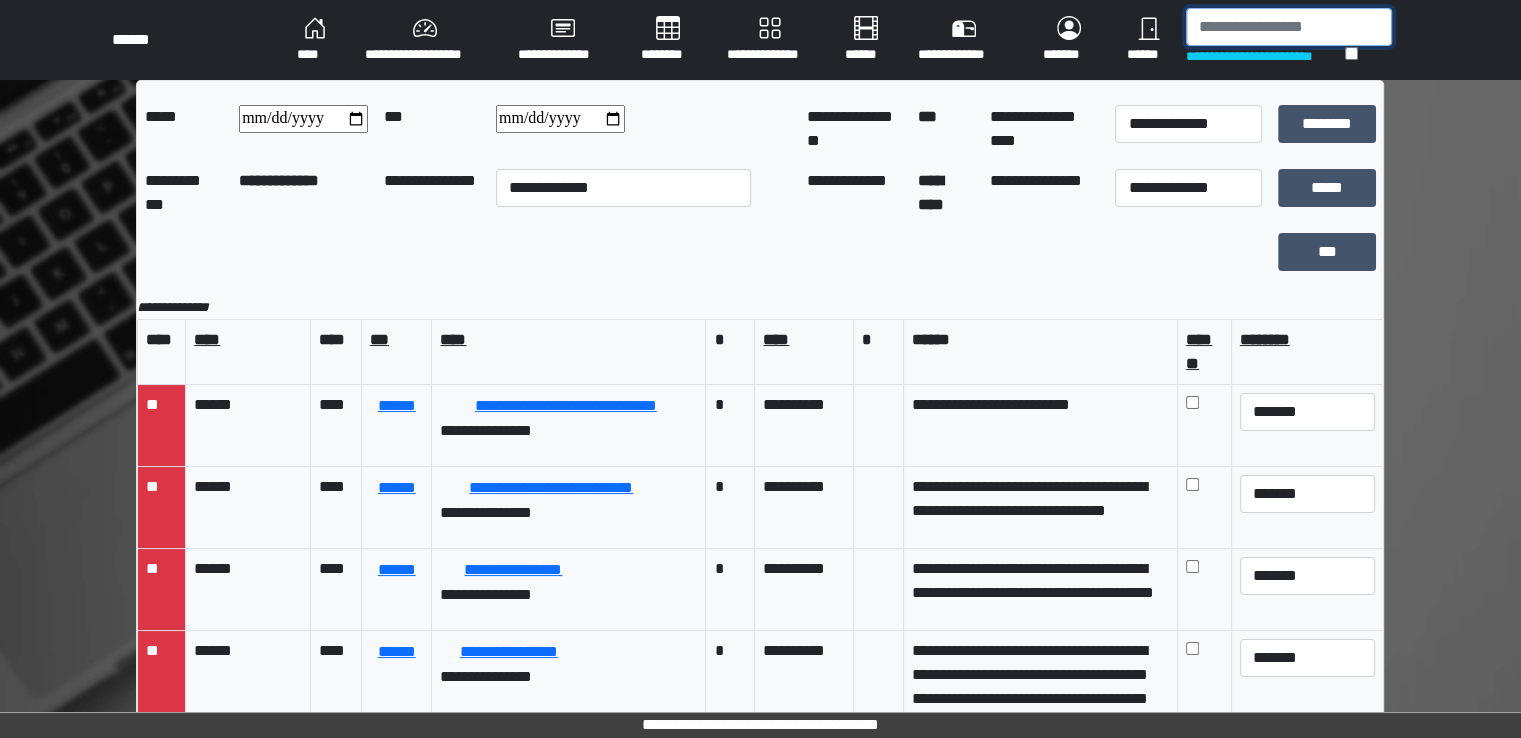 click at bounding box center (1289, 27) 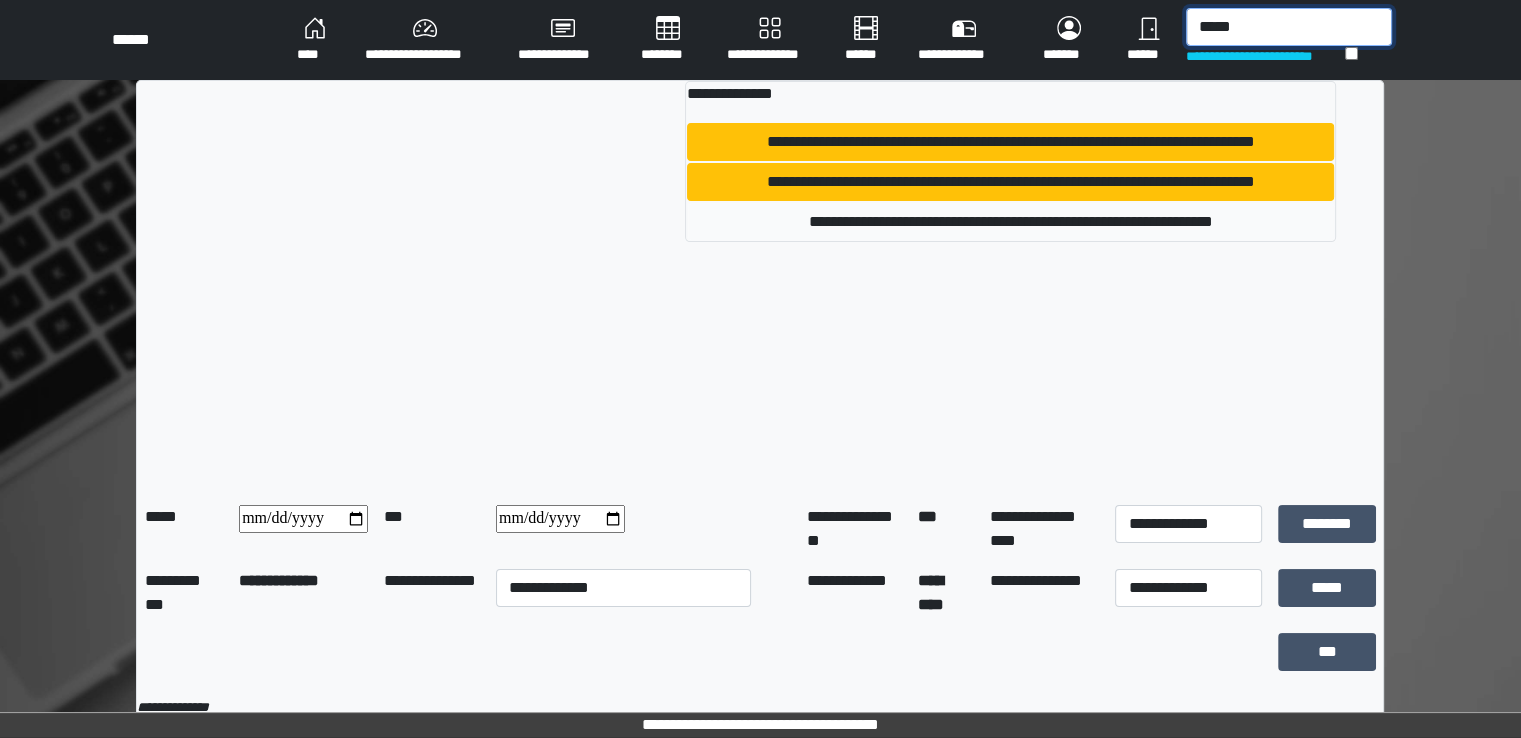 type on "*****" 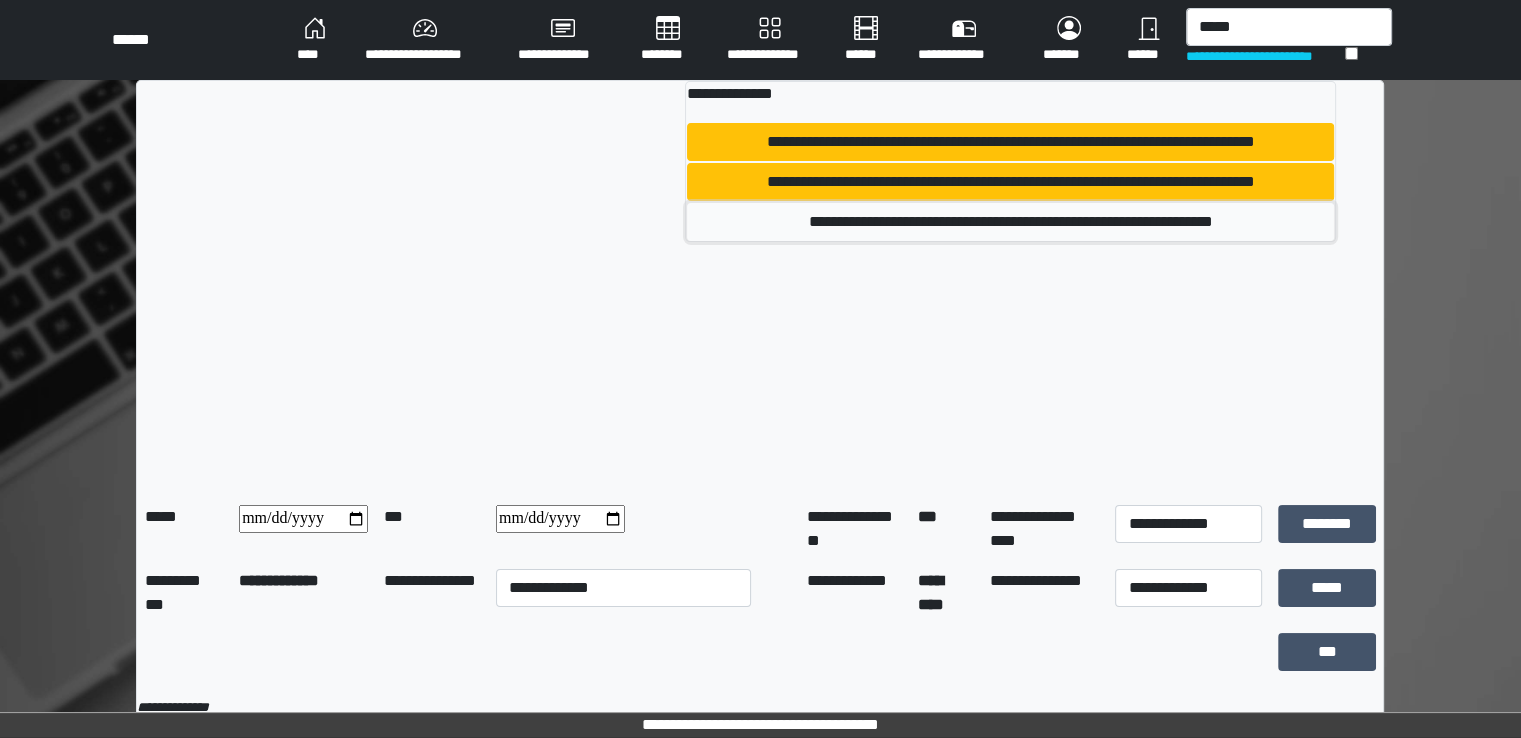 click on "**********" at bounding box center (1010, 222) 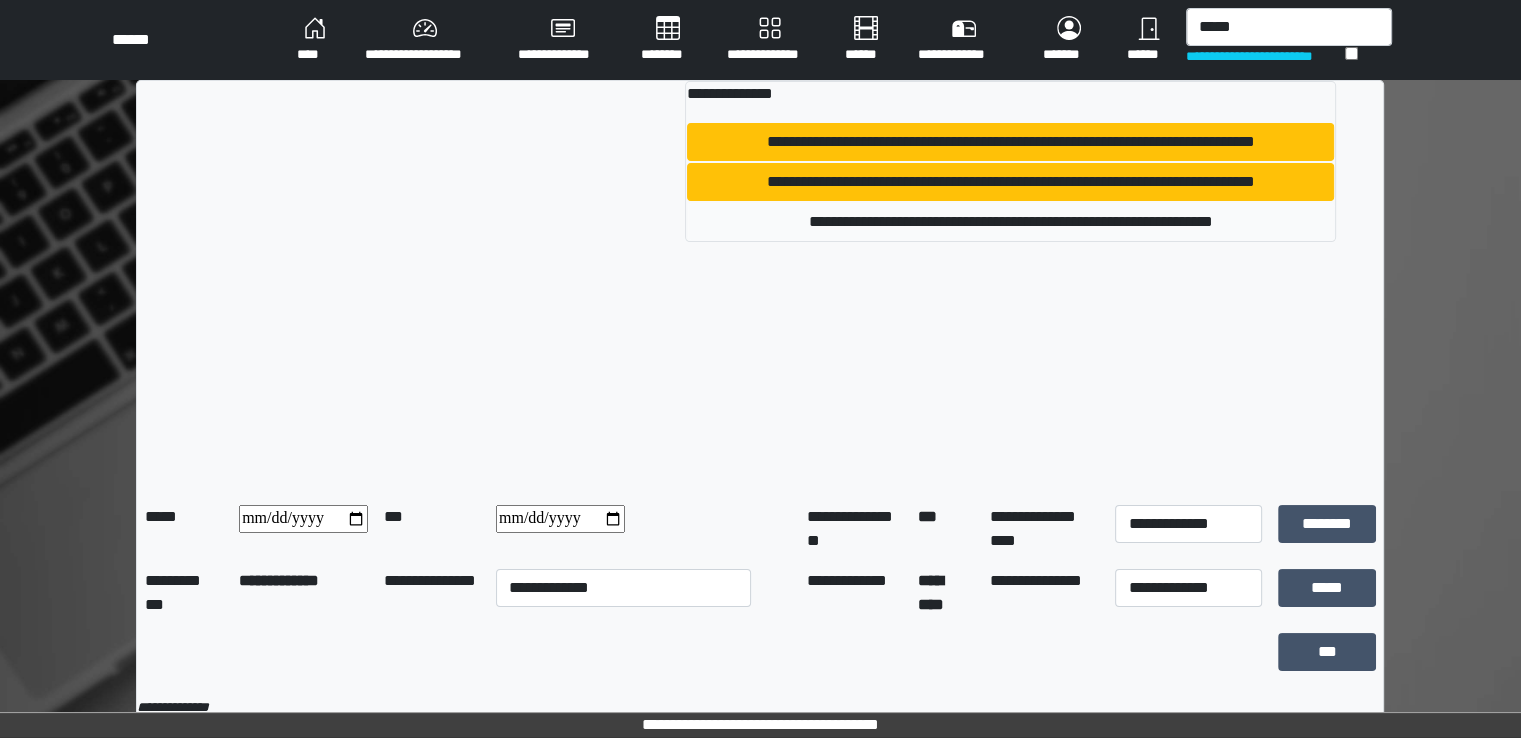 type 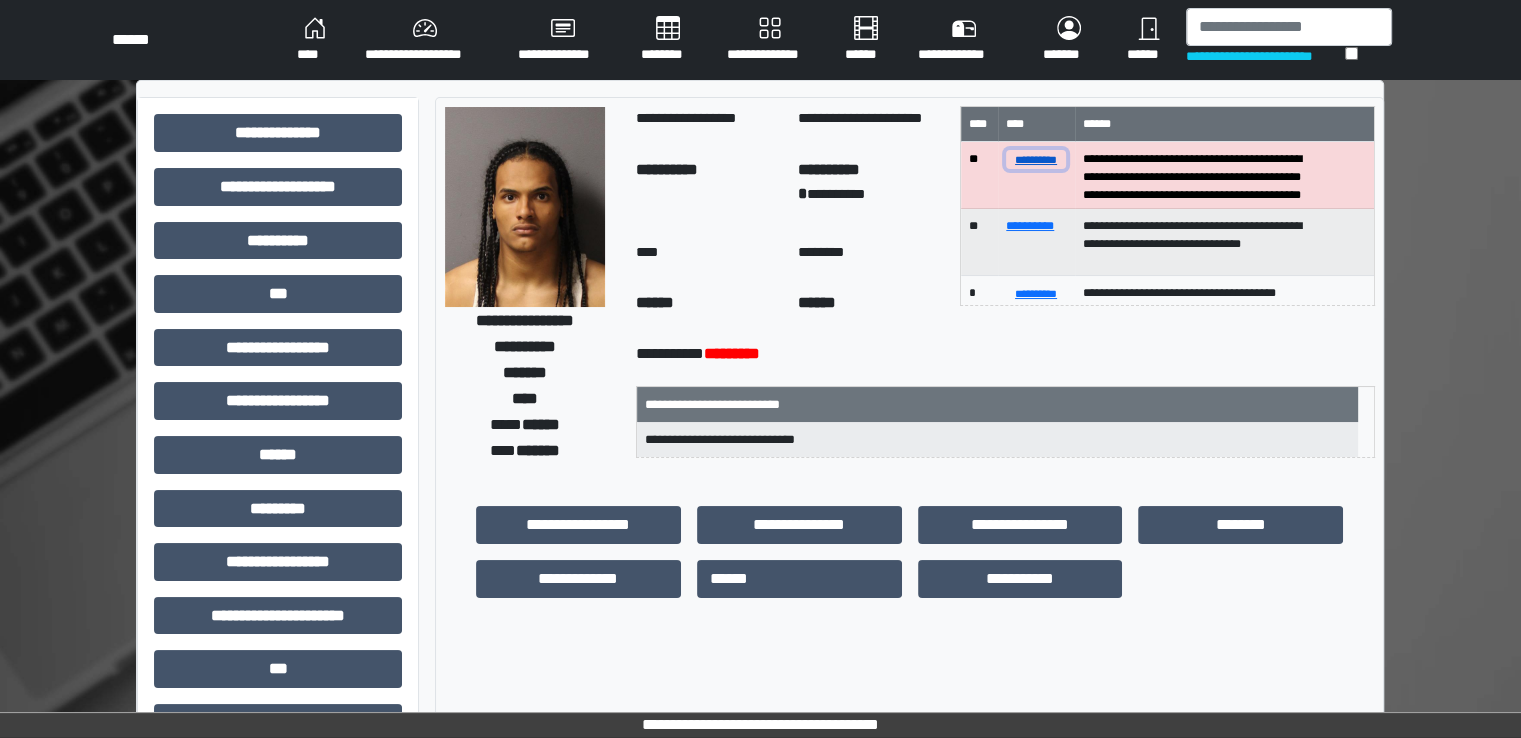click on "**********" at bounding box center [1036, 159] 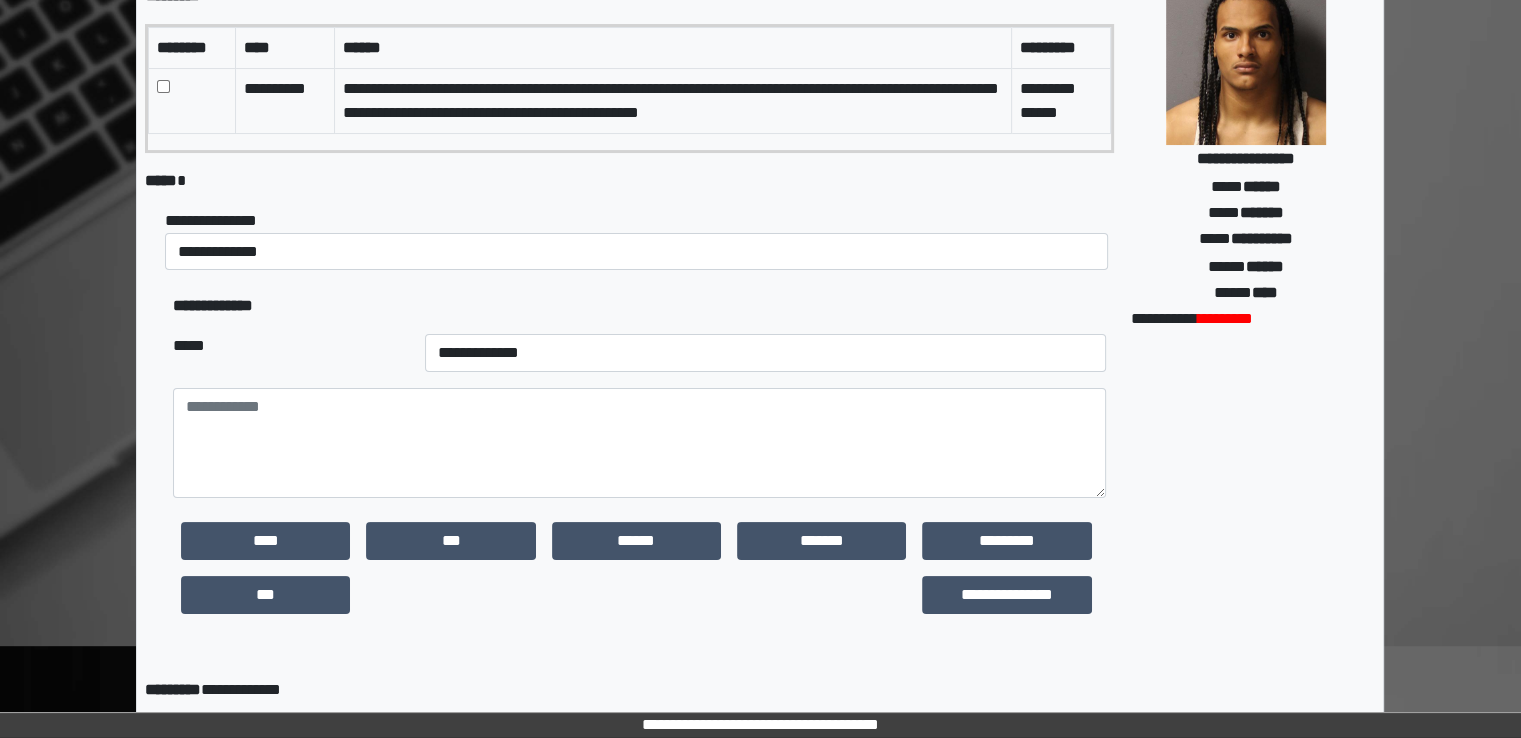 scroll, scrollTop: 0, scrollLeft: 0, axis: both 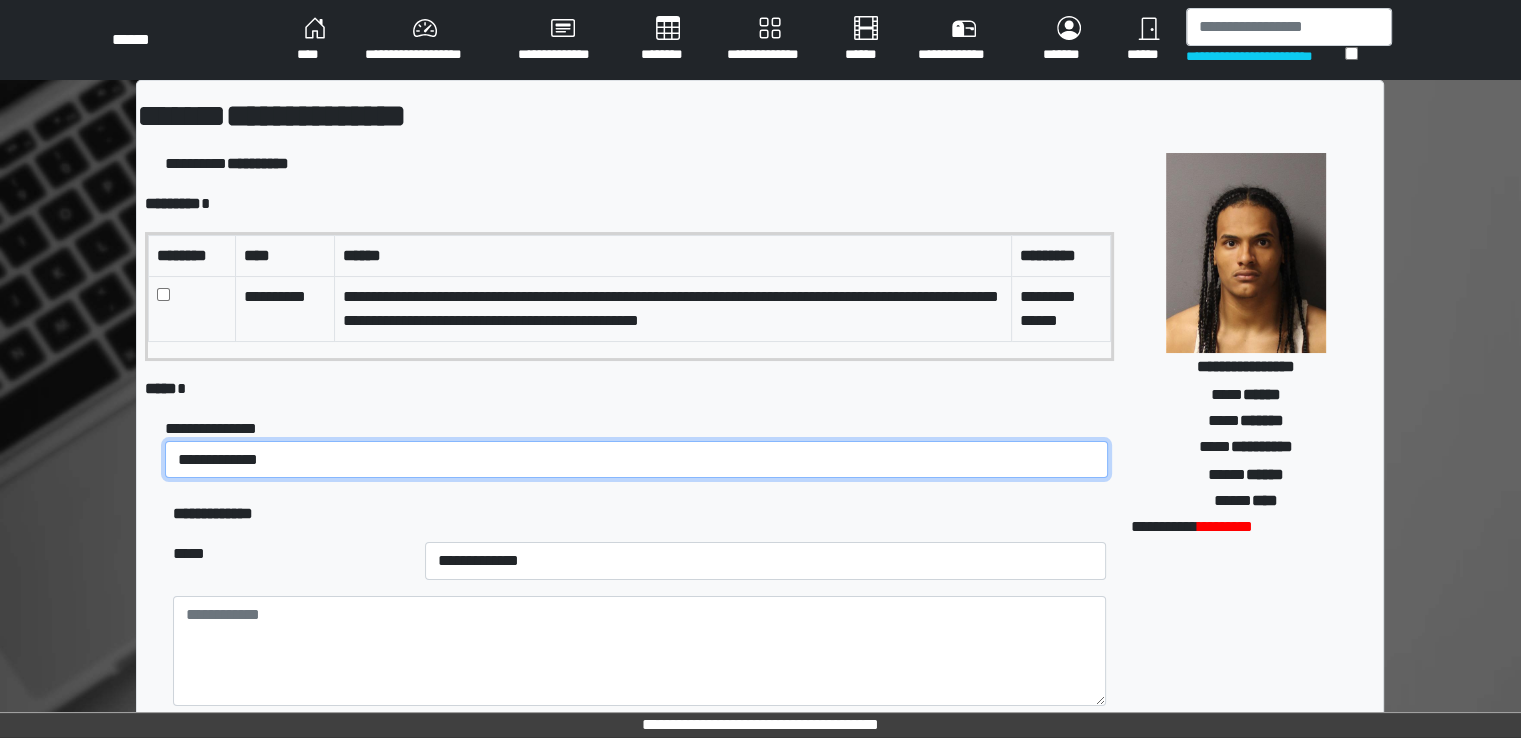click on "**********" at bounding box center (636, 460) 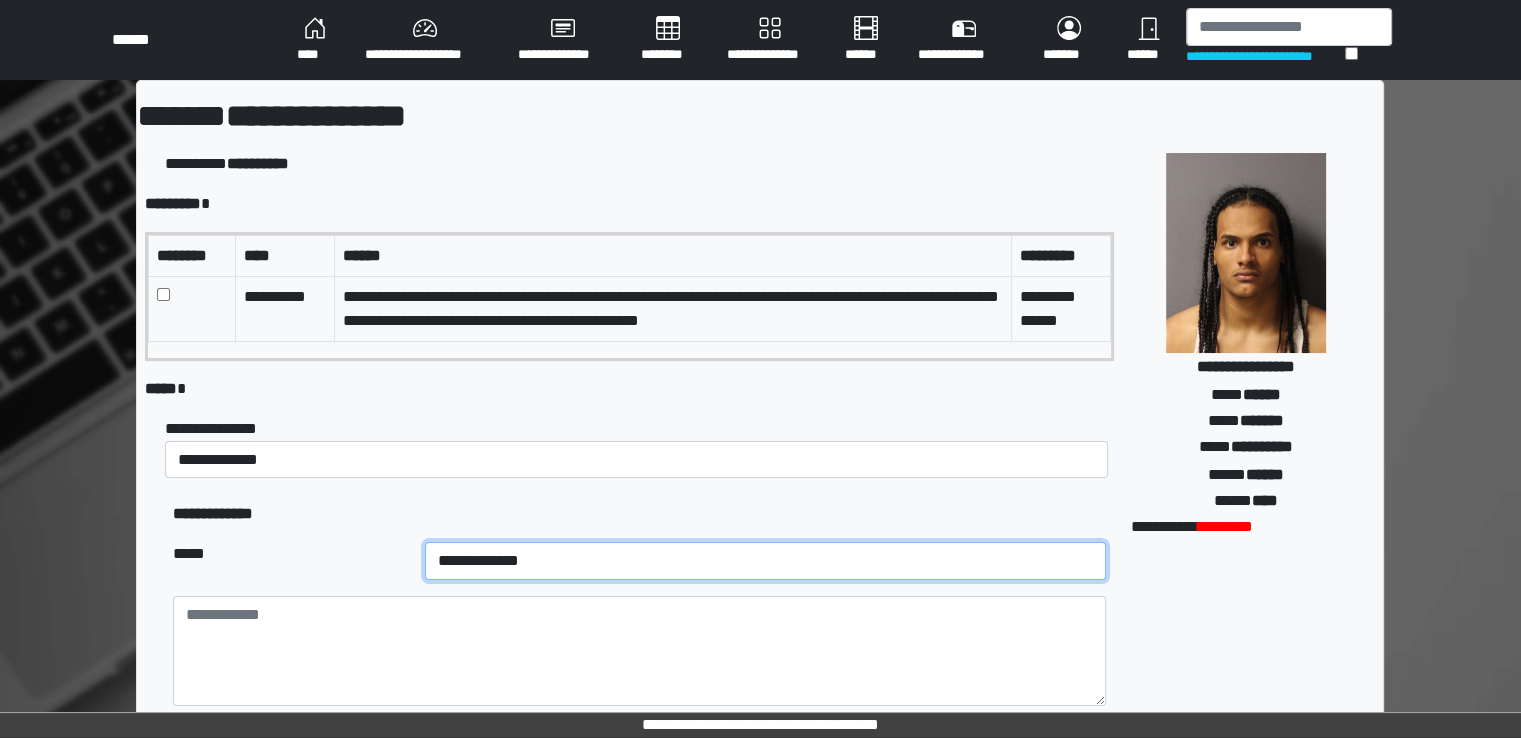 click on "**********" at bounding box center [765, 561] 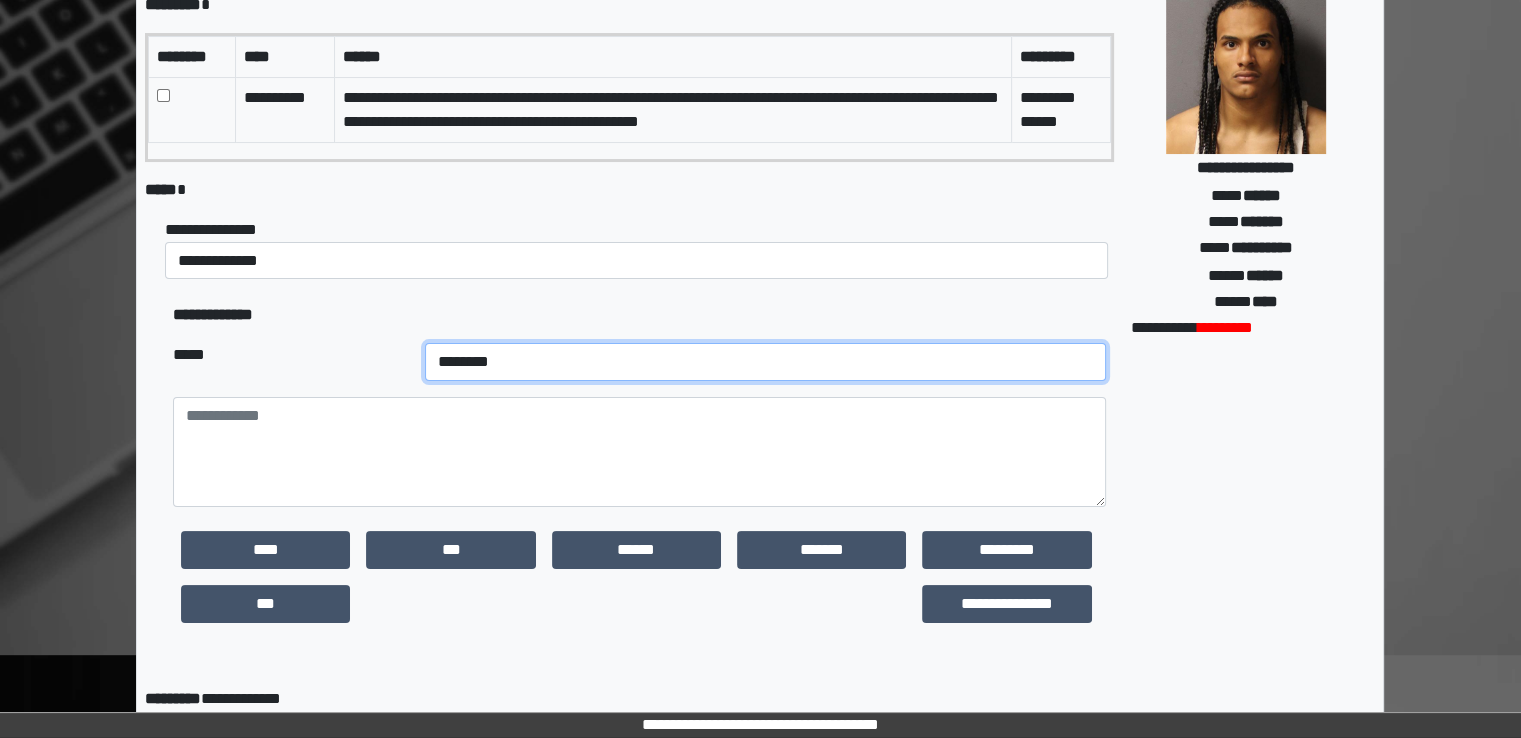 scroll, scrollTop: 200, scrollLeft: 0, axis: vertical 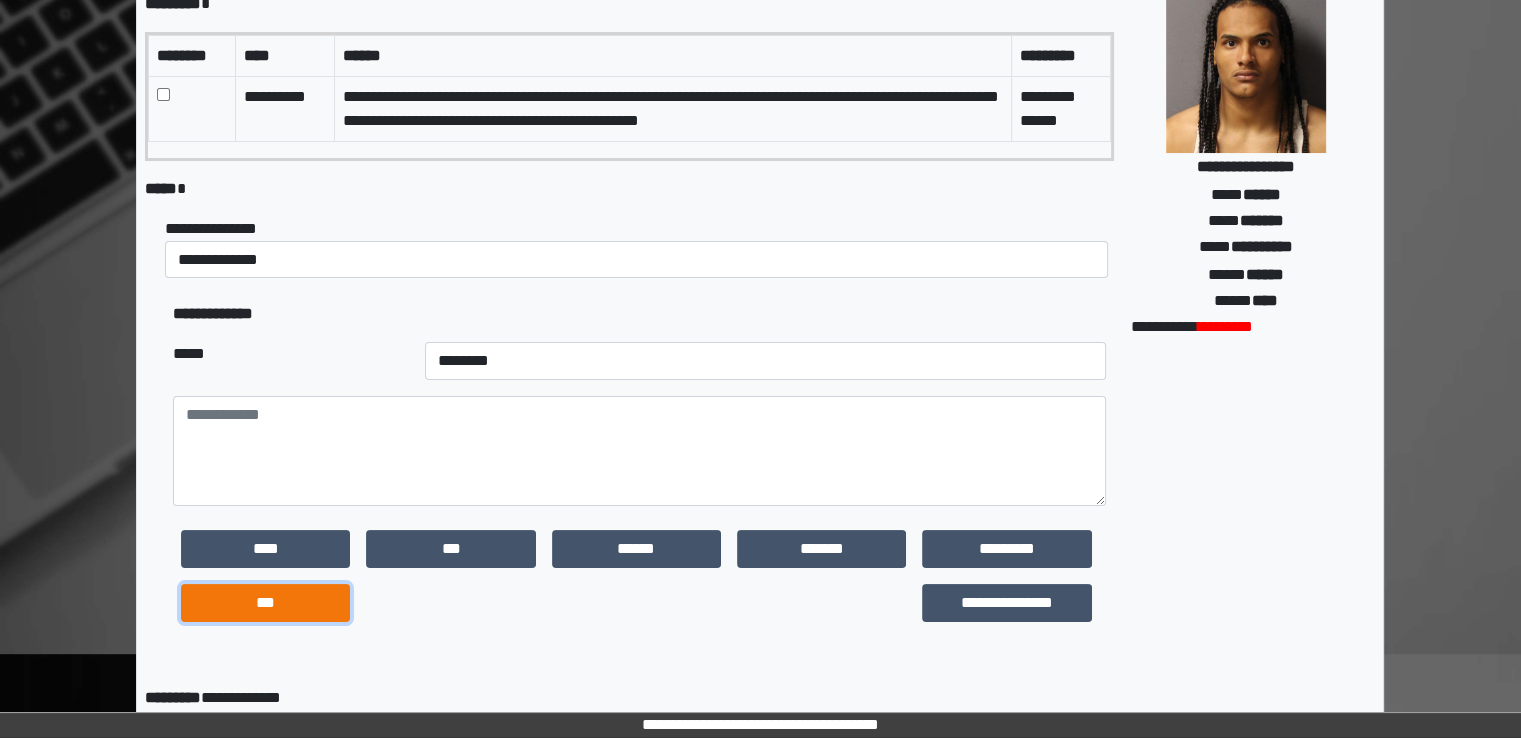 click on "***" at bounding box center (265, 603) 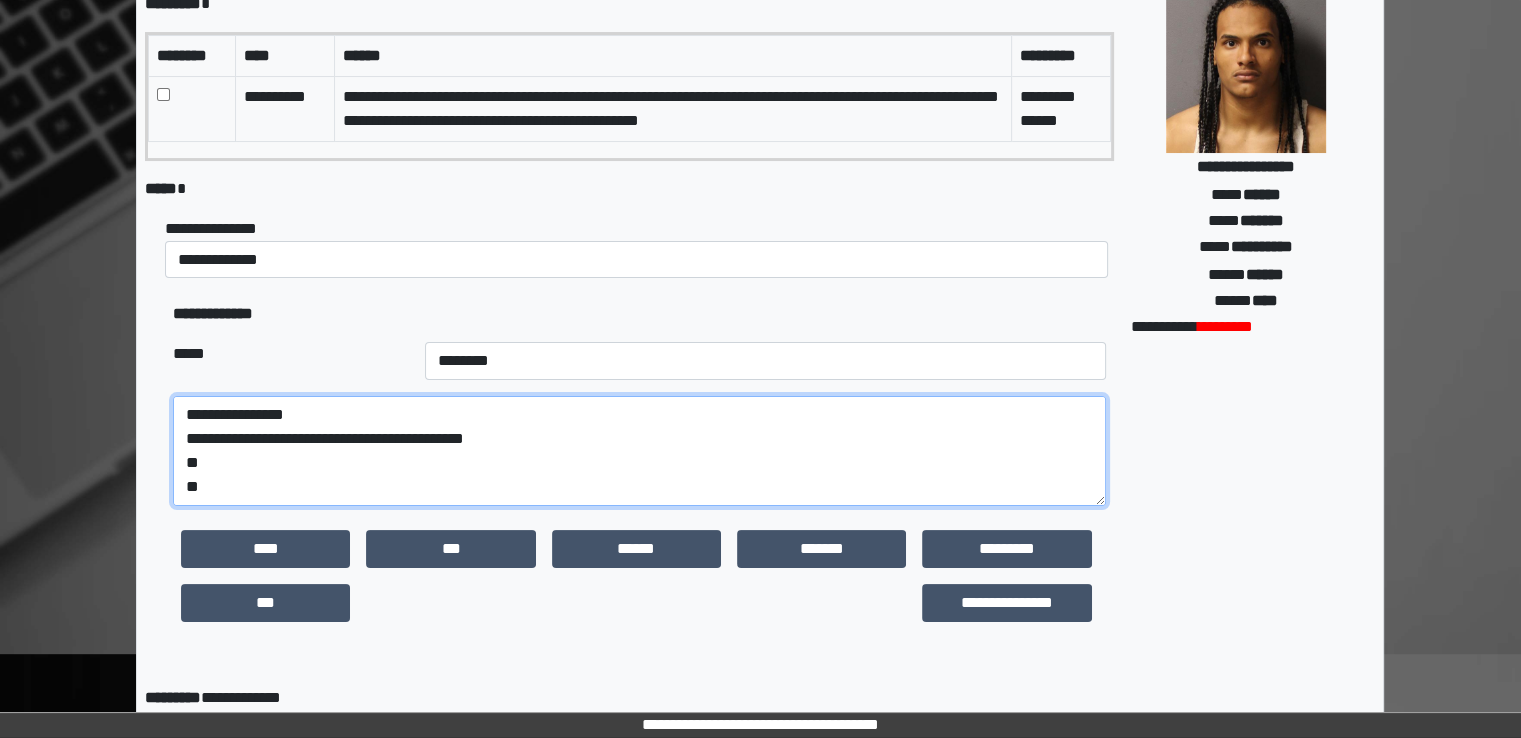 click on "**********" at bounding box center [639, 451] 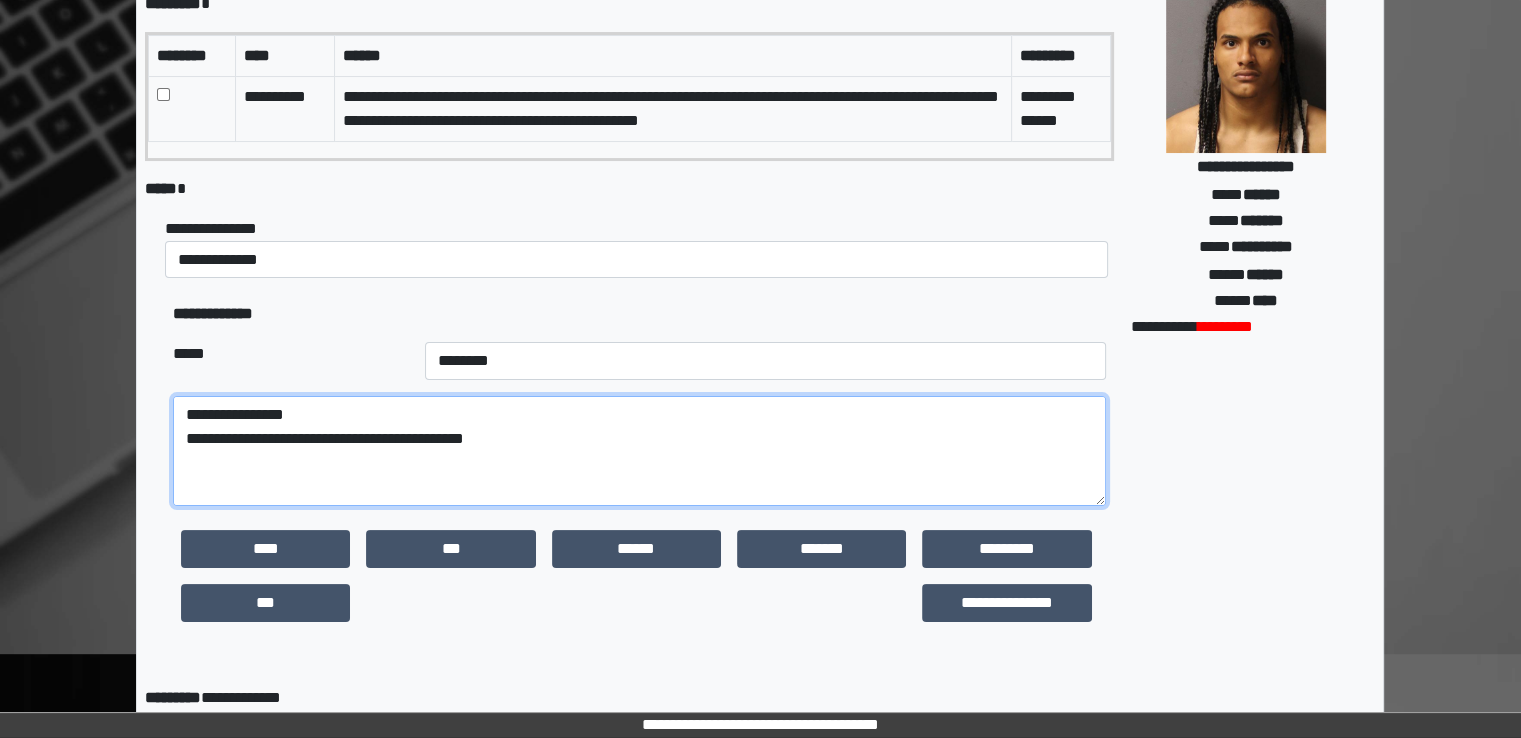 paste on "**********" 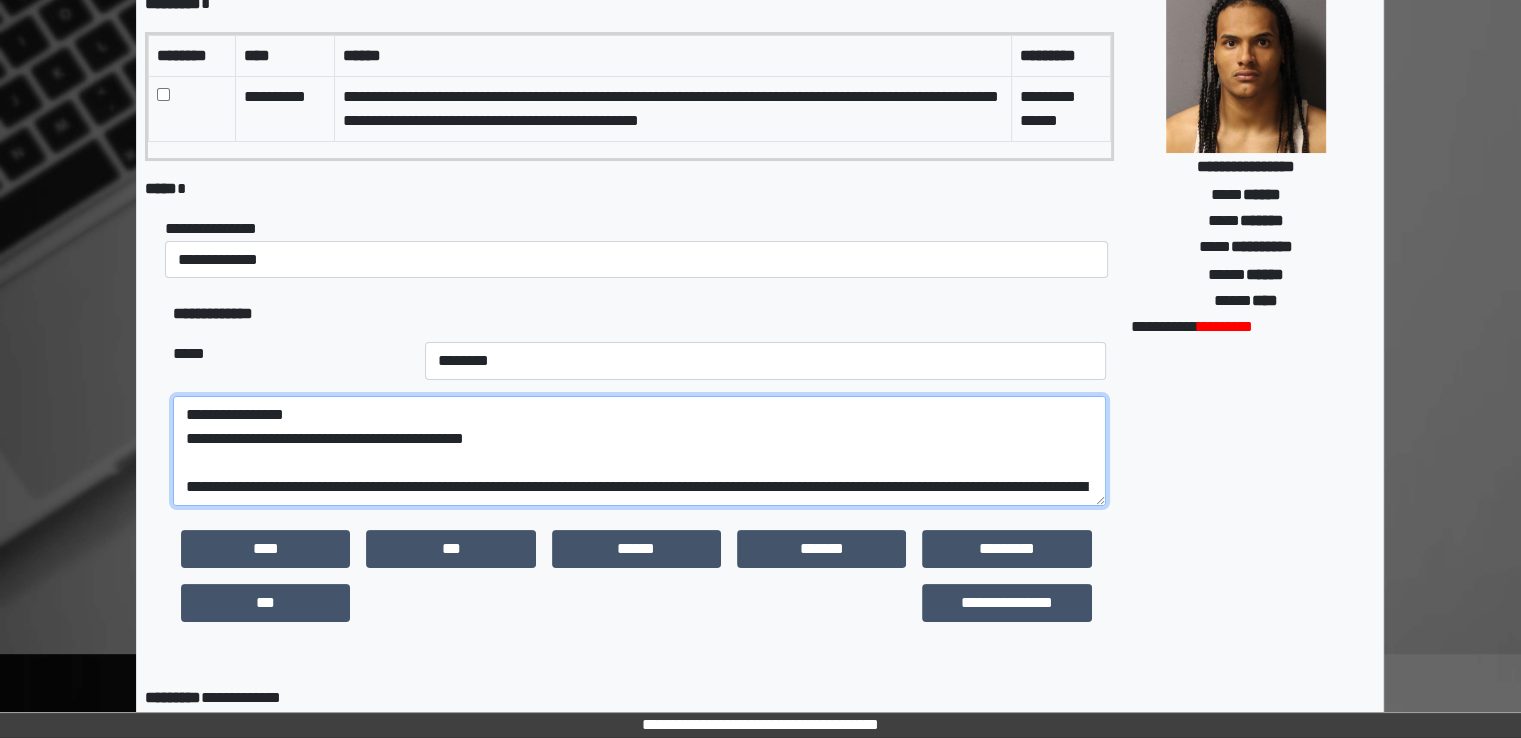 scroll, scrollTop: 256, scrollLeft: 0, axis: vertical 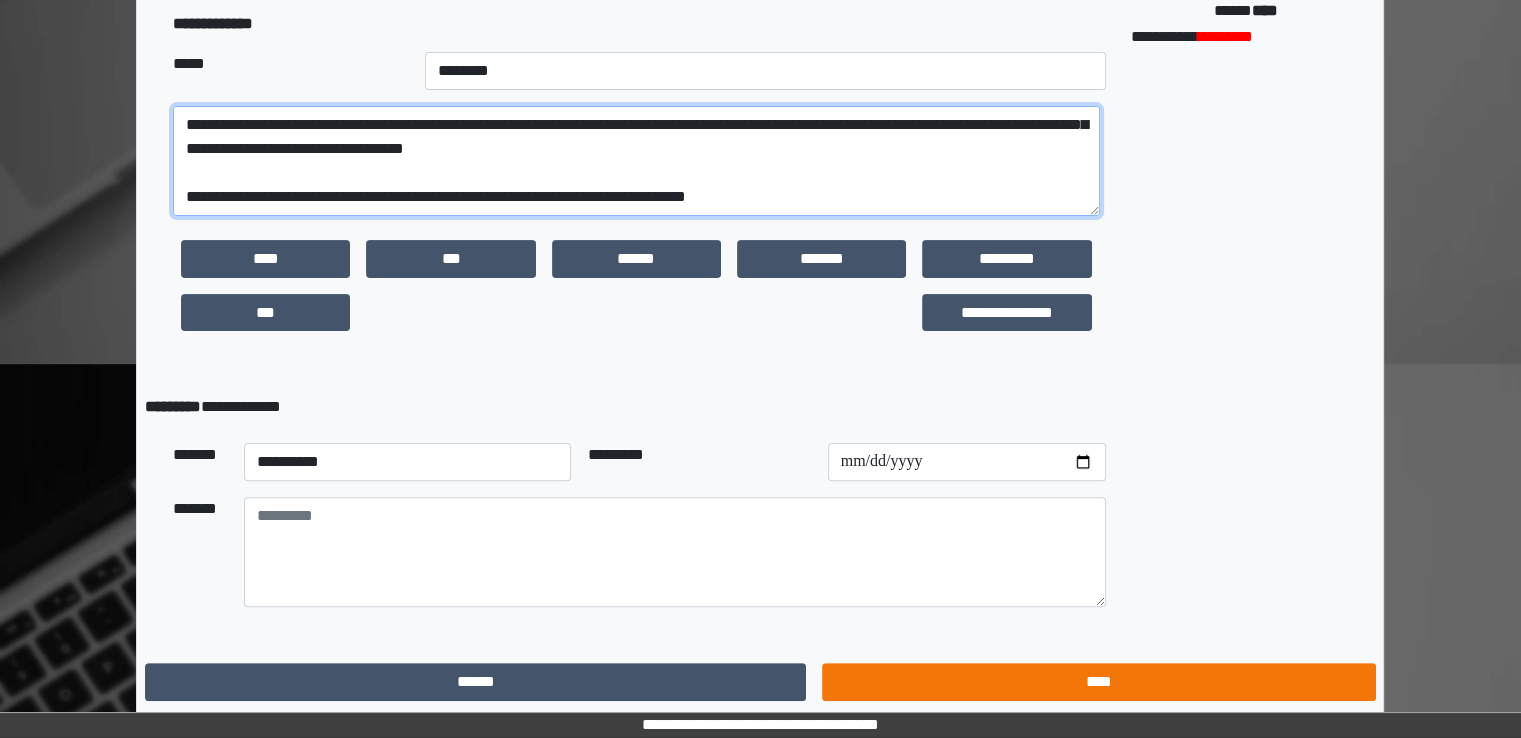 type on "**********" 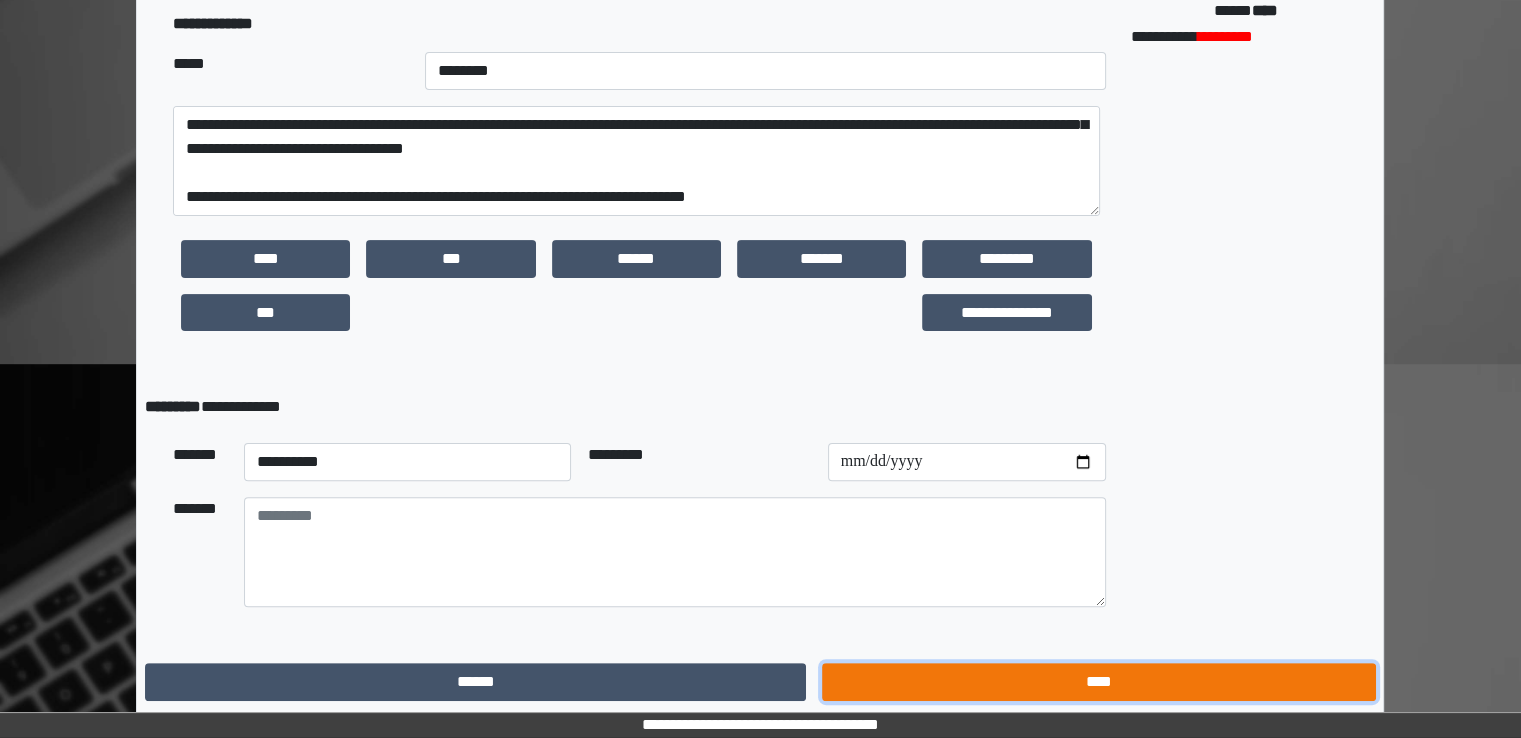click on "****" at bounding box center (1098, 682) 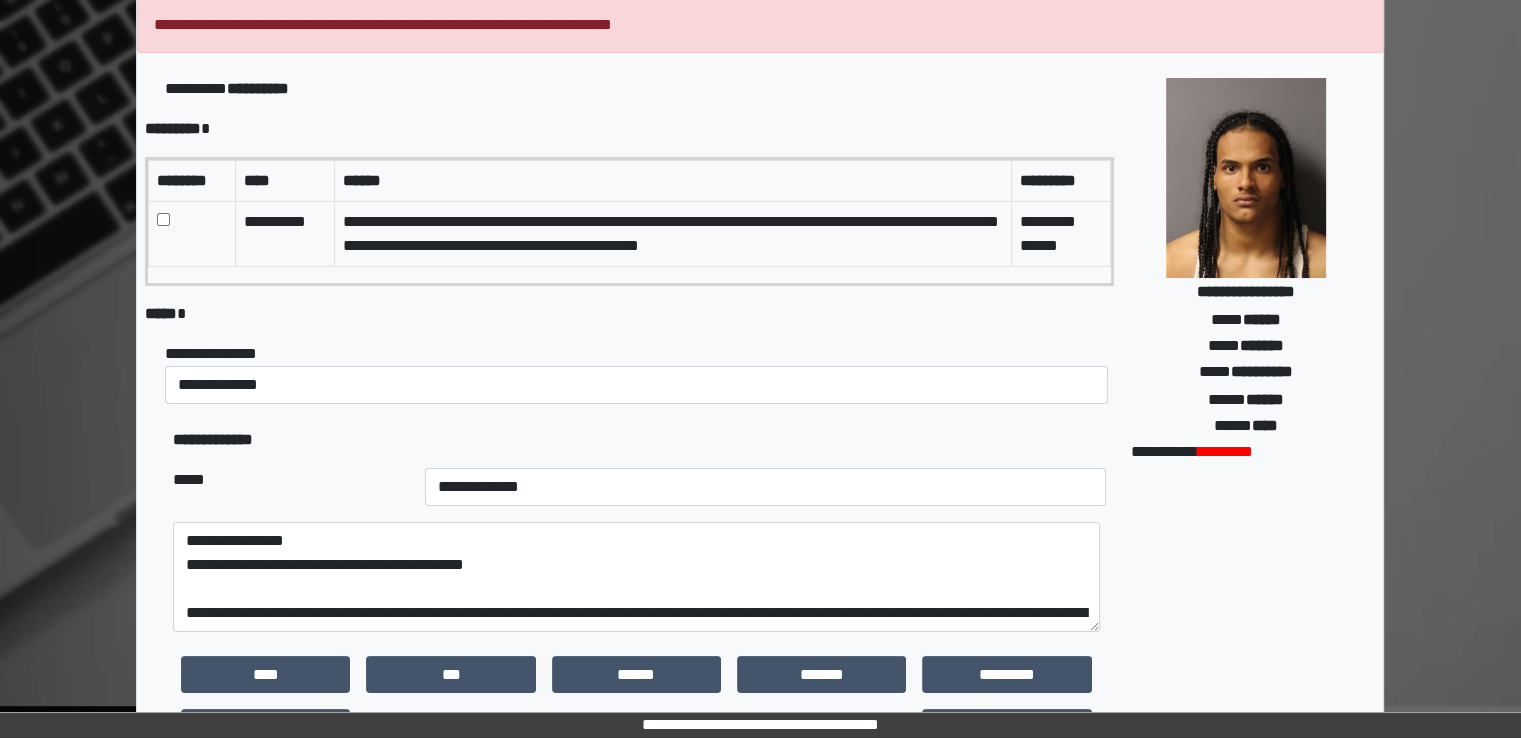 scroll, scrollTop: 91, scrollLeft: 0, axis: vertical 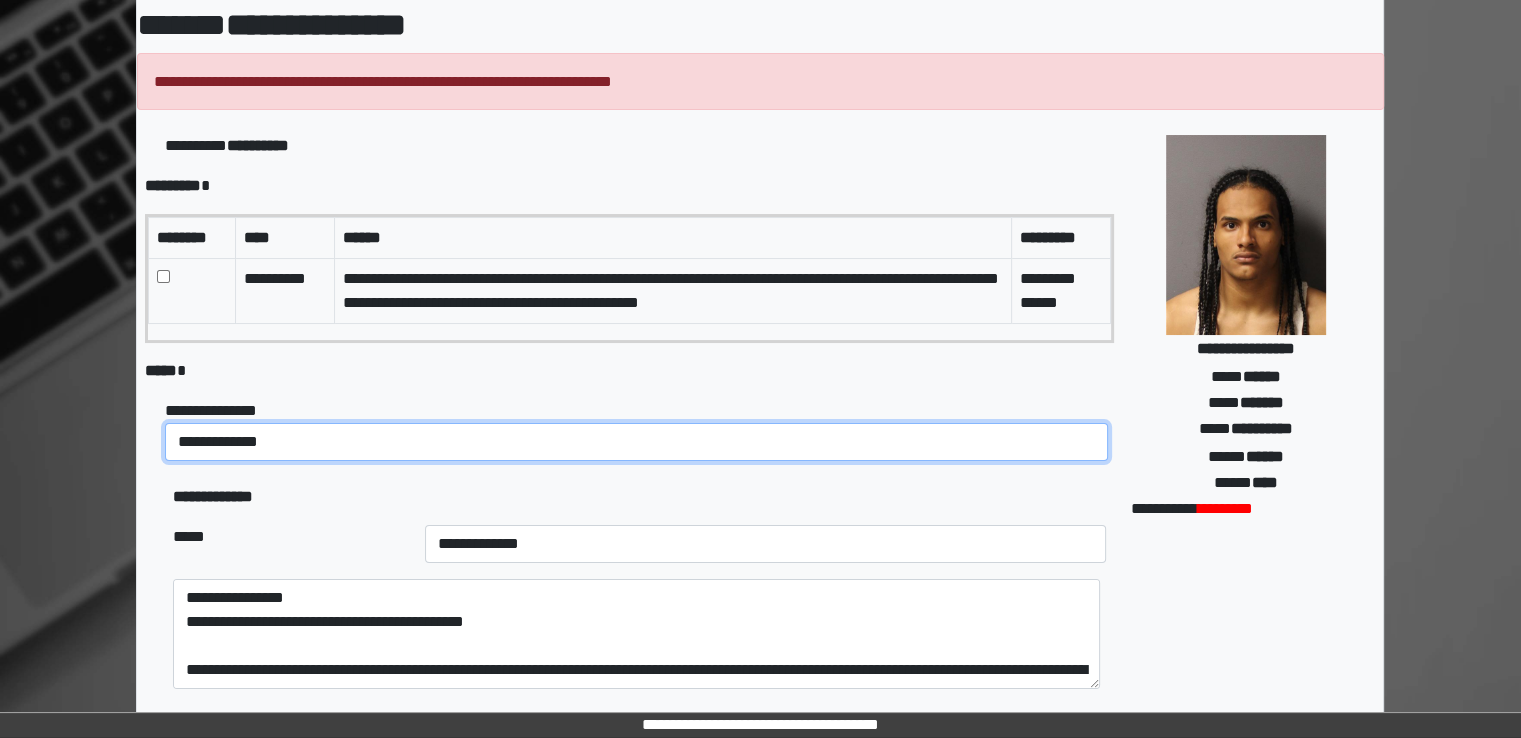 click on "**********" at bounding box center (636, 442) 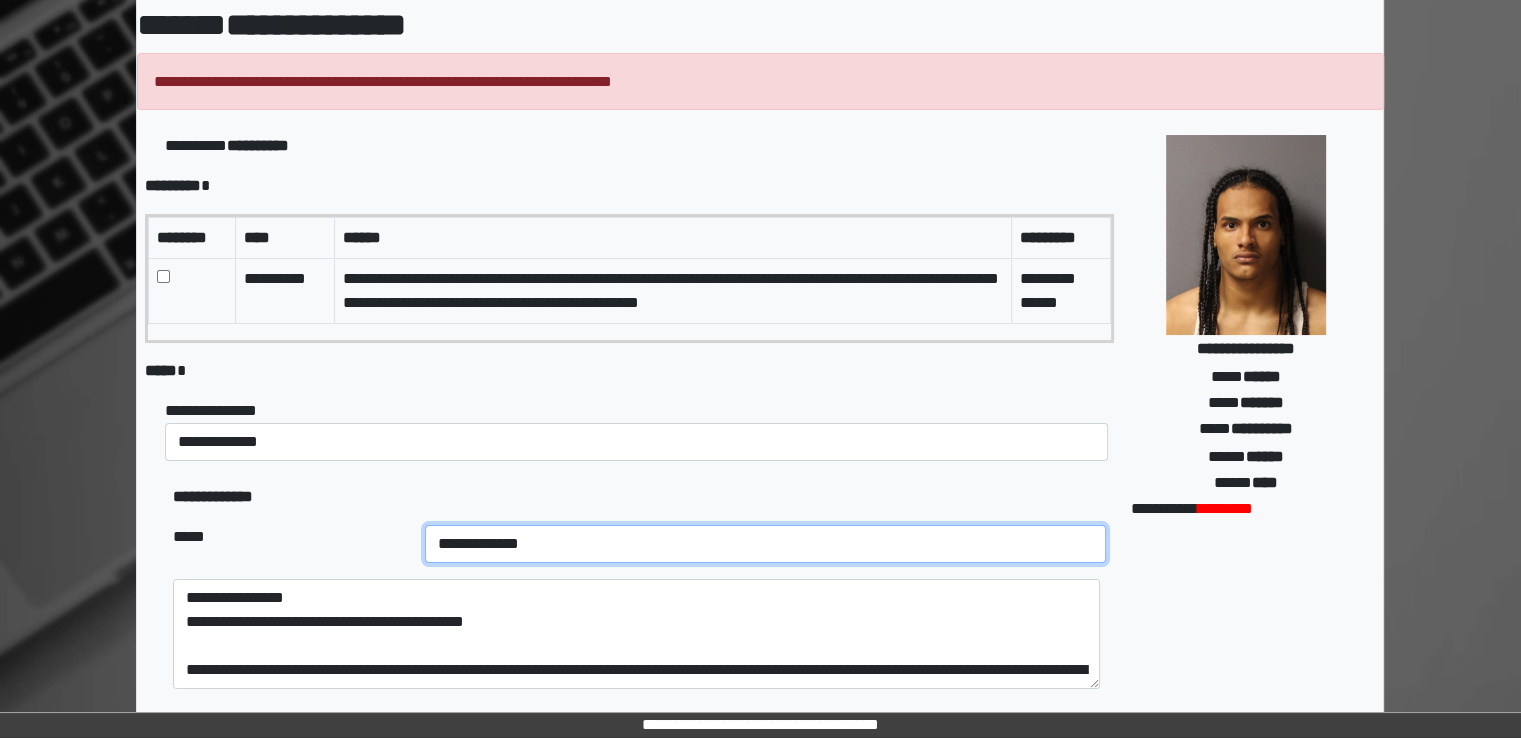 drag, startPoint x: 404, startPoint y: 541, endPoint x: 405, endPoint y: 529, distance: 12.0415945 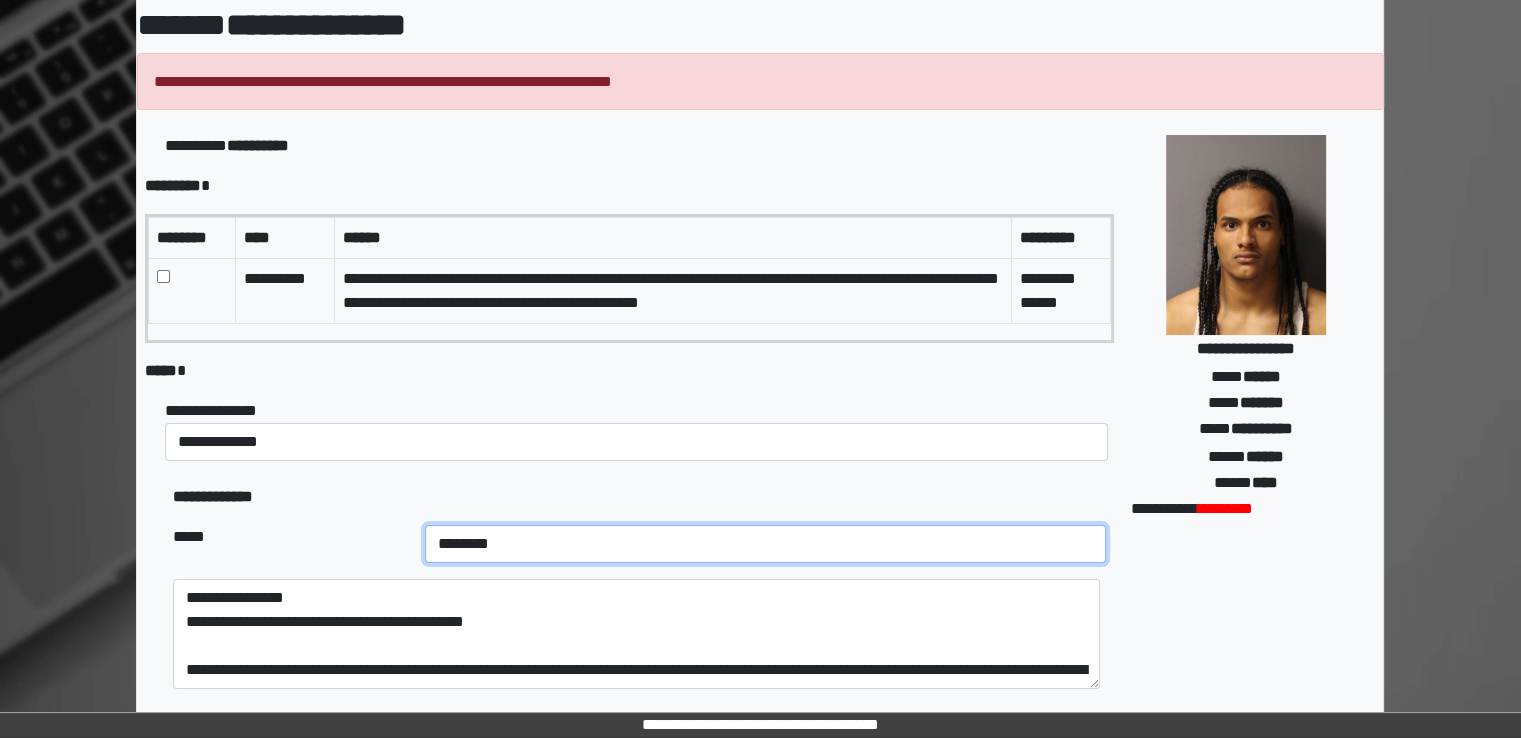 scroll, scrollTop: 564, scrollLeft: 0, axis: vertical 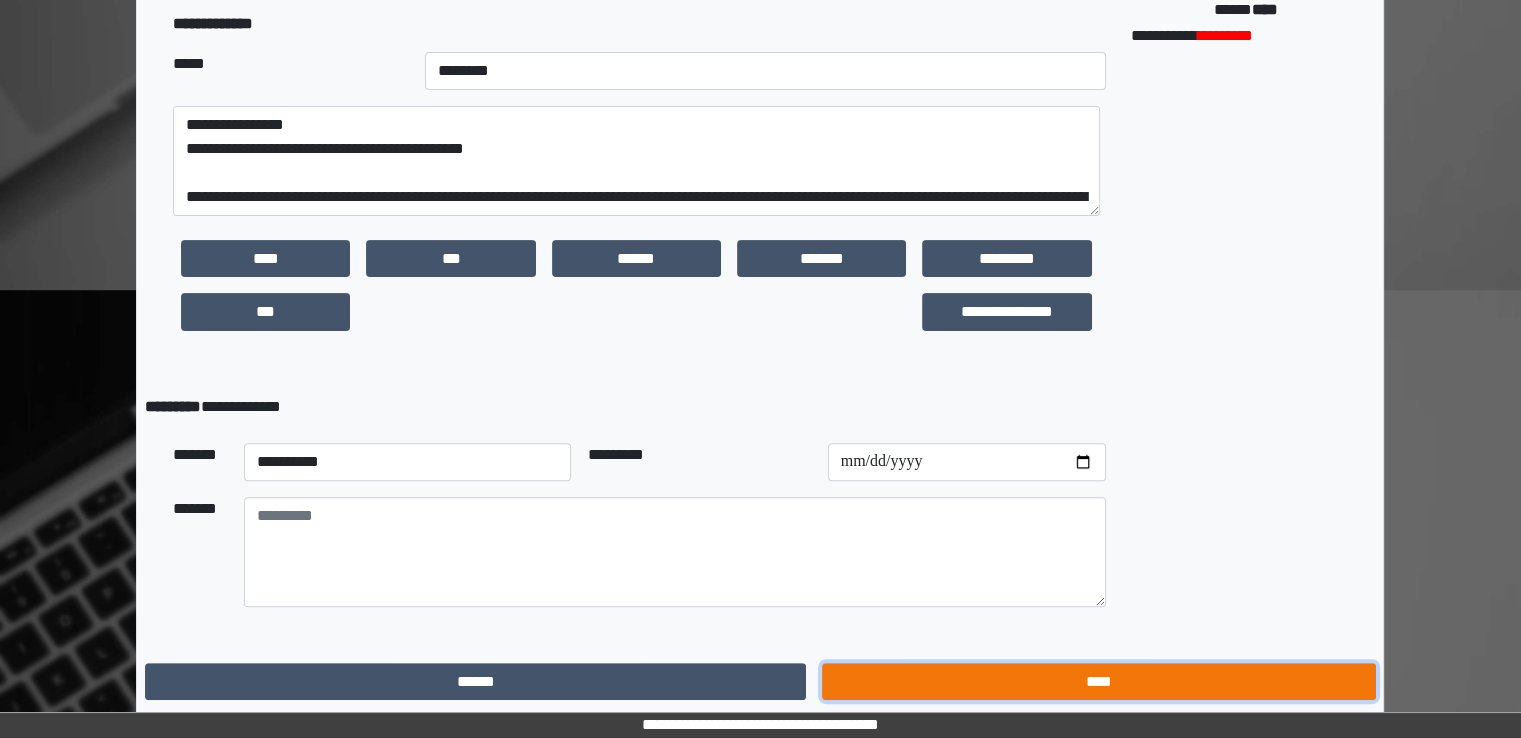 click on "****" at bounding box center (1098, 682) 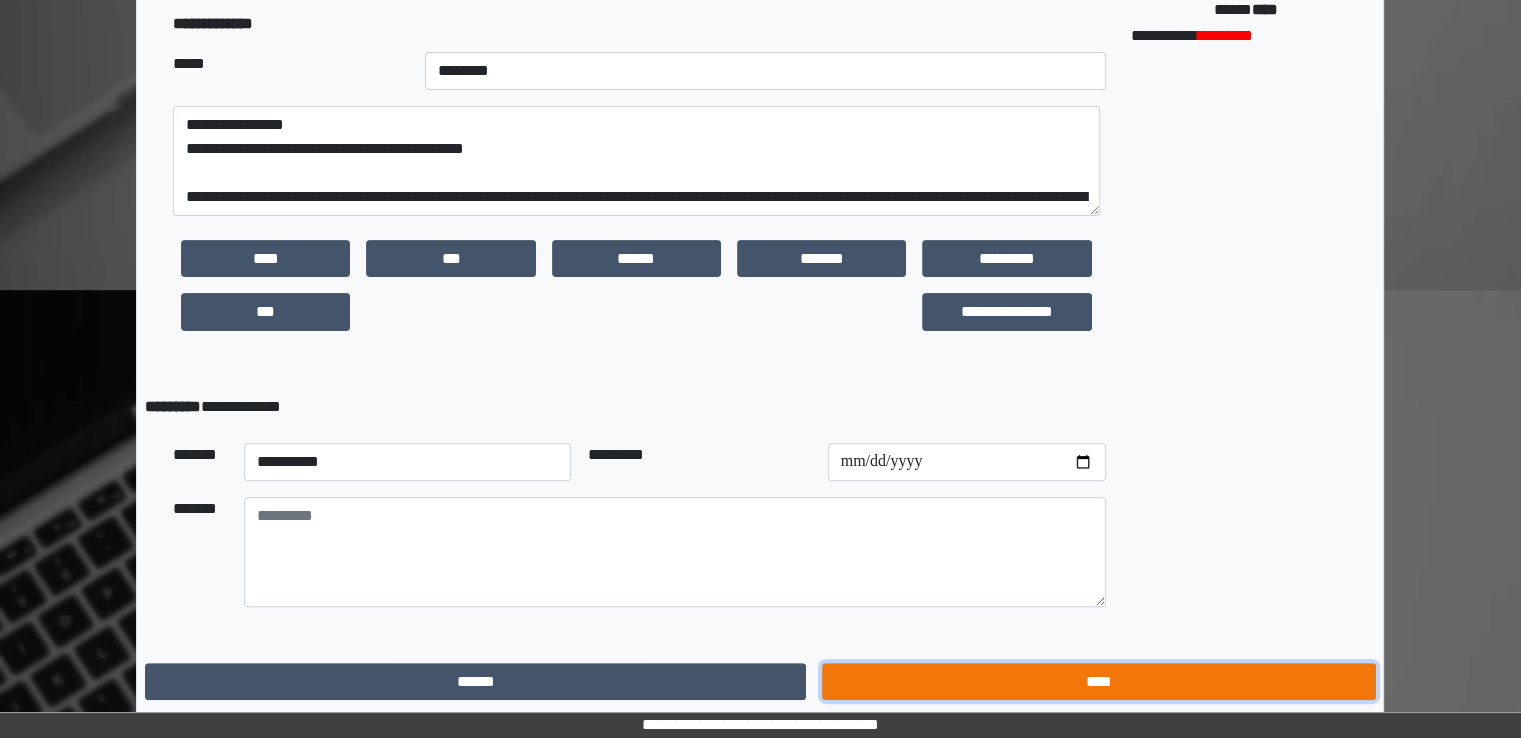click on "****" at bounding box center (1098, 682) 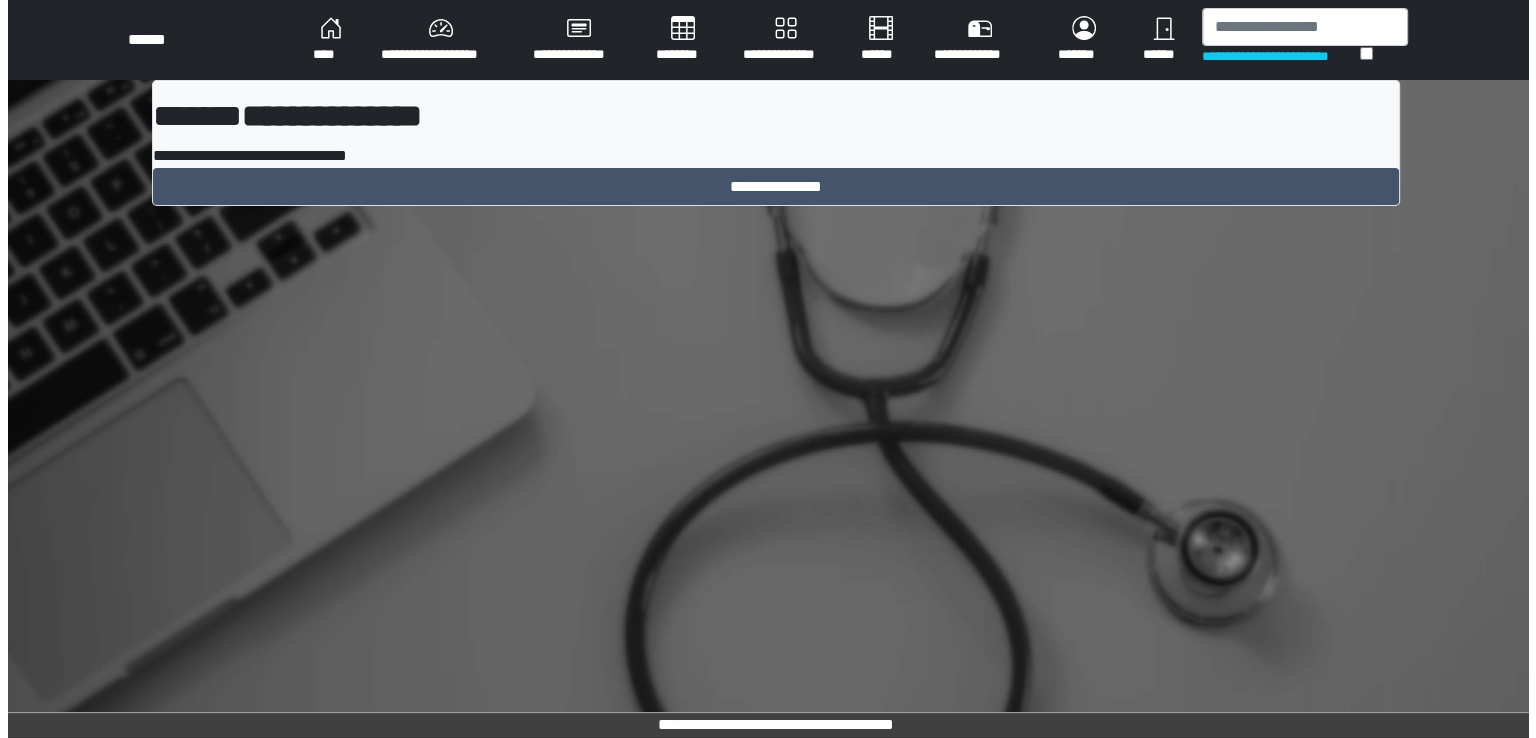 scroll, scrollTop: 0, scrollLeft: 0, axis: both 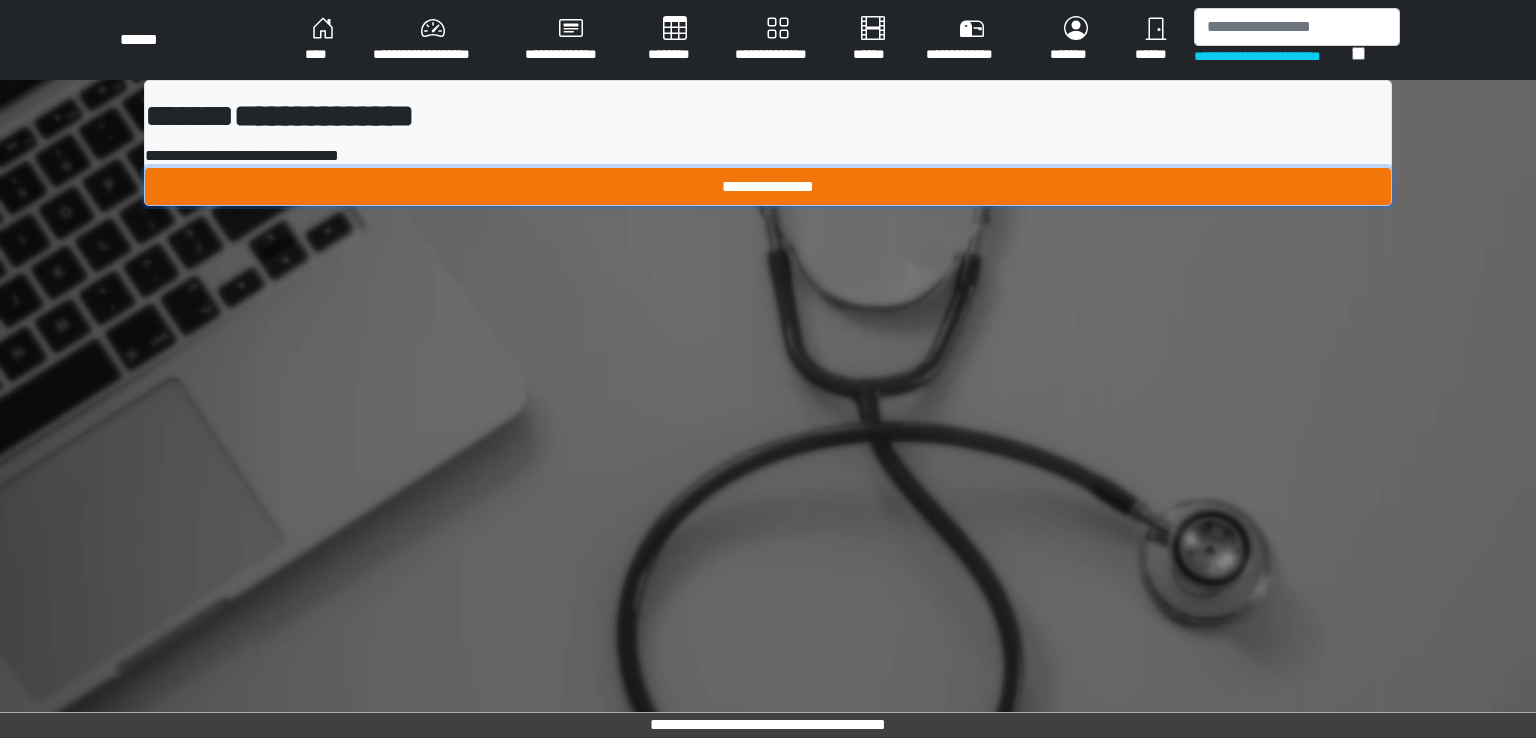 click on "**********" at bounding box center [768, 187] 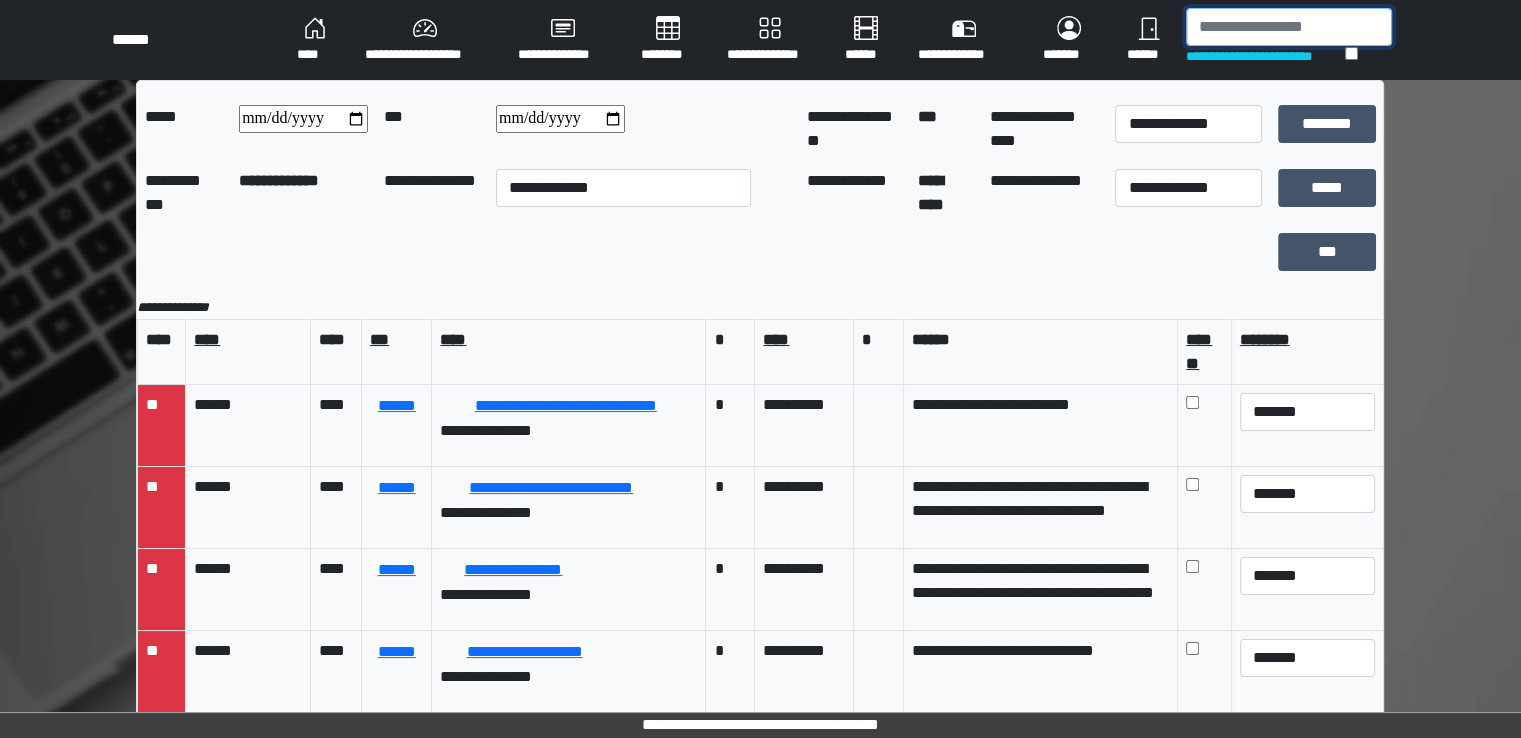 click at bounding box center [1289, 27] 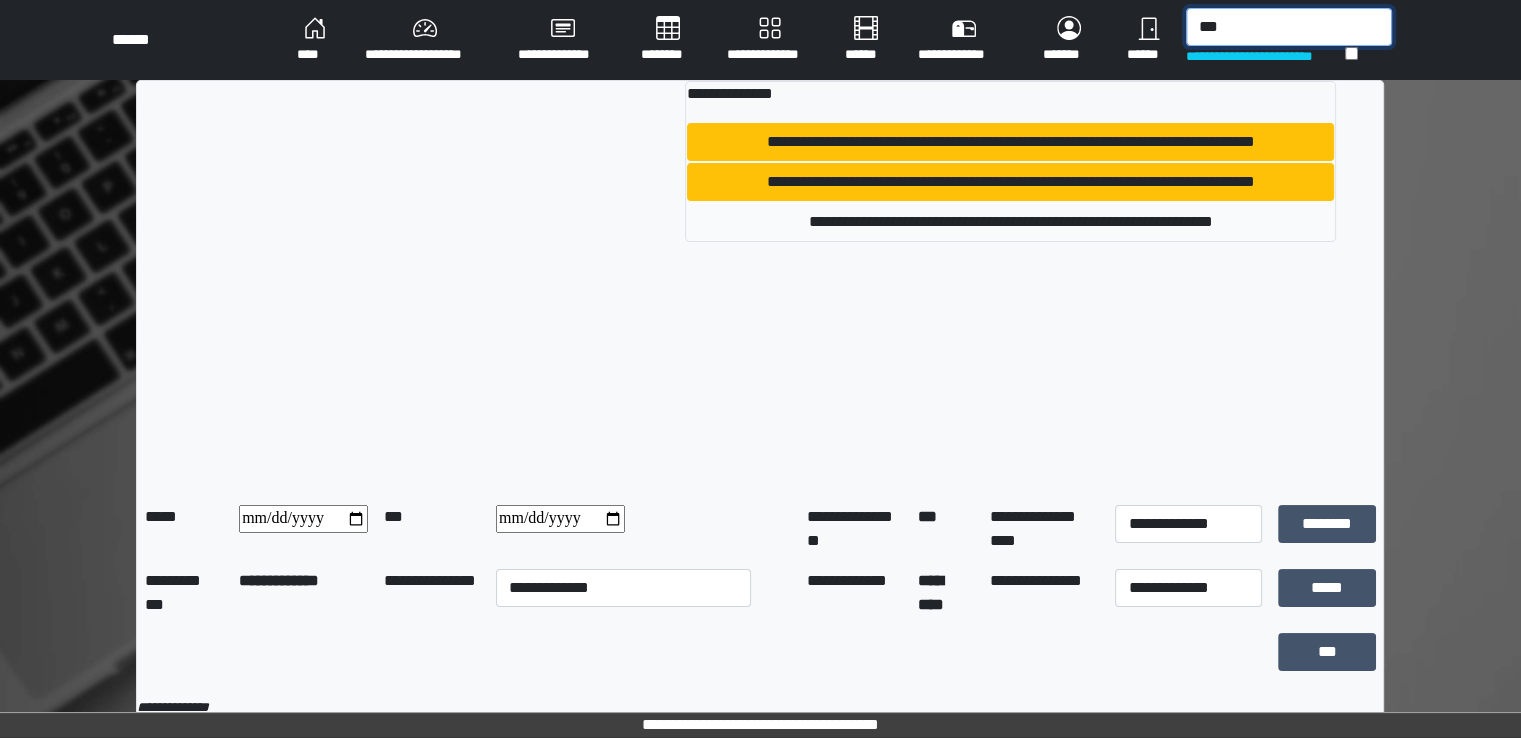 type on "***" 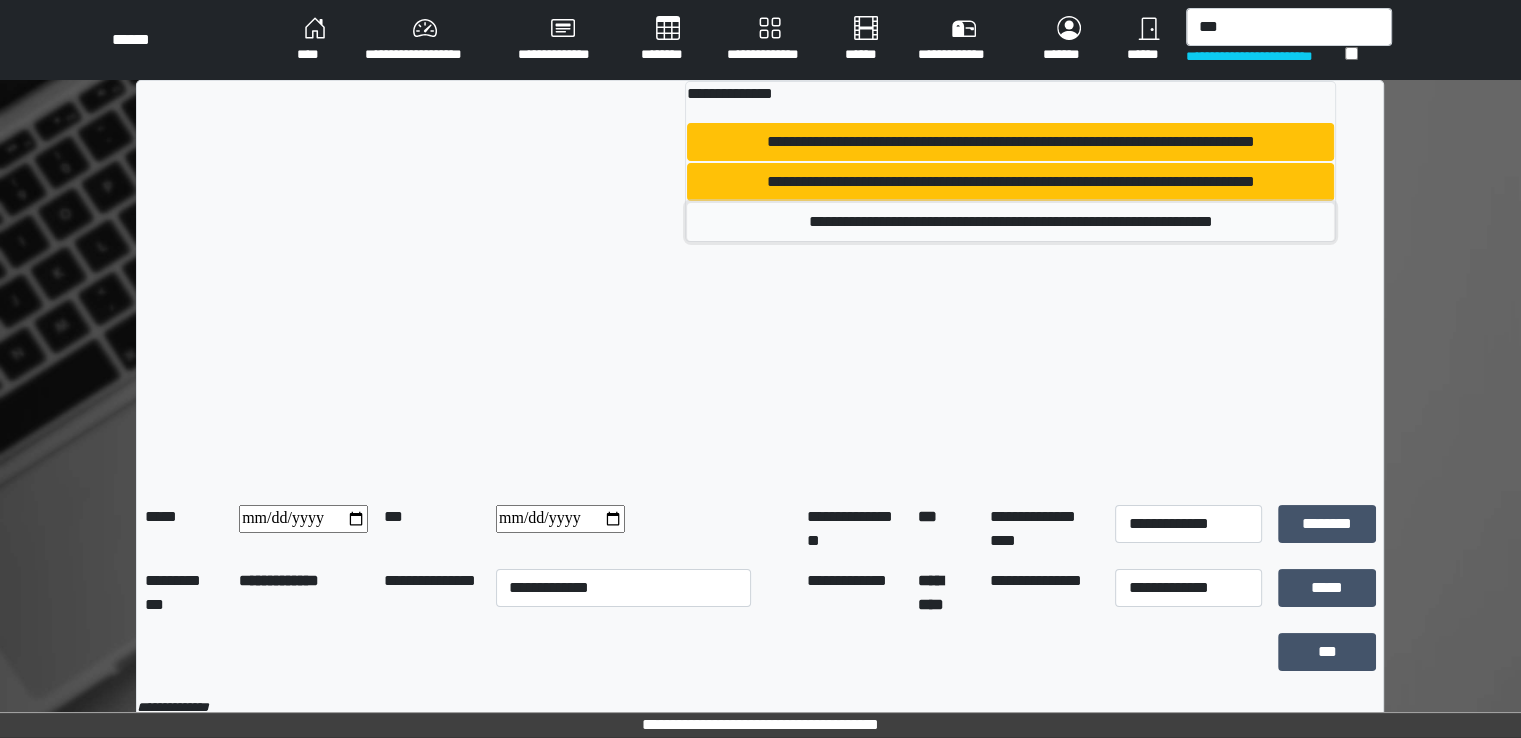 click on "**********" at bounding box center [1010, 222] 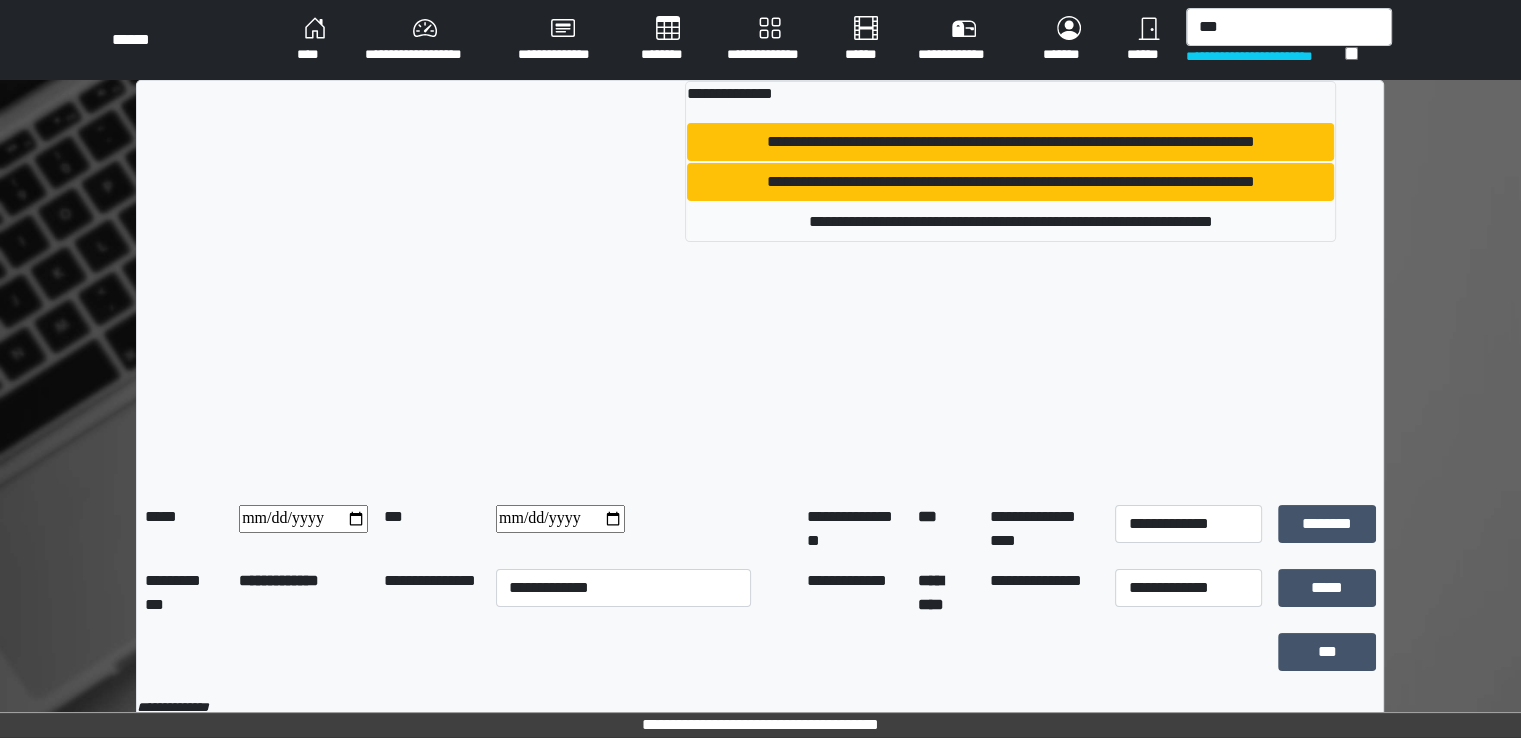 type 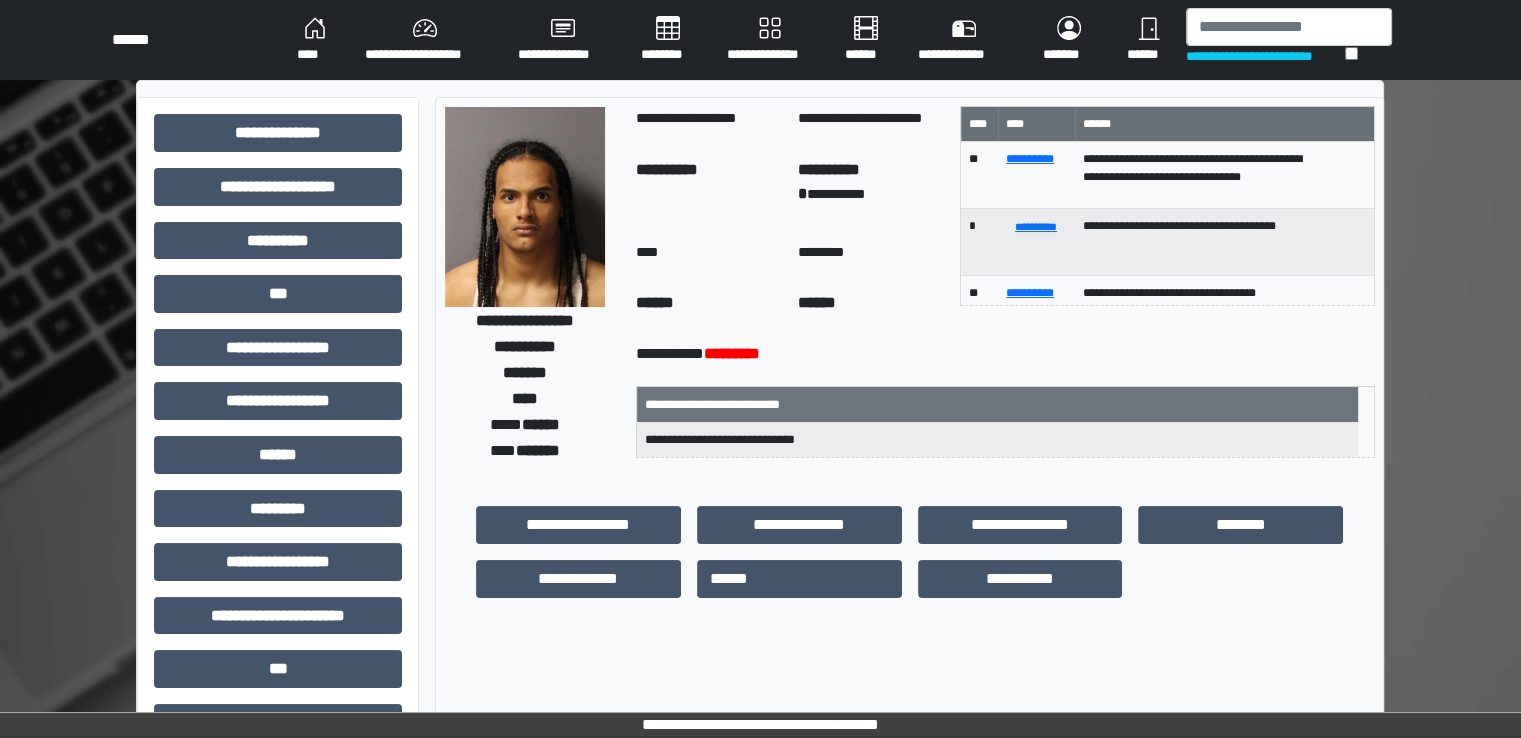click on "********" at bounding box center (668, 40) 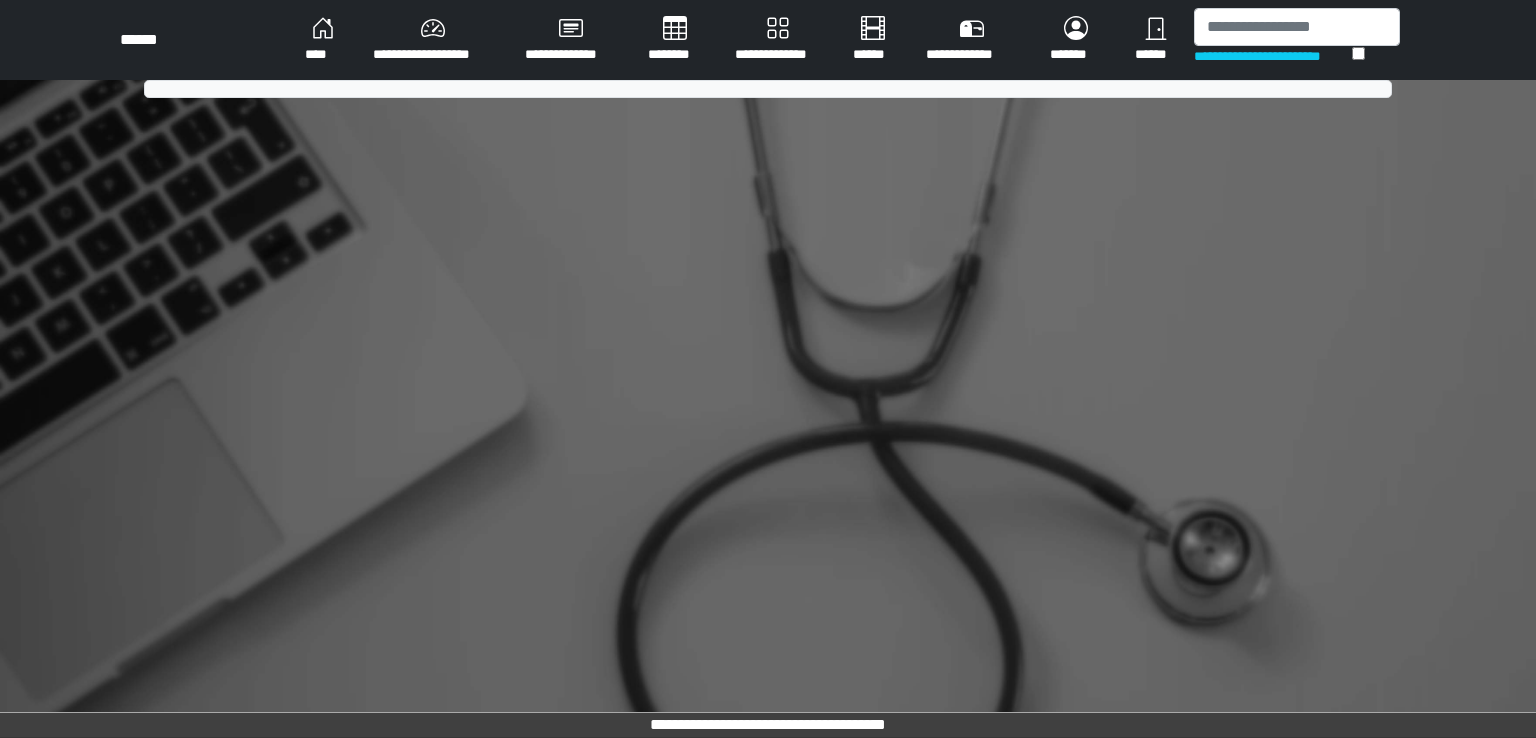 click on "********" at bounding box center [675, 40] 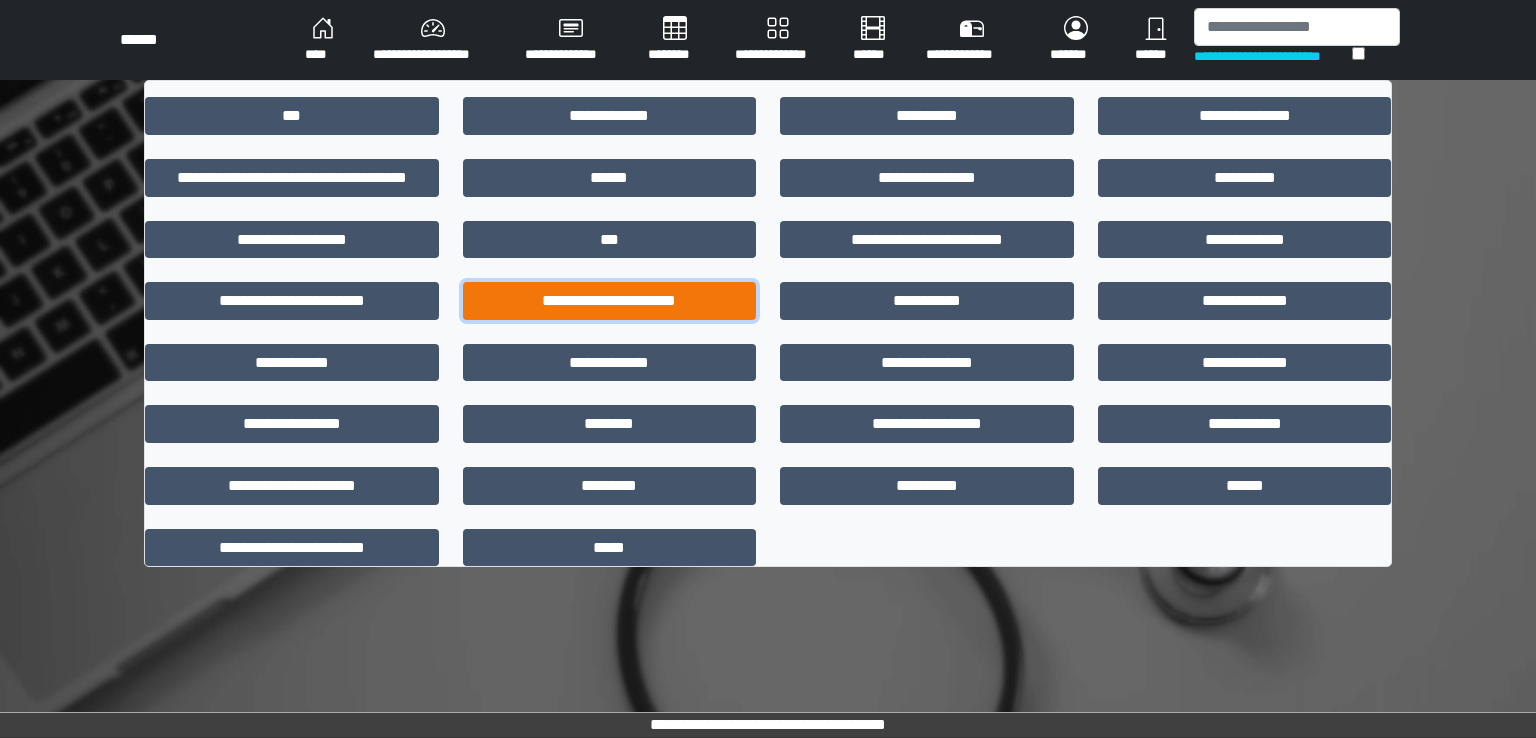 click on "**********" at bounding box center (610, 301) 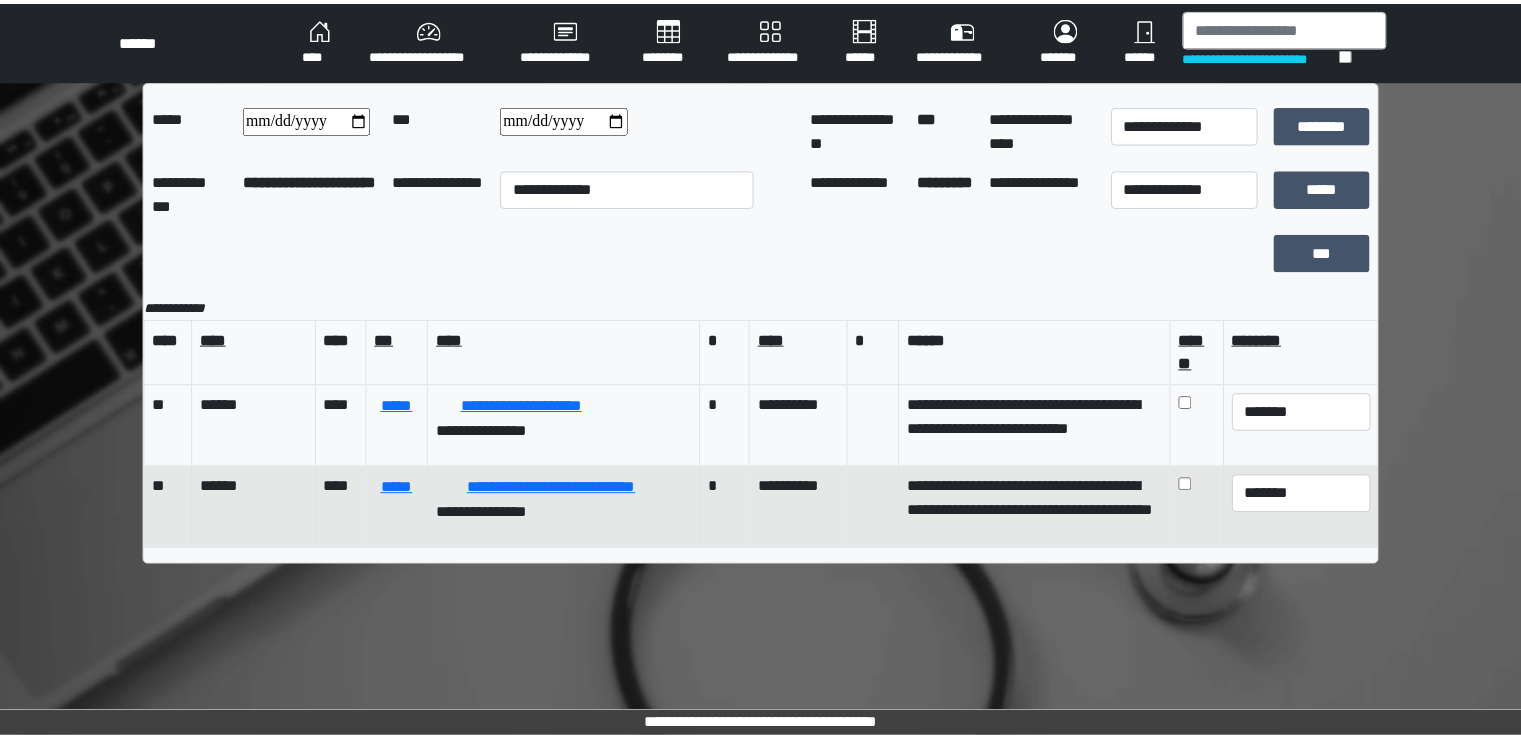 scroll, scrollTop: 0, scrollLeft: 0, axis: both 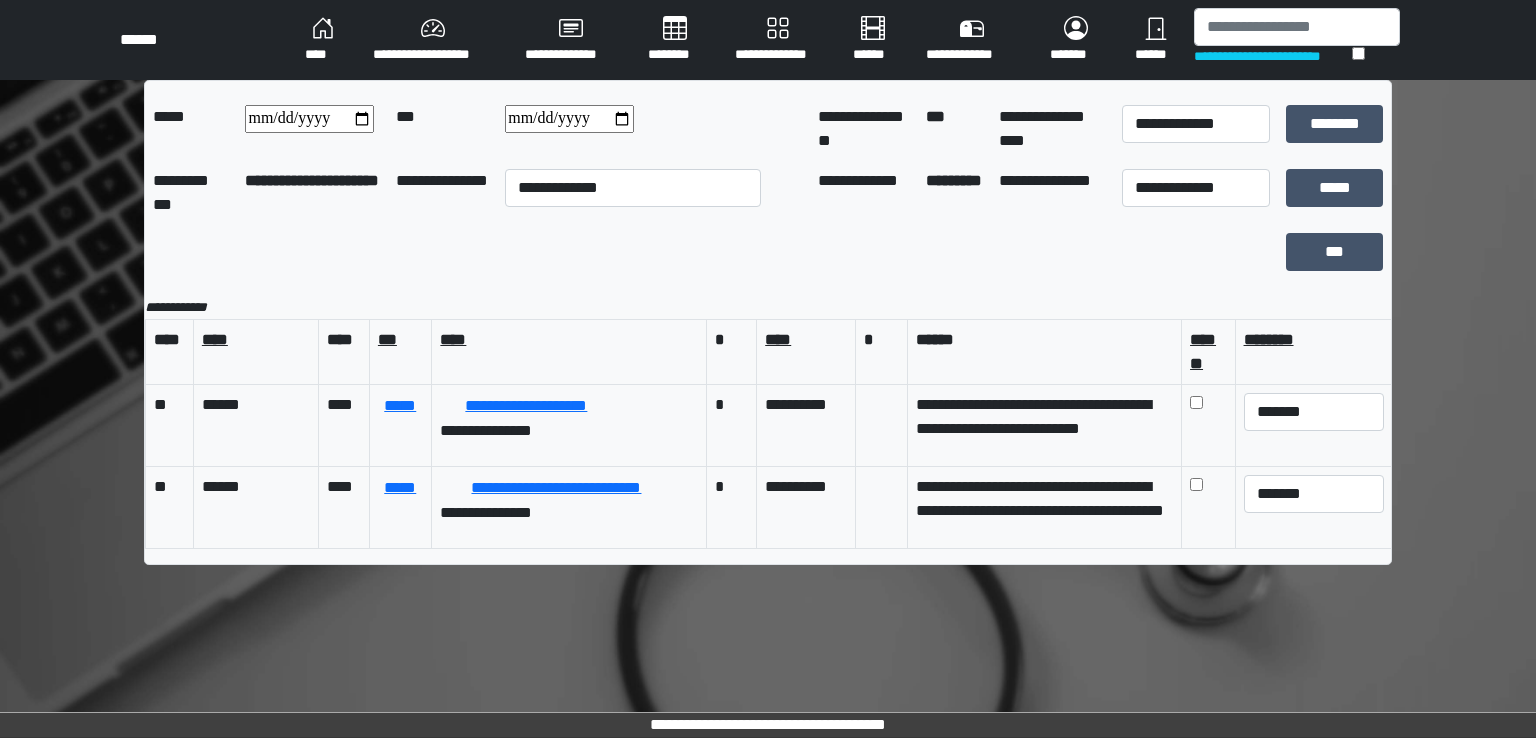 click on "********" at bounding box center [675, 40] 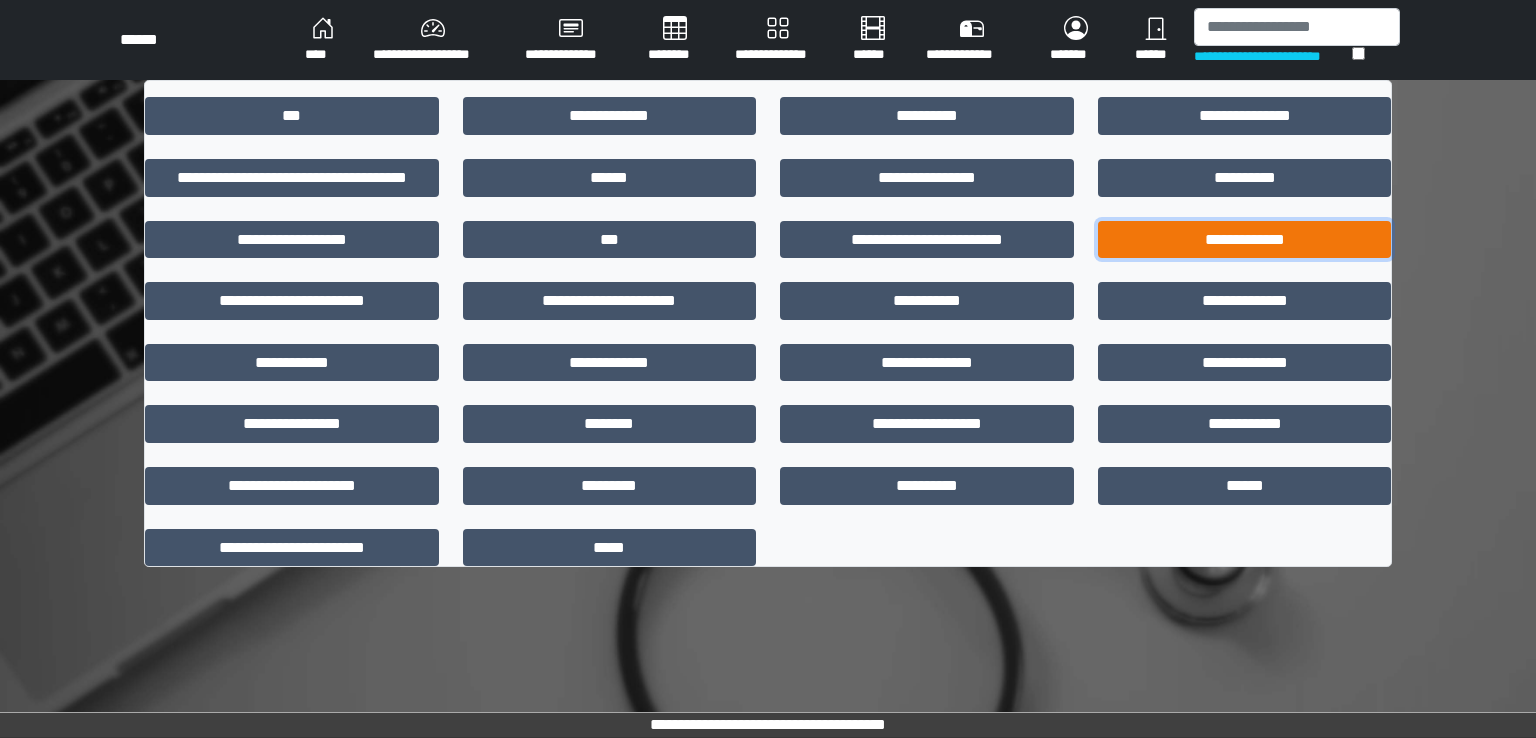 click on "**********" at bounding box center [1245, 240] 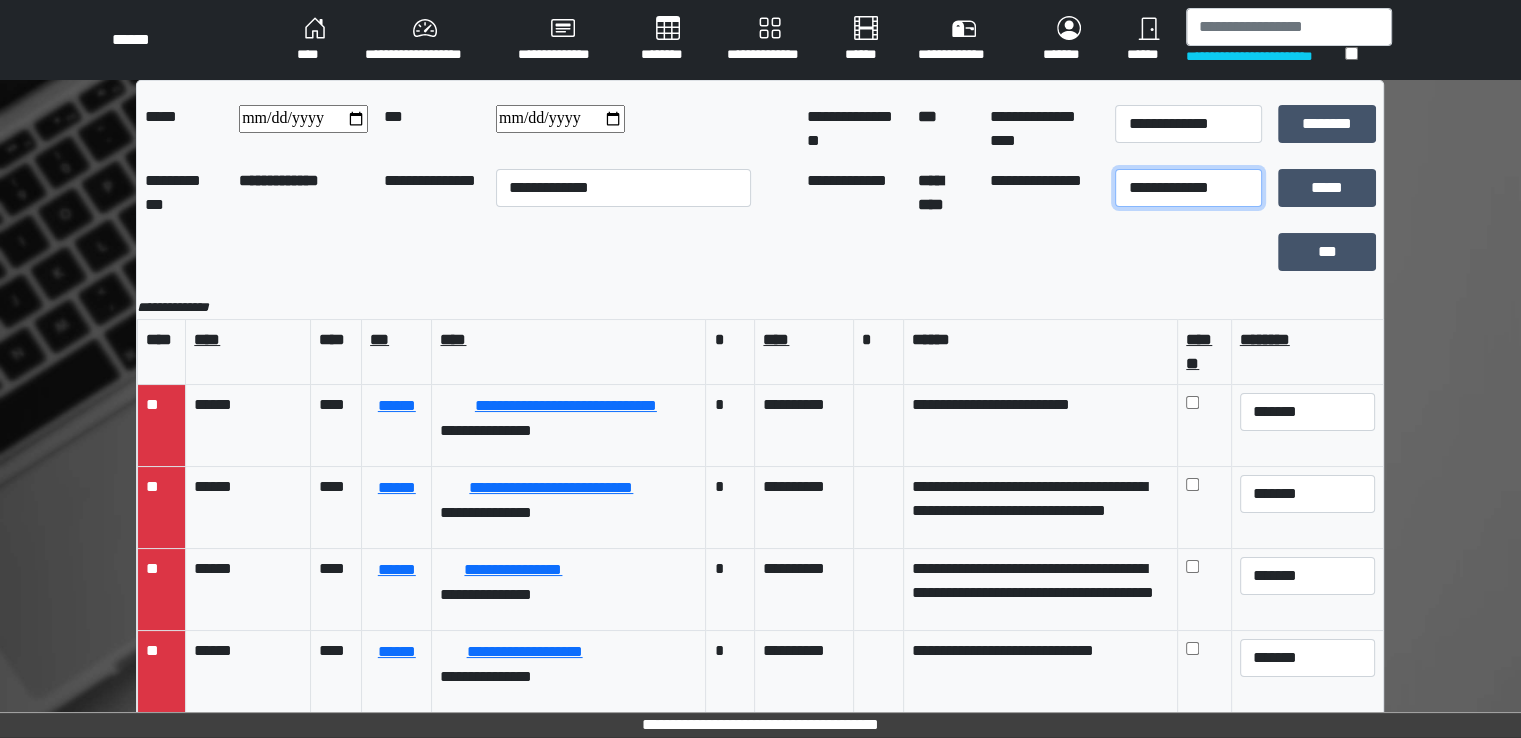 click on "**********" at bounding box center (1188, 188) 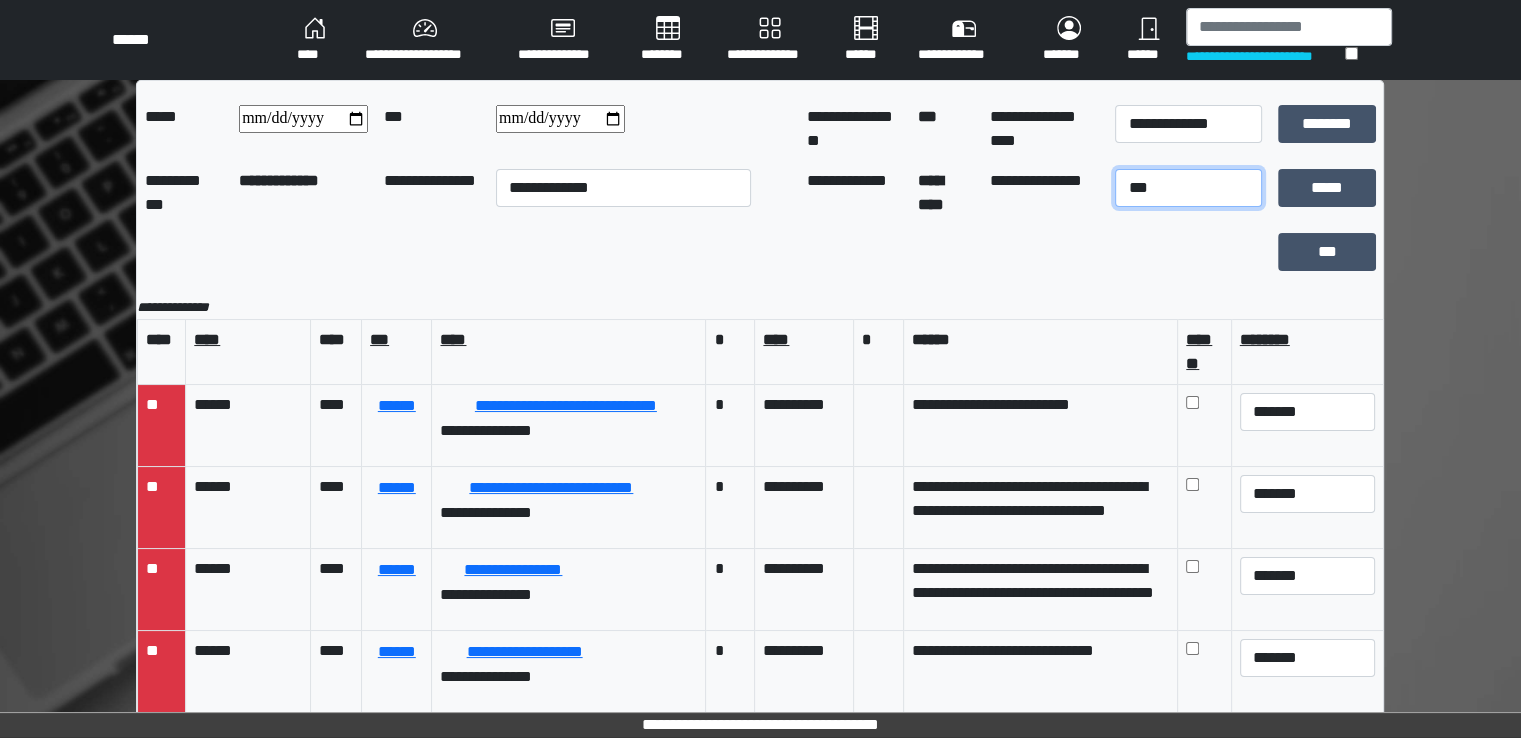 click on "**********" at bounding box center (1188, 188) 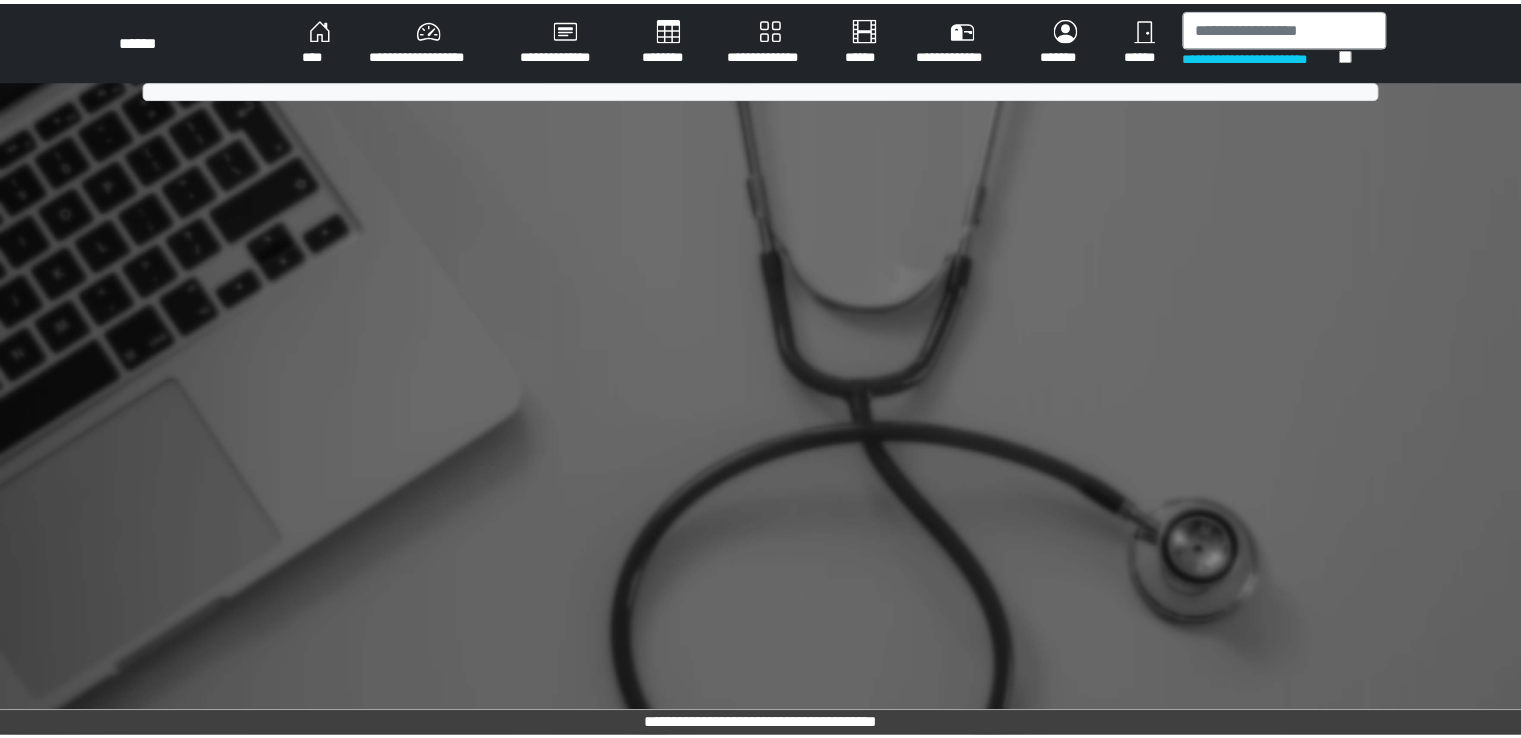 scroll, scrollTop: 0, scrollLeft: 0, axis: both 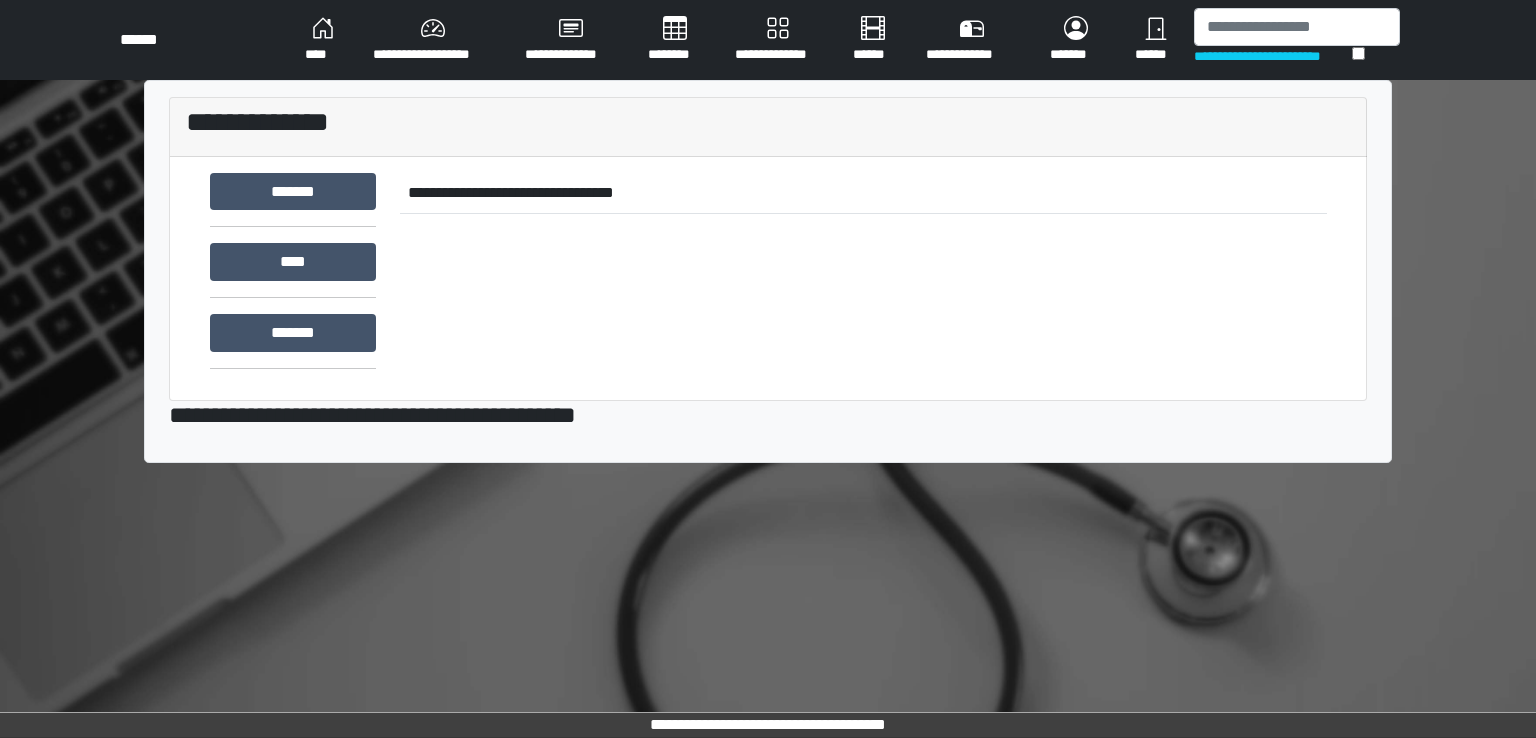 click on "********" at bounding box center [675, 40] 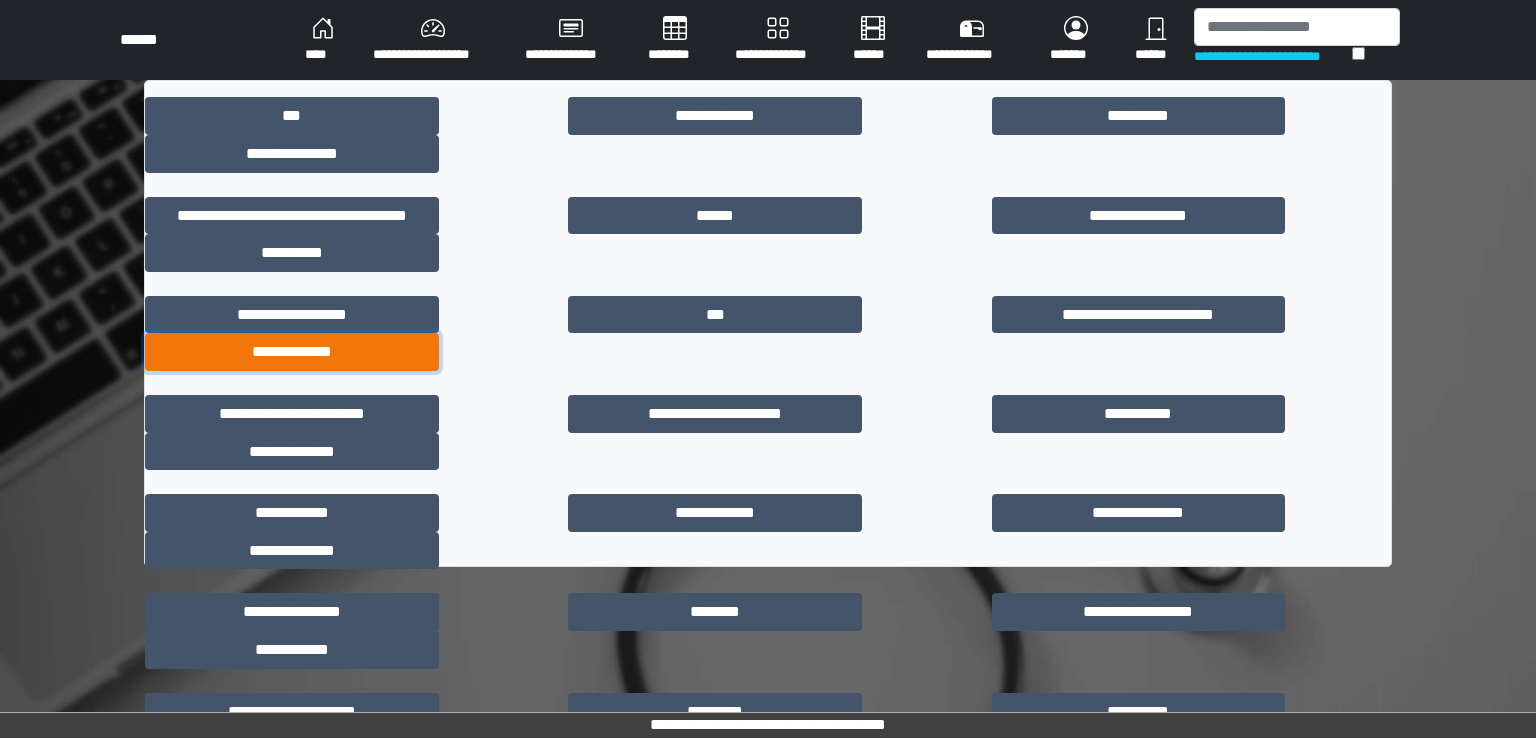 click on "**********" at bounding box center (292, 352) 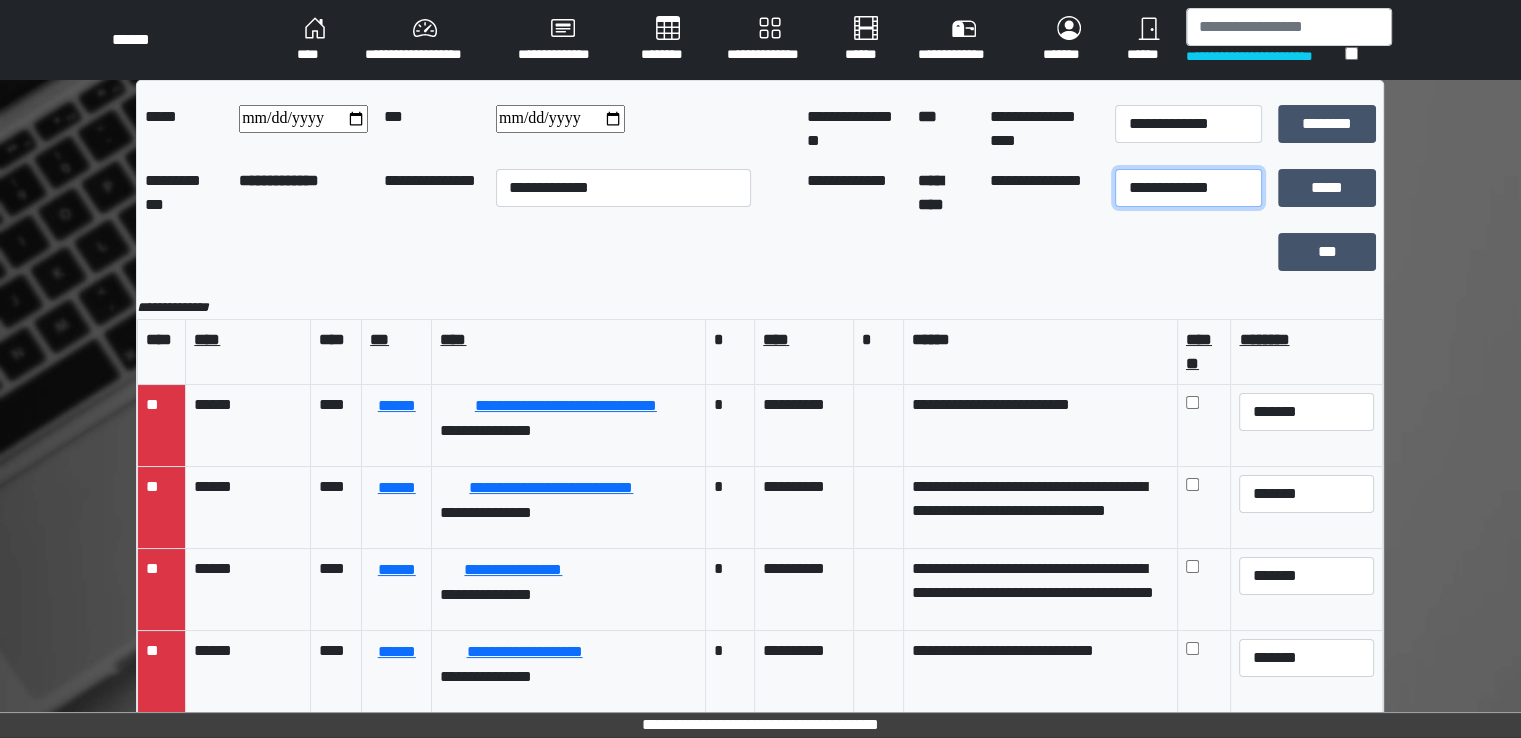 click on "**********" at bounding box center (1188, 188) 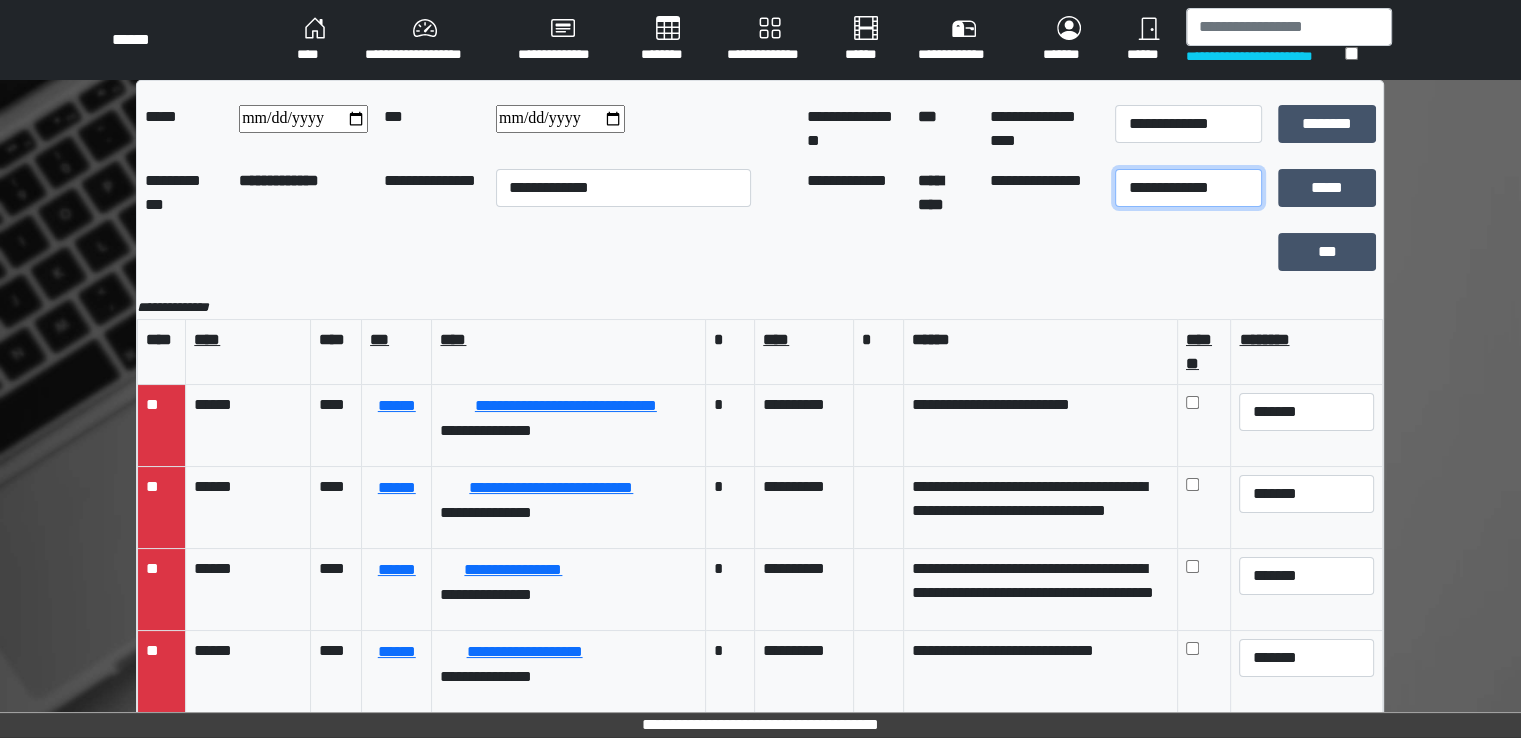 select on "**" 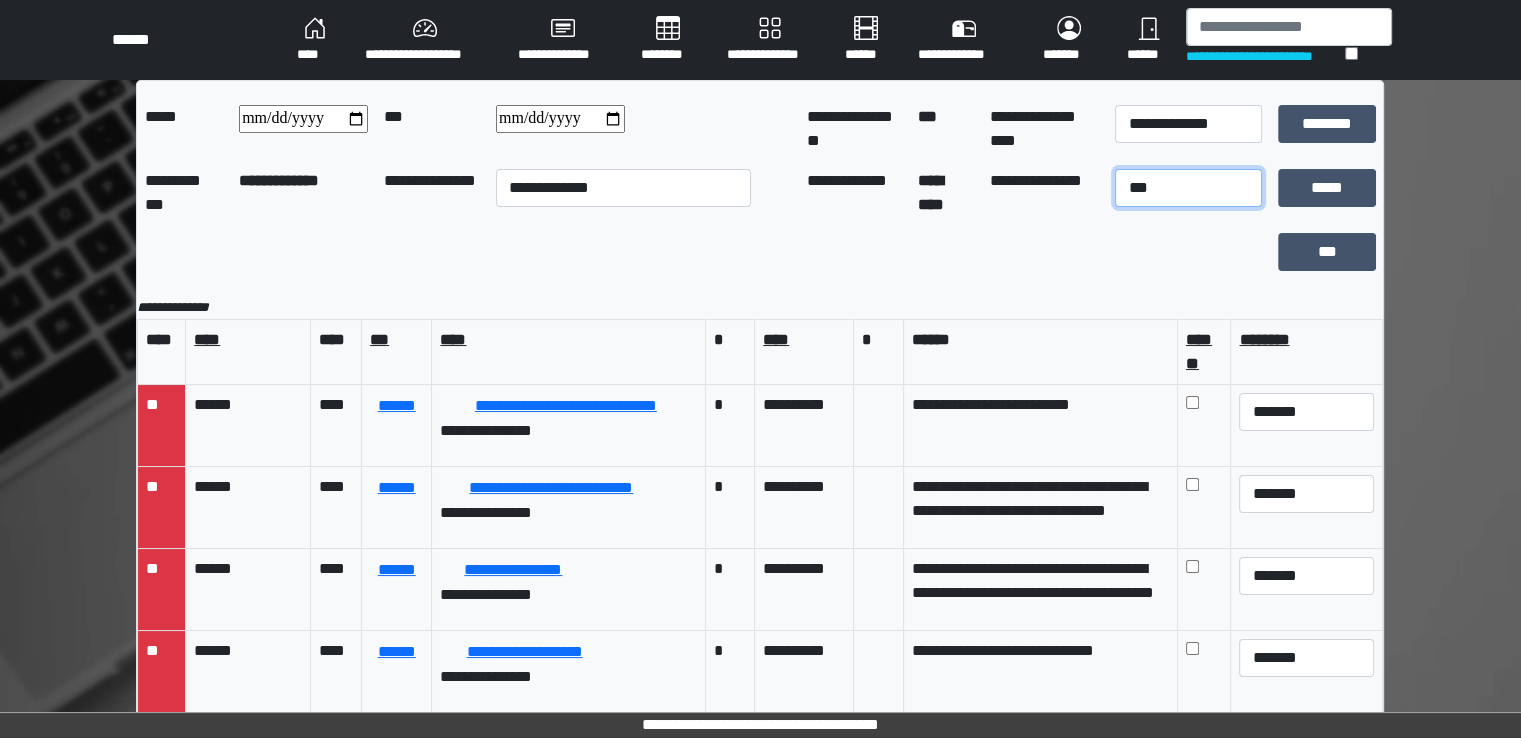 click on "**********" at bounding box center (1188, 188) 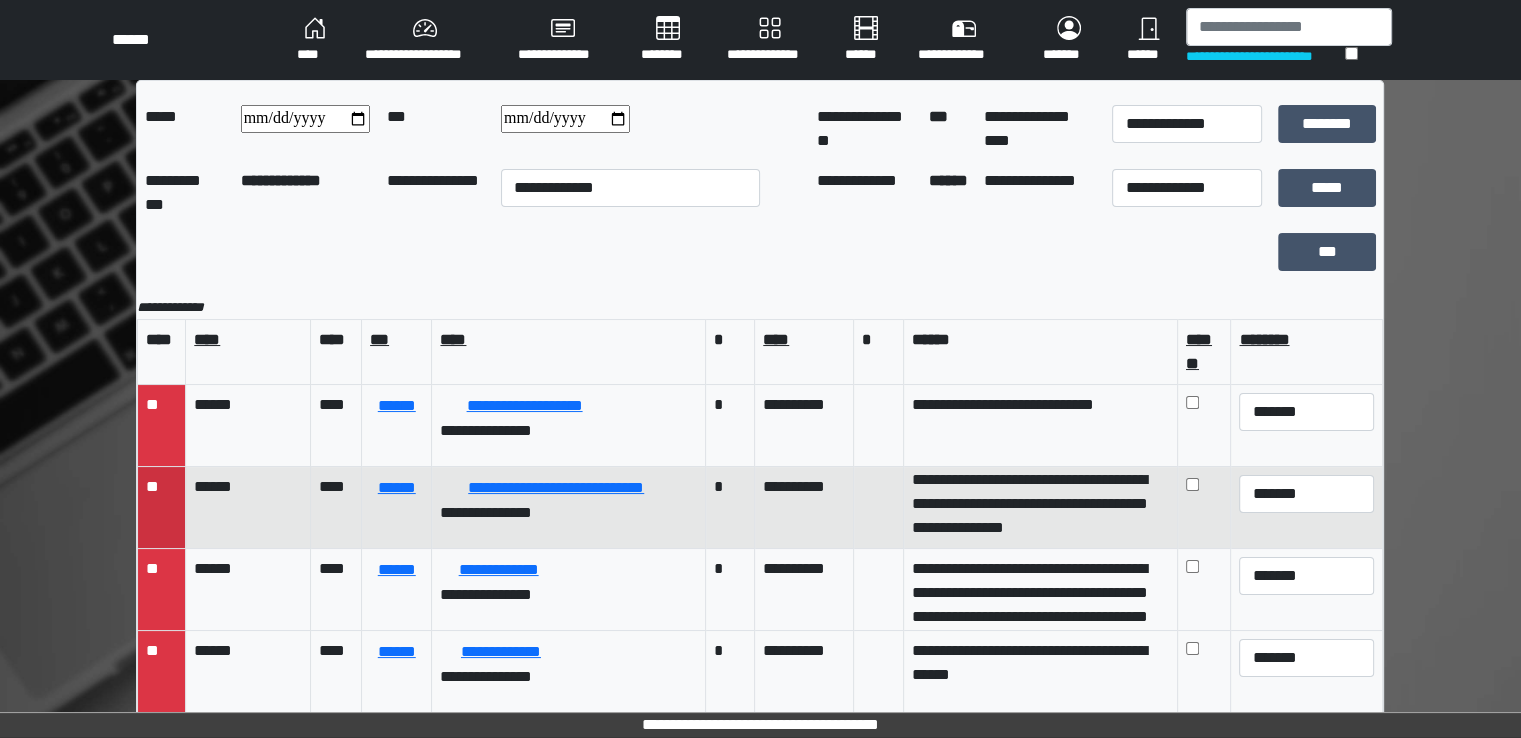 scroll, scrollTop: 31, scrollLeft: 0, axis: vertical 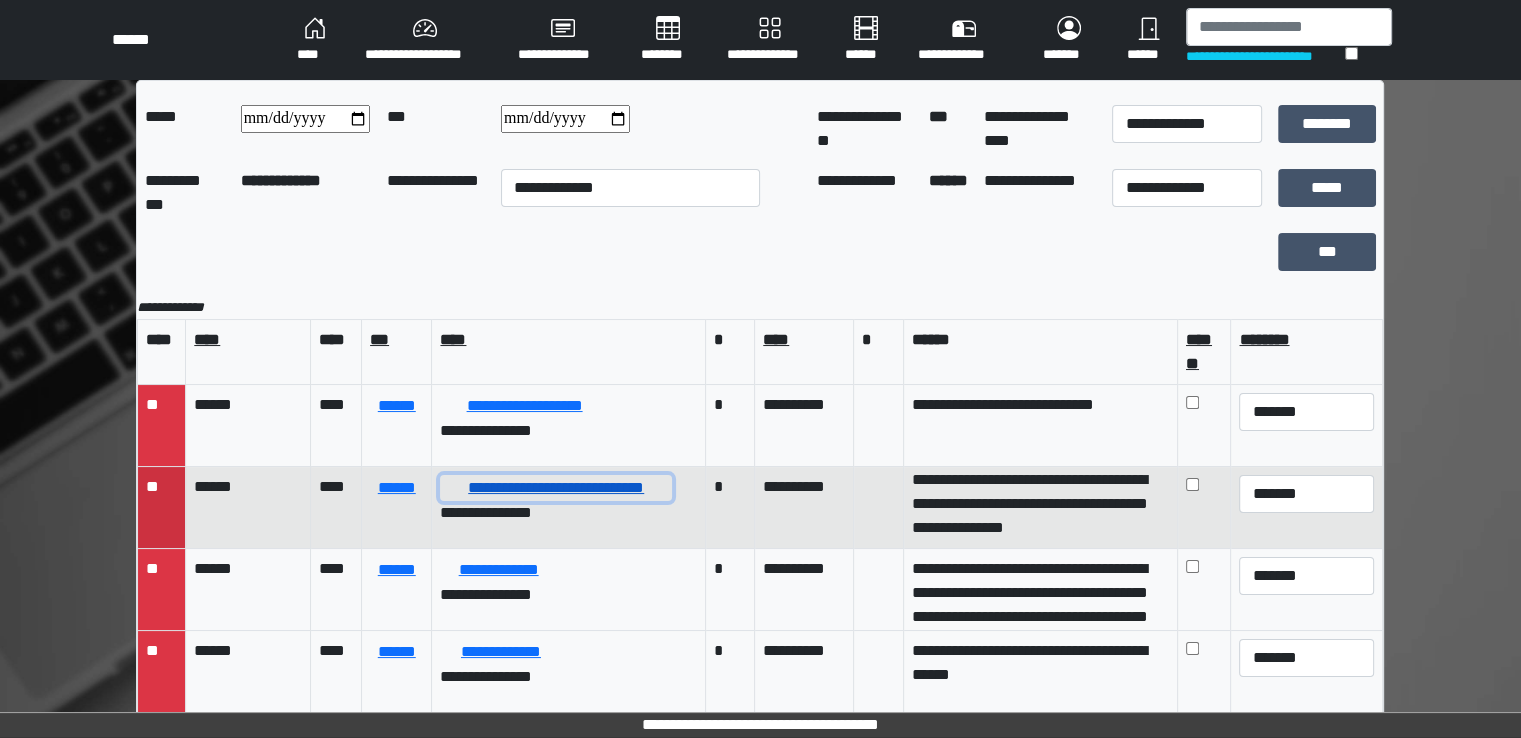 click on "**********" at bounding box center (556, 488) 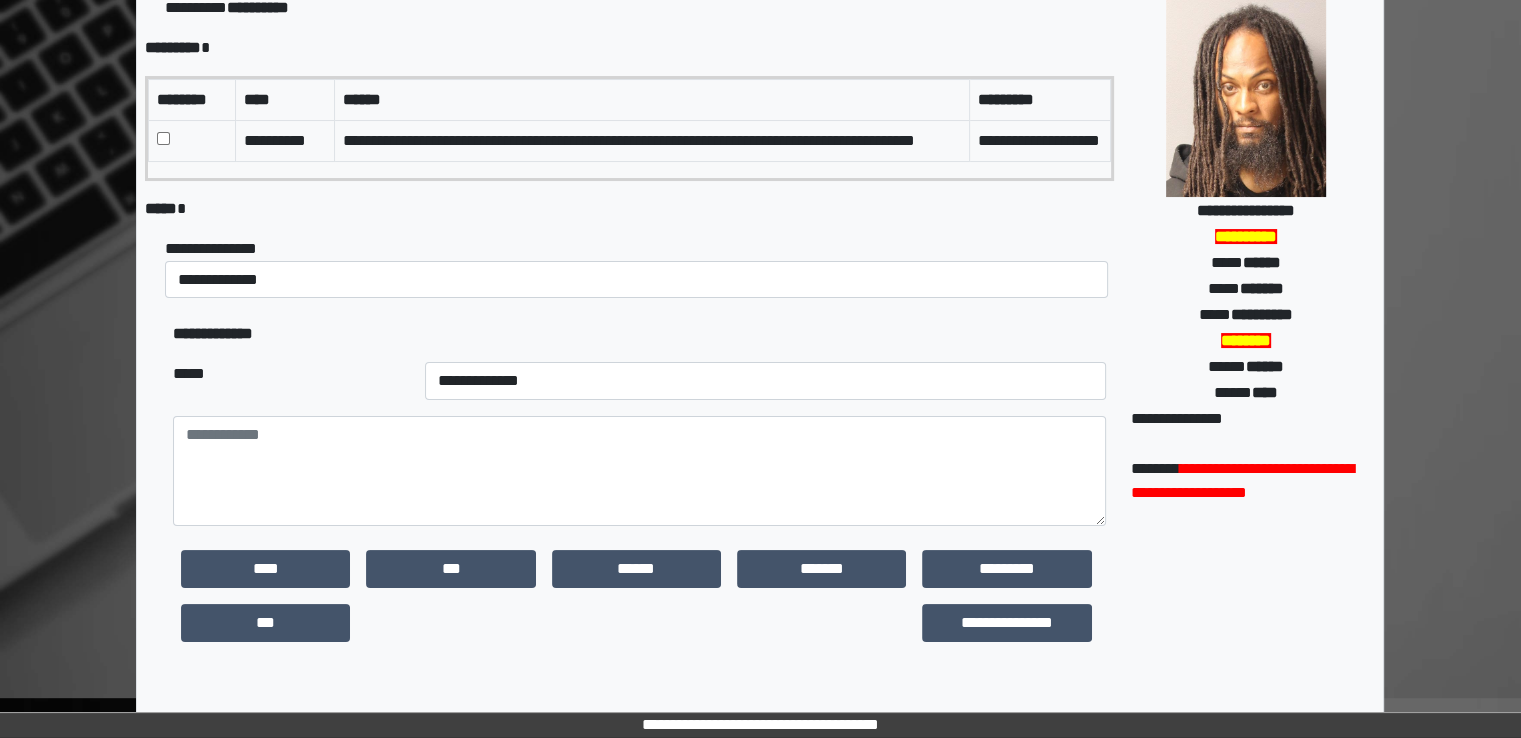 scroll, scrollTop: 491, scrollLeft: 0, axis: vertical 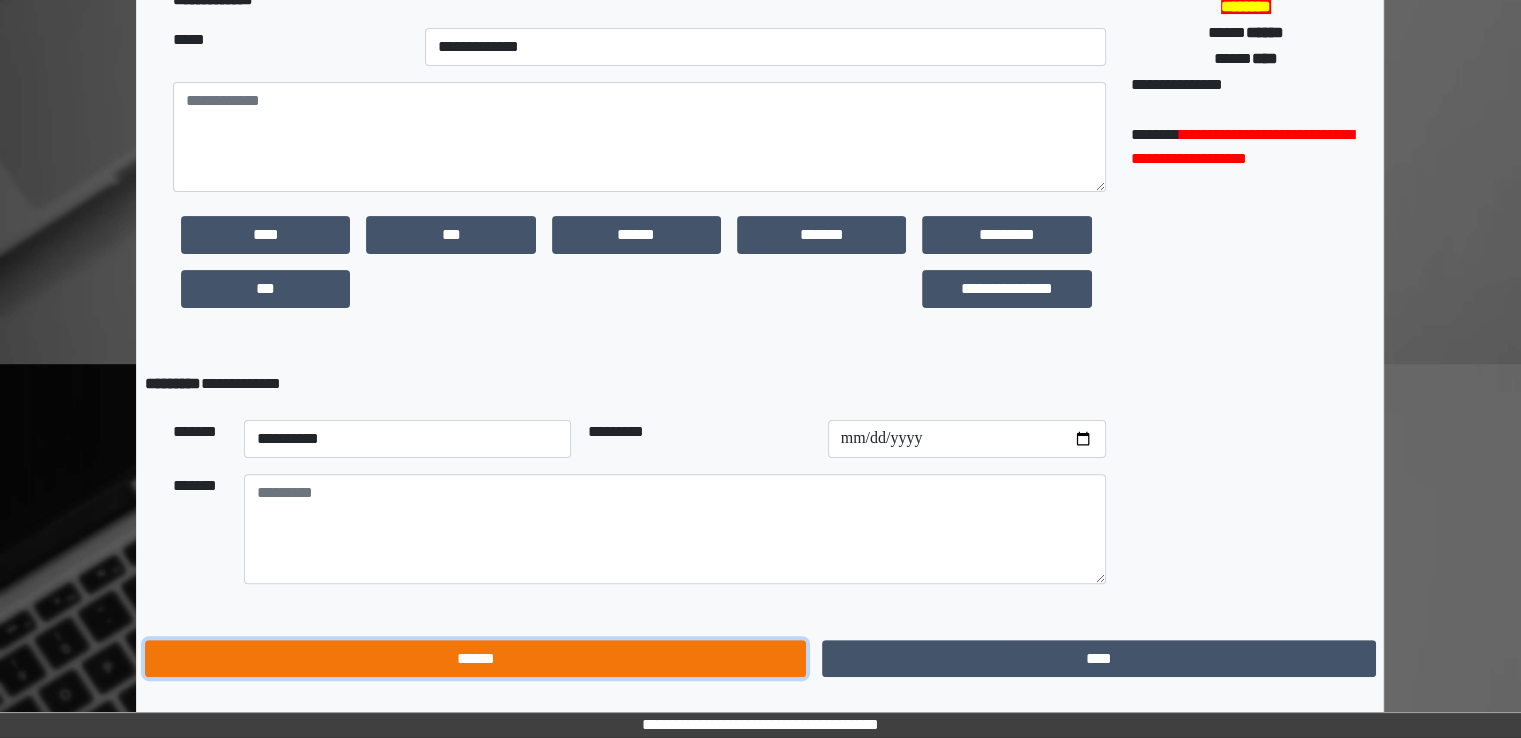 click on "******" at bounding box center [475, 659] 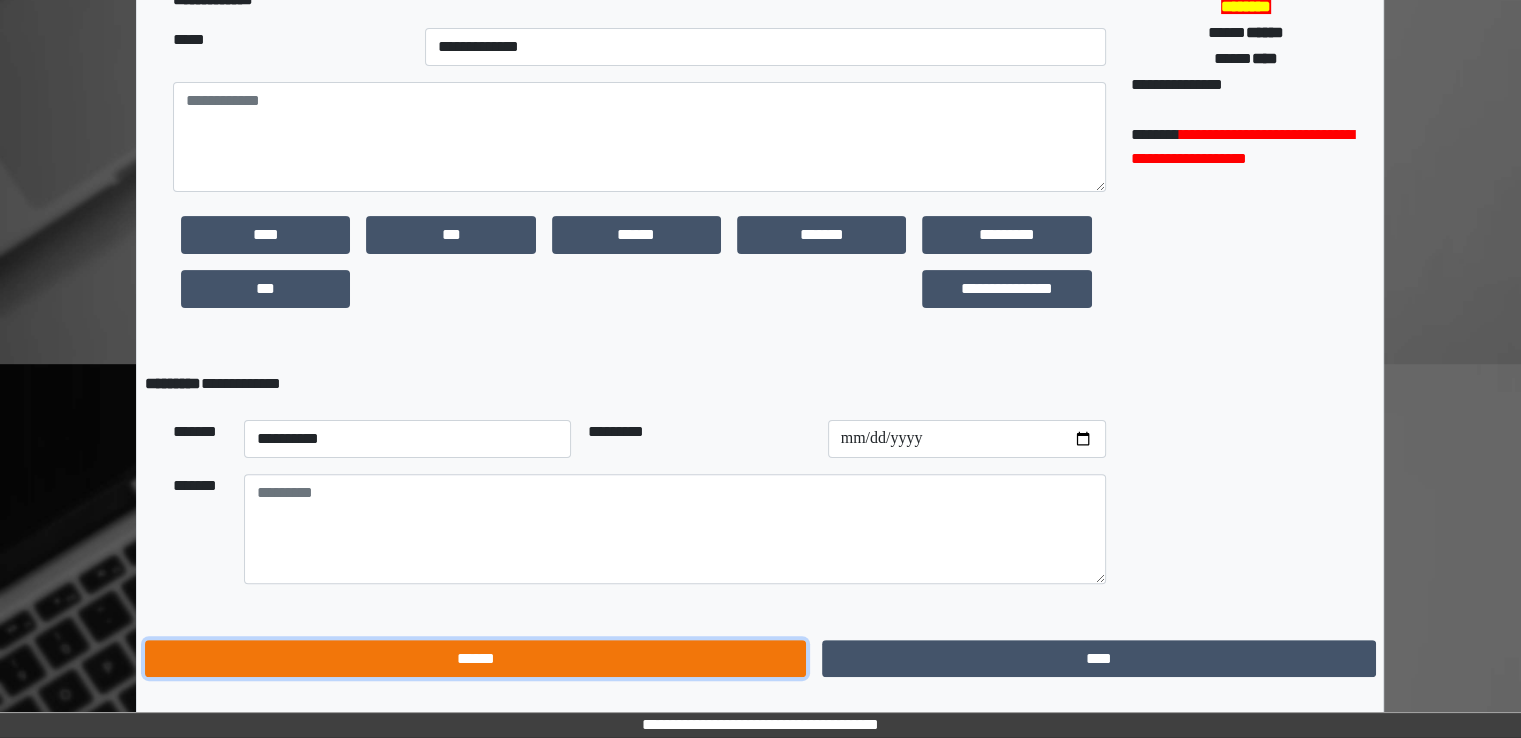 click on "******" at bounding box center (475, 659) 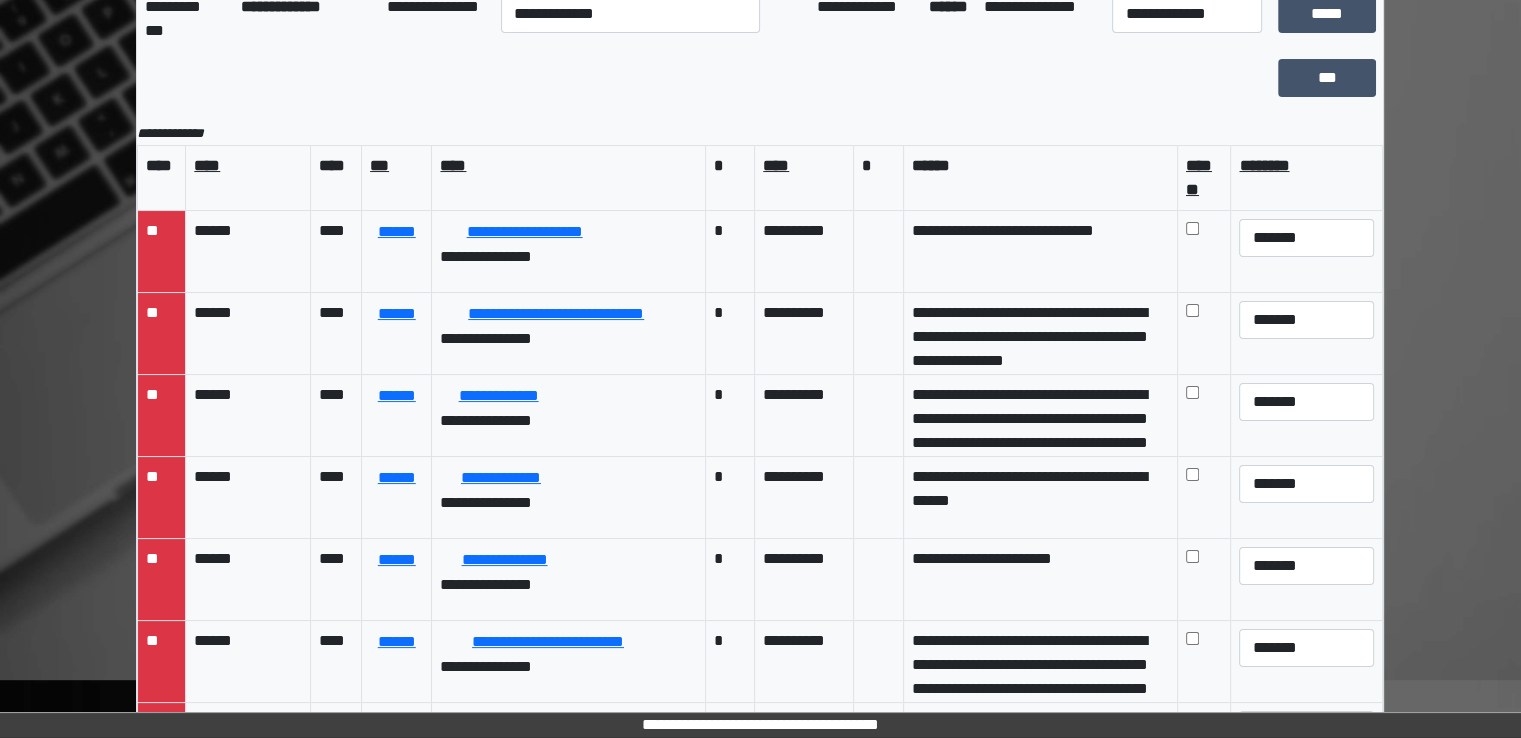 scroll, scrollTop: 174, scrollLeft: 0, axis: vertical 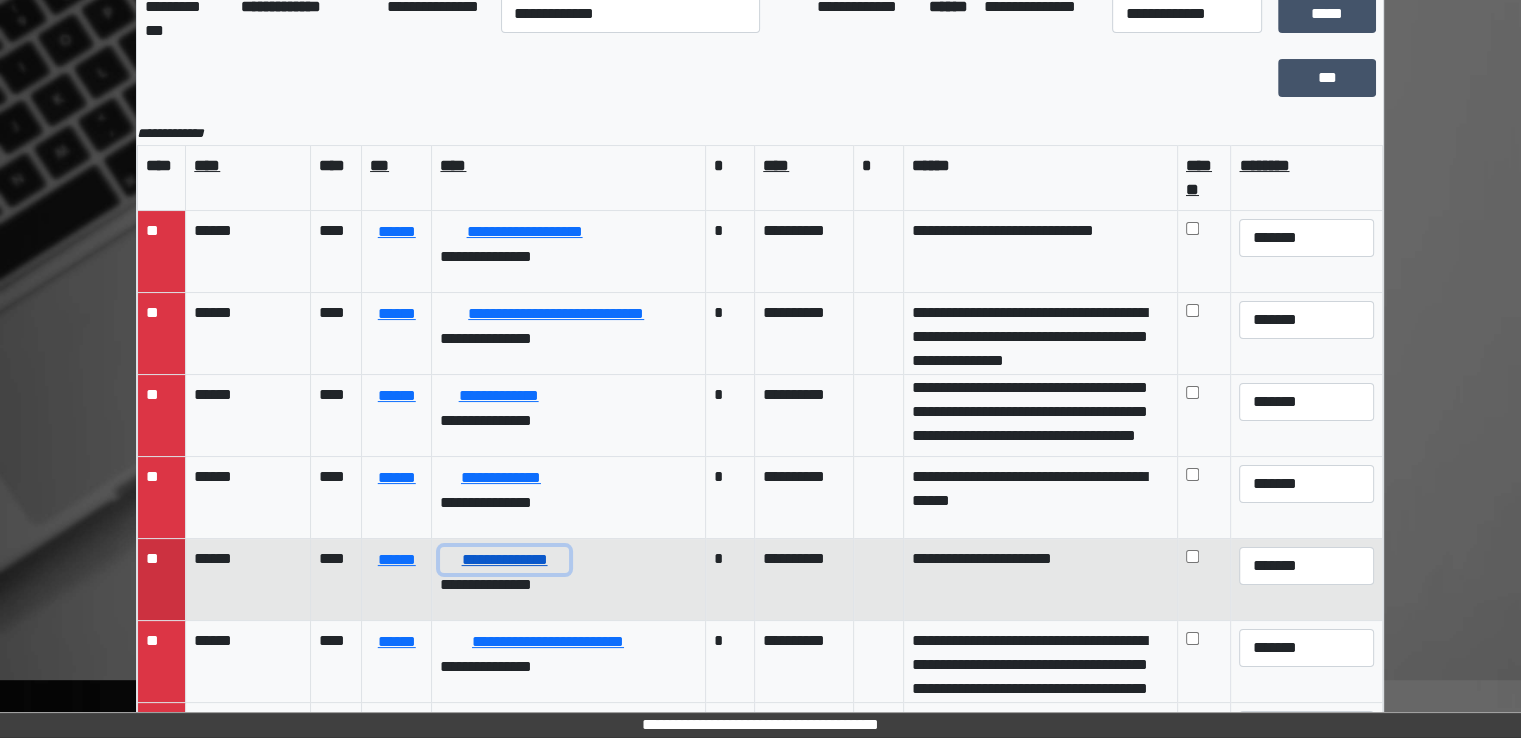 click on "**********" at bounding box center [504, 560] 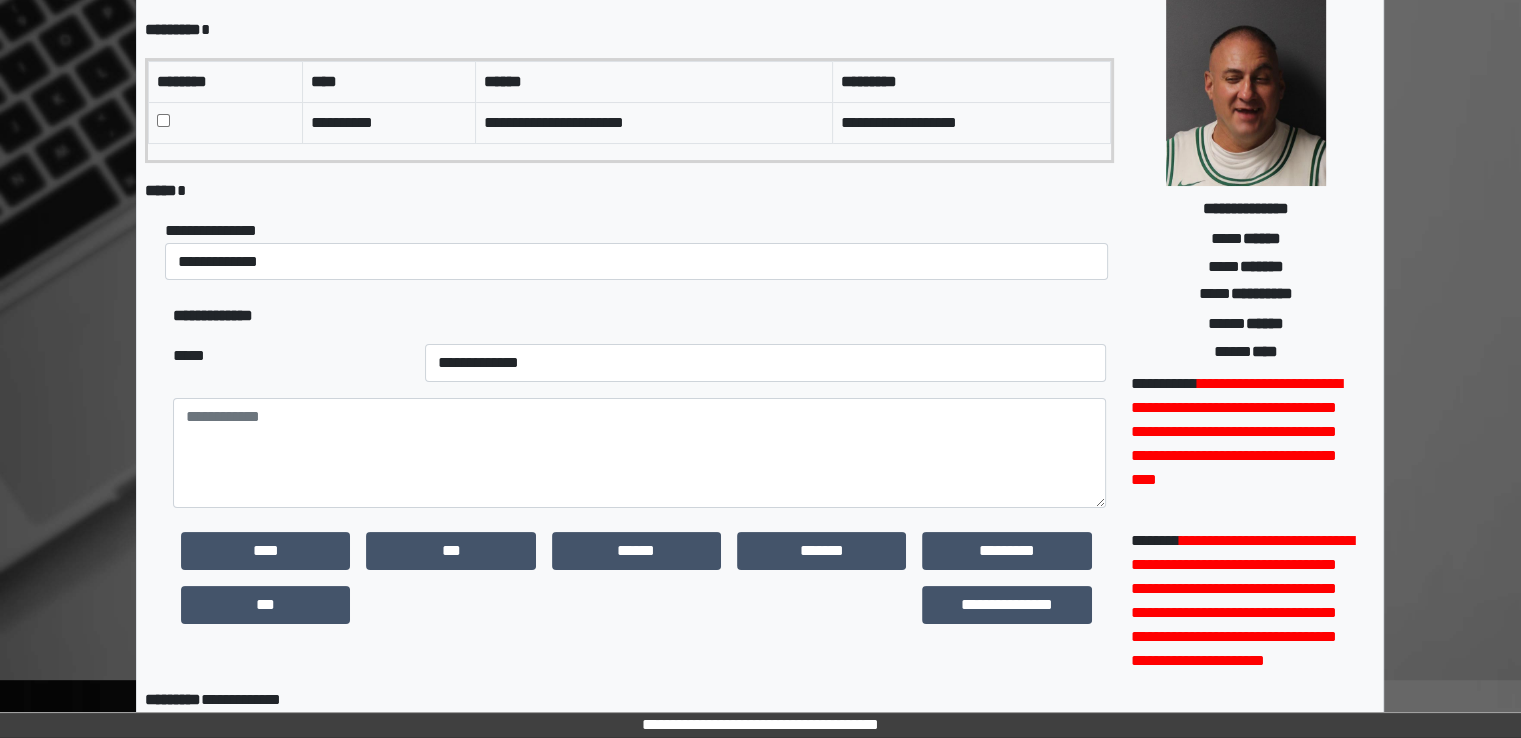 scroll, scrollTop: 467, scrollLeft: 0, axis: vertical 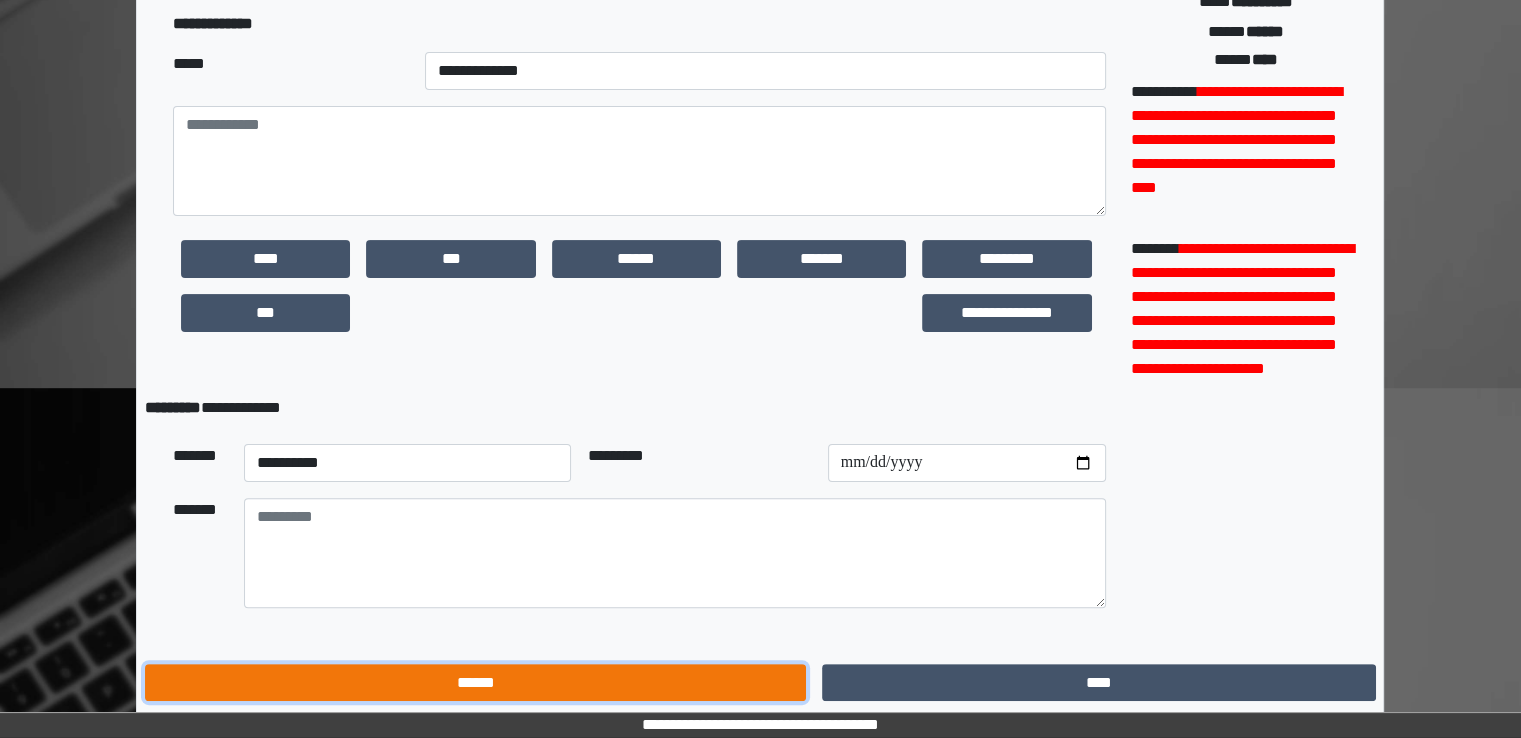click on "******" at bounding box center (475, 683) 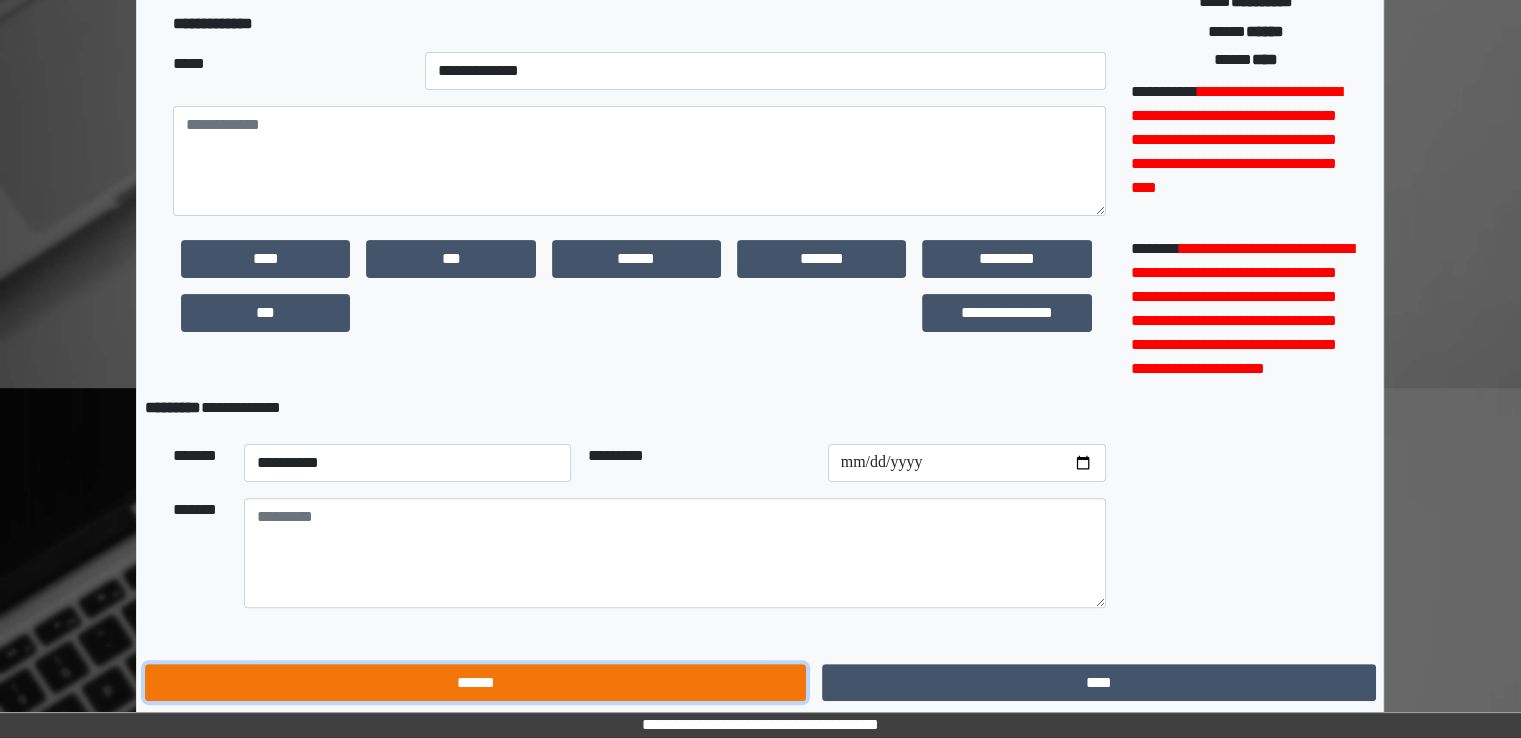click on "******" at bounding box center (475, 683) 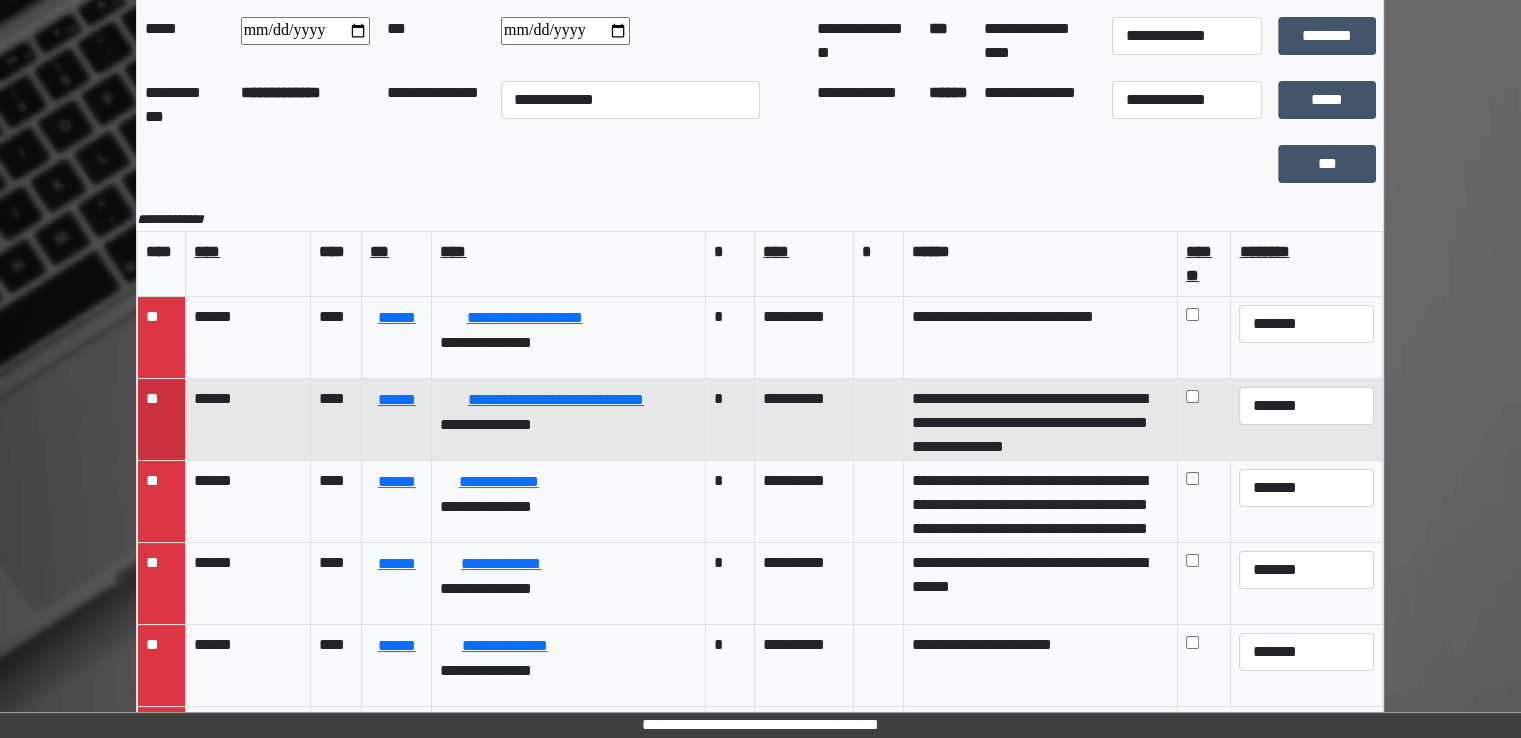 scroll, scrollTop: 0, scrollLeft: 0, axis: both 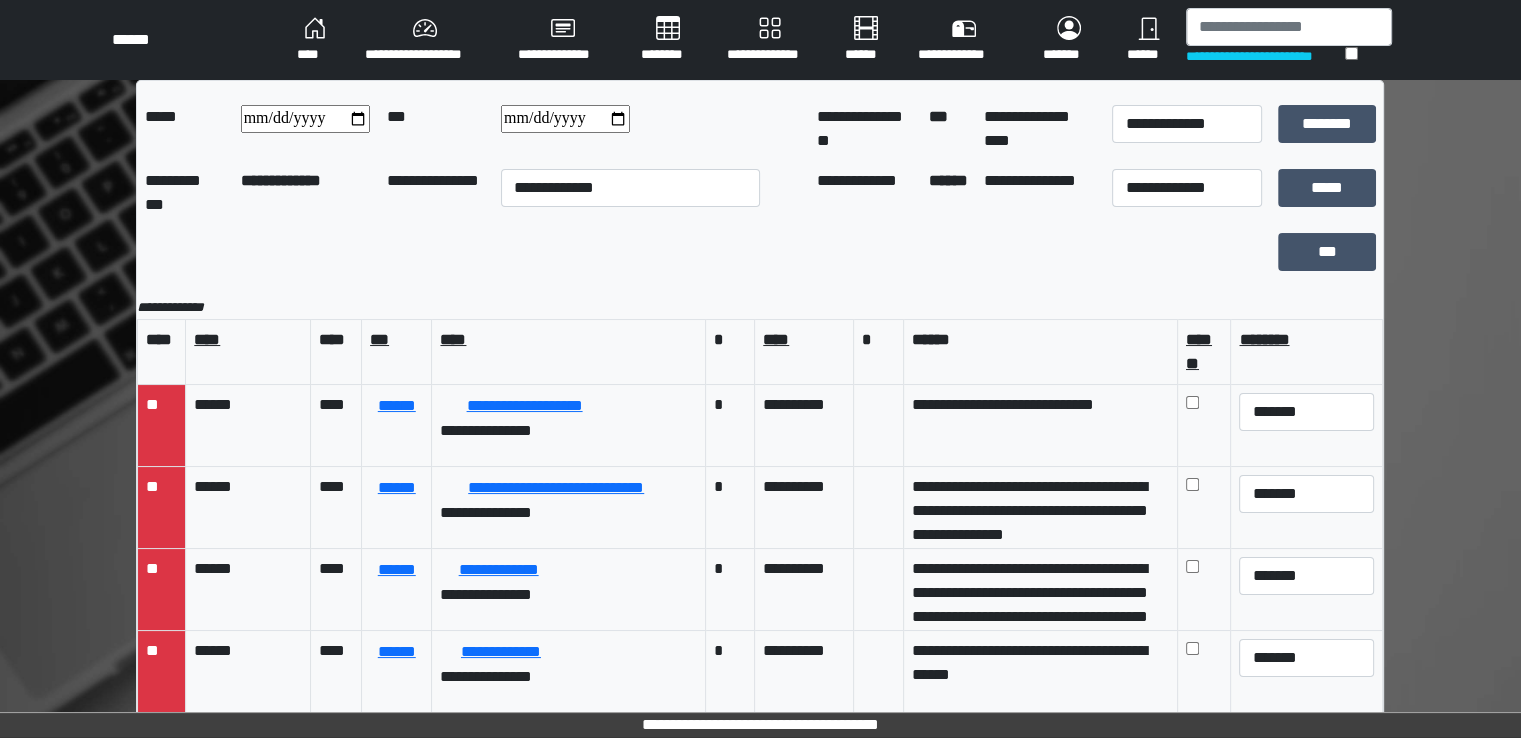 drag, startPoint x: 303, startPoint y: 39, endPoint x: 336, endPoint y: 69, distance: 44.598206 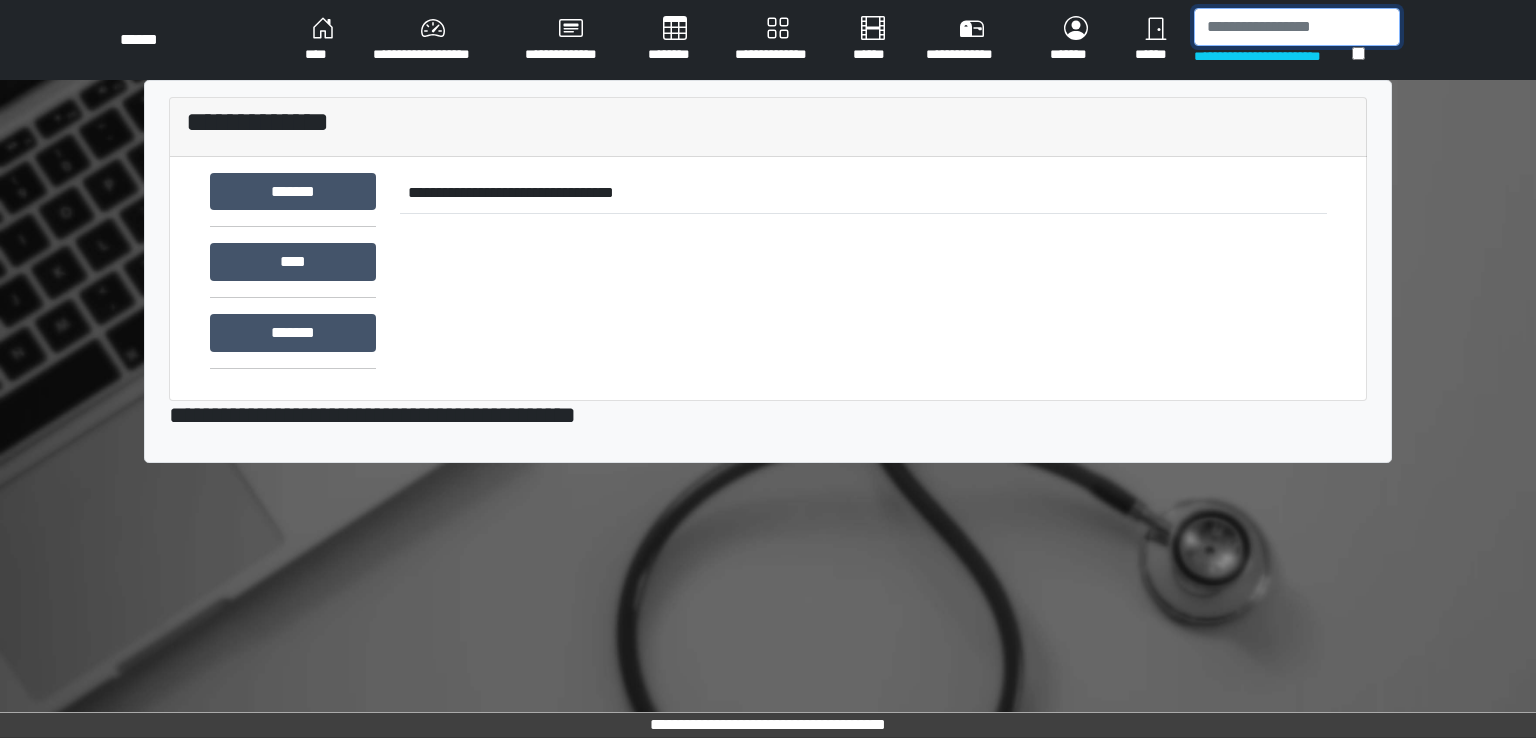 click at bounding box center [1297, 27] 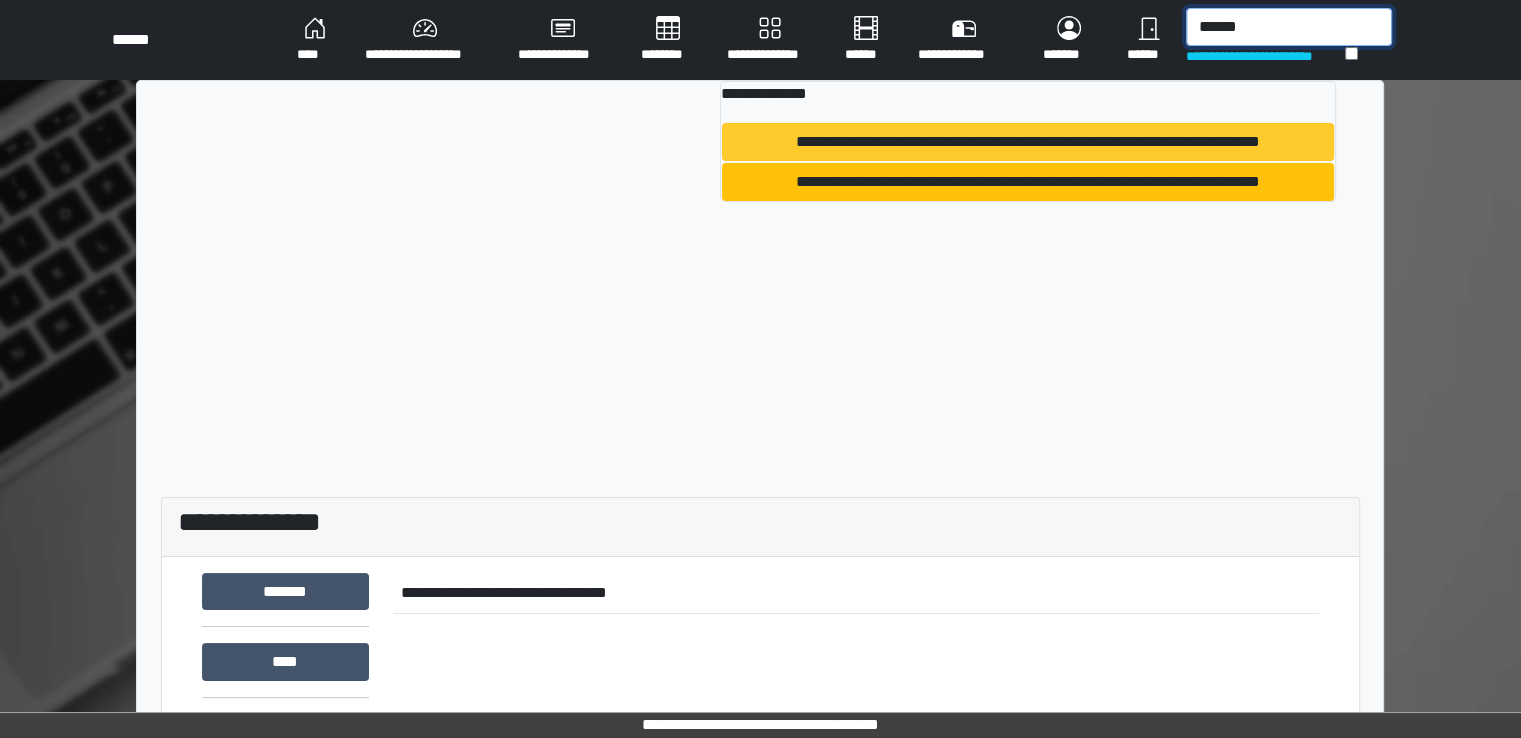 type on "******" 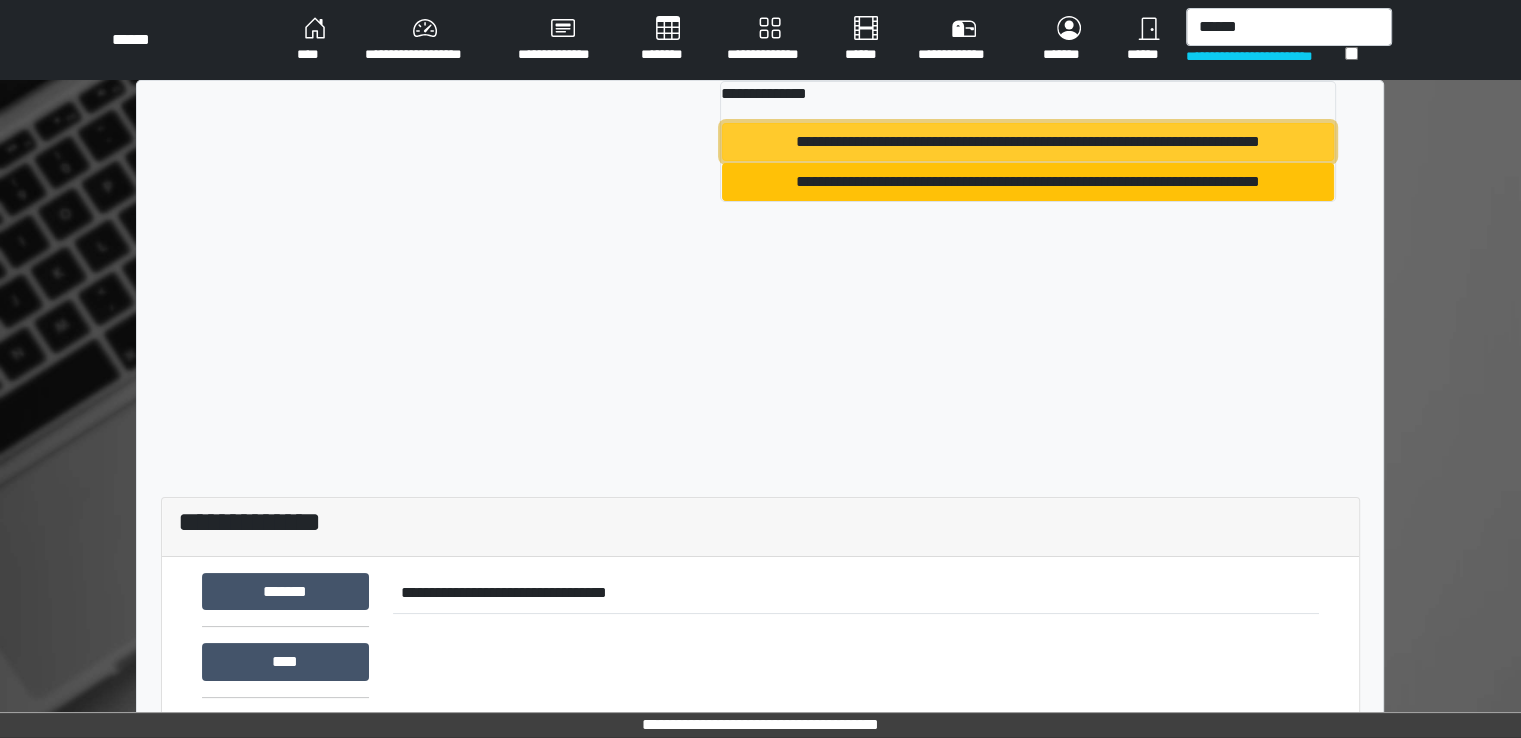click on "**********" at bounding box center [1028, 142] 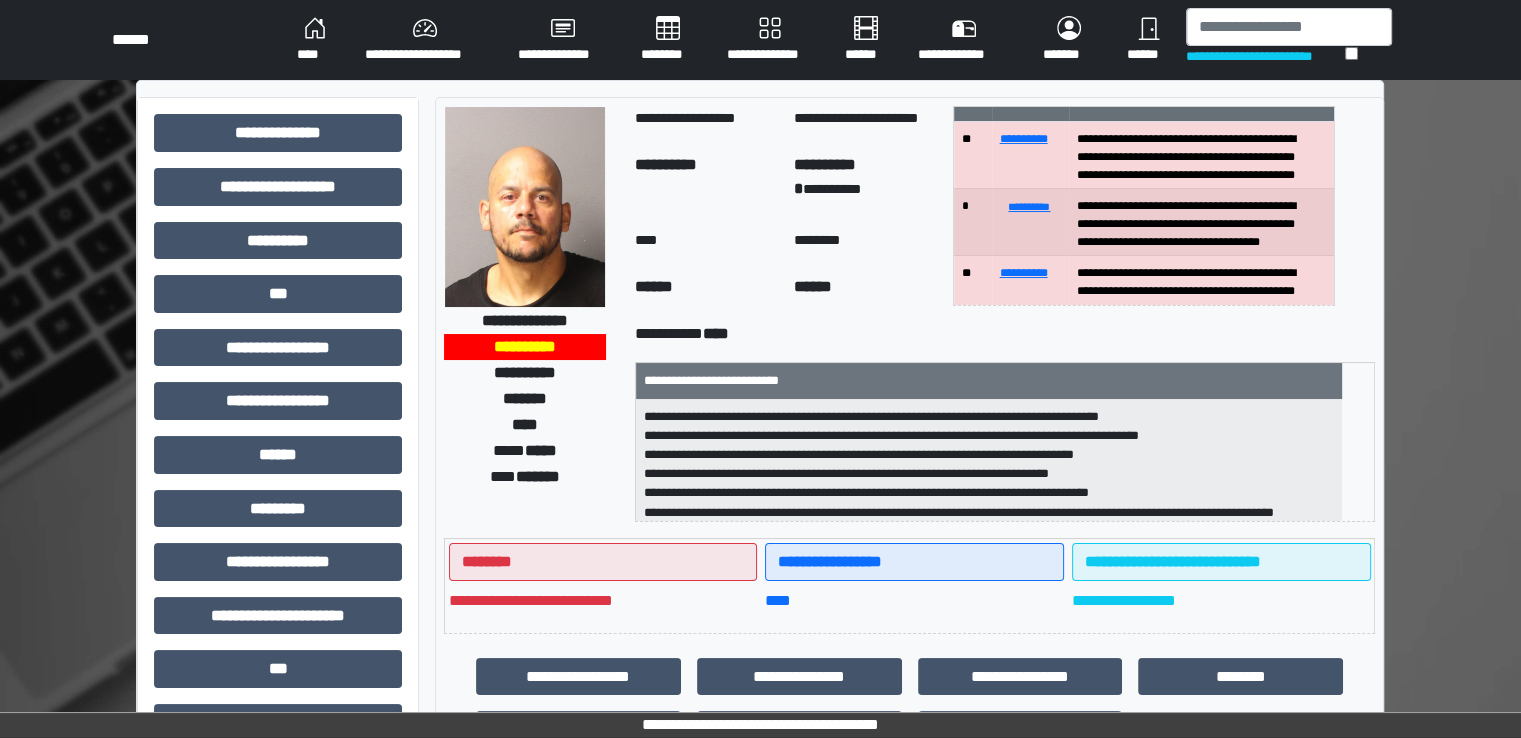 scroll, scrollTop: 0, scrollLeft: 0, axis: both 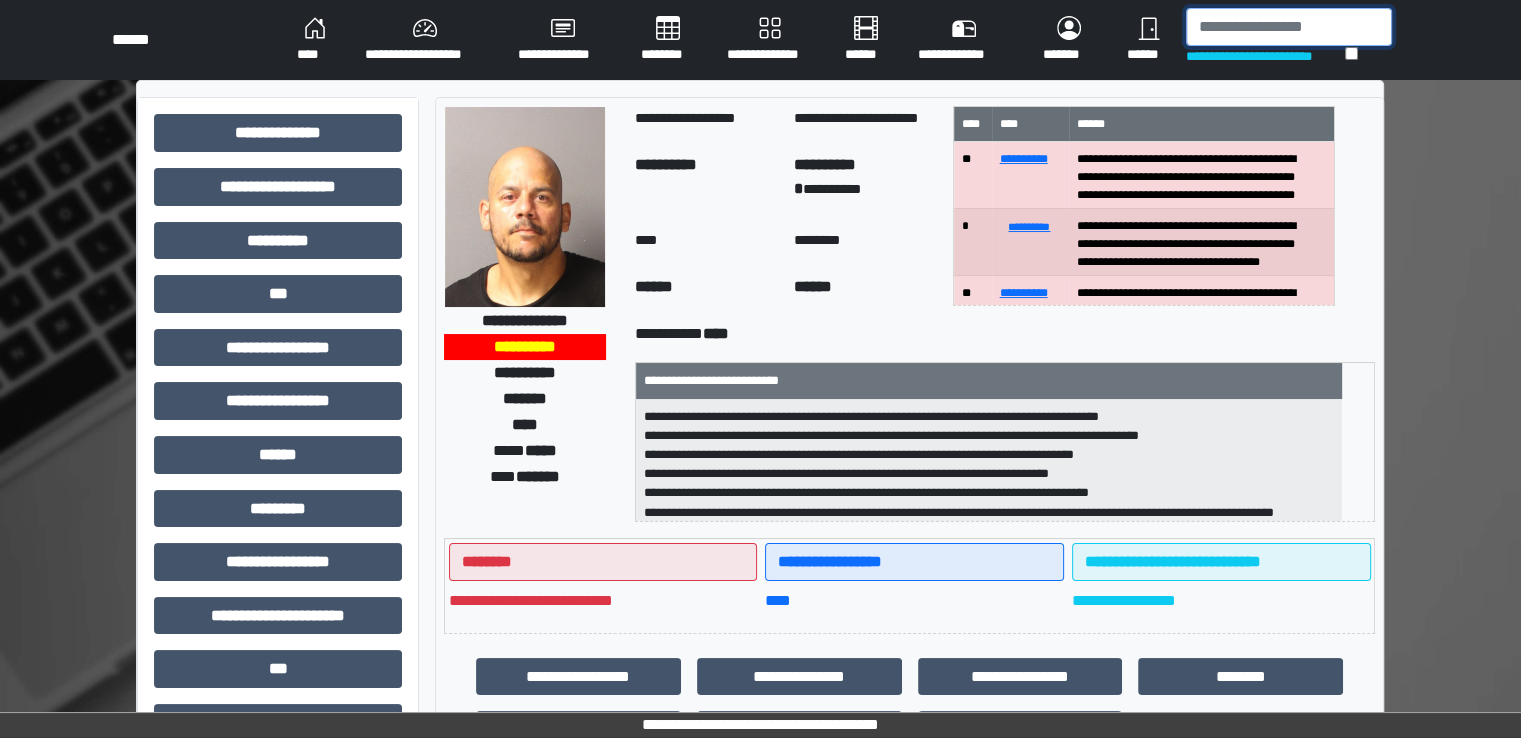 click at bounding box center (1289, 27) 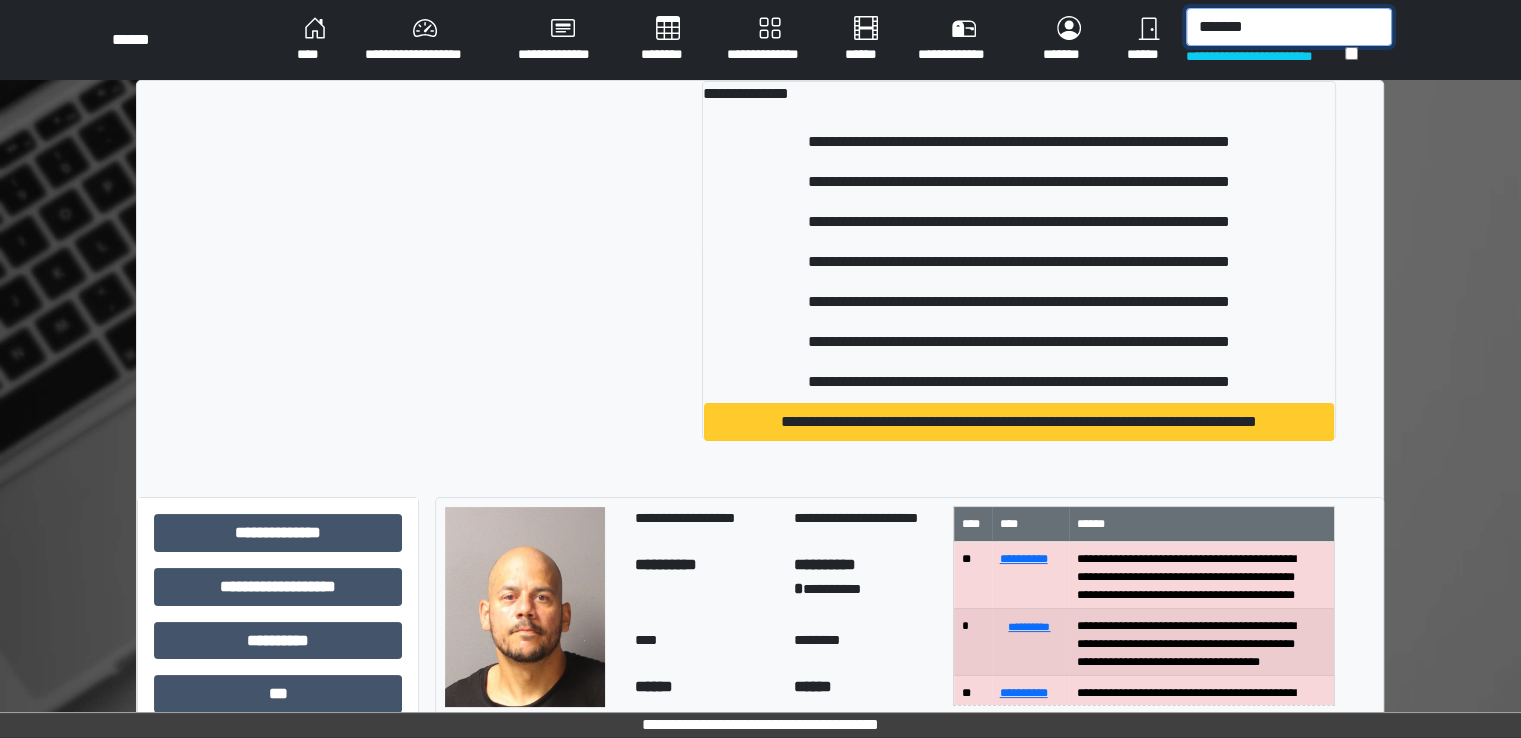 type on "*******" 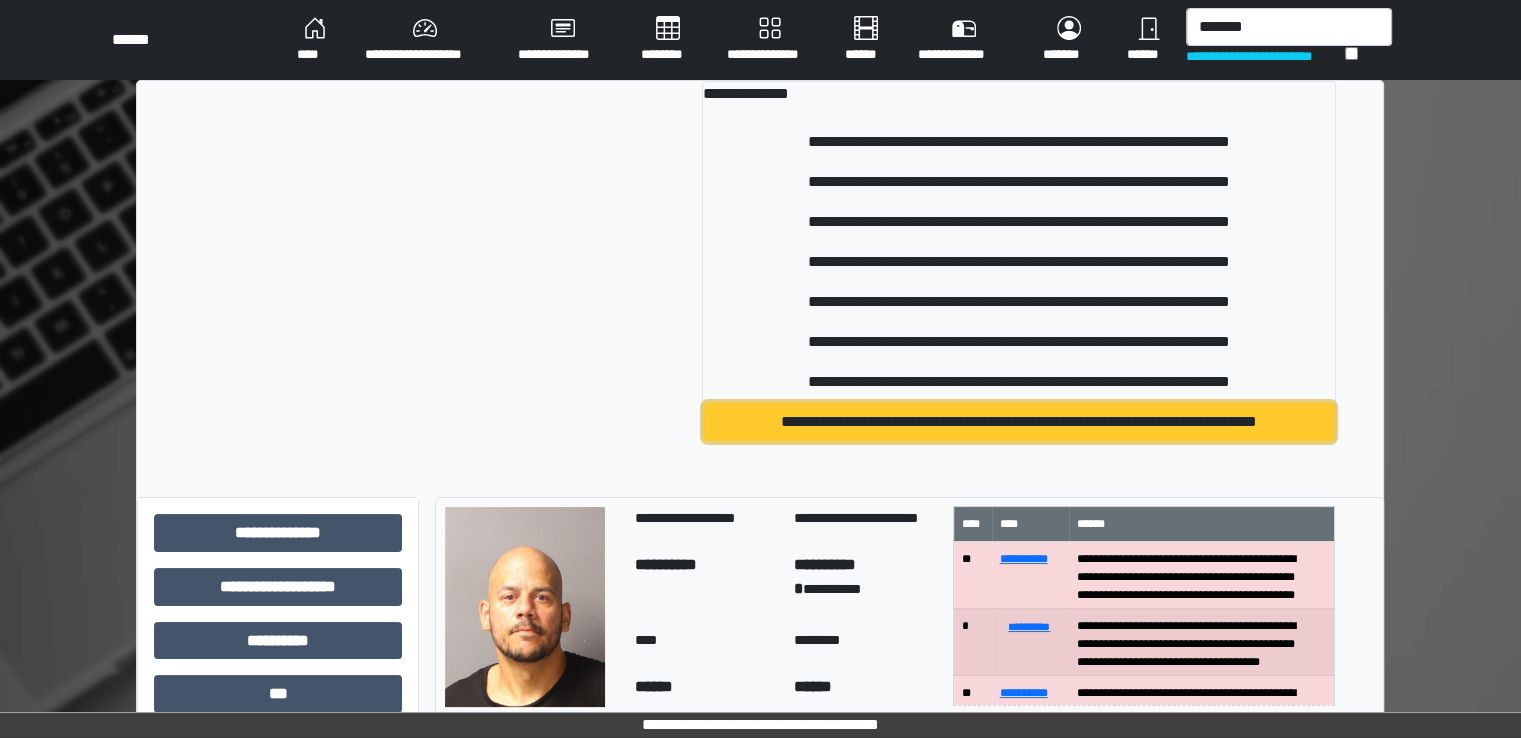 click on "**********" at bounding box center [1019, 422] 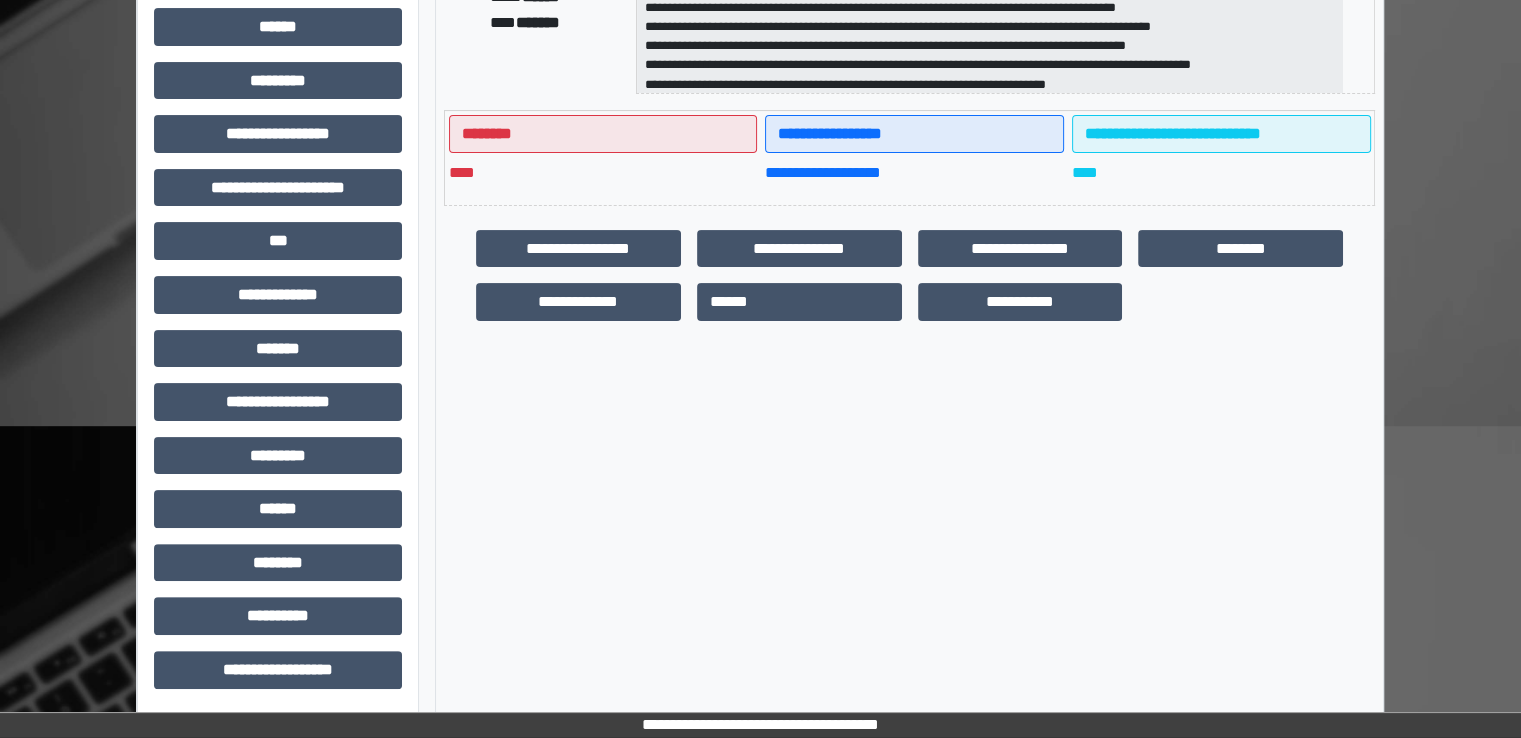 scroll, scrollTop: 428, scrollLeft: 0, axis: vertical 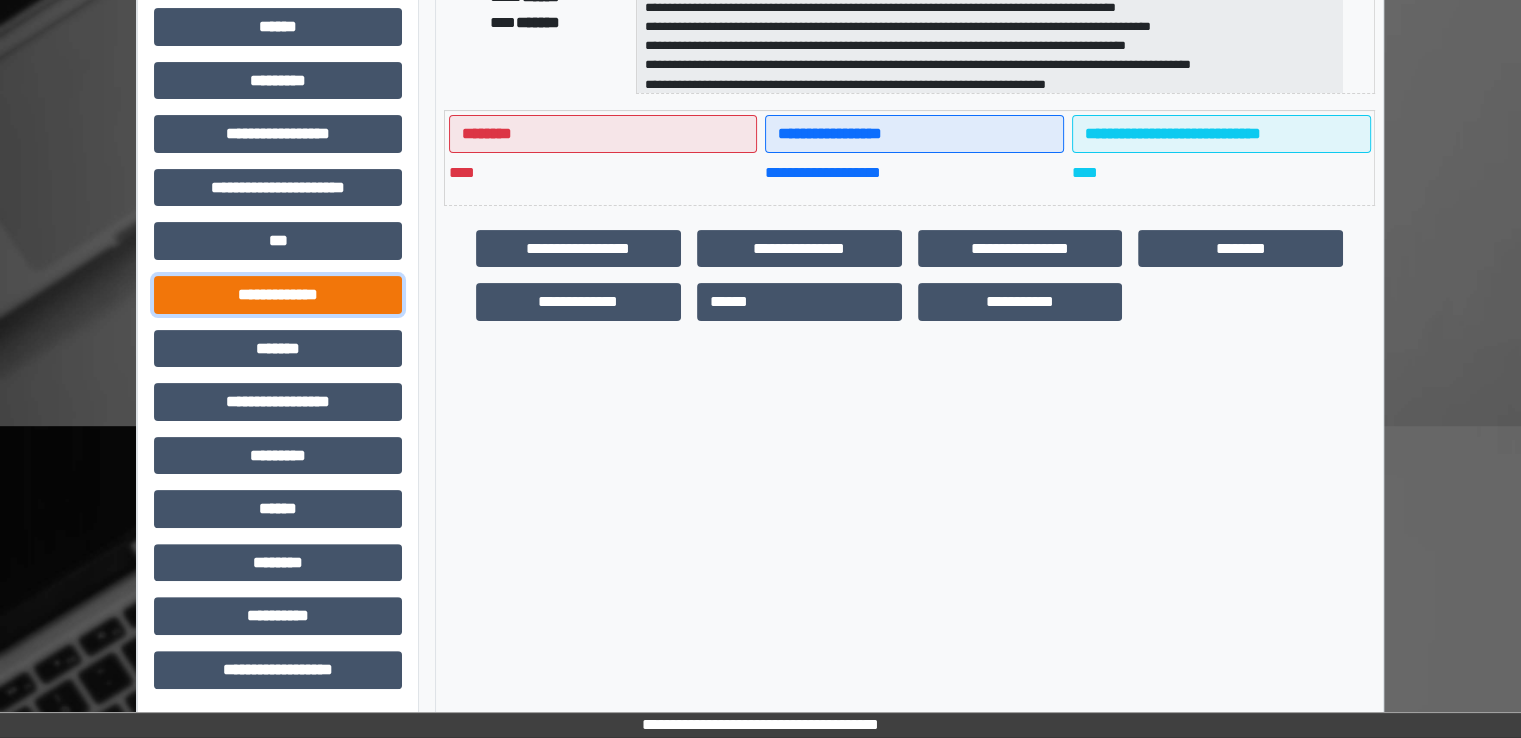 click on "**********" at bounding box center (278, 295) 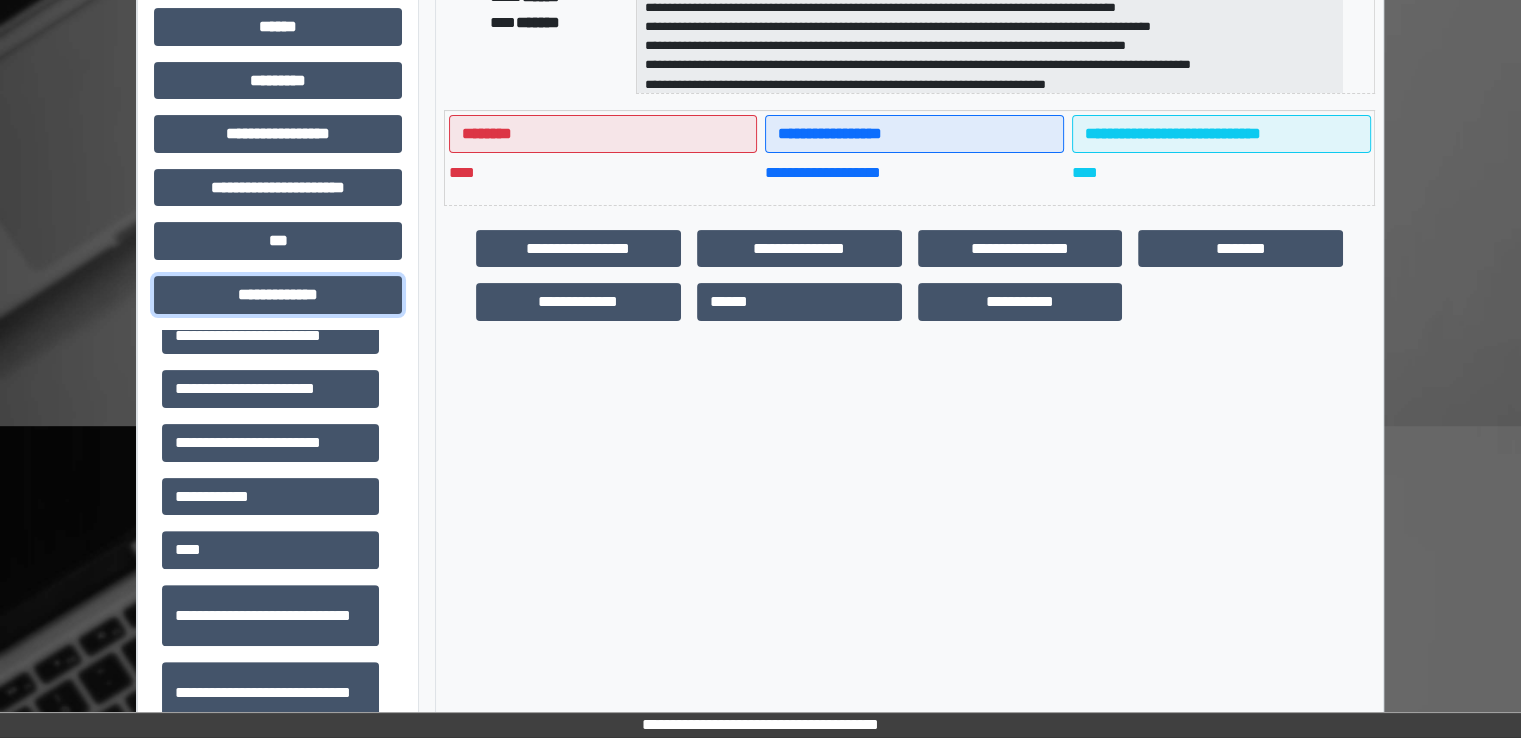 scroll, scrollTop: 600, scrollLeft: 0, axis: vertical 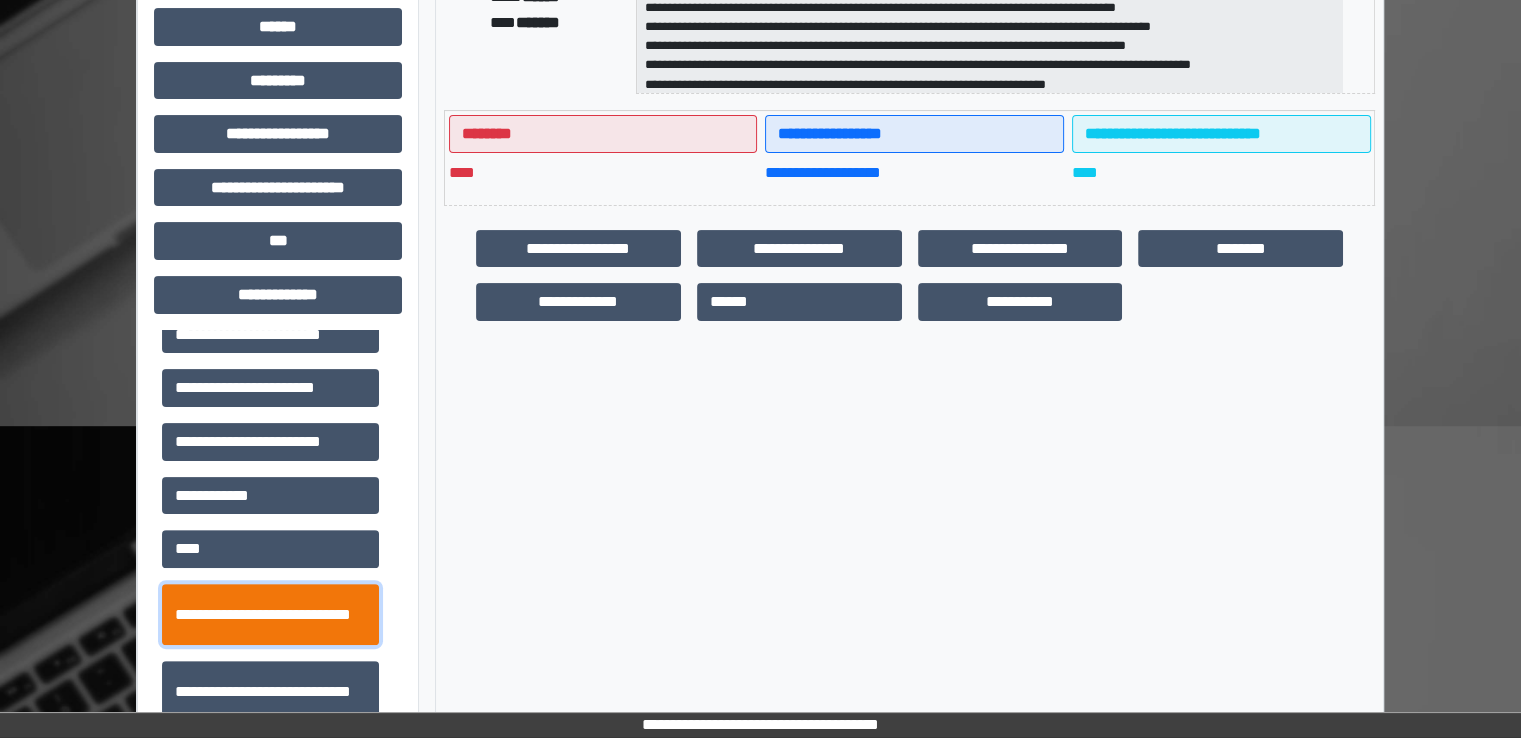 click on "**********" at bounding box center [270, 615] 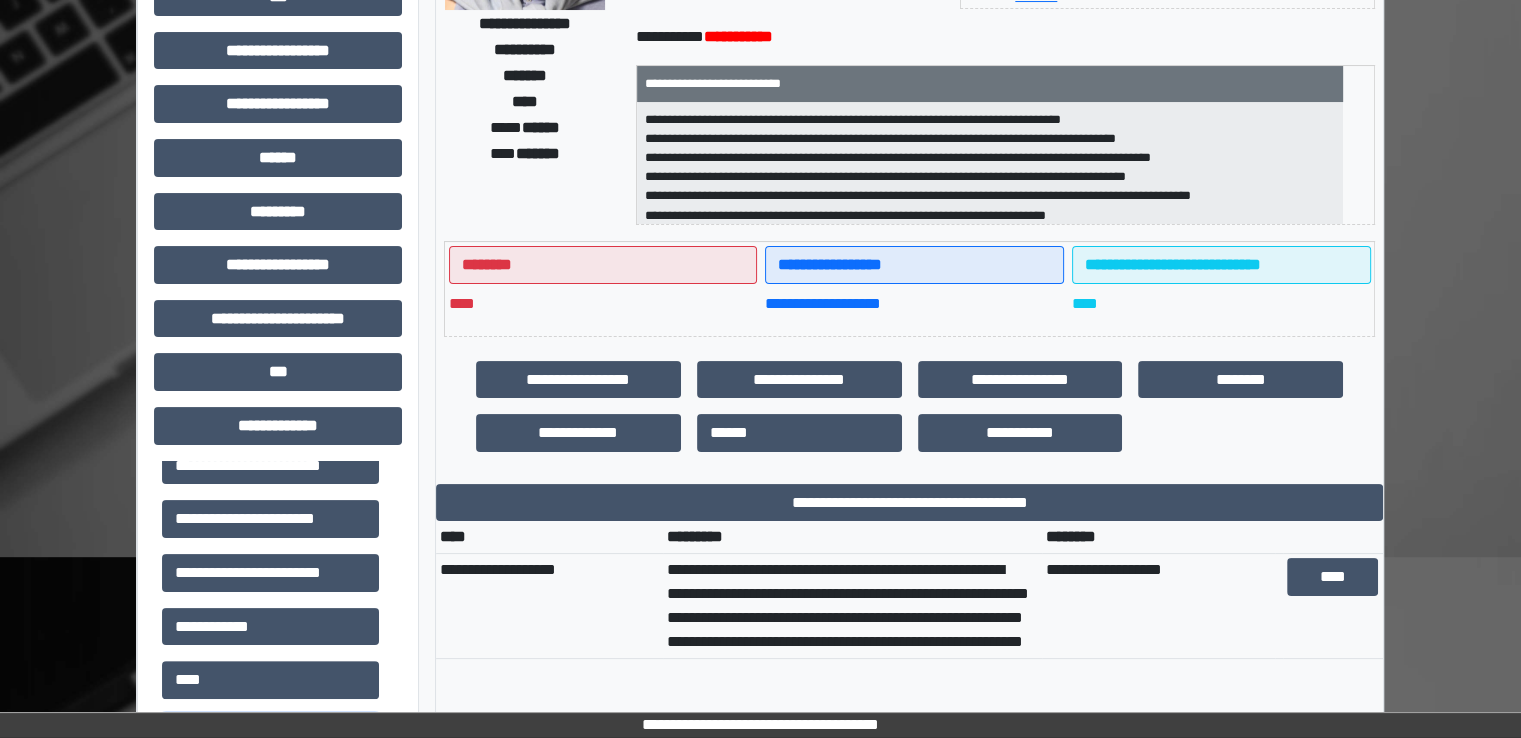 scroll, scrollTop: 0, scrollLeft: 0, axis: both 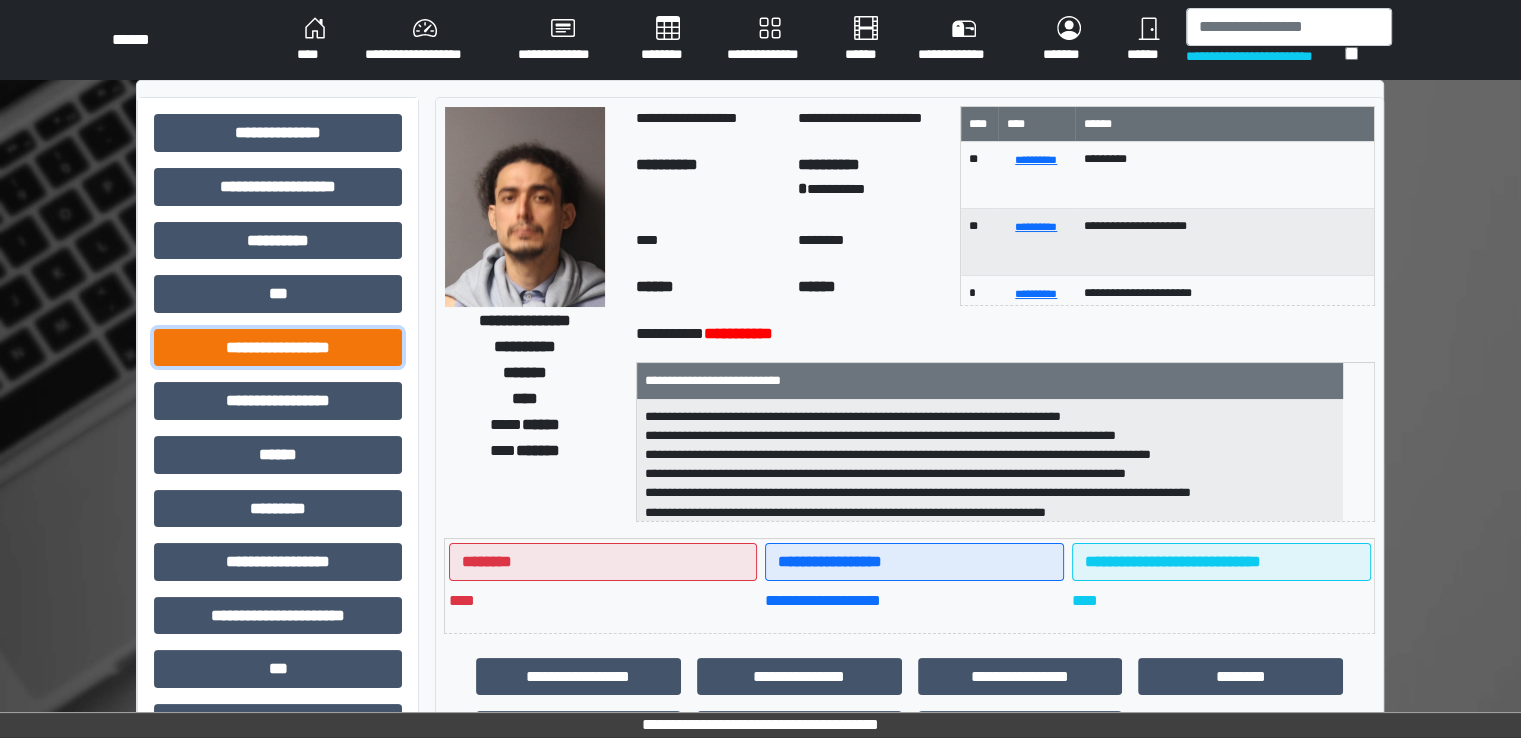 click on "**********" at bounding box center (278, 348) 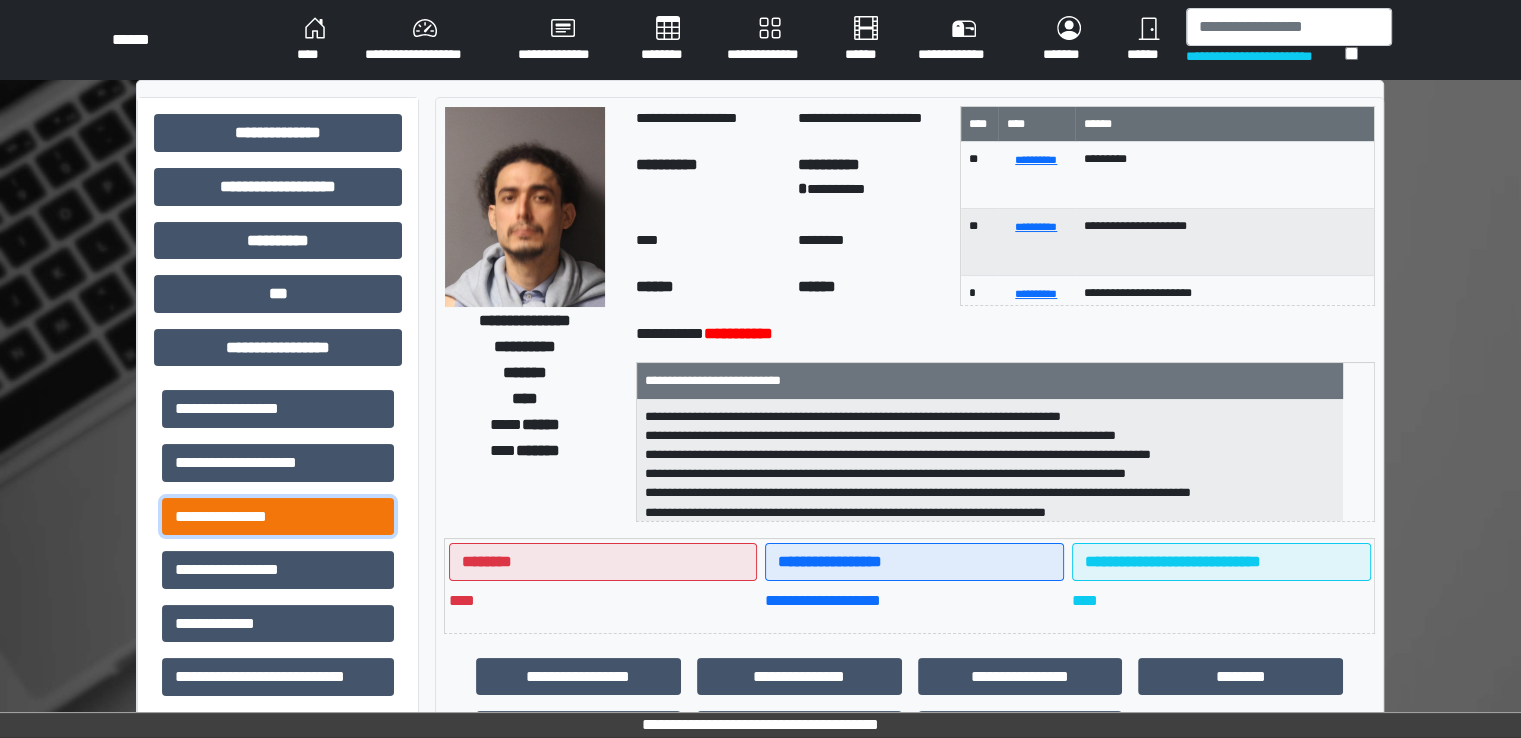 click on "**********" at bounding box center [278, 517] 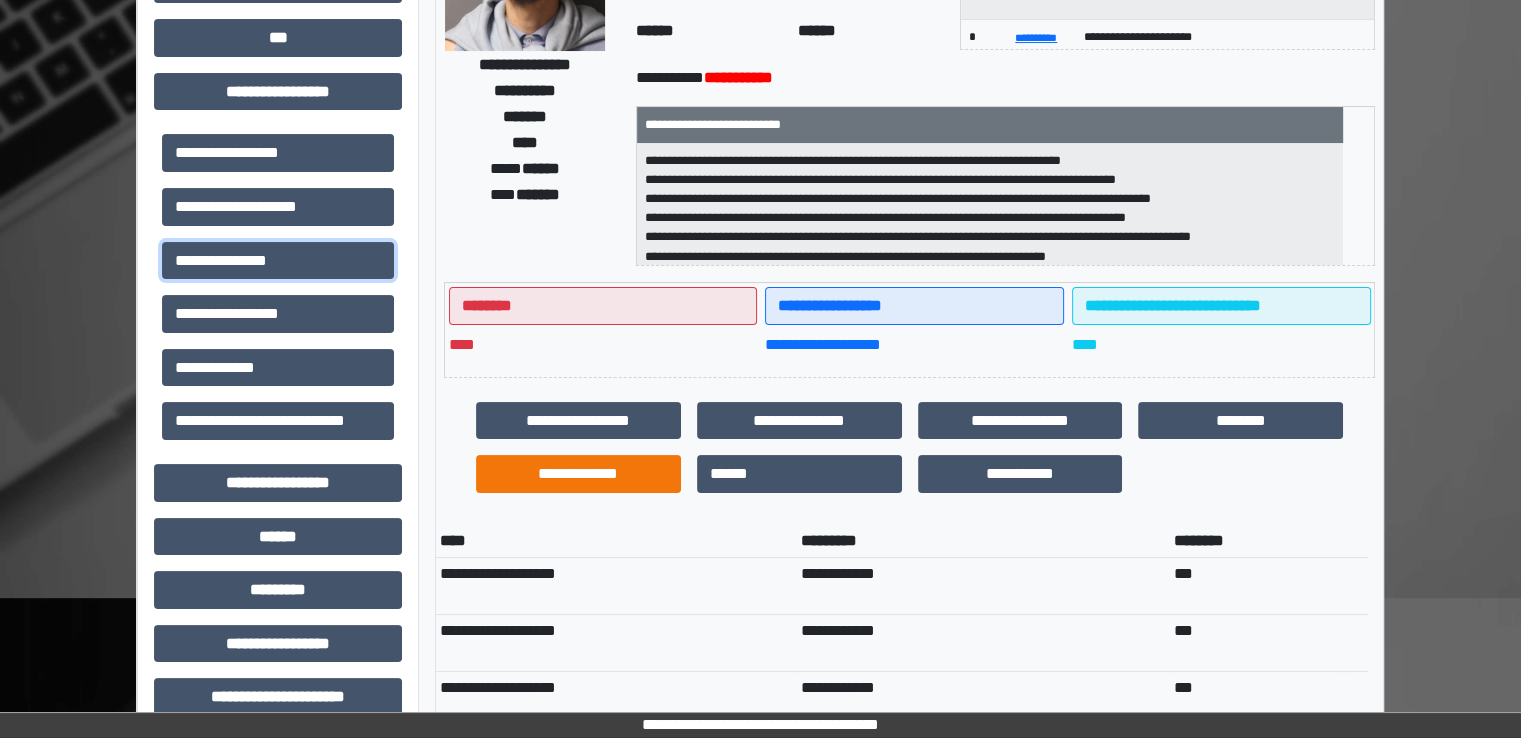scroll, scrollTop: 300, scrollLeft: 0, axis: vertical 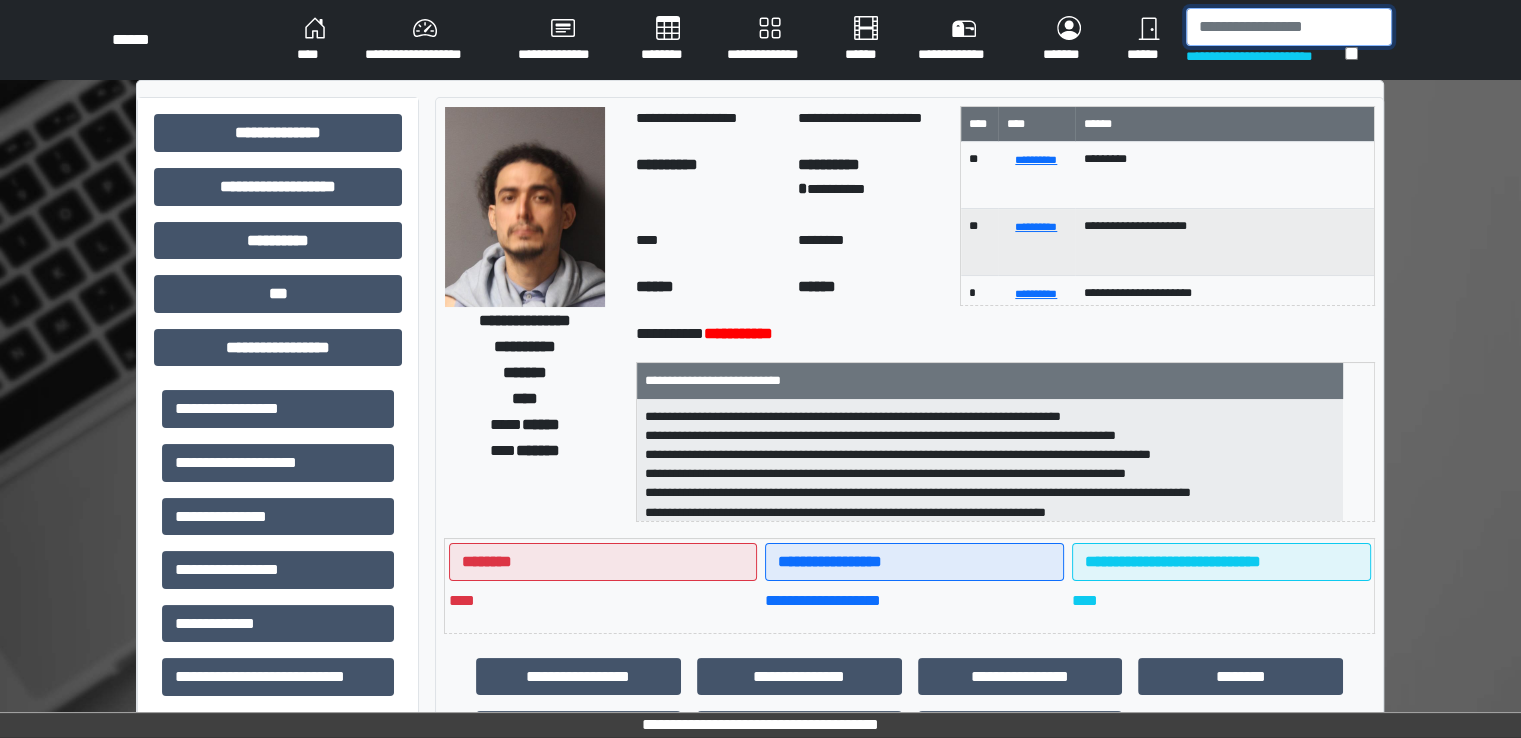 click at bounding box center [1289, 27] 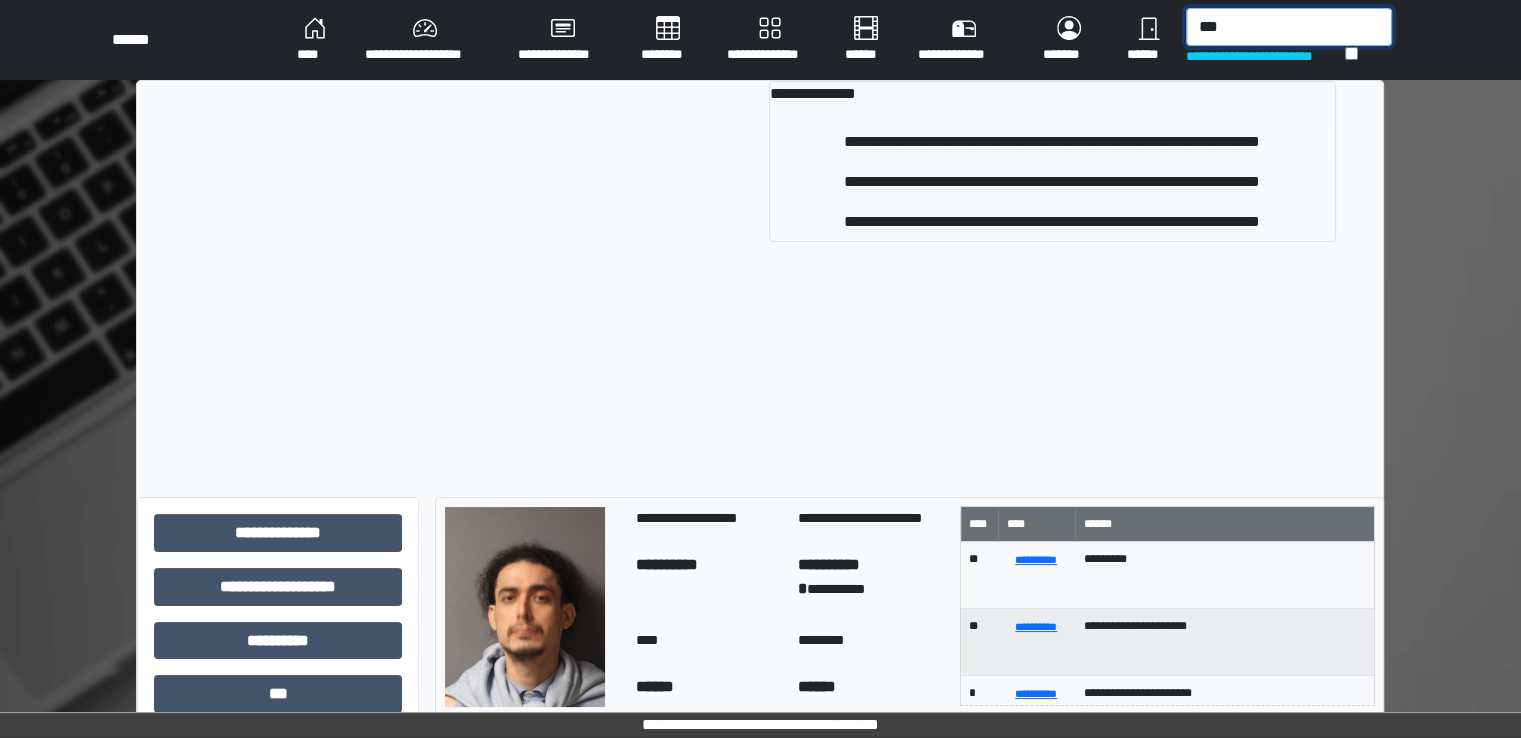 type on "***" 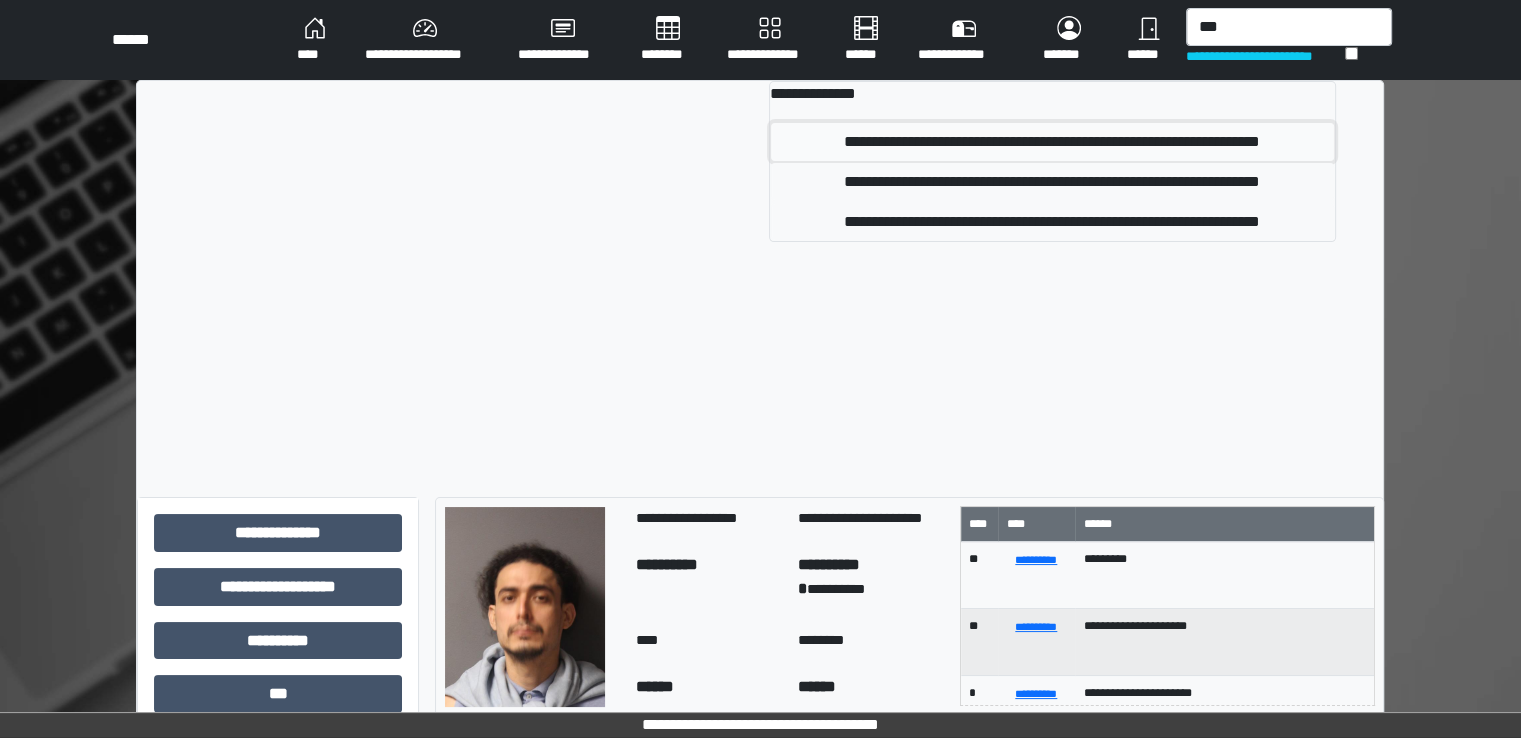 click on "**********" at bounding box center (1052, 142) 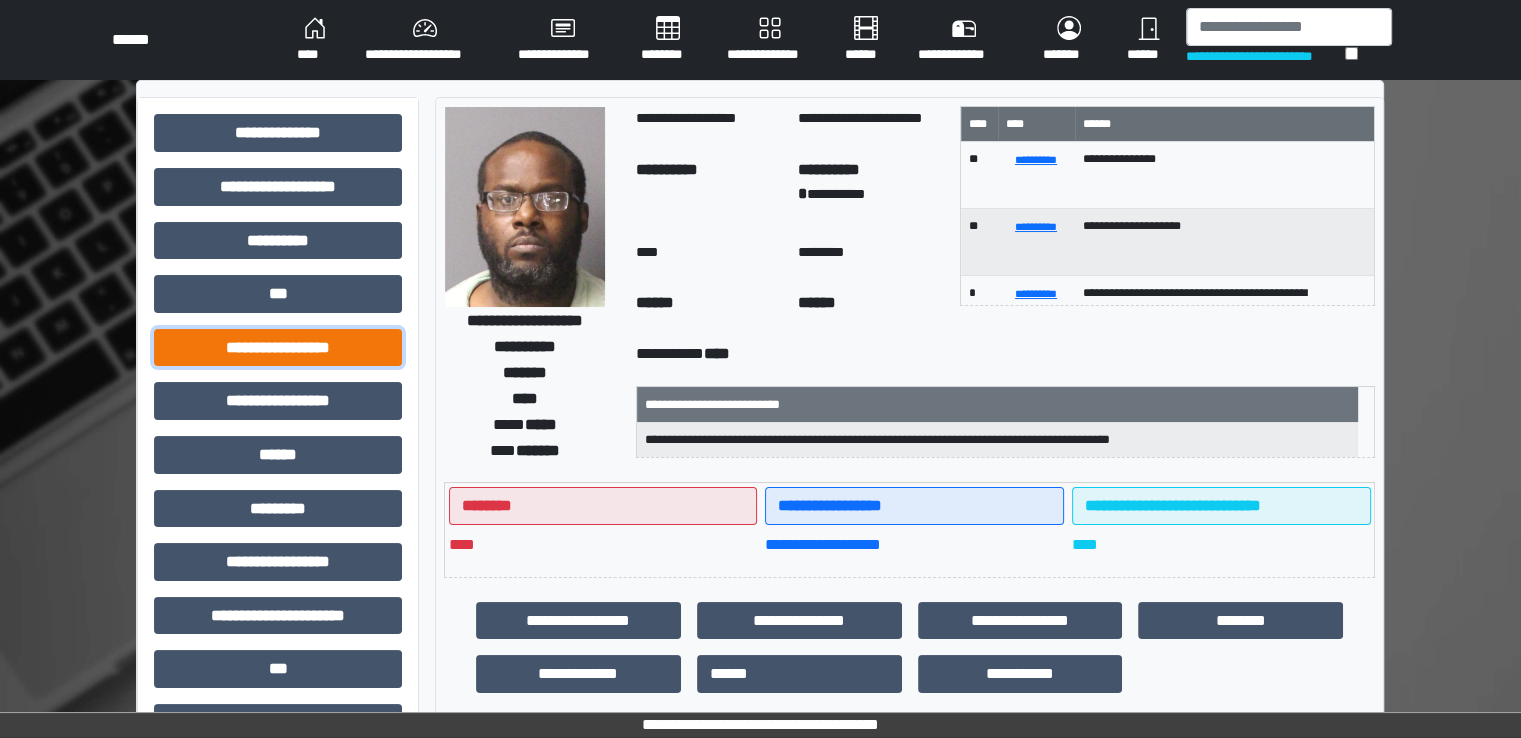 click on "**********" at bounding box center (278, 348) 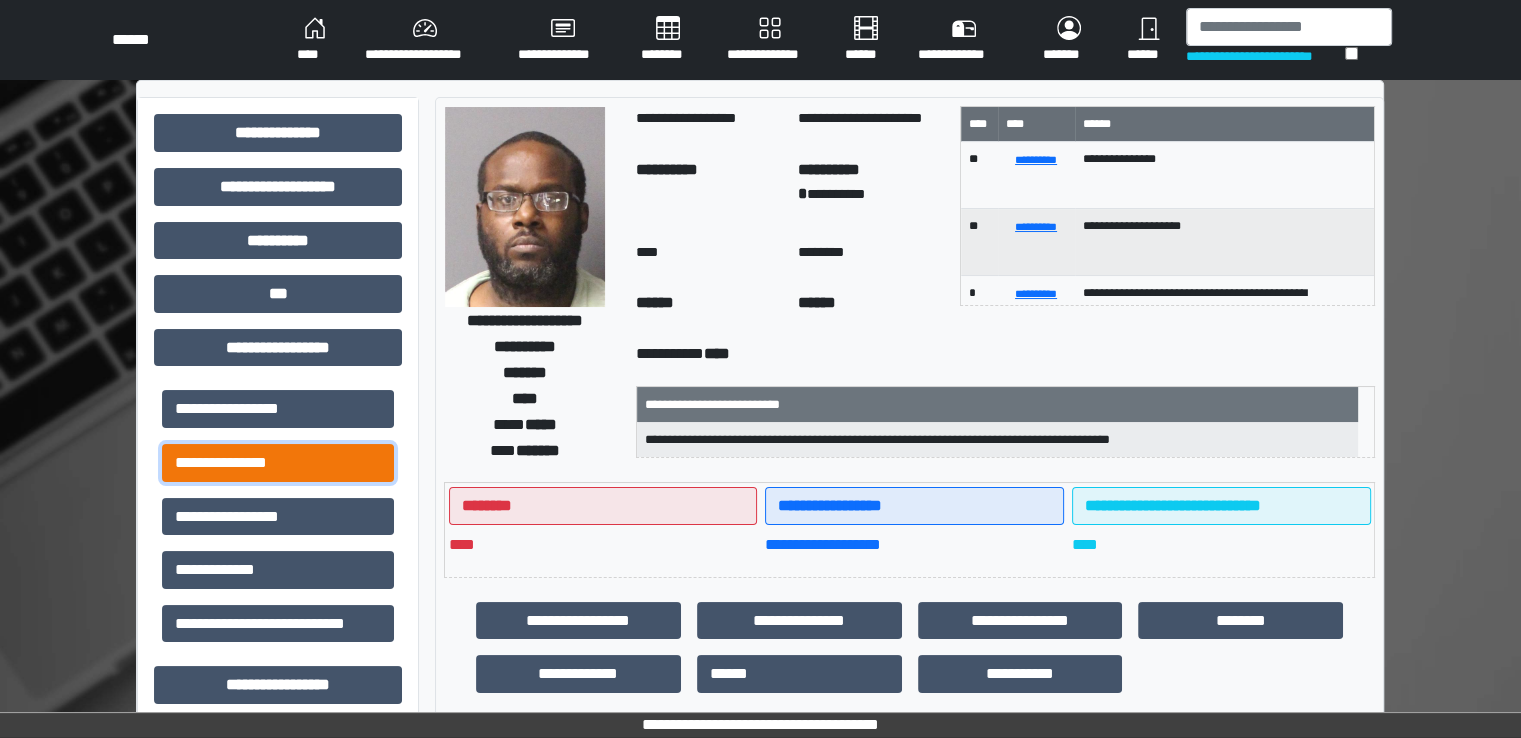 click on "**********" at bounding box center [278, 463] 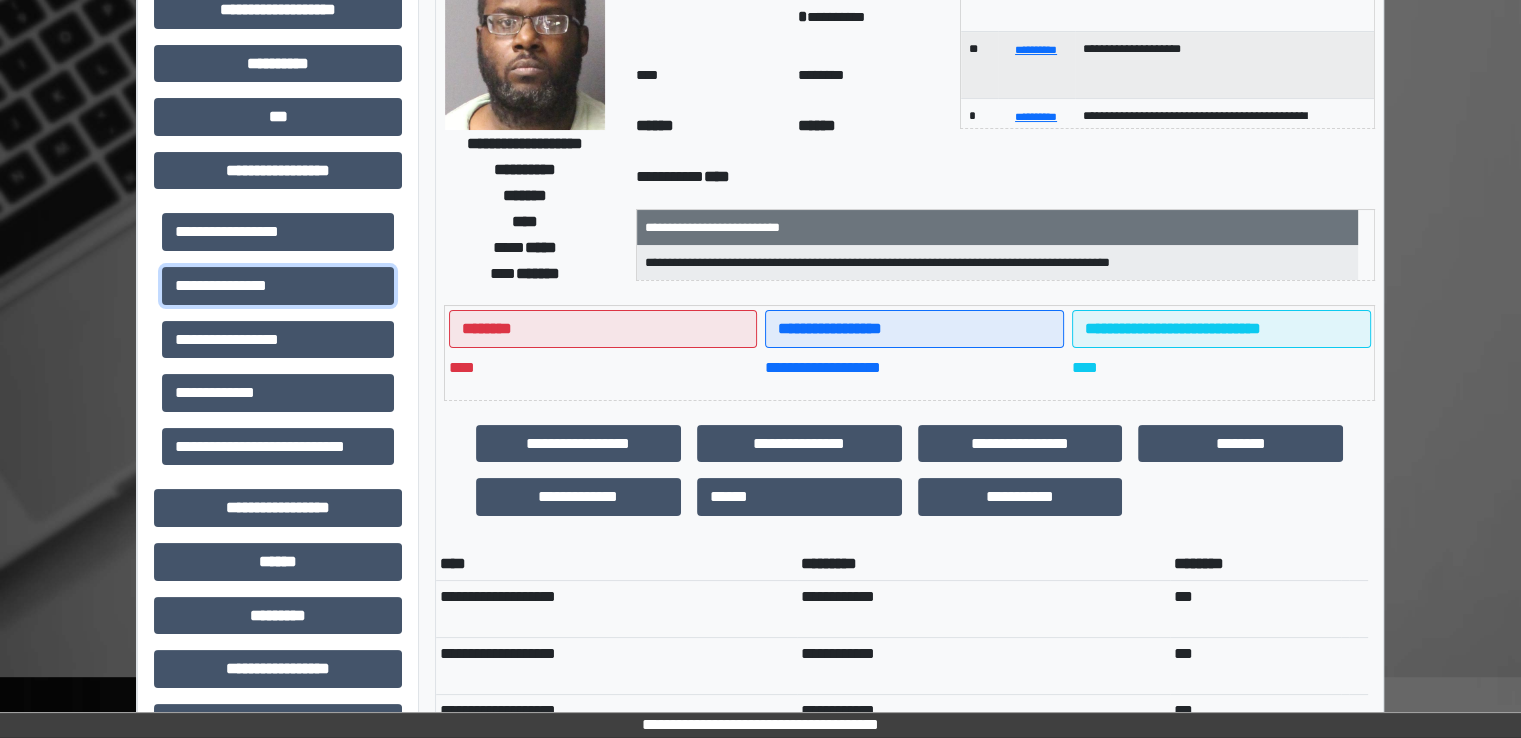 scroll, scrollTop: 200, scrollLeft: 0, axis: vertical 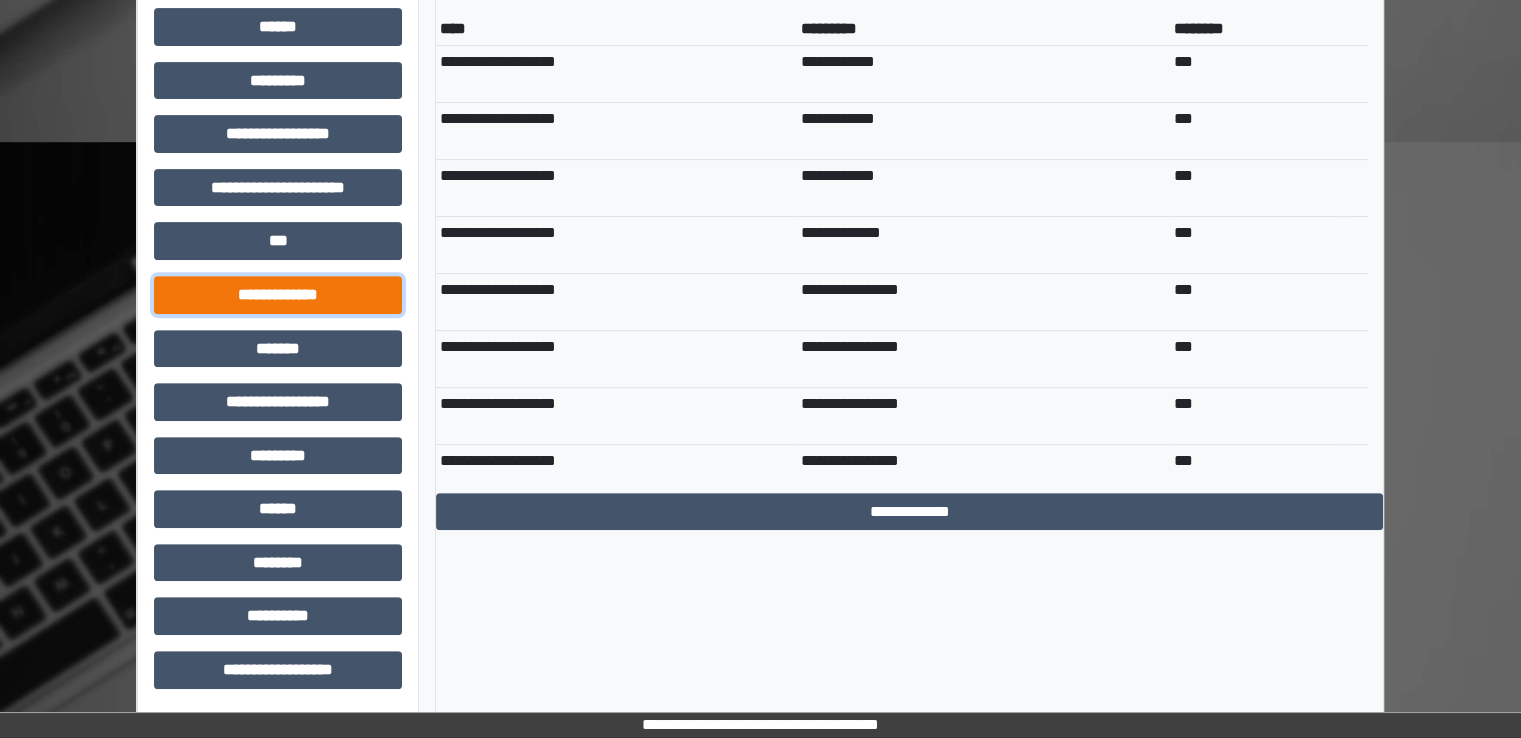 click on "**********" at bounding box center [278, 295] 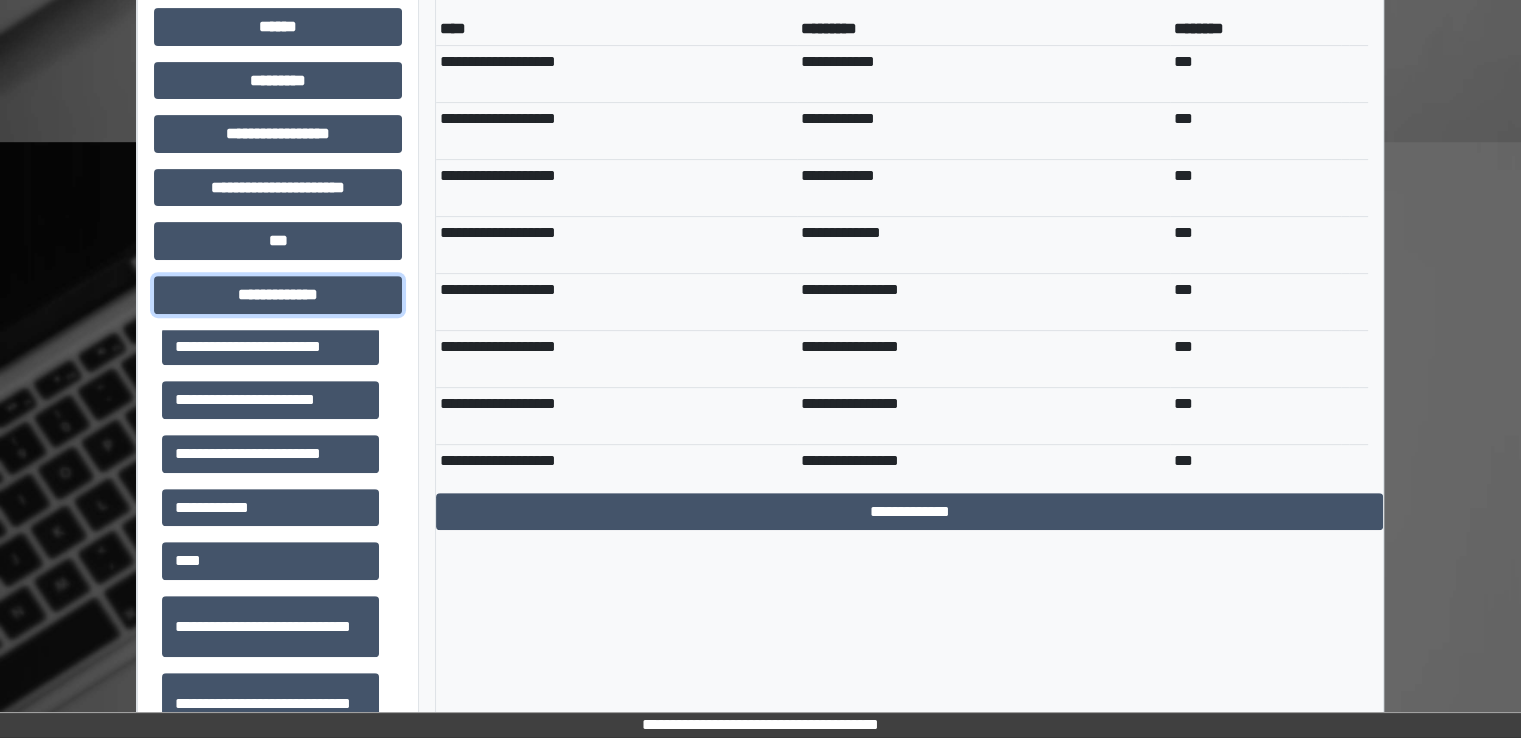 scroll, scrollTop: 600, scrollLeft: 0, axis: vertical 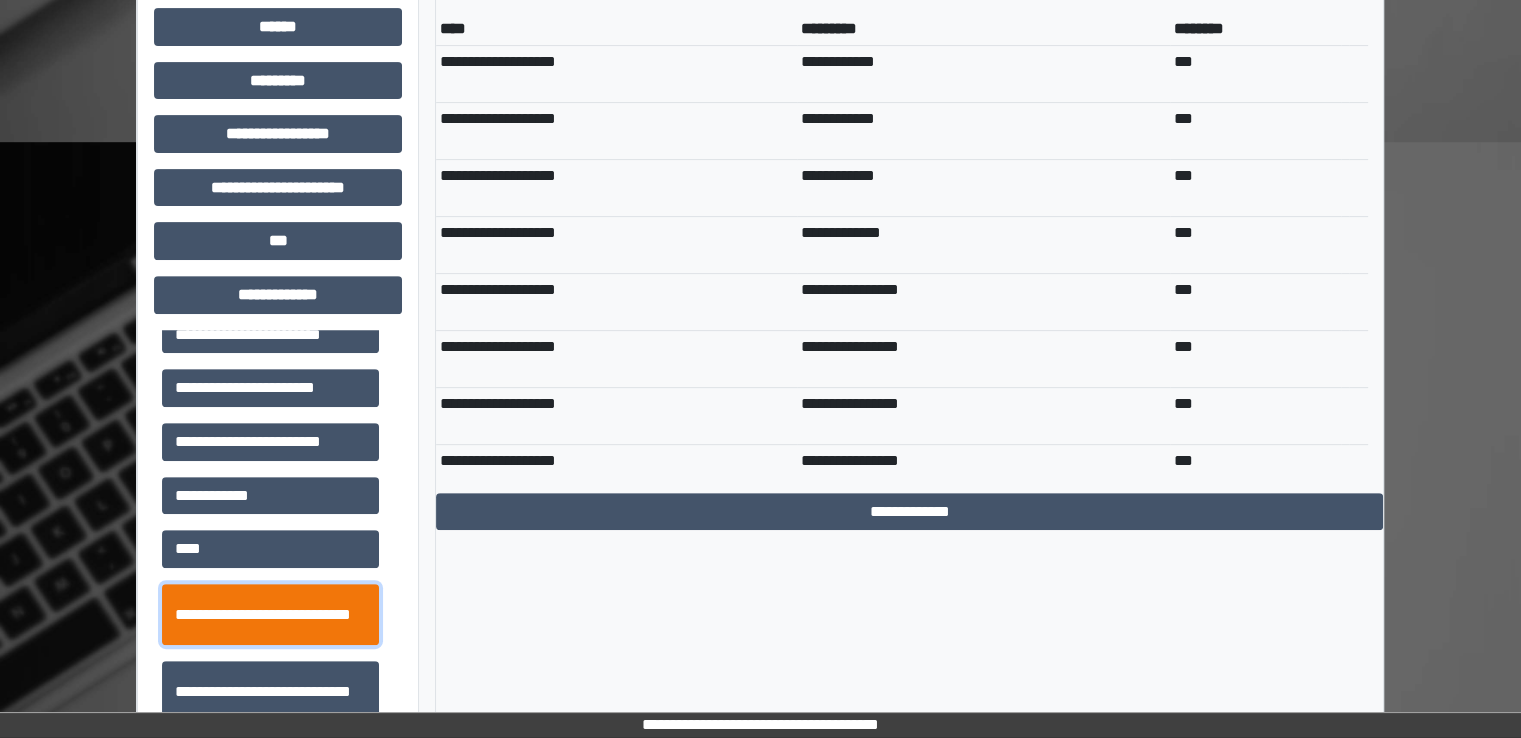 click on "**********" at bounding box center [270, 615] 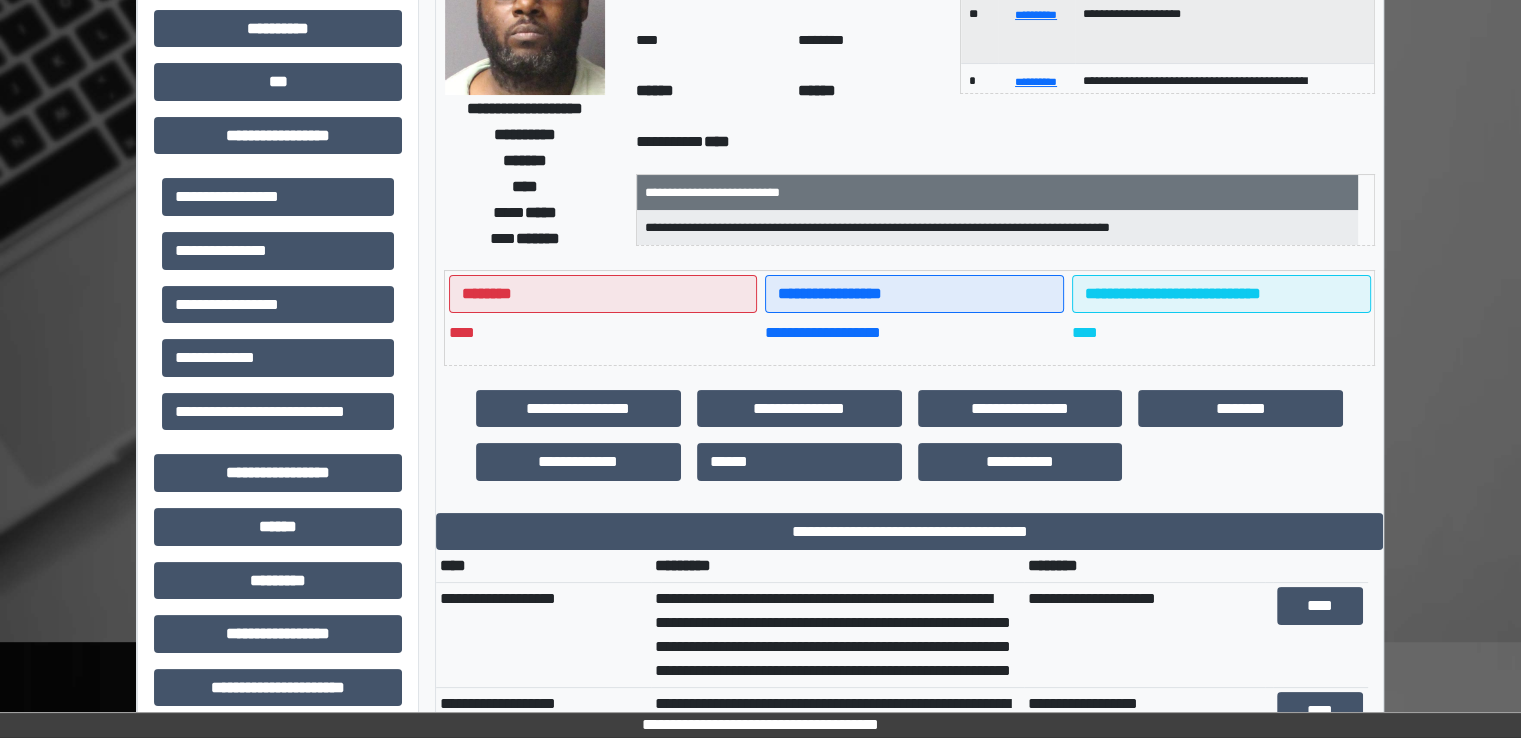 scroll, scrollTop: 0, scrollLeft: 0, axis: both 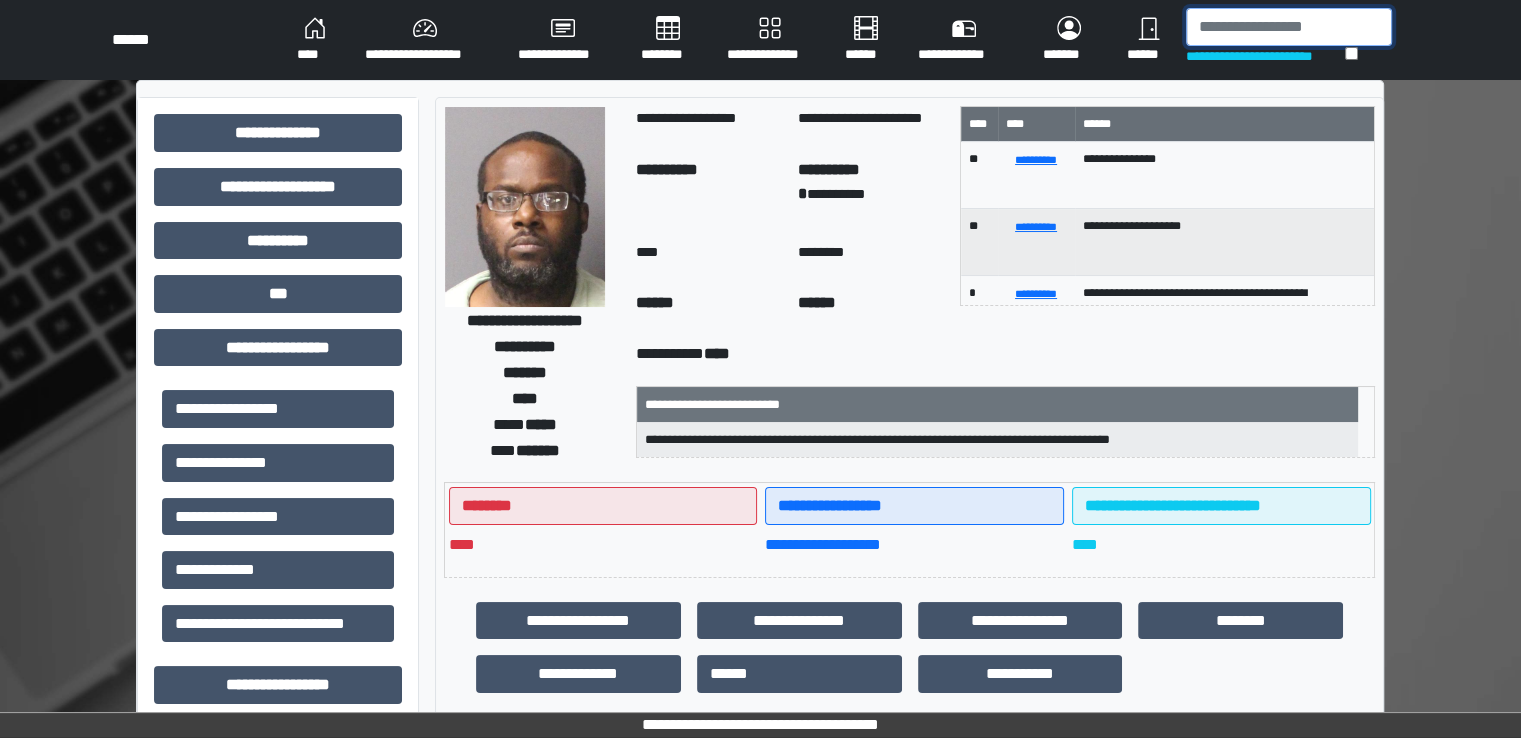 click at bounding box center [1289, 27] 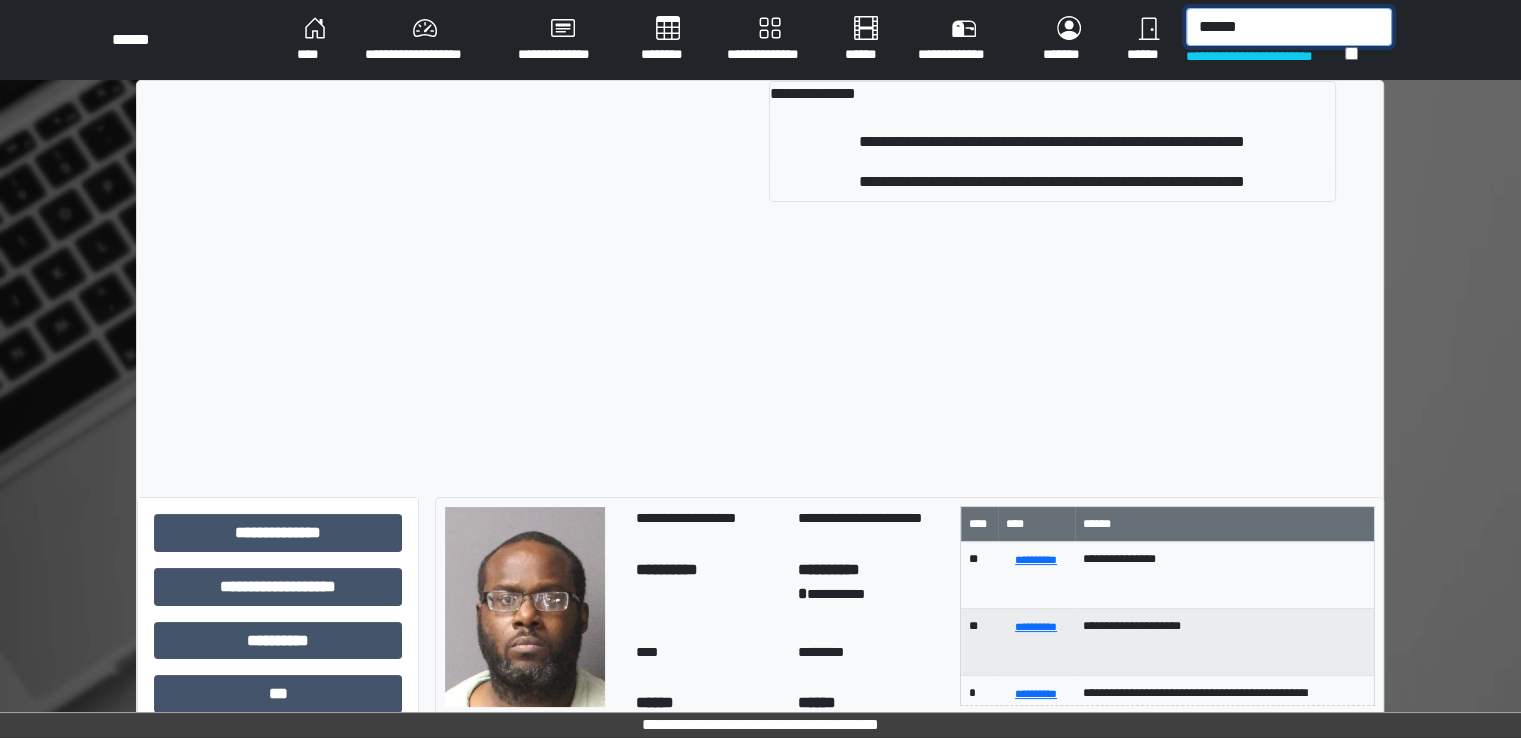 type on "******" 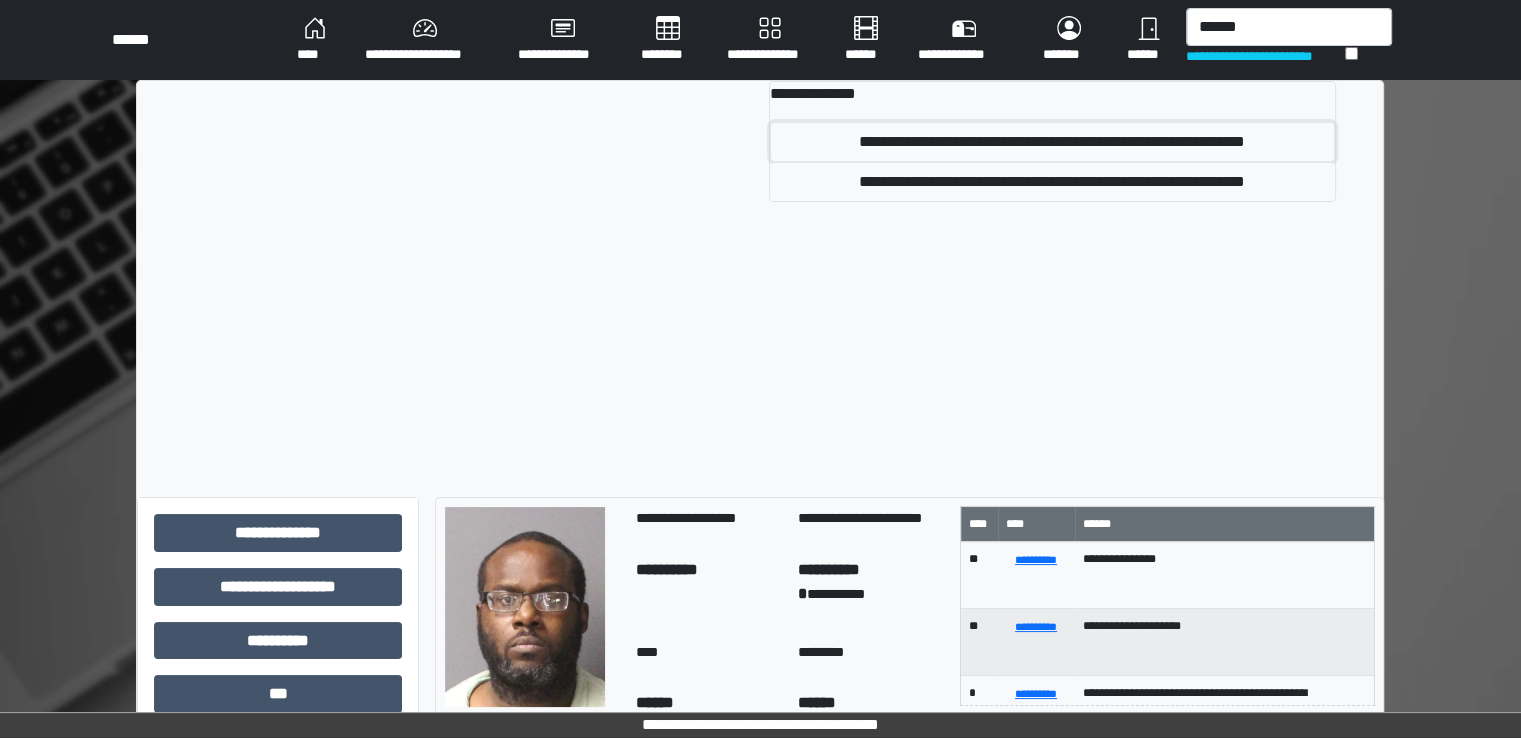 click on "**********" at bounding box center (1052, 142) 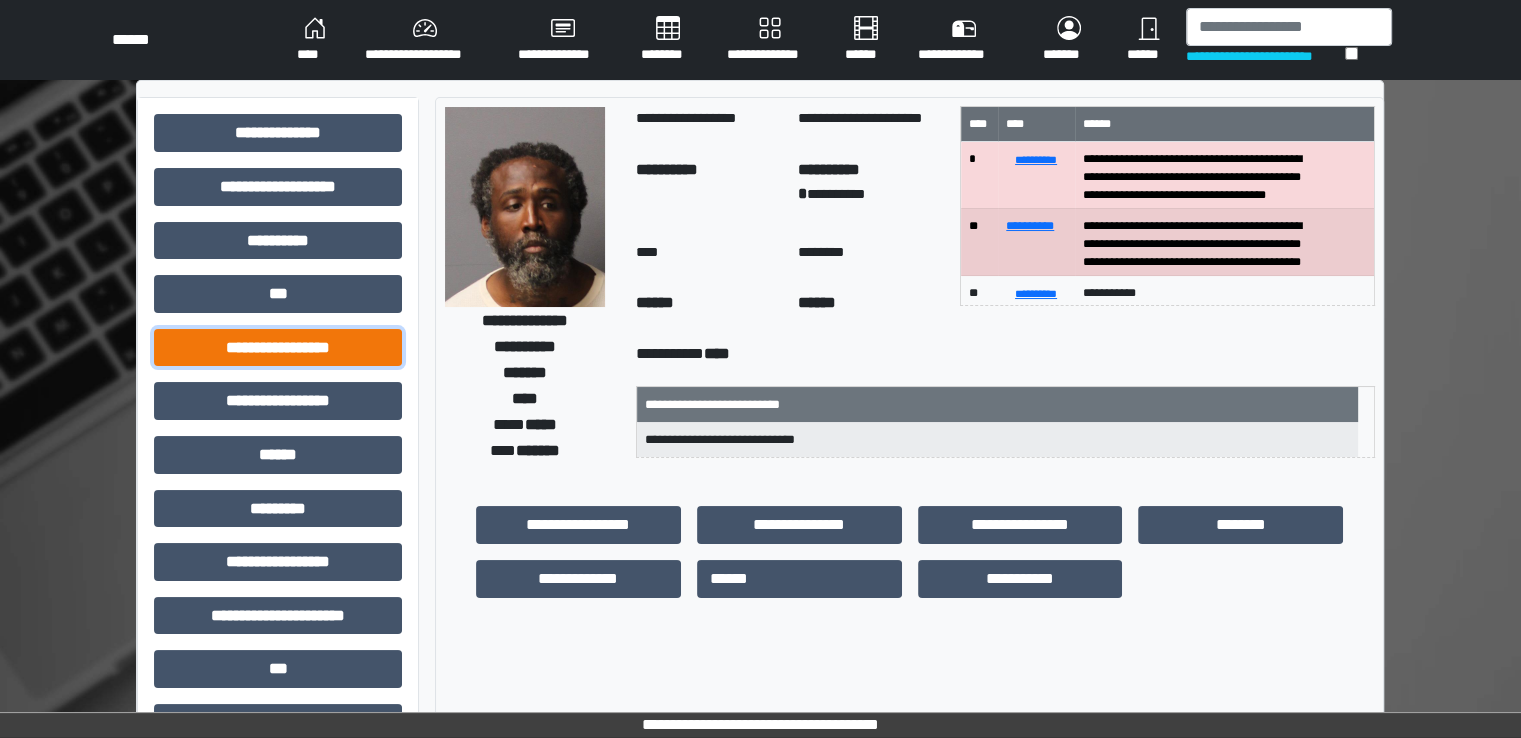 click on "**********" at bounding box center [278, 348] 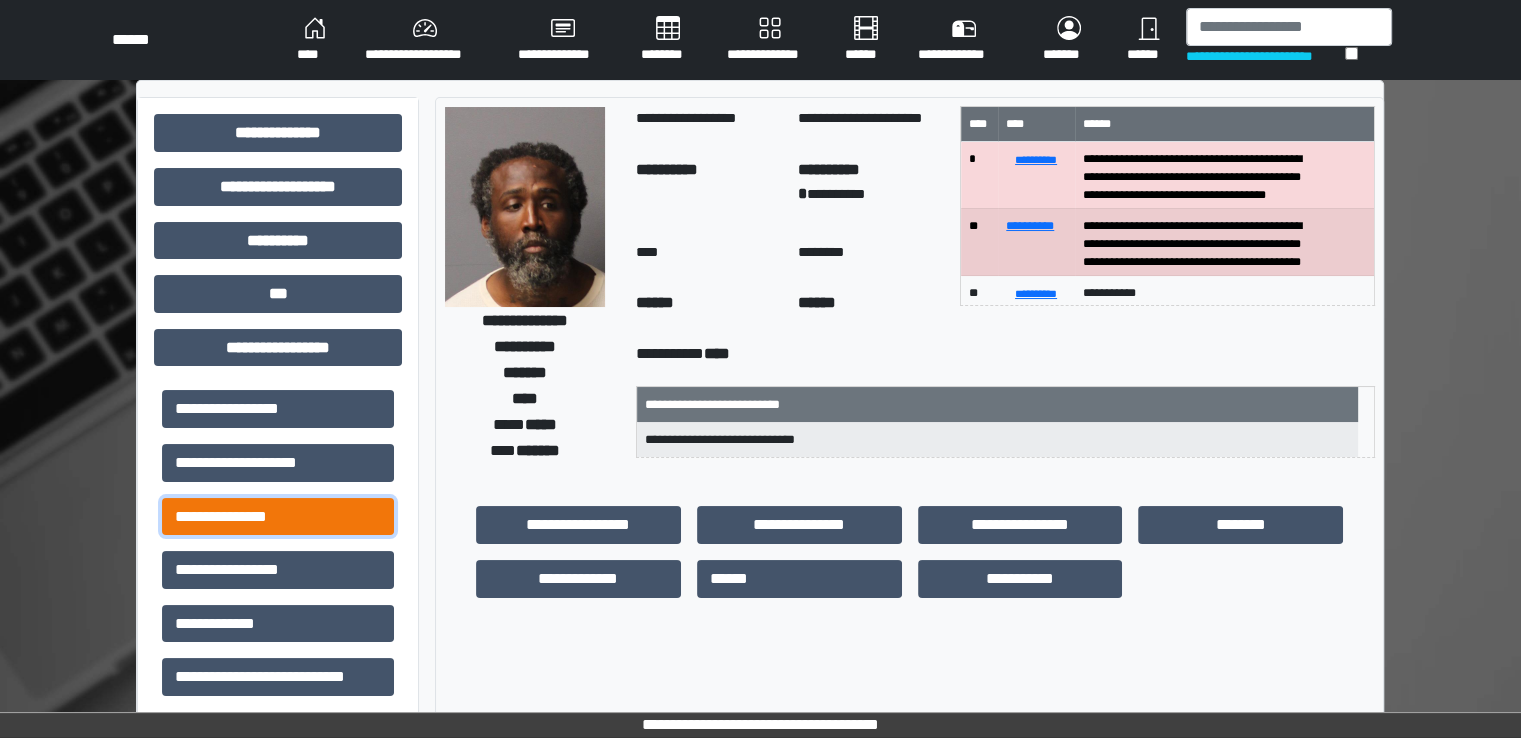 click on "**********" at bounding box center (278, 517) 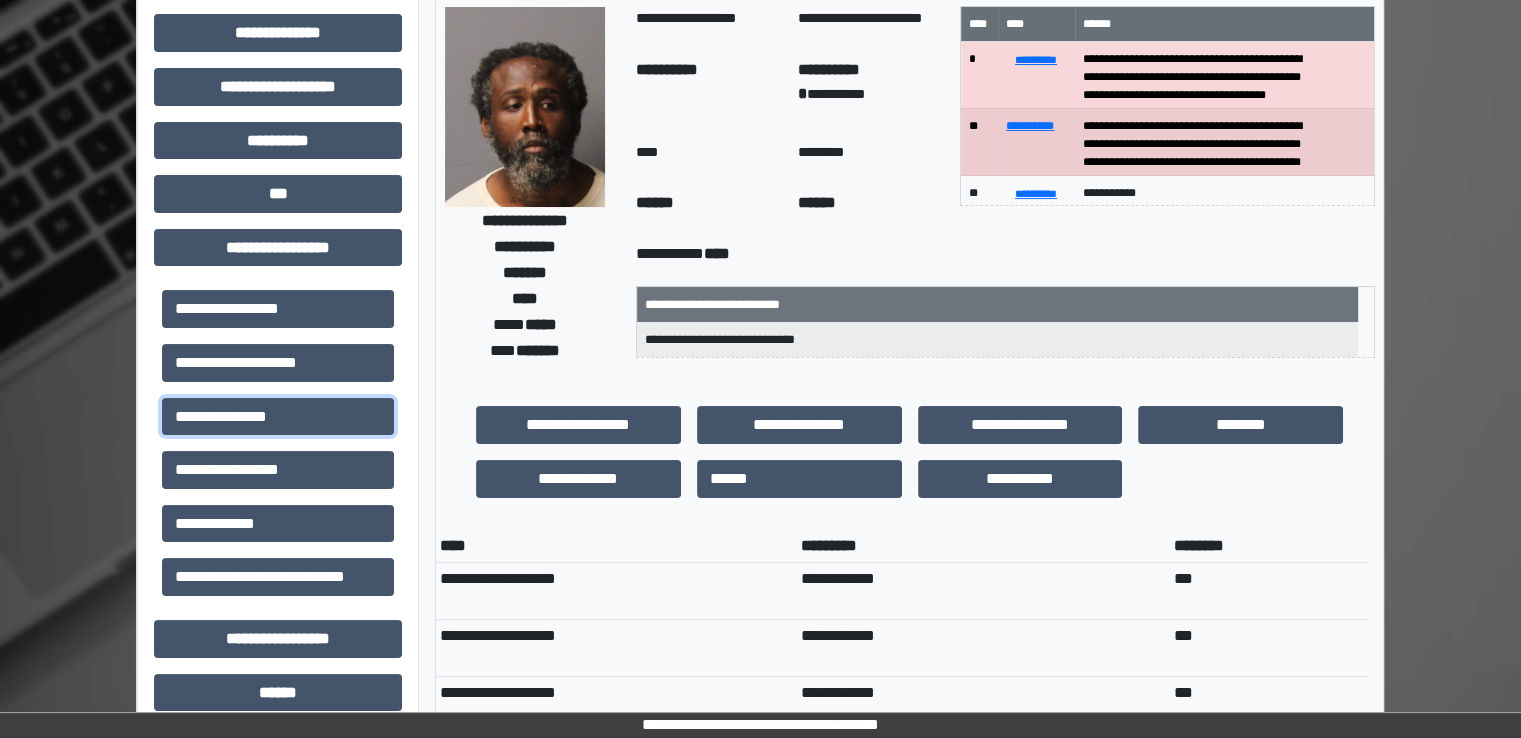 scroll, scrollTop: 766, scrollLeft: 0, axis: vertical 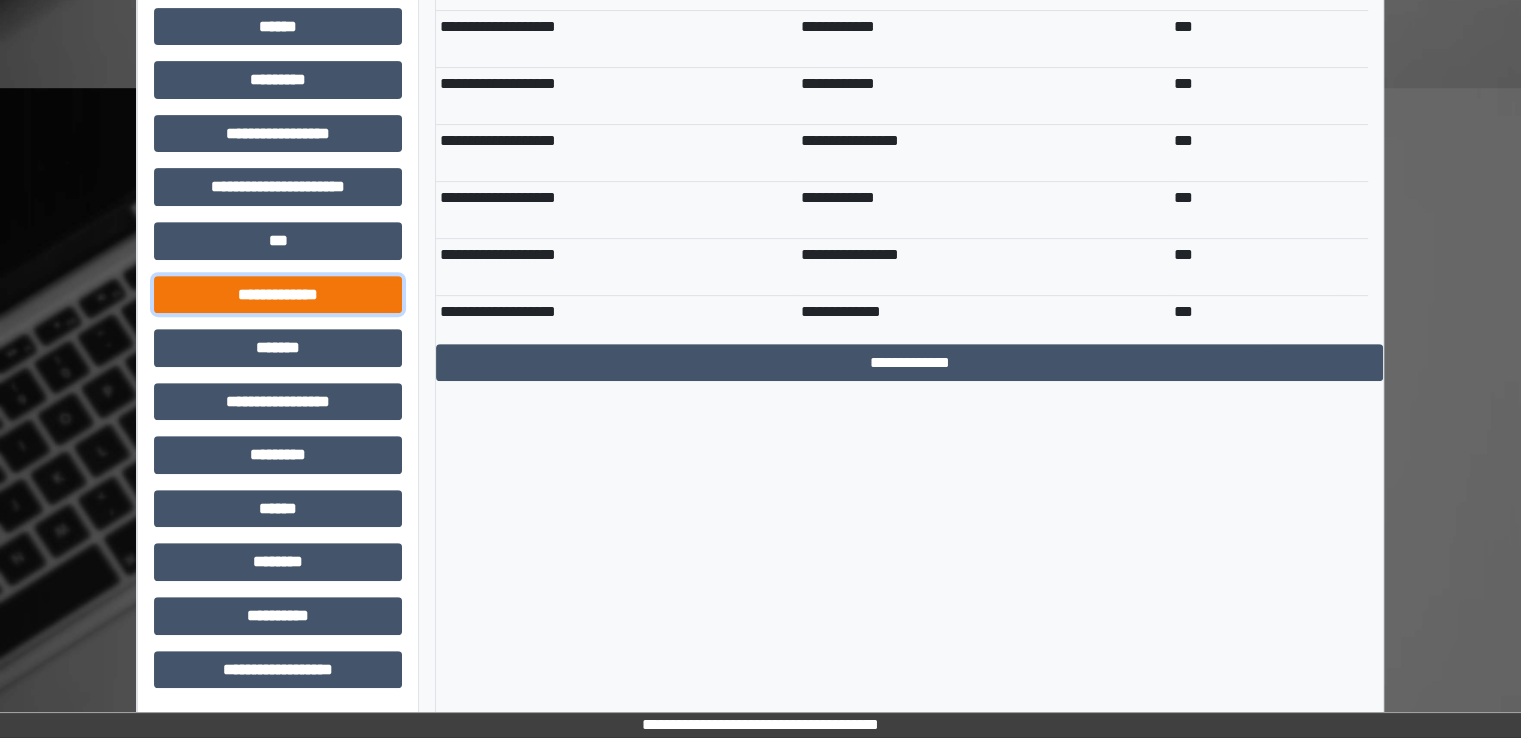 click on "**********" at bounding box center (278, 295) 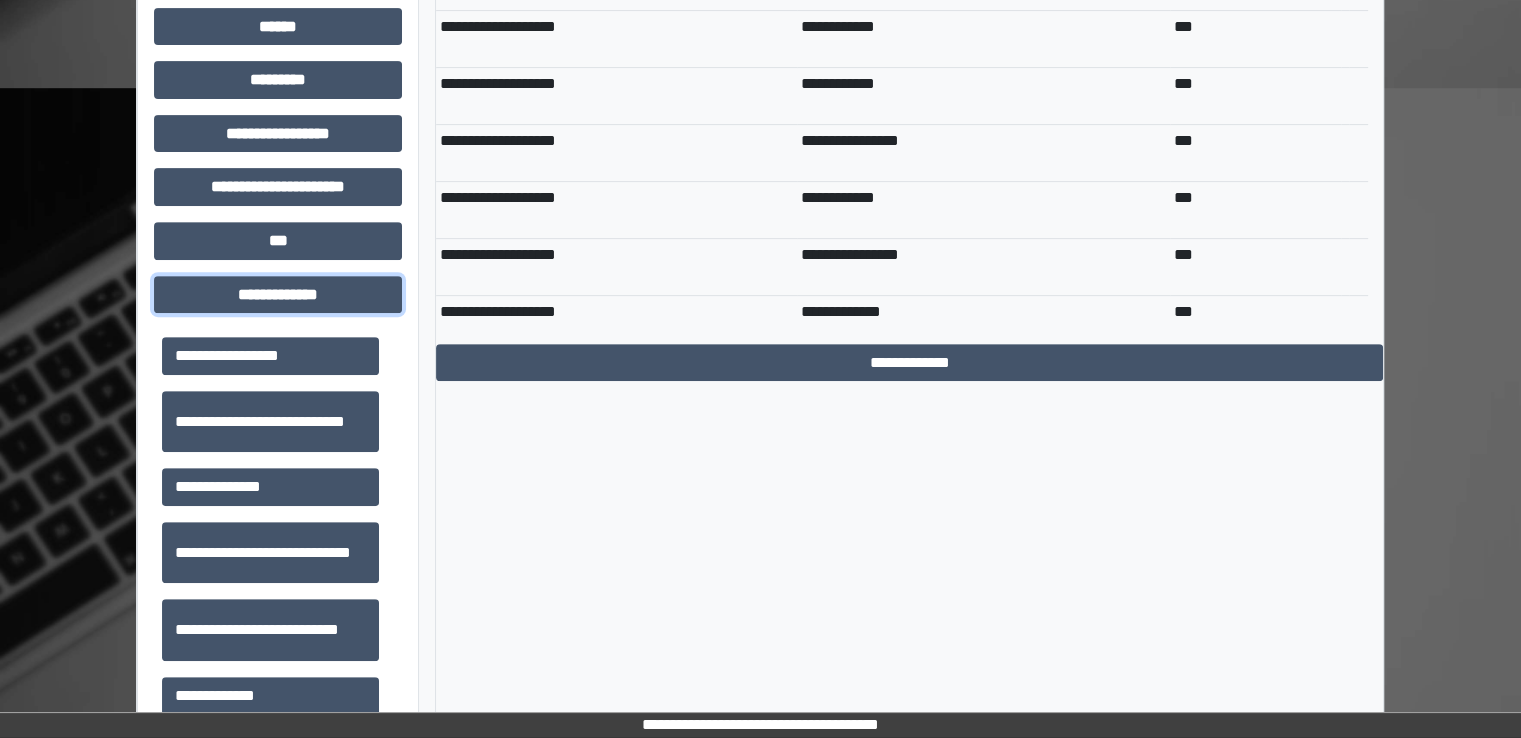 scroll, scrollTop: 600, scrollLeft: 0, axis: vertical 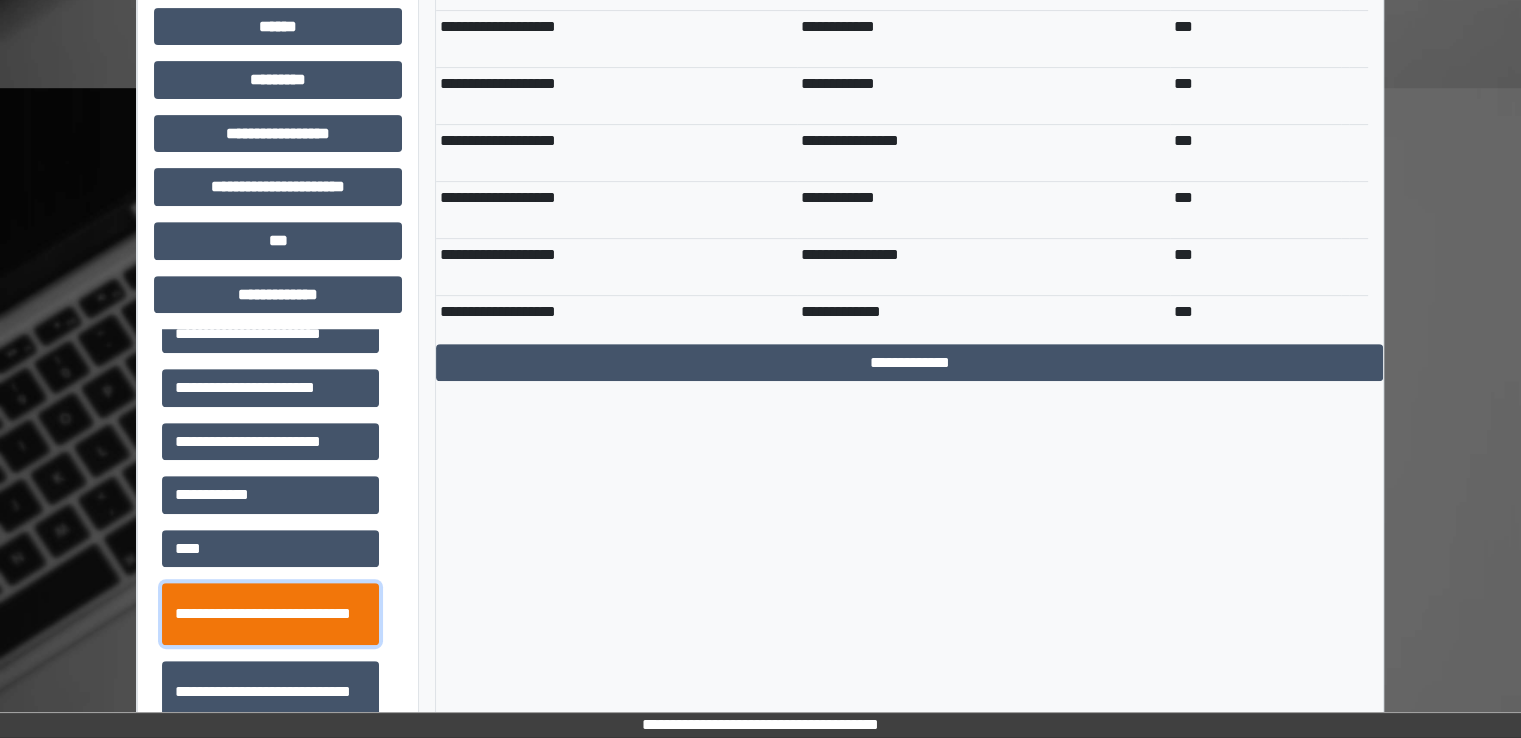click on "**********" at bounding box center [270, 614] 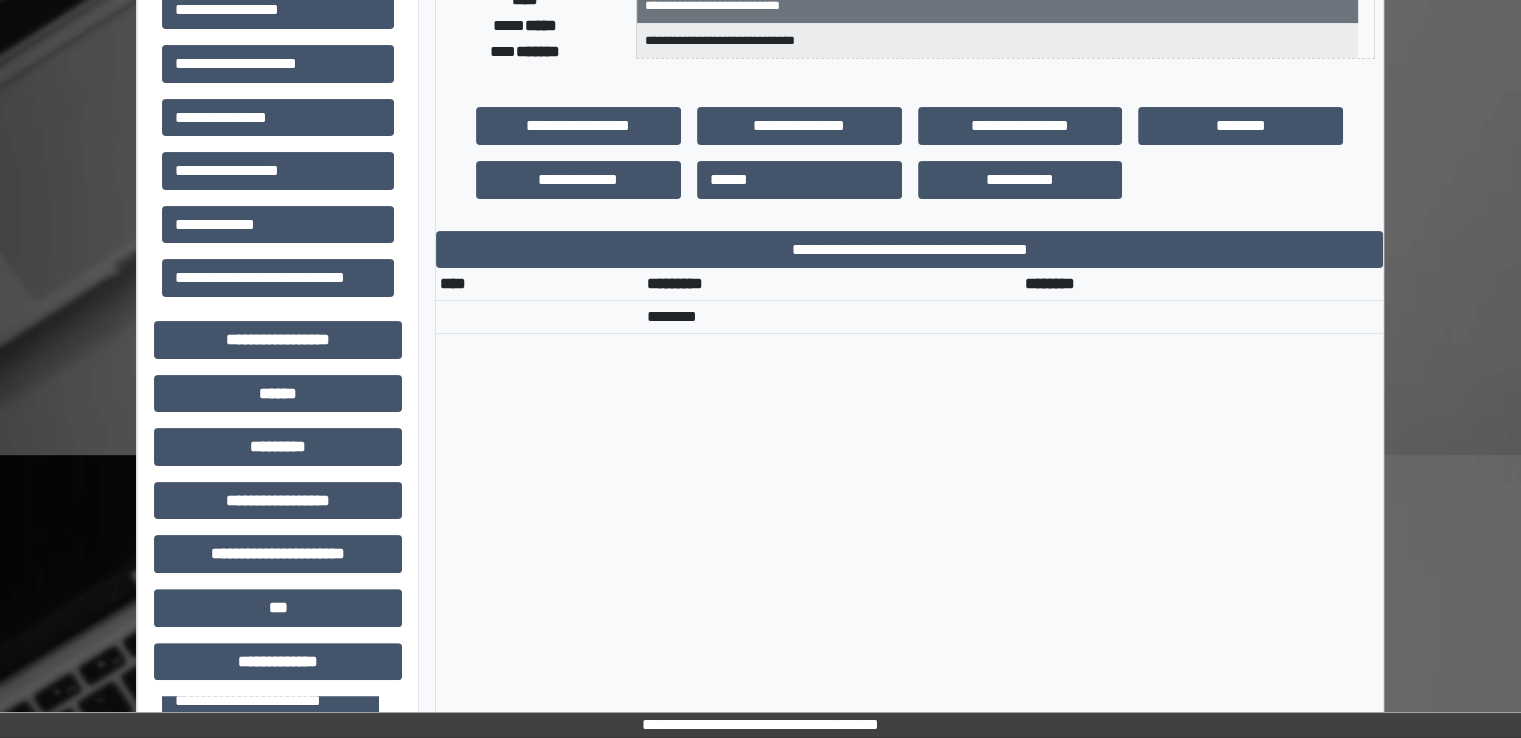scroll, scrollTop: 366, scrollLeft: 0, axis: vertical 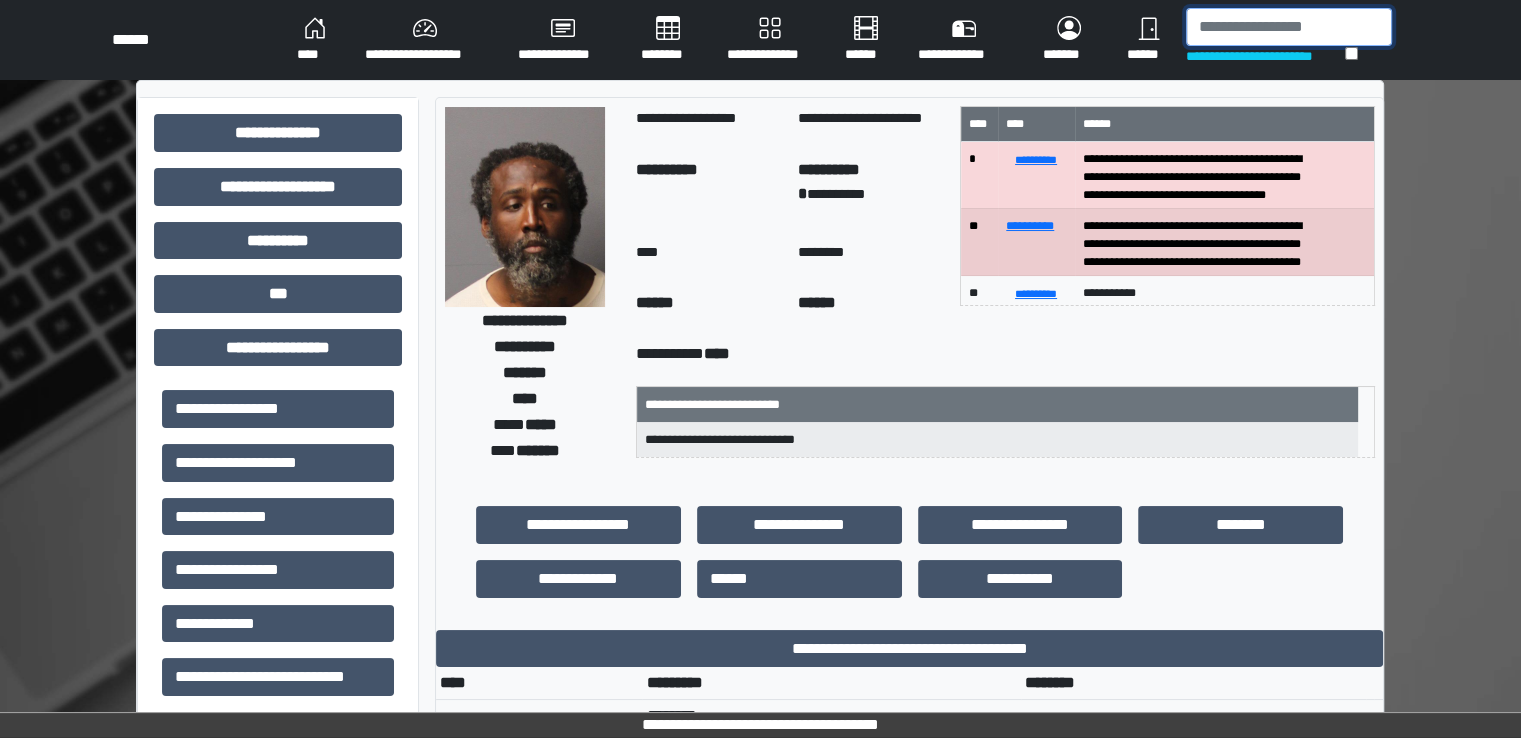 click at bounding box center (1289, 27) 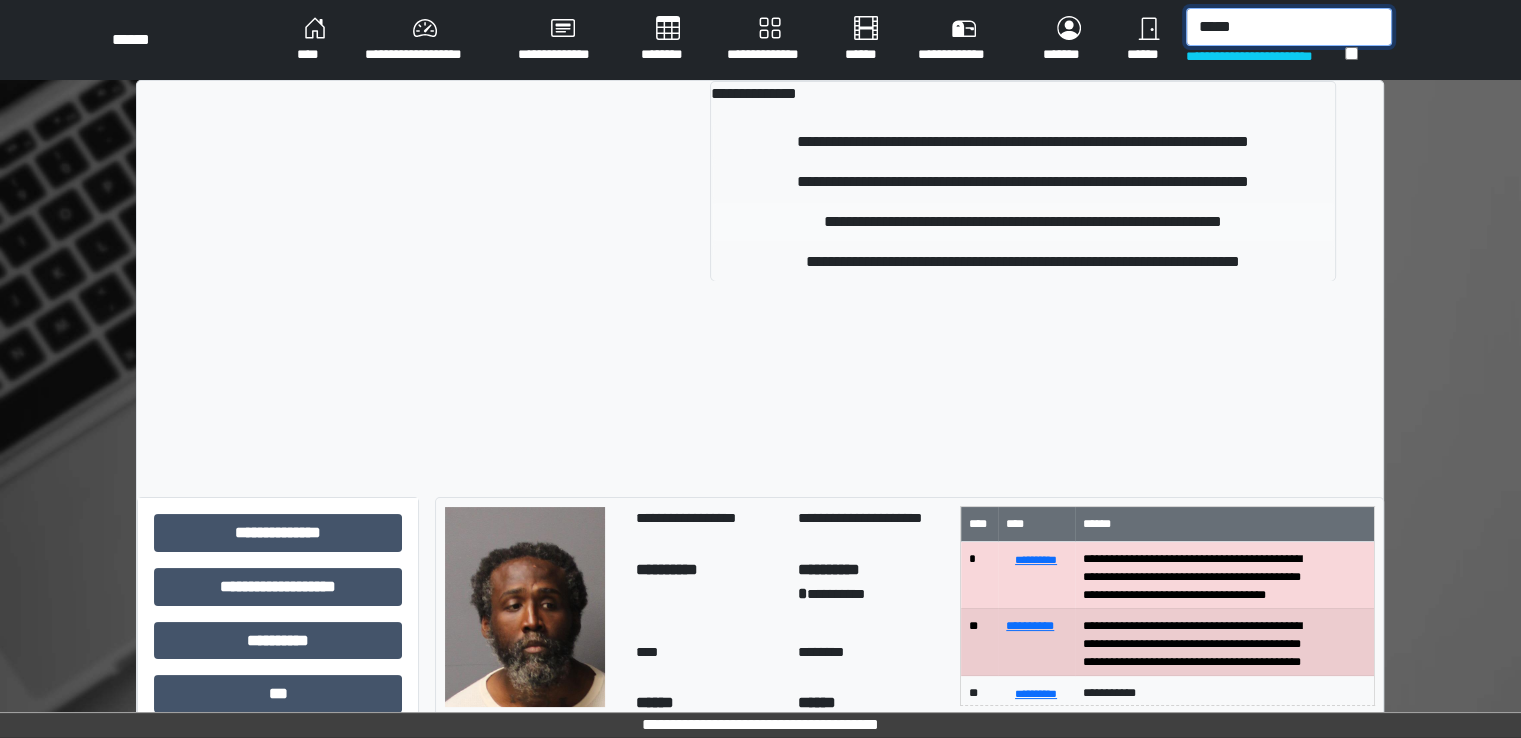 type on "*****" 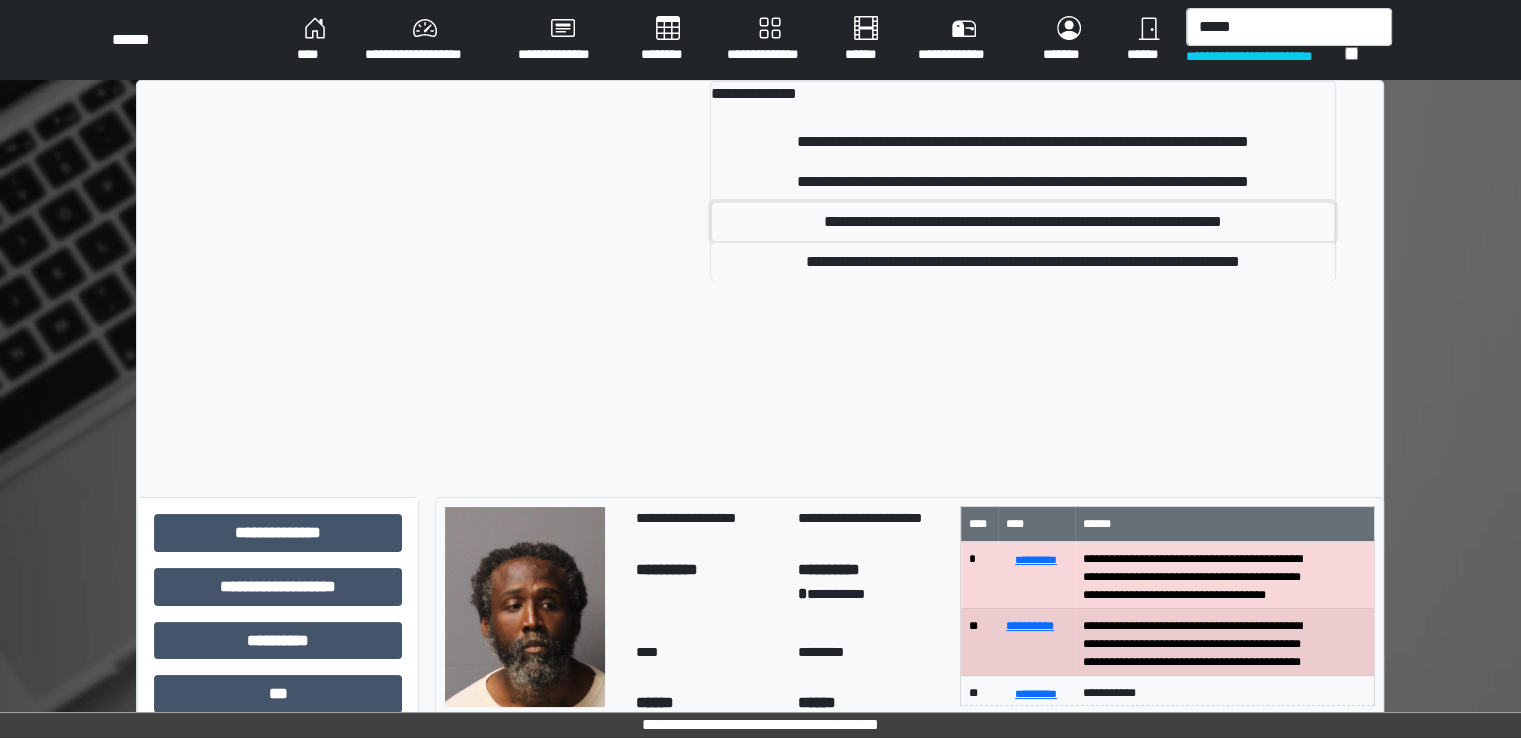 click on "**********" at bounding box center (1023, 222) 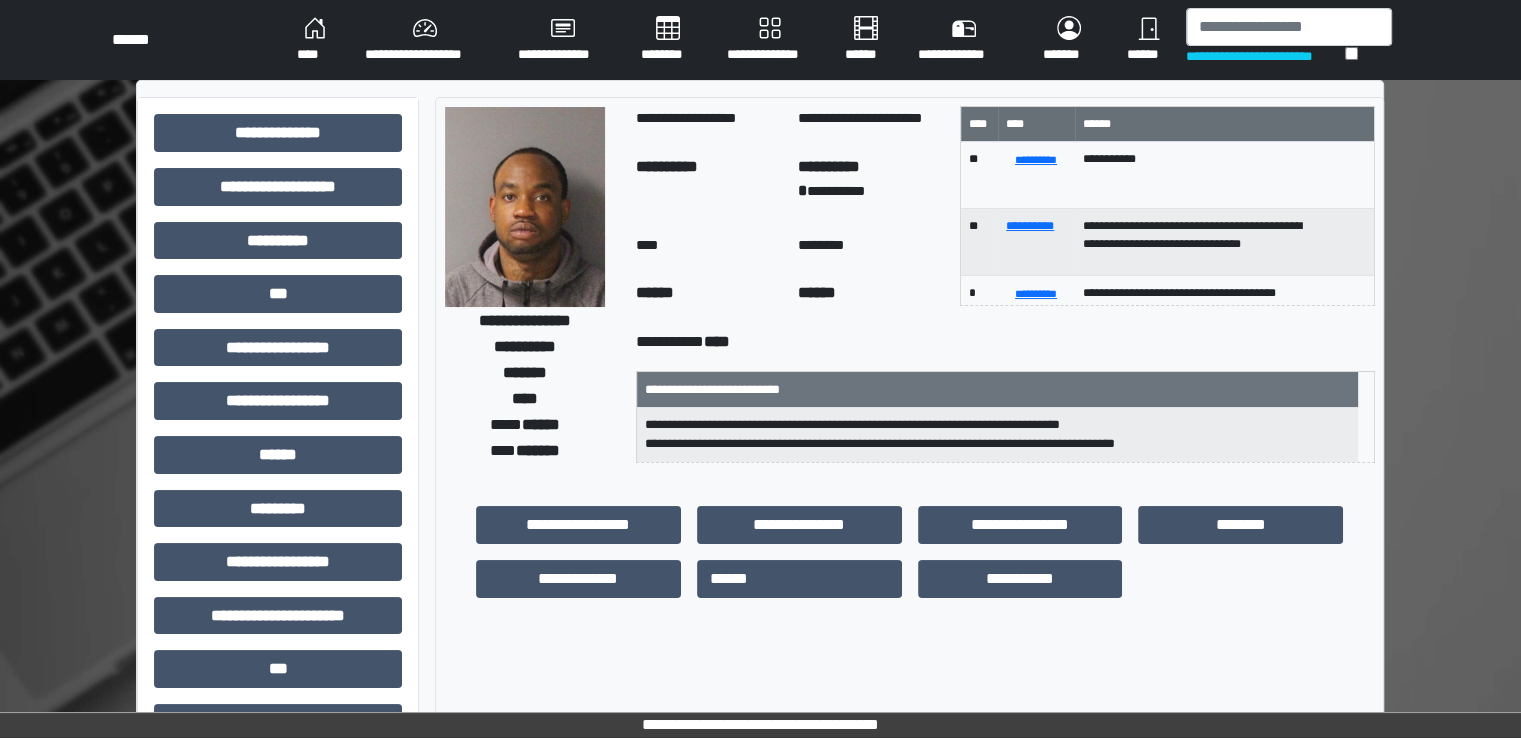 click on "**********" at bounding box center [278, 623] 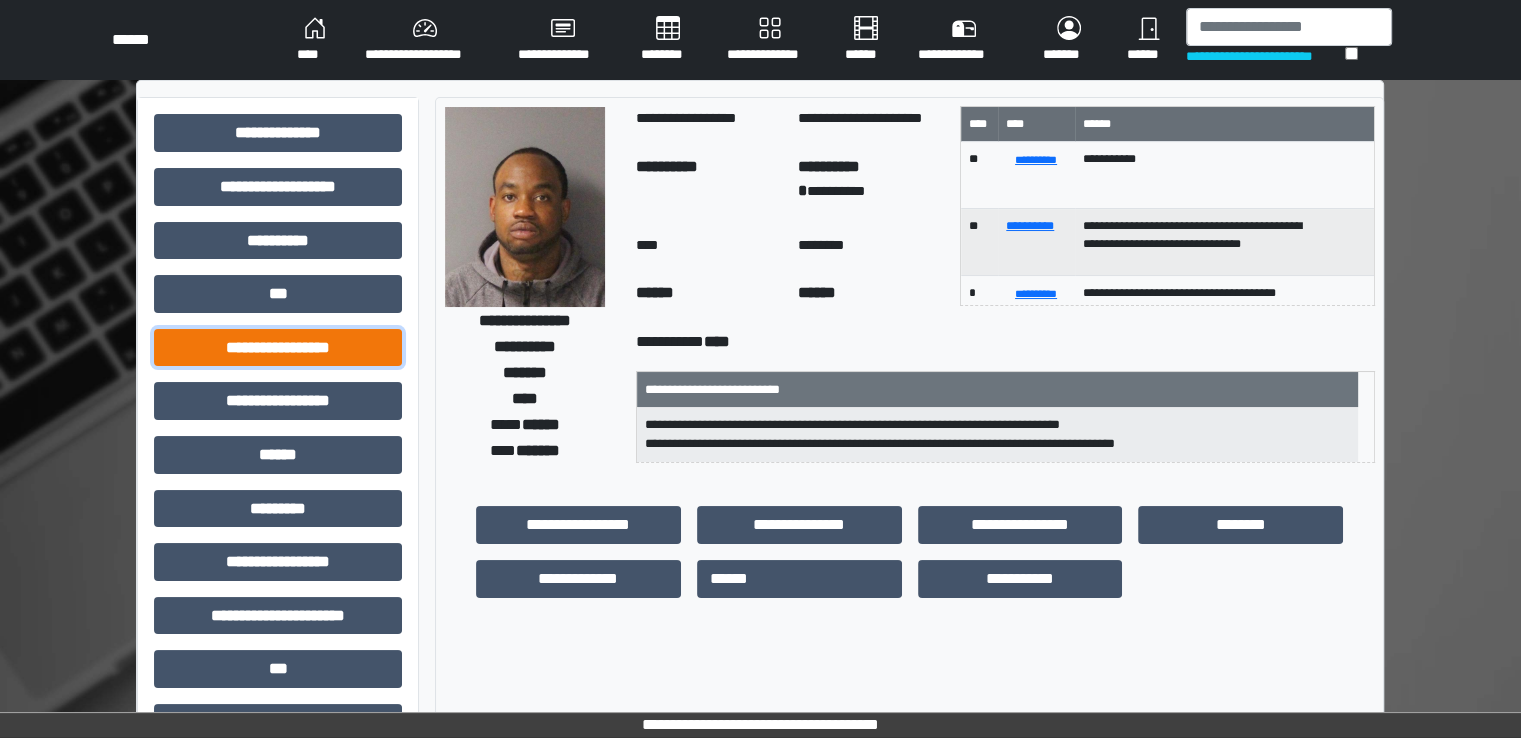 click on "**********" at bounding box center [278, 348] 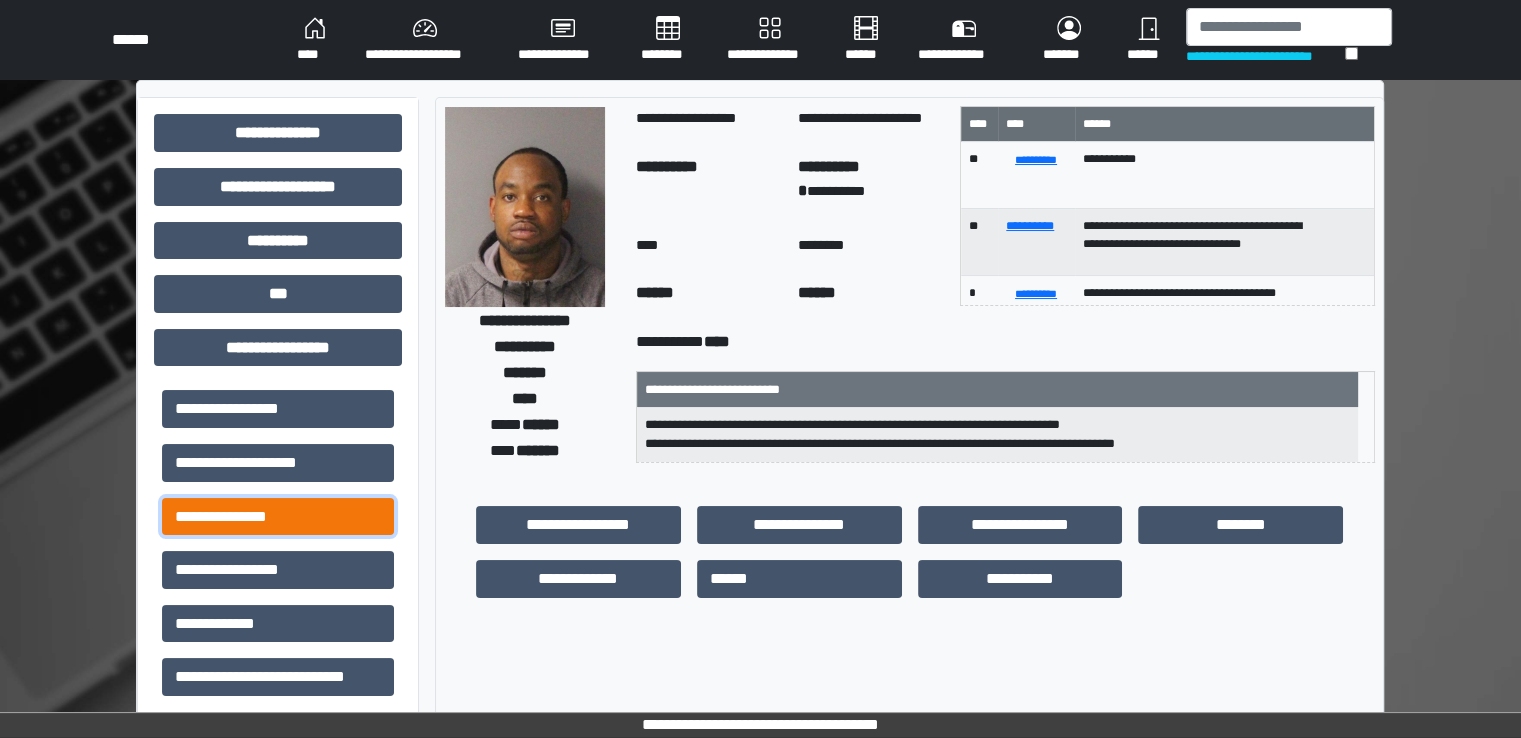 click on "**********" at bounding box center [278, 517] 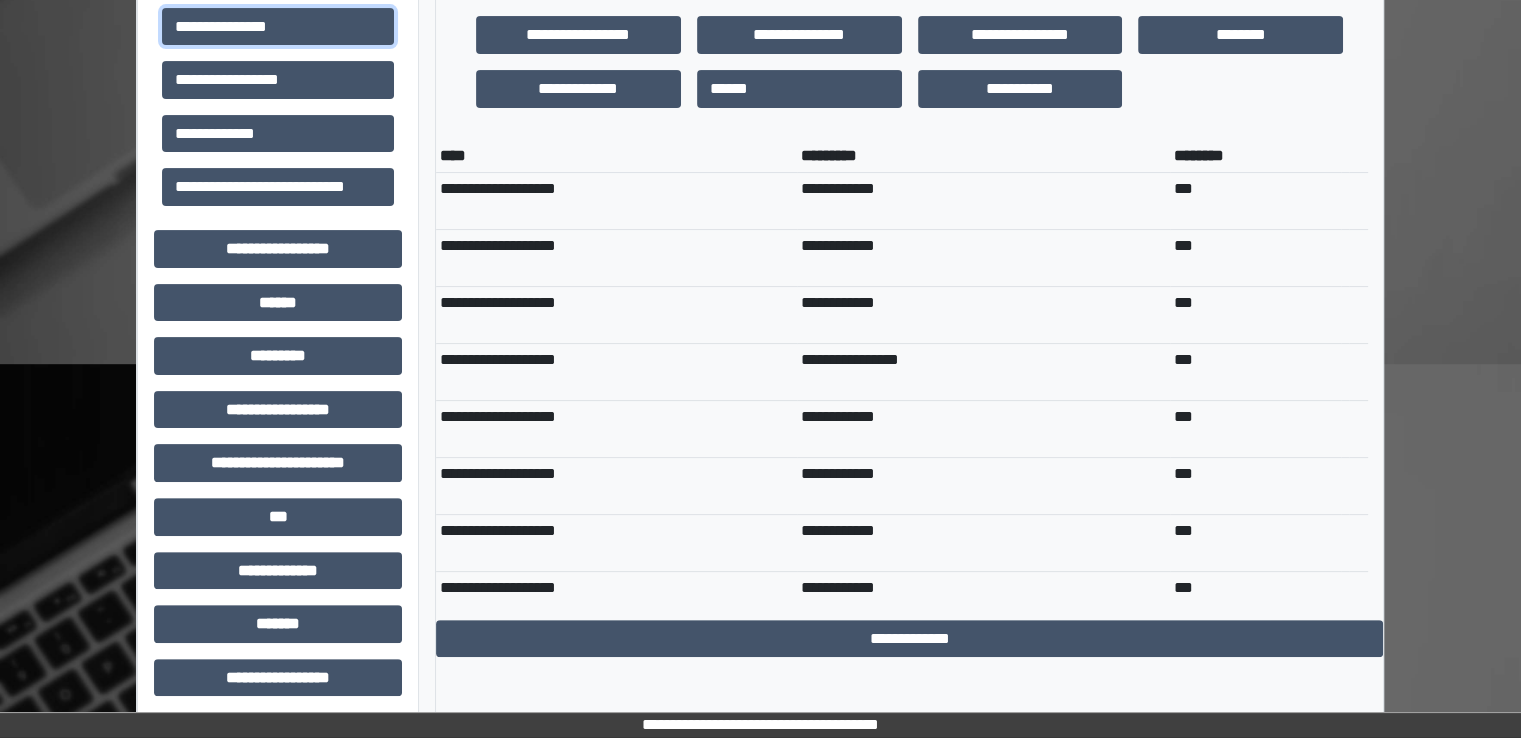 scroll, scrollTop: 766, scrollLeft: 0, axis: vertical 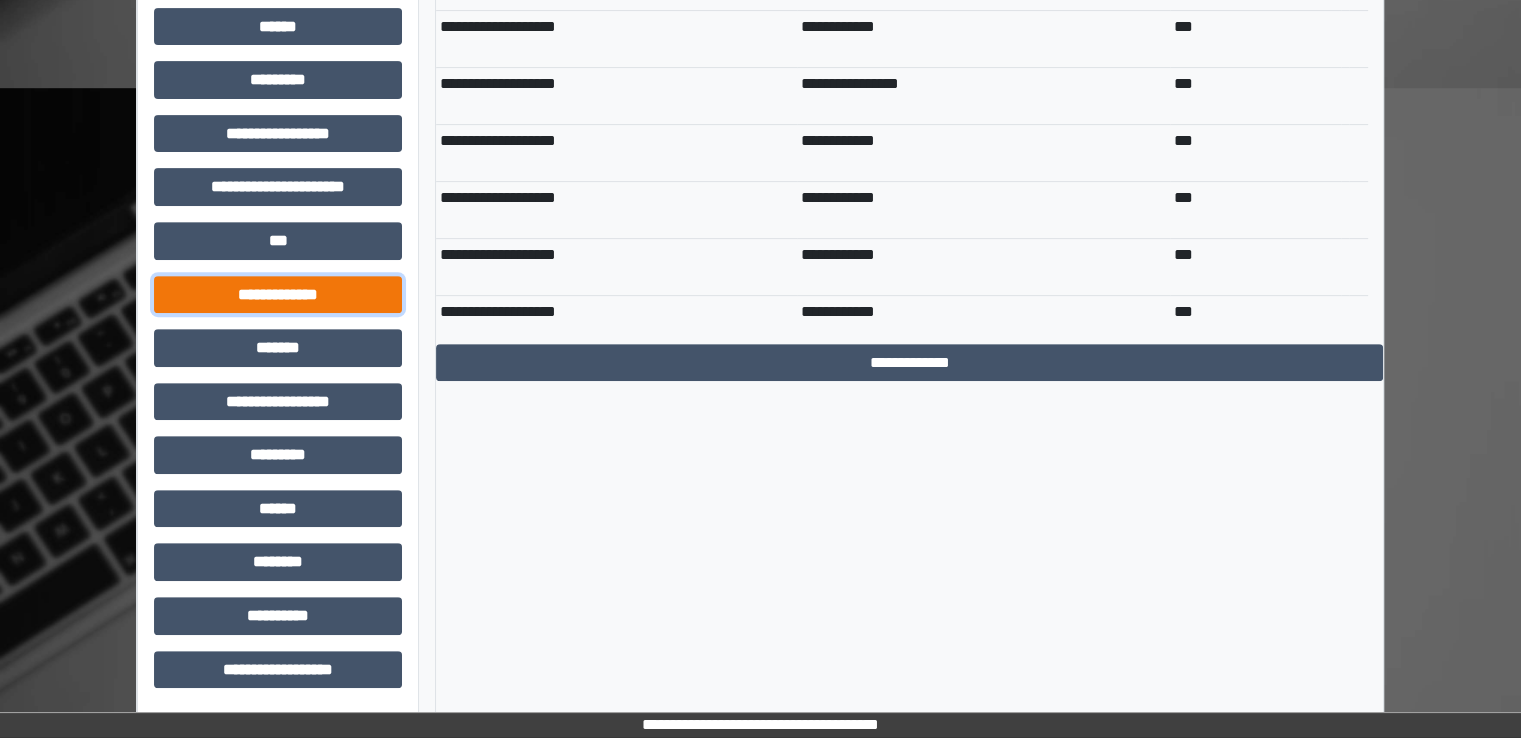 click on "**********" at bounding box center (278, 295) 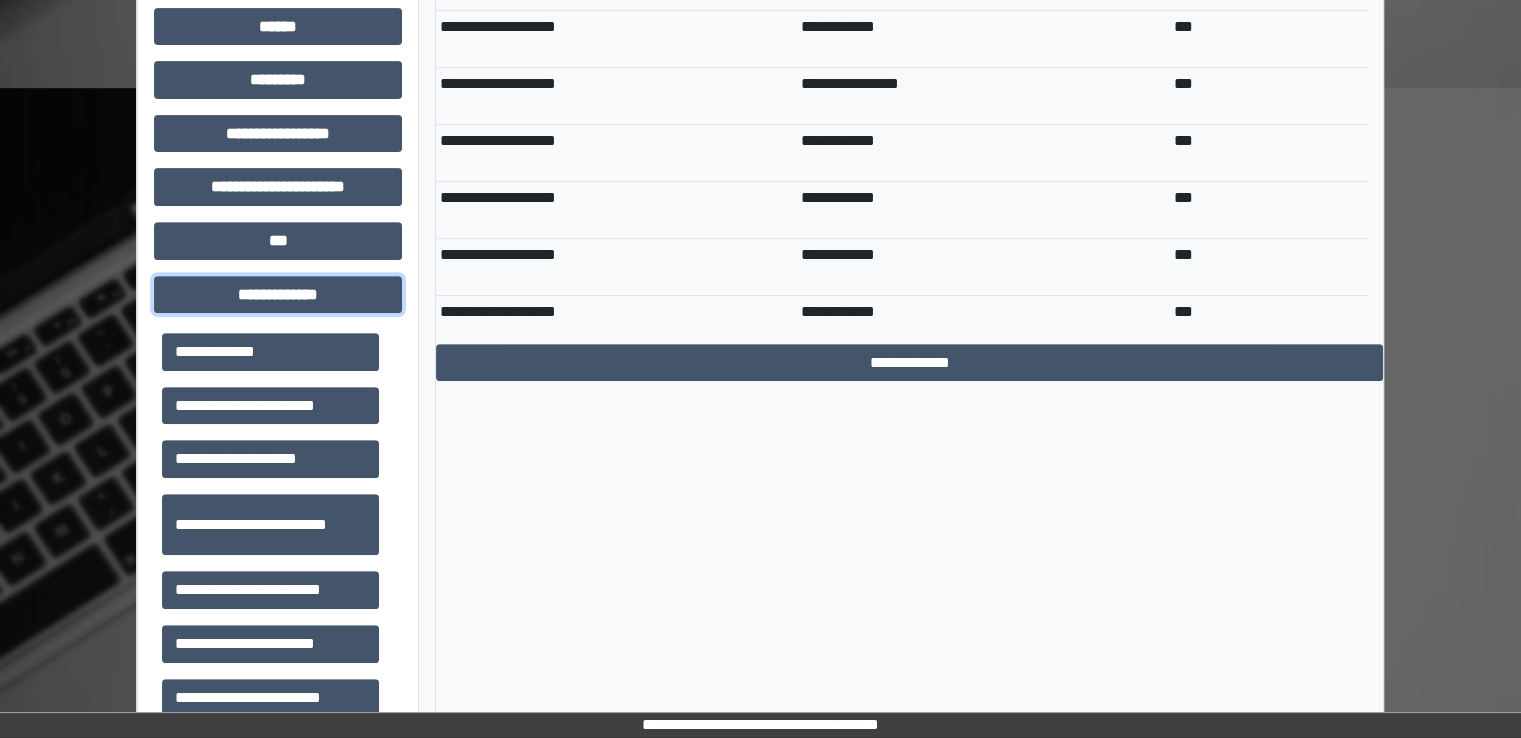 scroll, scrollTop: 600, scrollLeft: 0, axis: vertical 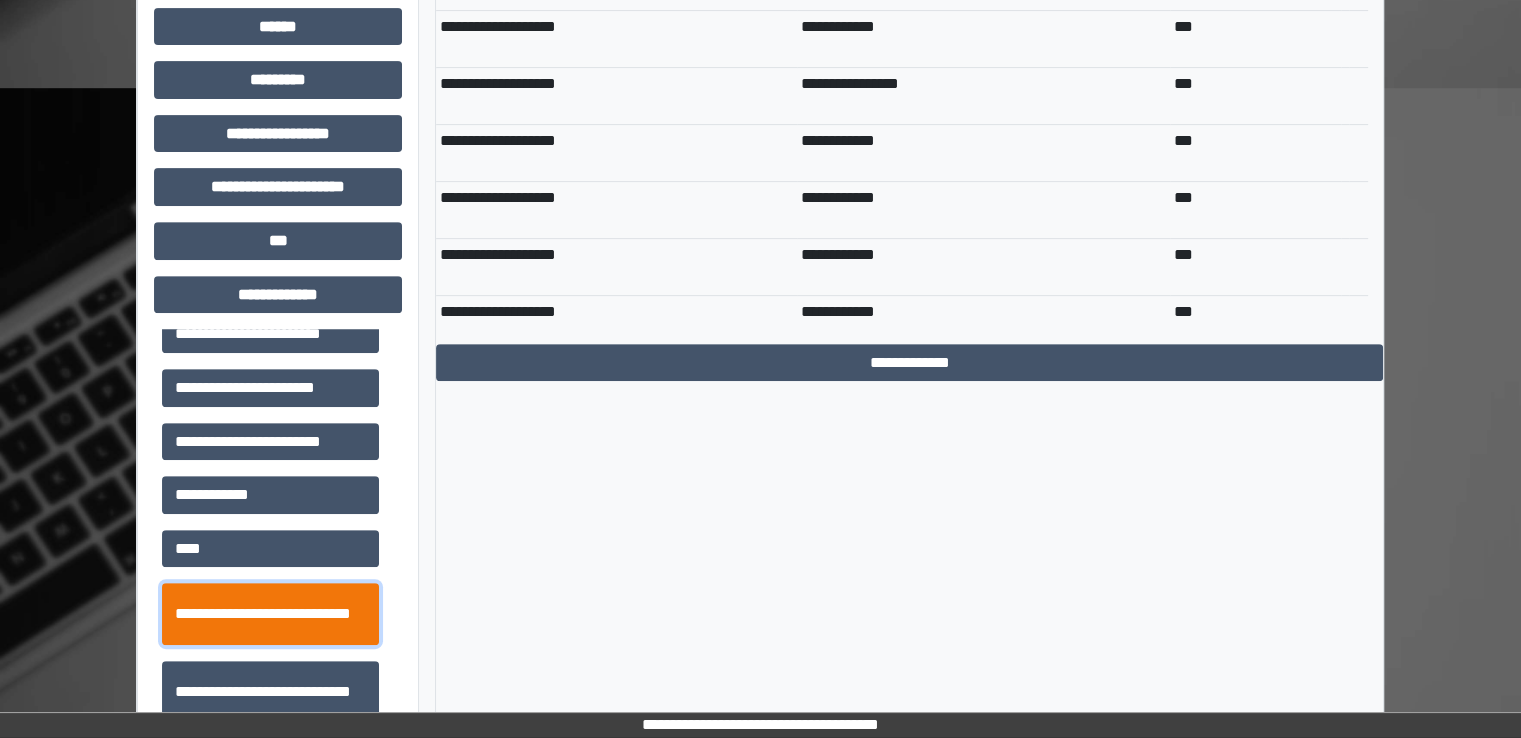 click on "**********" at bounding box center (270, 614) 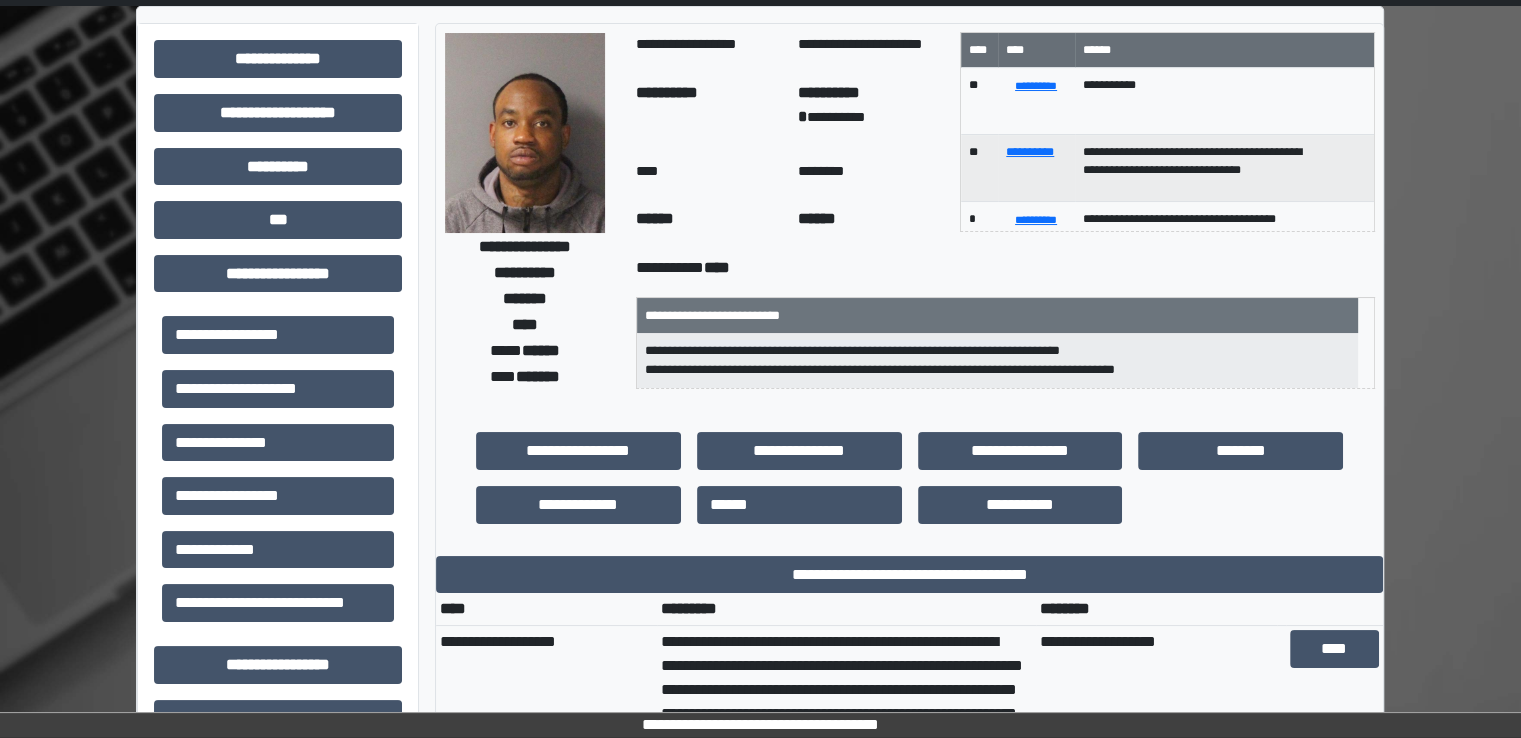 scroll, scrollTop: 0, scrollLeft: 0, axis: both 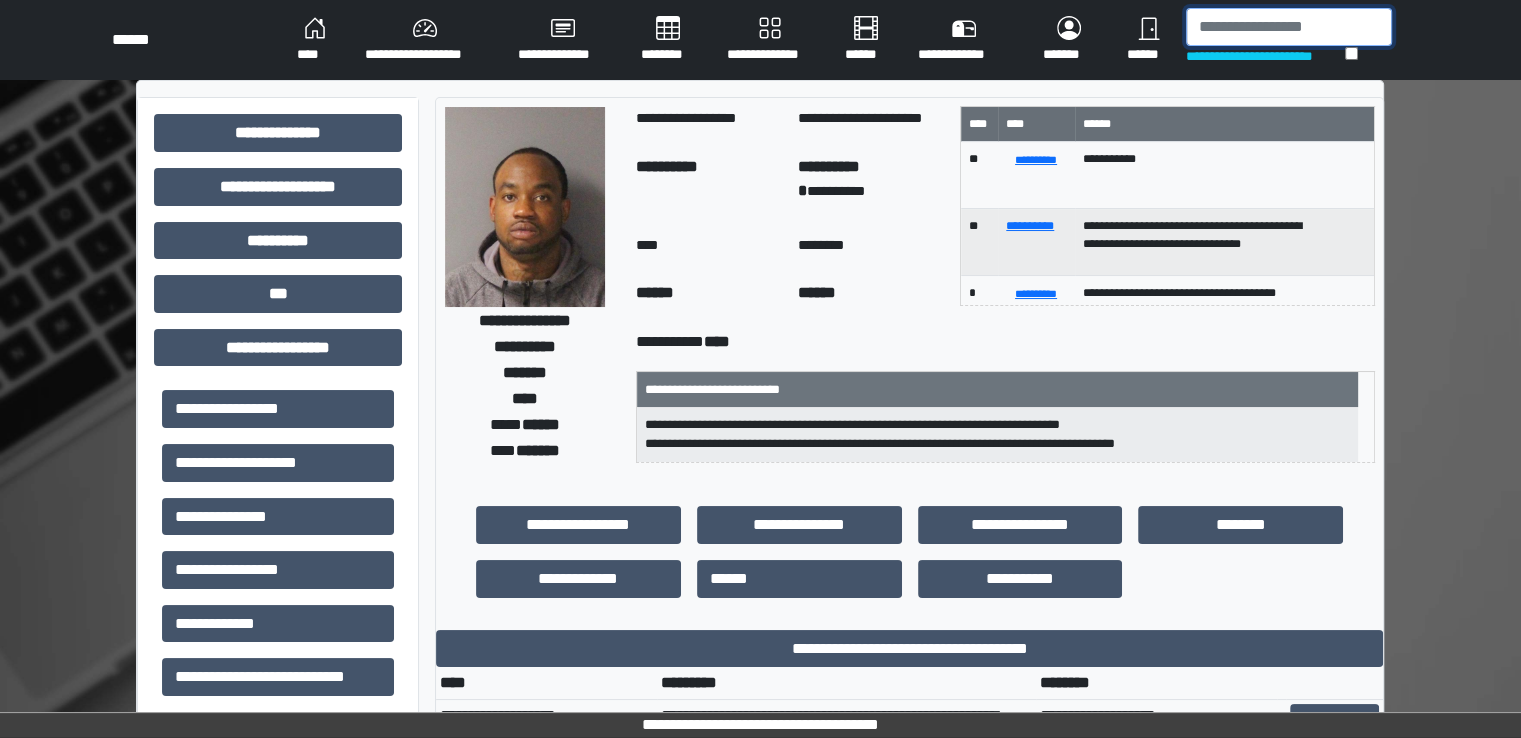 click at bounding box center [1289, 27] 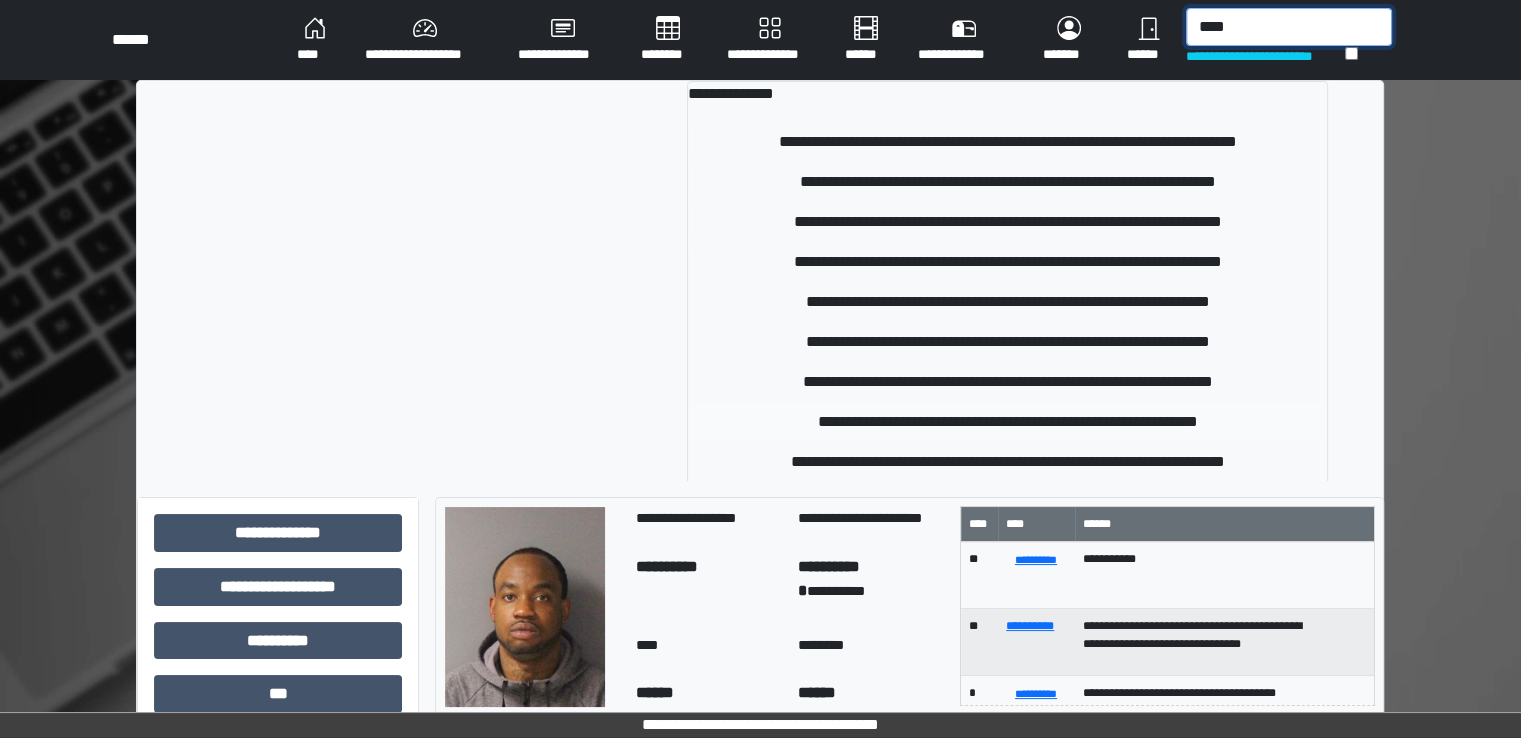 type on "****" 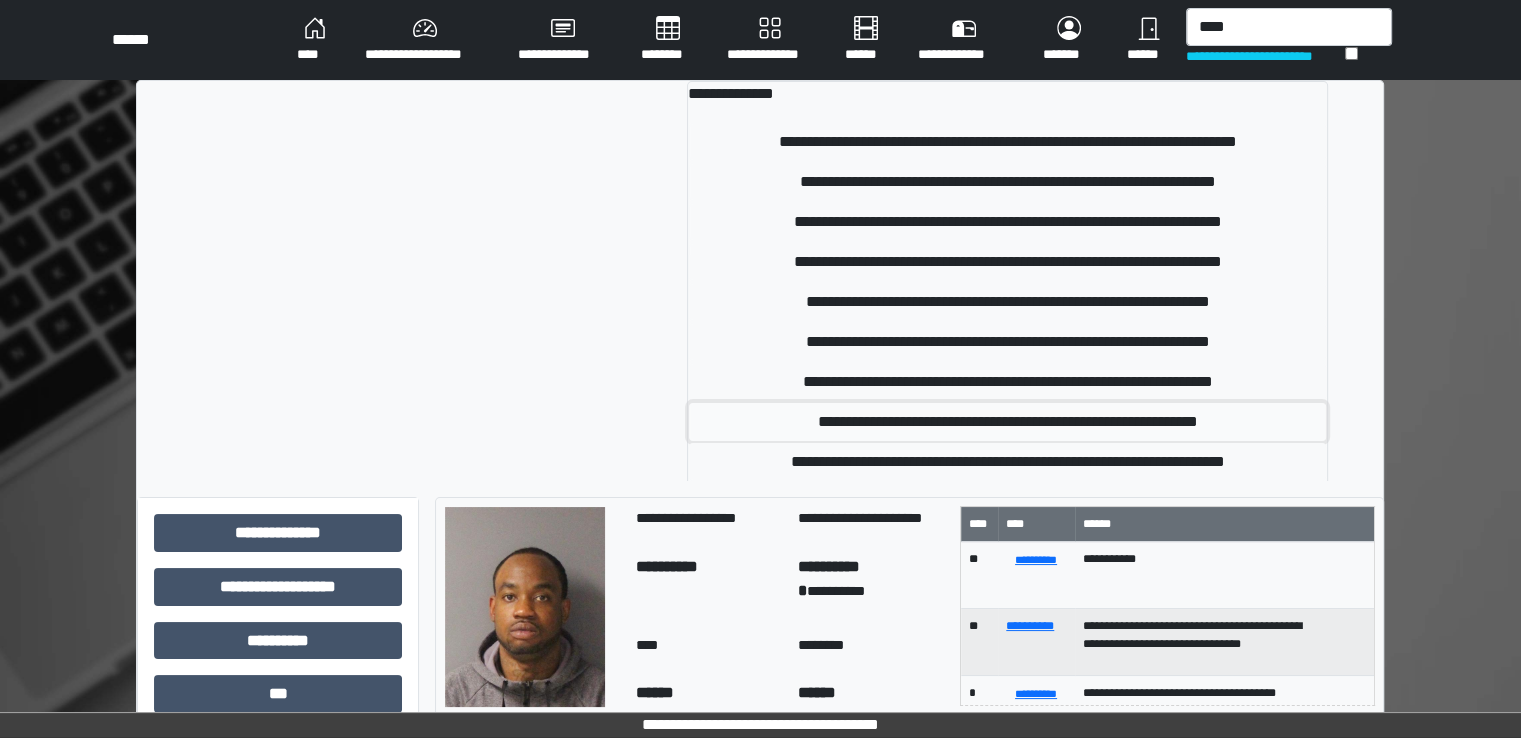 click on "**********" at bounding box center (1007, 422) 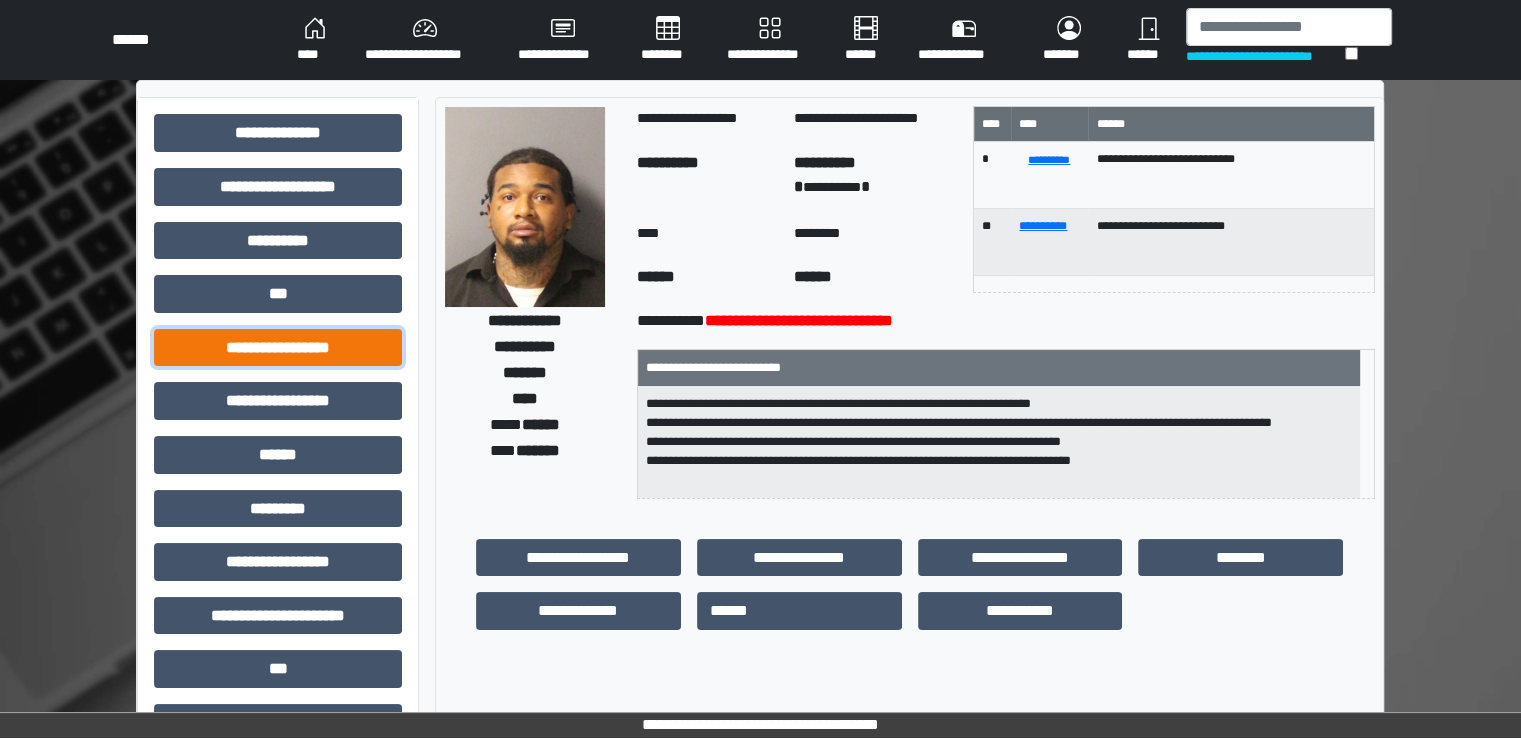 click on "**********" at bounding box center [278, 348] 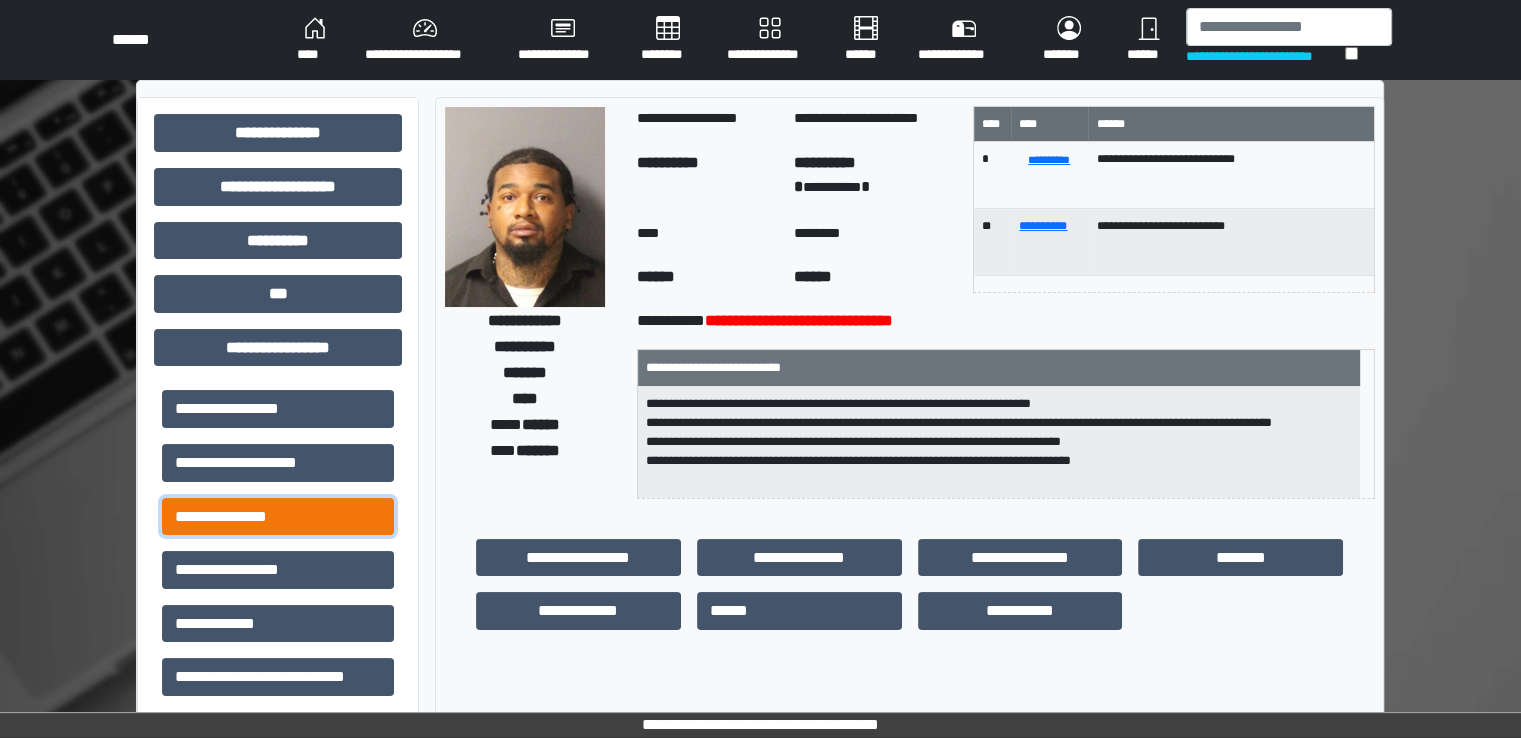 click on "**********" at bounding box center (278, 517) 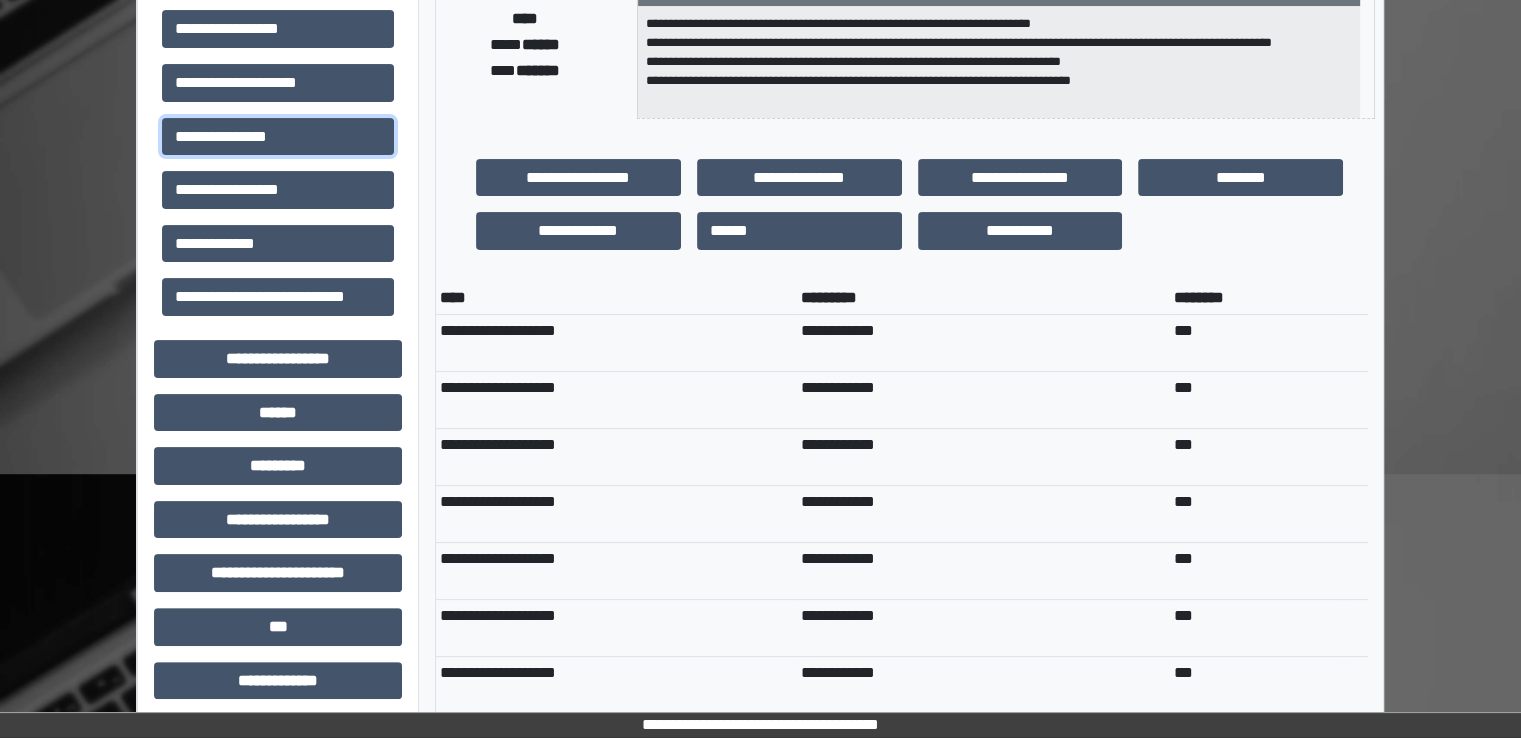 scroll, scrollTop: 766, scrollLeft: 0, axis: vertical 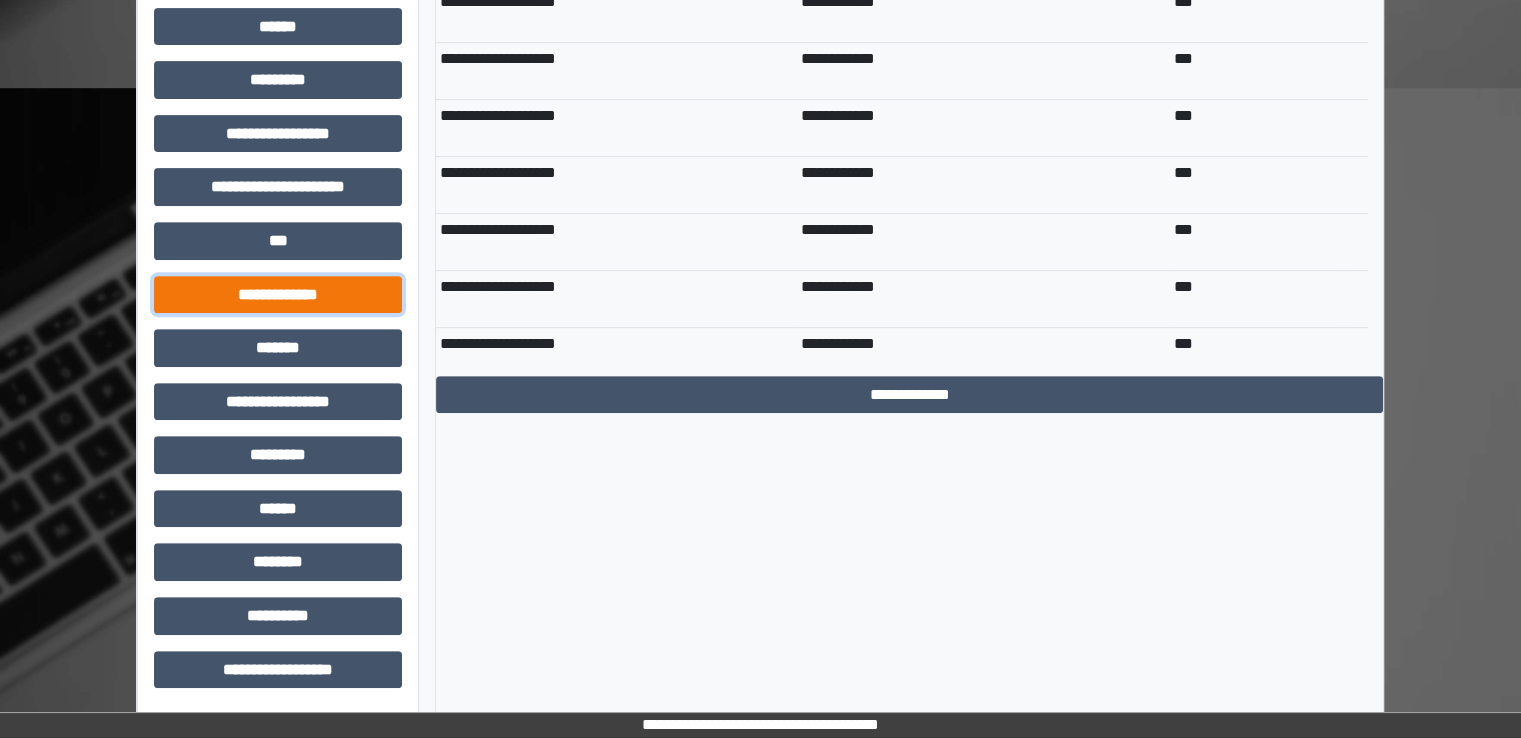 drag, startPoint x: 328, startPoint y: 291, endPoint x: 281, endPoint y: 364, distance: 86.821655 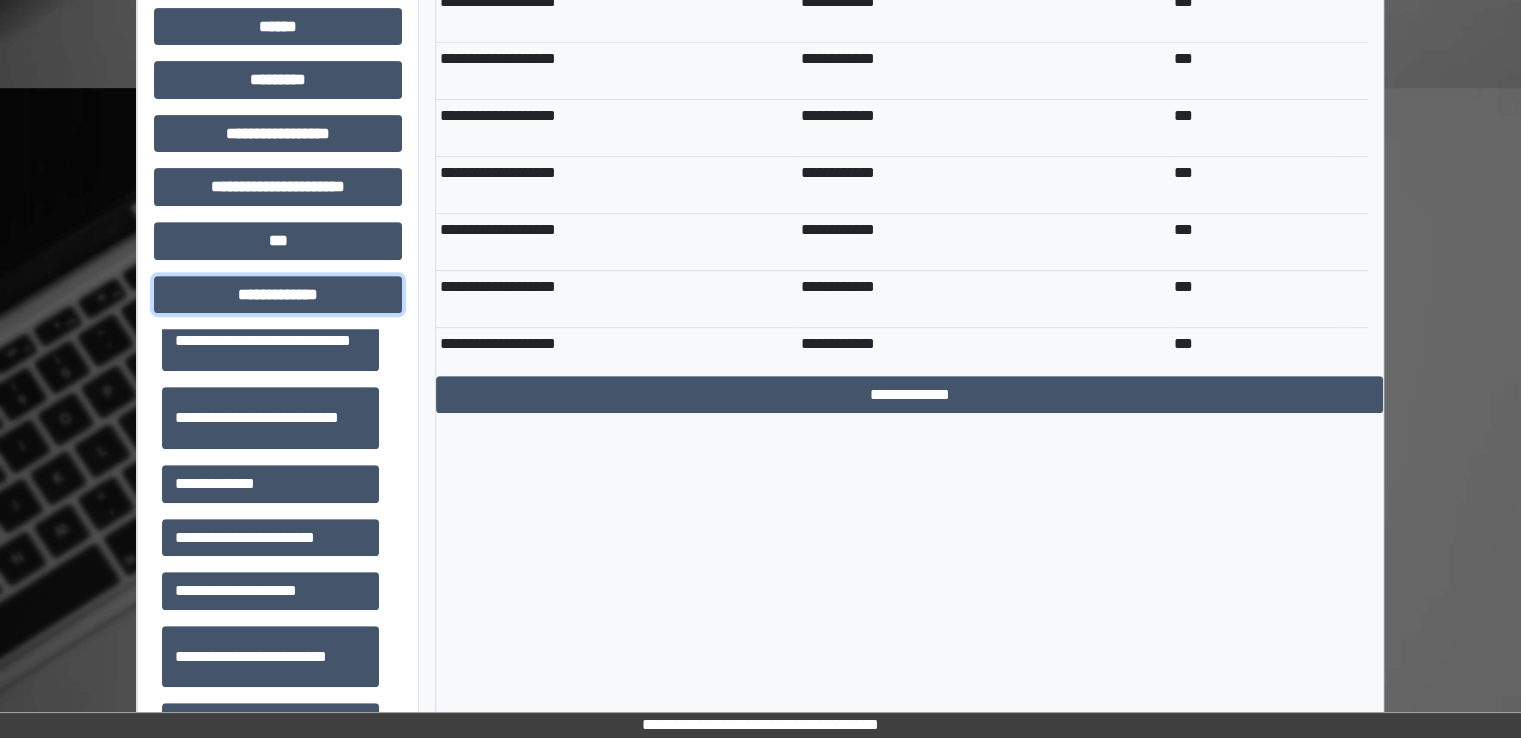 scroll, scrollTop: 700, scrollLeft: 0, axis: vertical 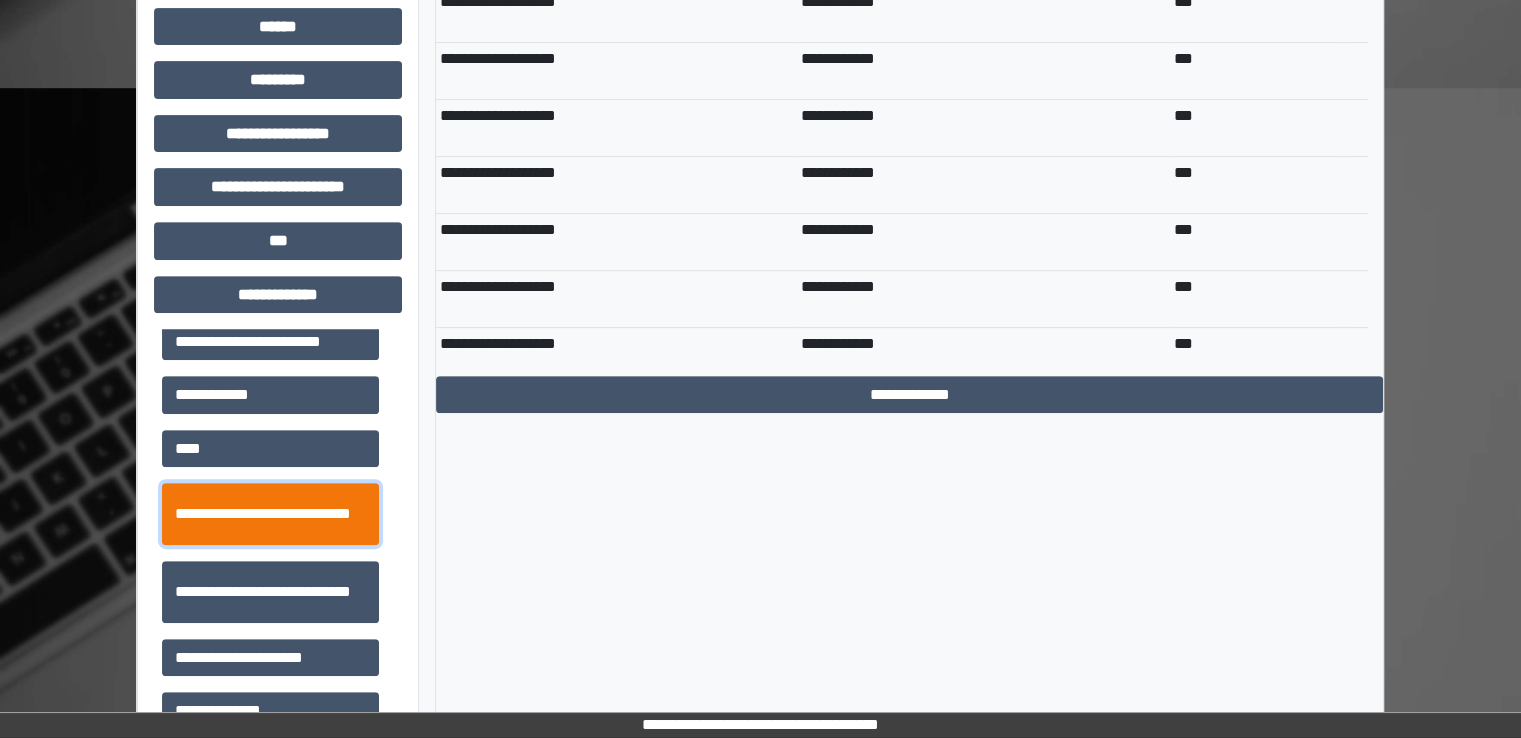 click on "**********" at bounding box center [270, 514] 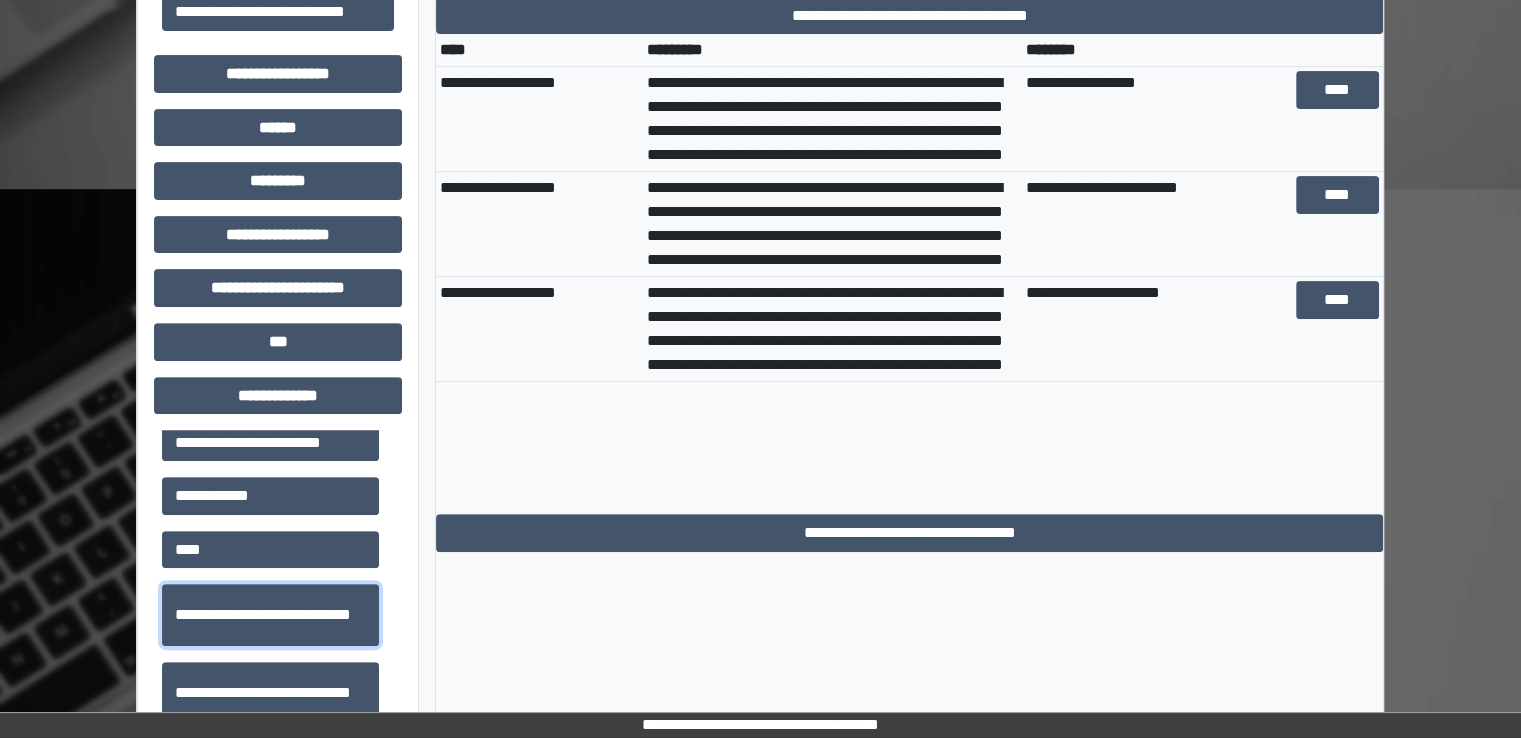 scroll, scrollTop: 466, scrollLeft: 0, axis: vertical 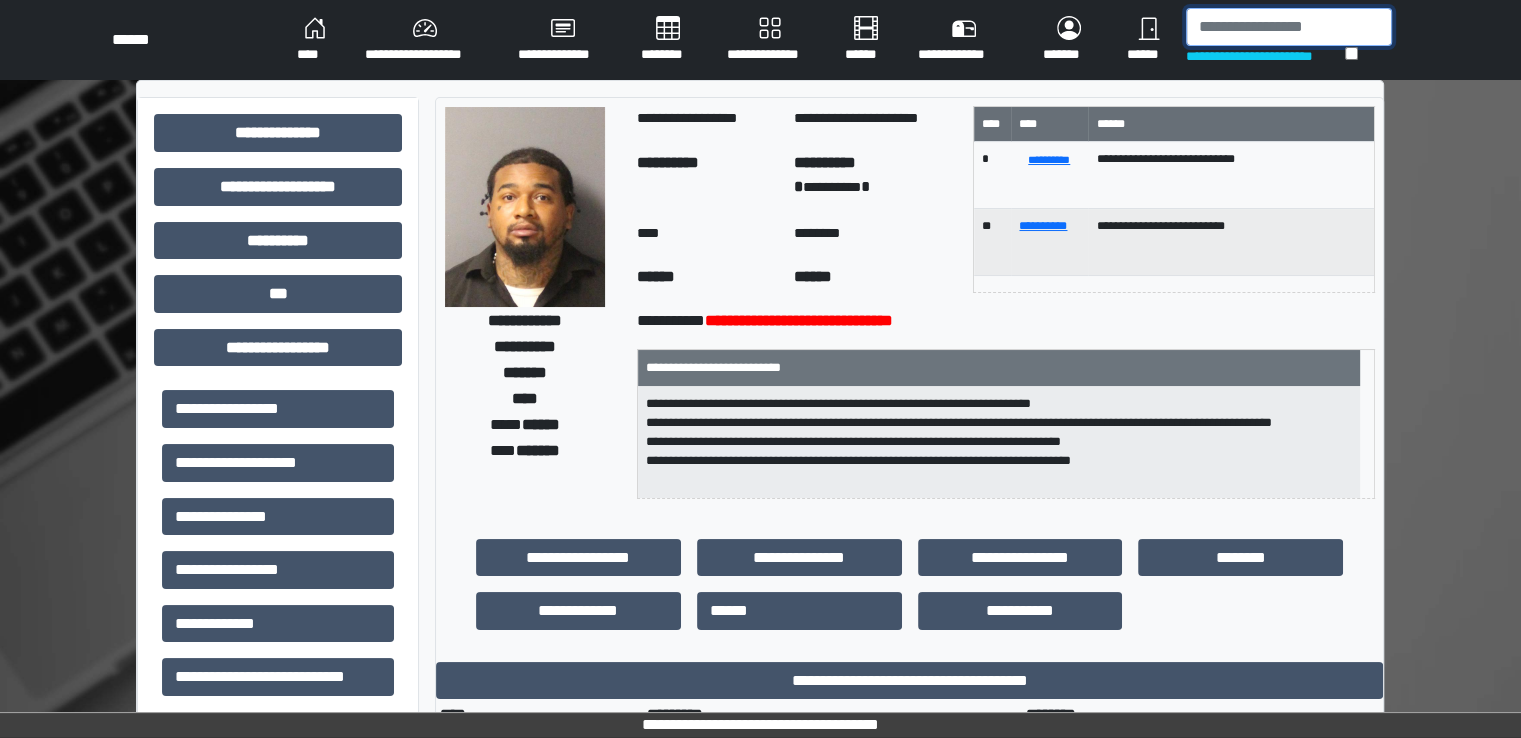 click at bounding box center (1289, 27) 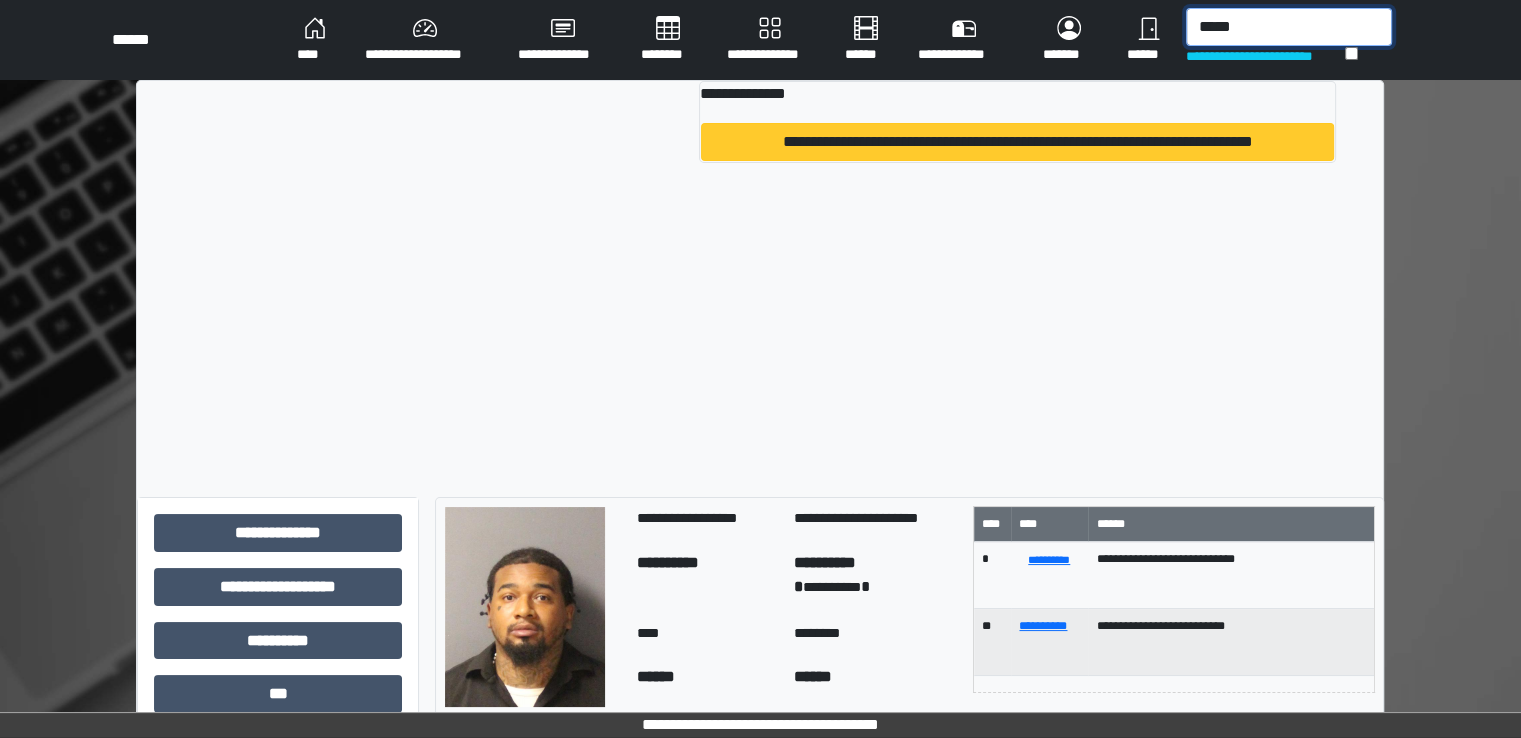type on "*****" 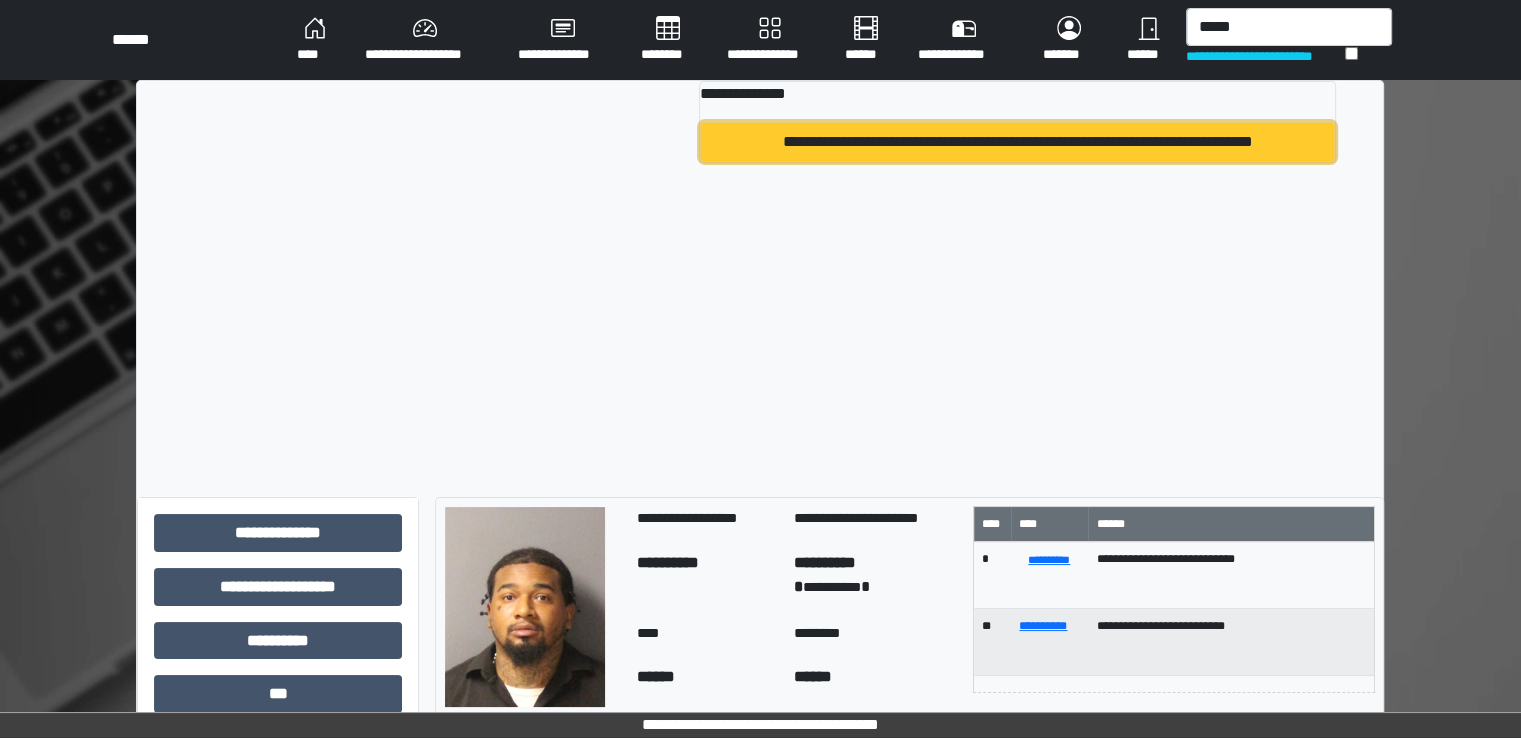 click on "**********" at bounding box center (1017, 142) 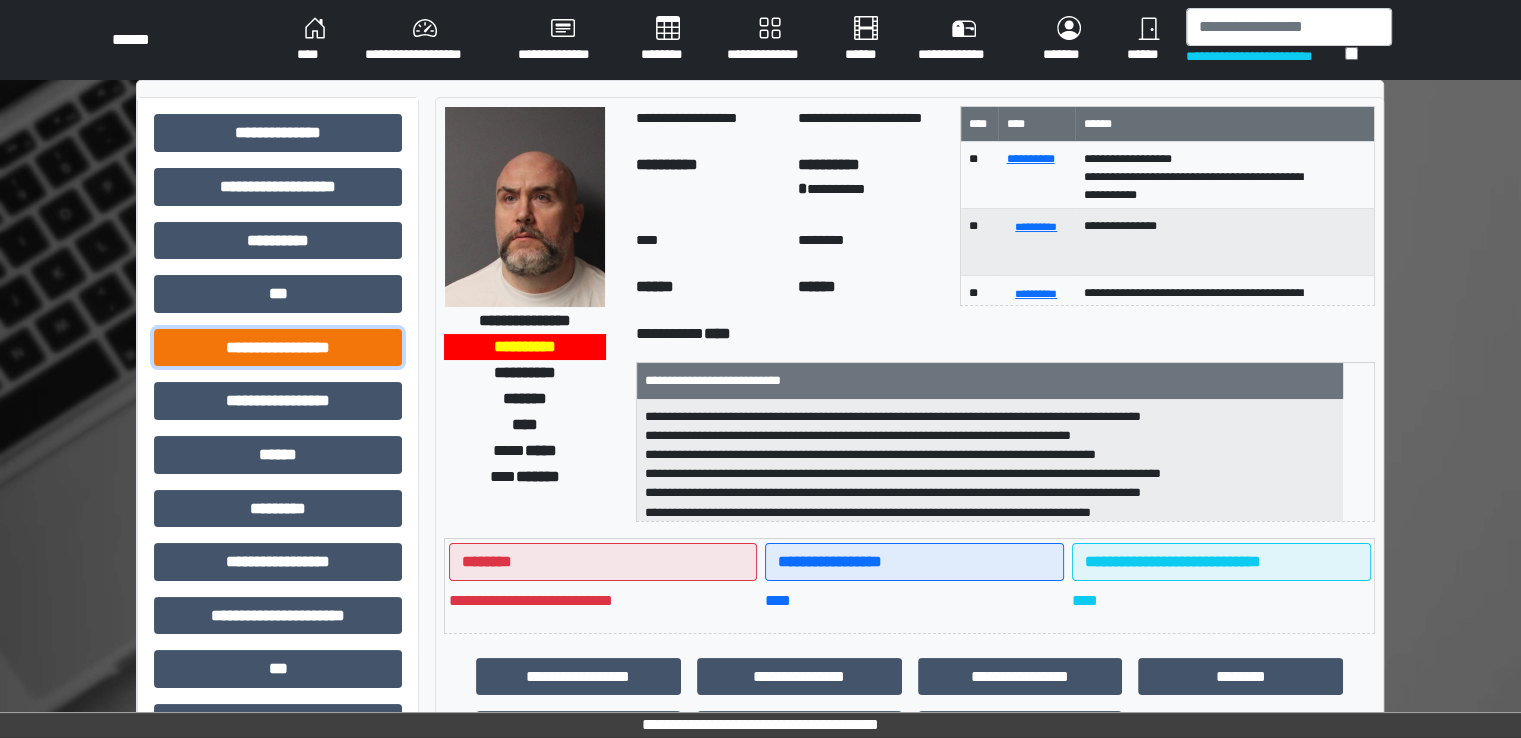 click on "**********" at bounding box center [278, 348] 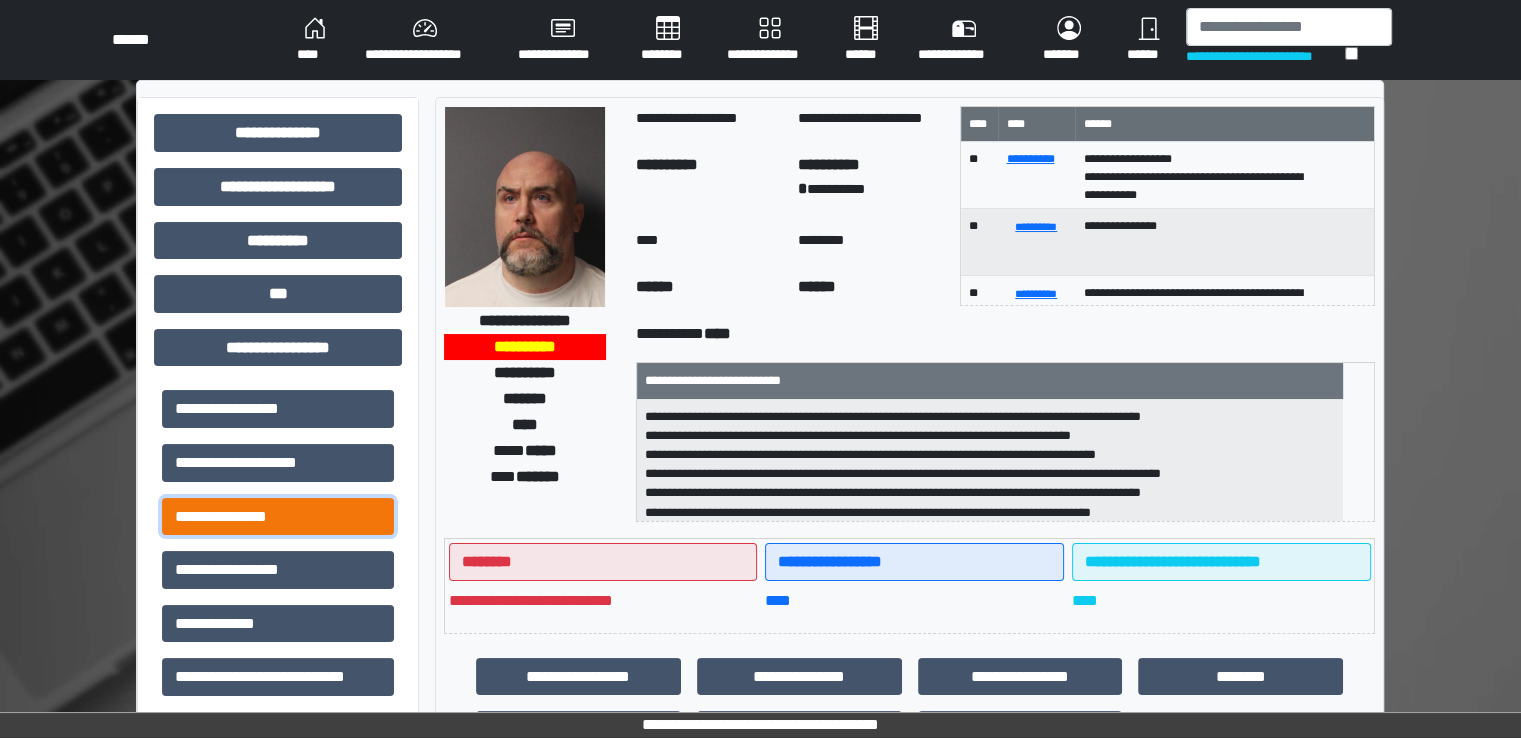 click on "**********" at bounding box center [278, 517] 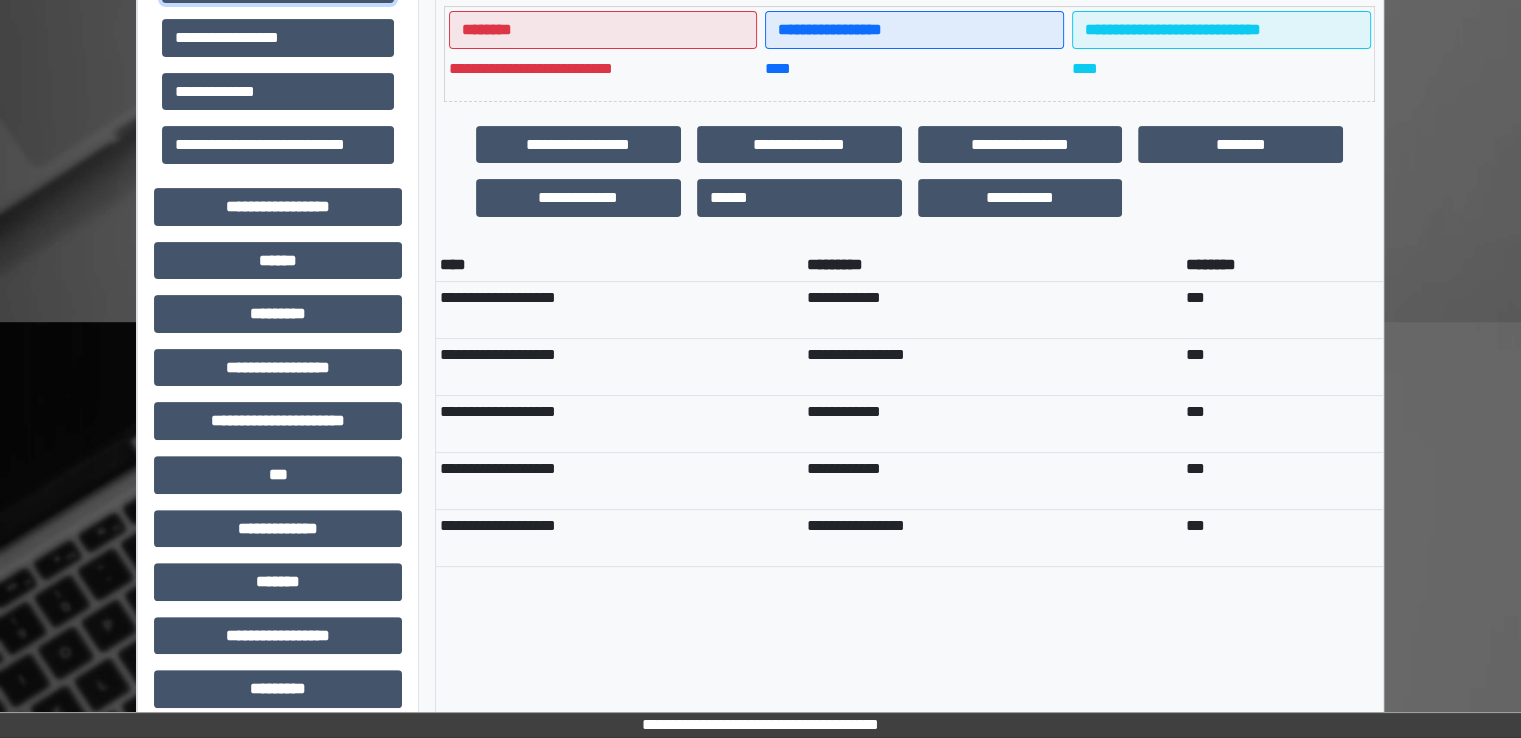 scroll, scrollTop: 766, scrollLeft: 0, axis: vertical 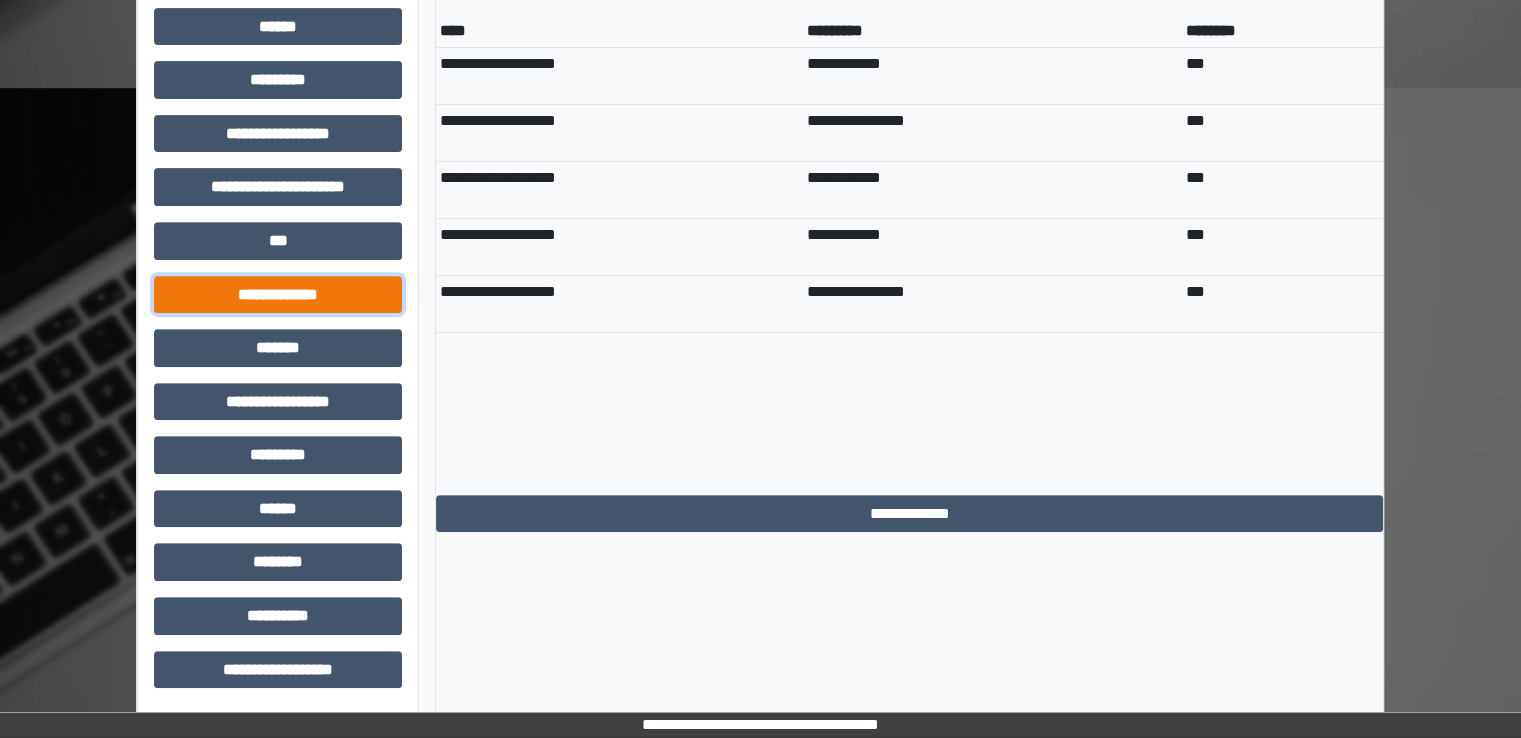 click on "**********" at bounding box center [278, 295] 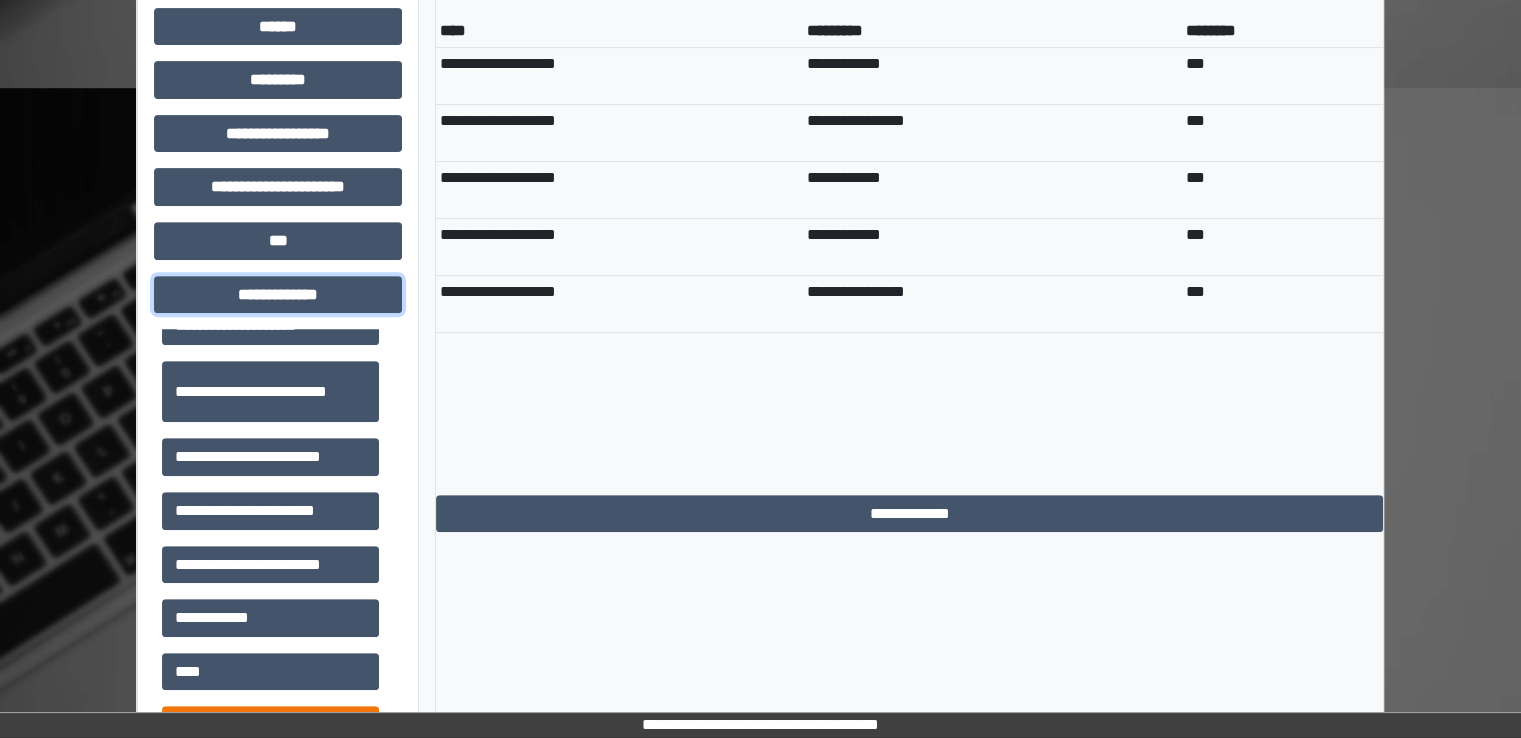 scroll, scrollTop: 700, scrollLeft: 0, axis: vertical 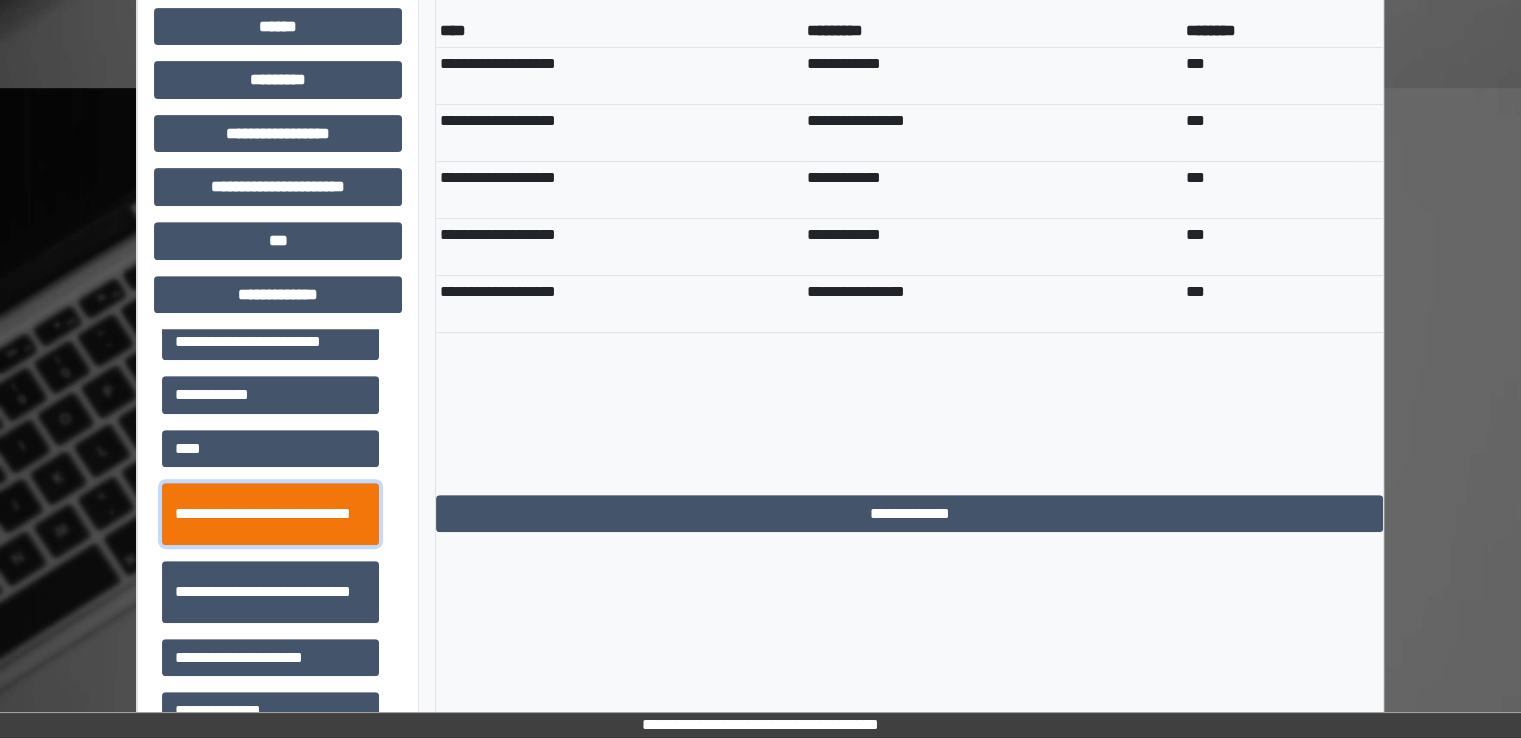 click on "**********" at bounding box center (270, 514) 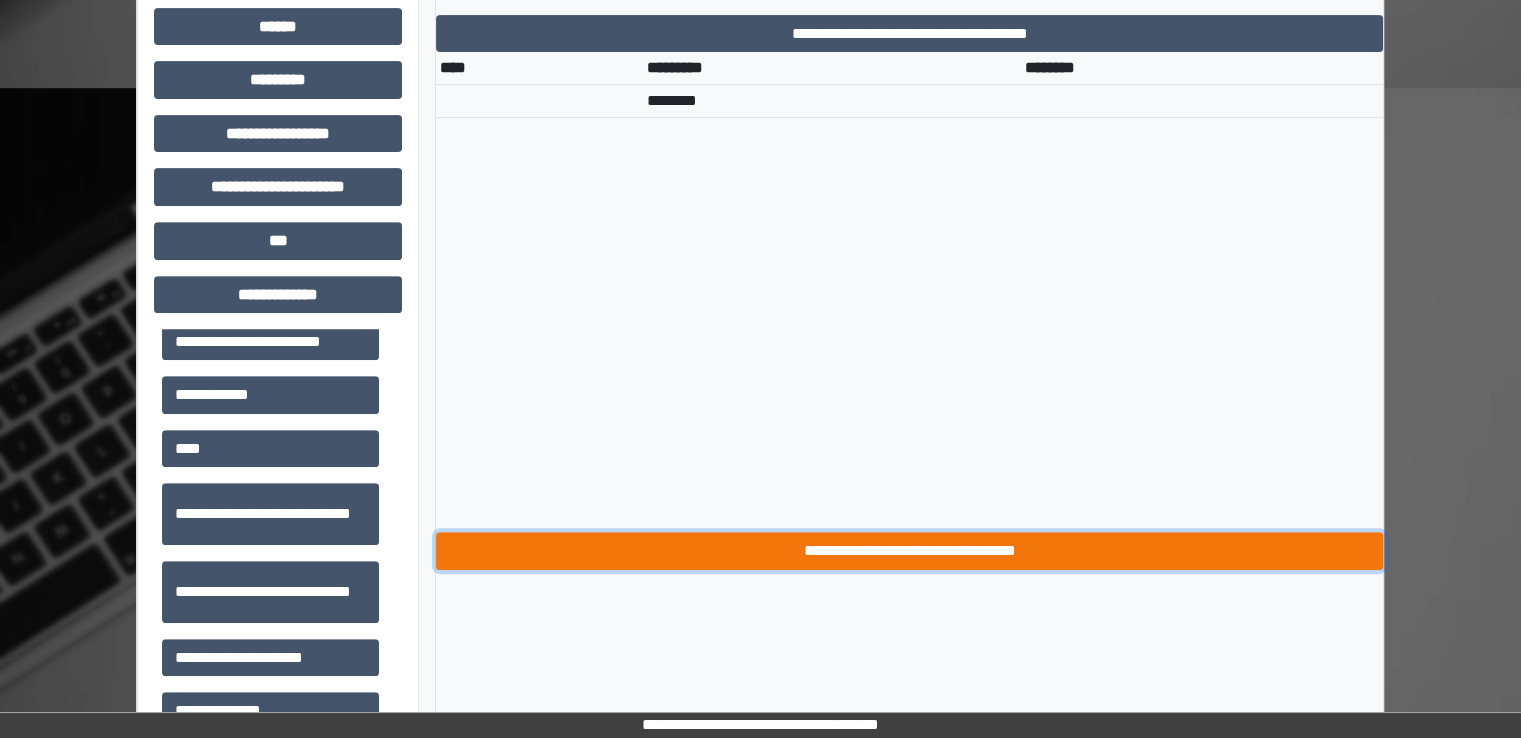 click on "**********" at bounding box center (909, 551) 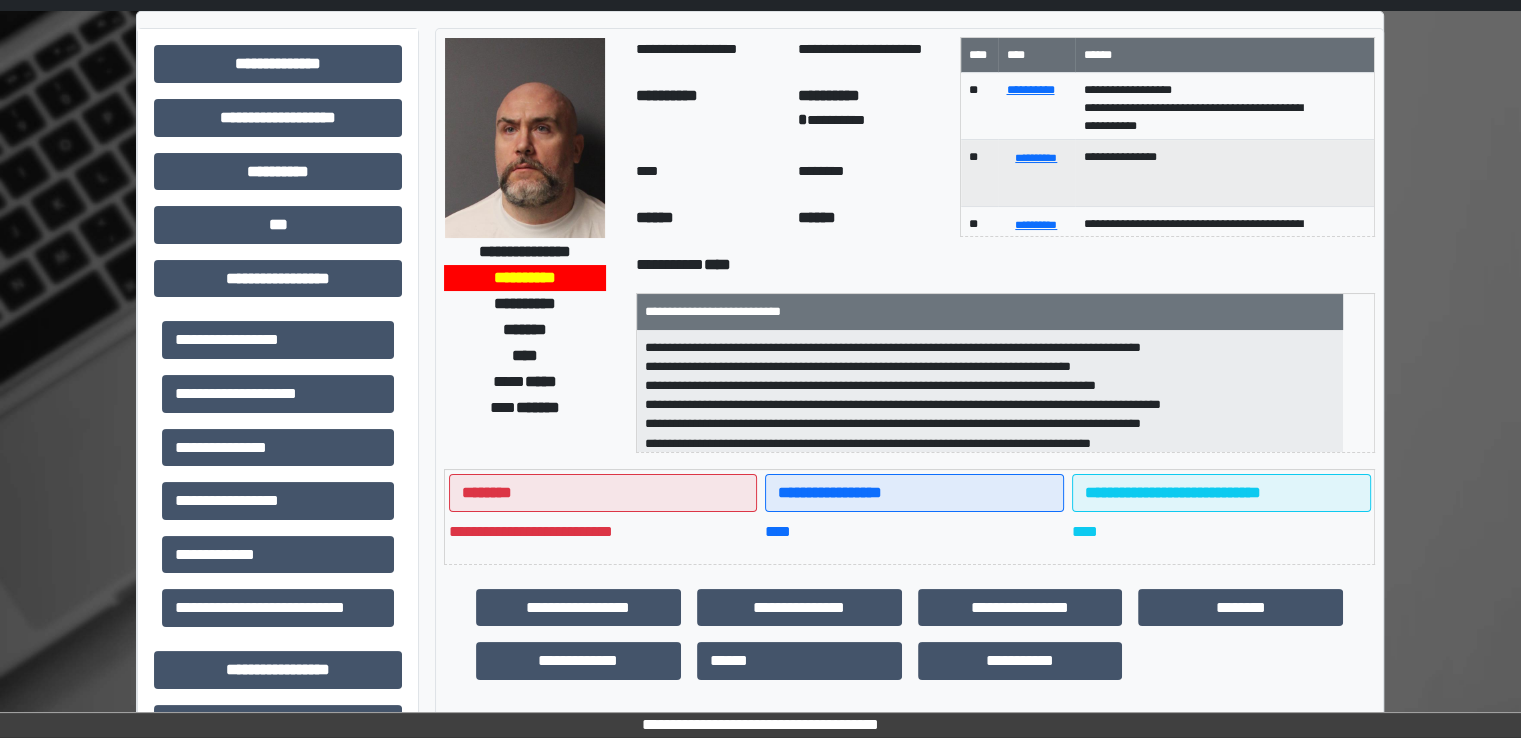 scroll, scrollTop: 0, scrollLeft: 0, axis: both 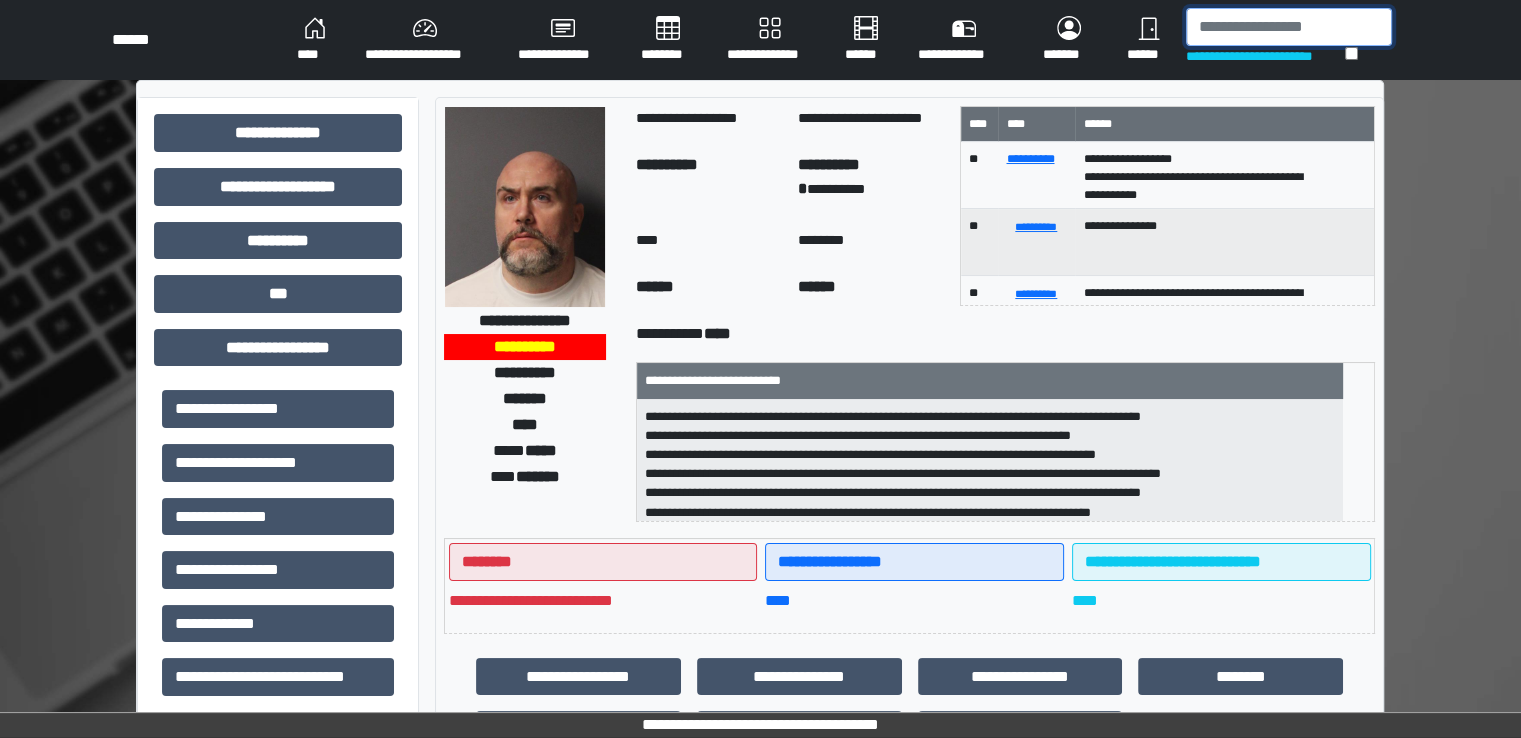 click at bounding box center (1289, 27) 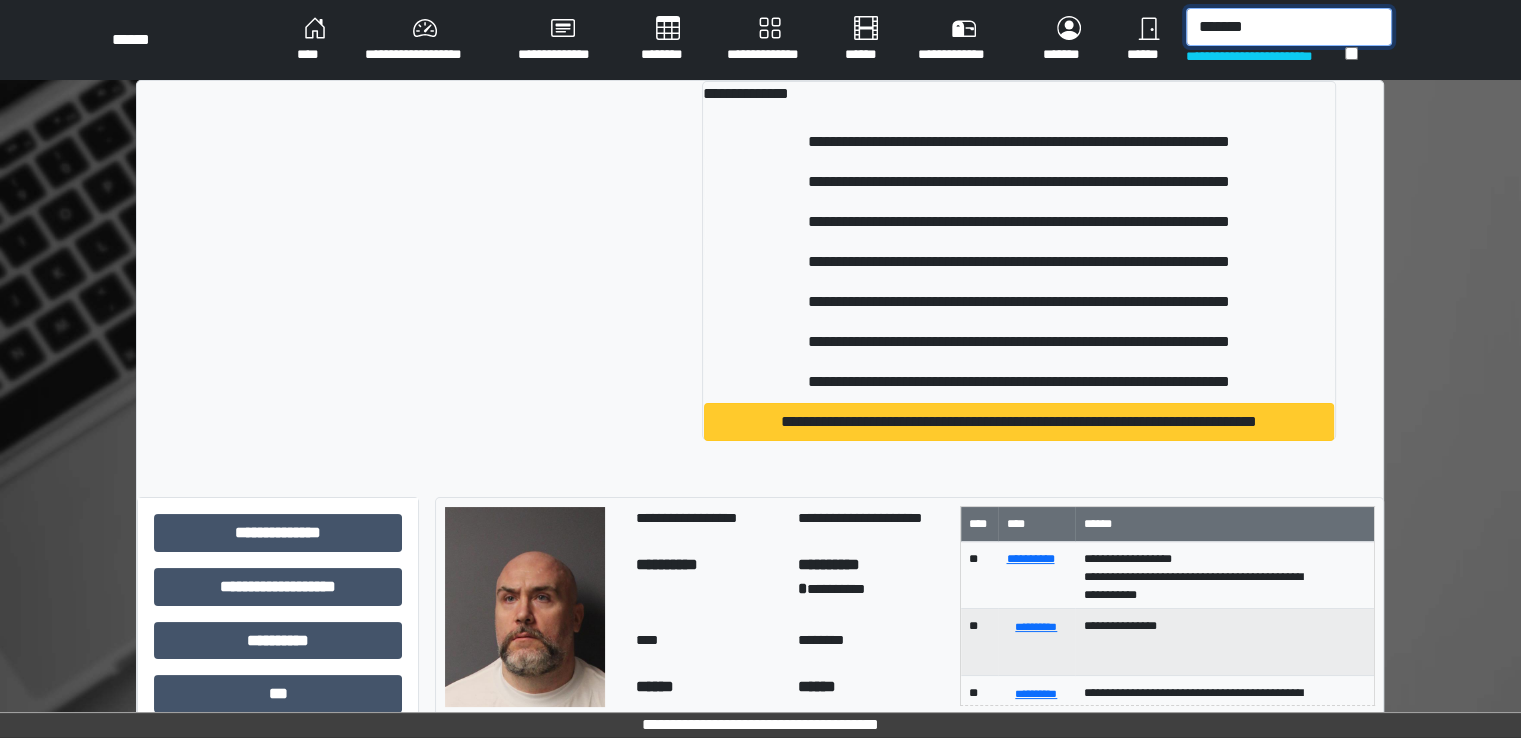 type on "*******" 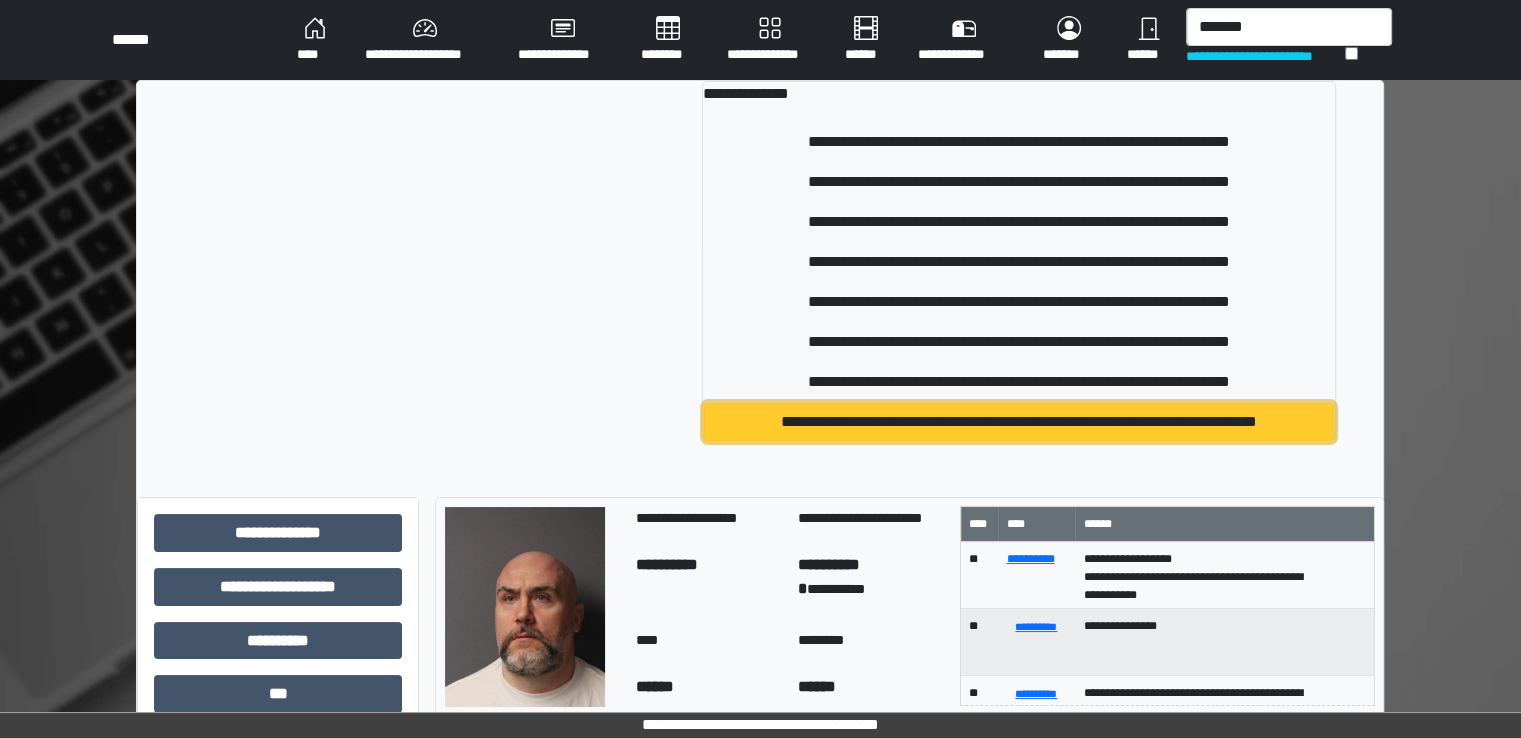 click on "**********" at bounding box center (1019, 422) 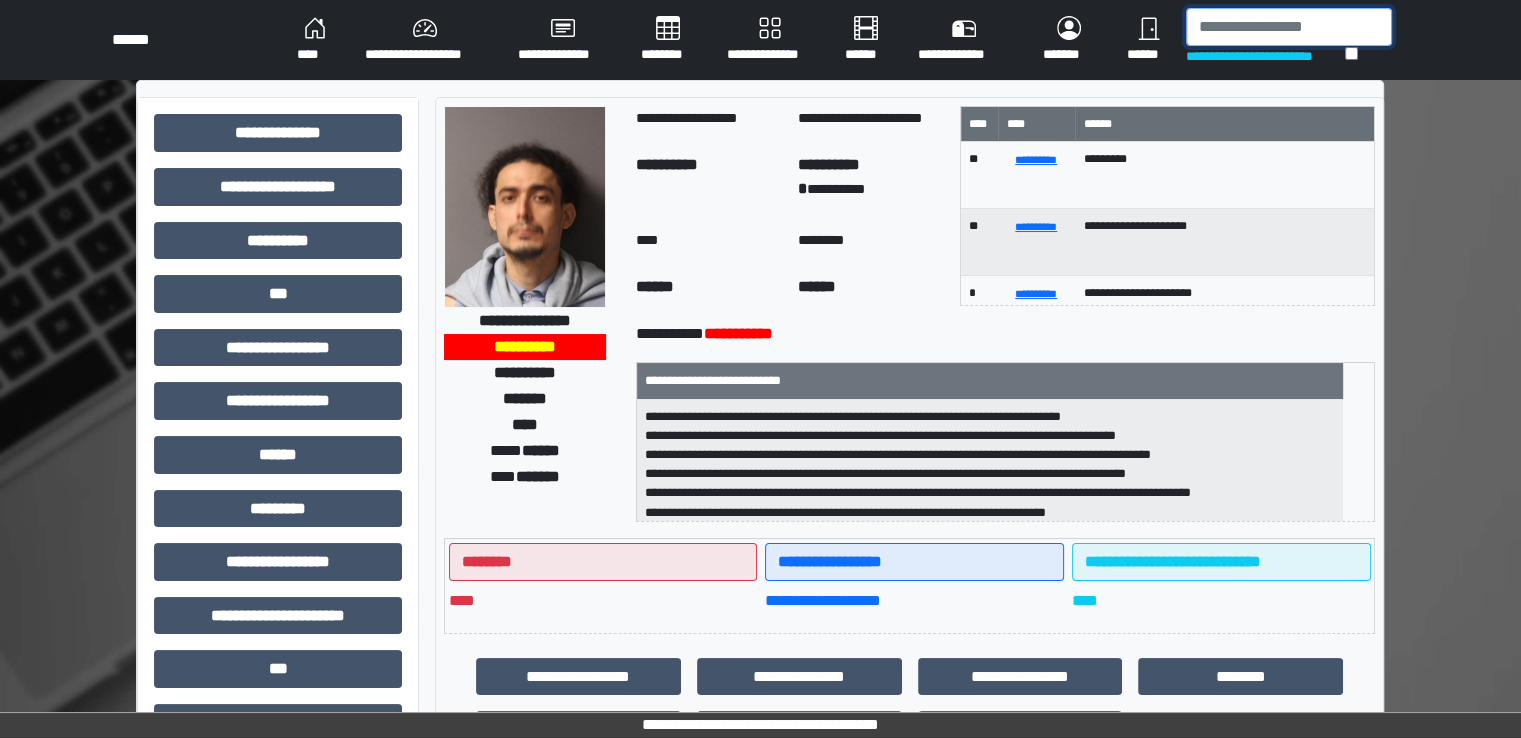 click at bounding box center [1289, 27] 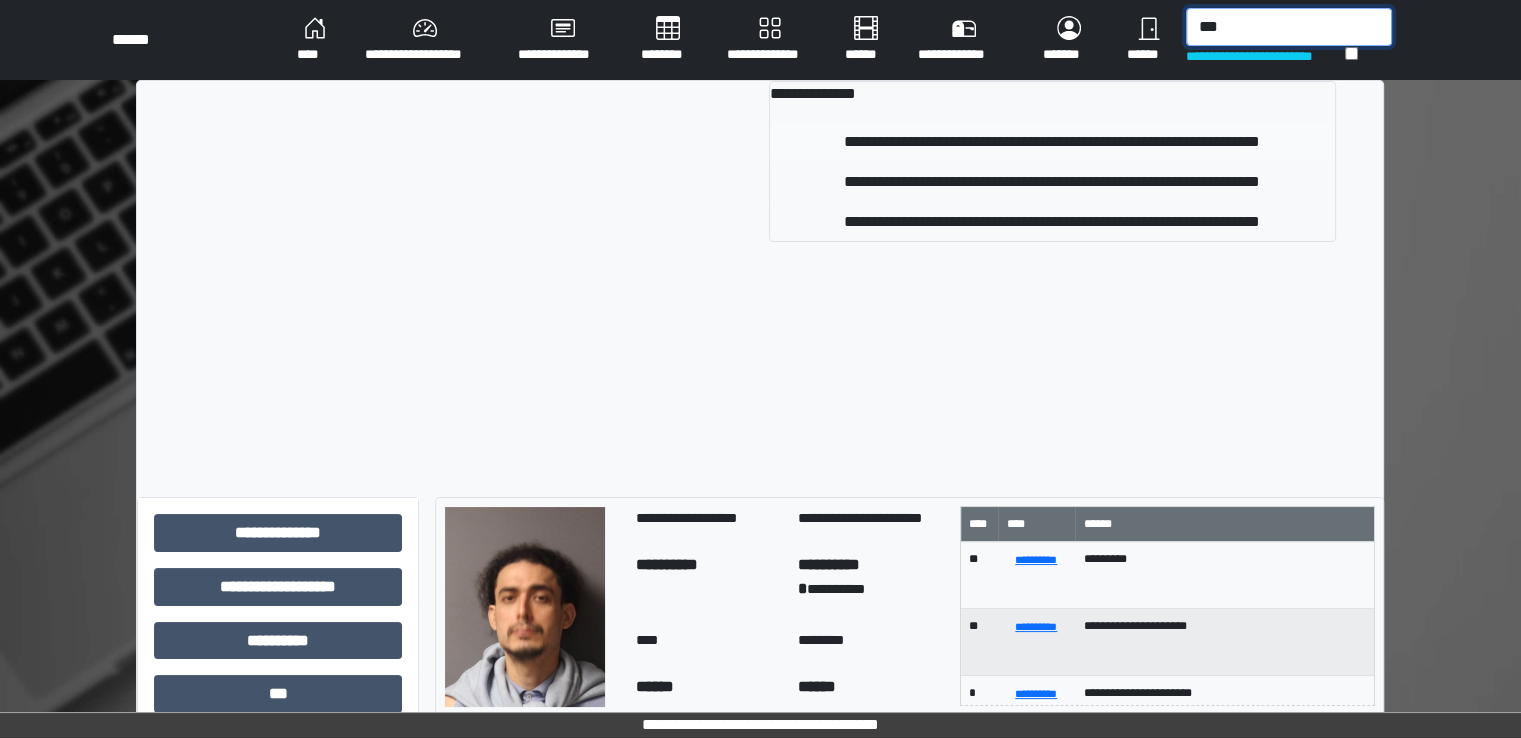 type on "***" 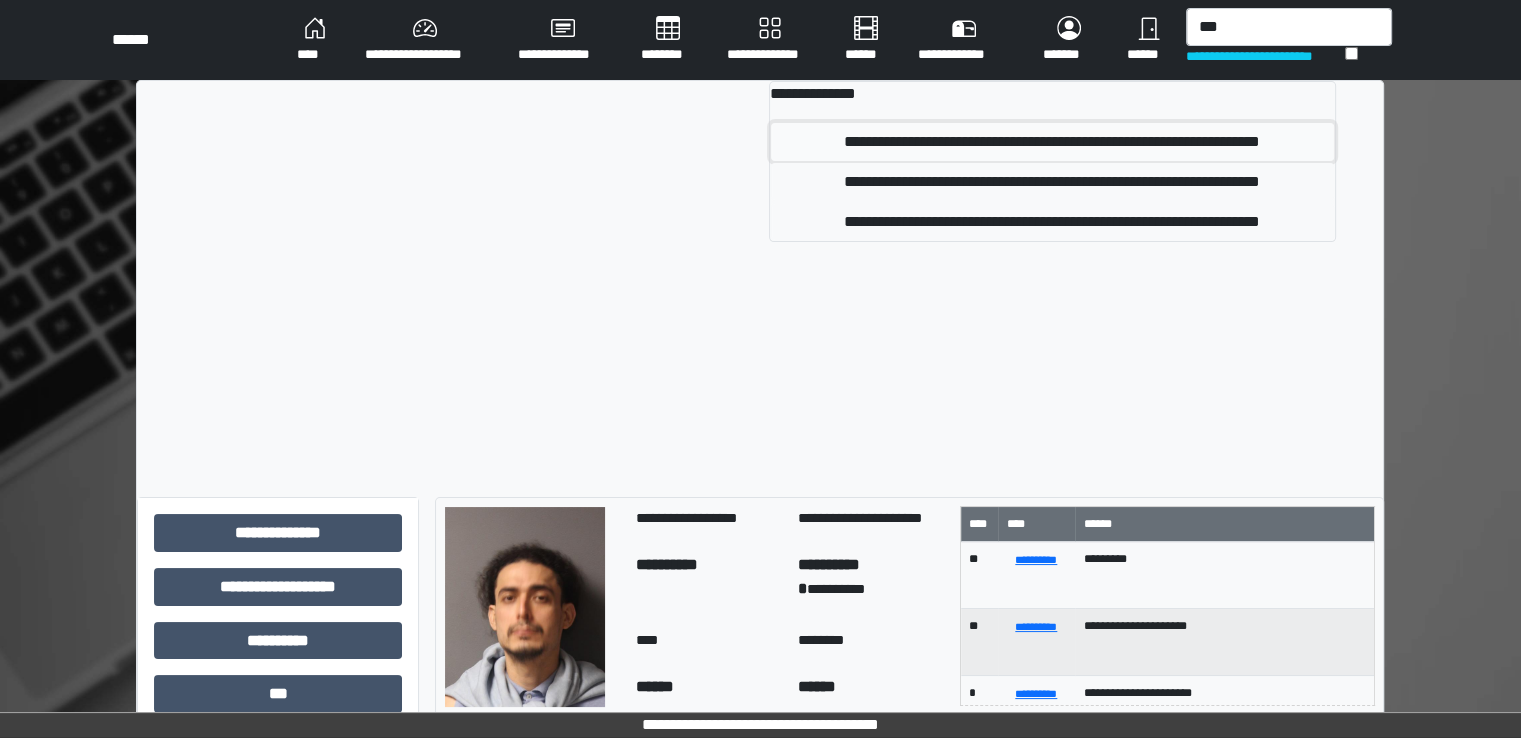 click on "**********" at bounding box center [1052, 142] 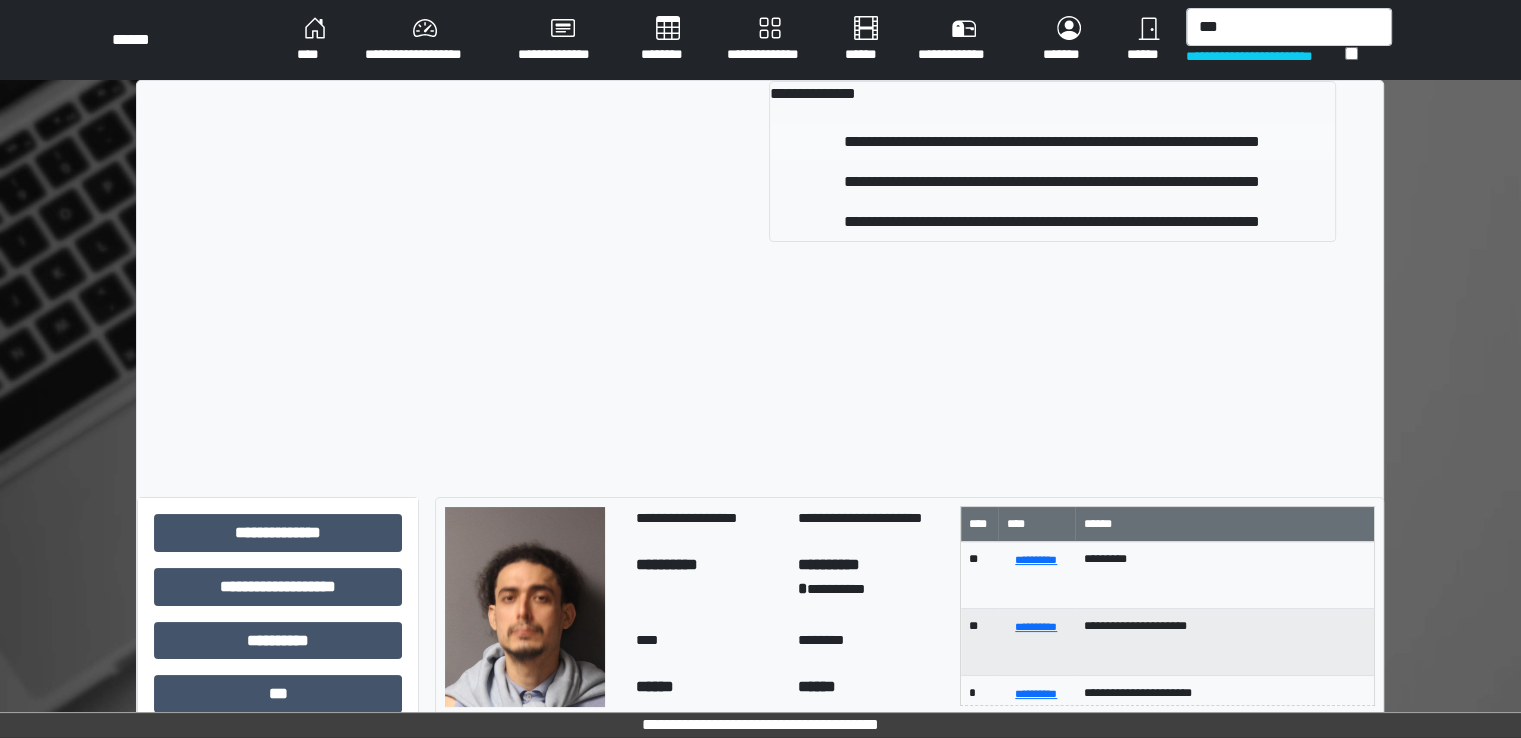 type 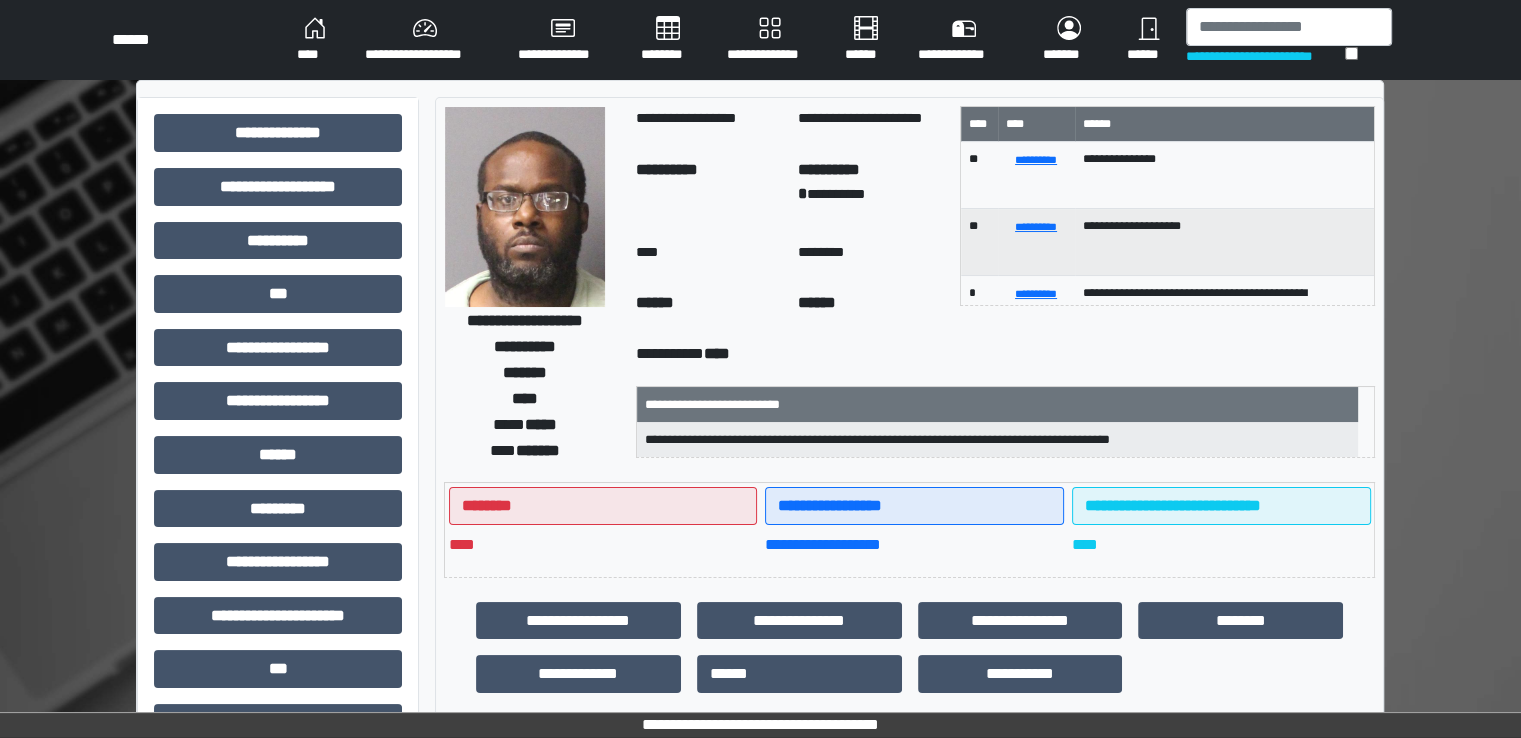 click on "********" at bounding box center (668, 40) 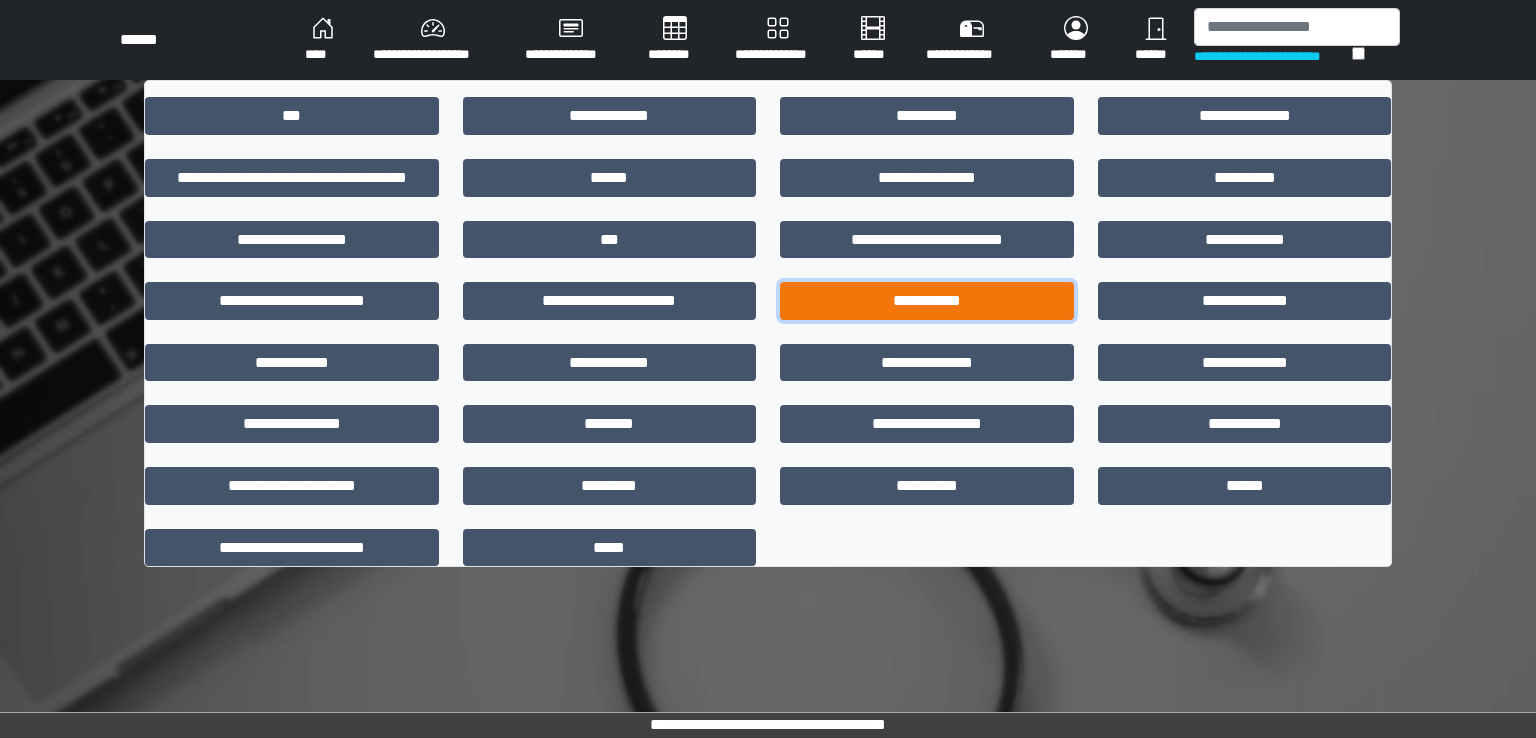click on "**********" at bounding box center [927, 301] 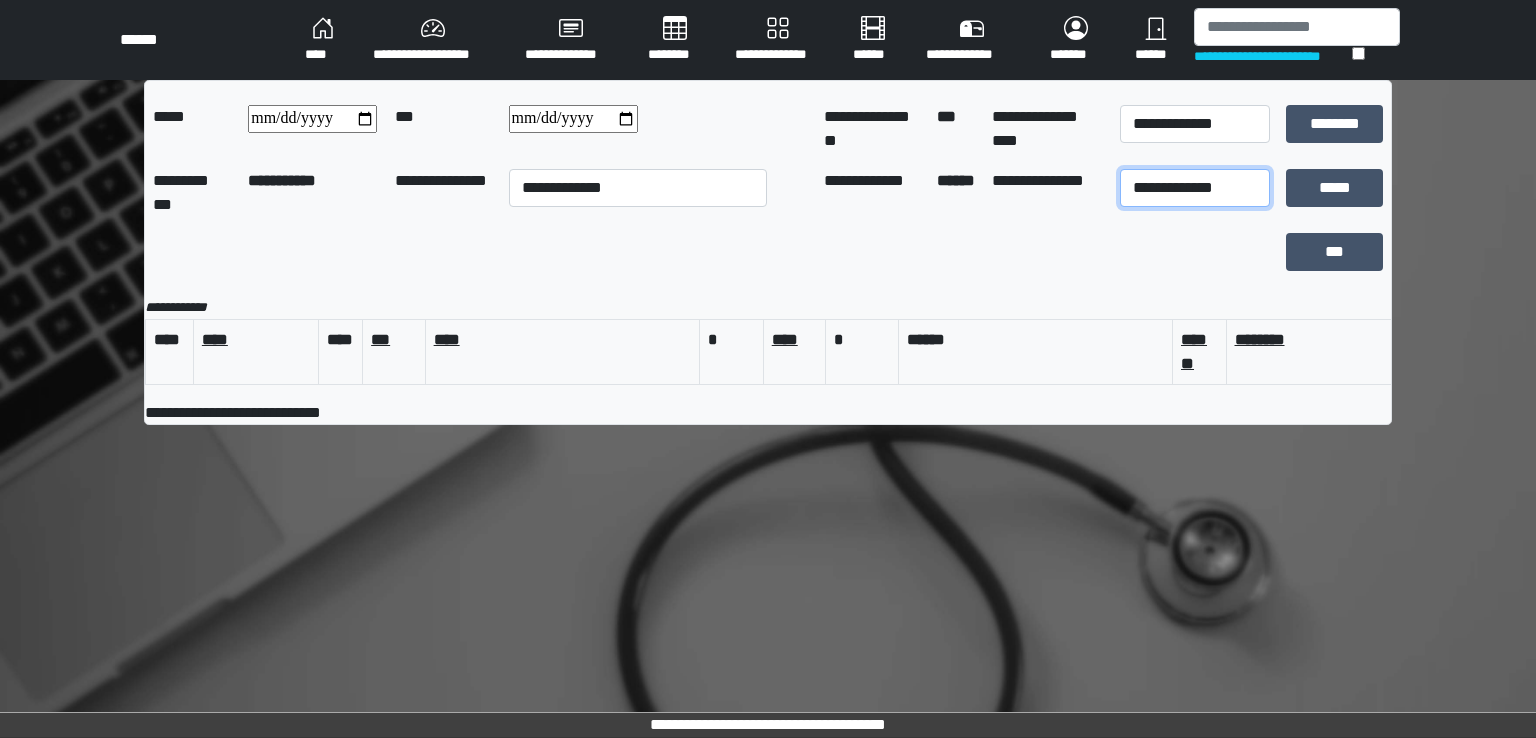 click on "**********" at bounding box center (1195, 188) 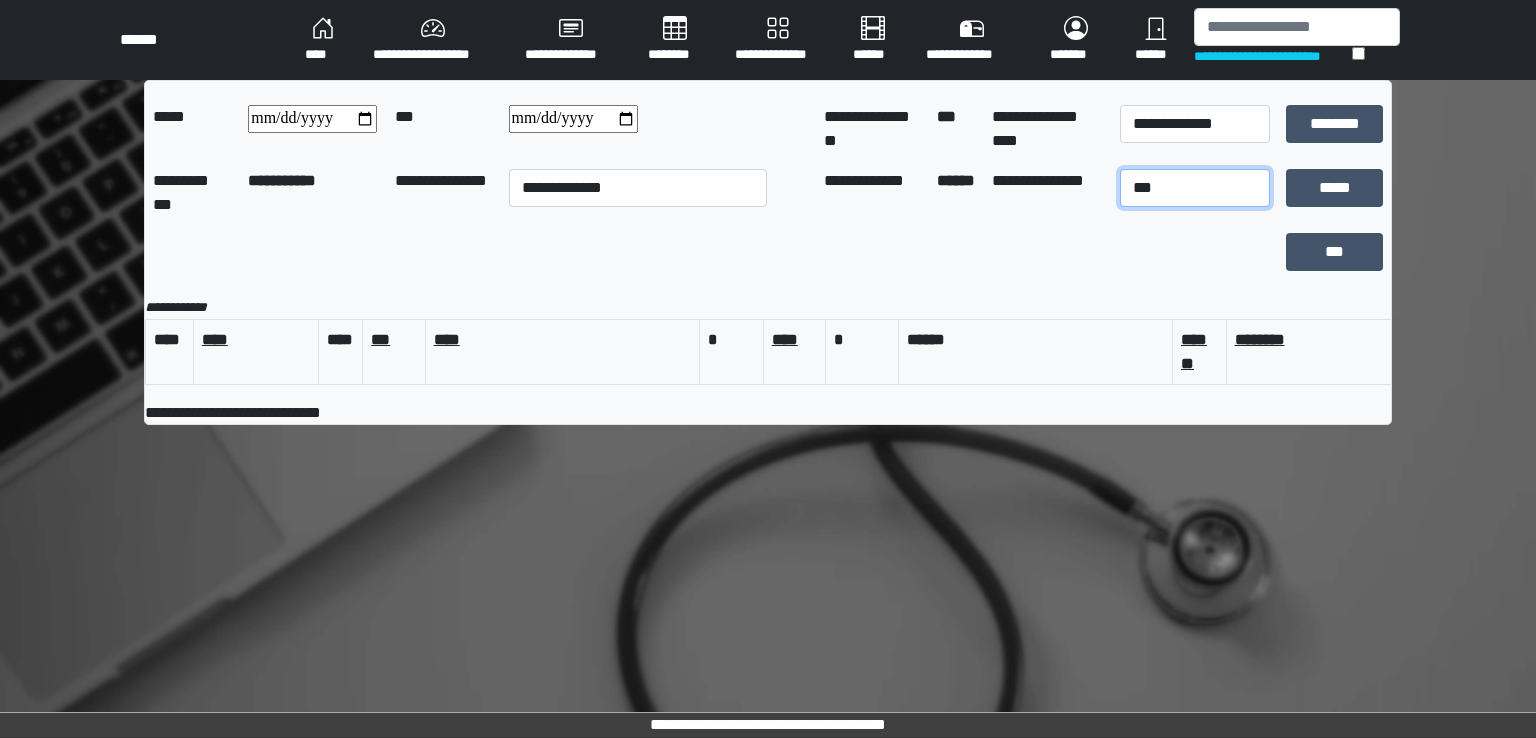 click on "**********" at bounding box center (1195, 188) 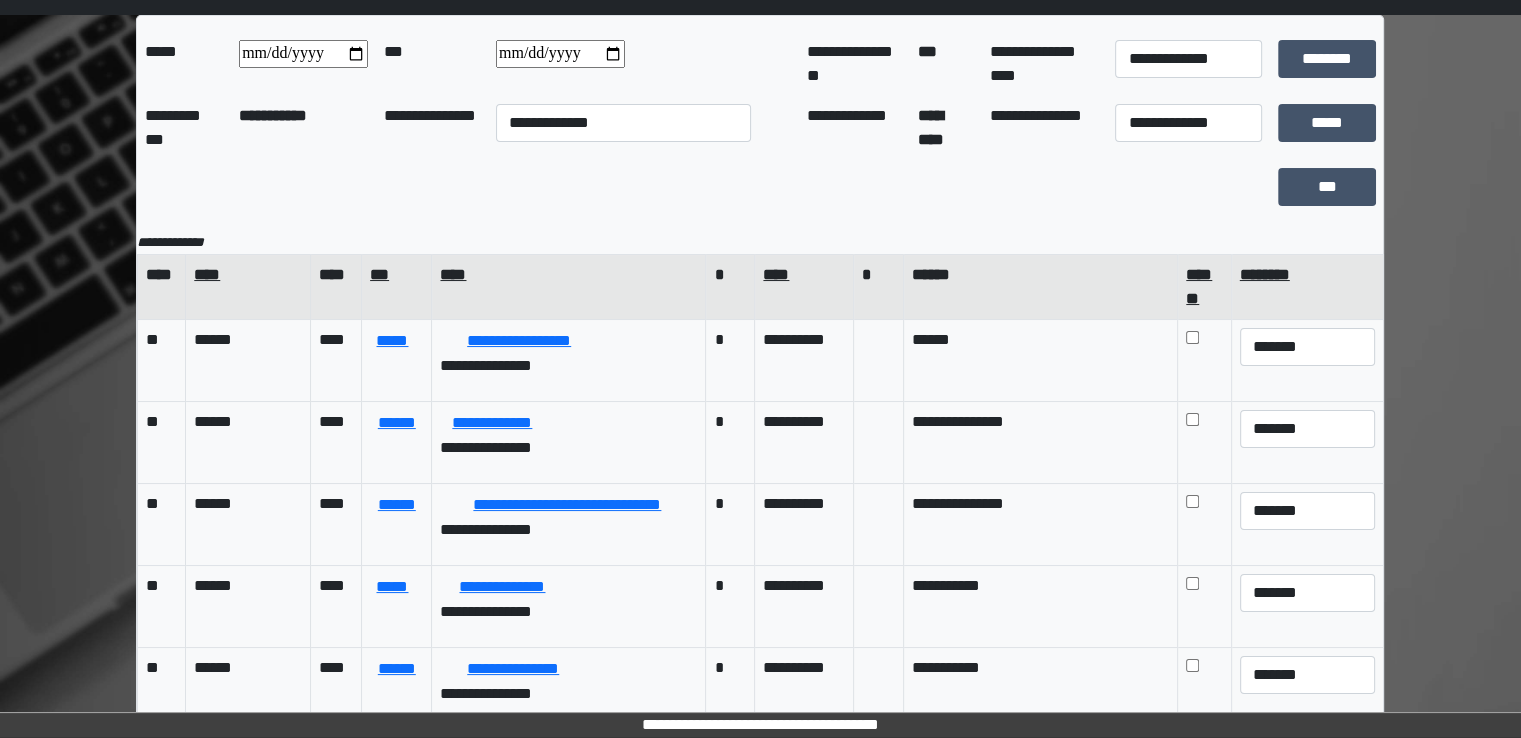 scroll, scrollTop: 100, scrollLeft: 0, axis: vertical 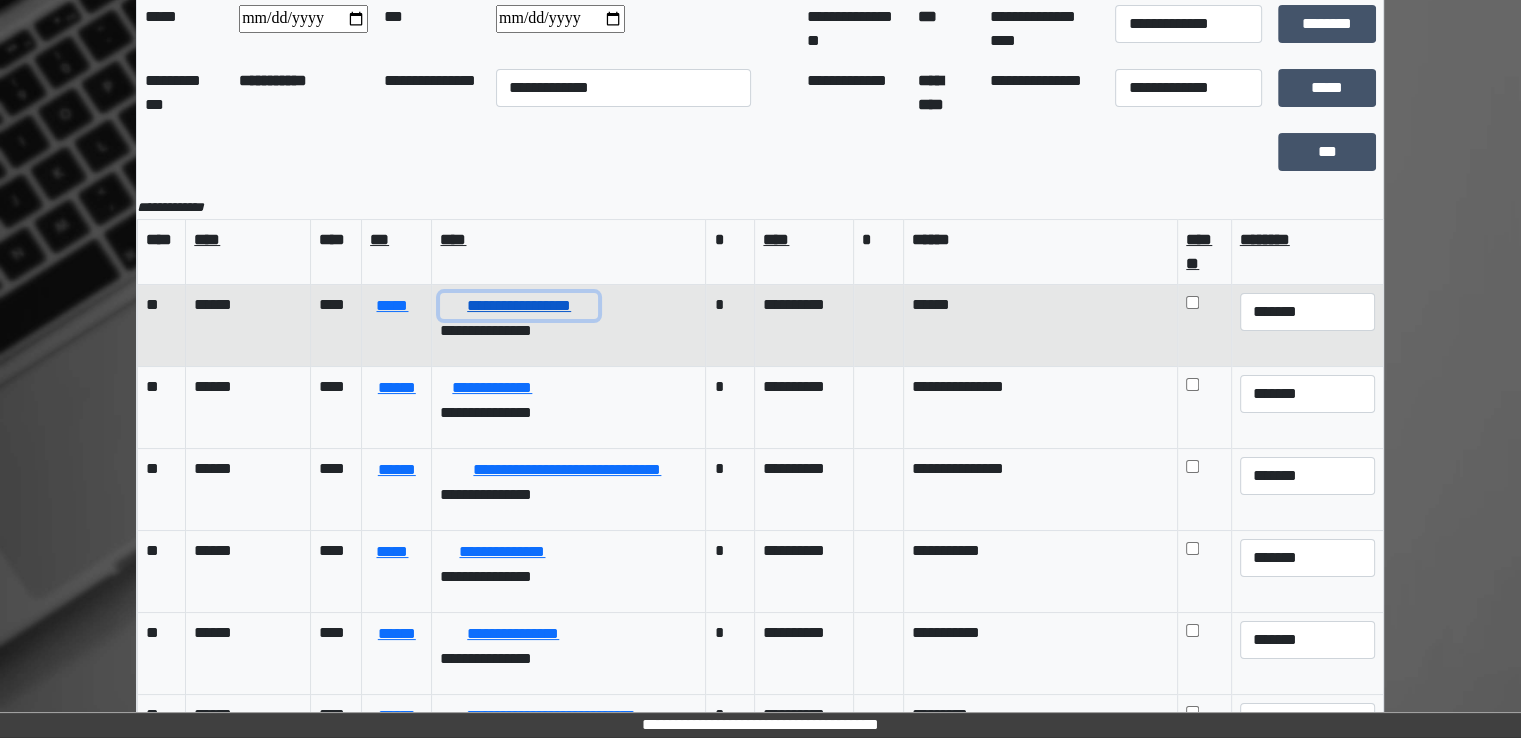 click on "**********" at bounding box center (518, 306) 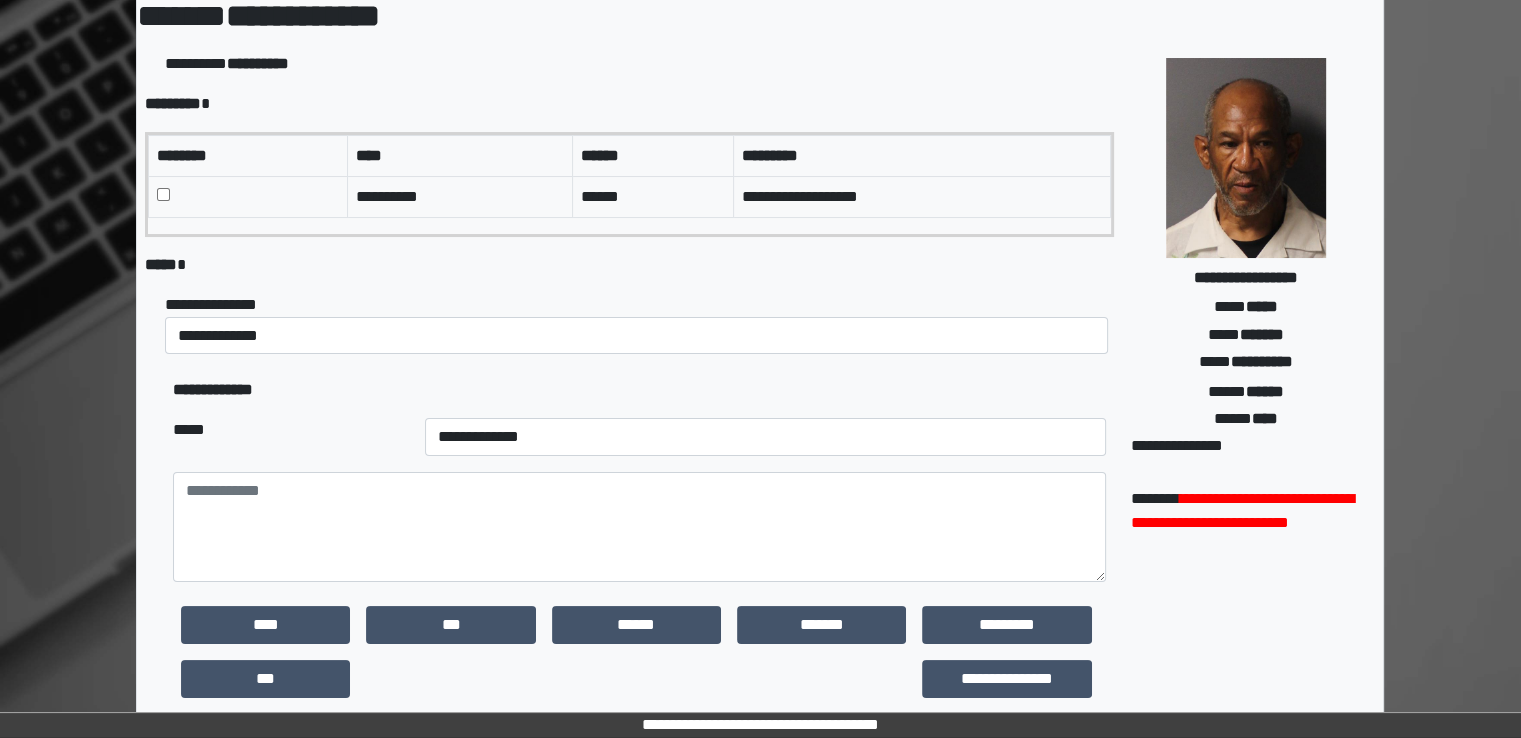 scroll, scrollTop: 467, scrollLeft: 0, axis: vertical 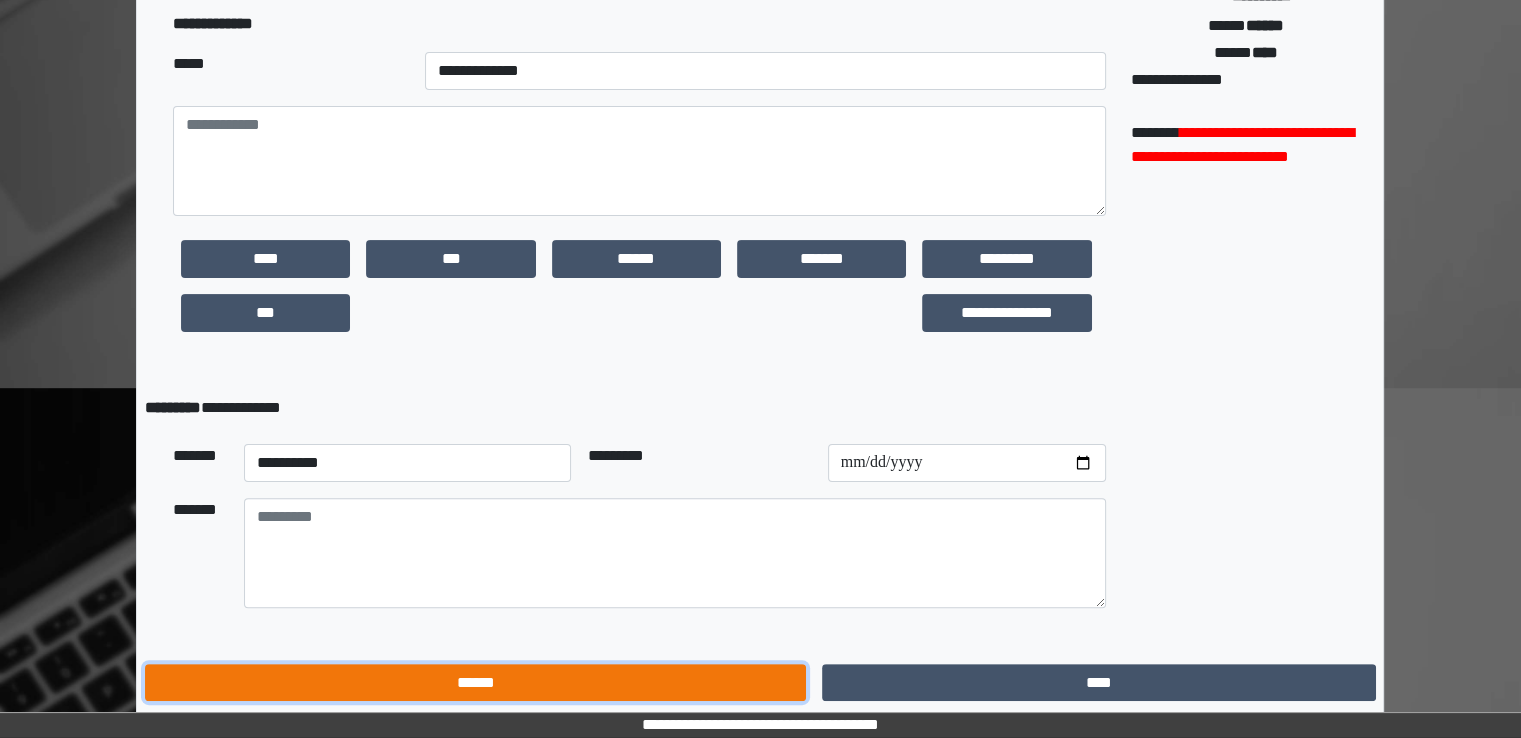 click on "******" at bounding box center [475, 683] 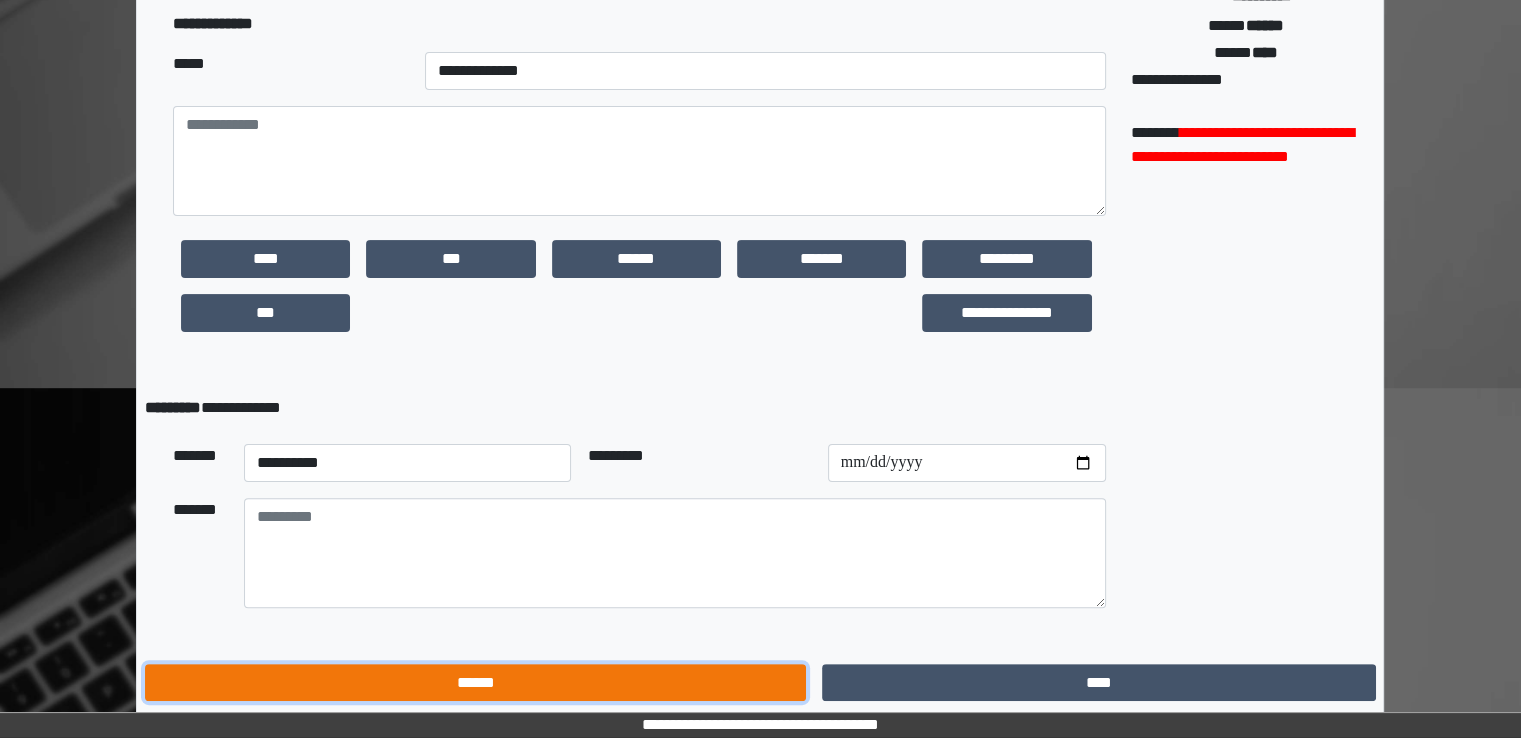 click on "******" at bounding box center (475, 683) 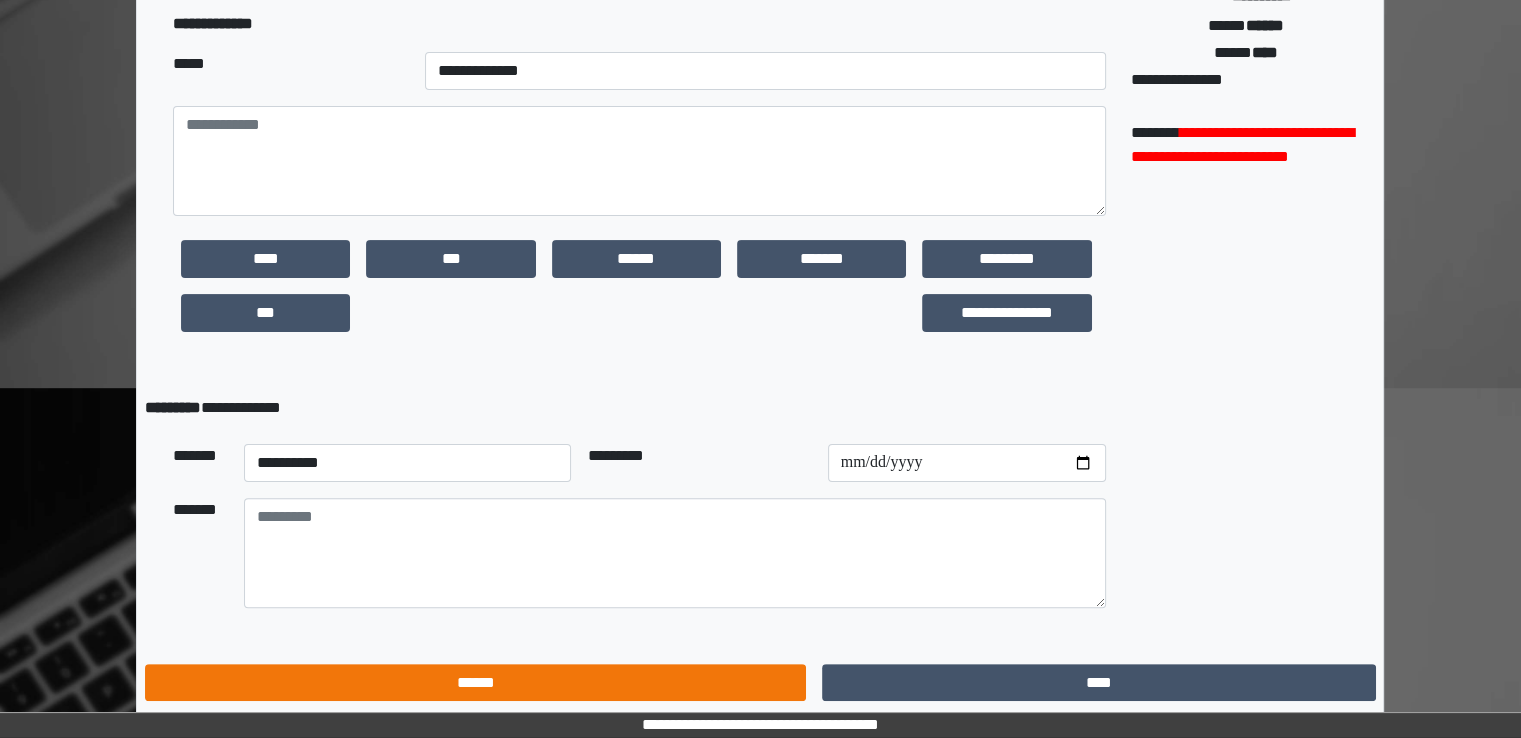scroll, scrollTop: 174, scrollLeft: 0, axis: vertical 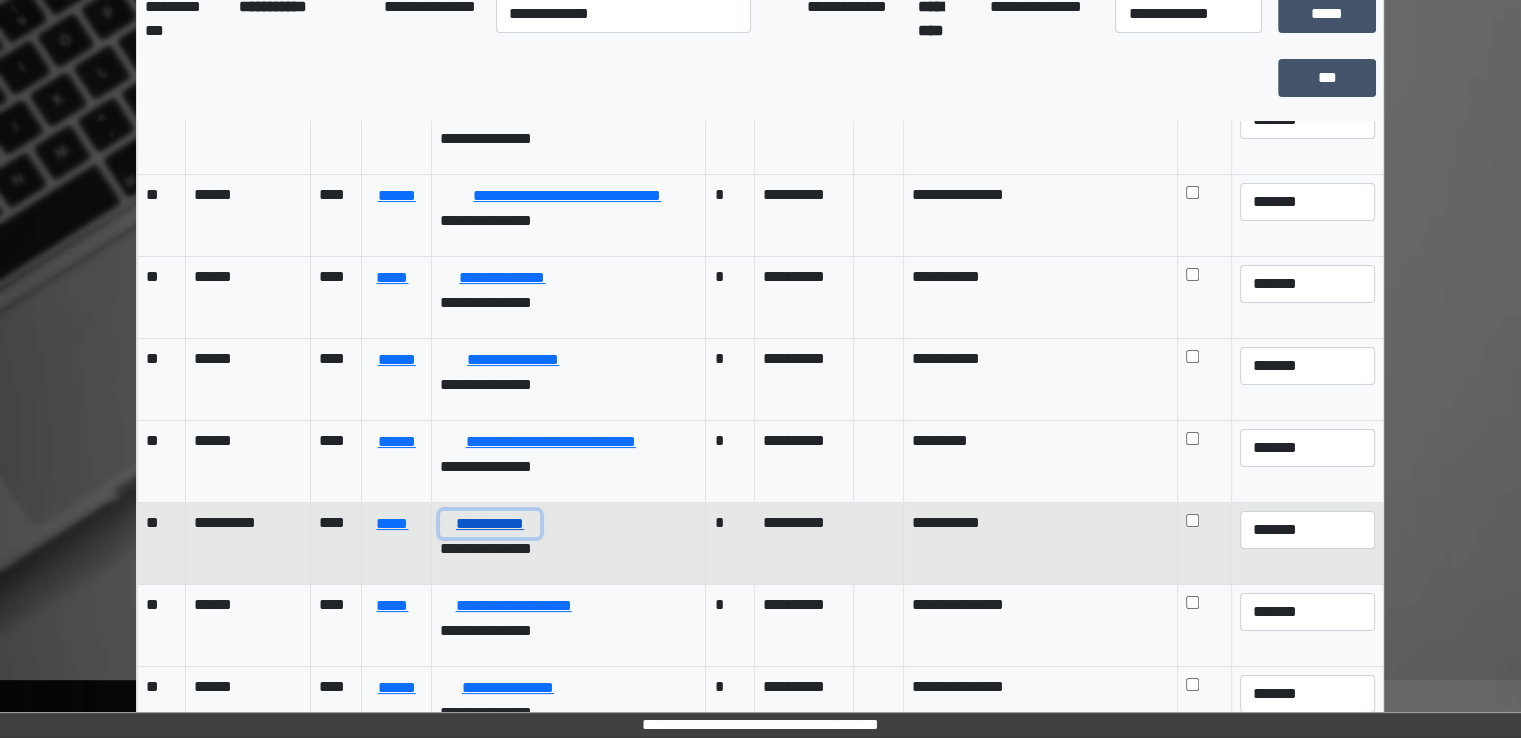 click on "**********" at bounding box center [489, 524] 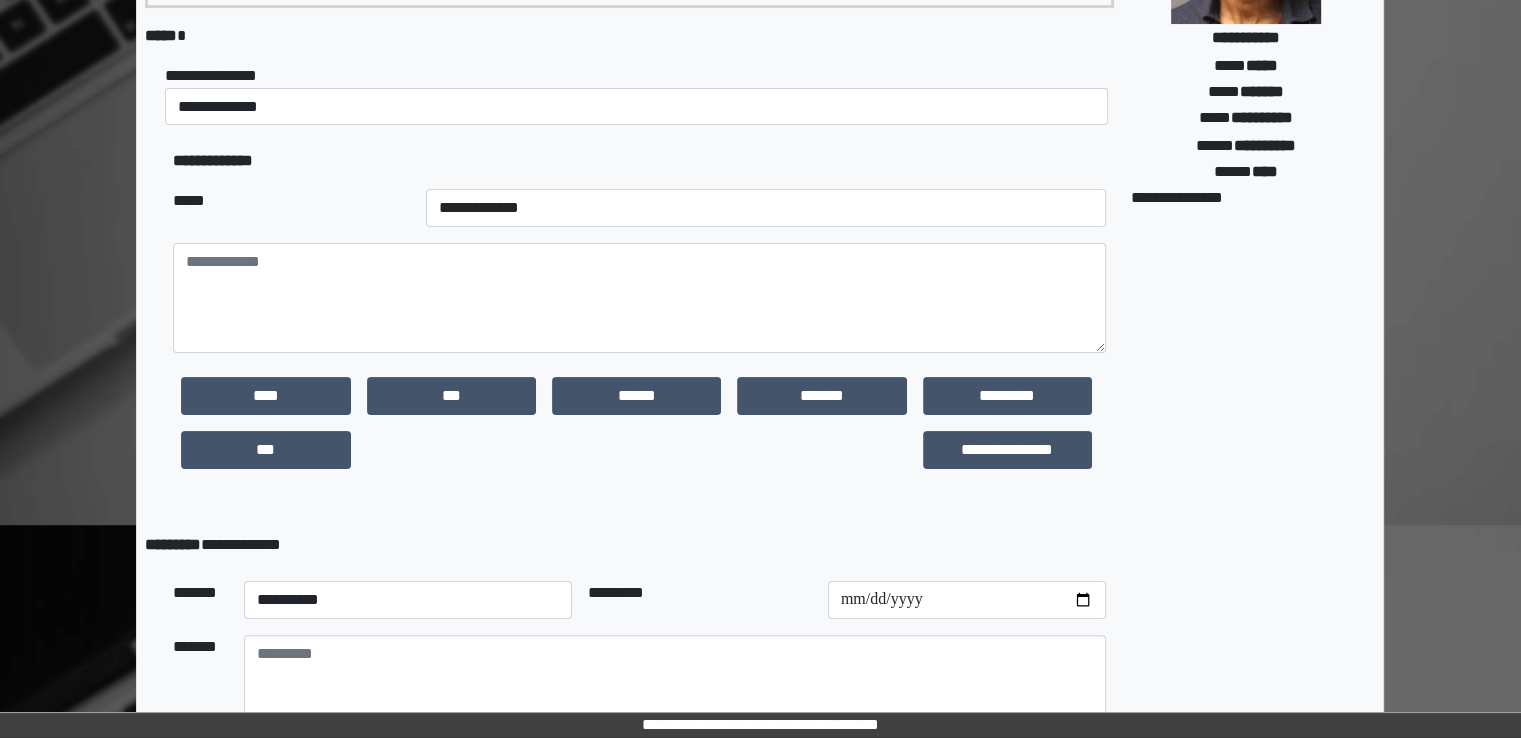 scroll, scrollTop: 467, scrollLeft: 0, axis: vertical 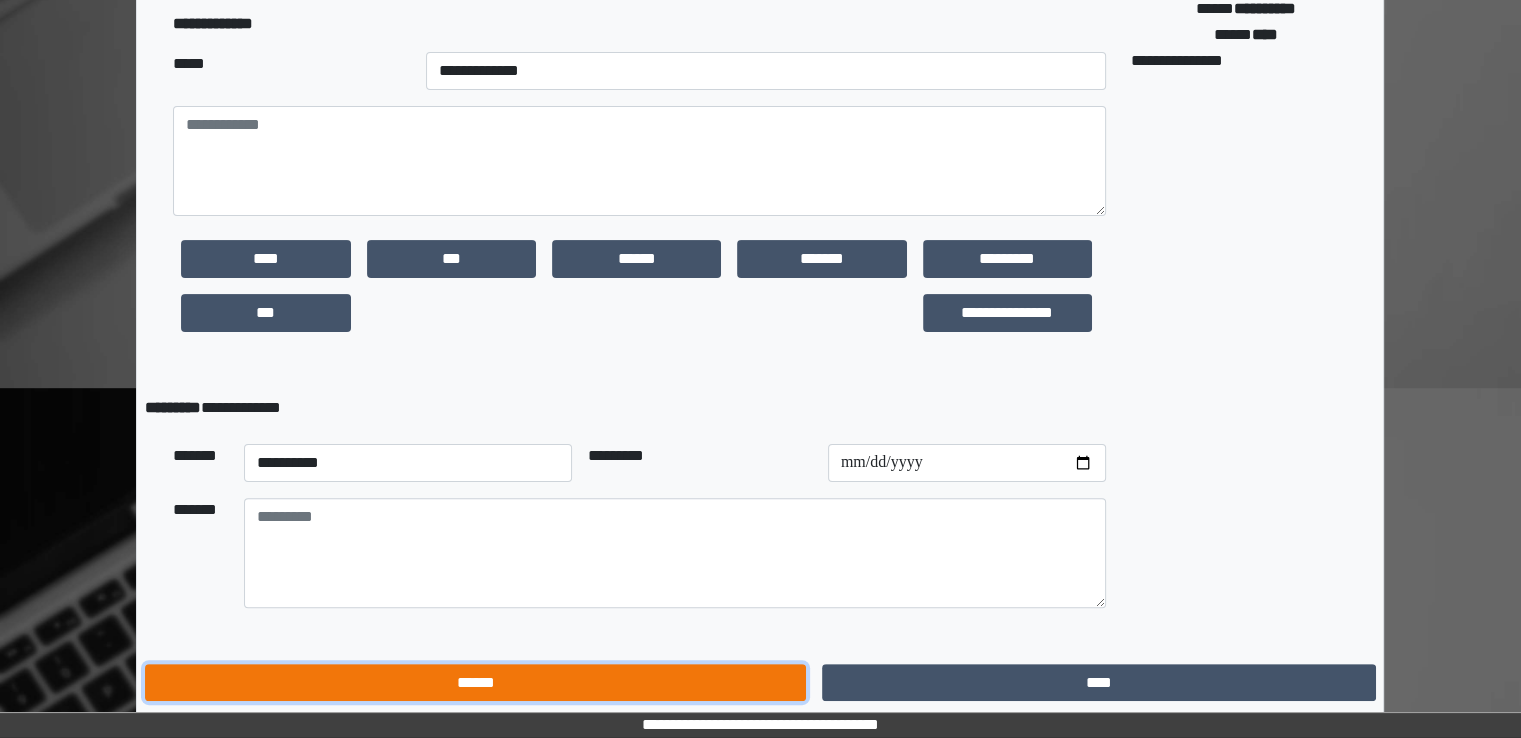 click on "******" at bounding box center [475, 683] 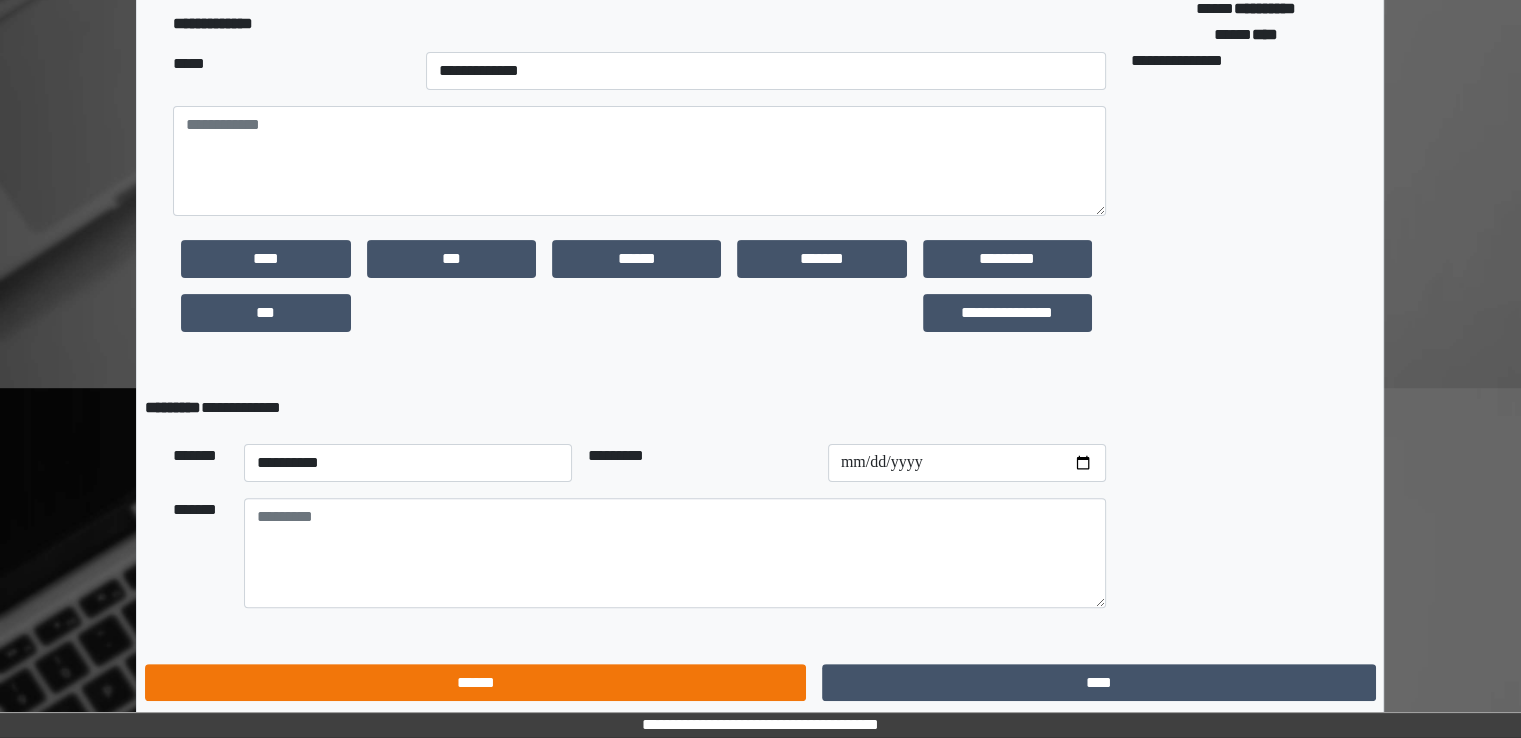 scroll, scrollTop: 174, scrollLeft: 0, axis: vertical 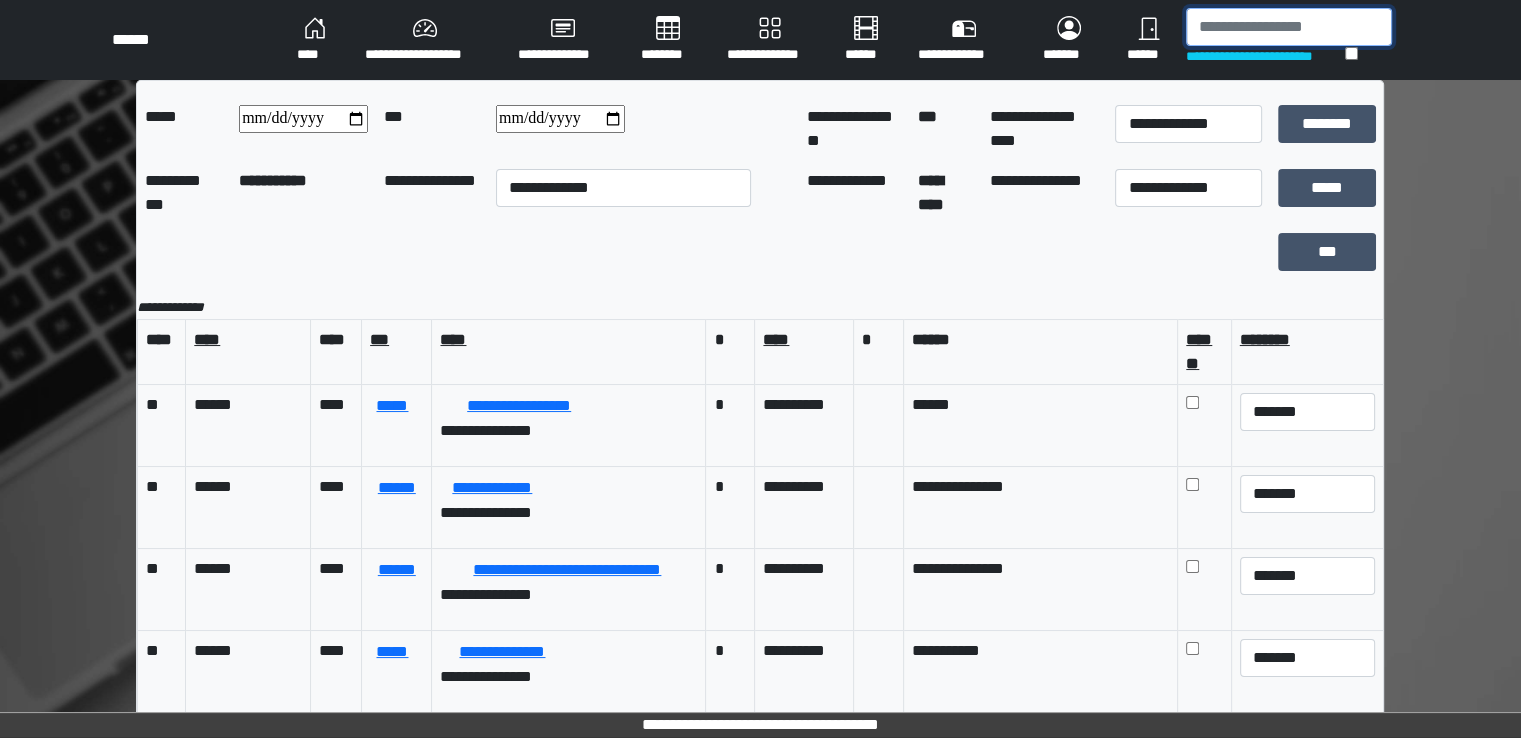 click at bounding box center (1289, 27) 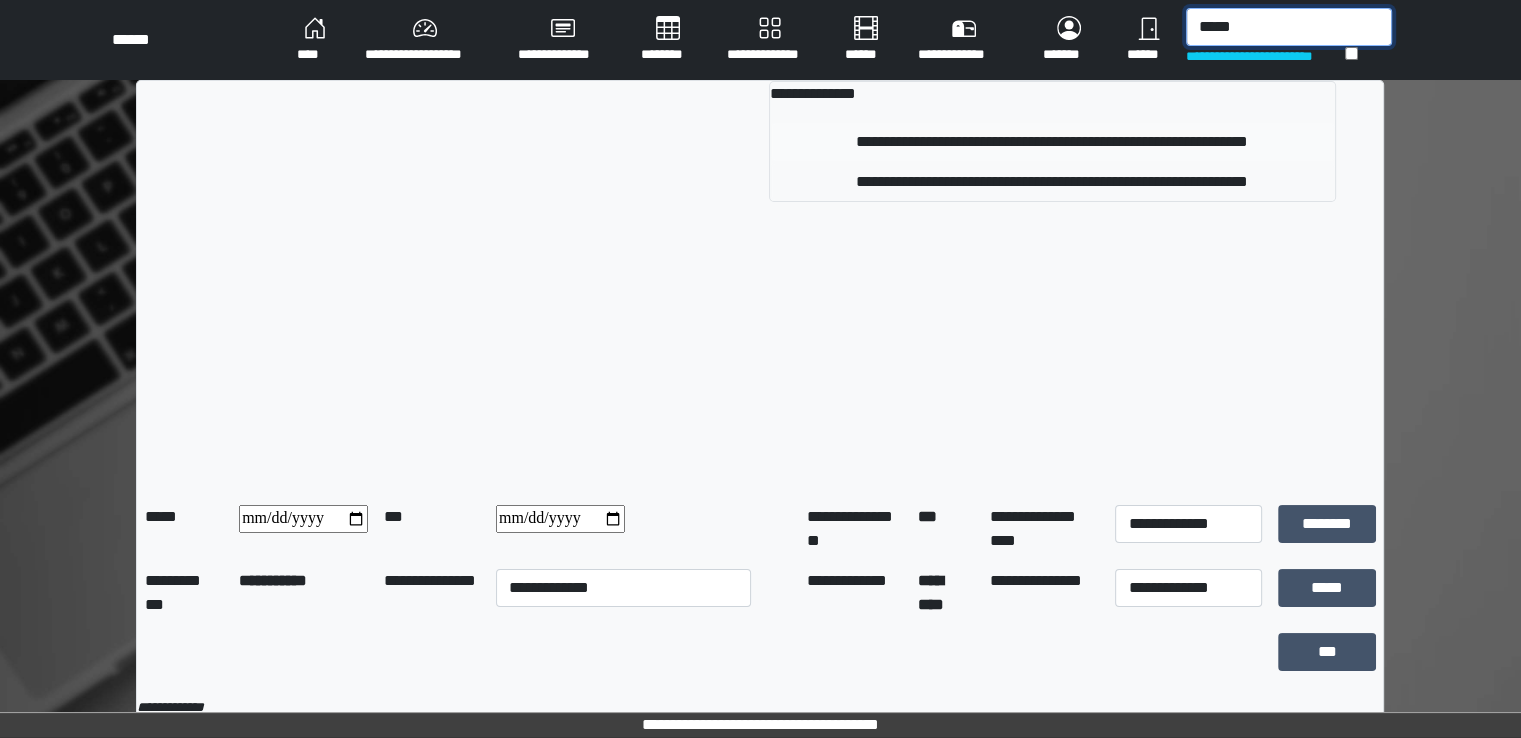 type on "*****" 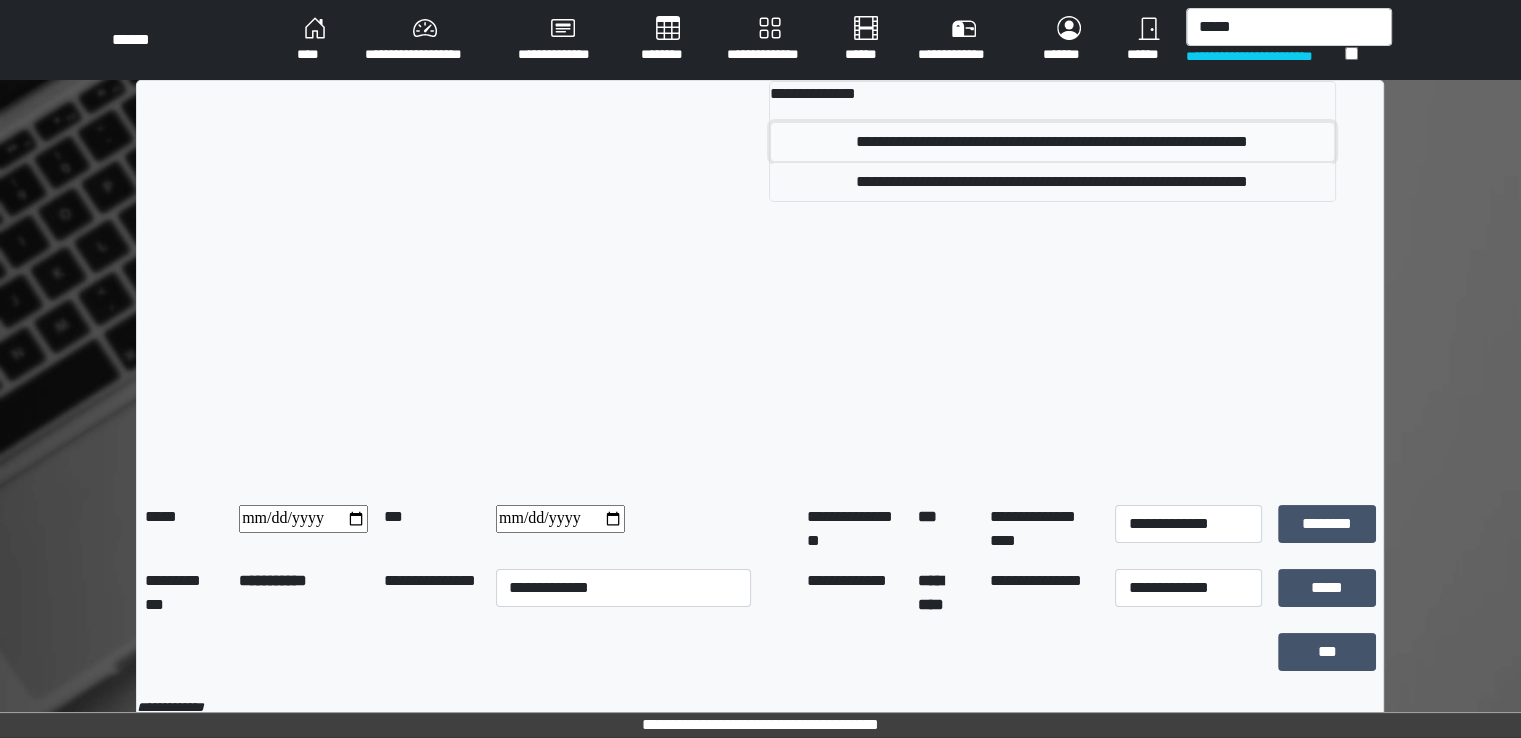 click on "**********" at bounding box center [1052, 142] 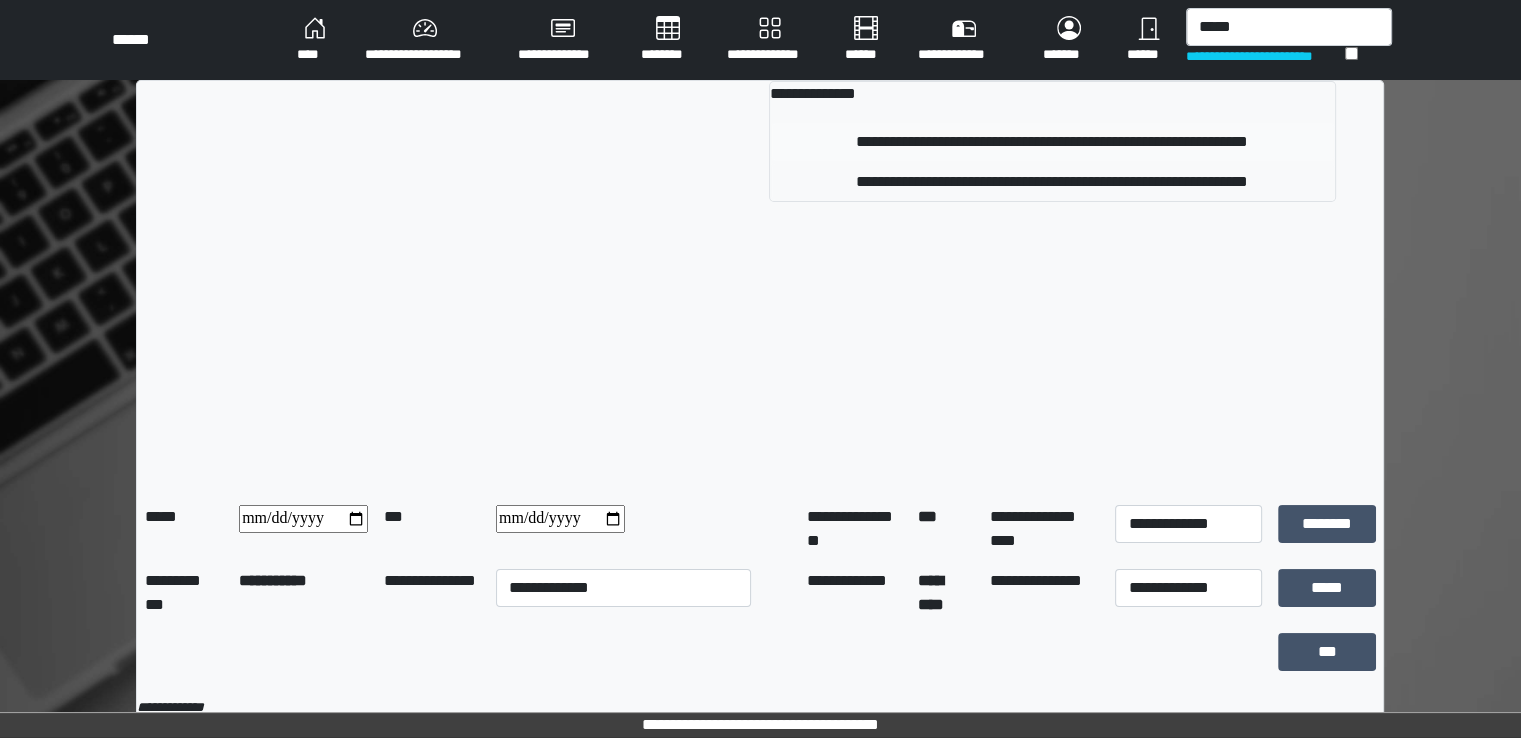 type 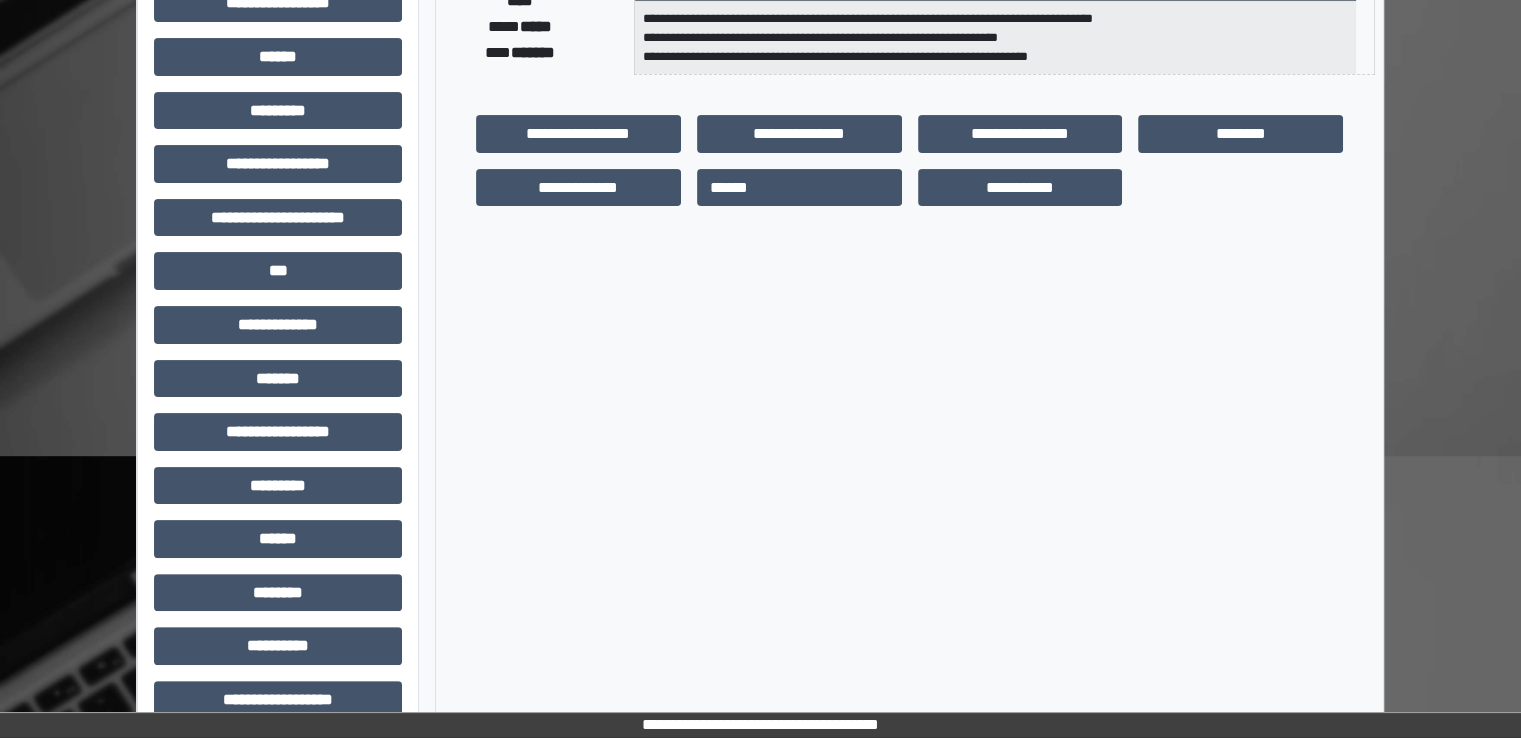 scroll, scrollTop: 400, scrollLeft: 0, axis: vertical 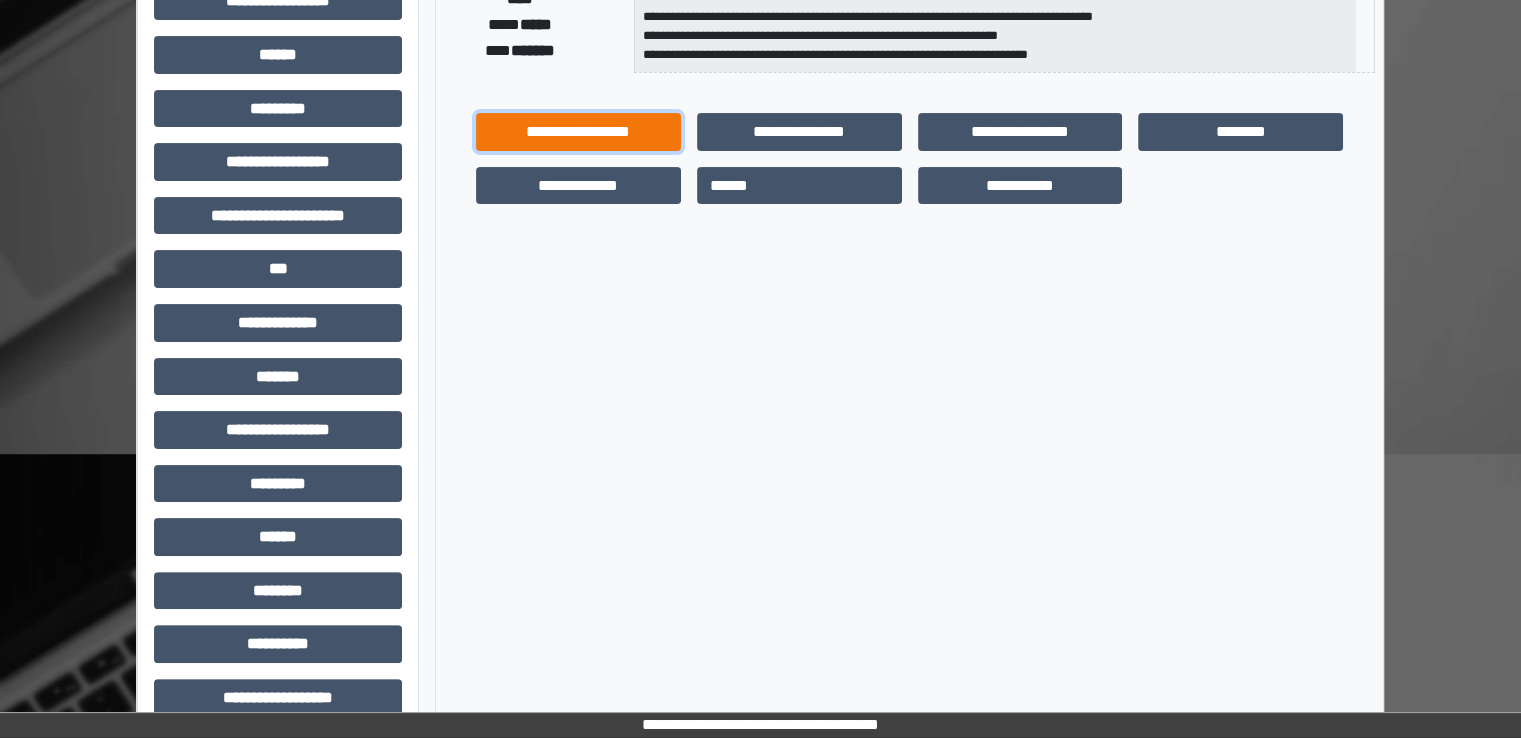 click on "**********" at bounding box center [578, 132] 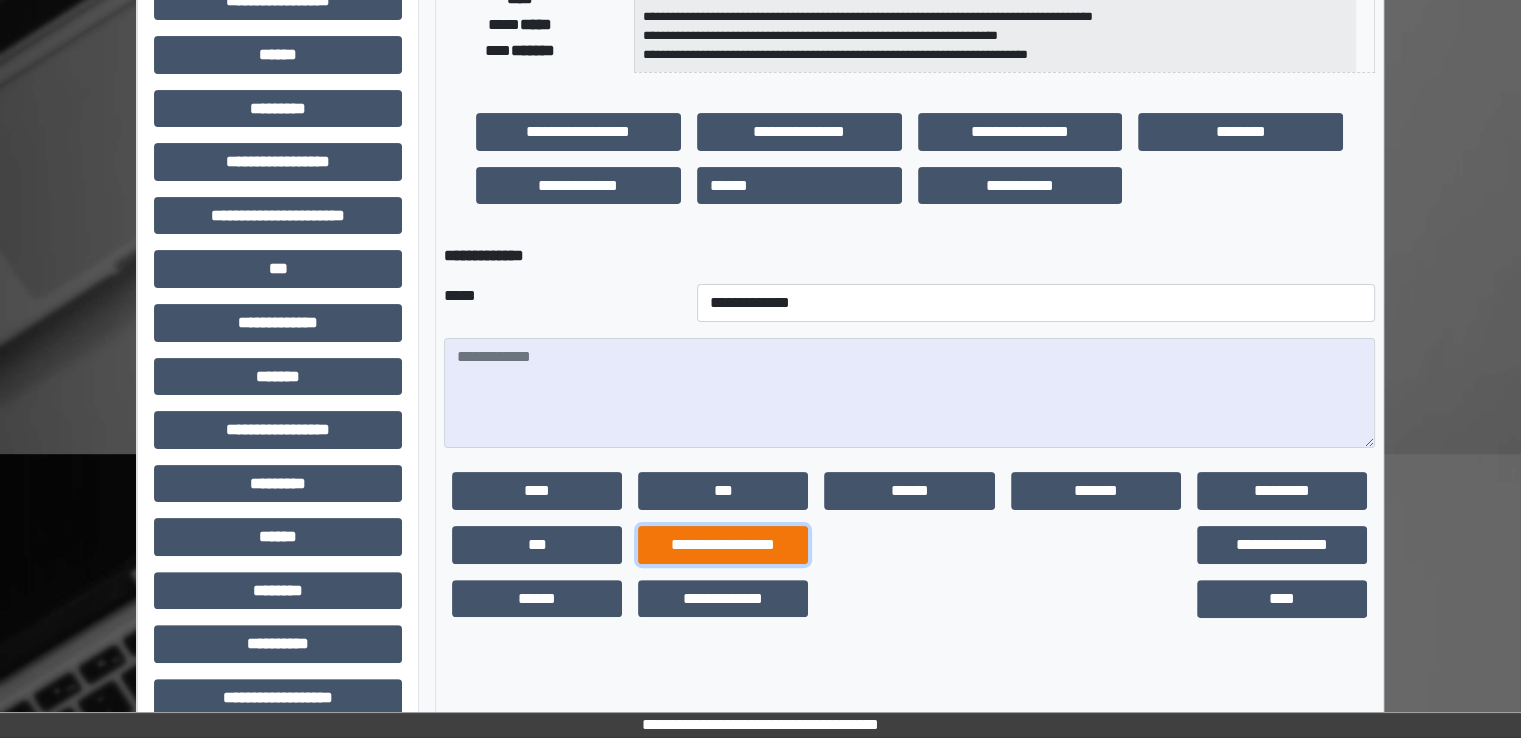 click on "**********" at bounding box center (723, 545) 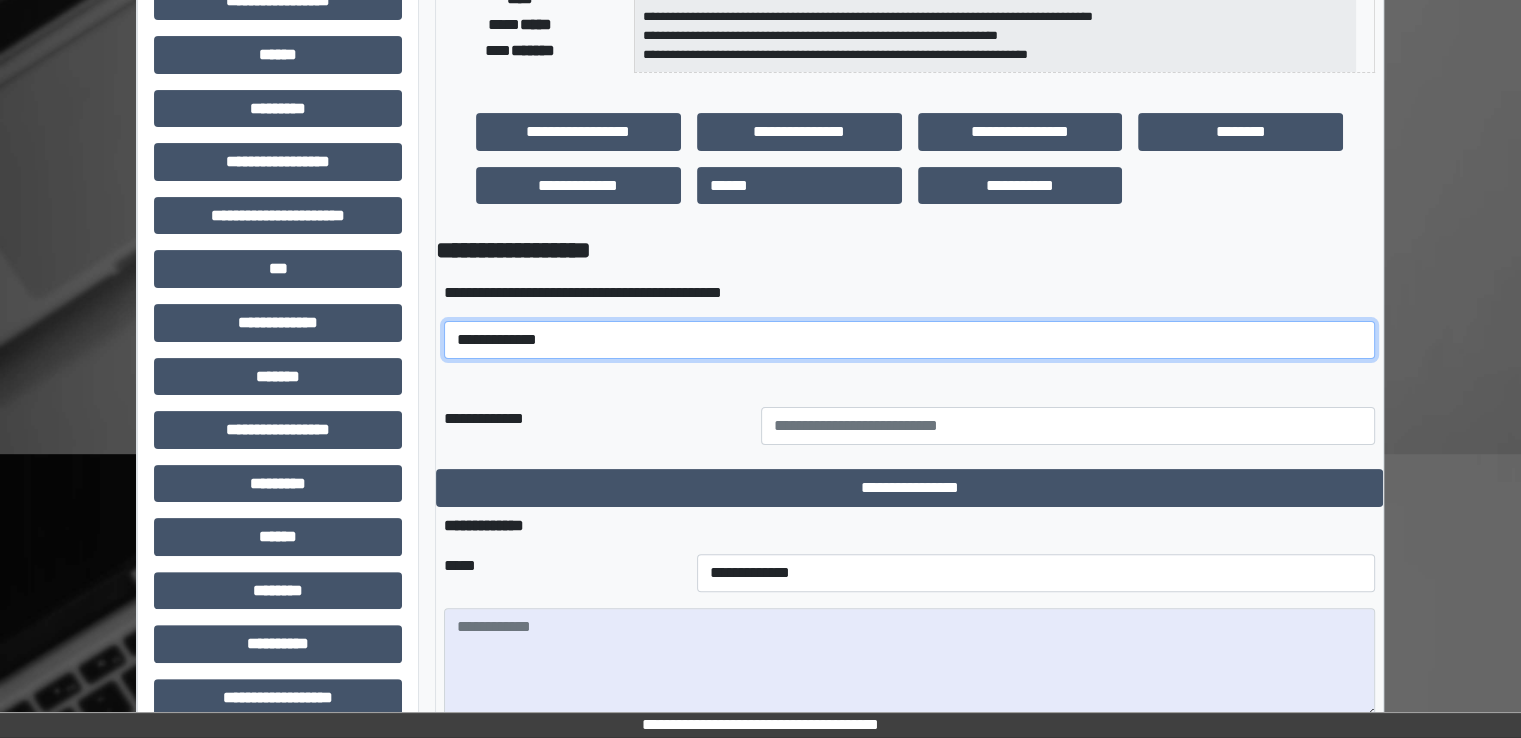 click on "**********" at bounding box center (909, 340) 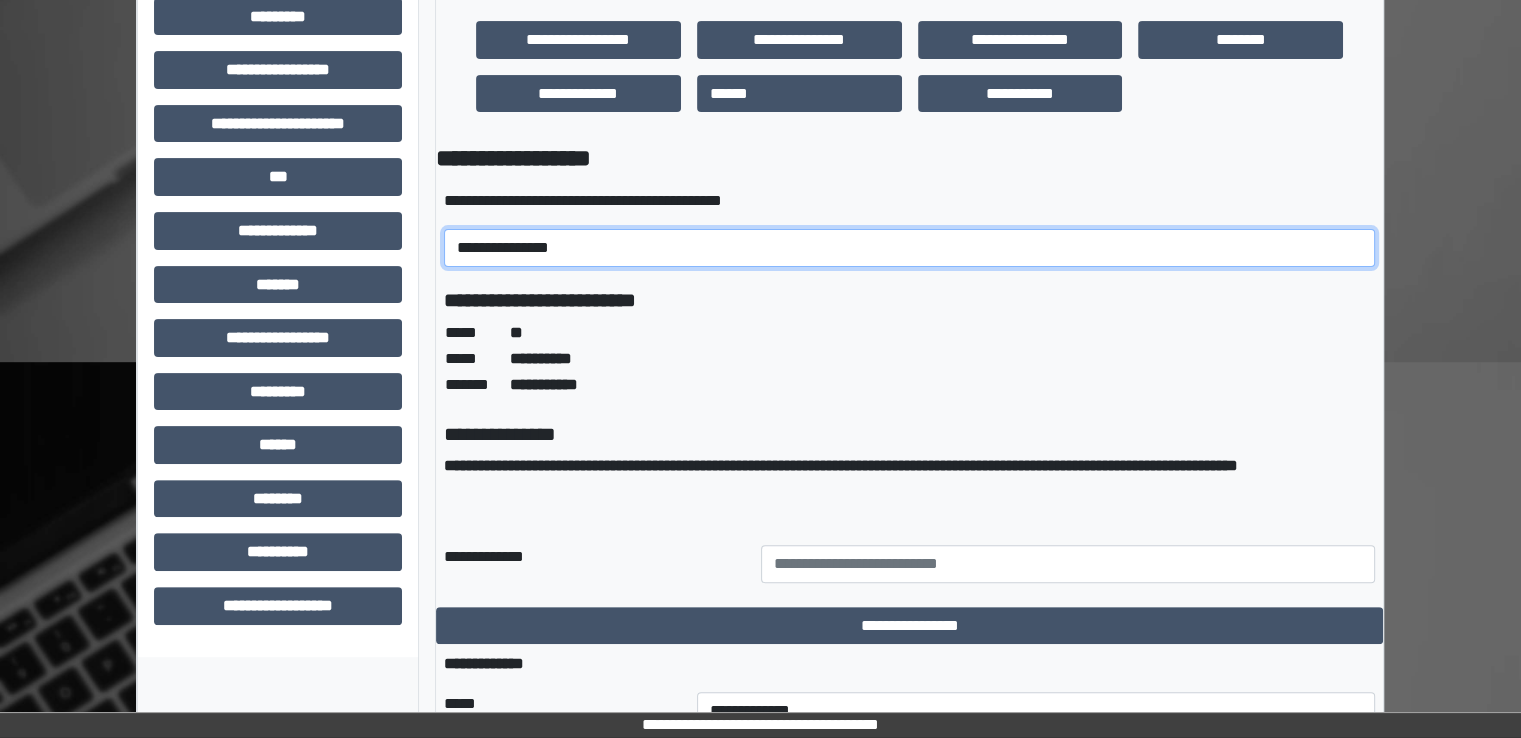 scroll, scrollTop: 600, scrollLeft: 0, axis: vertical 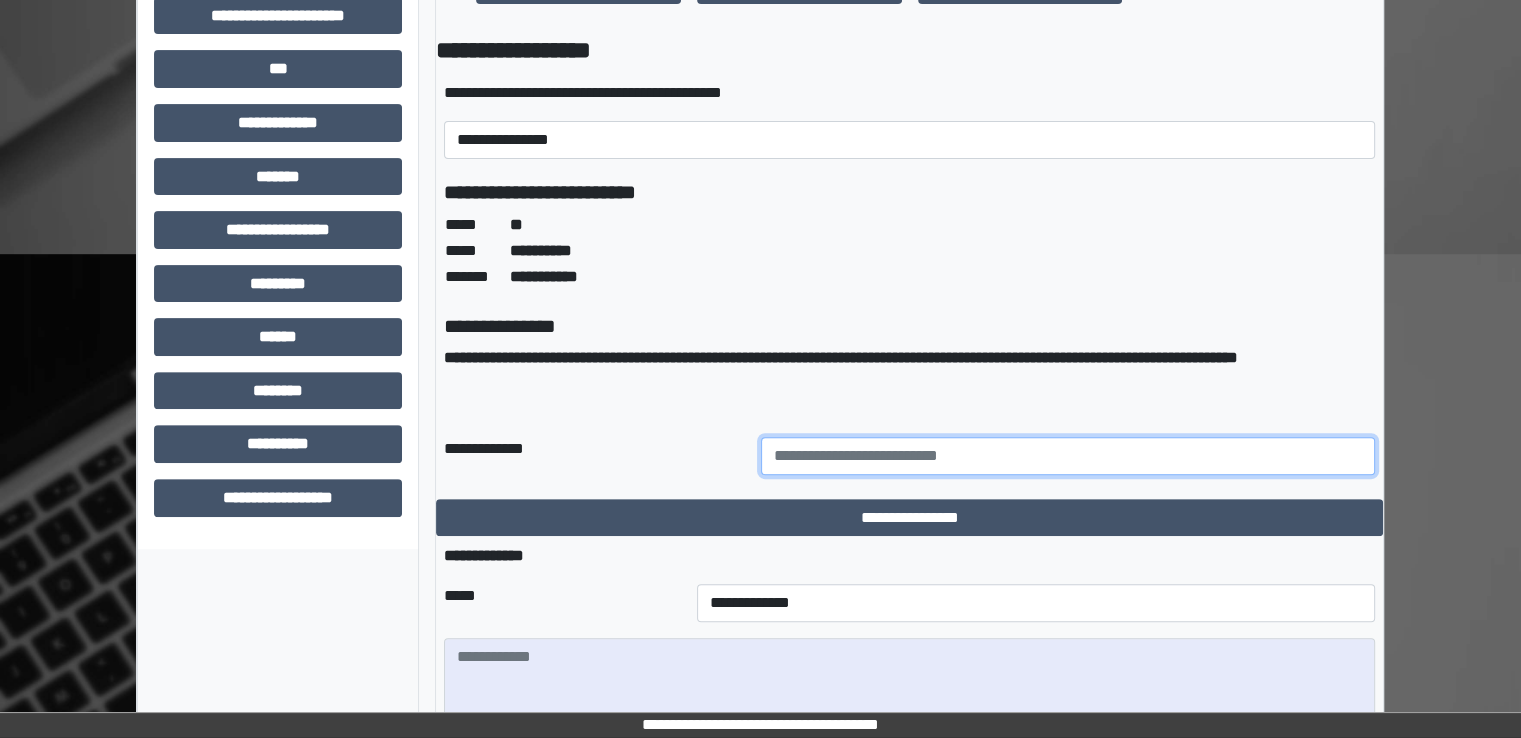 click at bounding box center [1068, 456] 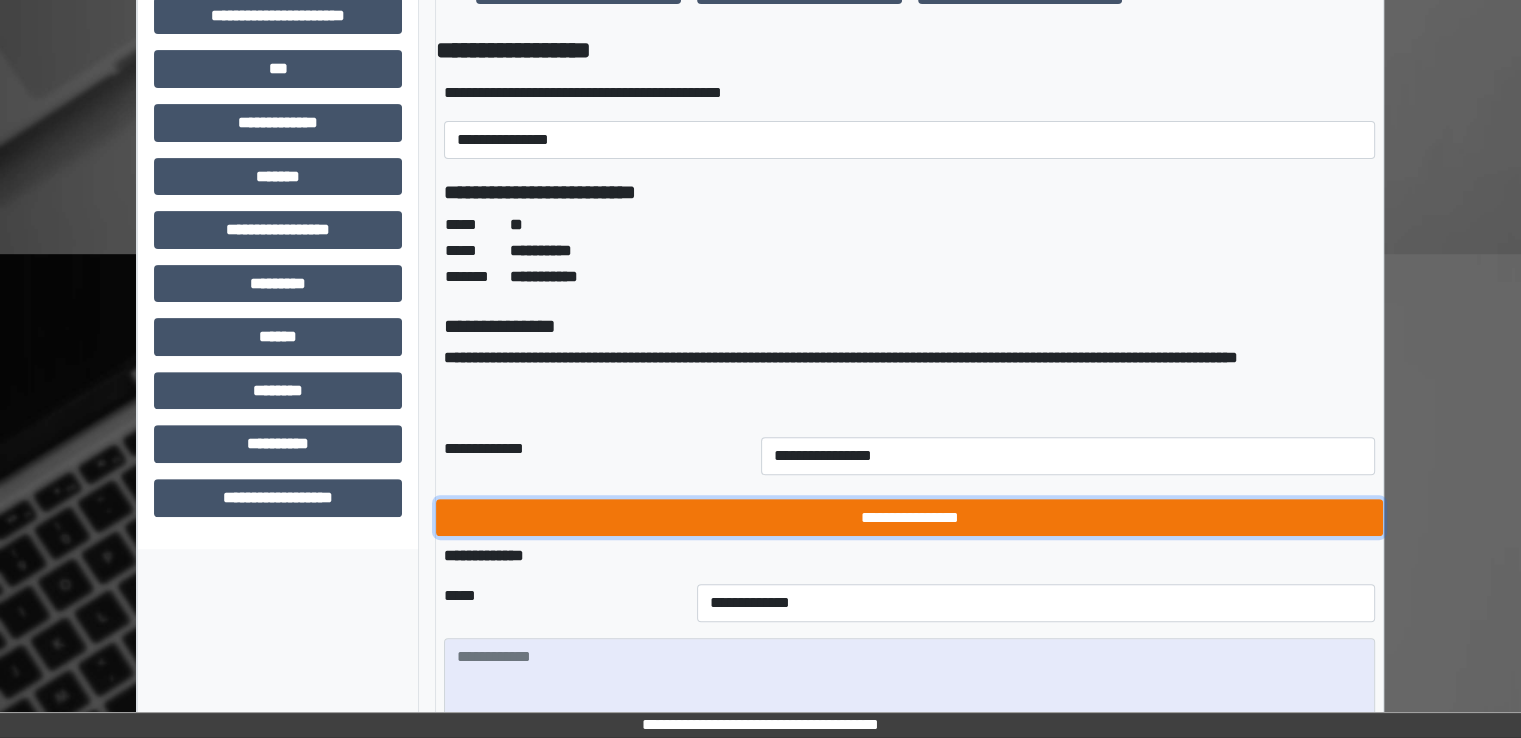 click on "**********" at bounding box center (909, 518) 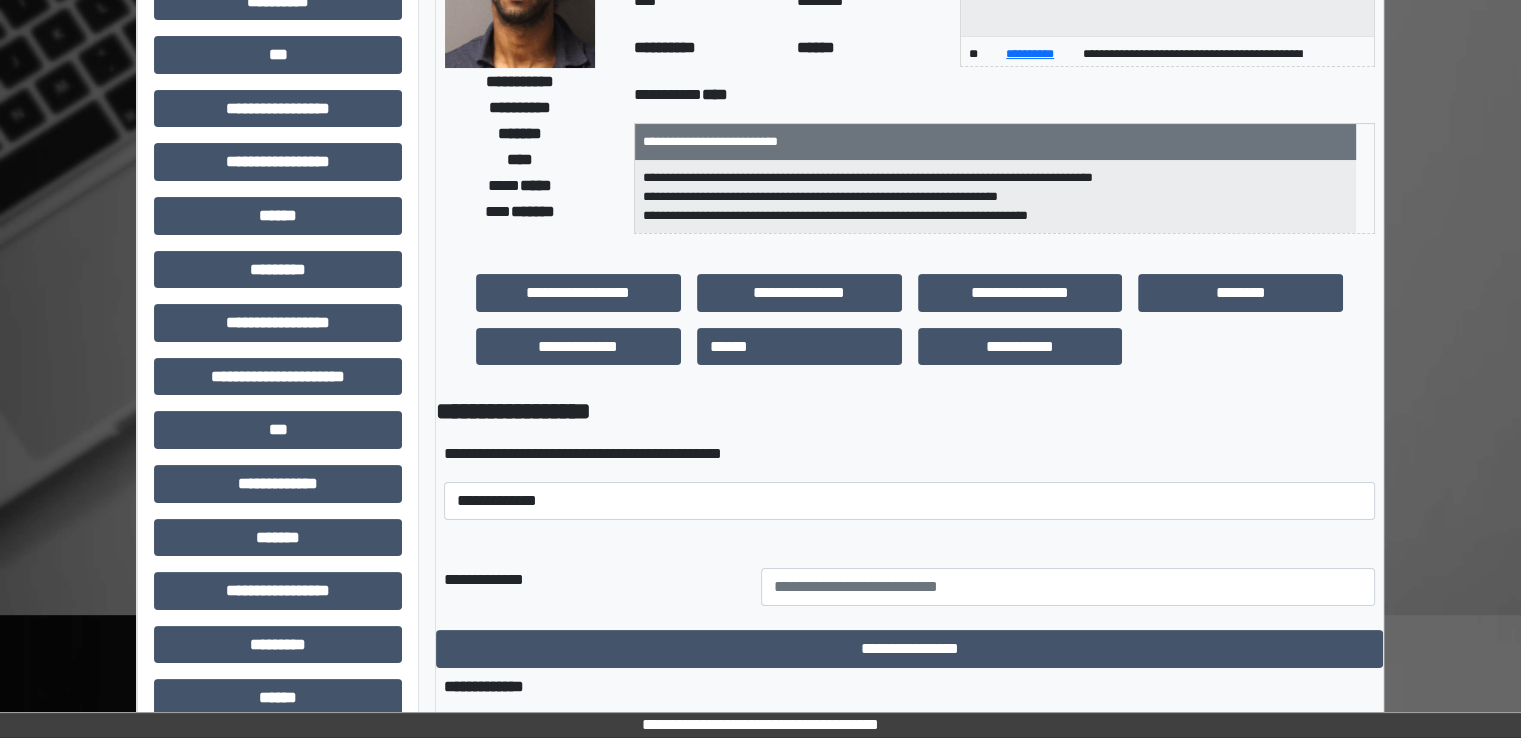 scroll, scrollTop: 0, scrollLeft: 0, axis: both 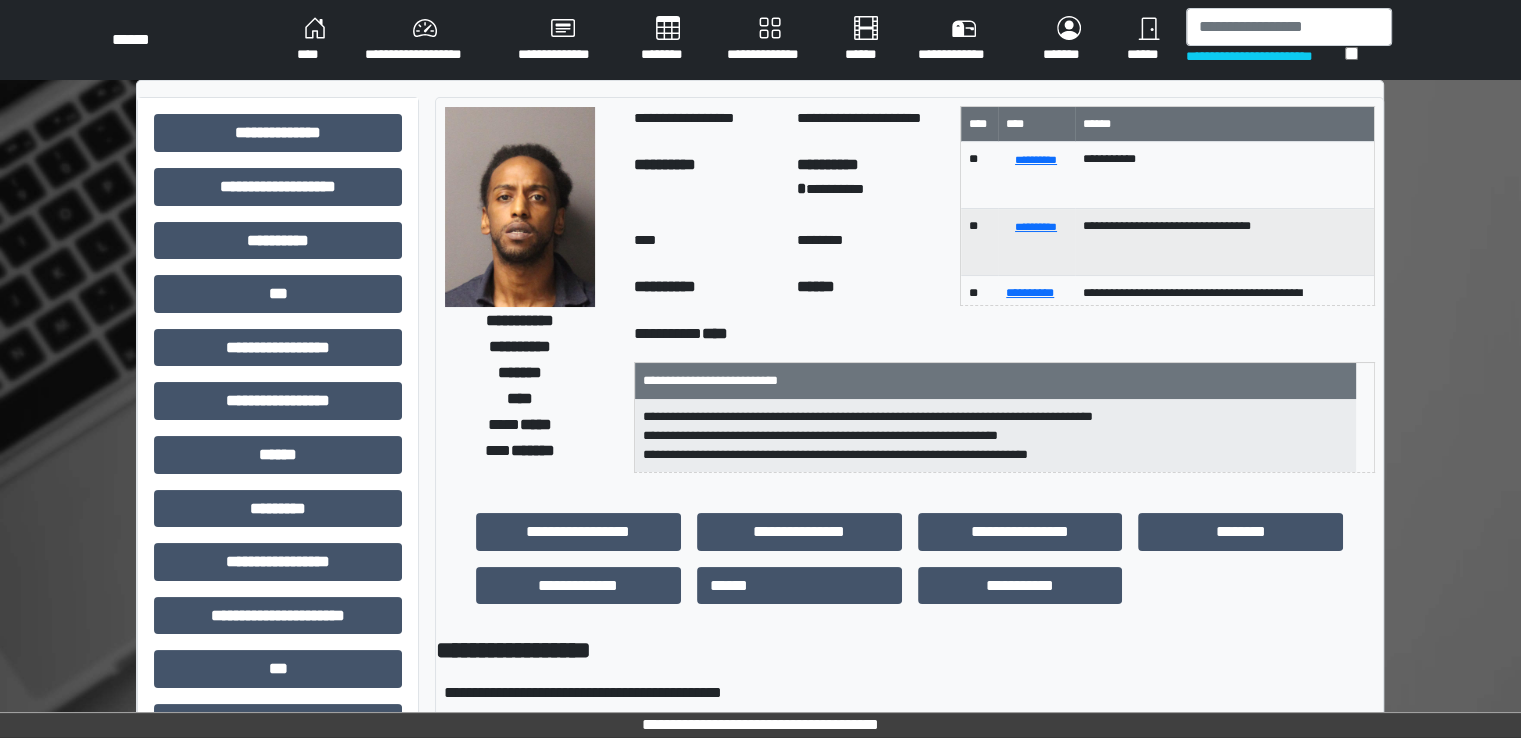 click on "********" at bounding box center [668, 40] 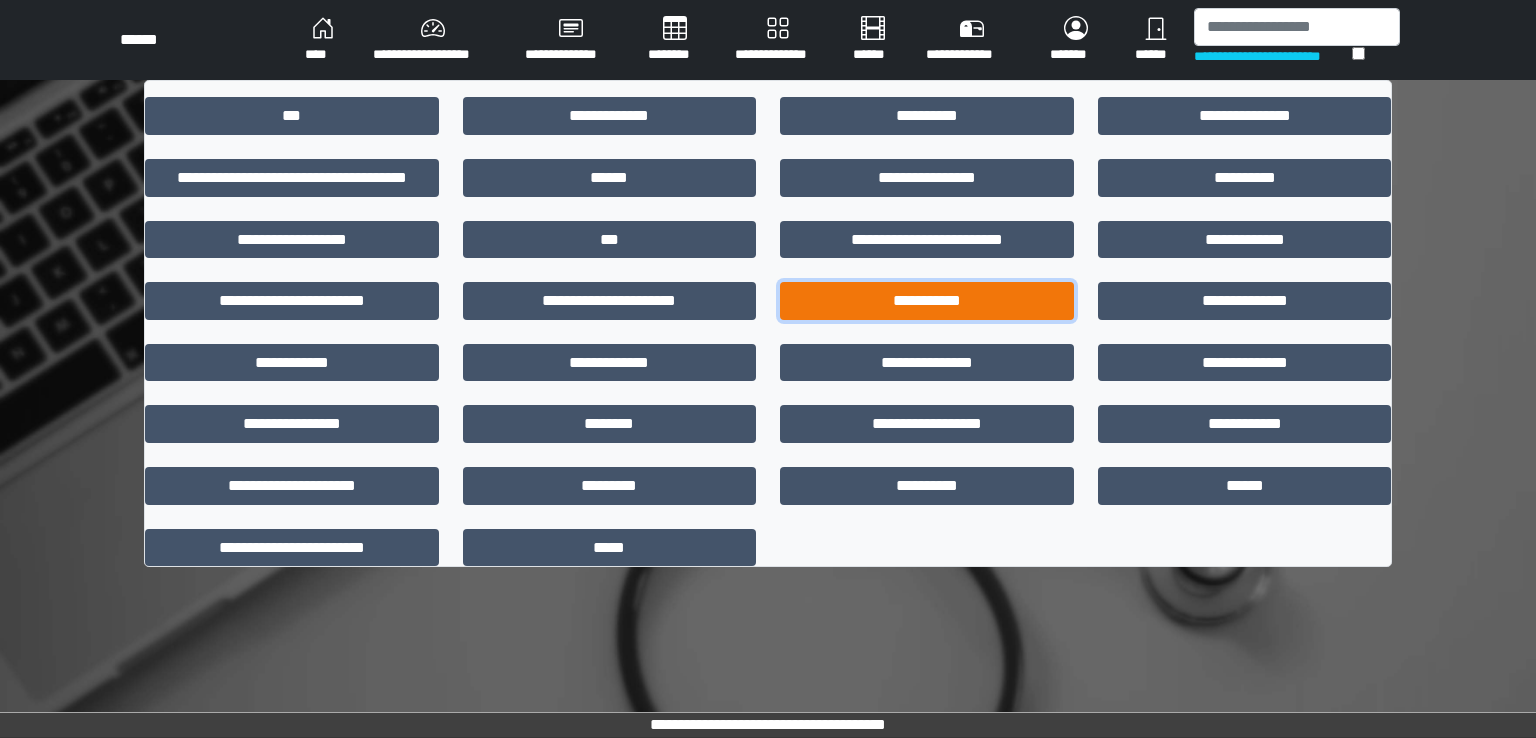click on "**********" at bounding box center [927, 301] 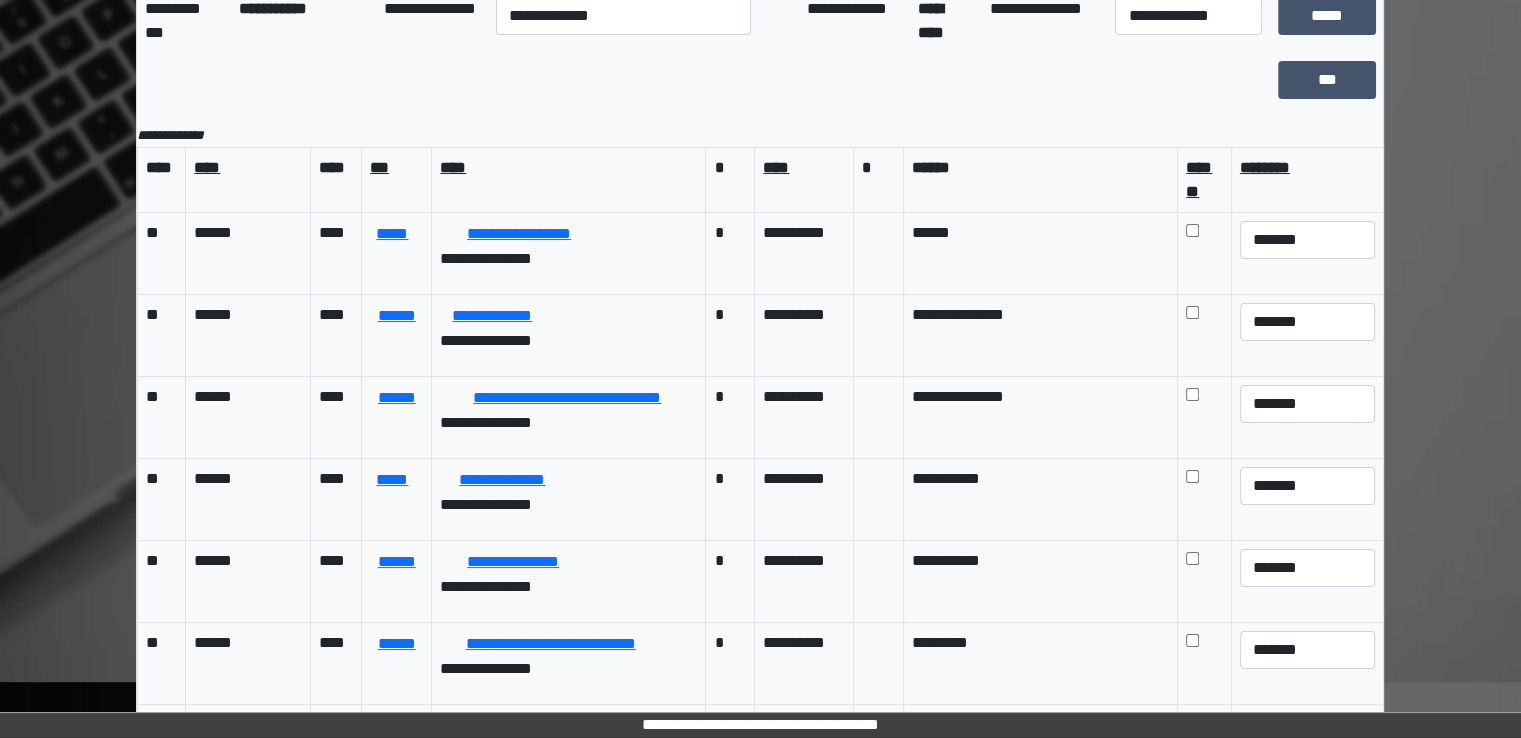 scroll, scrollTop: 174, scrollLeft: 0, axis: vertical 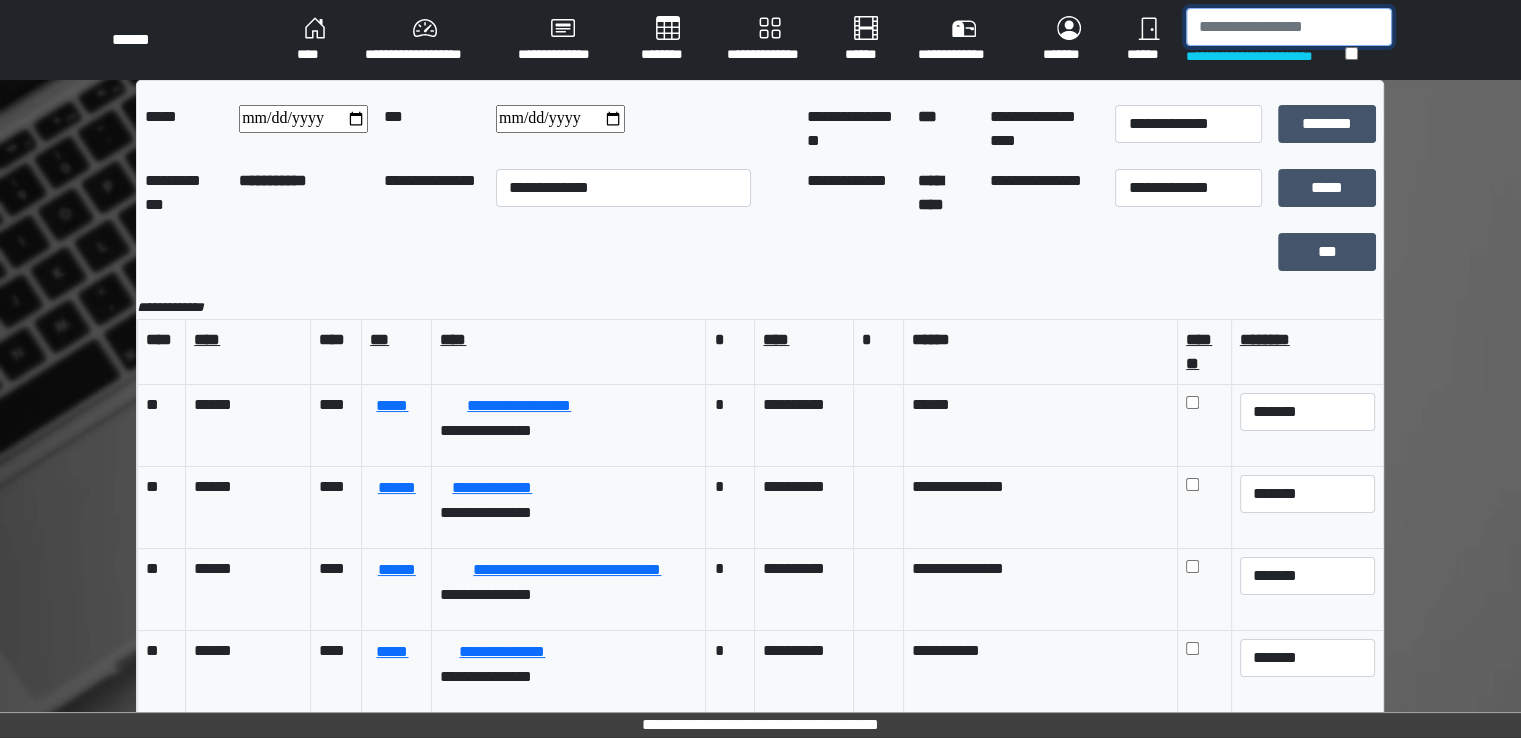 click at bounding box center (1289, 27) 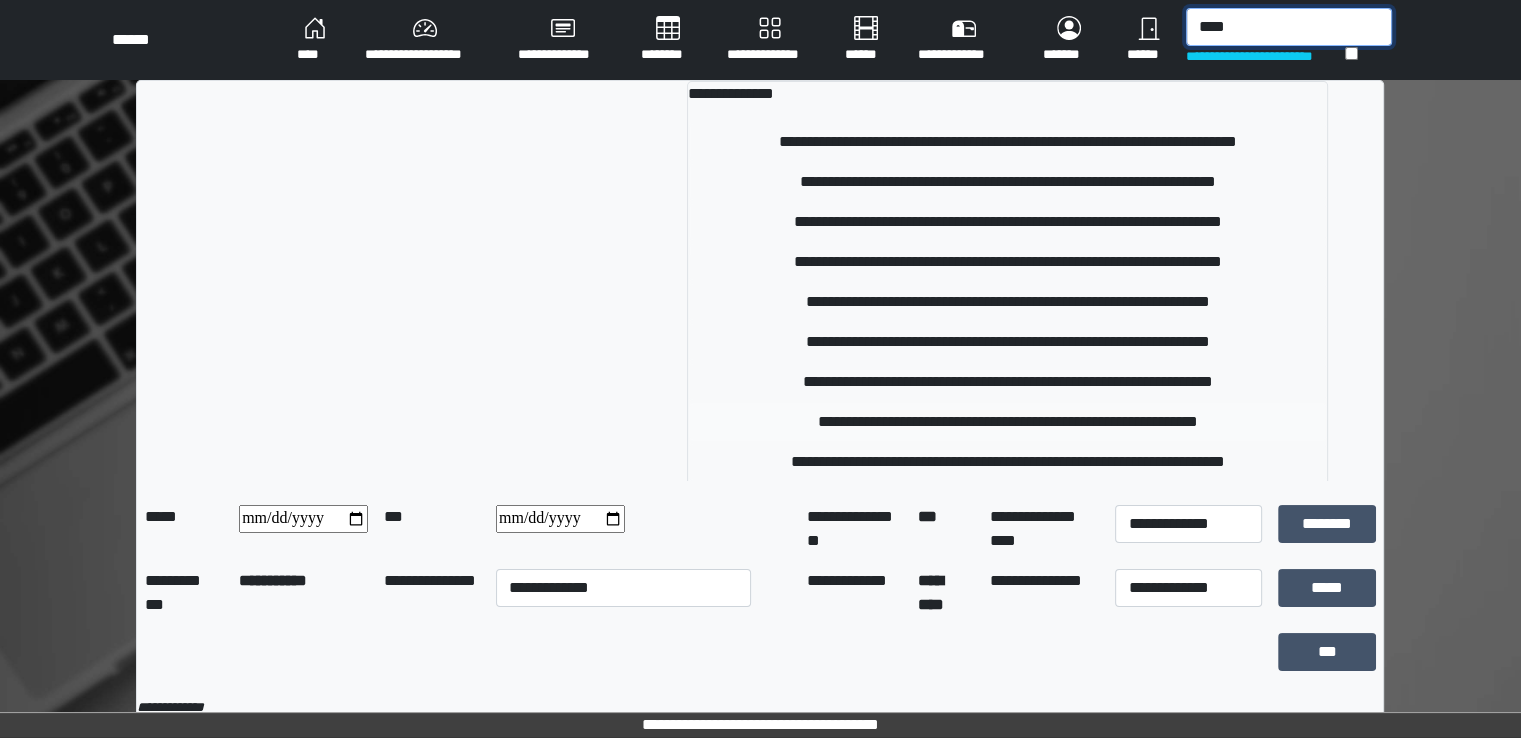 type on "****" 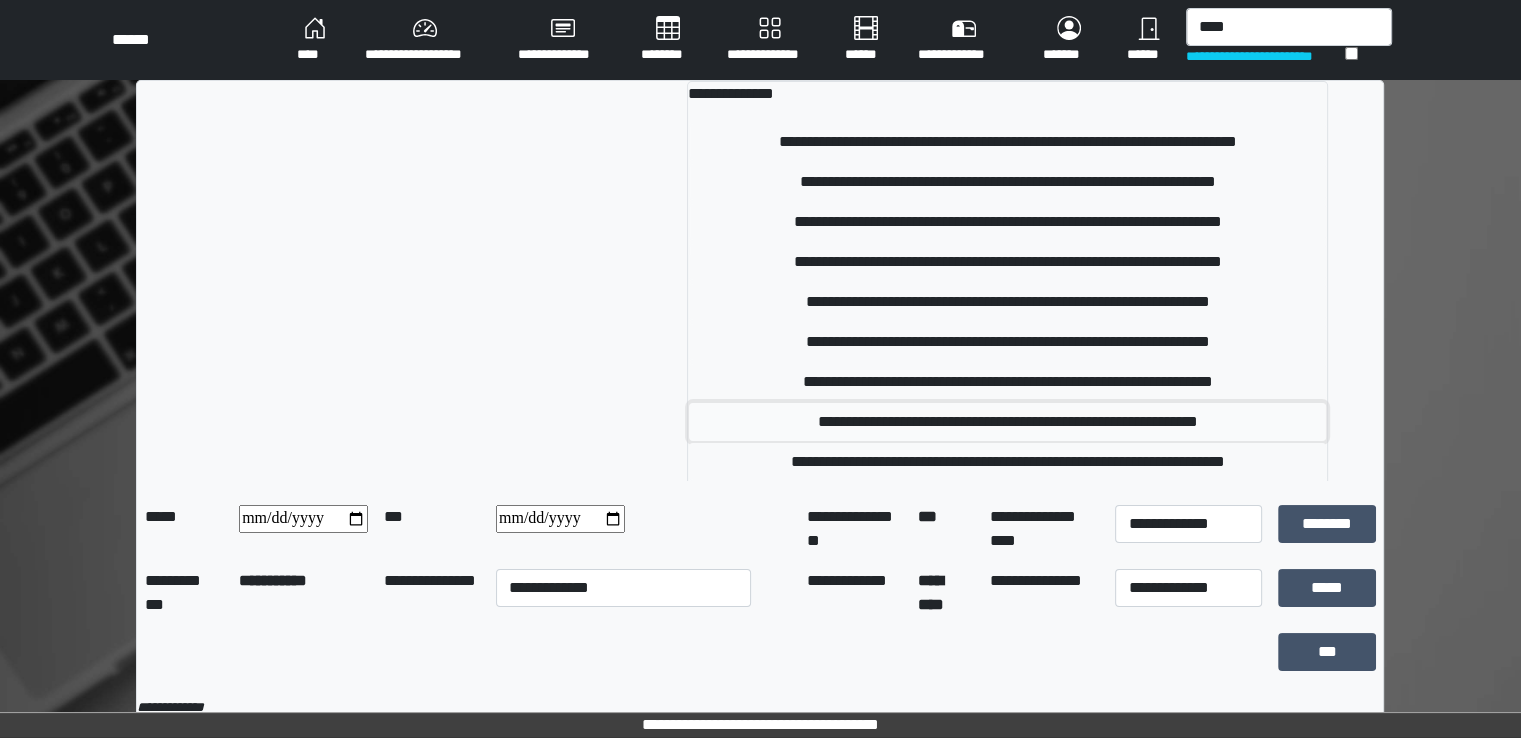 click on "**********" at bounding box center (1007, 422) 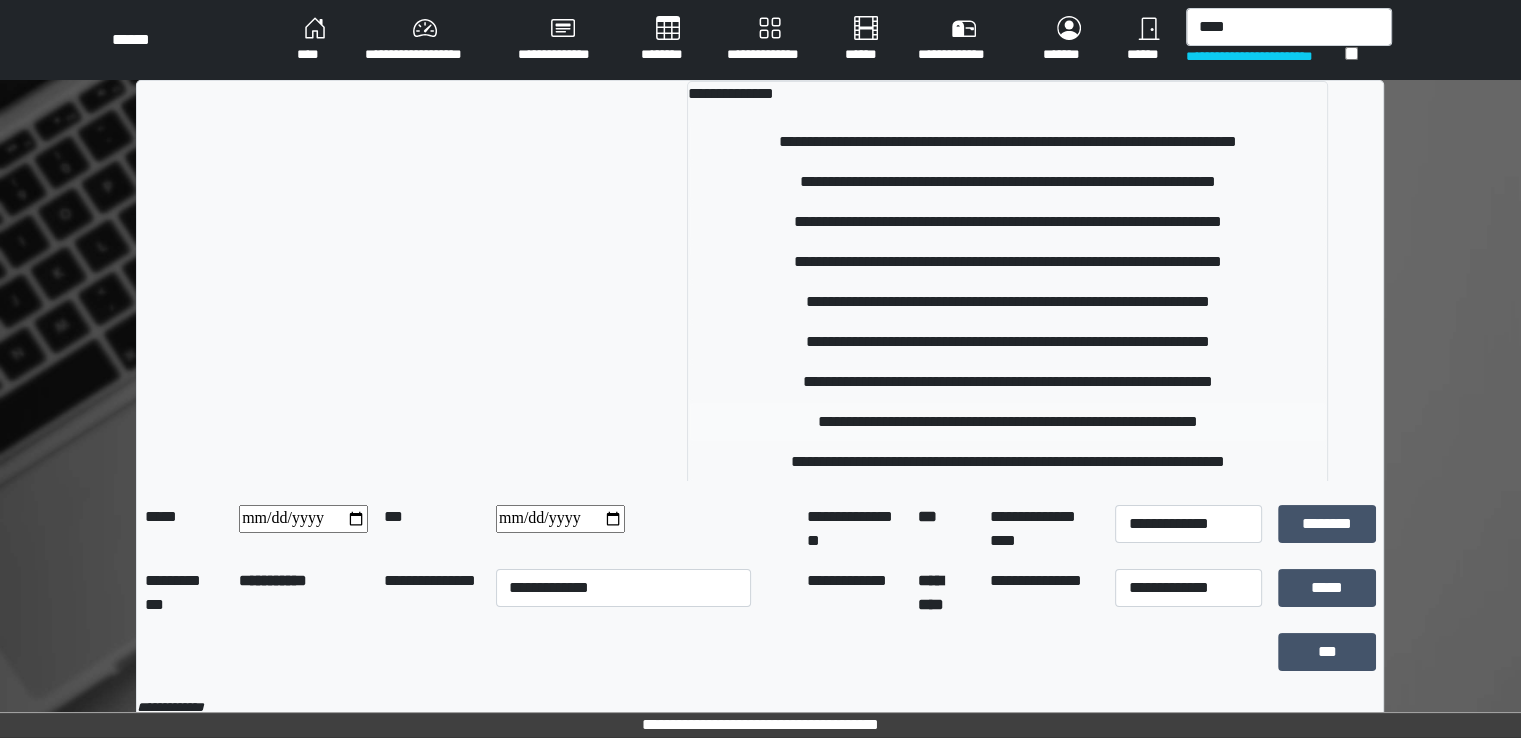 type 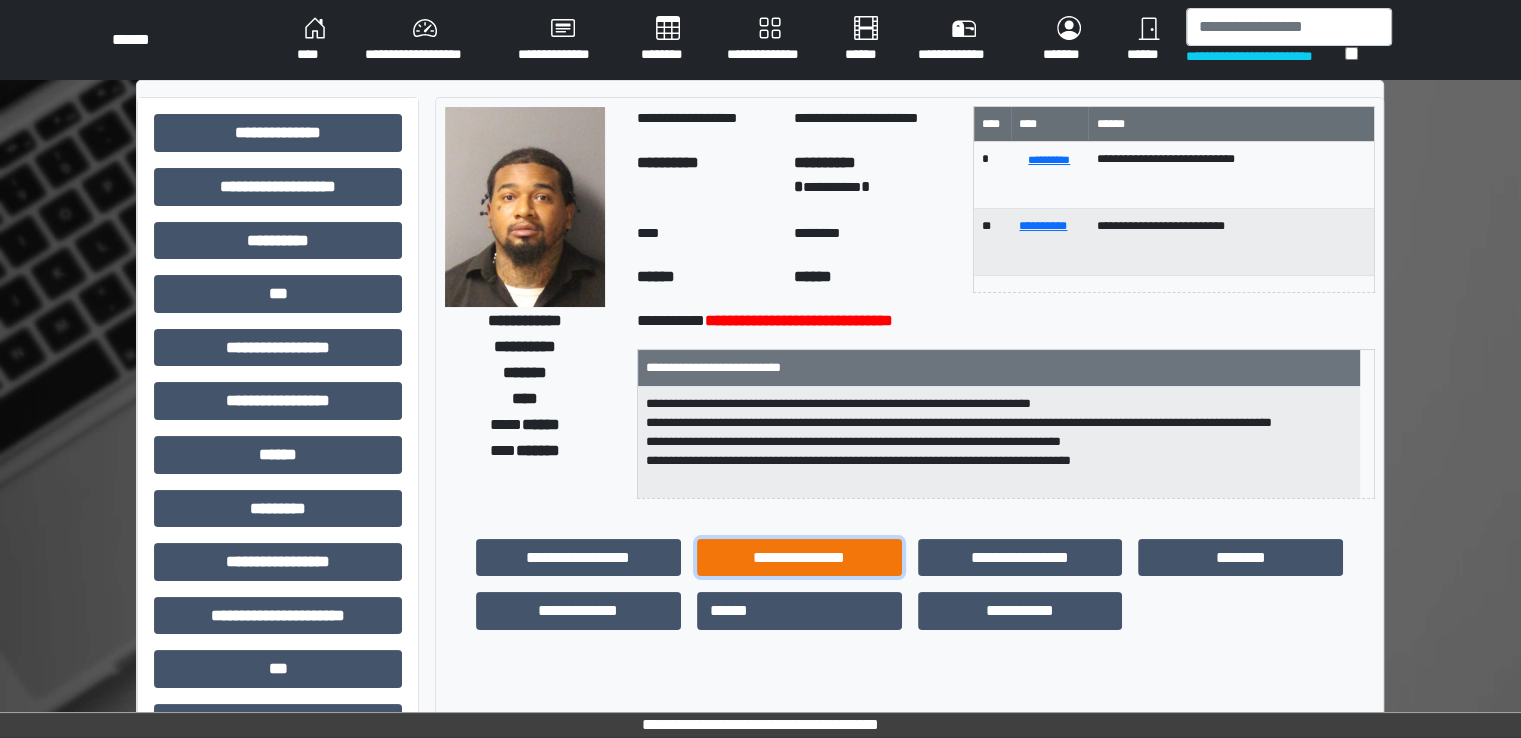 click on "**********" at bounding box center [799, 558] 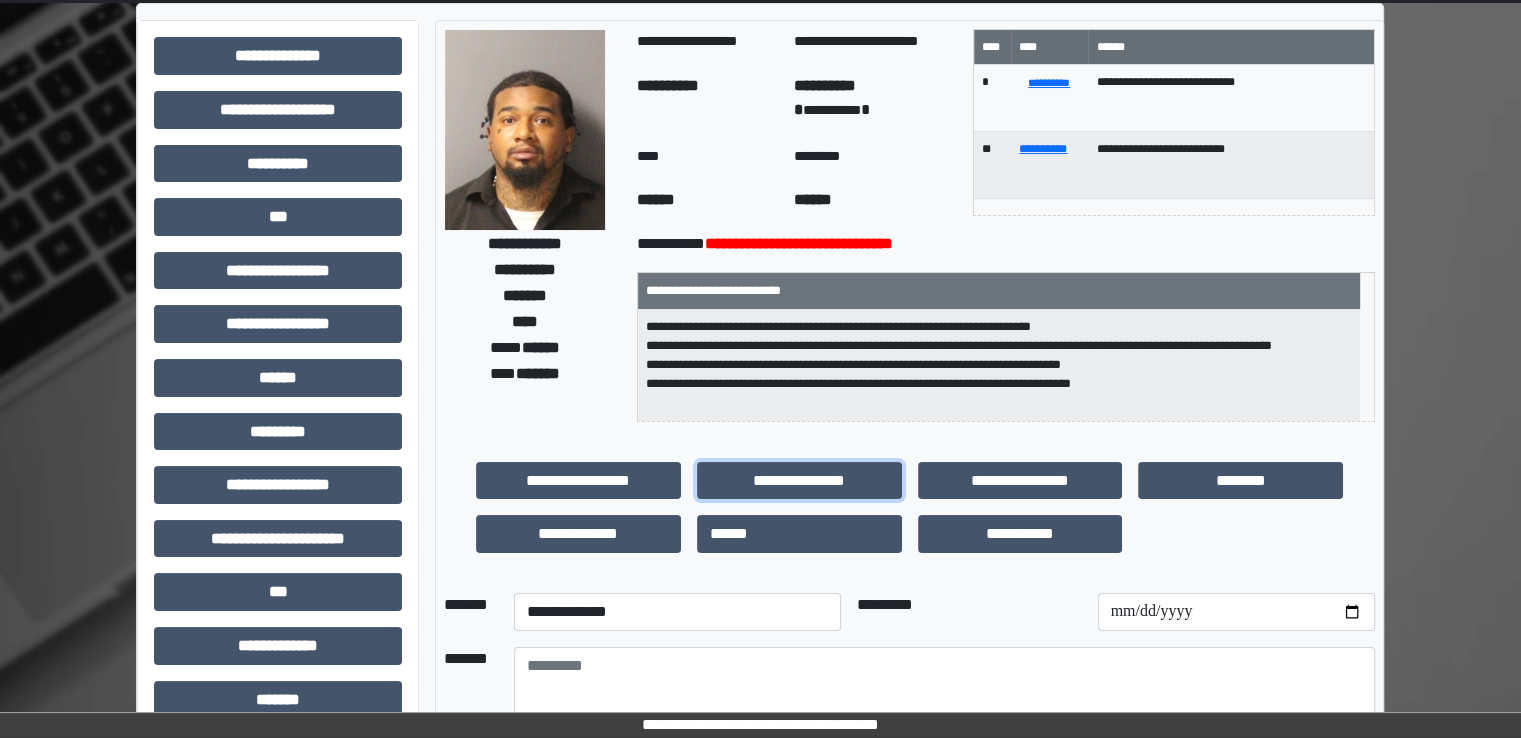 scroll, scrollTop: 300, scrollLeft: 0, axis: vertical 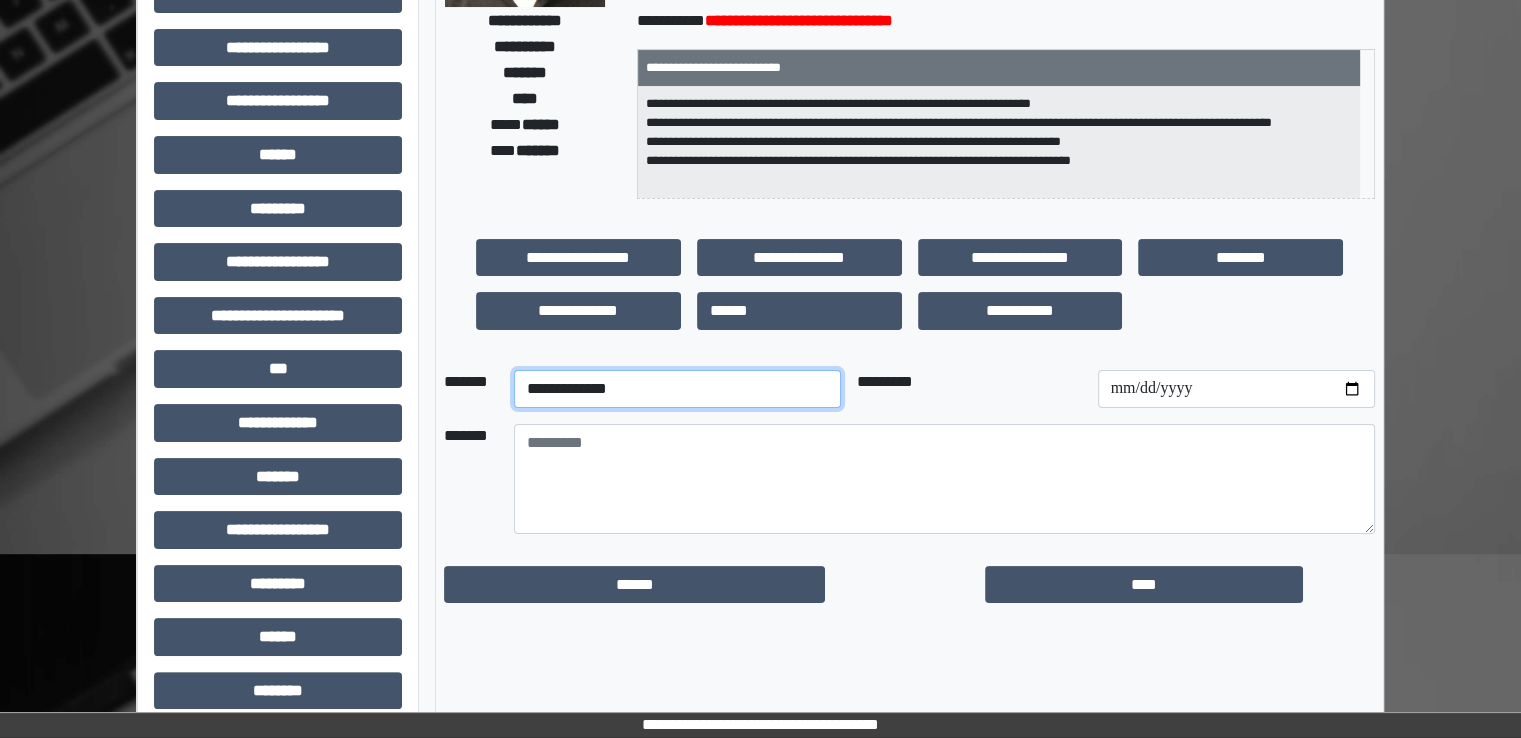 click on "**********" at bounding box center (677, 389) 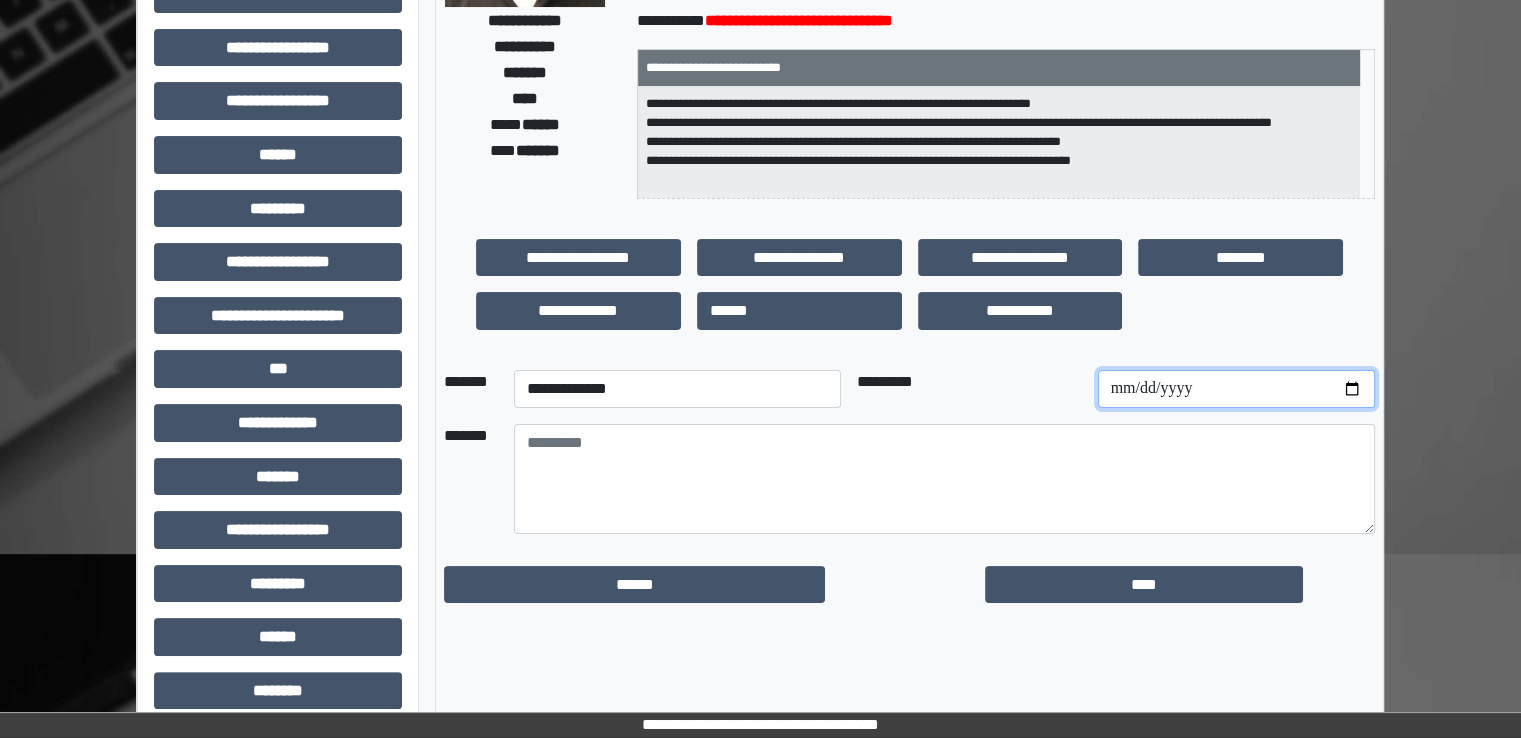 click at bounding box center (1236, 389) 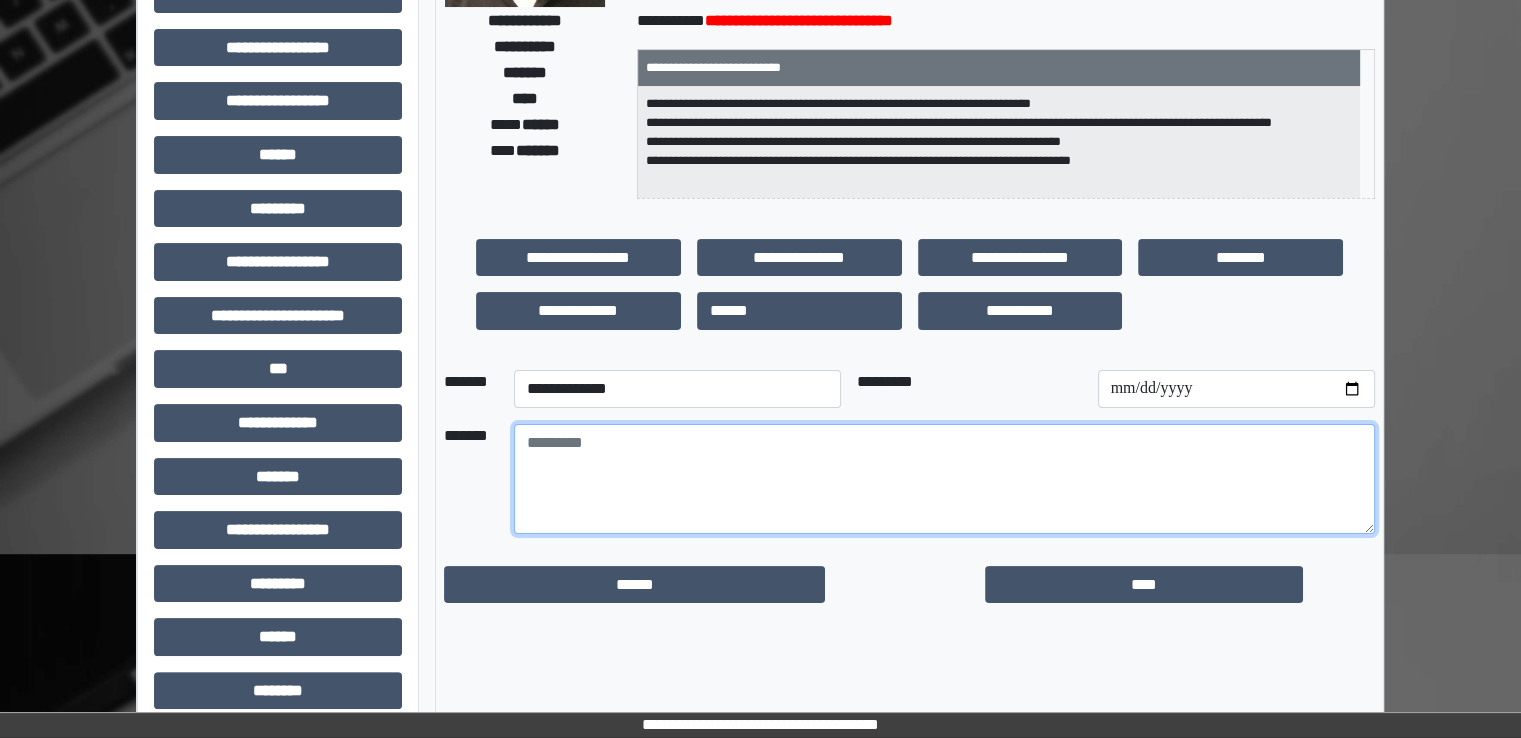 click at bounding box center (944, 479) 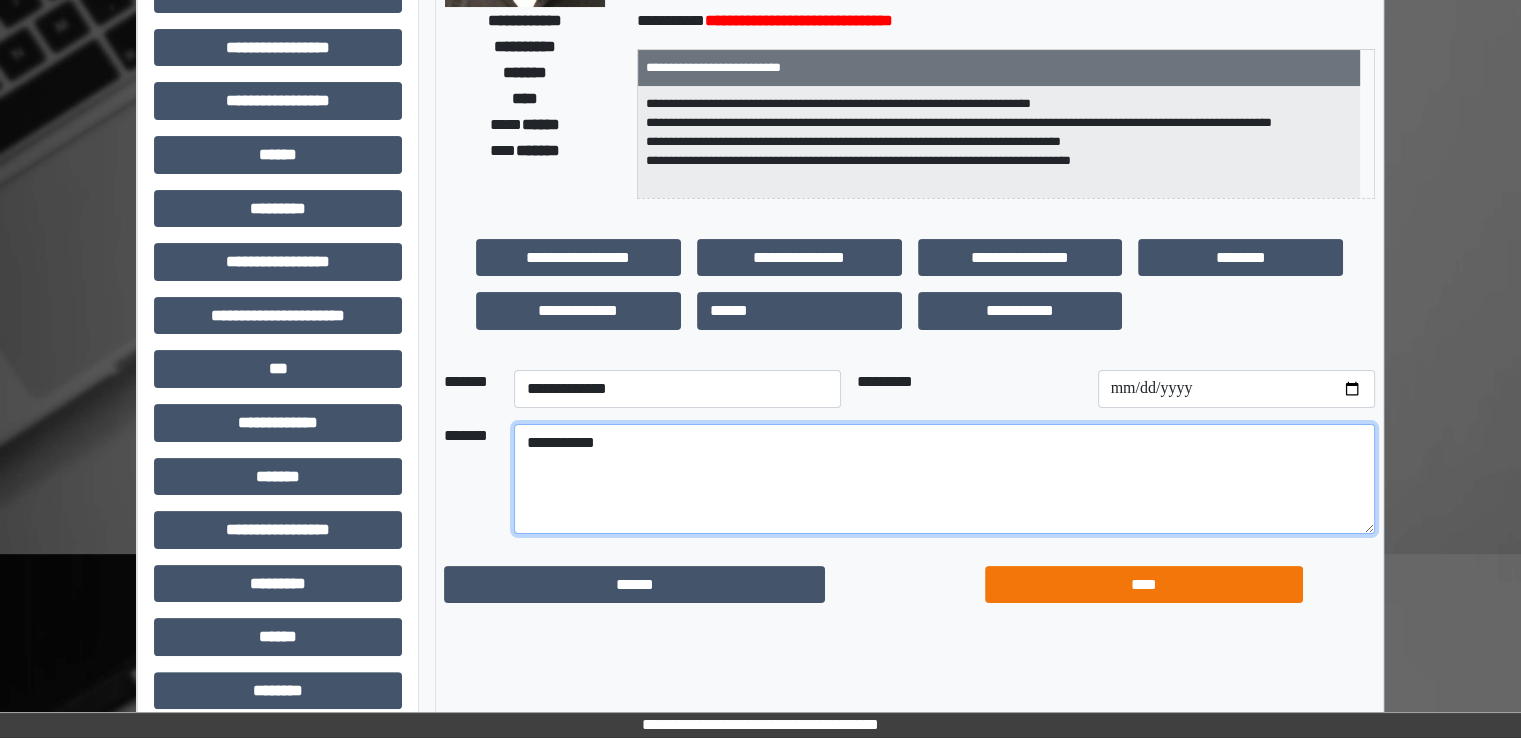 type on "**********" 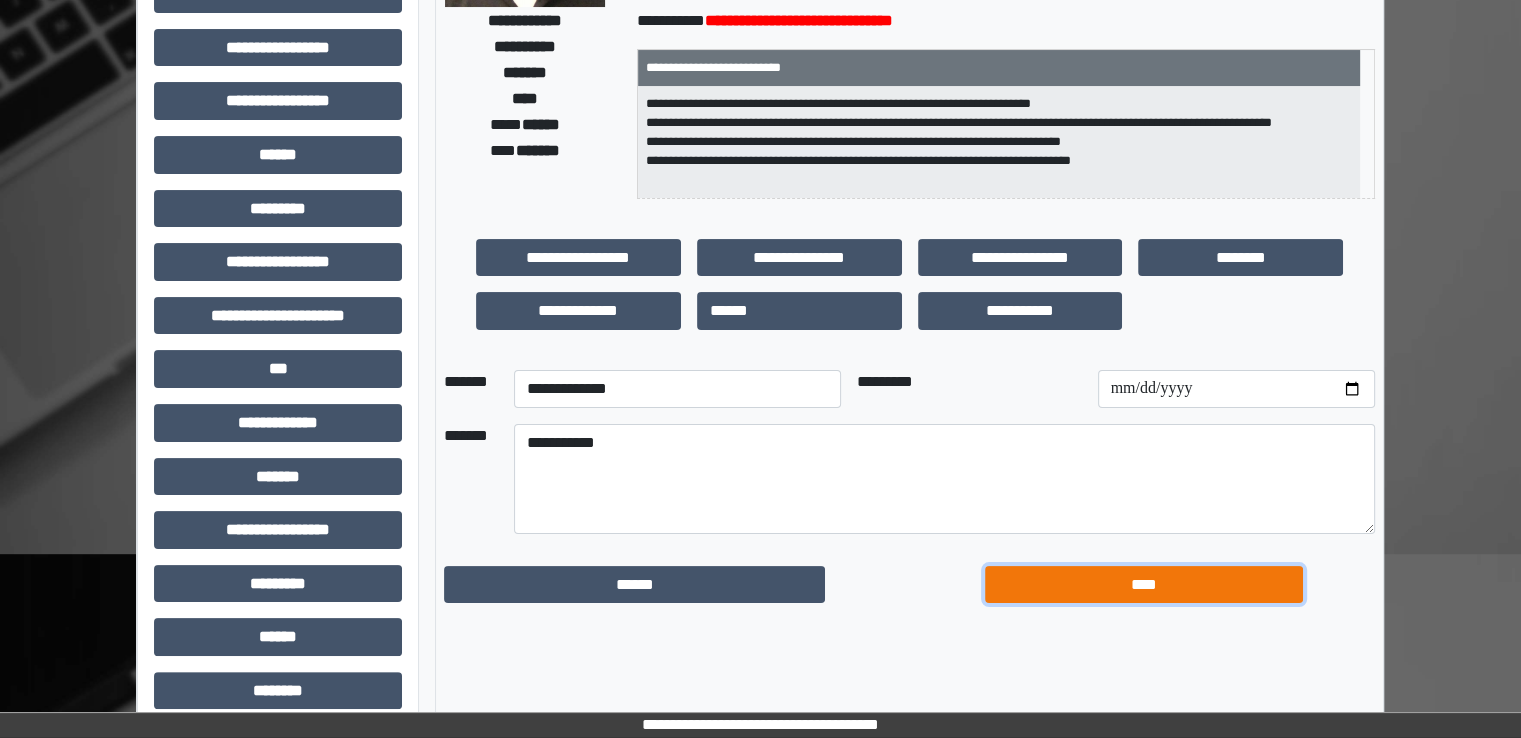click on "****" at bounding box center (1144, 585) 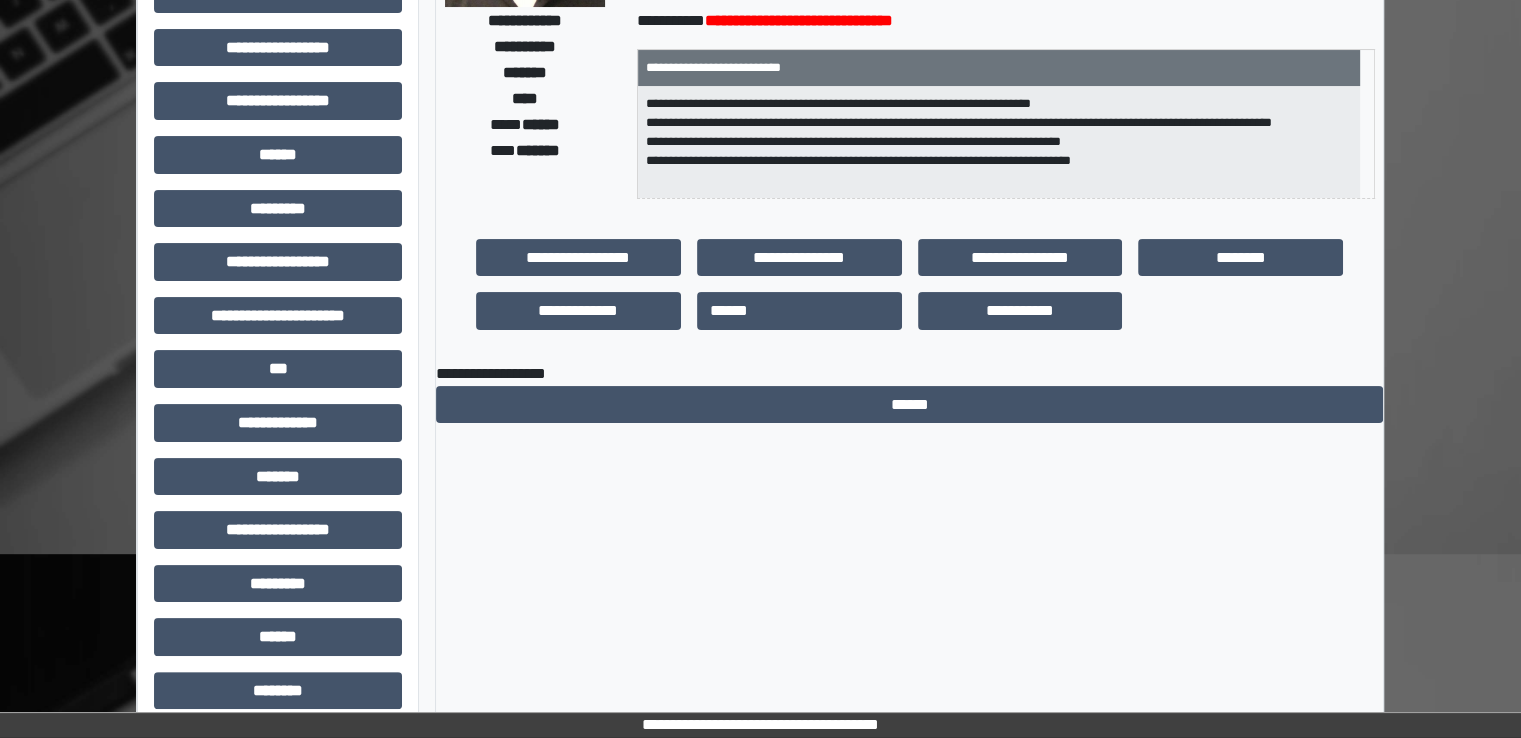 click on "**********" at bounding box center [909, 393] 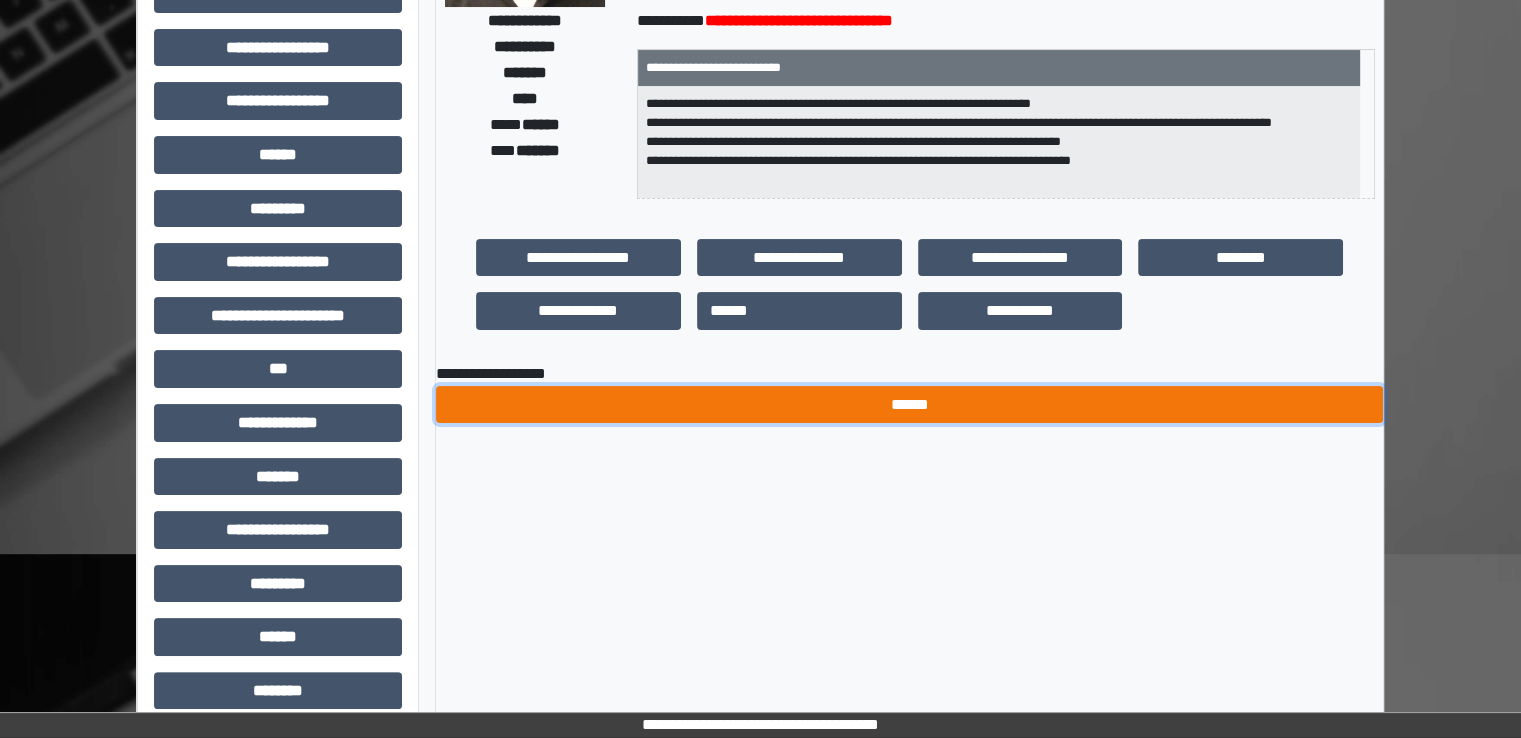 click on "******" at bounding box center [909, 405] 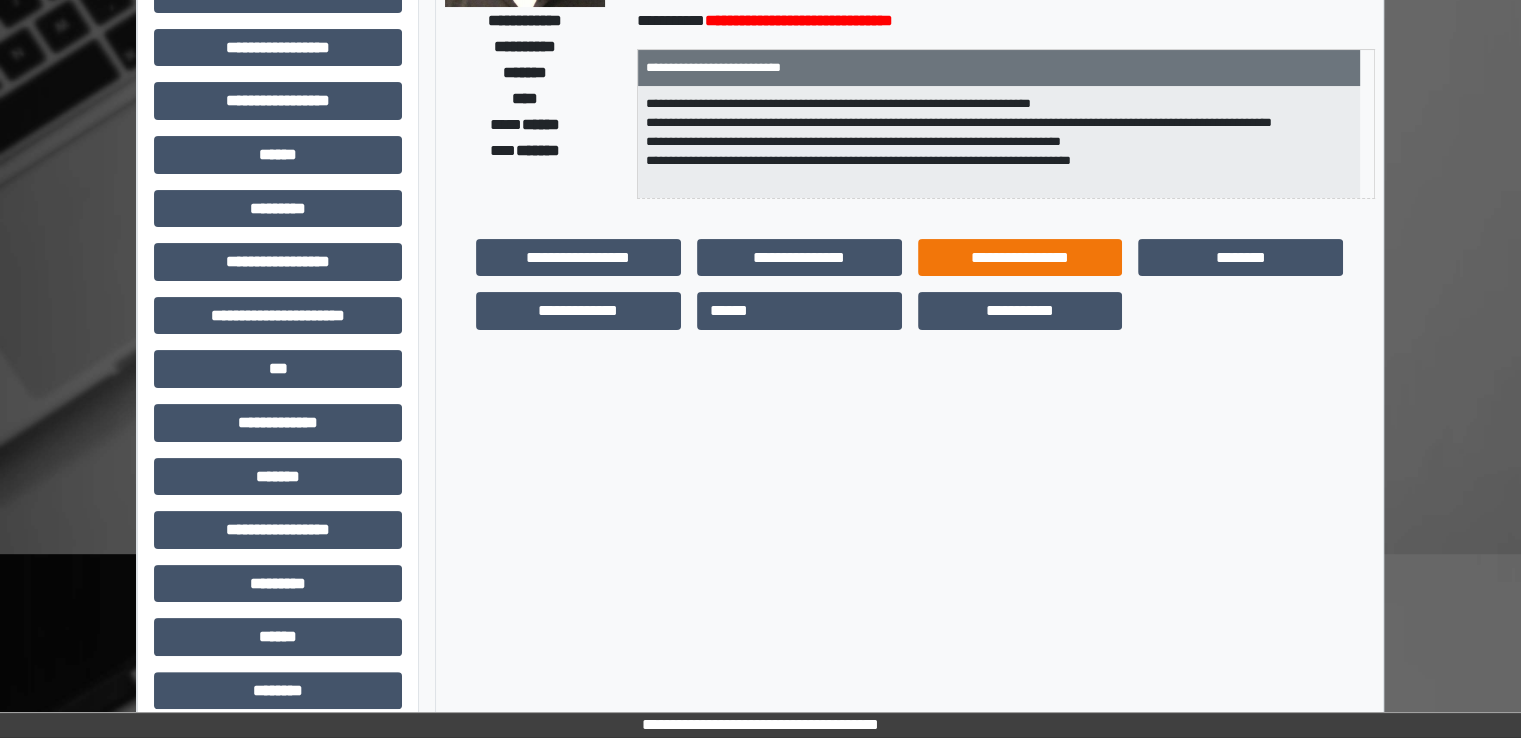 scroll, scrollTop: 0, scrollLeft: 0, axis: both 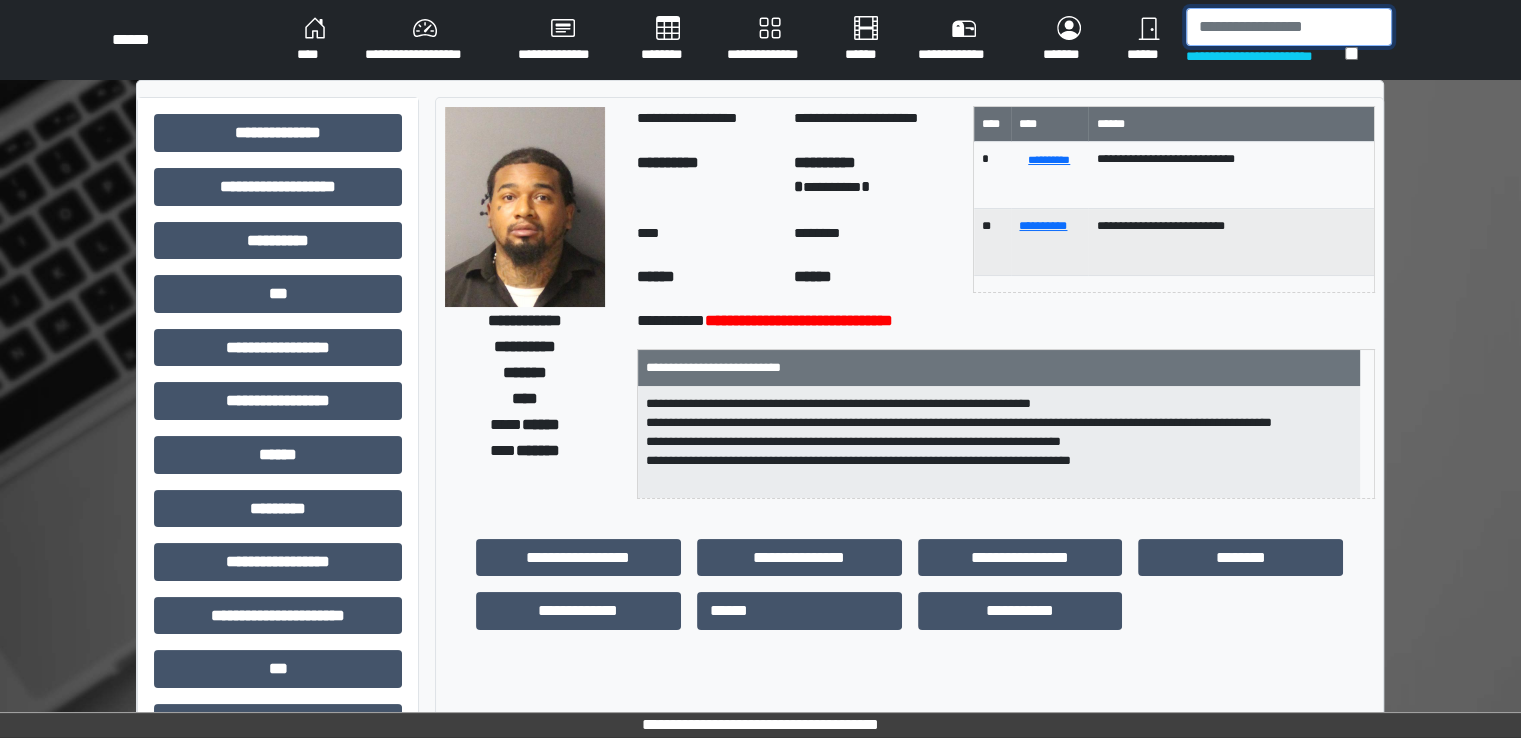 click at bounding box center (1289, 27) 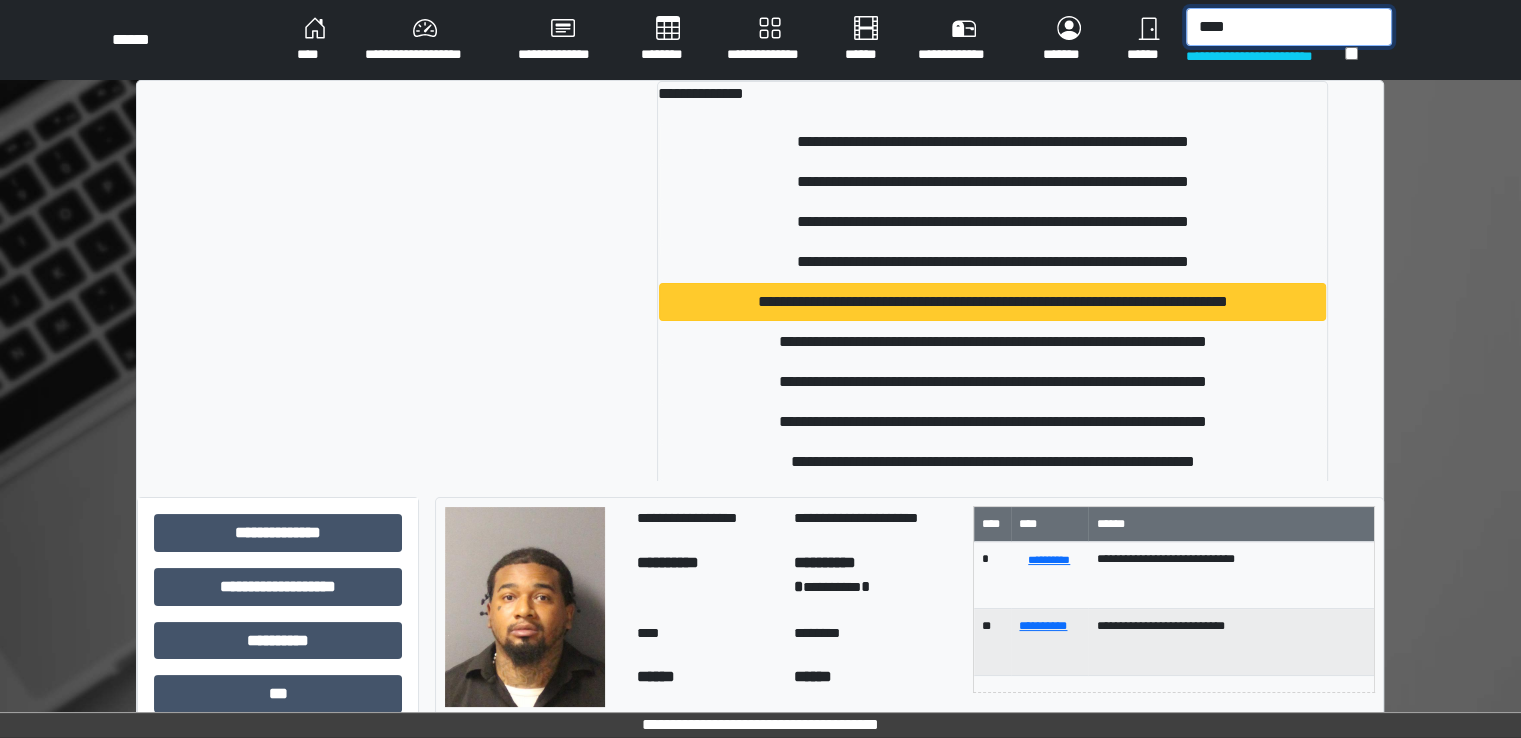 type on "****" 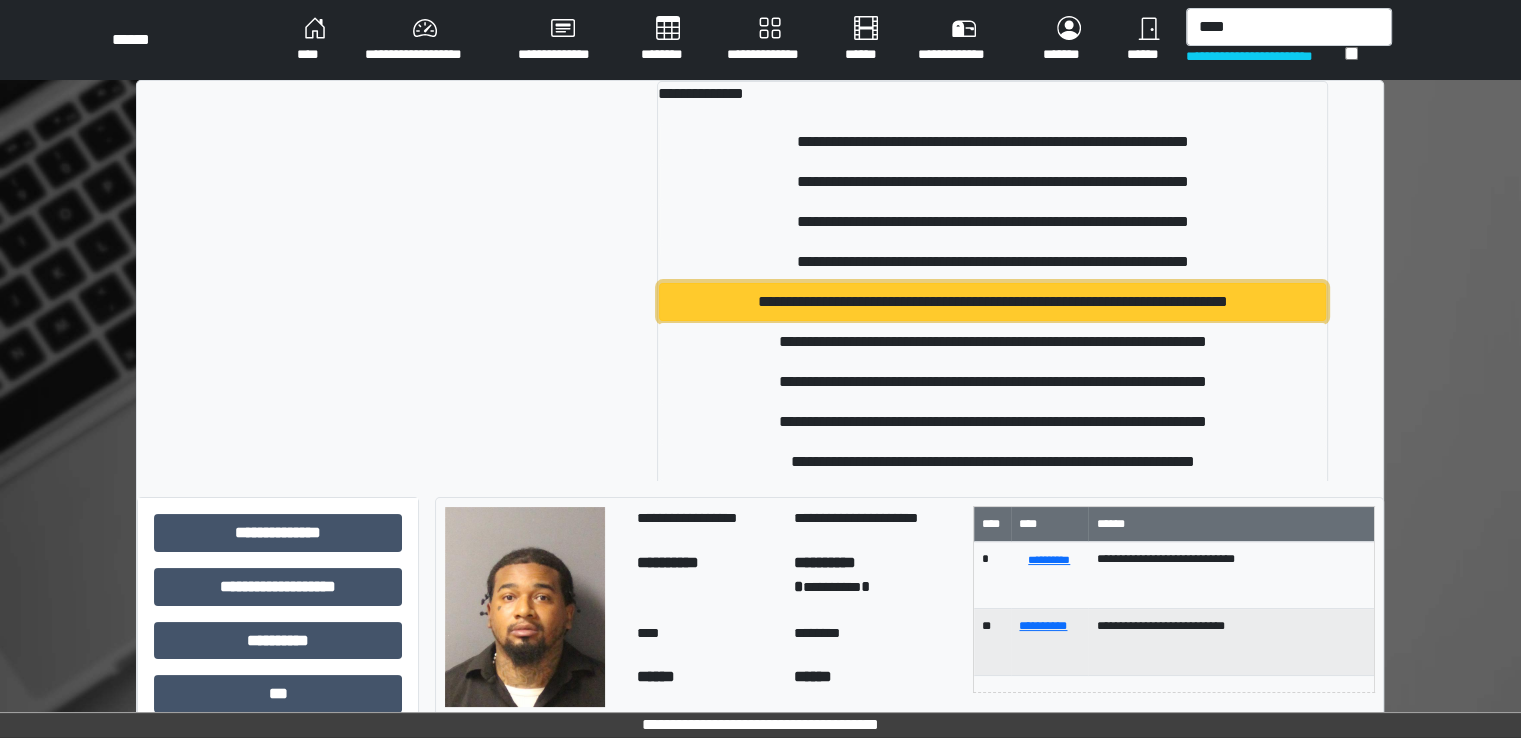 click on "**********" at bounding box center (992, 302) 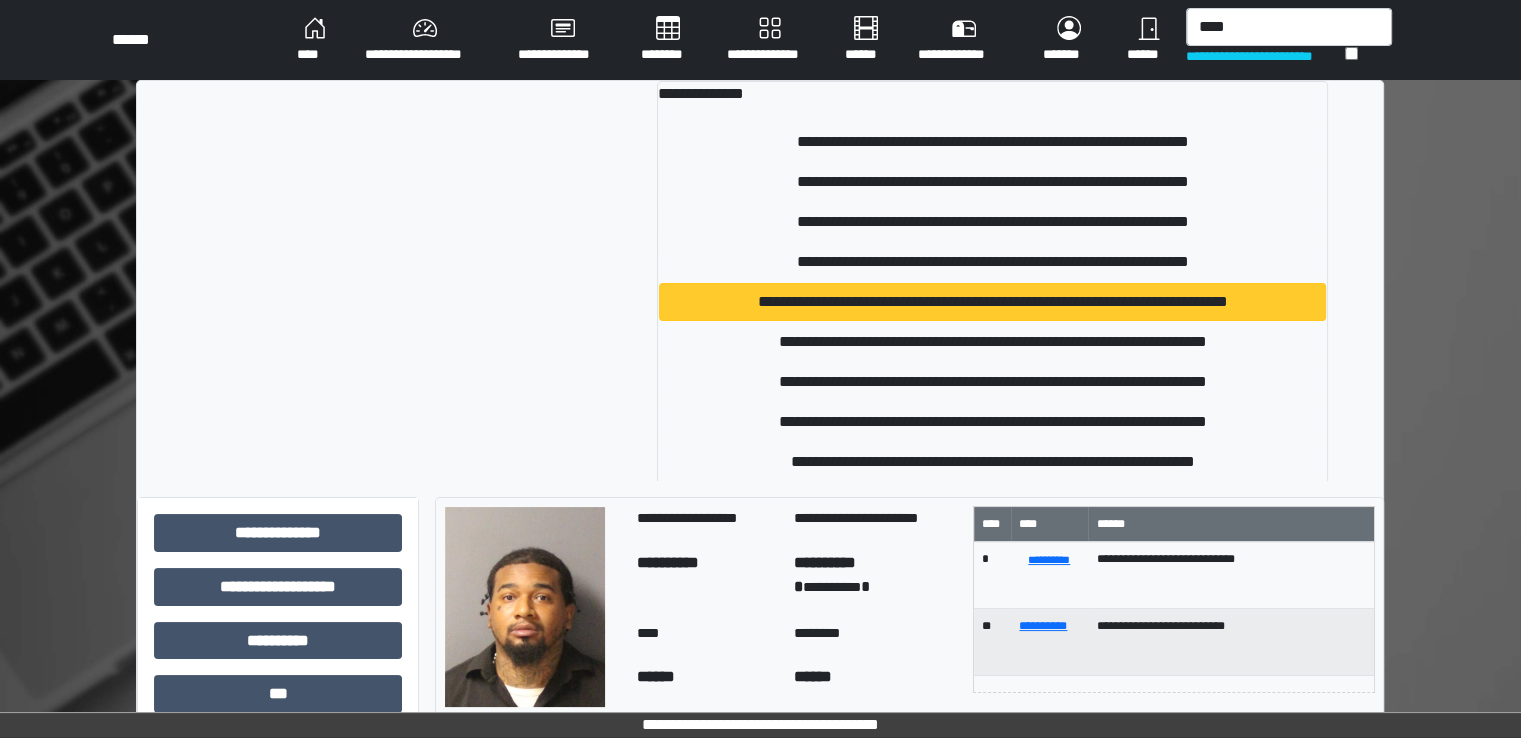 type 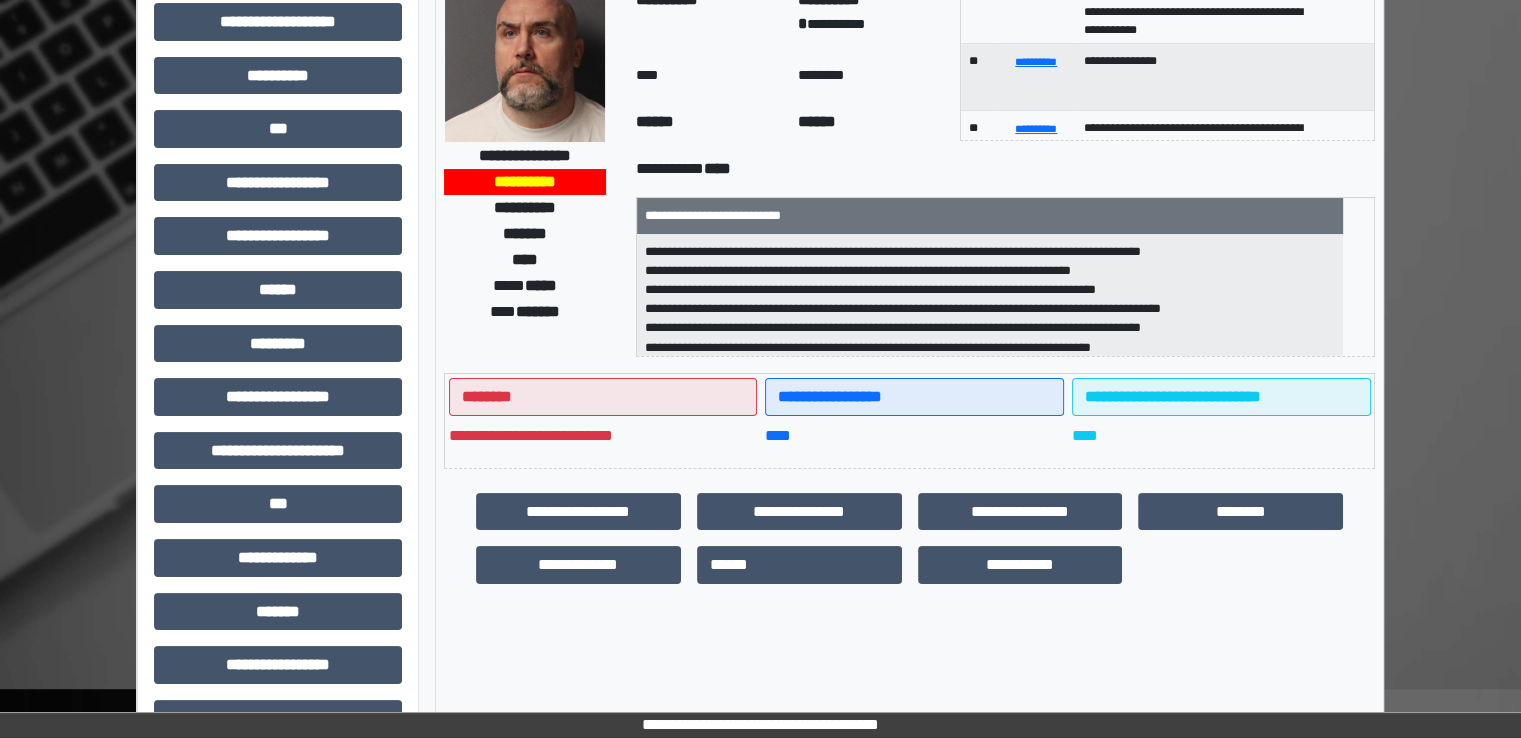 scroll, scrollTop: 428, scrollLeft: 0, axis: vertical 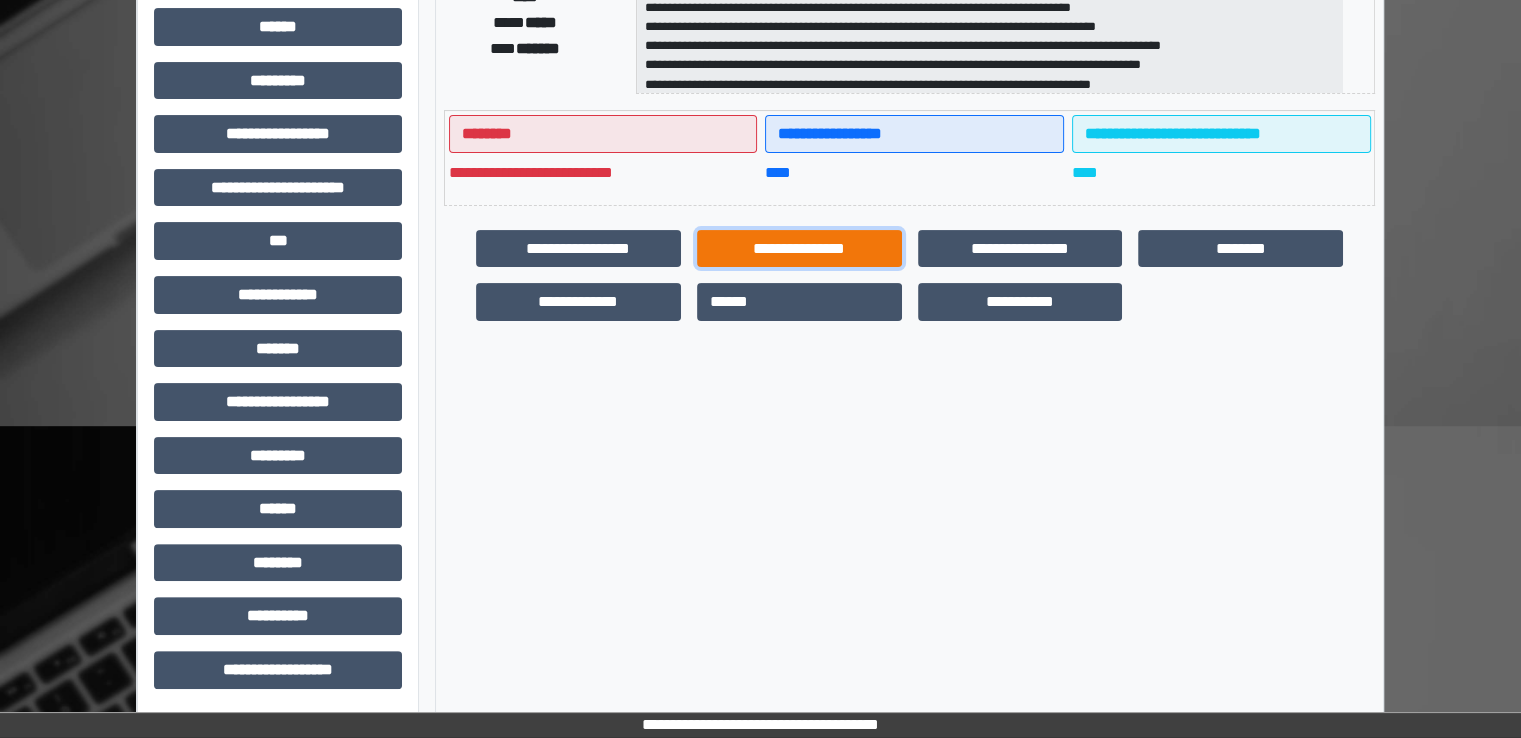 click on "**********" at bounding box center [799, 249] 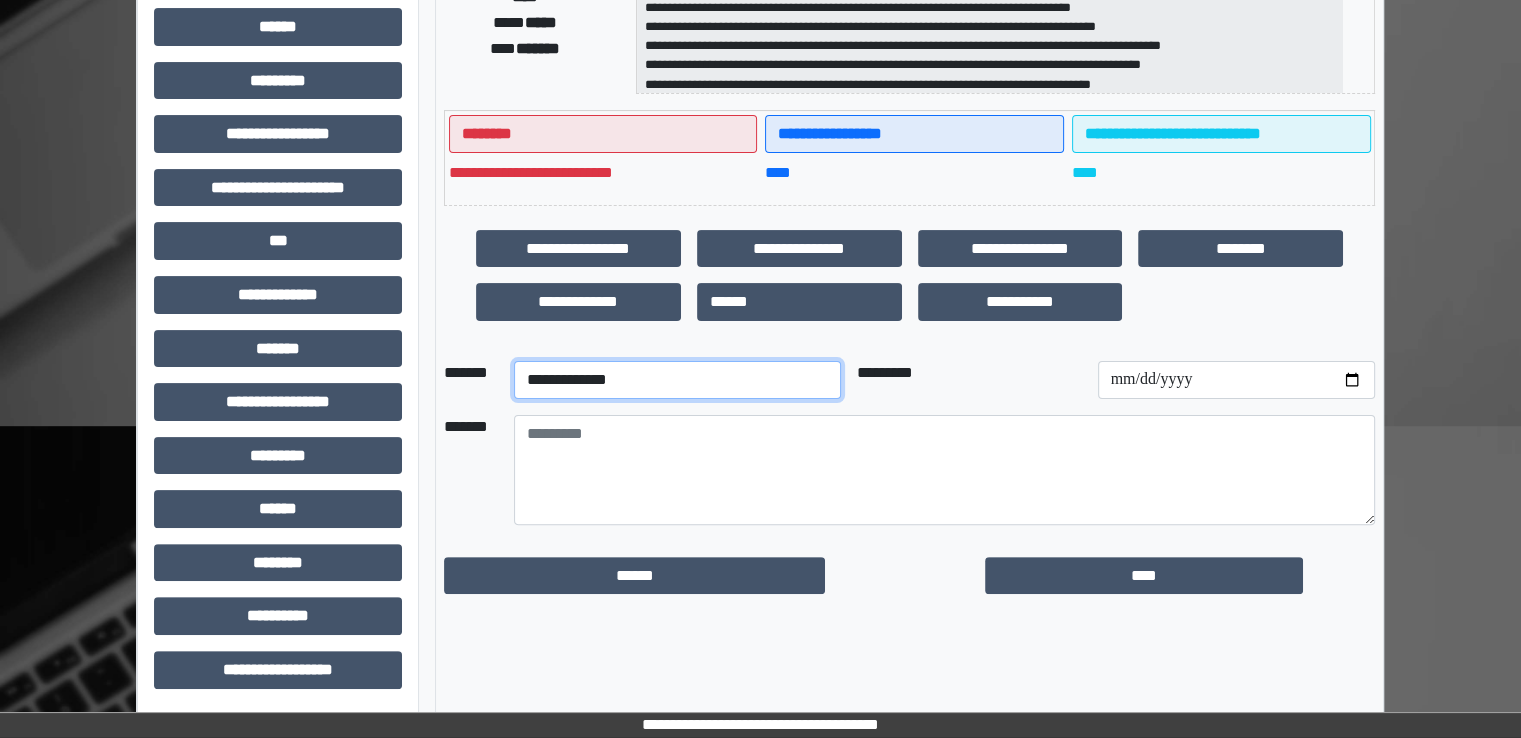 click on "**********" at bounding box center [677, 380] 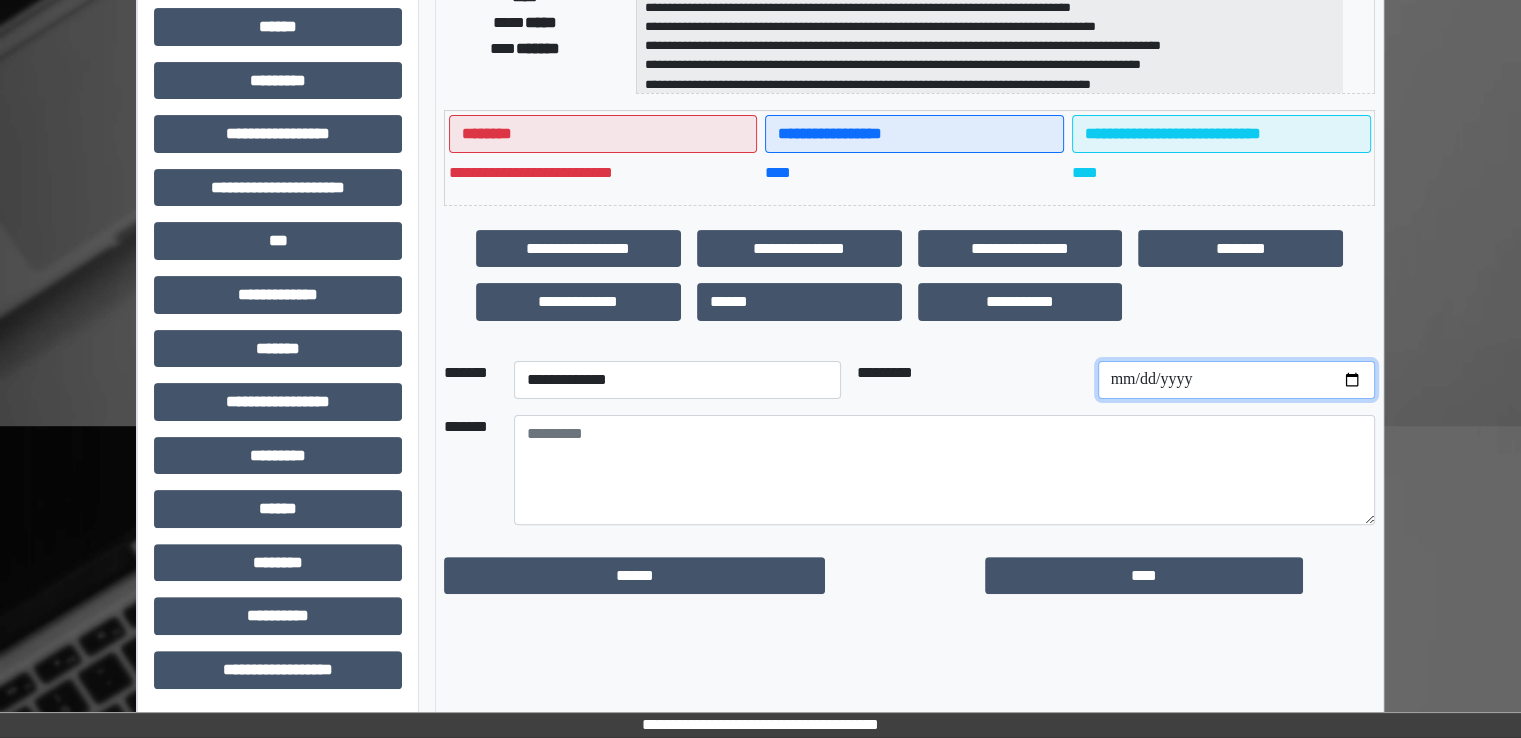 click at bounding box center [1236, 380] 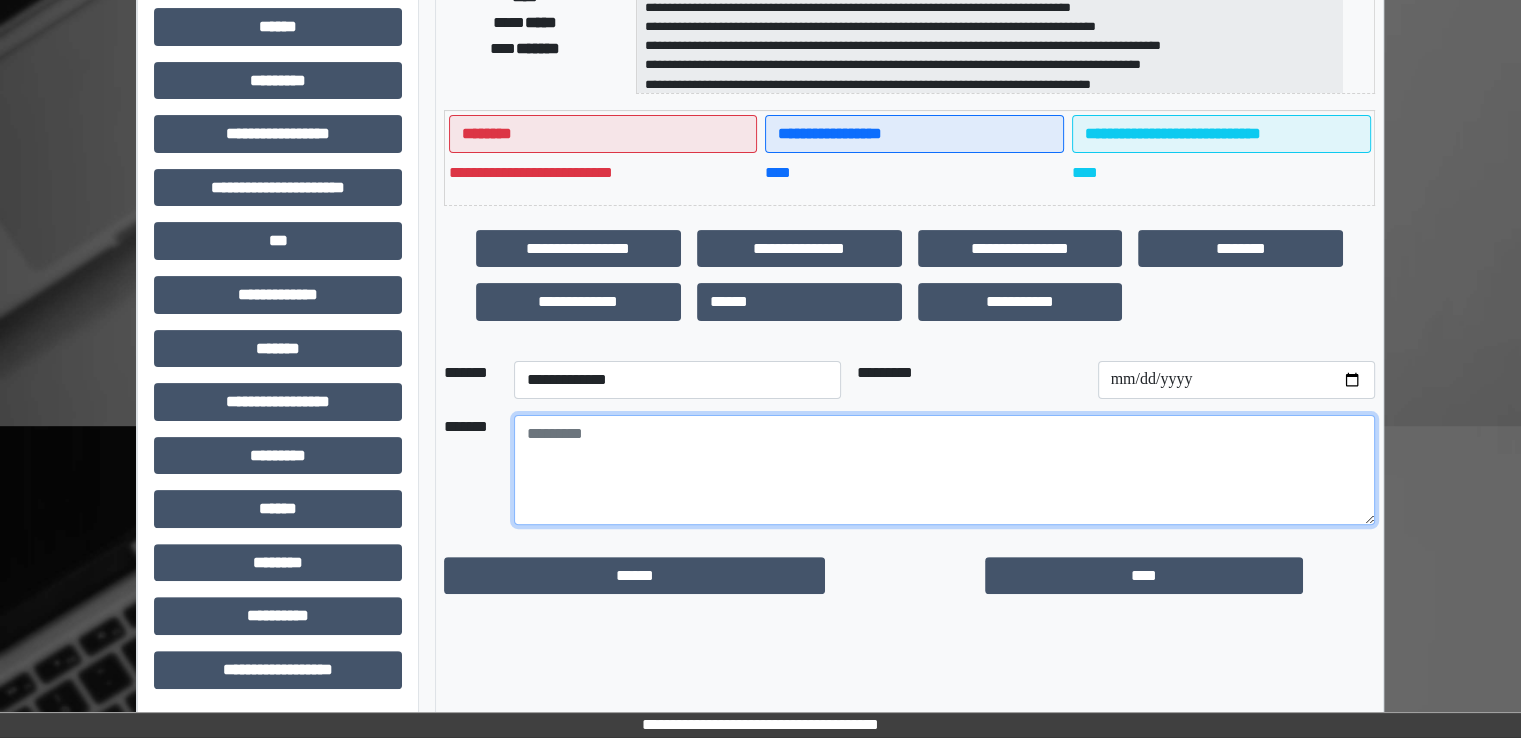 click at bounding box center (944, 470) 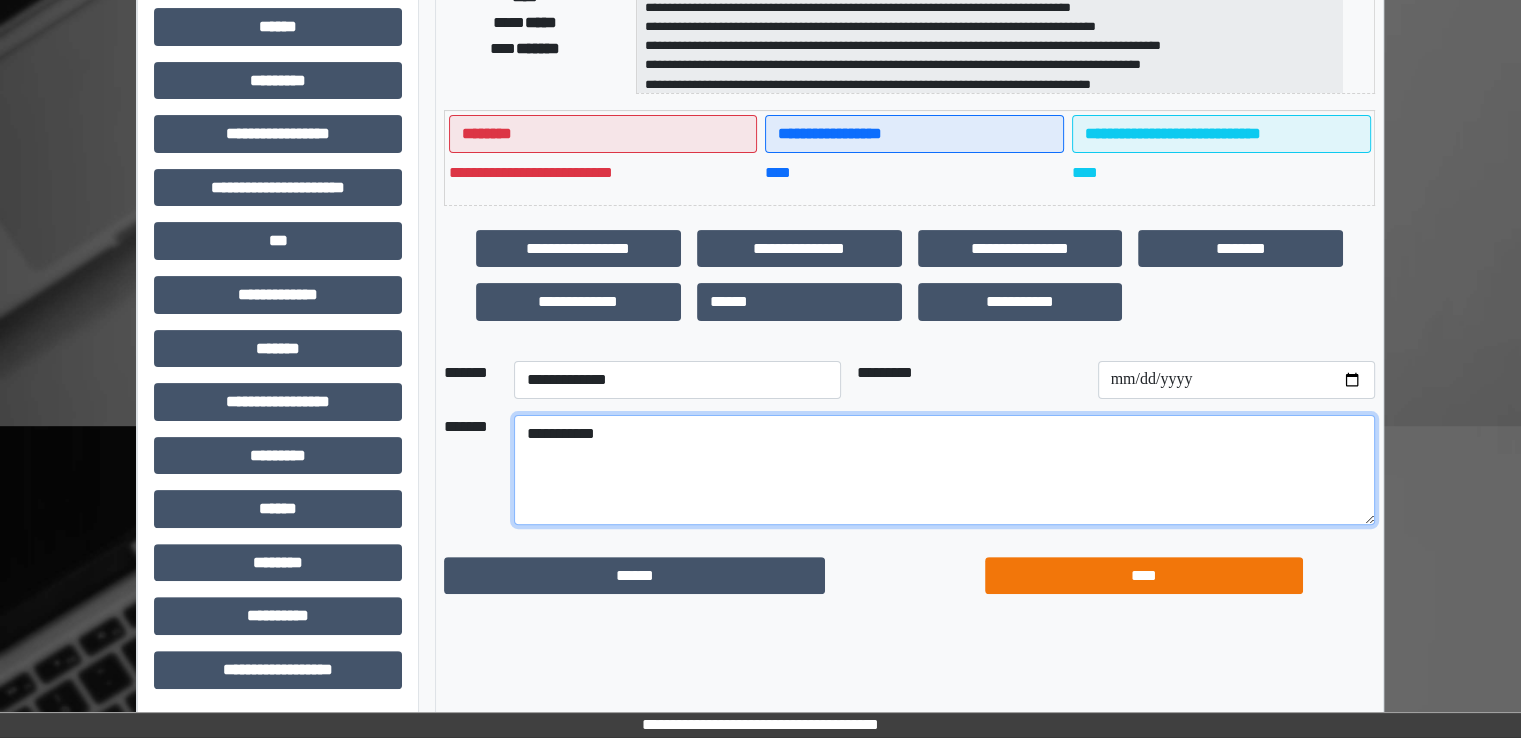 type on "**********" 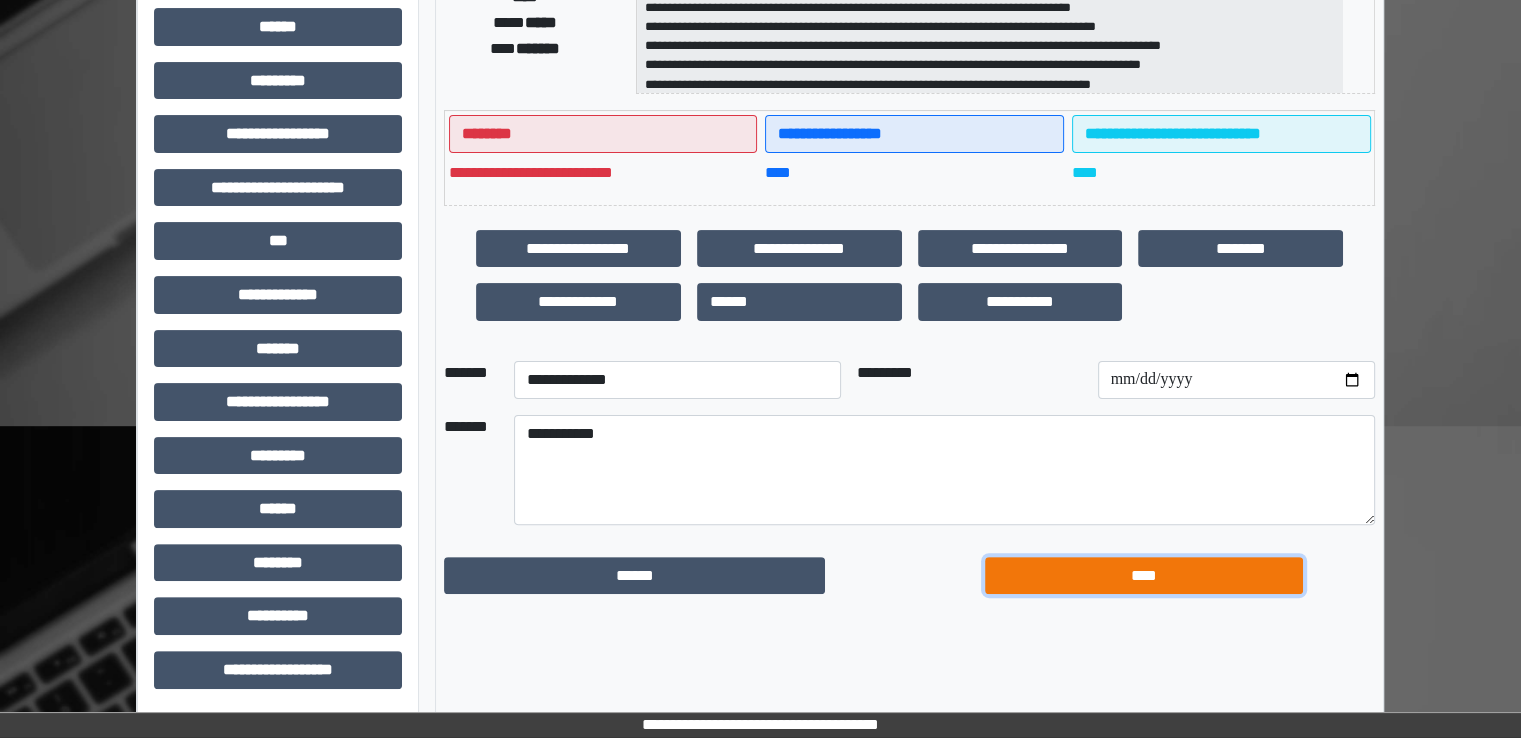 click on "****" at bounding box center (1144, 576) 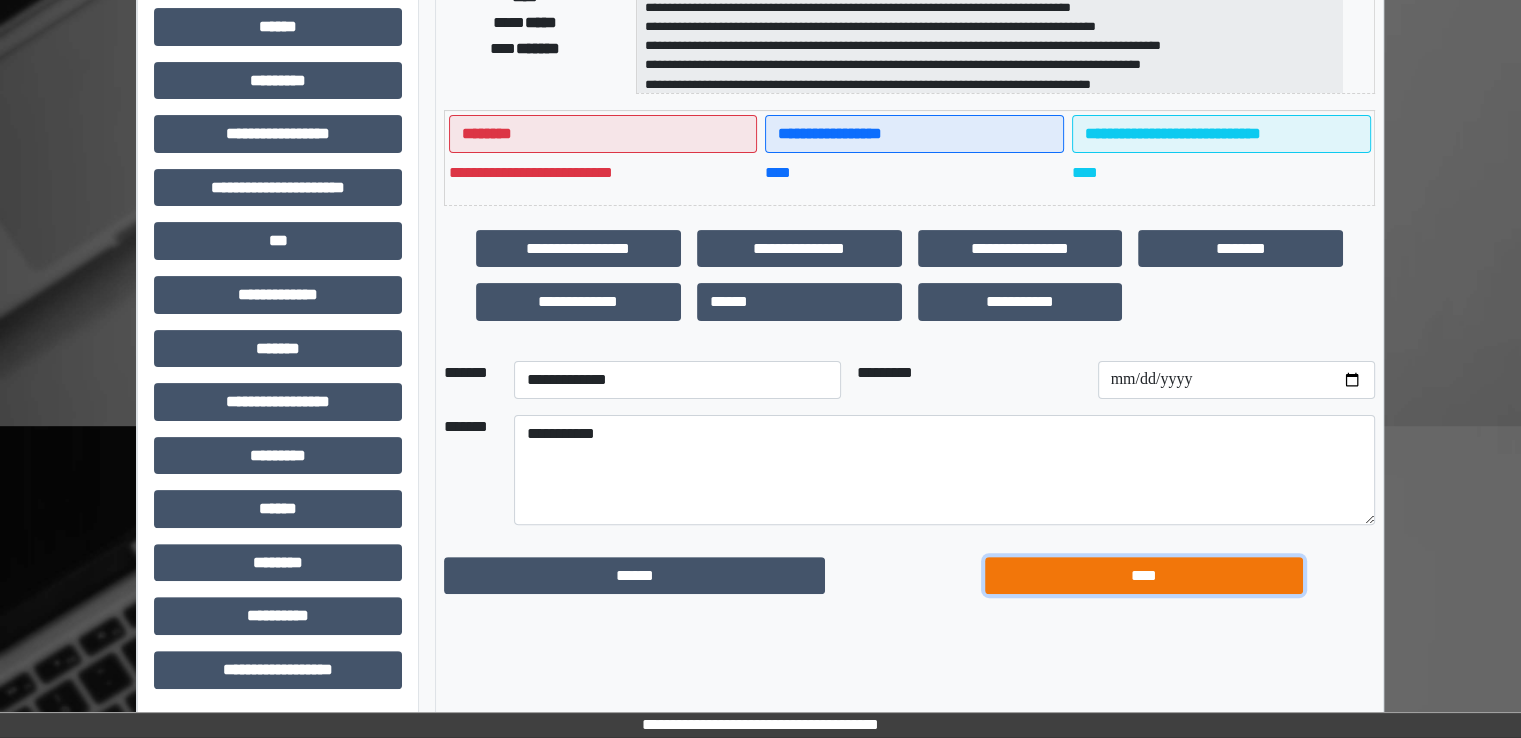 click on "****" at bounding box center [1144, 576] 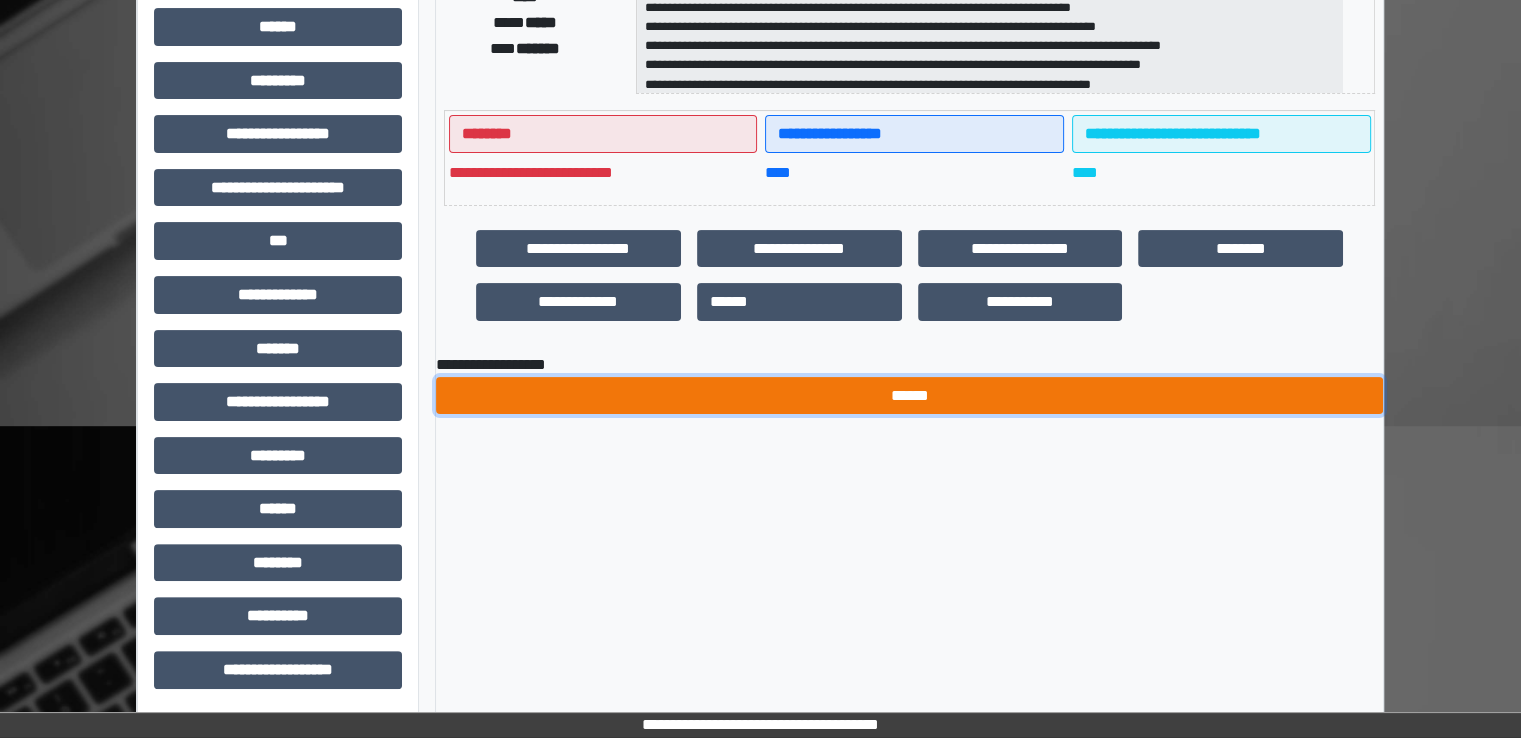 click on "******" at bounding box center (909, 396) 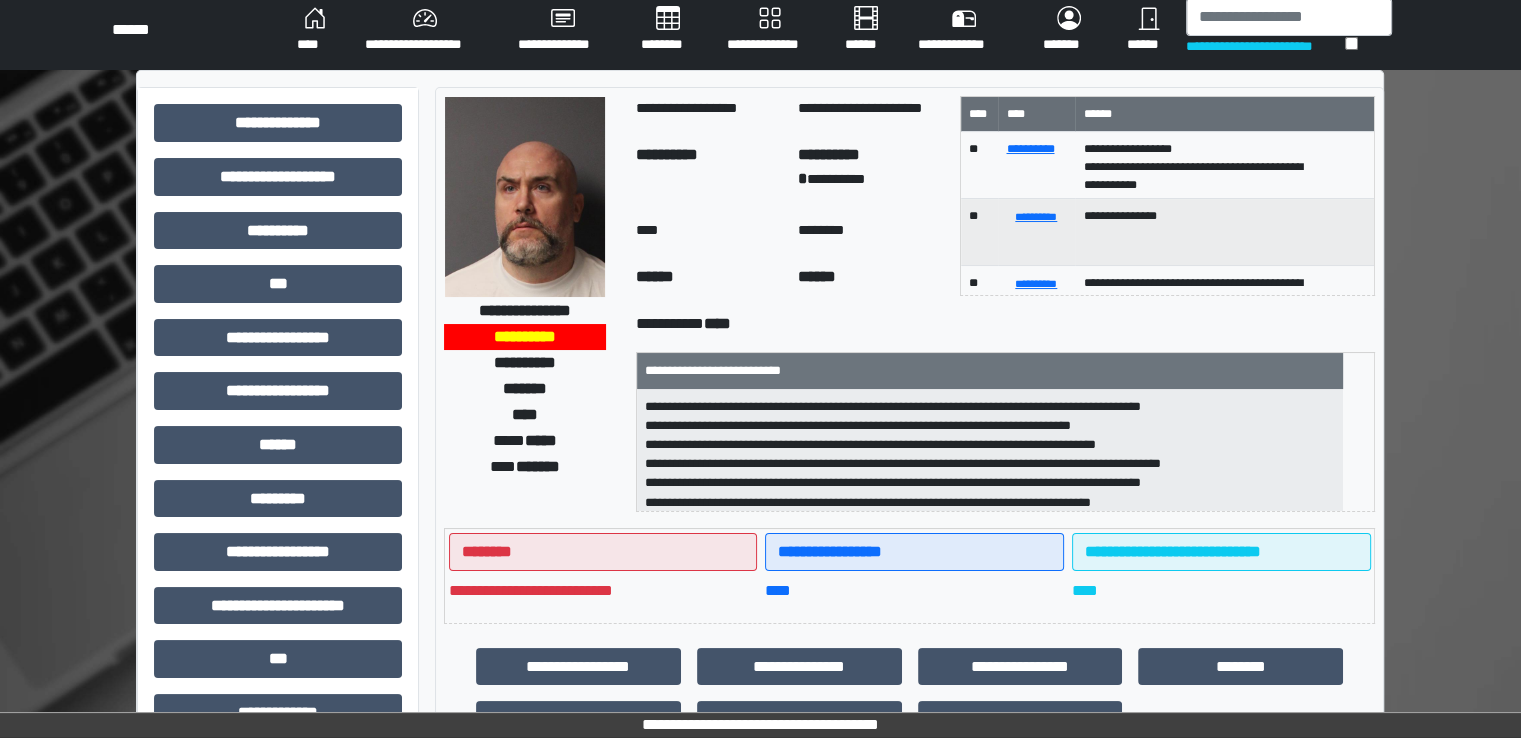 scroll, scrollTop: 0, scrollLeft: 0, axis: both 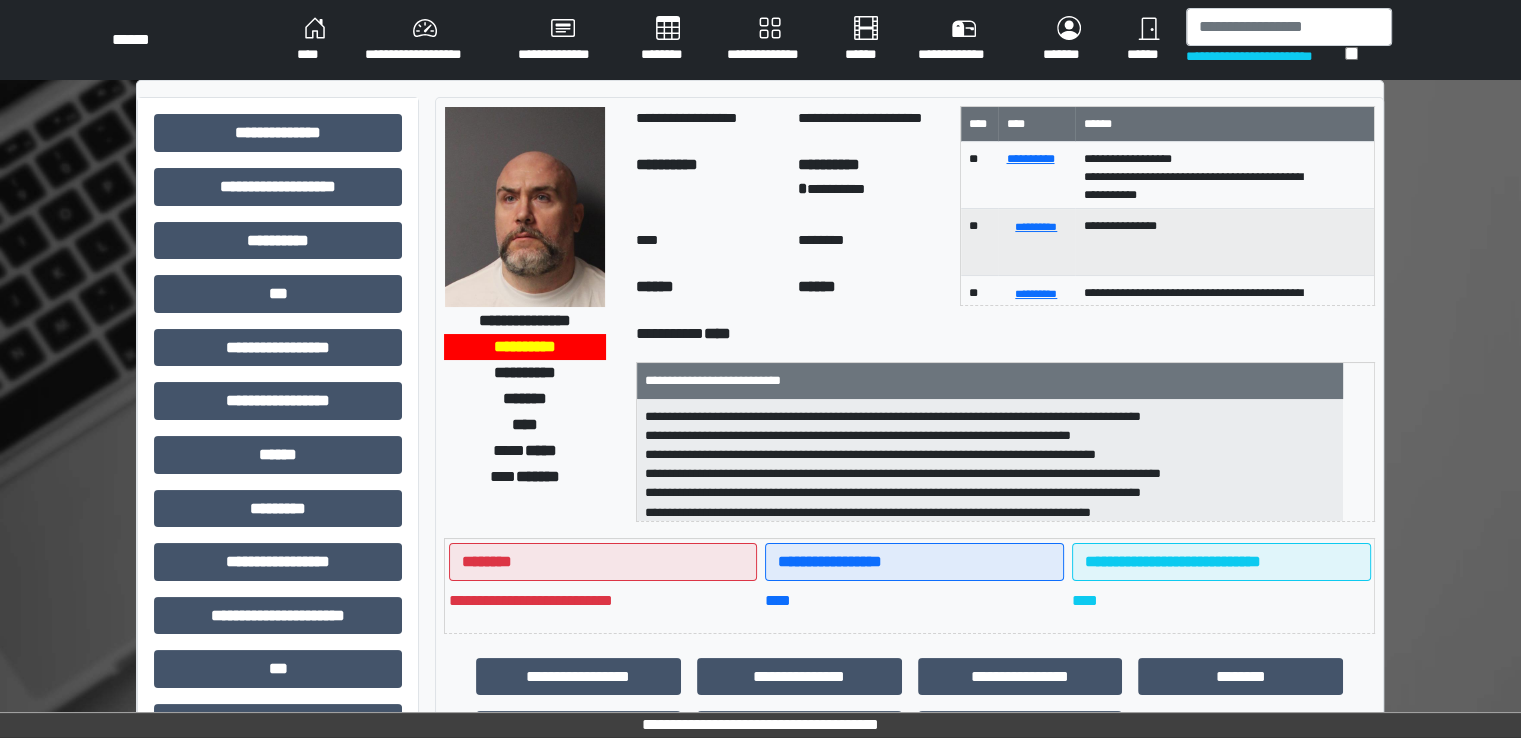 click on "********" at bounding box center [668, 40] 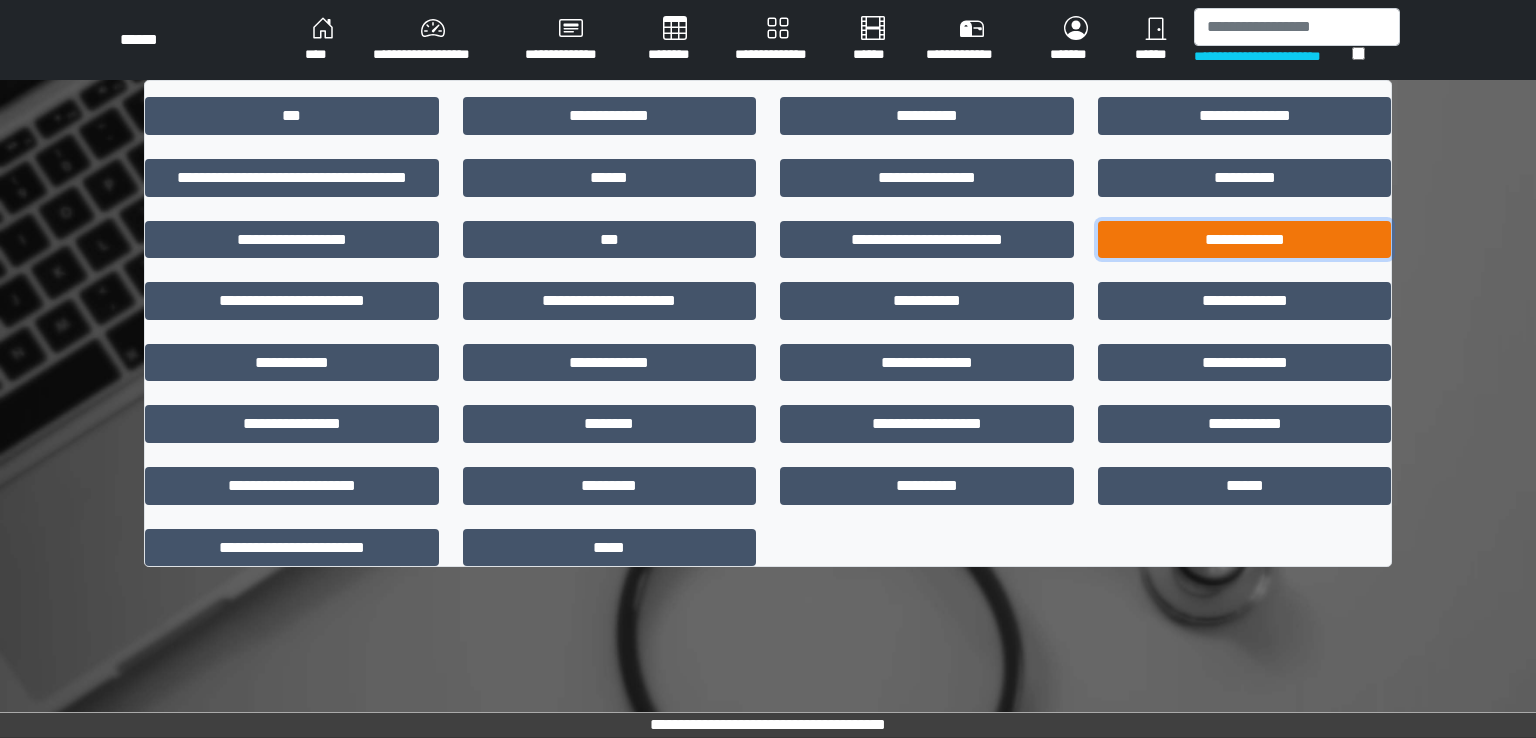 click on "**********" at bounding box center [1245, 240] 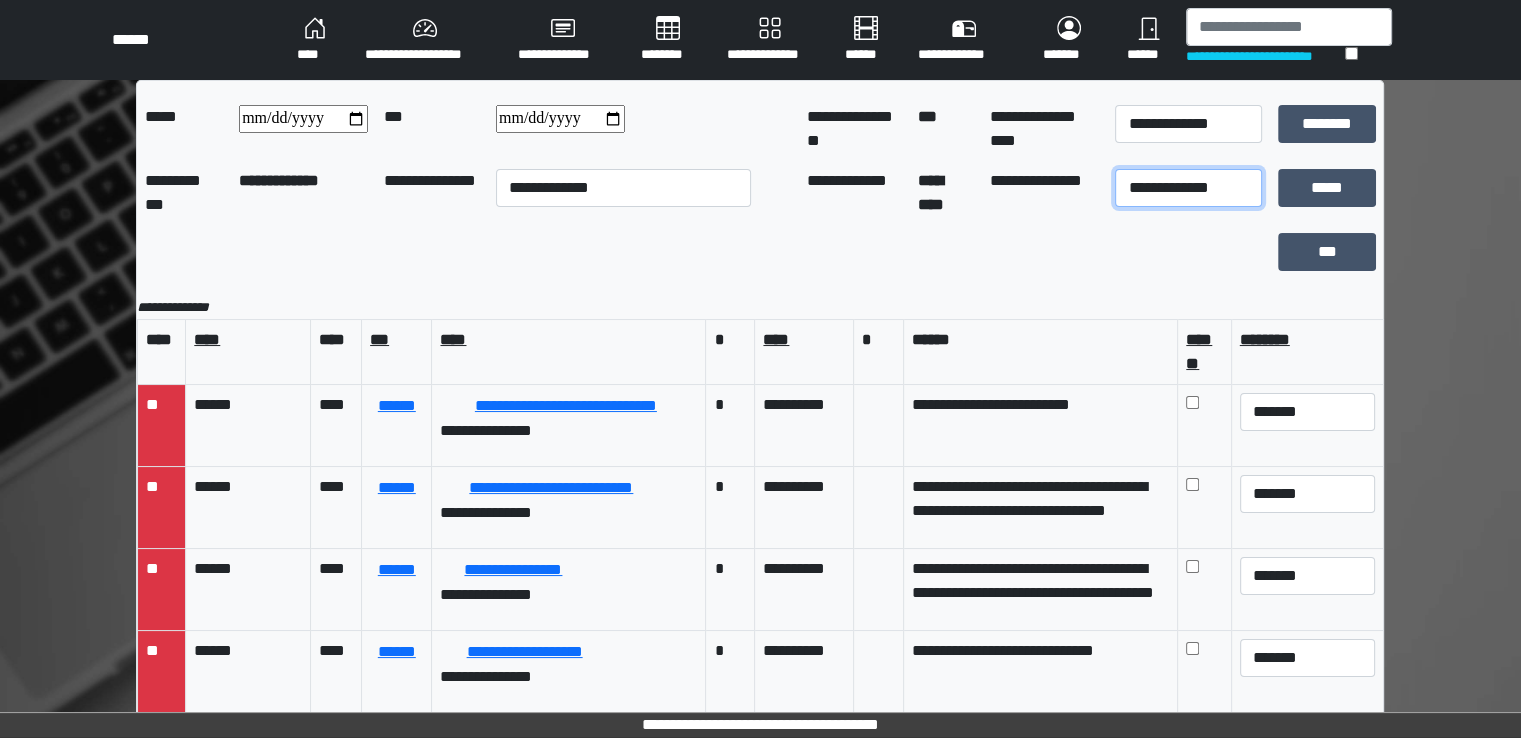 click on "**********" at bounding box center (1188, 188) 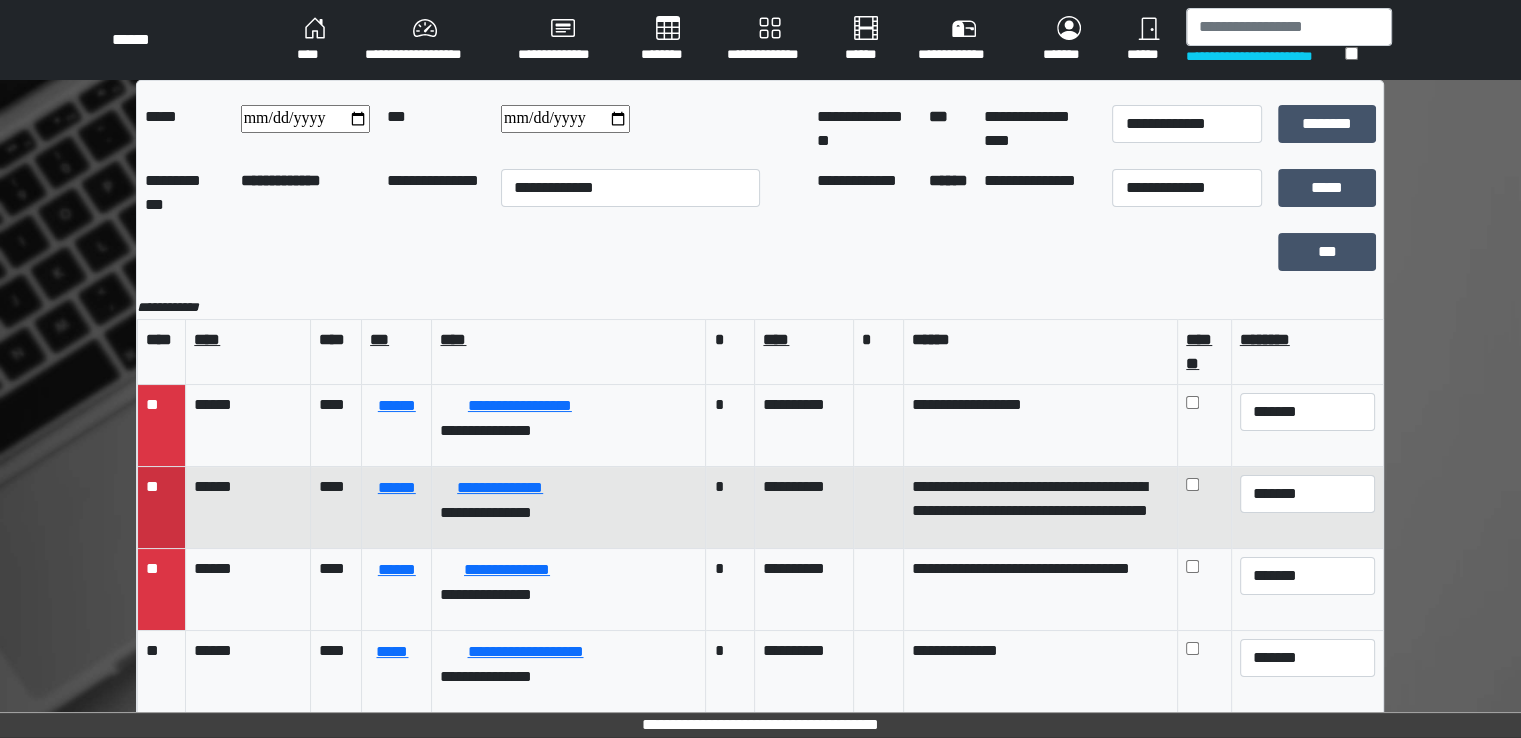 scroll, scrollTop: 7, scrollLeft: 0, axis: vertical 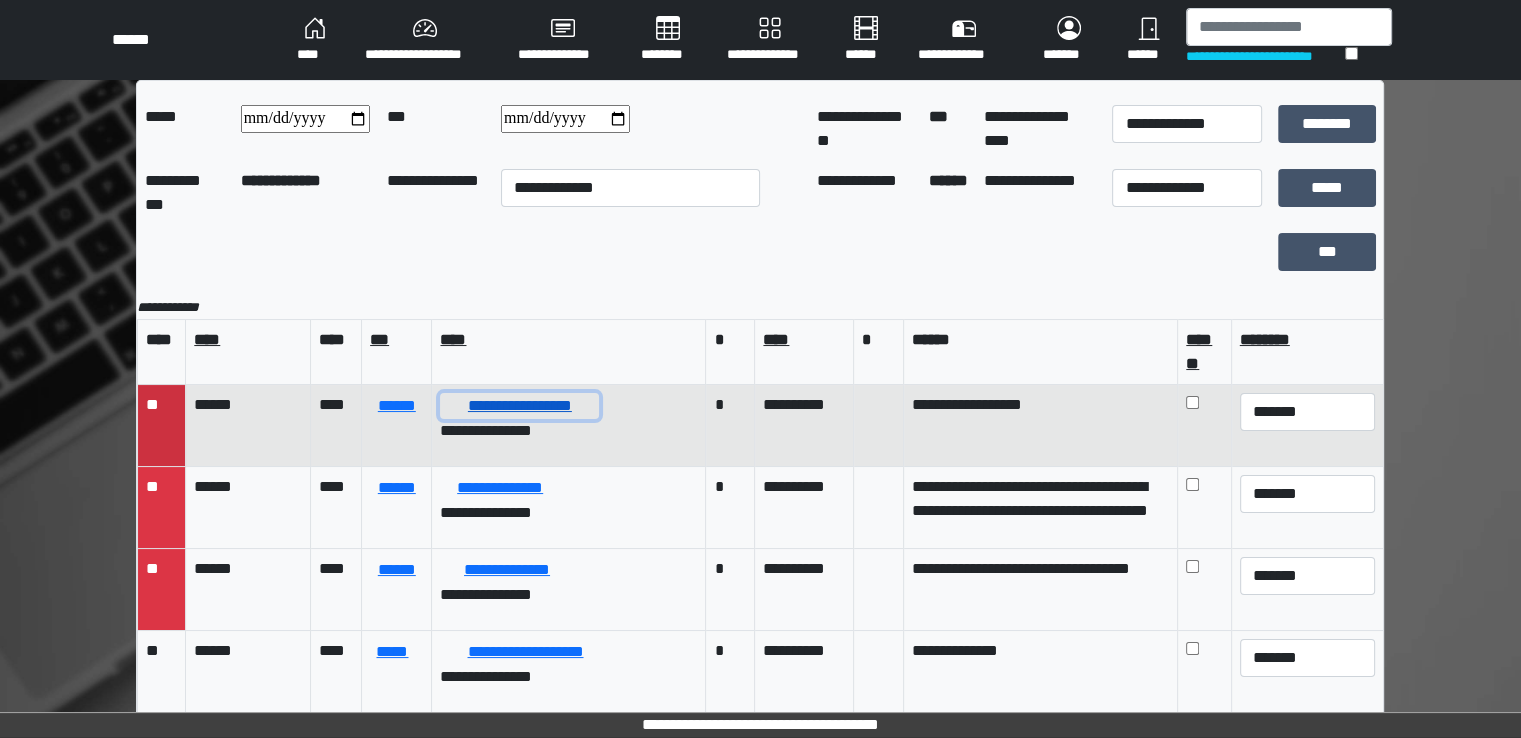click on "**********" at bounding box center [519, 406] 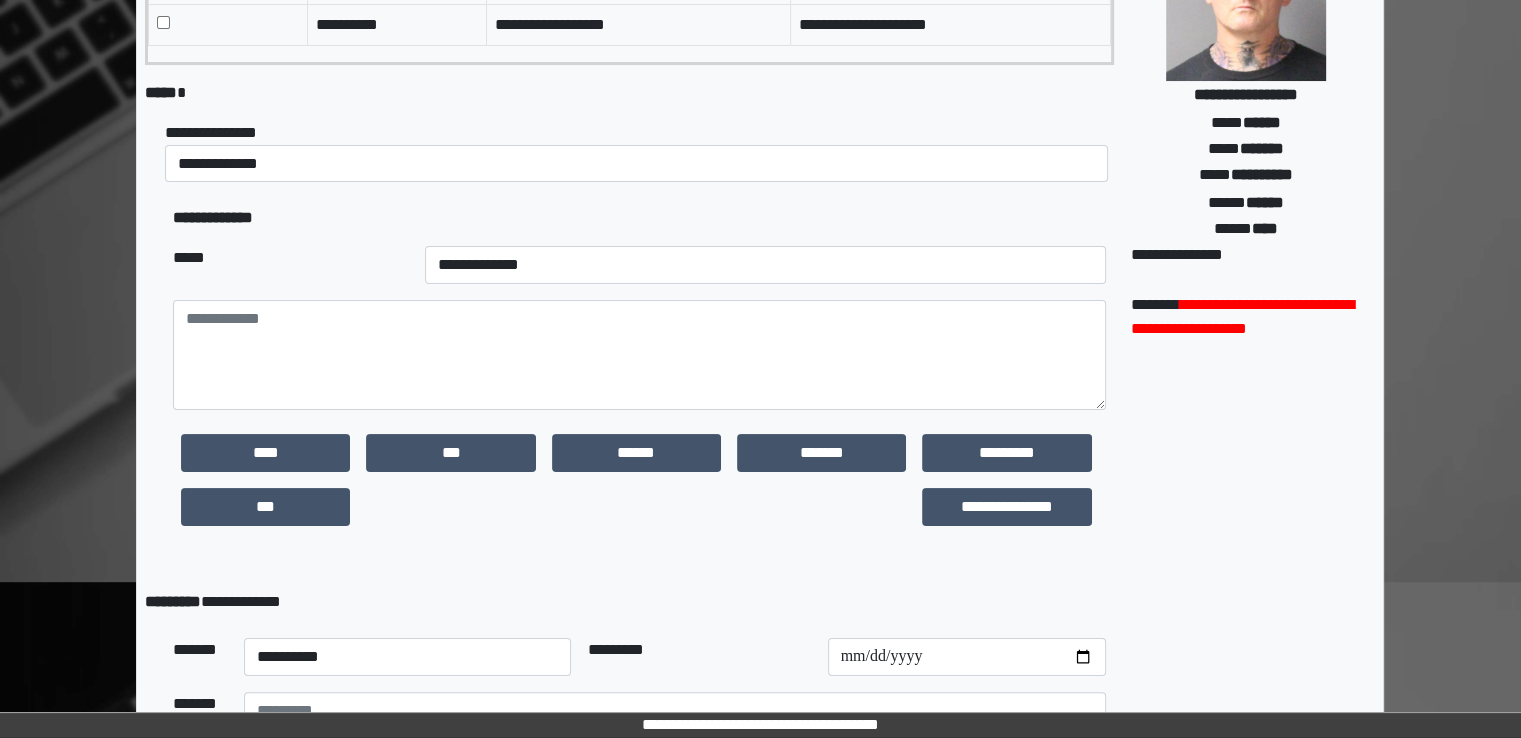 scroll, scrollTop: 467, scrollLeft: 0, axis: vertical 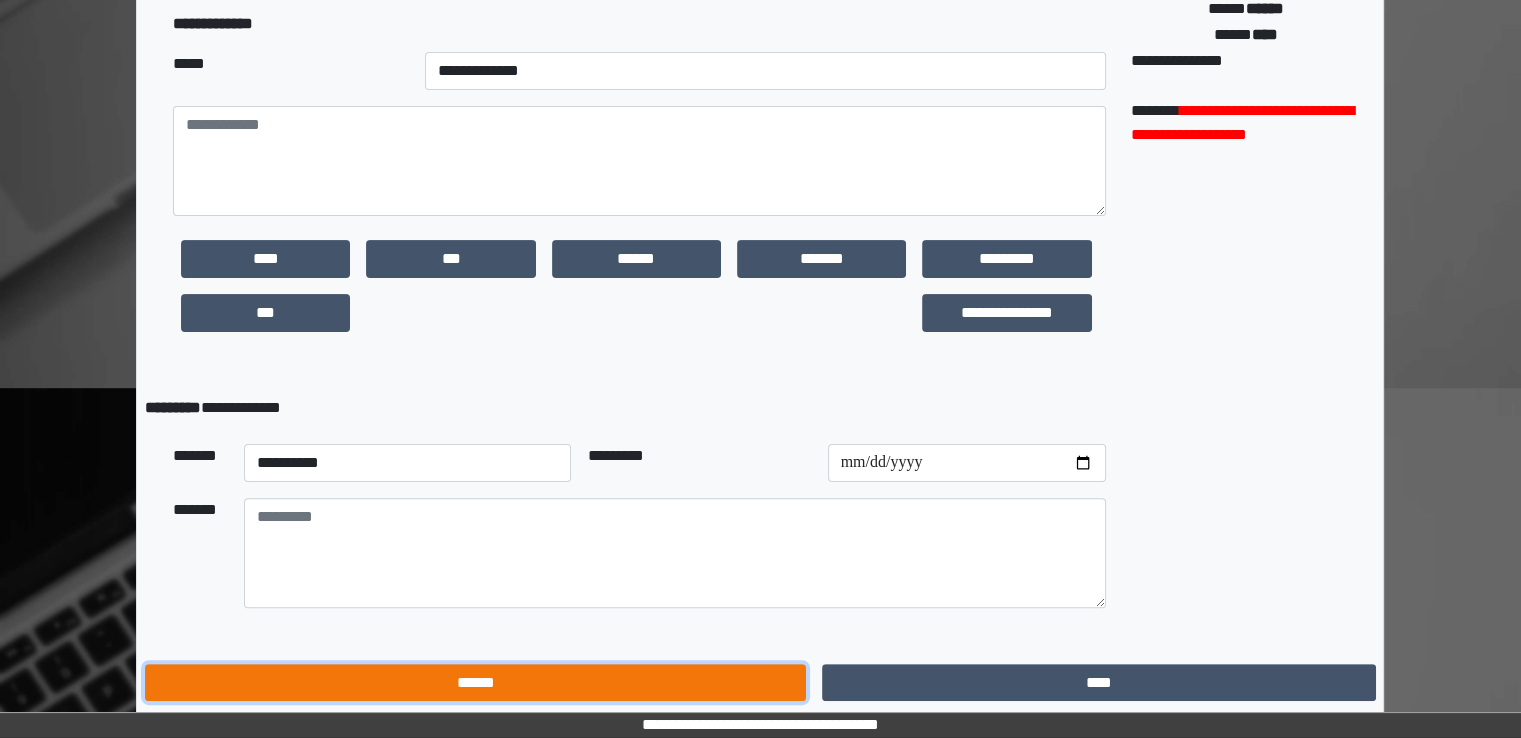 click on "******" at bounding box center [475, 683] 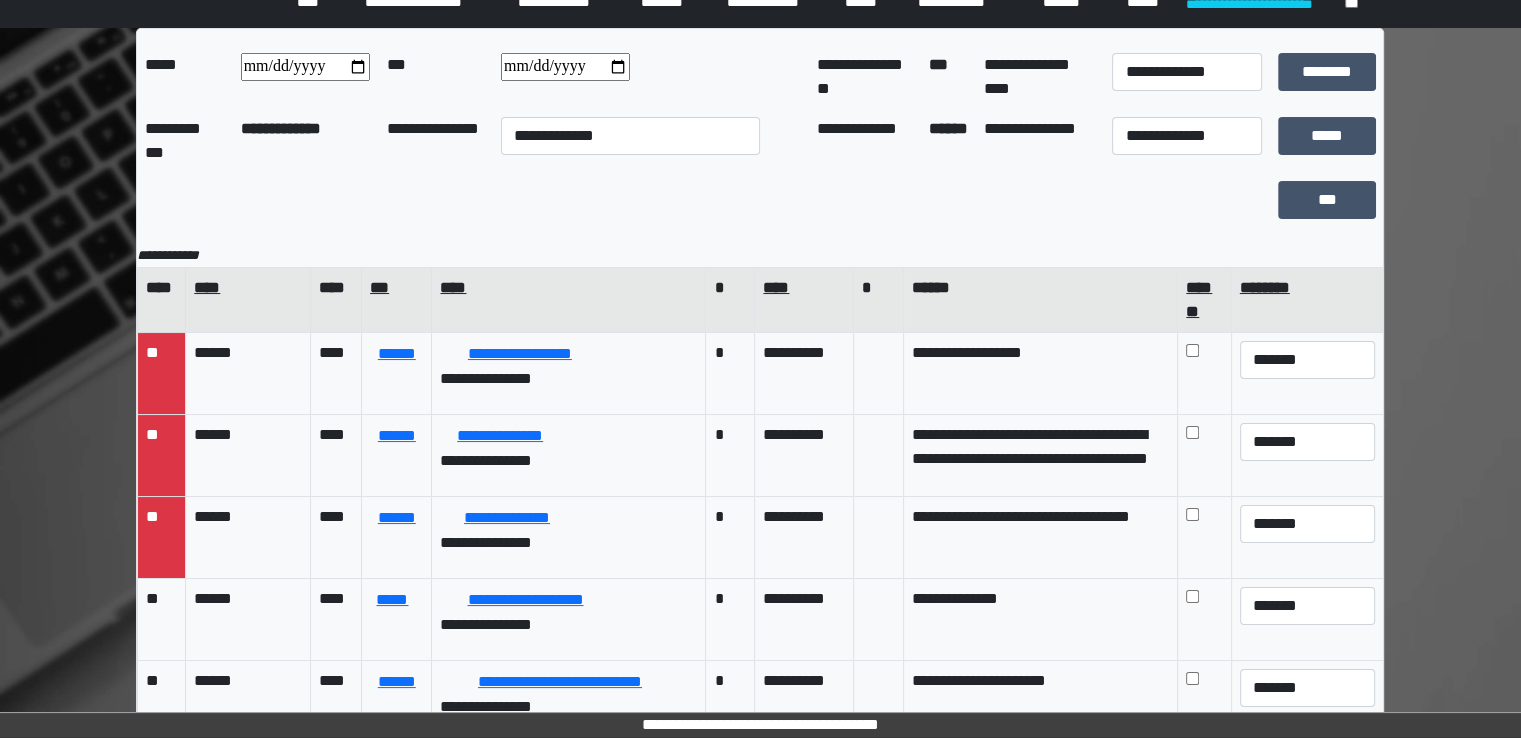 scroll, scrollTop: 0, scrollLeft: 0, axis: both 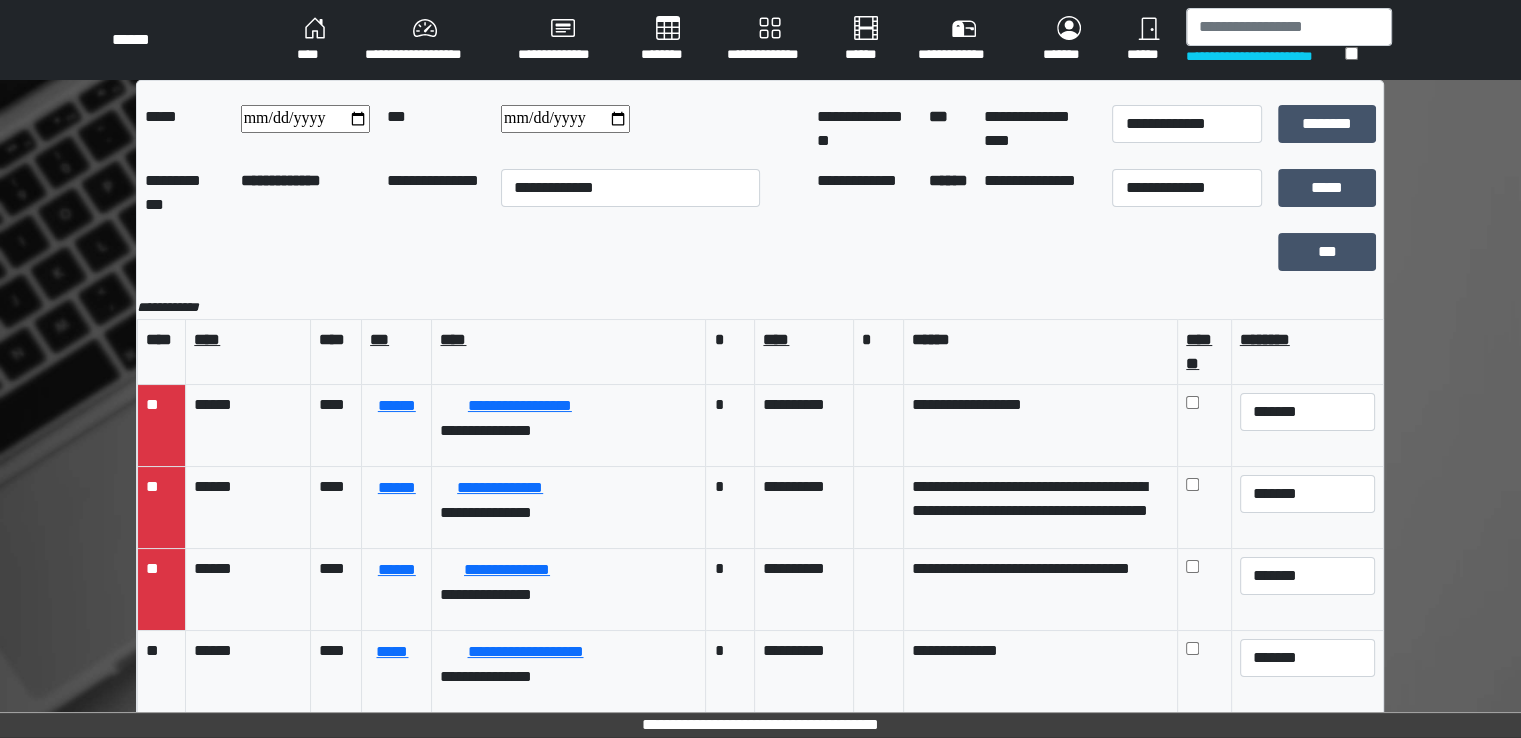 click on "********" at bounding box center [668, 40] 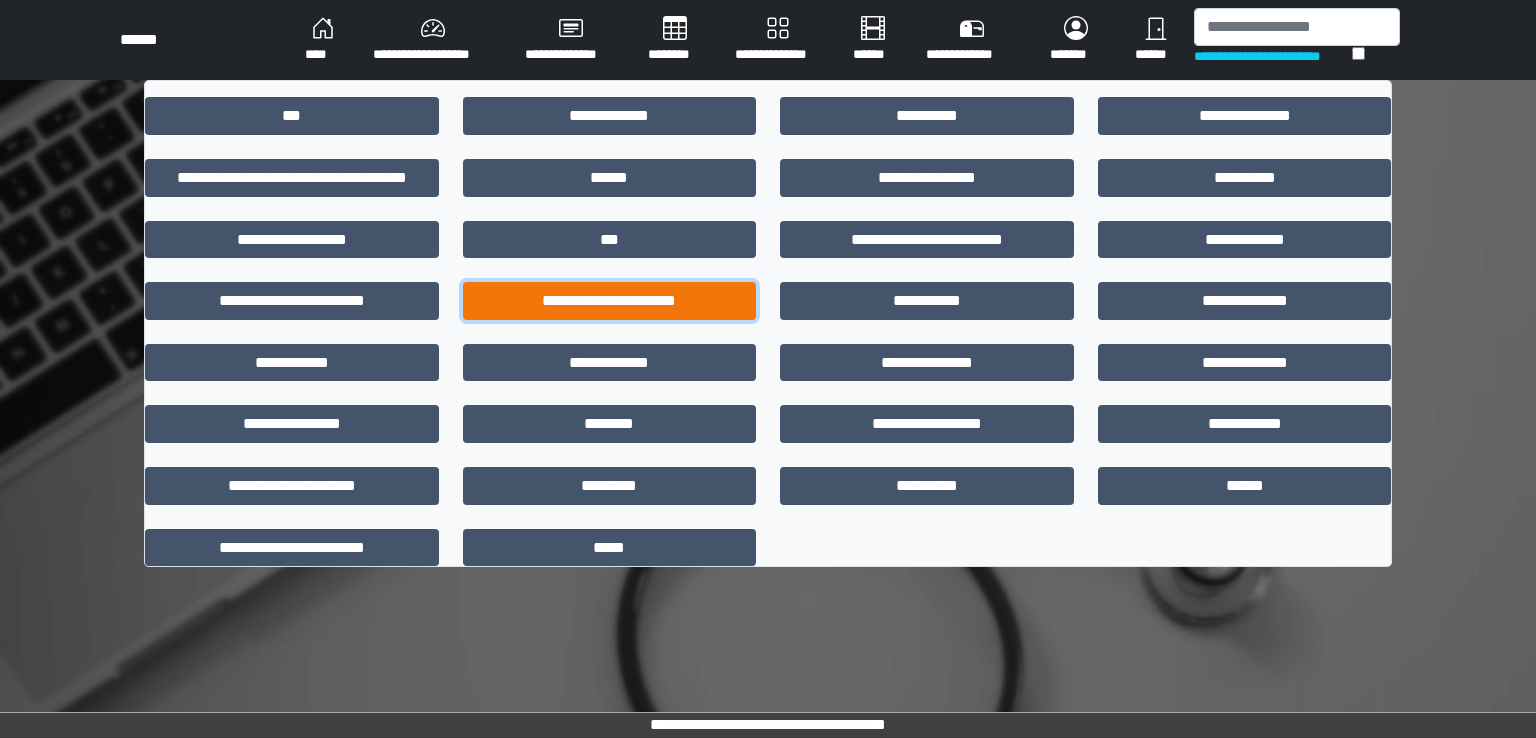 click on "**********" at bounding box center (610, 301) 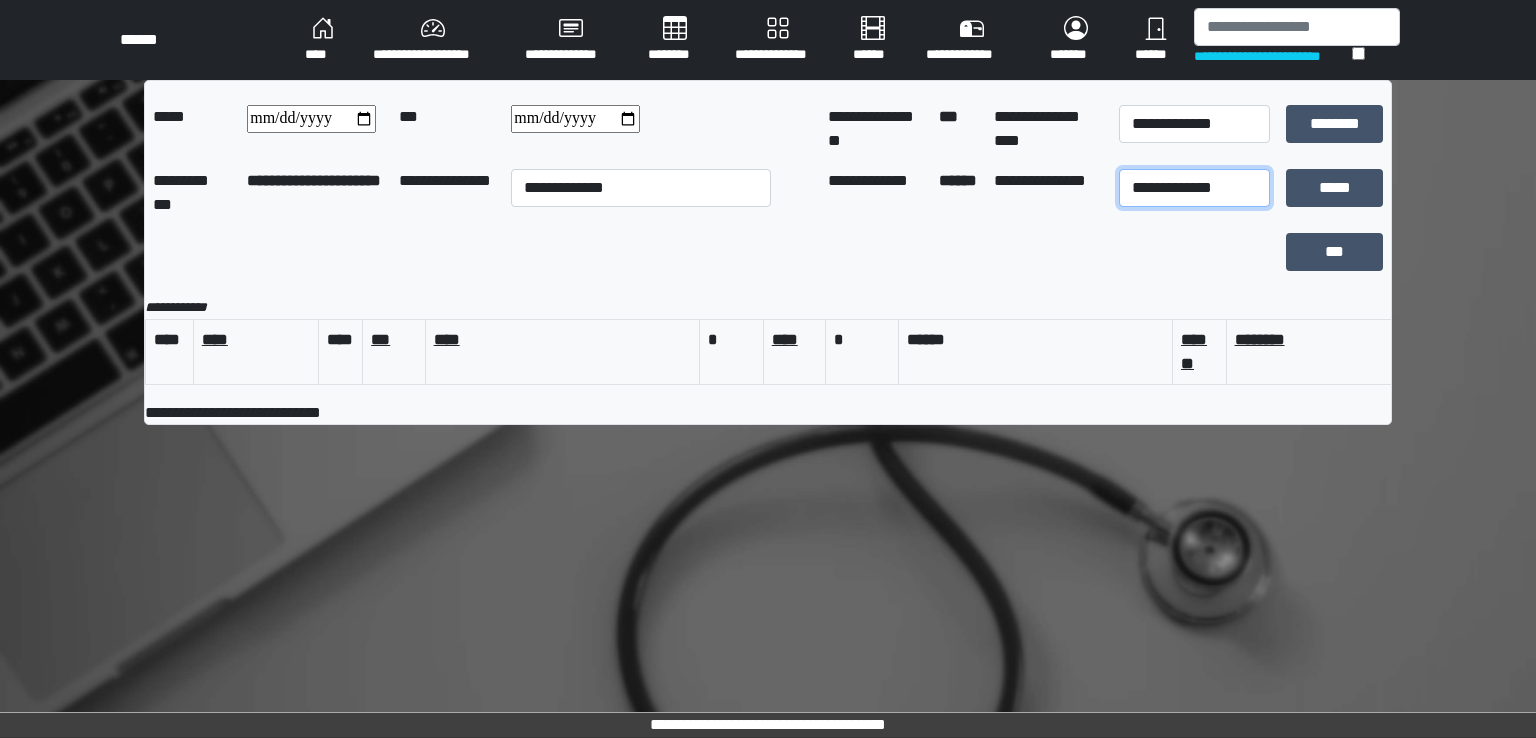 click on "**********" at bounding box center (1194, 188) 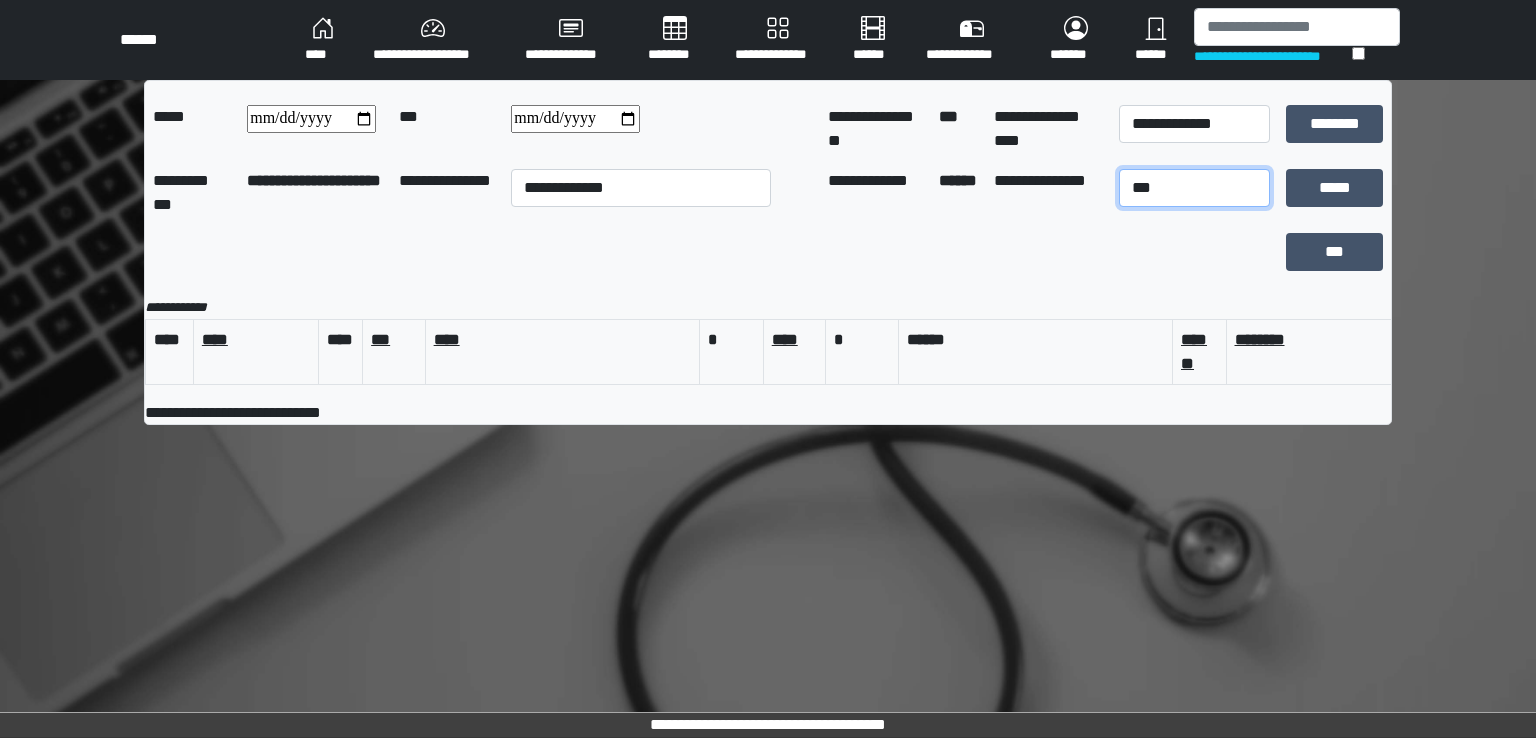 click on "**********" at bounding box center [1194, 188] 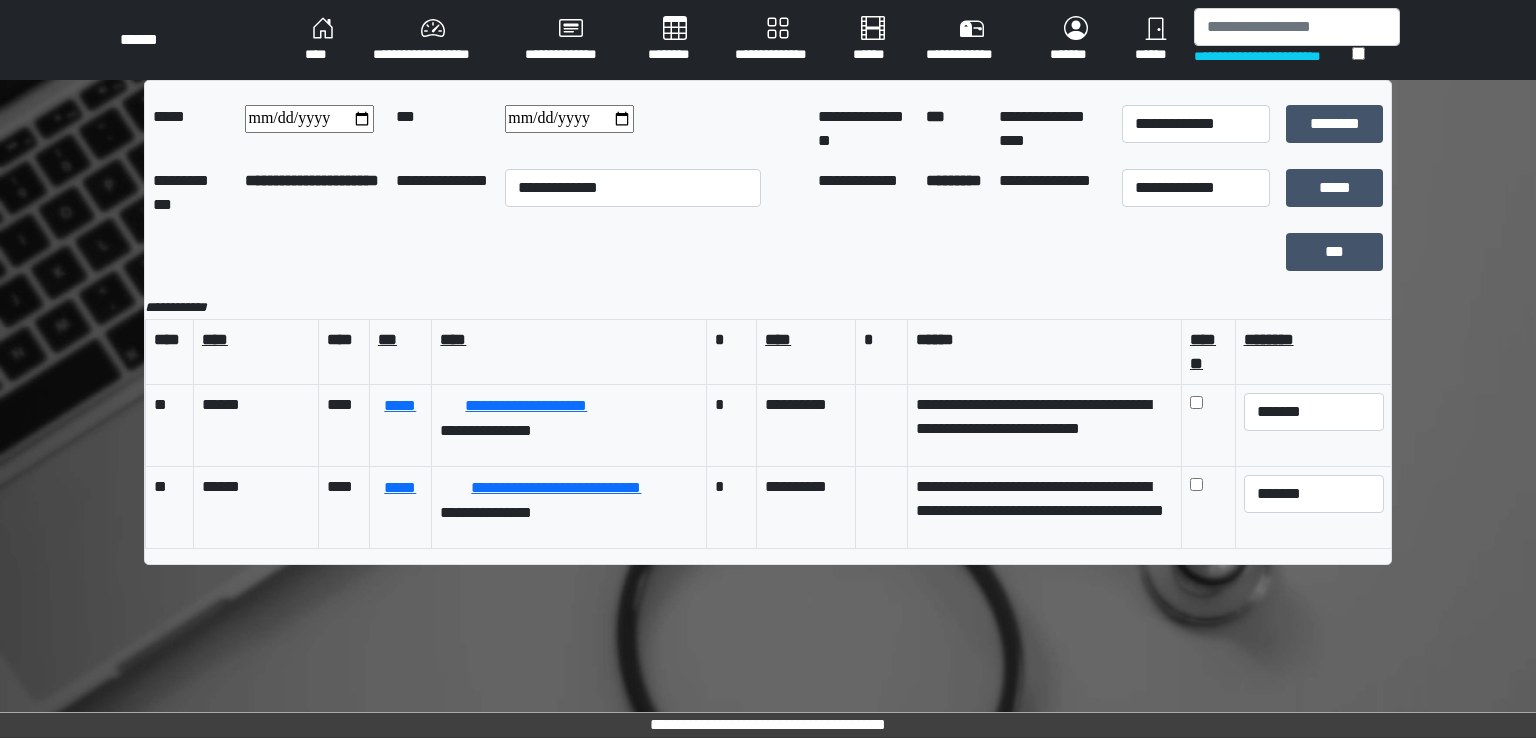 click on "********" at bounding box center (675, 40) 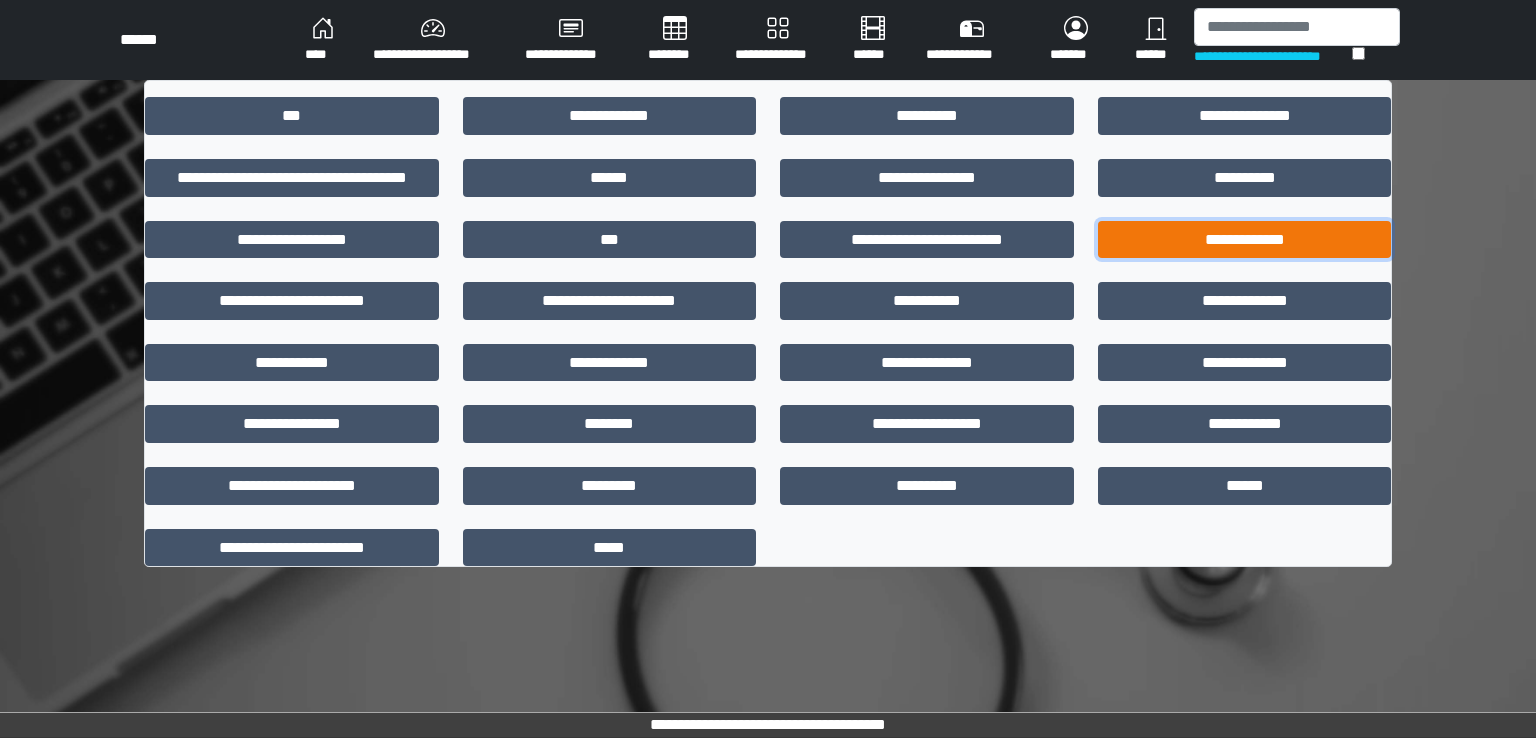 click on "**********" at bounding box center (1245, 240) 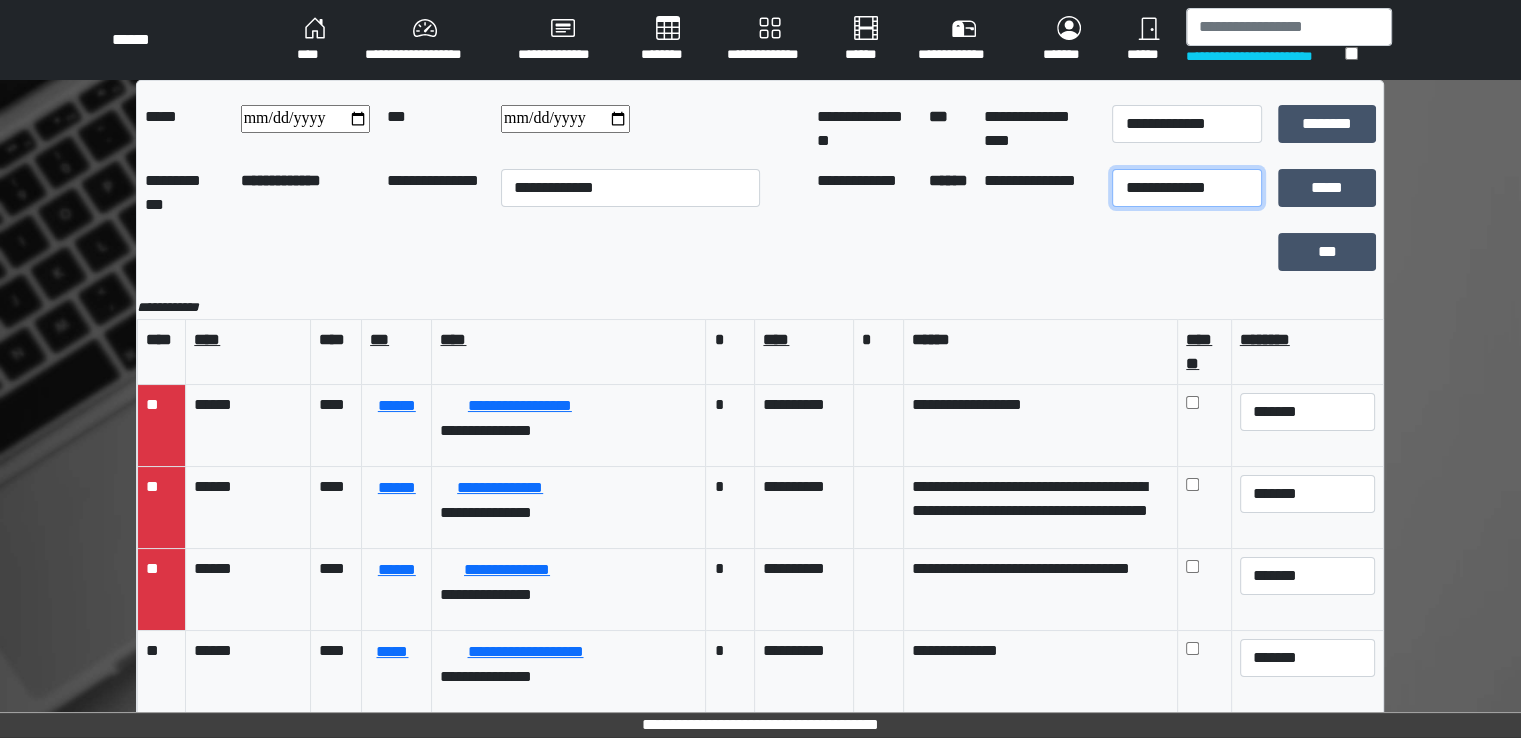 click on "**********" at bounding box center (1187, 188) 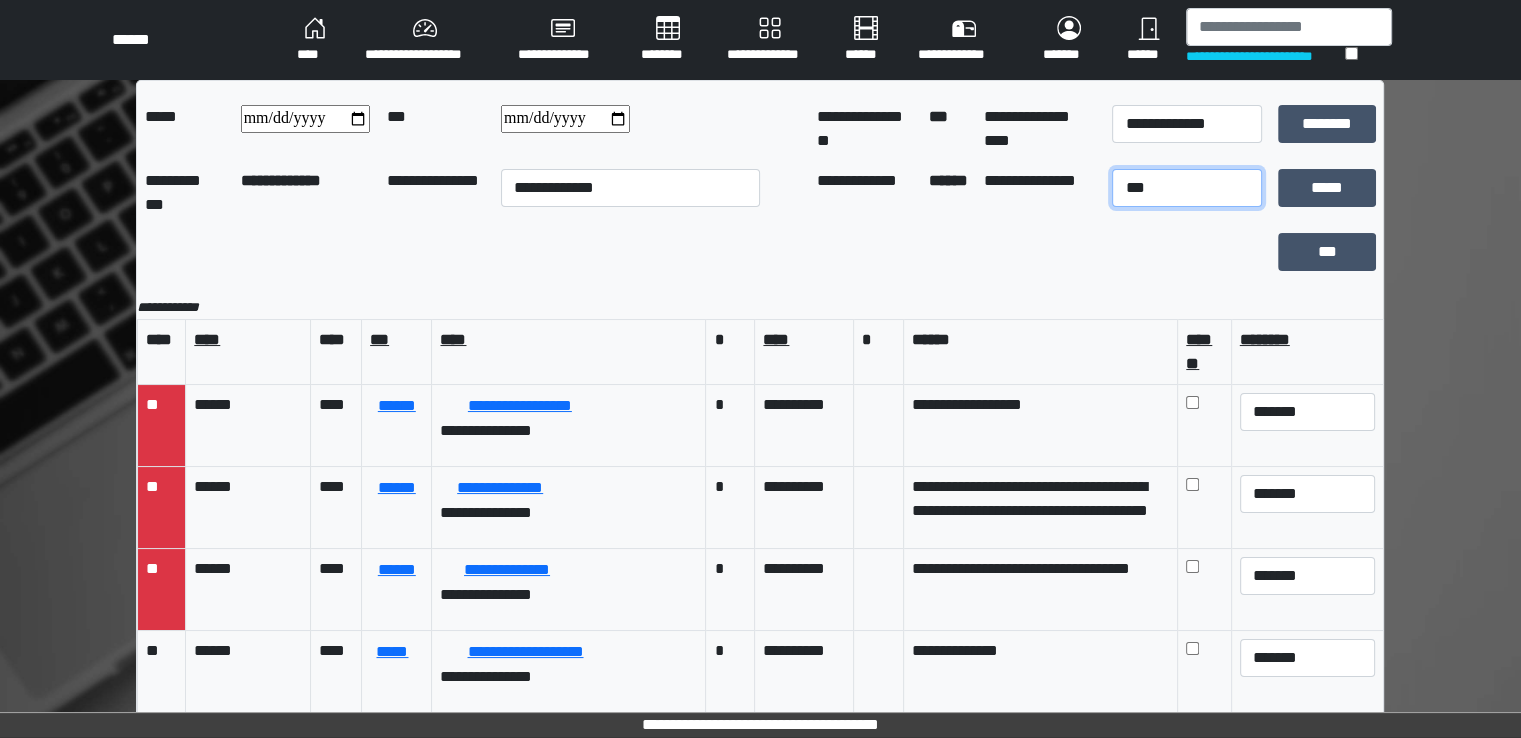 click on "**********" at bounding box center [1187, 188] 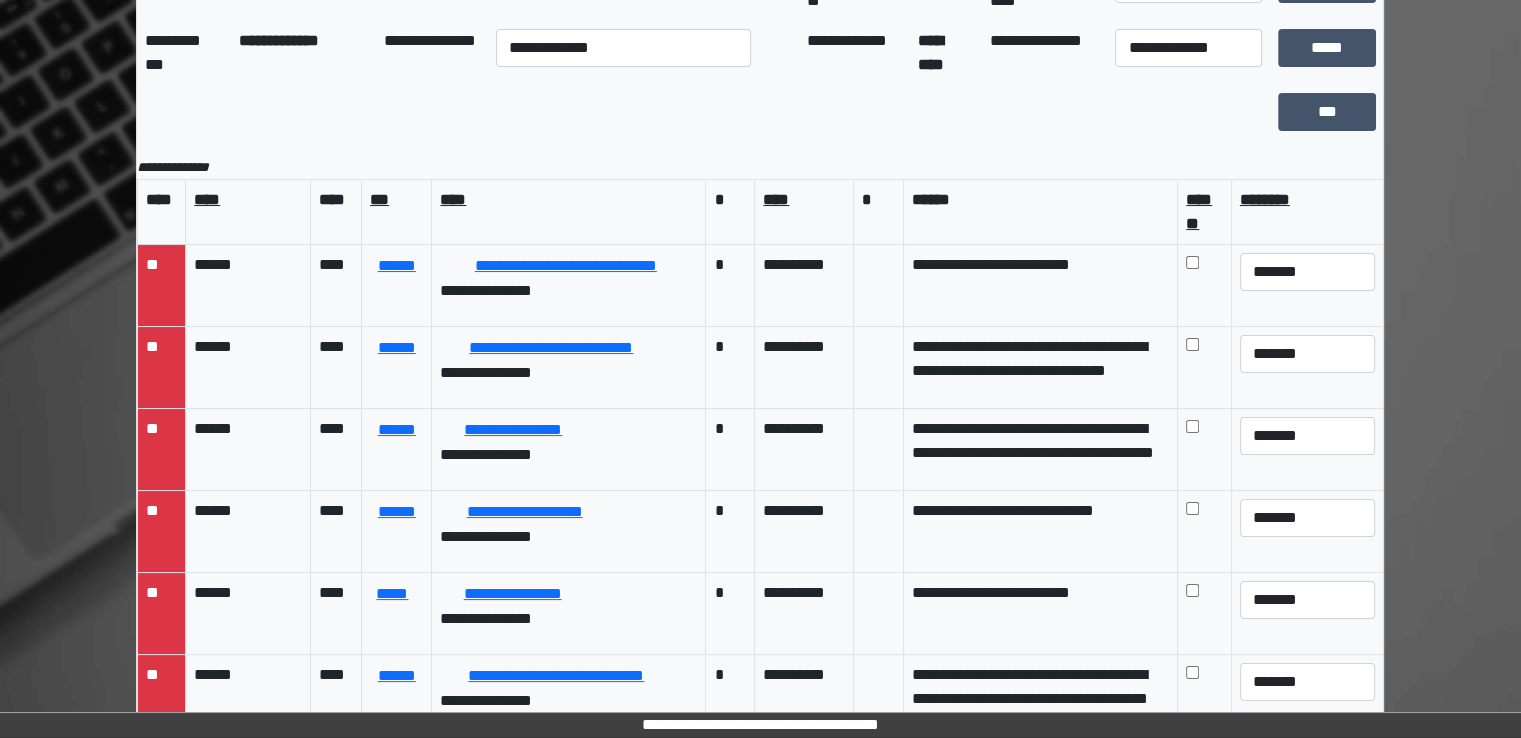 scroll, scrollTop: 174, scrollLeft: 0, axis: vertical 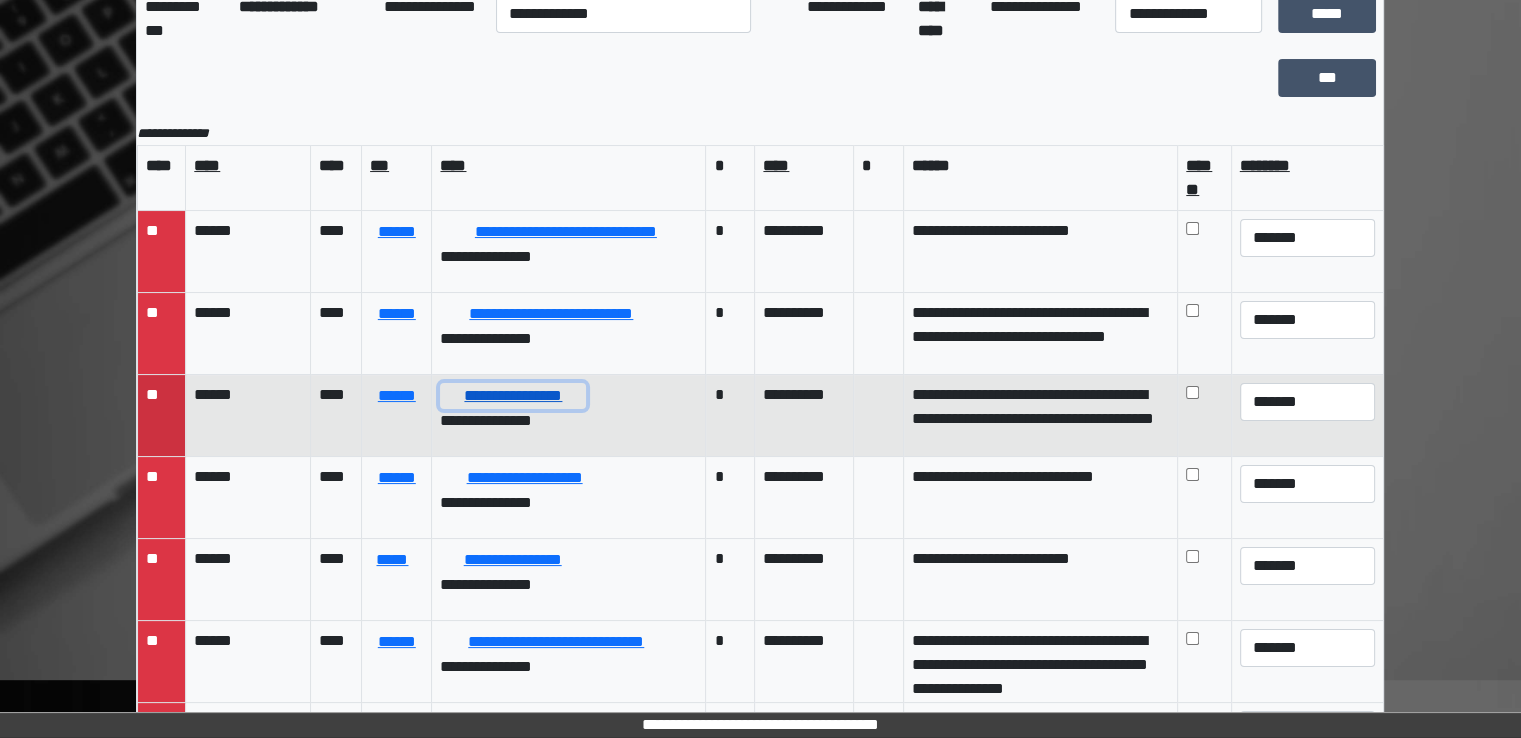 click on "**********" at bounding box center (513, 396) 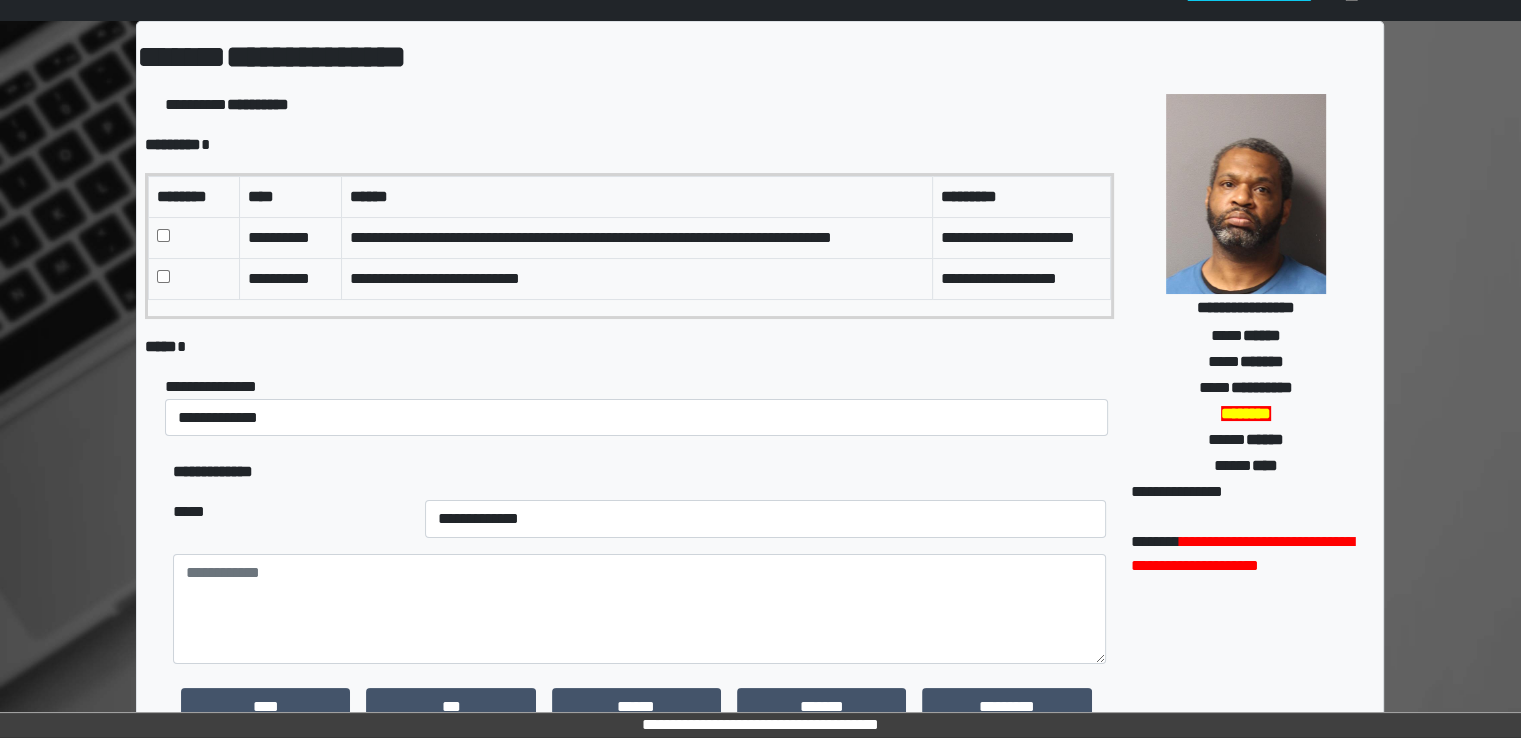 scroll, scrollTop: 0, scrollLeft: 0, axis: both 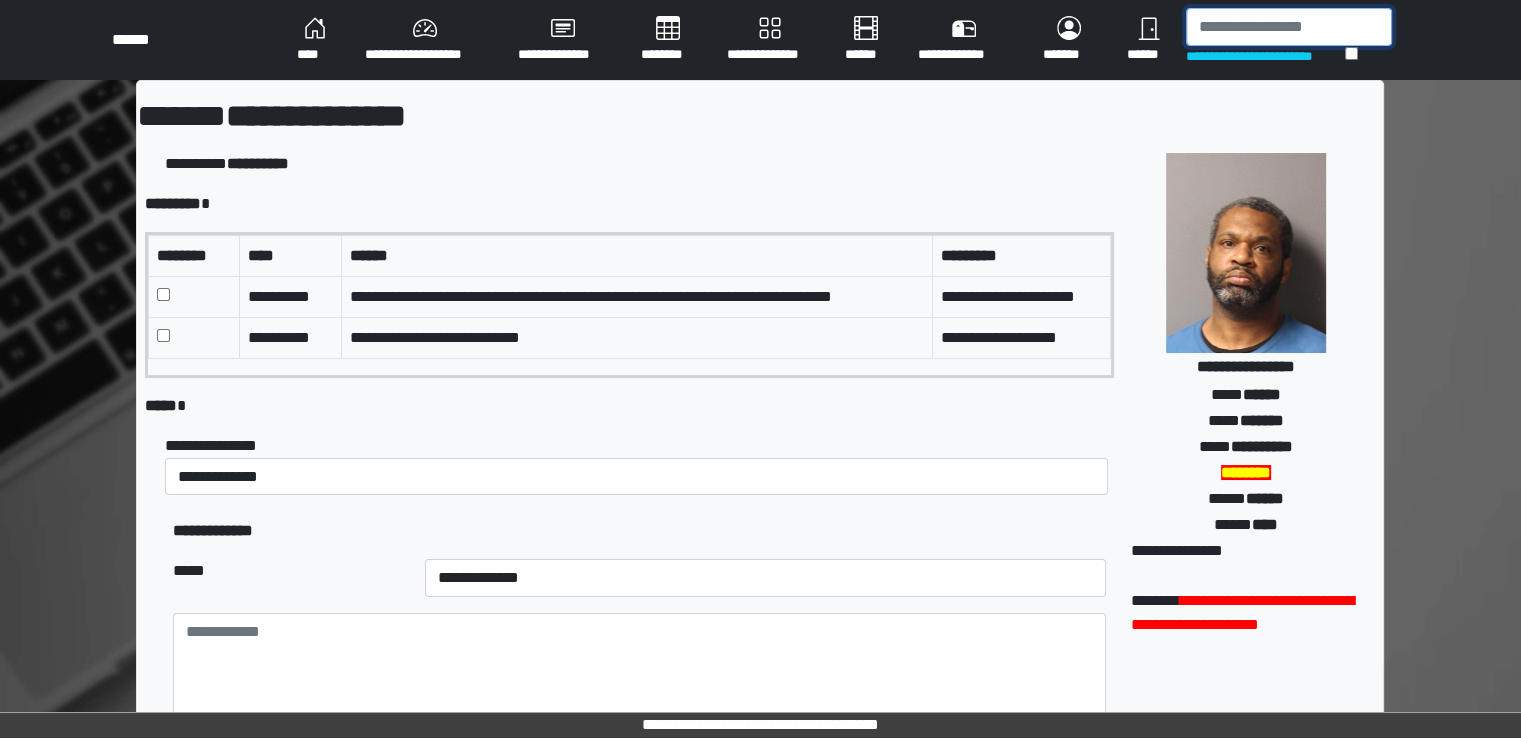 click at bounding box center (1289, 27) 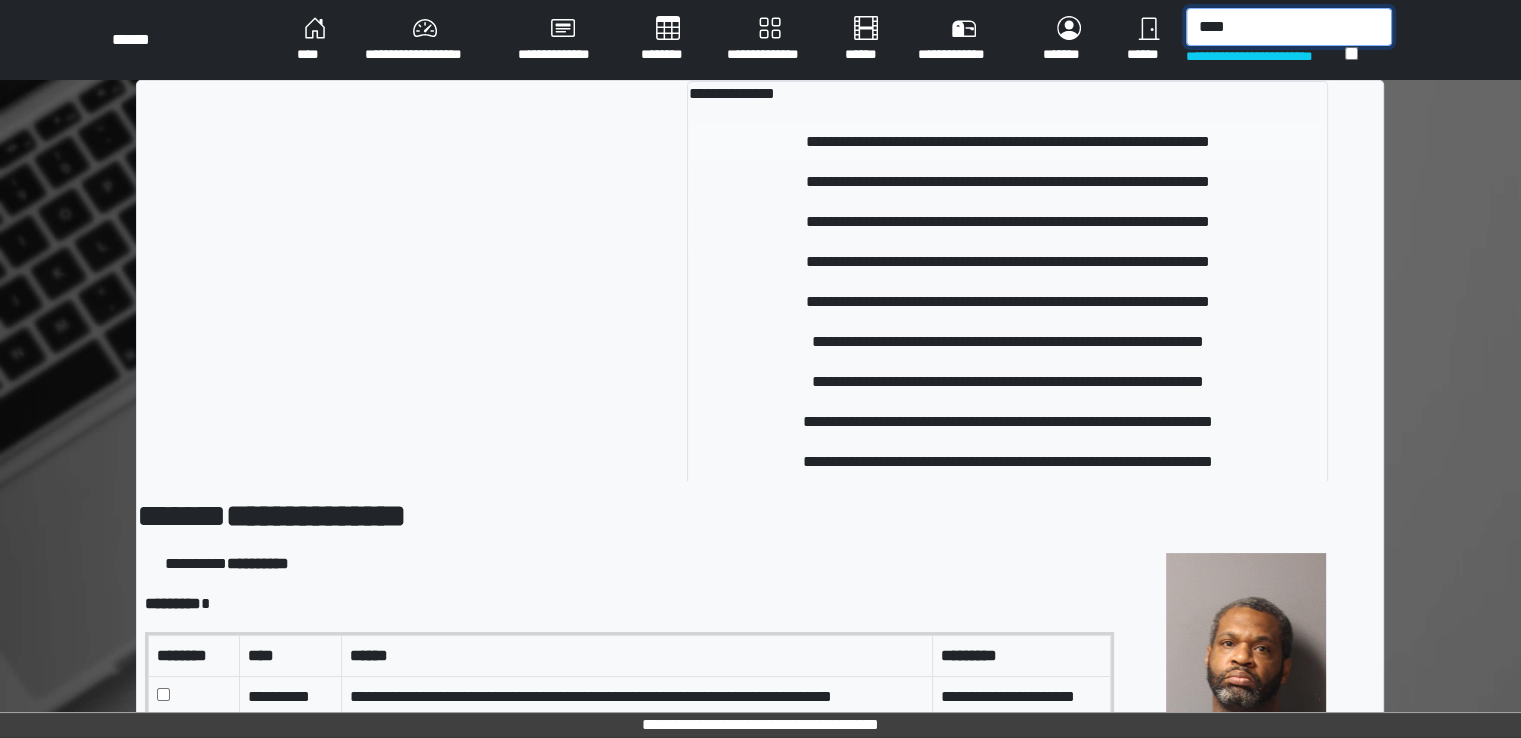 type on "****" 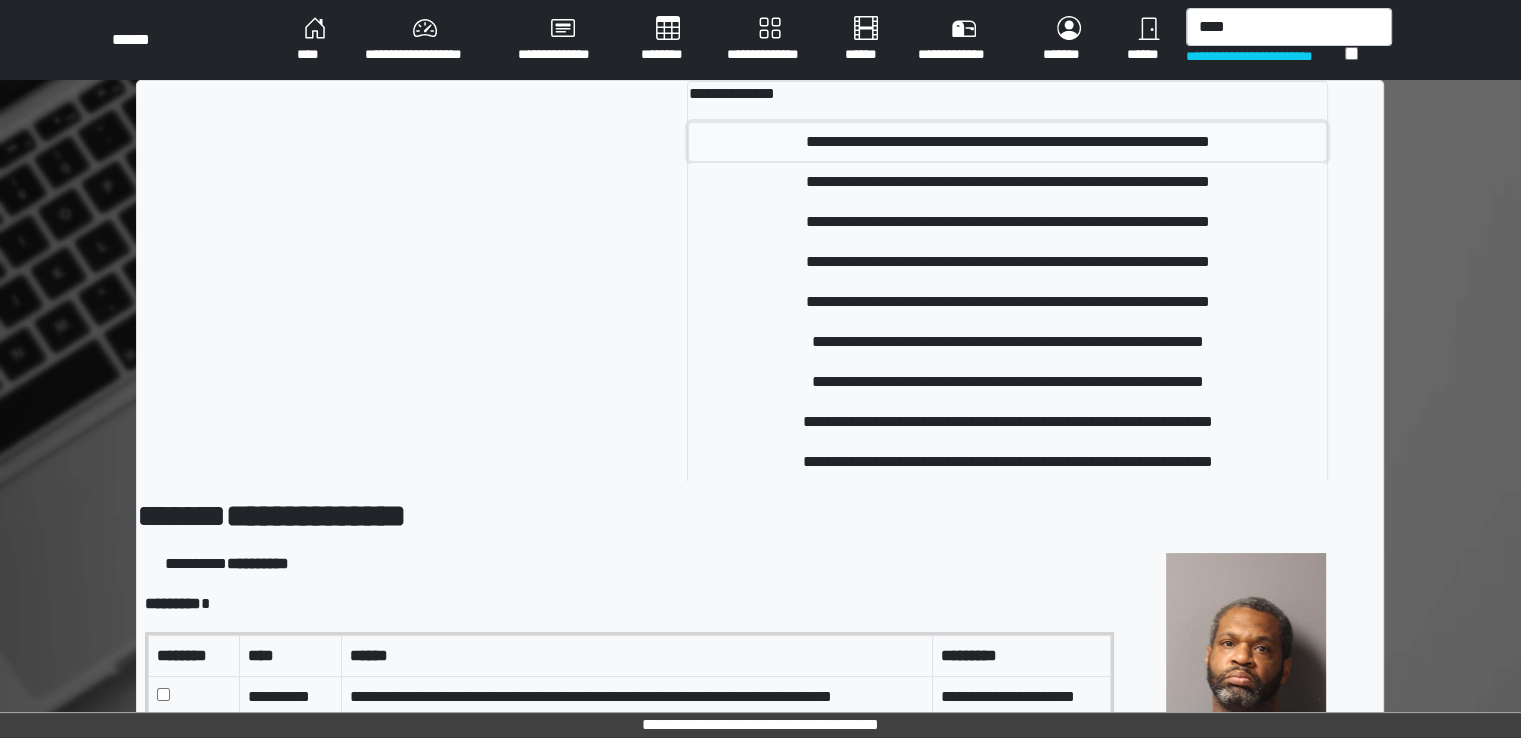 click on "**********" at bounding box center [1007, 142] 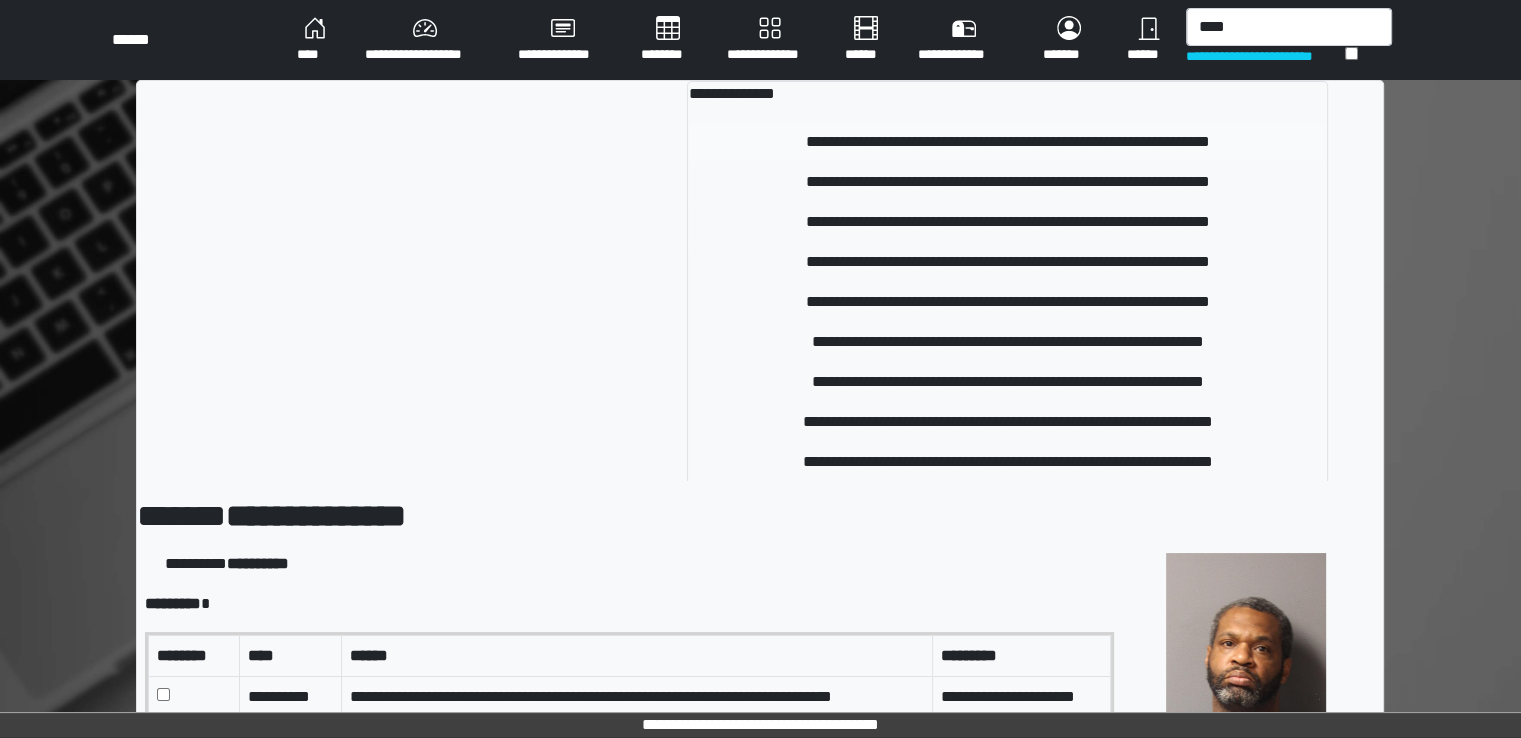 type 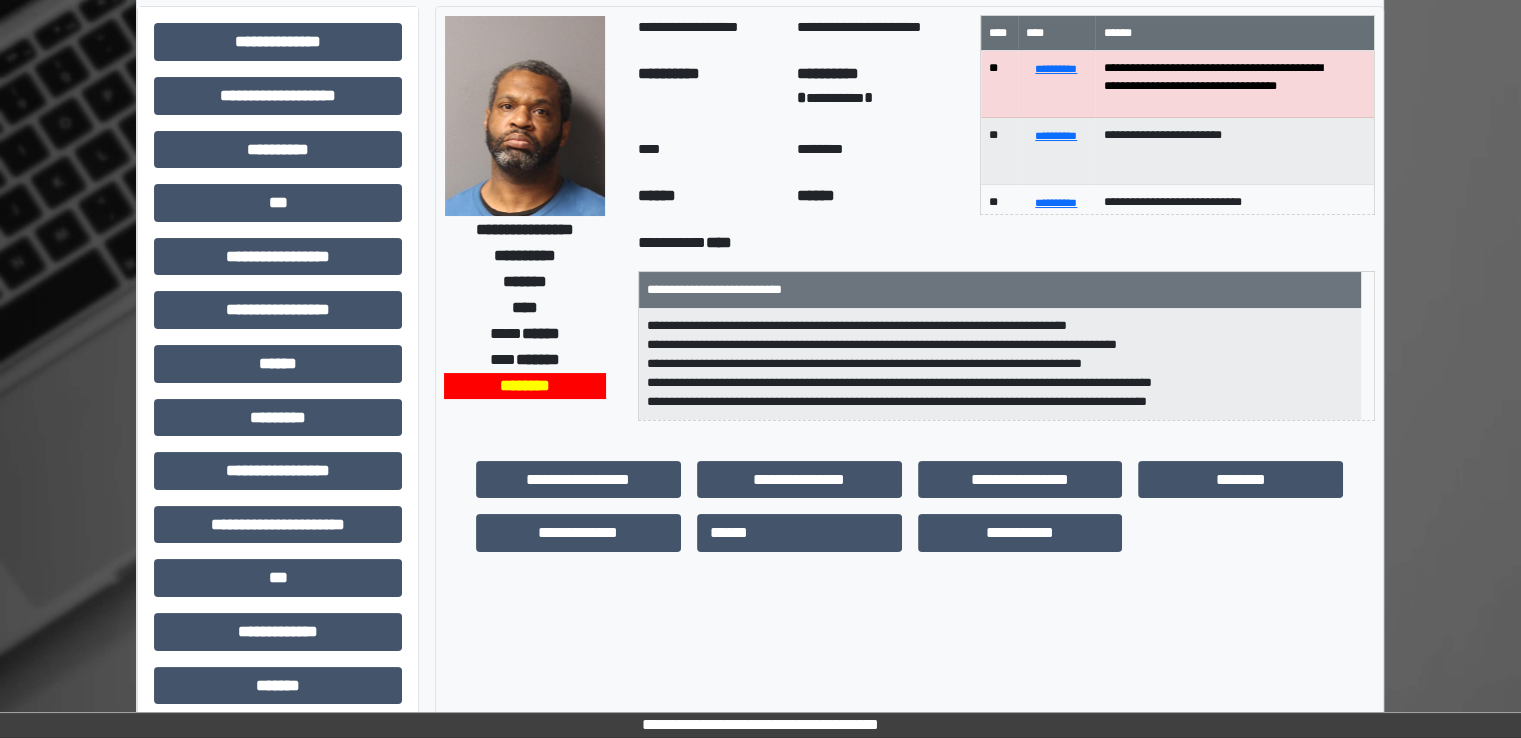 scroll, scrollTop: 0, scrollLeft: 0, axis: both 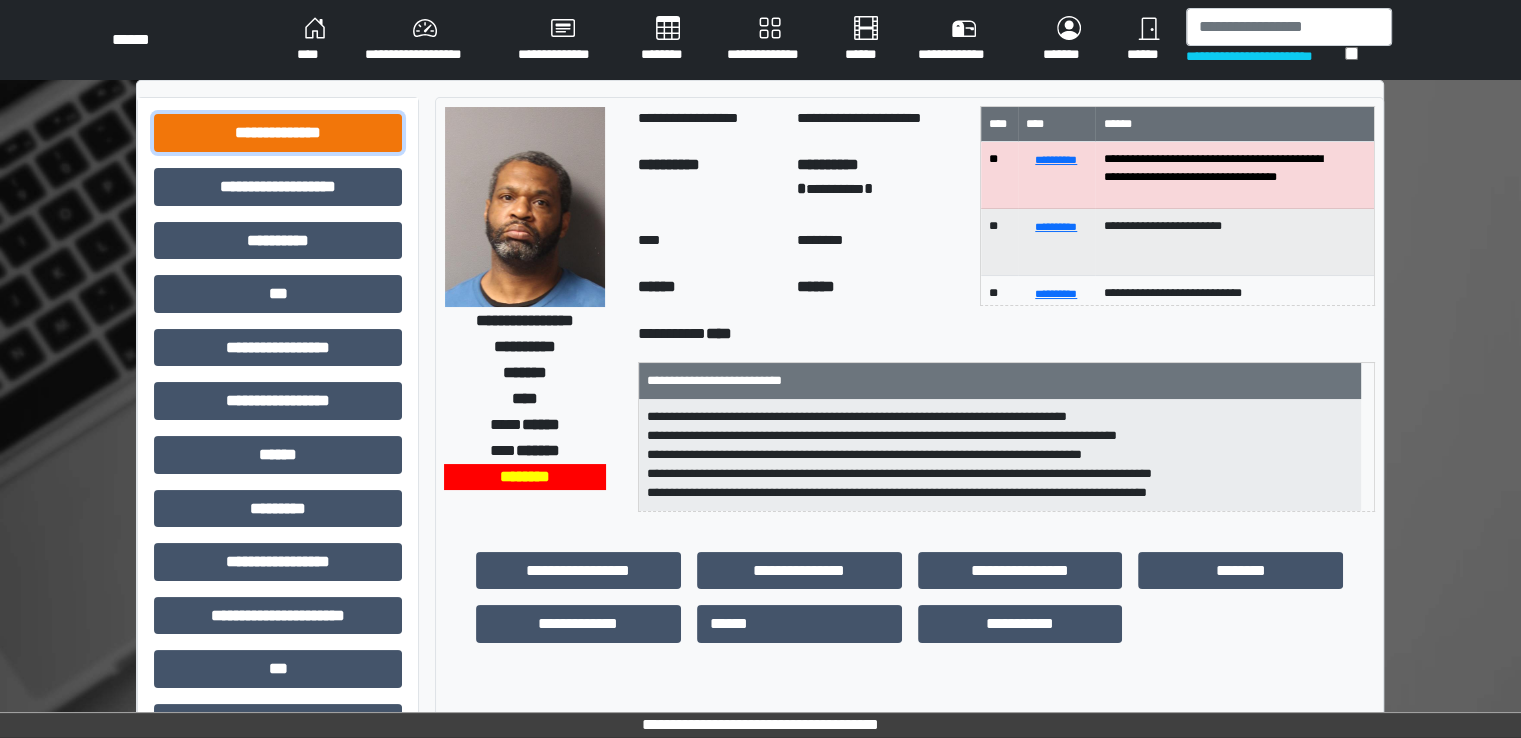 click on "**********" at bounding box center (278, 133) 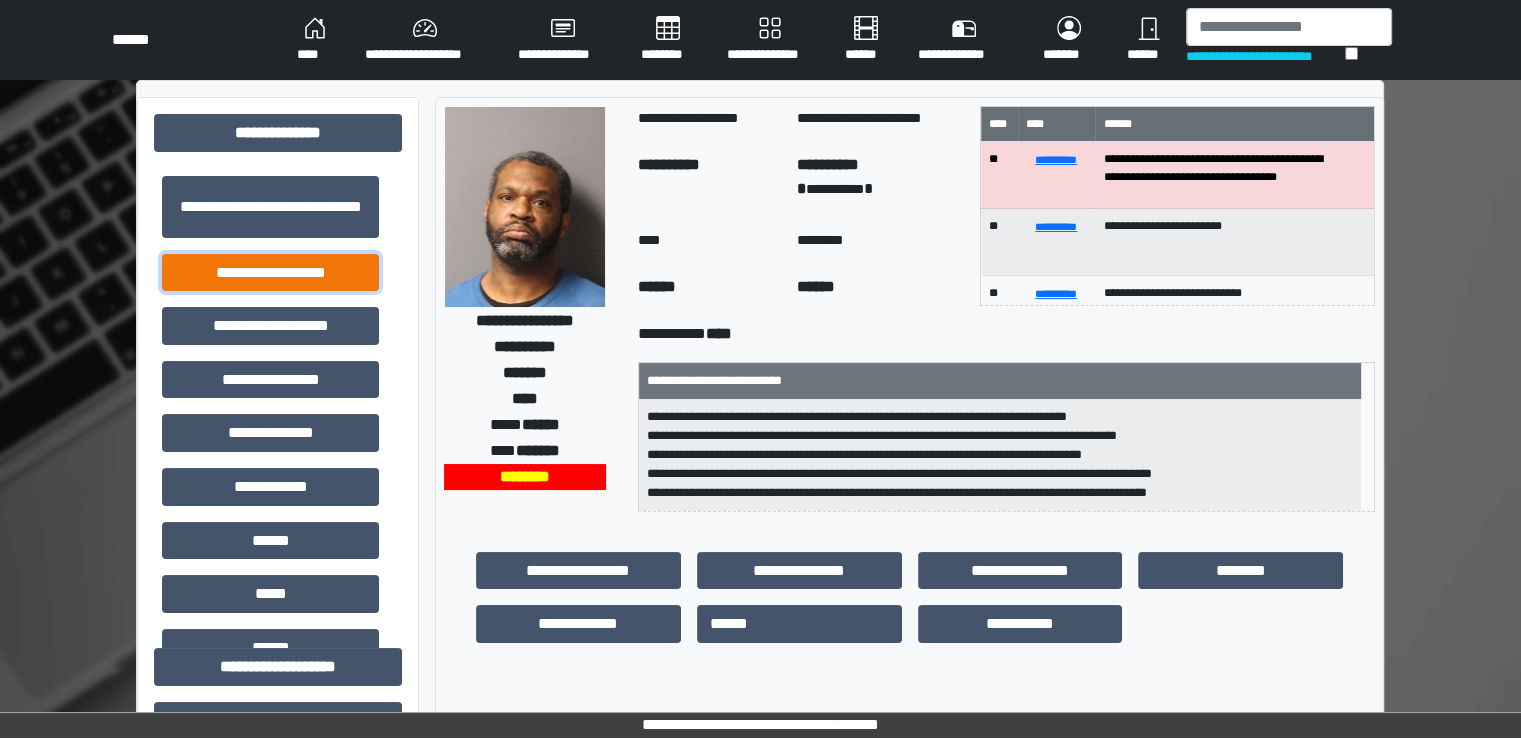 click on "**********" at bounding box center [270, 273] 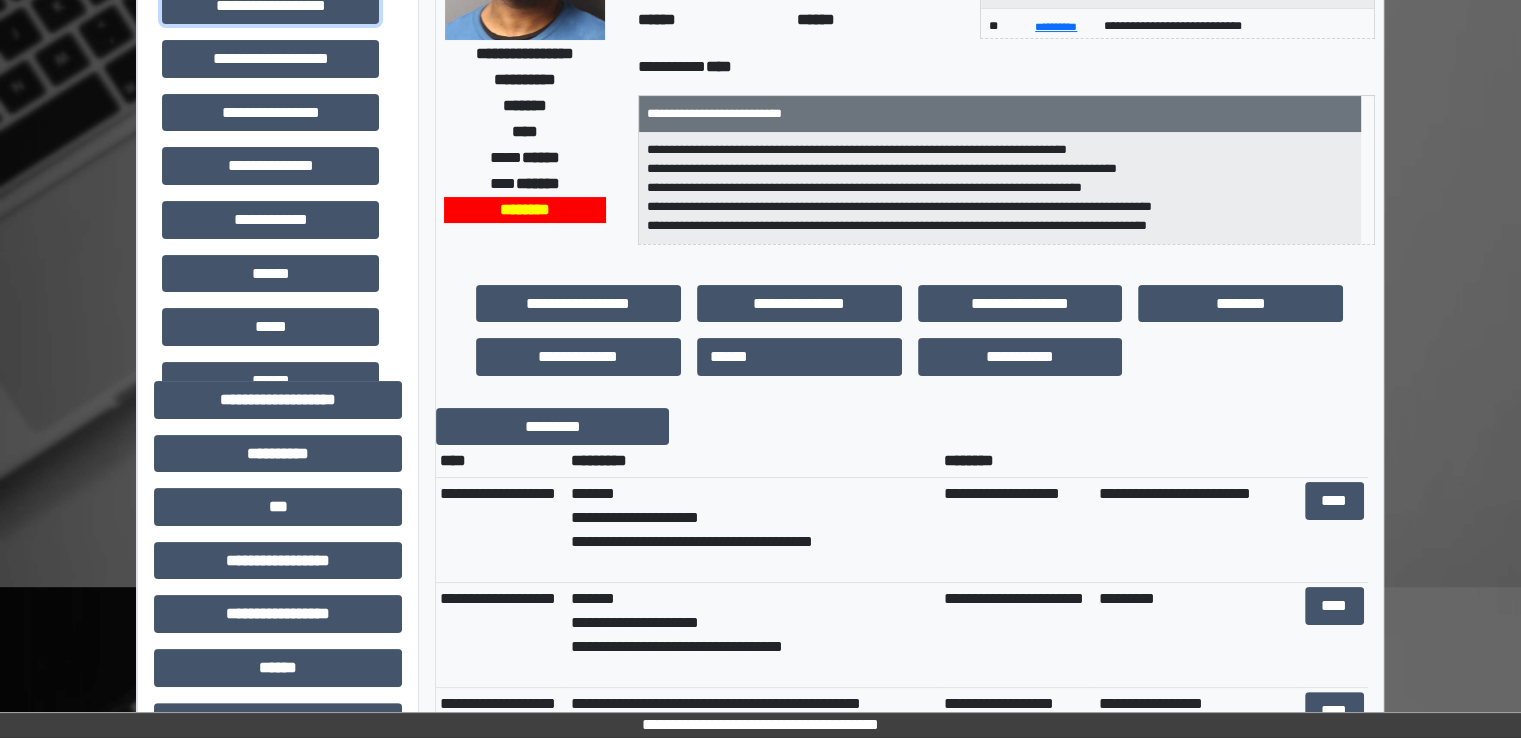 scroll, scrollTop: 400, scrollLeft: 0, axis: vertical 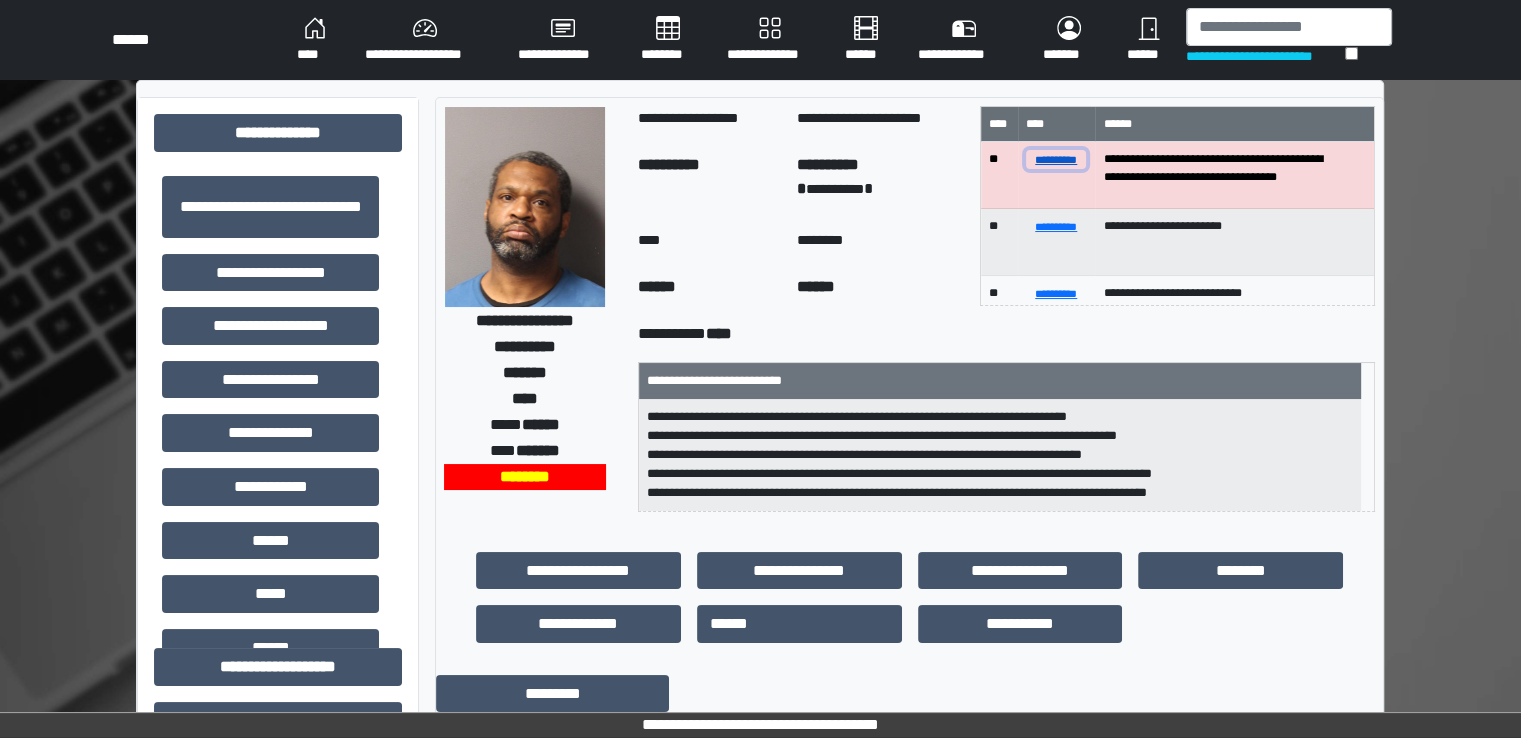 click on "**********" at bounding box center [1056, 159] 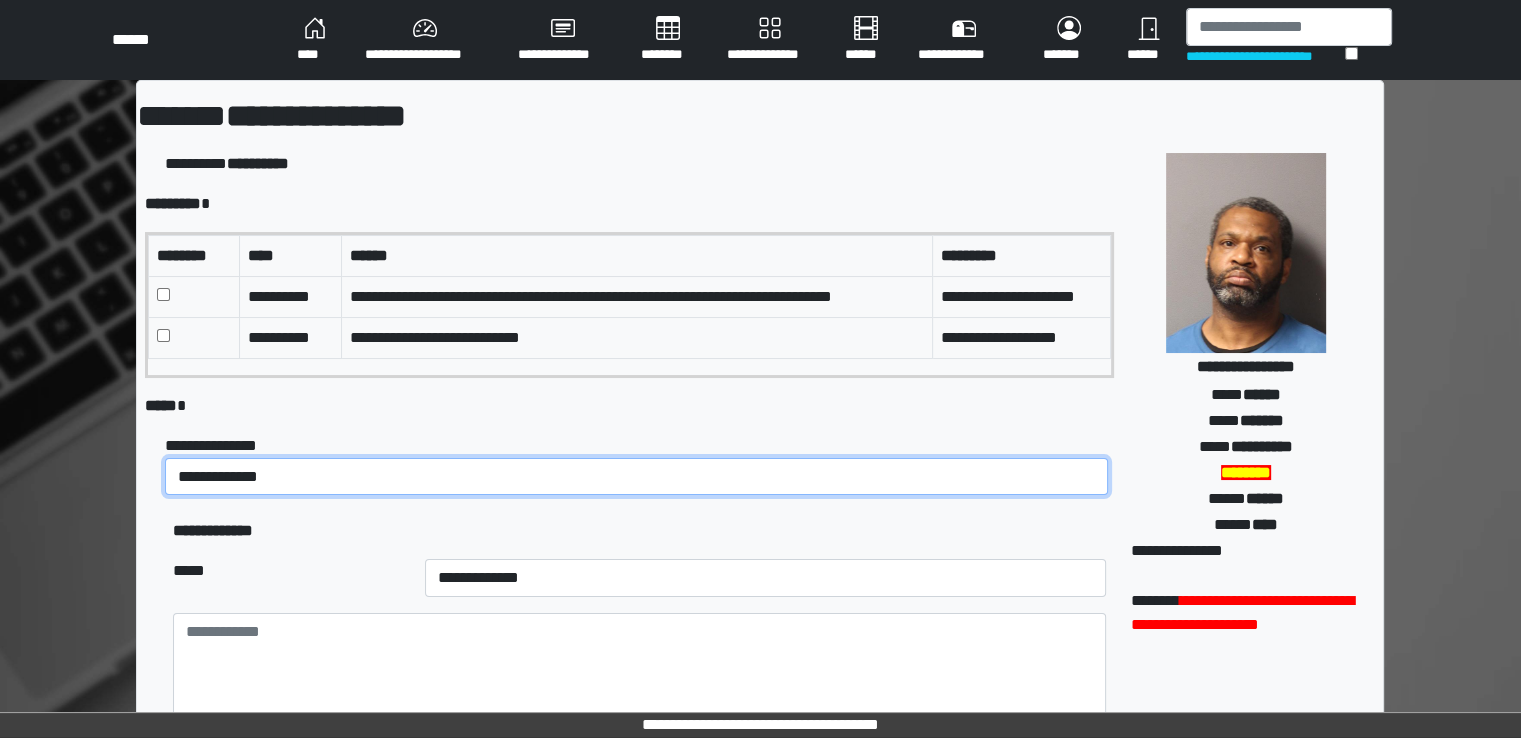 click on "**********" at bounding box center [636, 477] 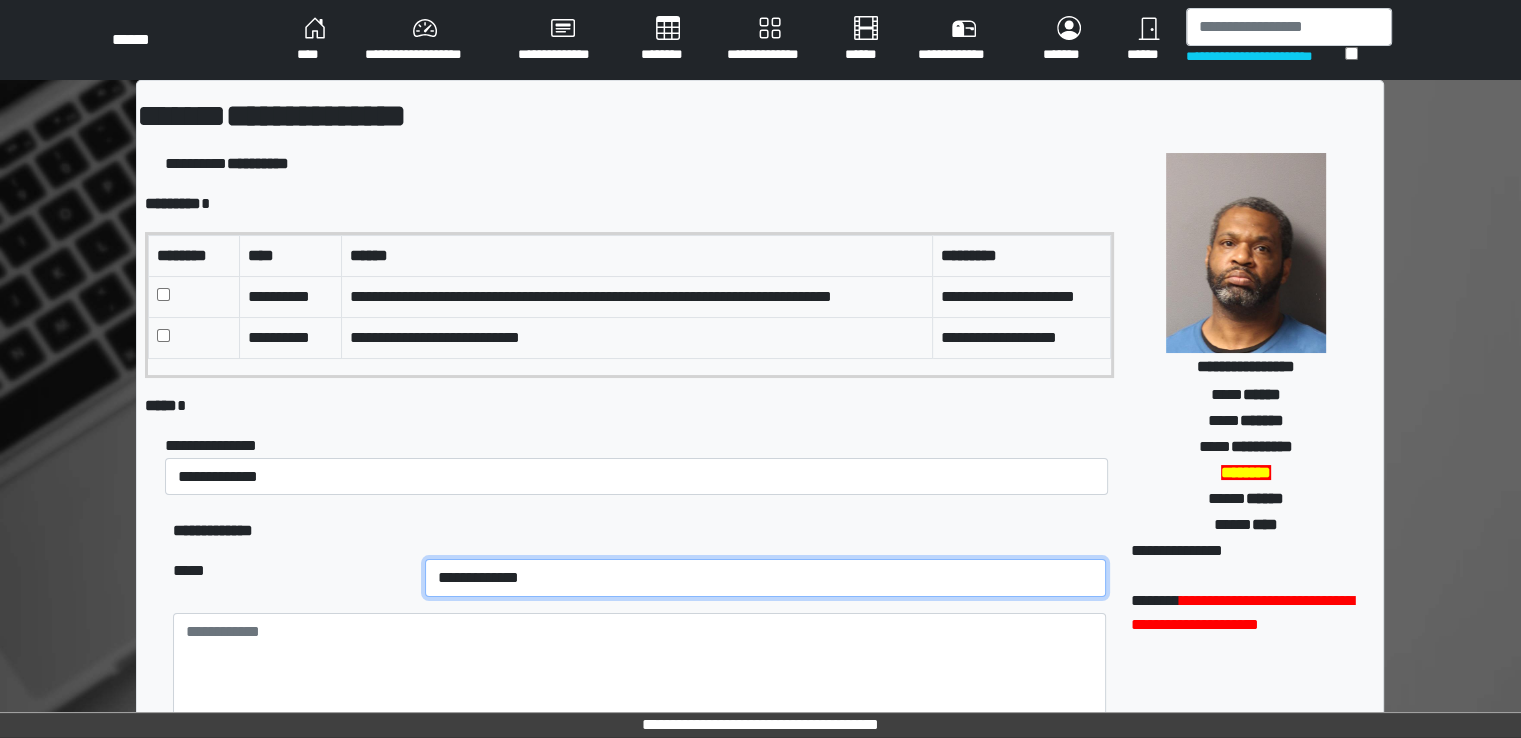 click on "**********" at bounding box center (765, 578) 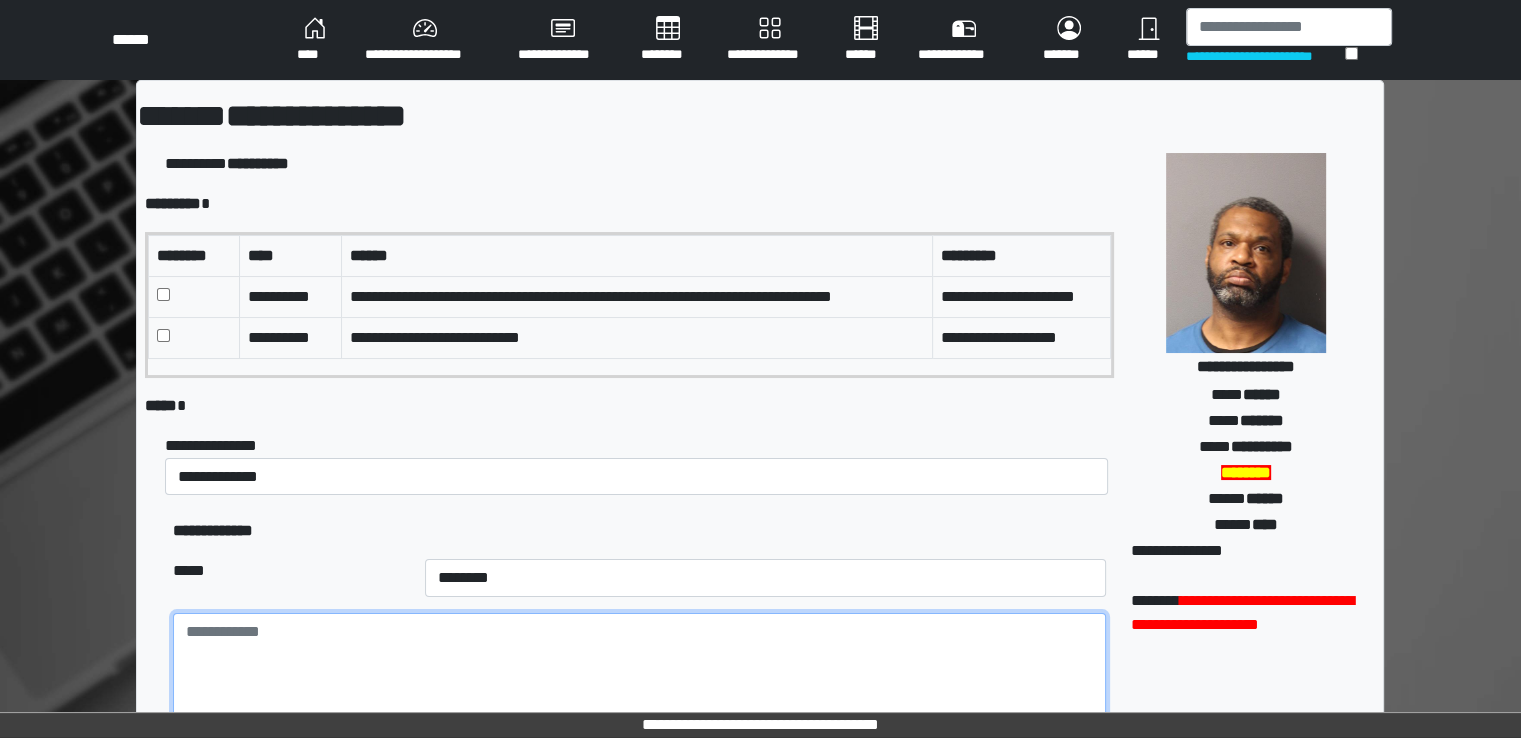 click at bounding box center (639, 668) 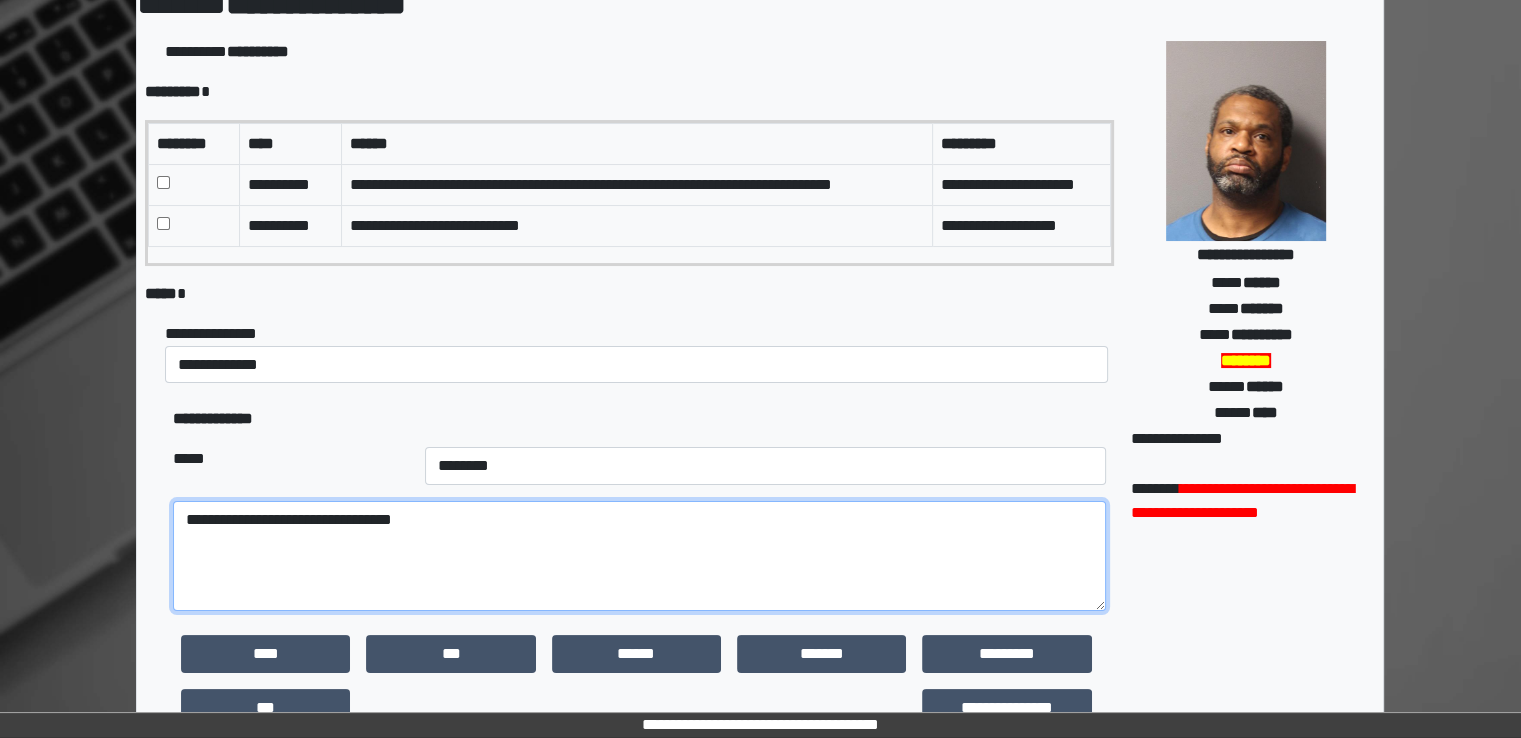 scroll, scrollTop: 508, scrollLeft: 0, axis: vertical 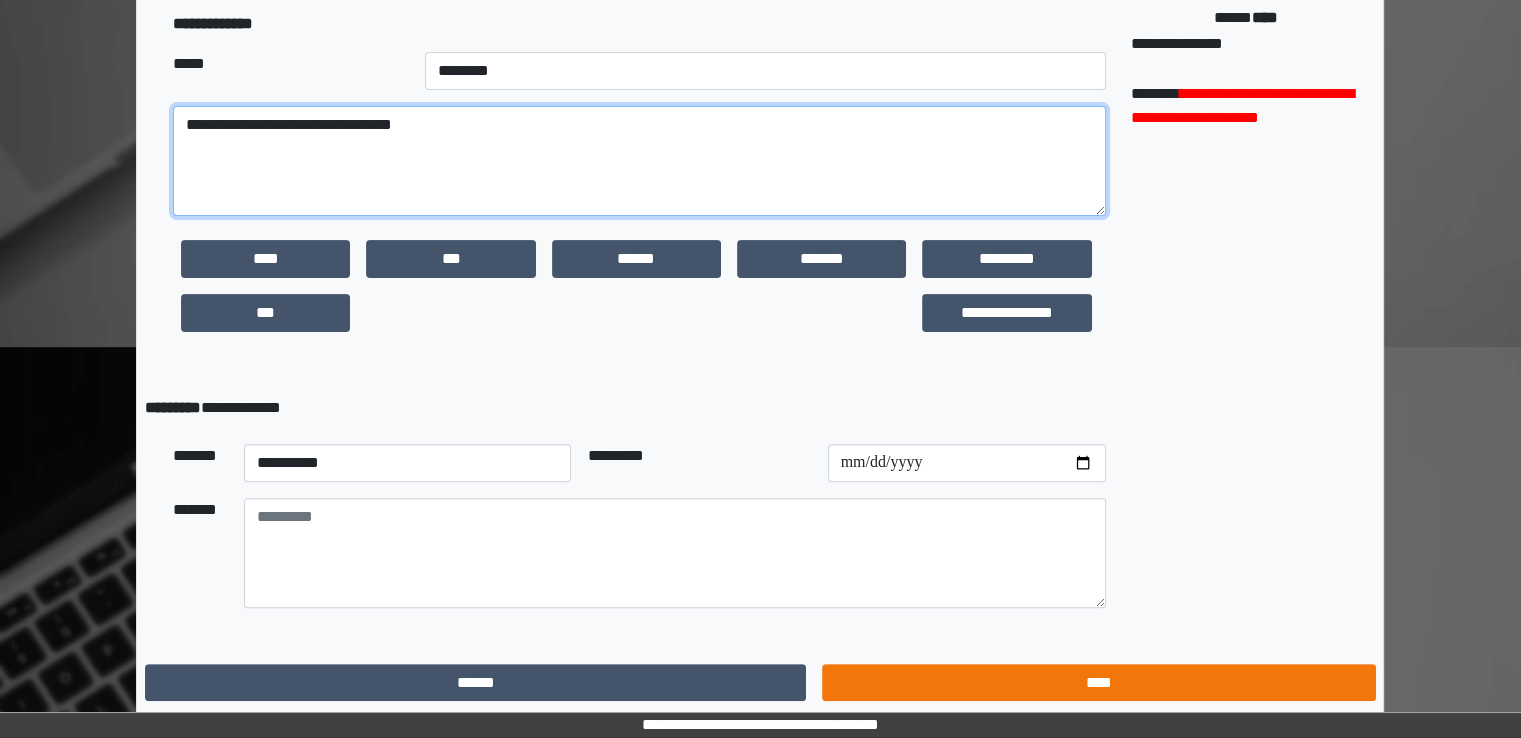 type on "**********" 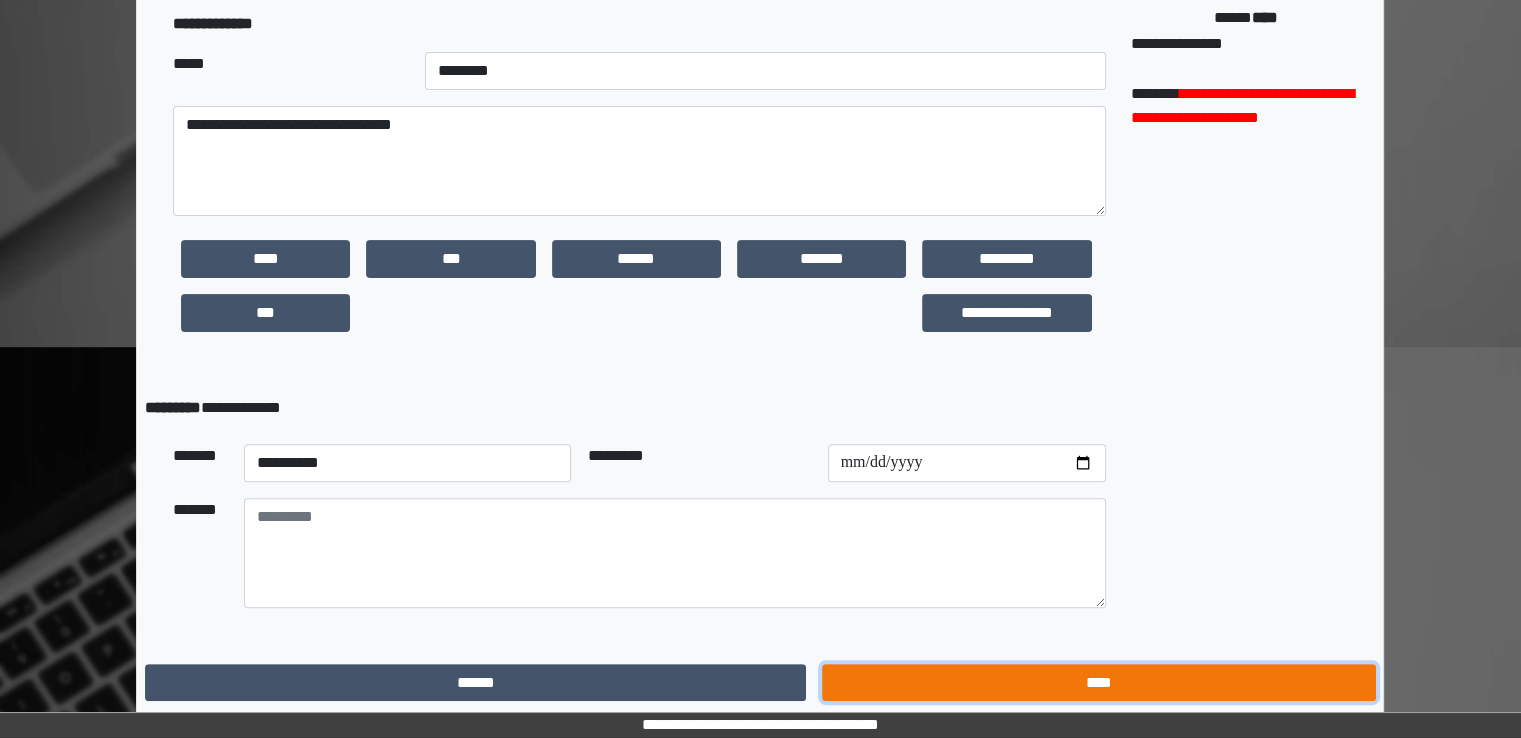 click on "****" at bounding box center (1098, 683) 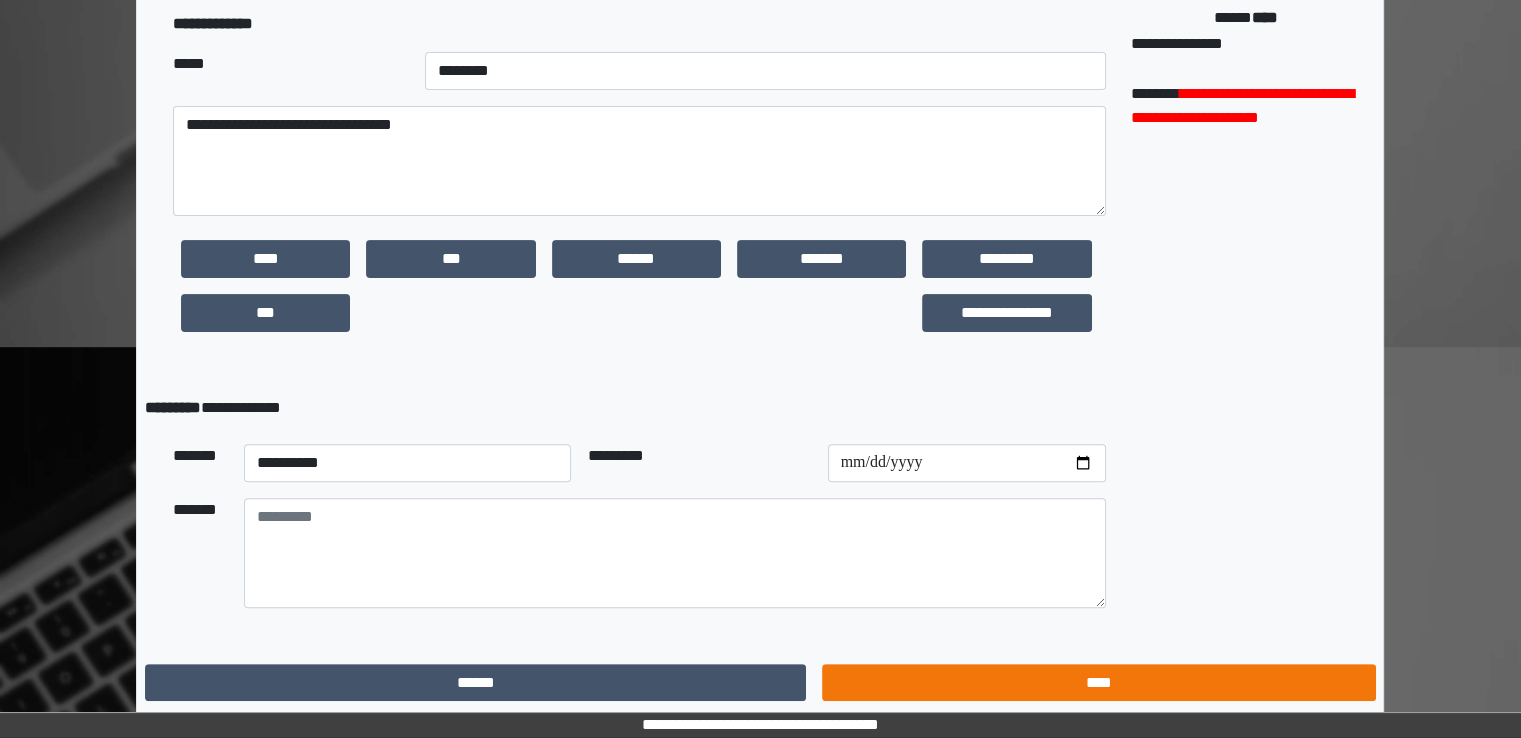 scroll, scrollTop: 0, scrollLeft: 0, axis: both 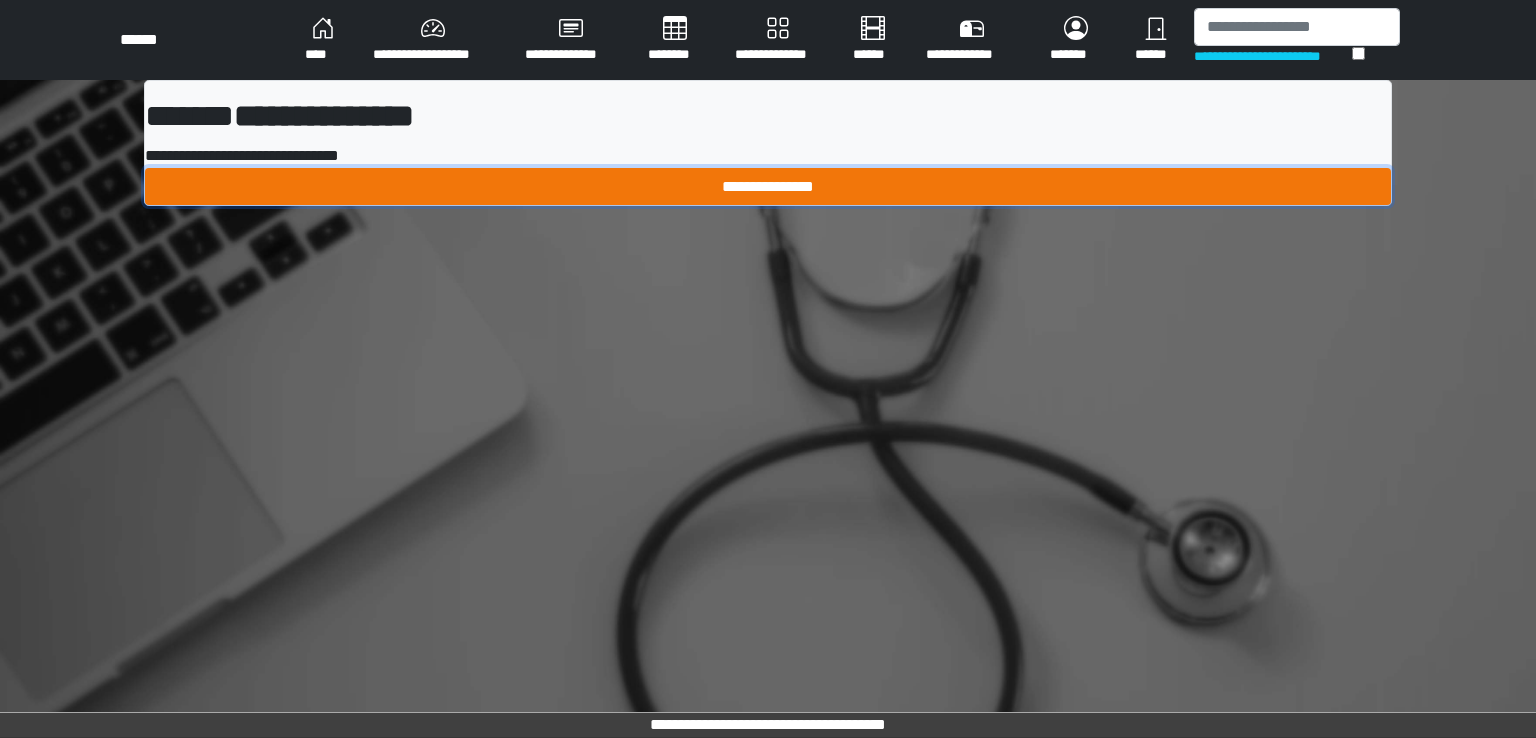 click on "**********" at bounding box center (768, 187) 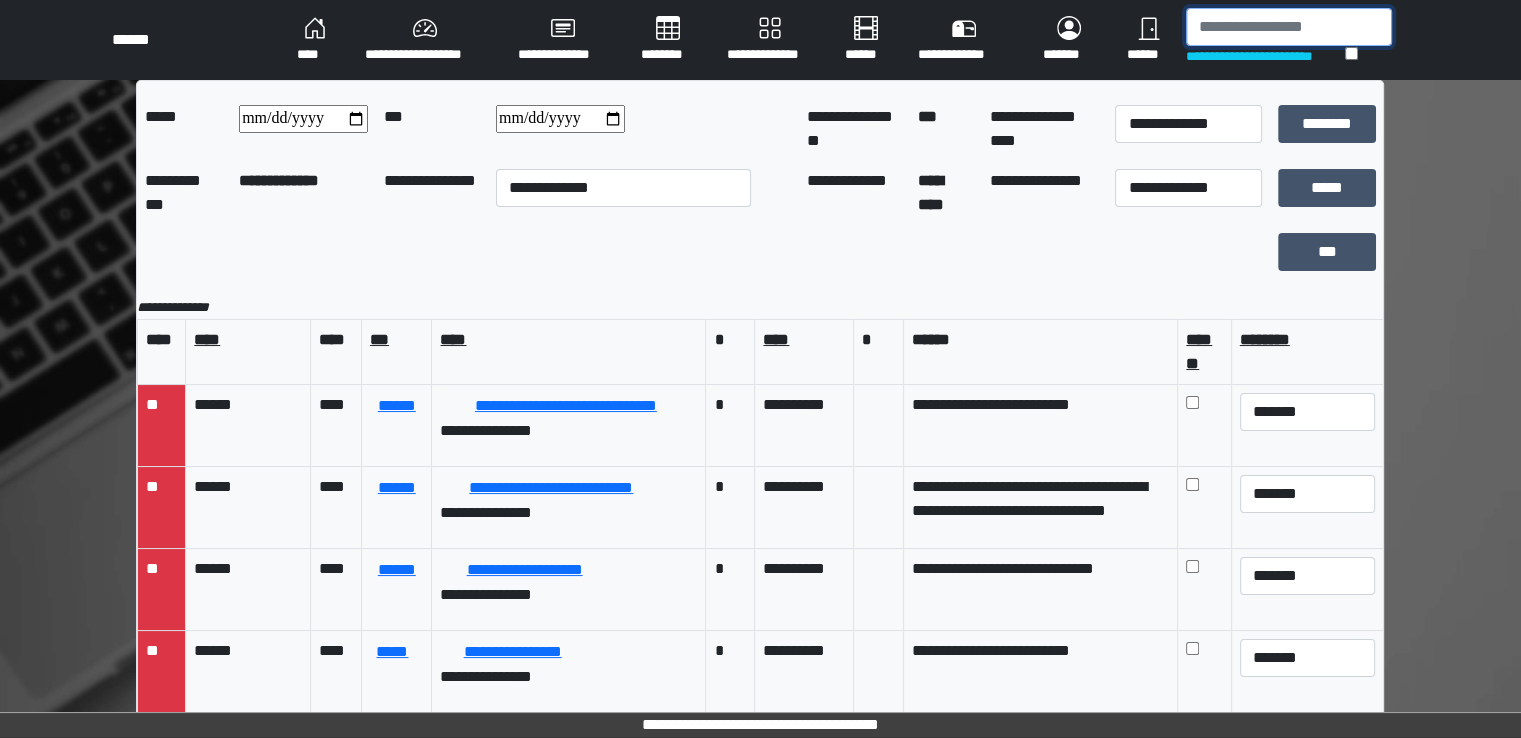 click at bounding box center (1289, 27) 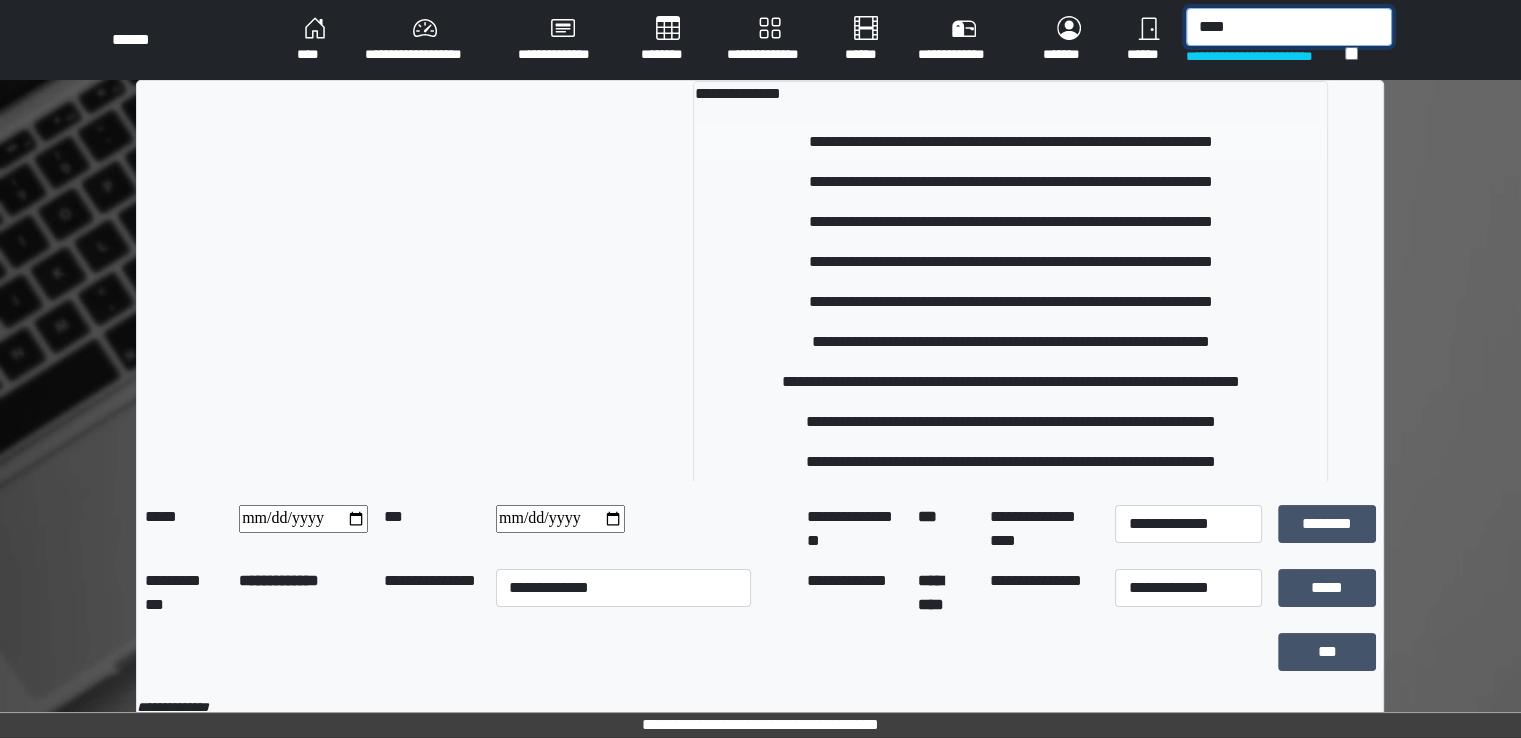 type on "****" 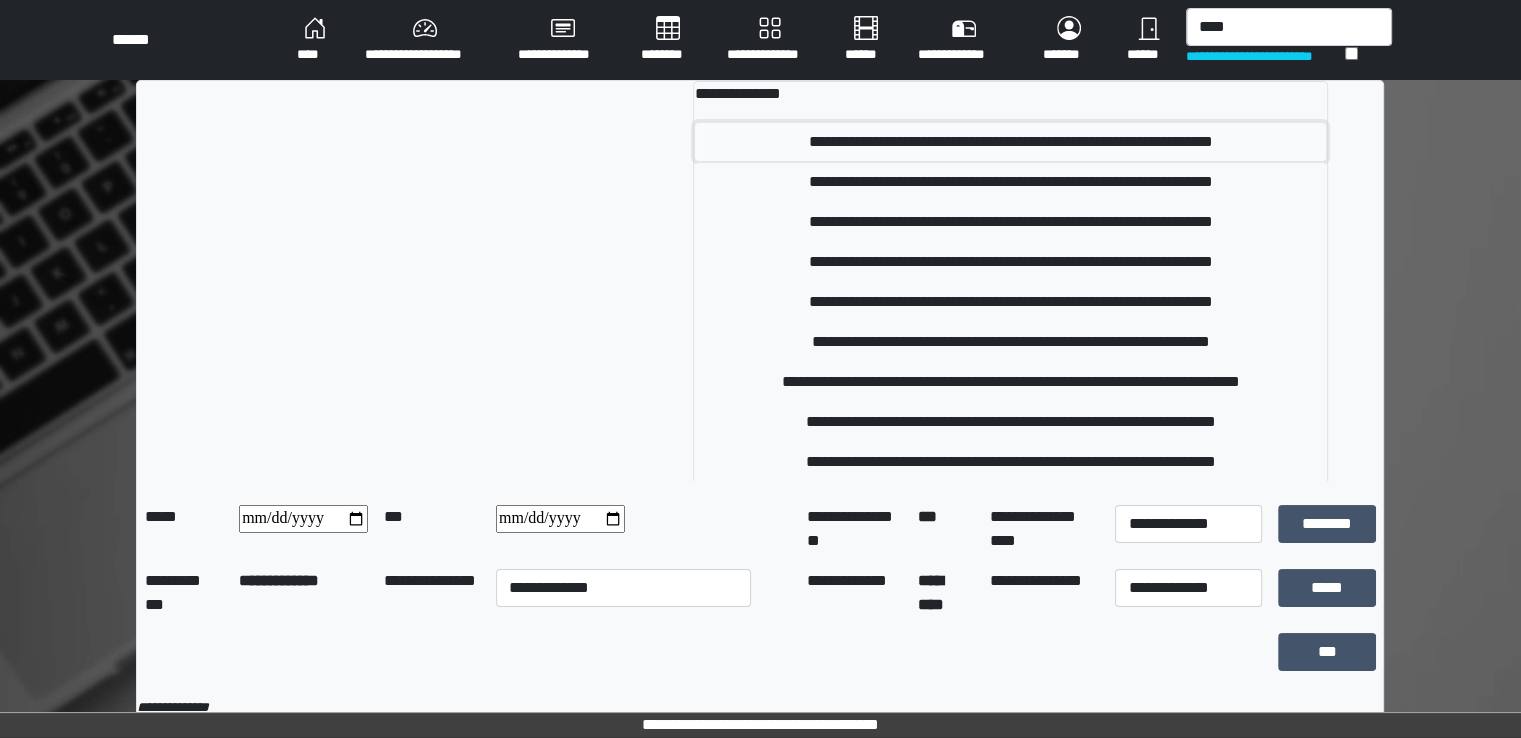 click on "**********" at bounding box center (1010, 142) 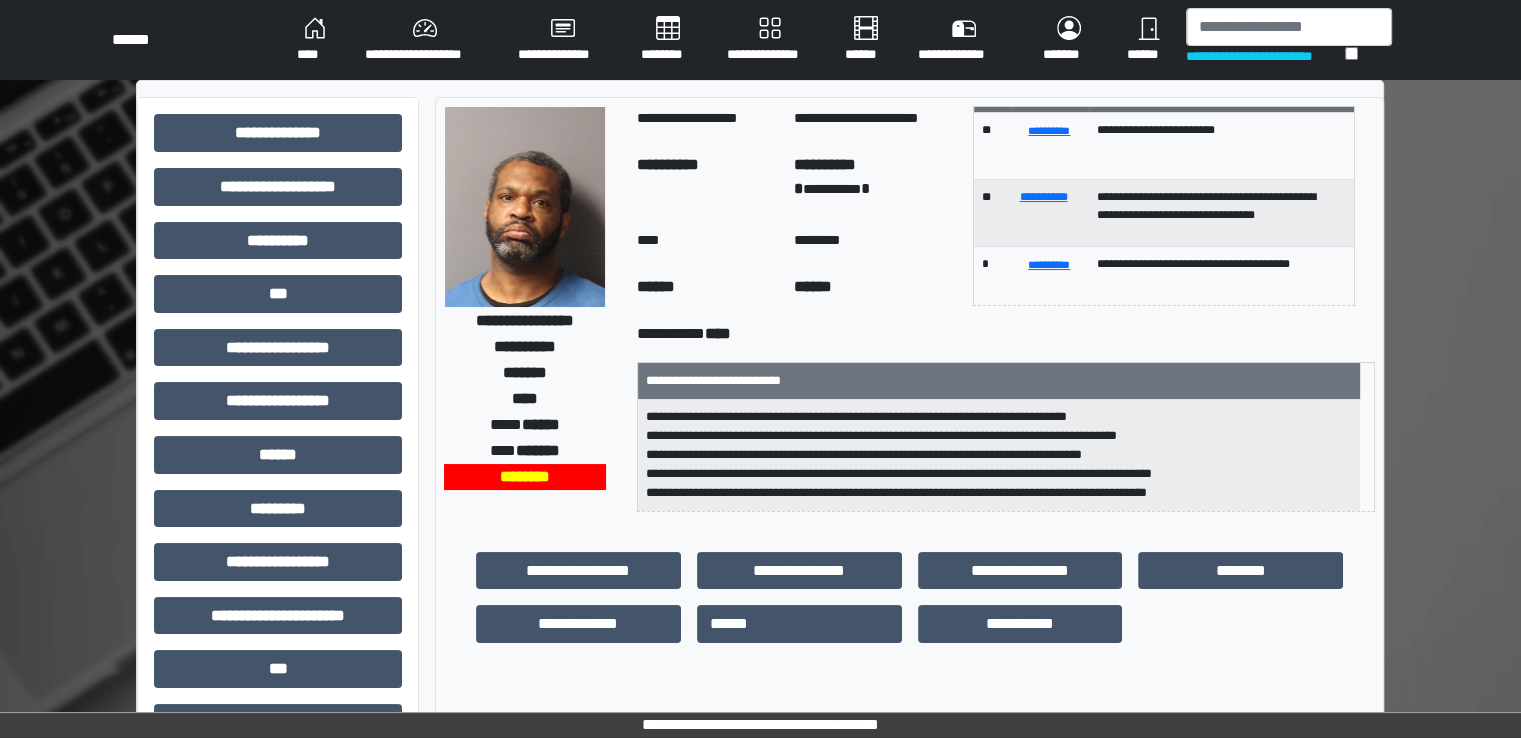 scroll, scrollTop: 0, scrollLeft: 0, axis: both 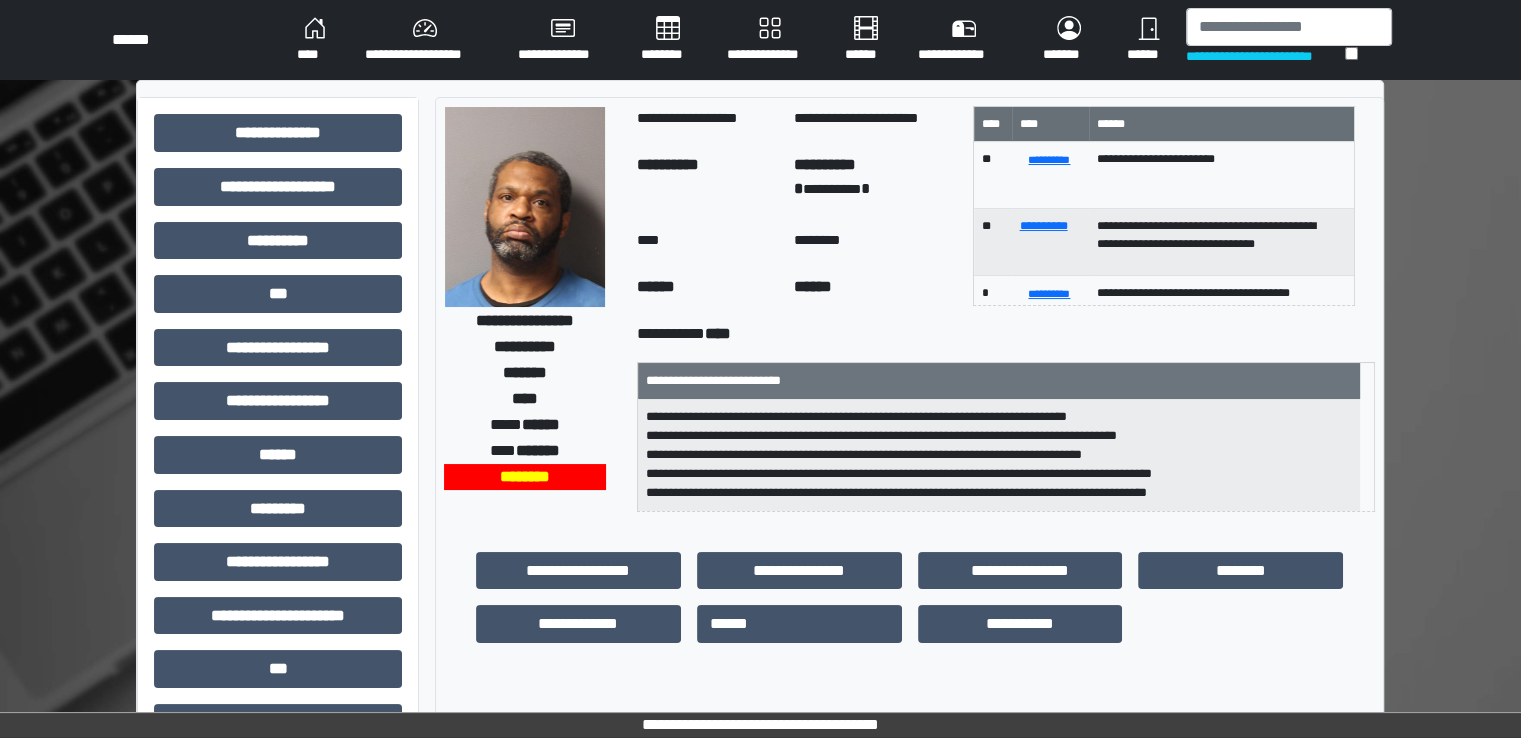 click on "********" at bounding box center (668, 40) 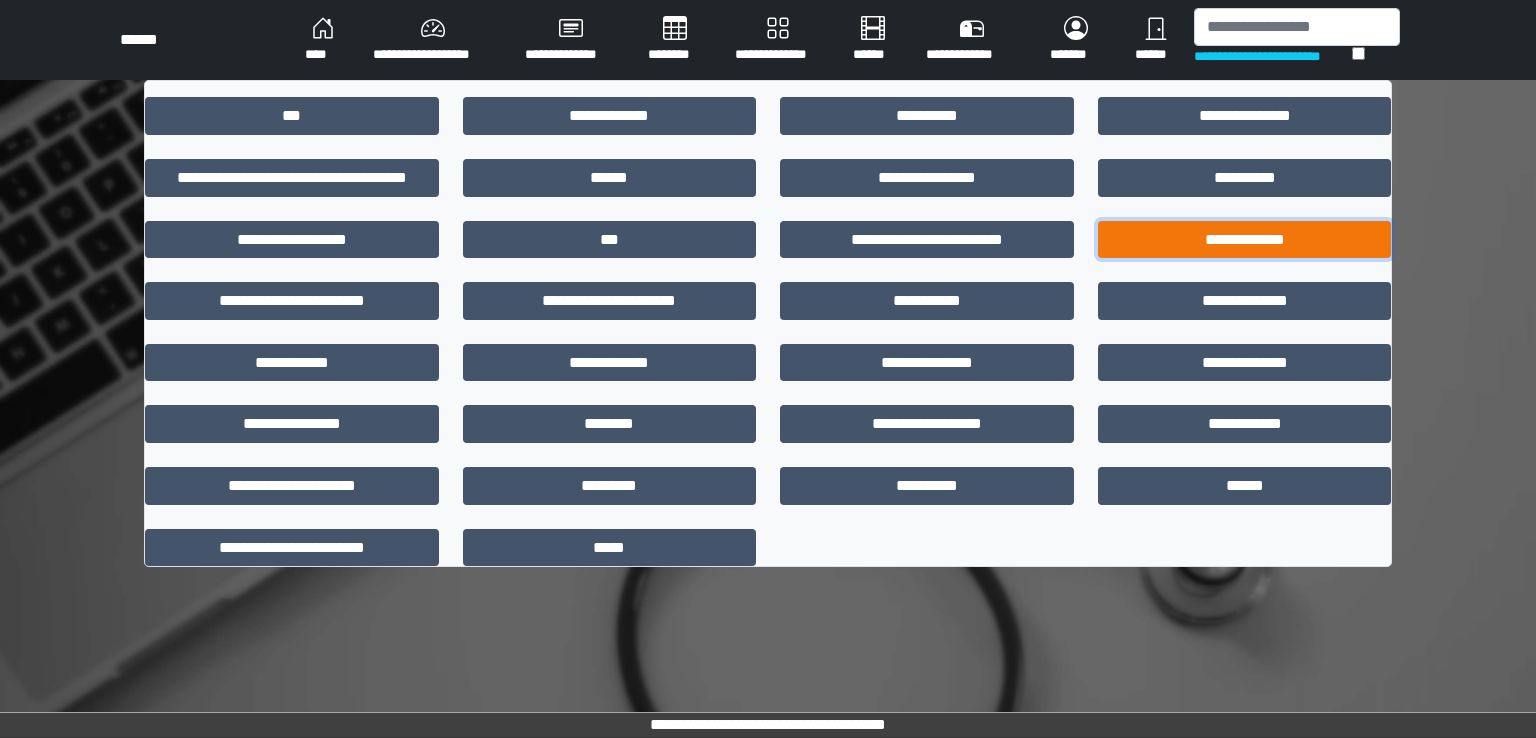 click on "**********" at bounding box center [1245, 240] 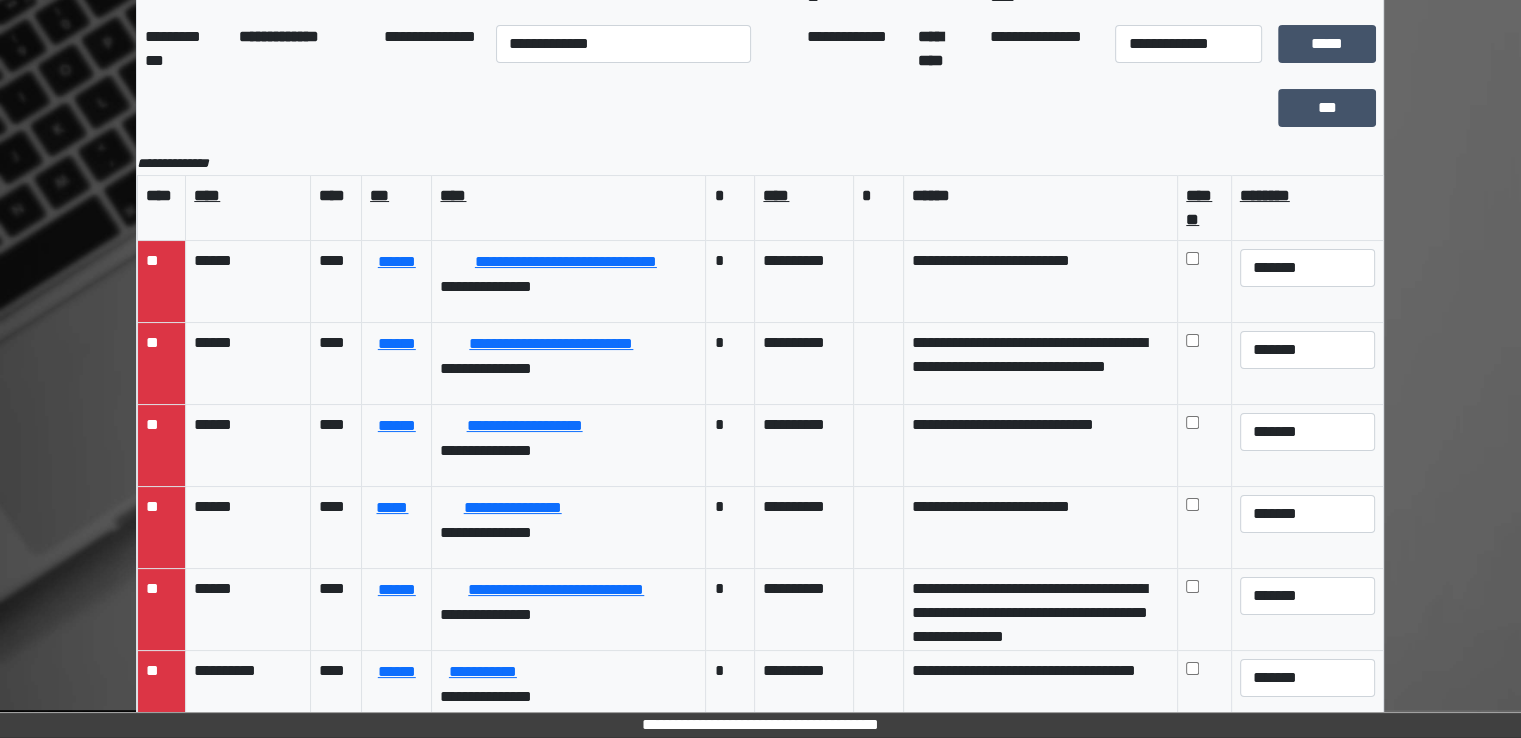 scroll, scrollTop: 174, scrollLeft: 0, axis: vertical 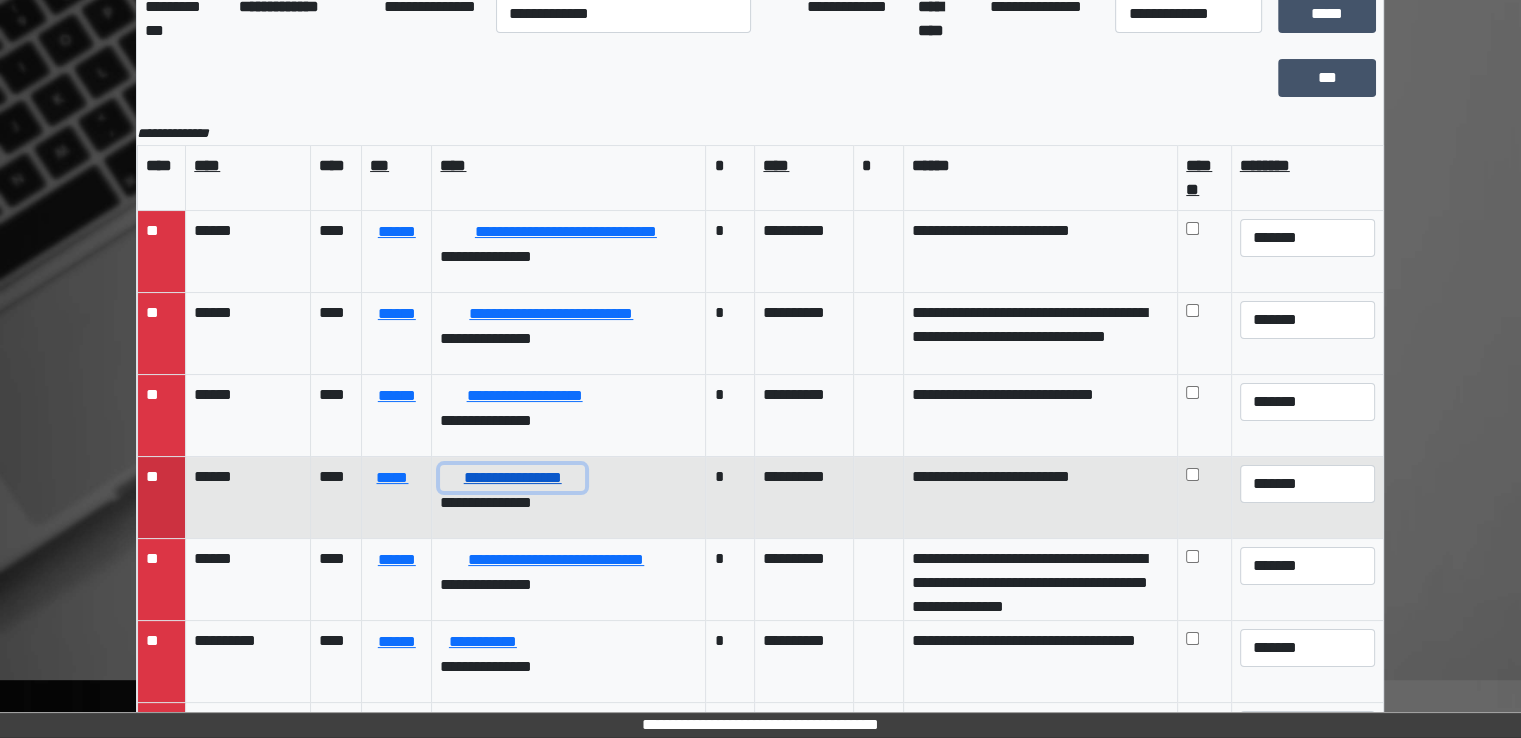click on "**********" at bounding box center (512, 478) 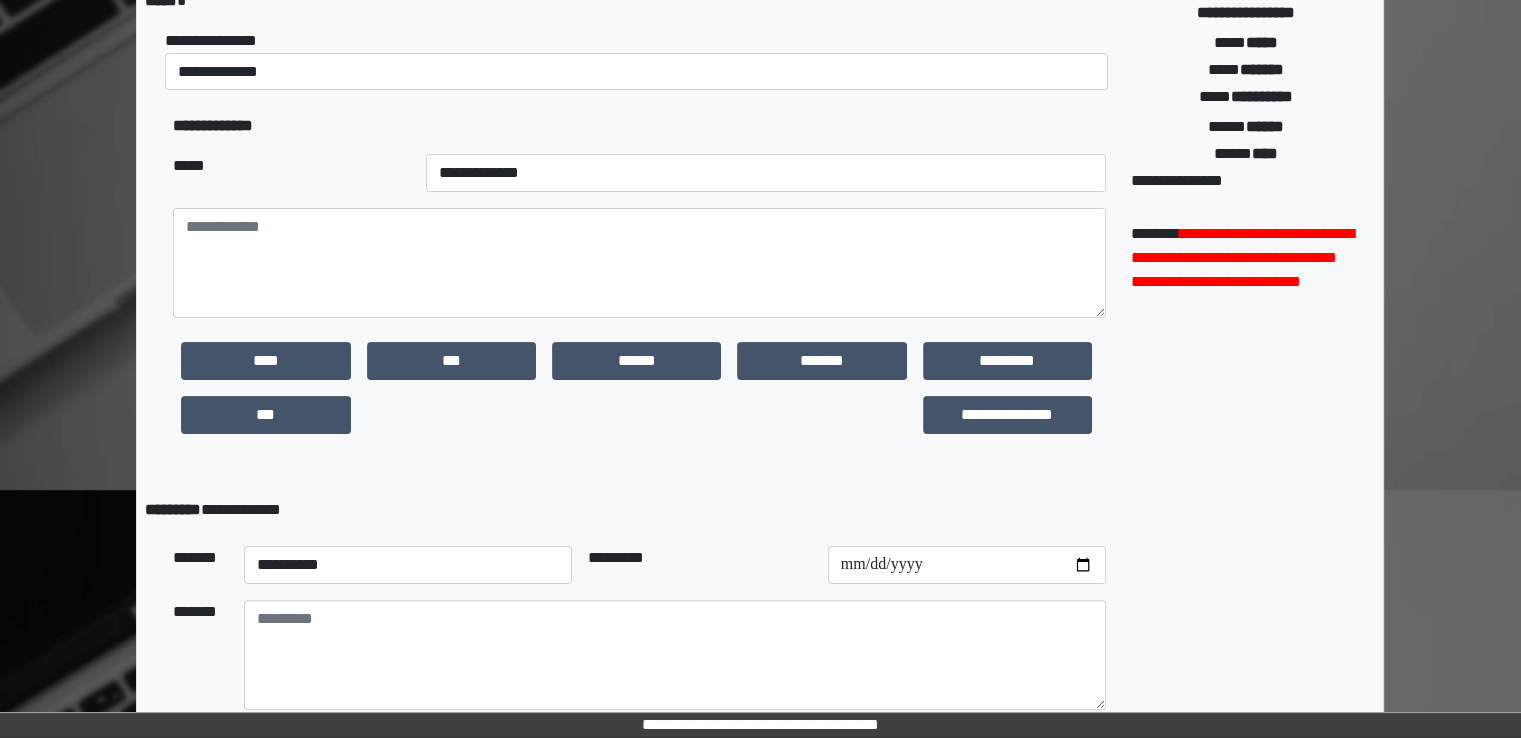 scroll, scrollTop: 467, scrollLeft: 0, axis: vertical 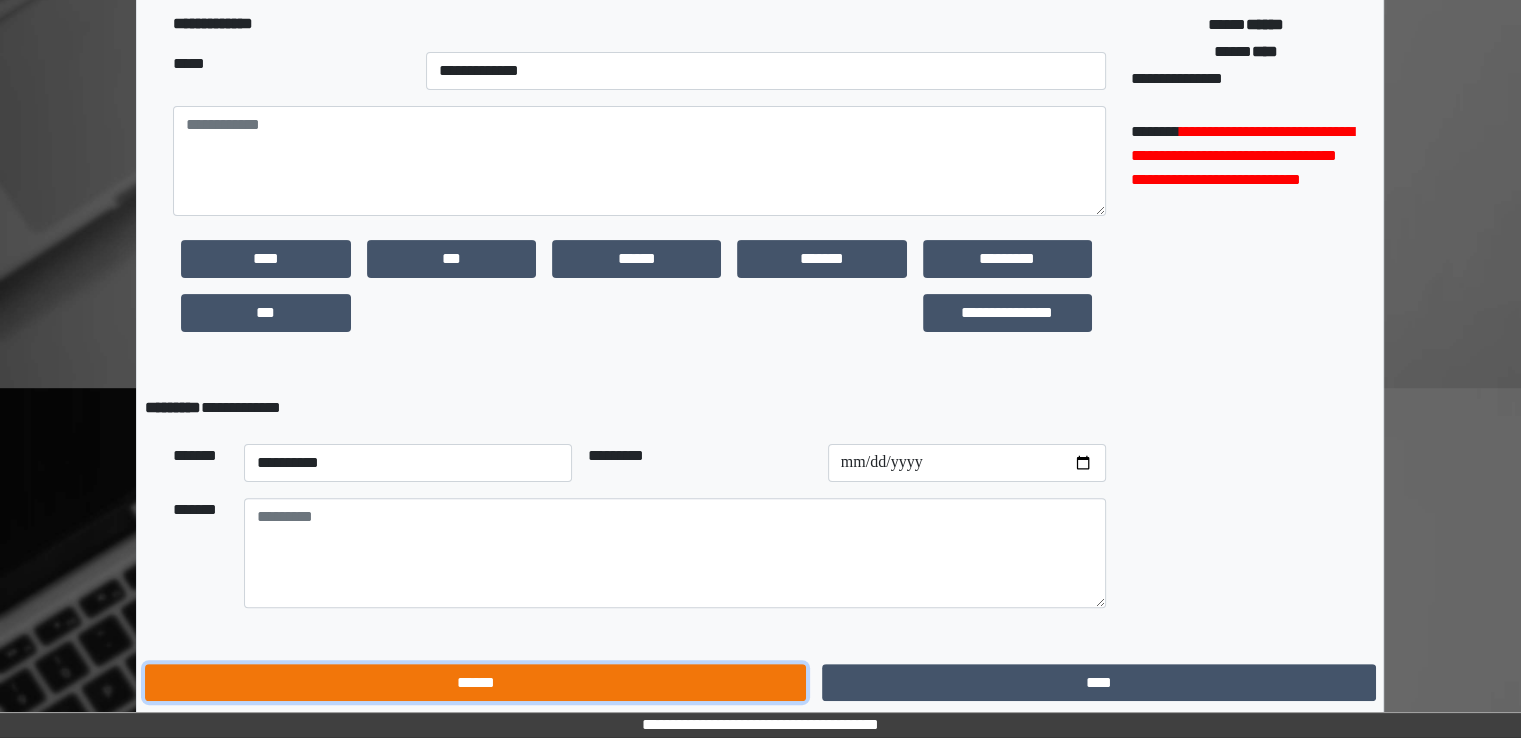 click on "******" at bounding box center [475, 683] 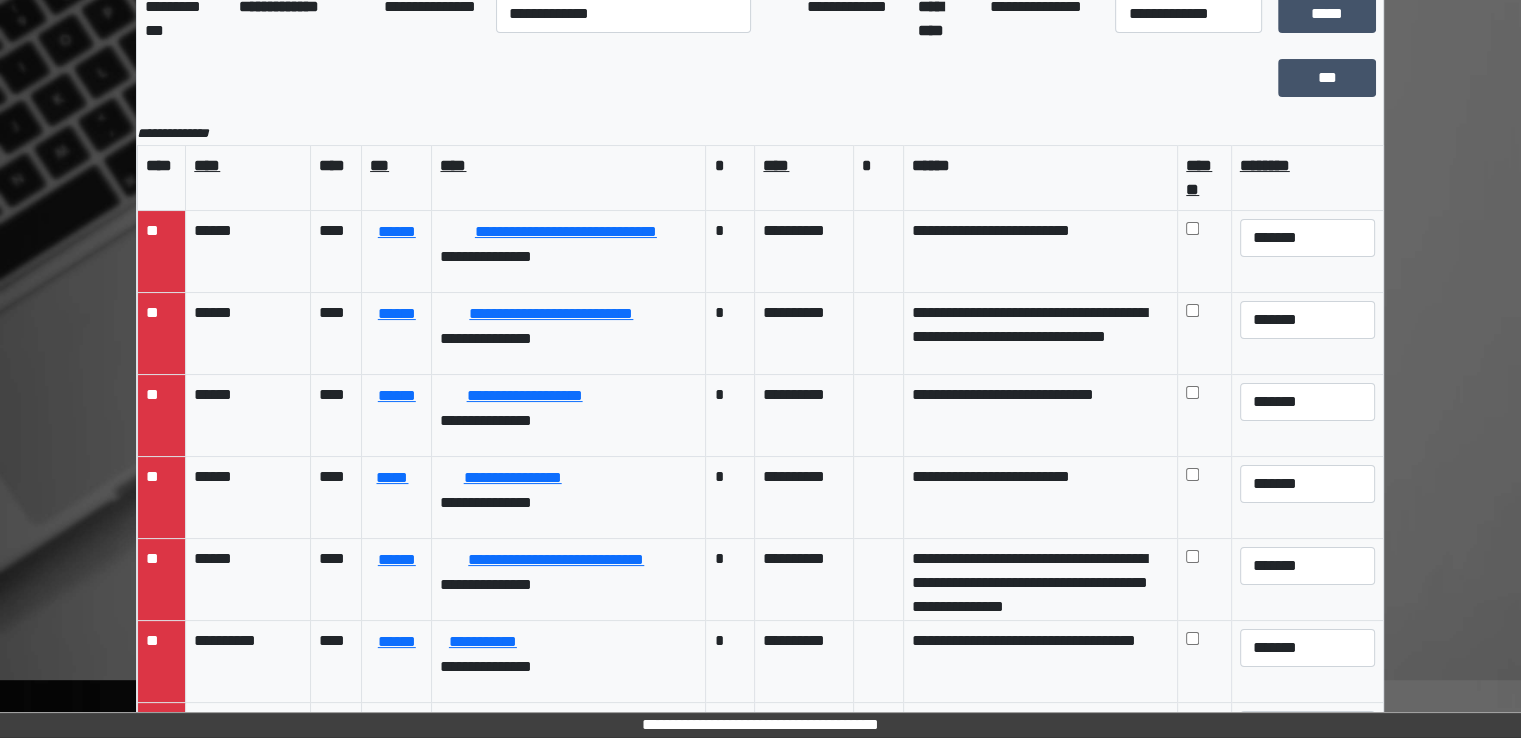 scroll, scrollTop: 174, scrollLeft: 0, axis: vertical 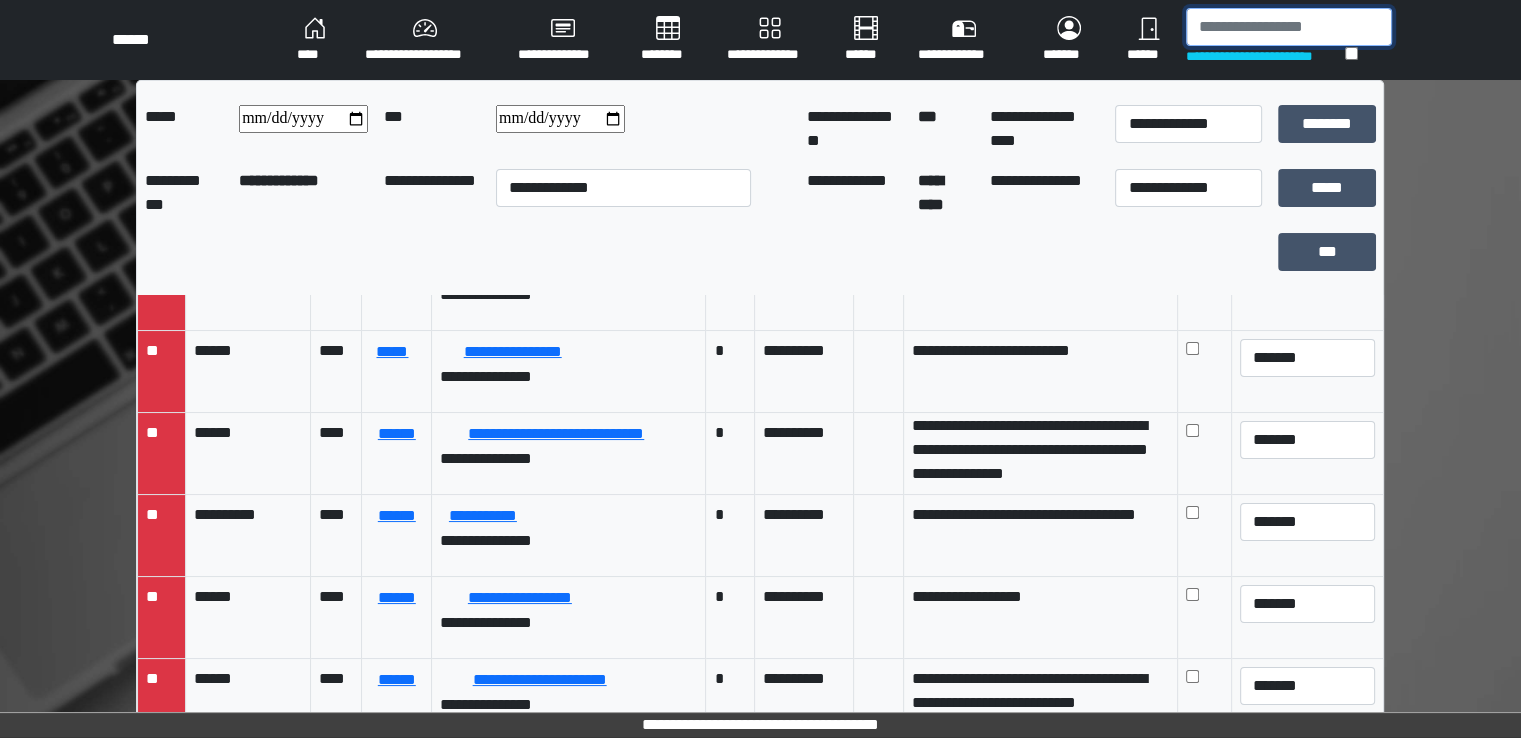 click at bounding box center [1289, 27] 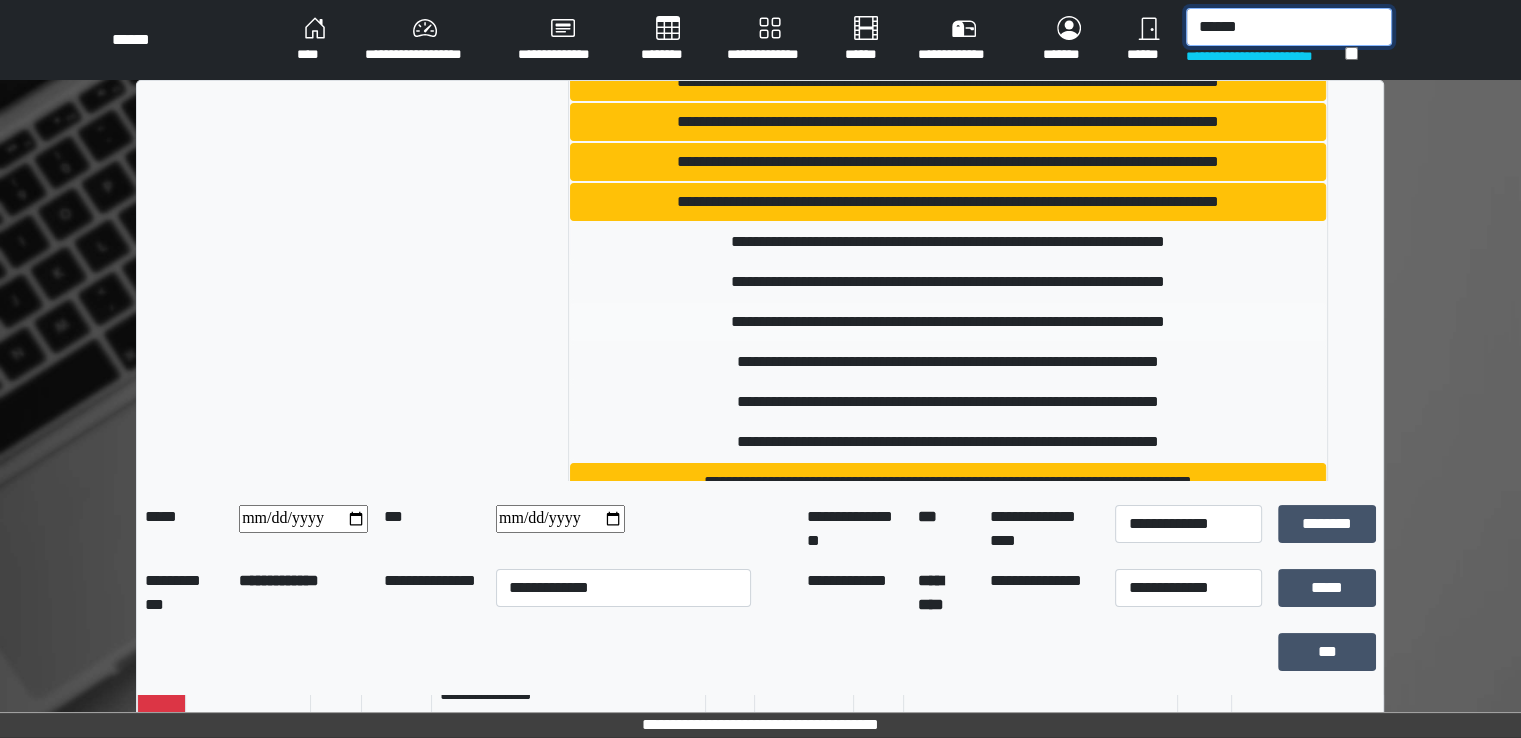 scroll, scrollTop: 92, scrollLeft: 0, axis: vertical 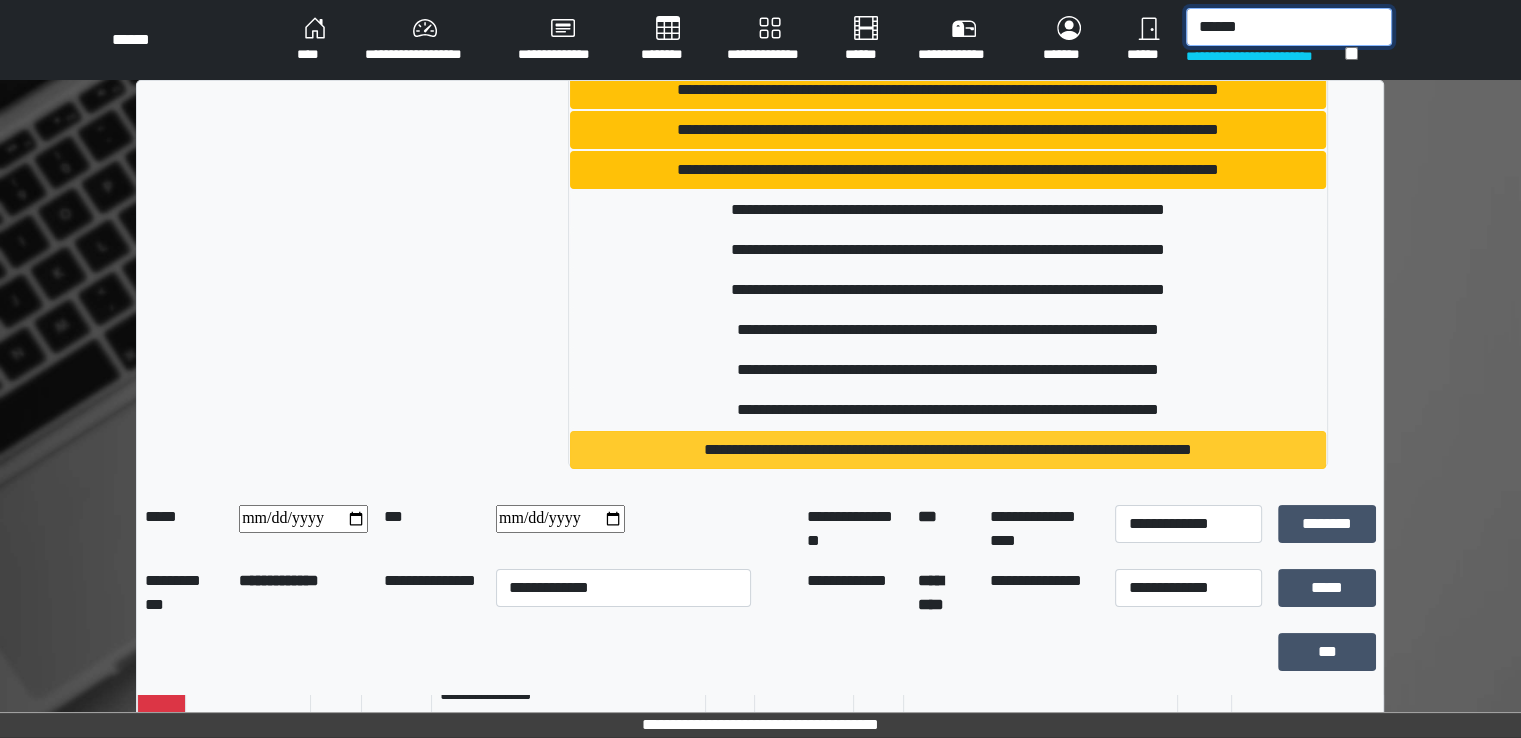 type on "******" 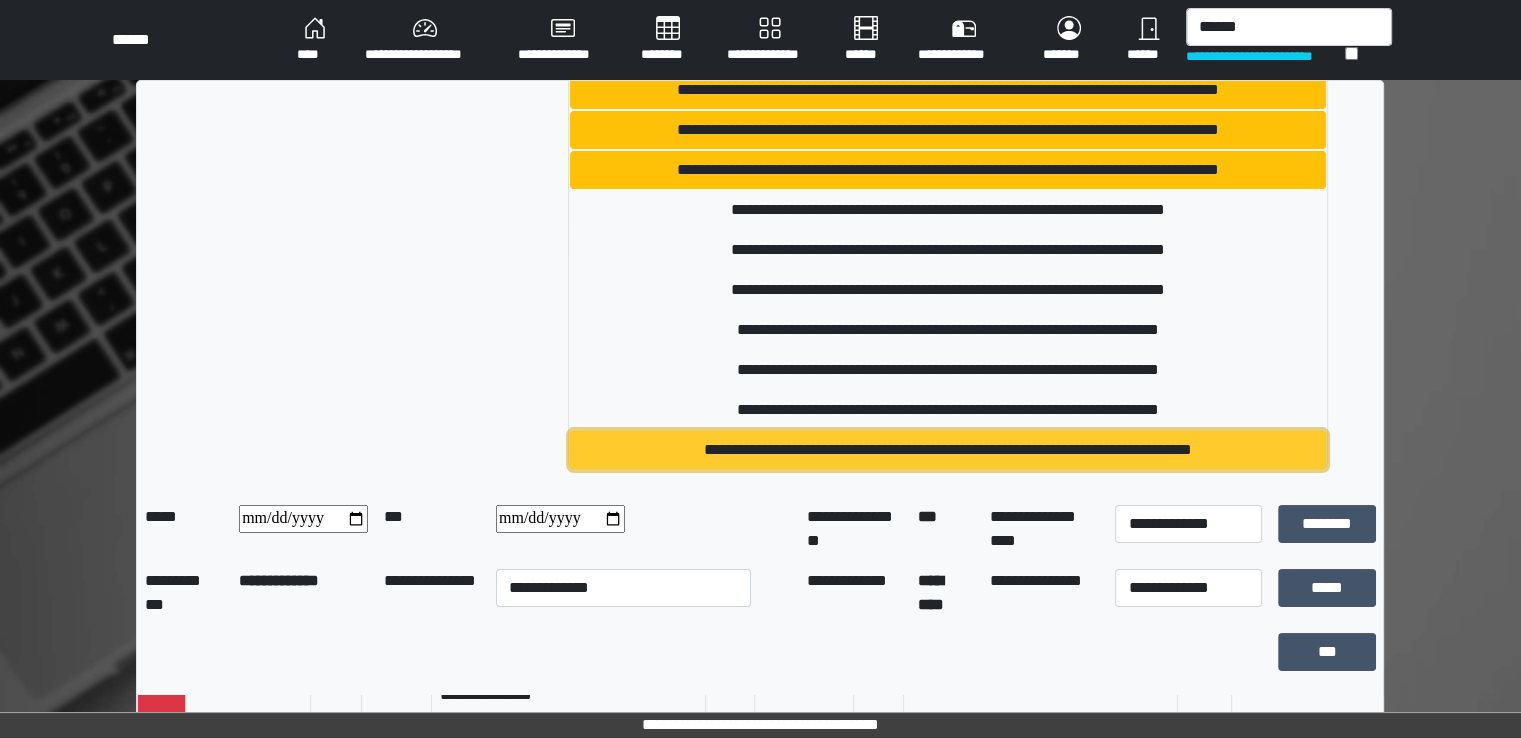 click on "**********" at bounding box center [948, 450] 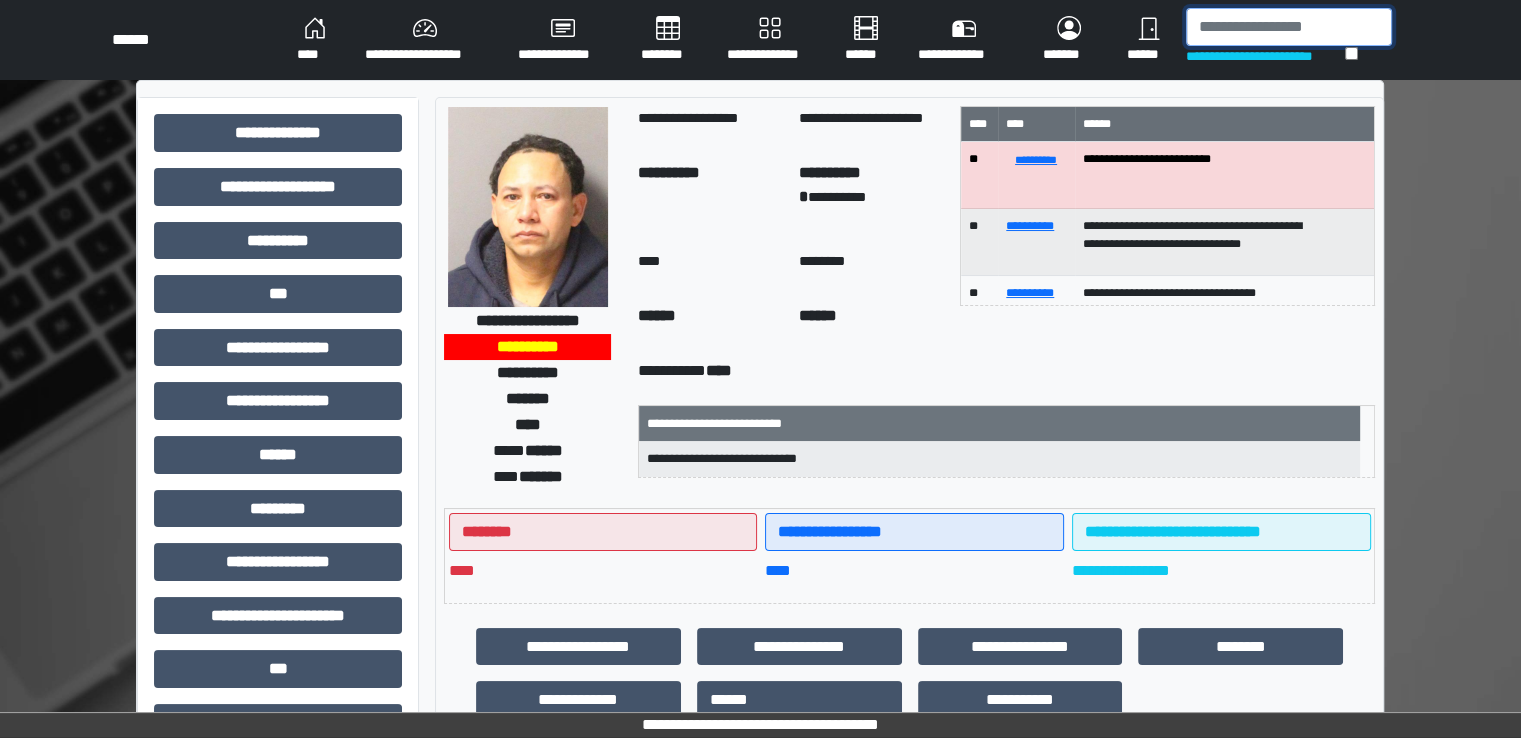 click at bounding box center [1289, 27] 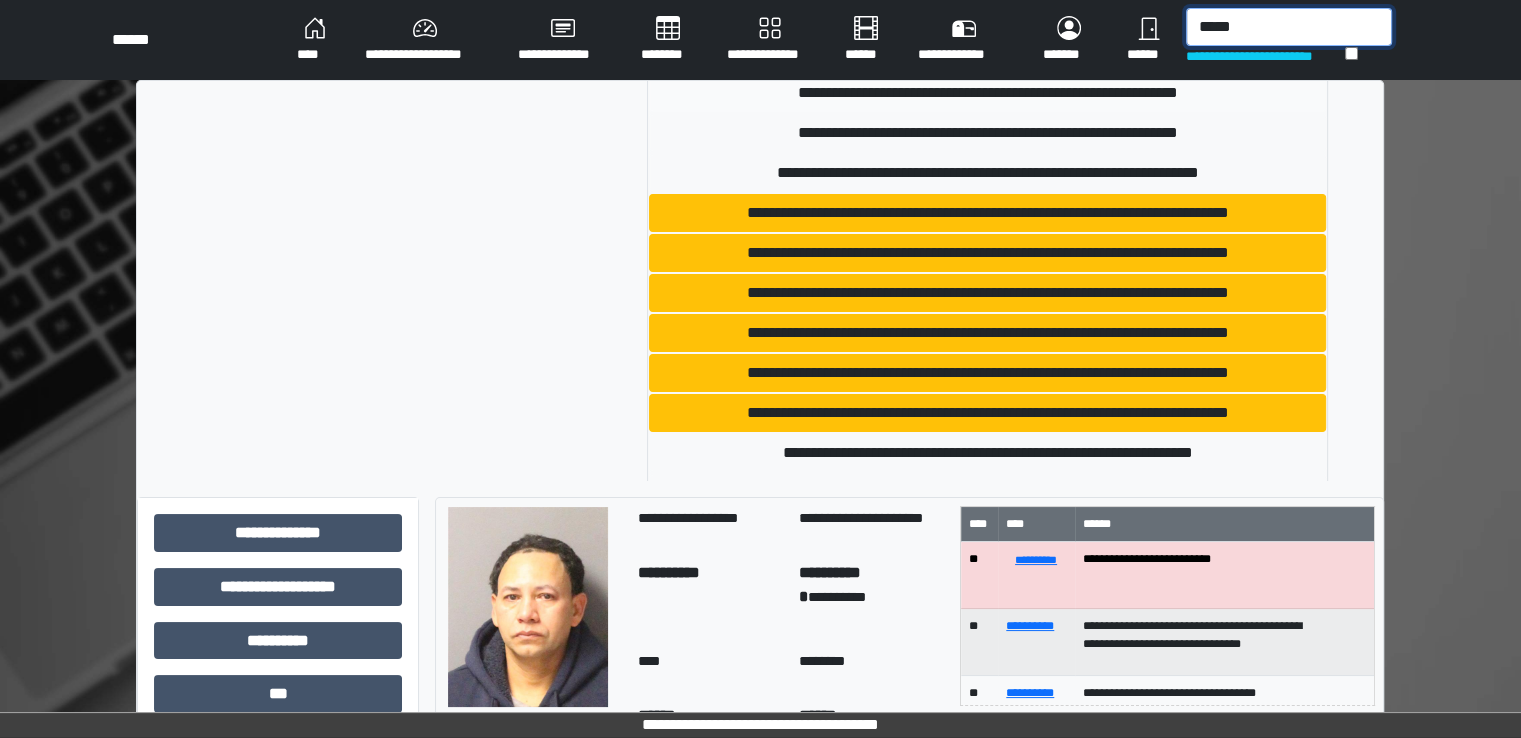 scroll, scrollTop: 1400, scrollLeft: 0, axis: vertical 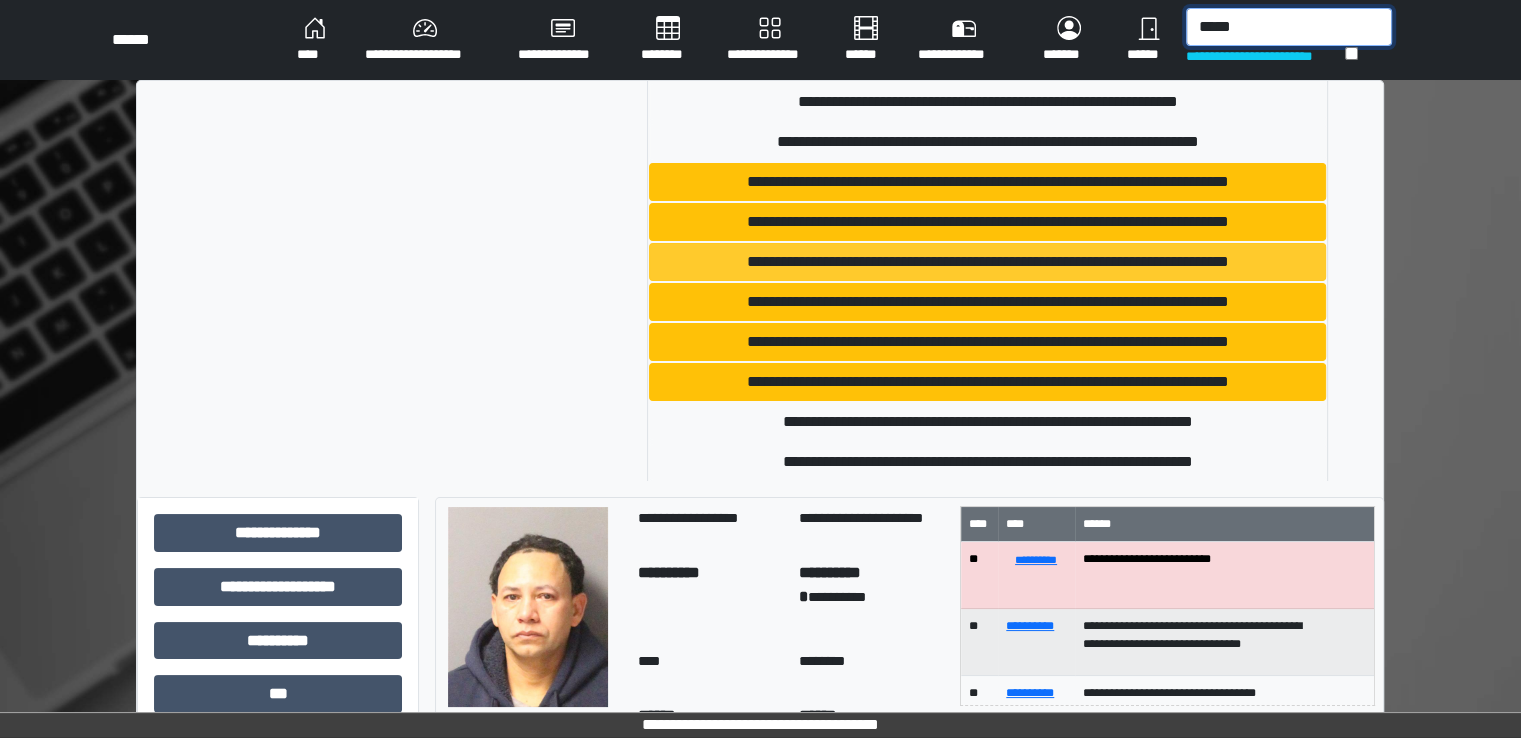 type on "*****" 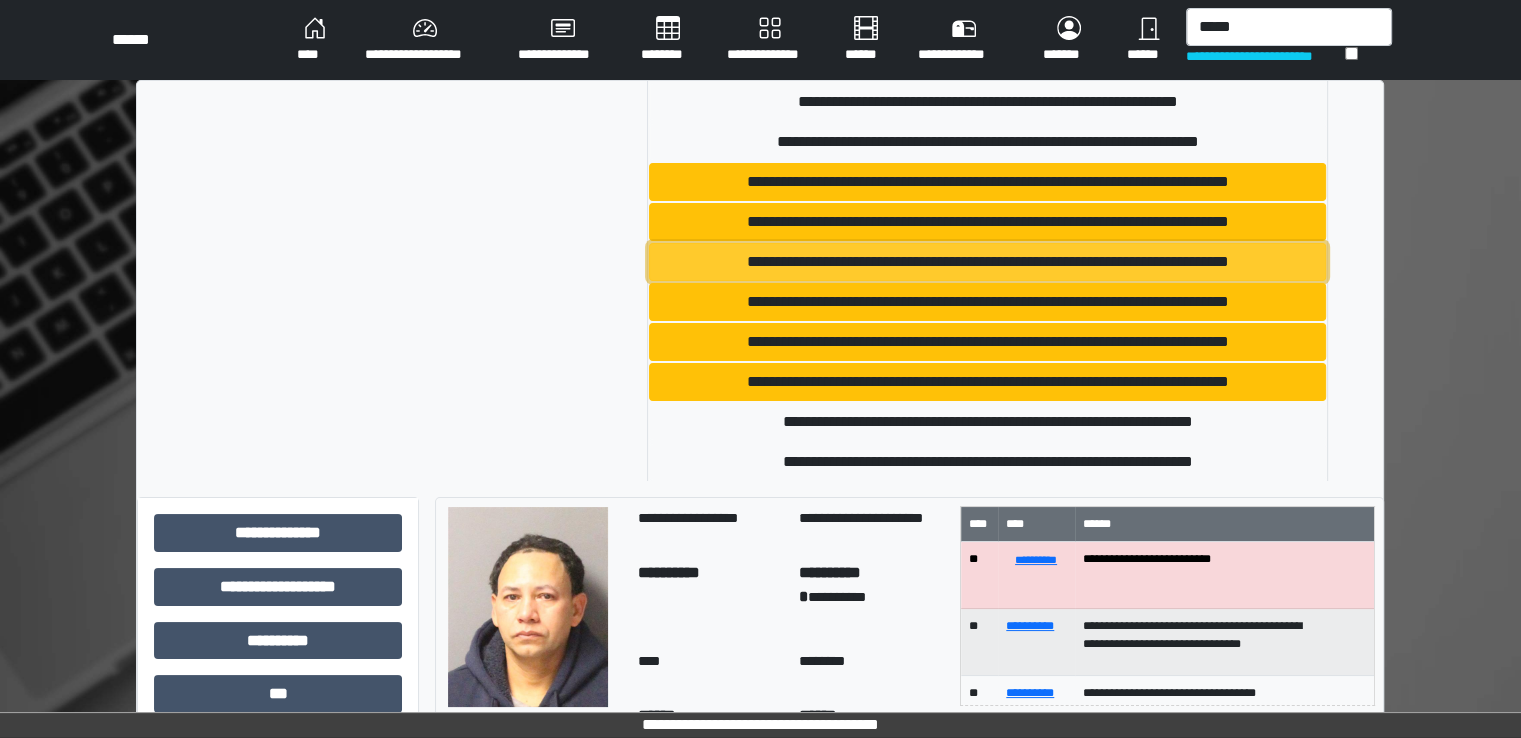 click on "**********" at bounding box center [987, 262] 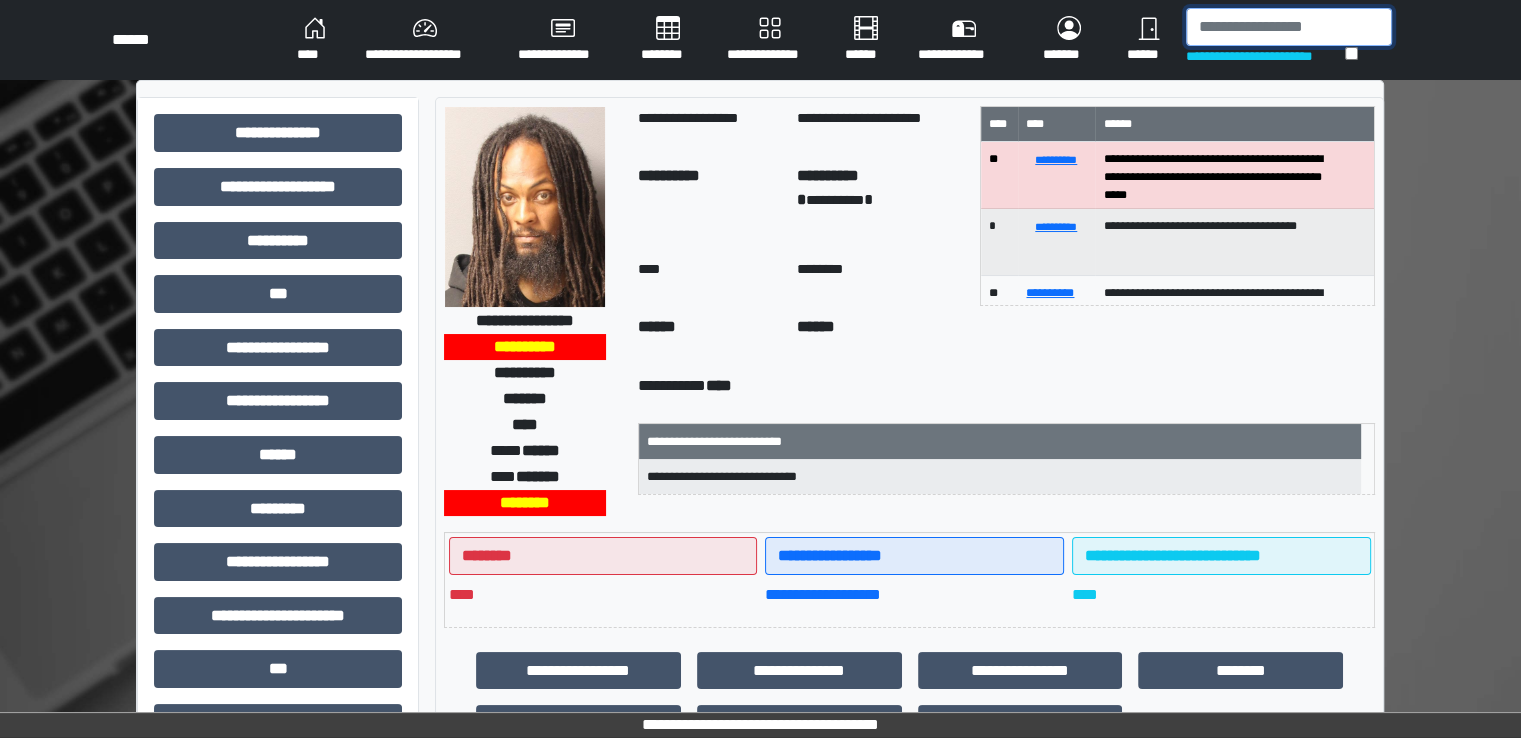 click at bounding box center (1289, 27) 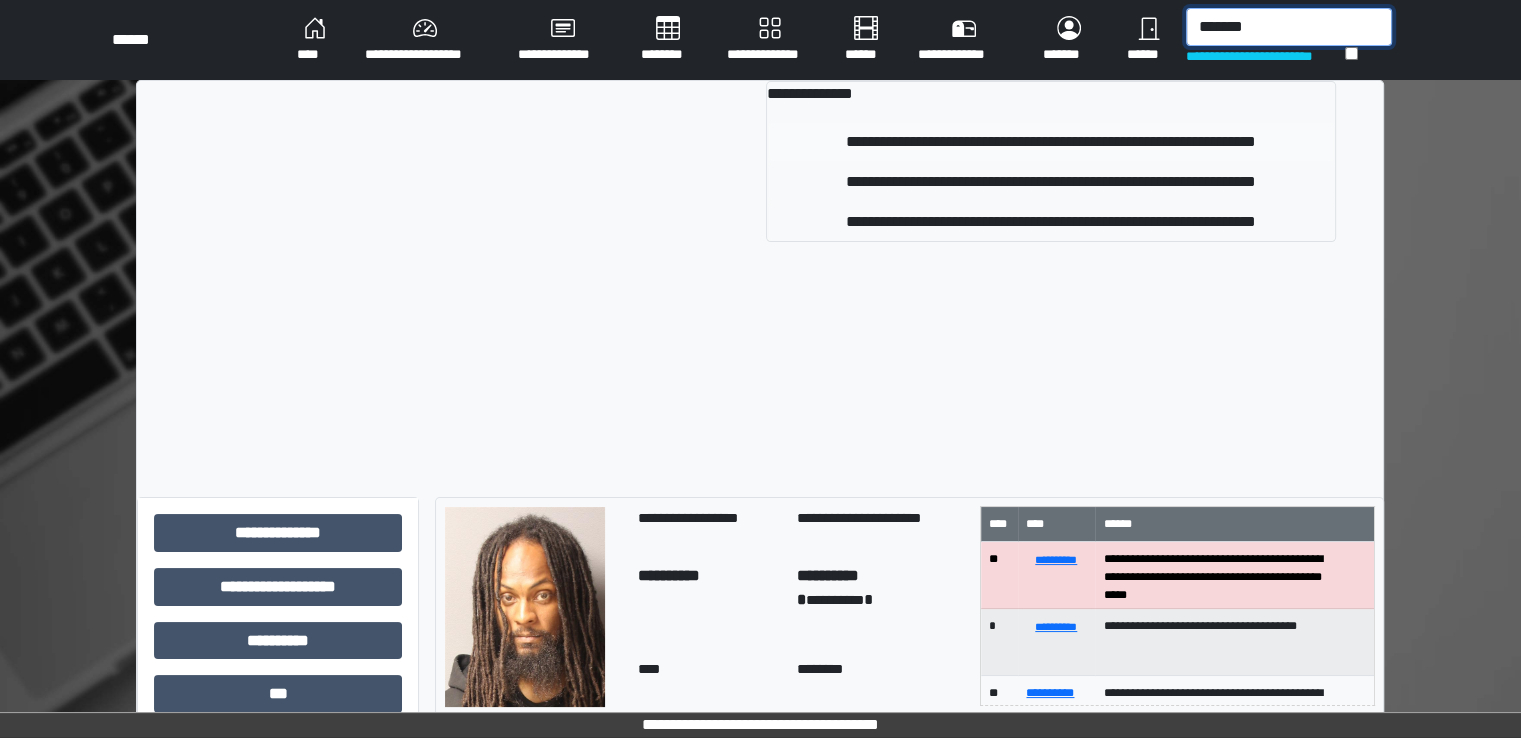 type on "*******" 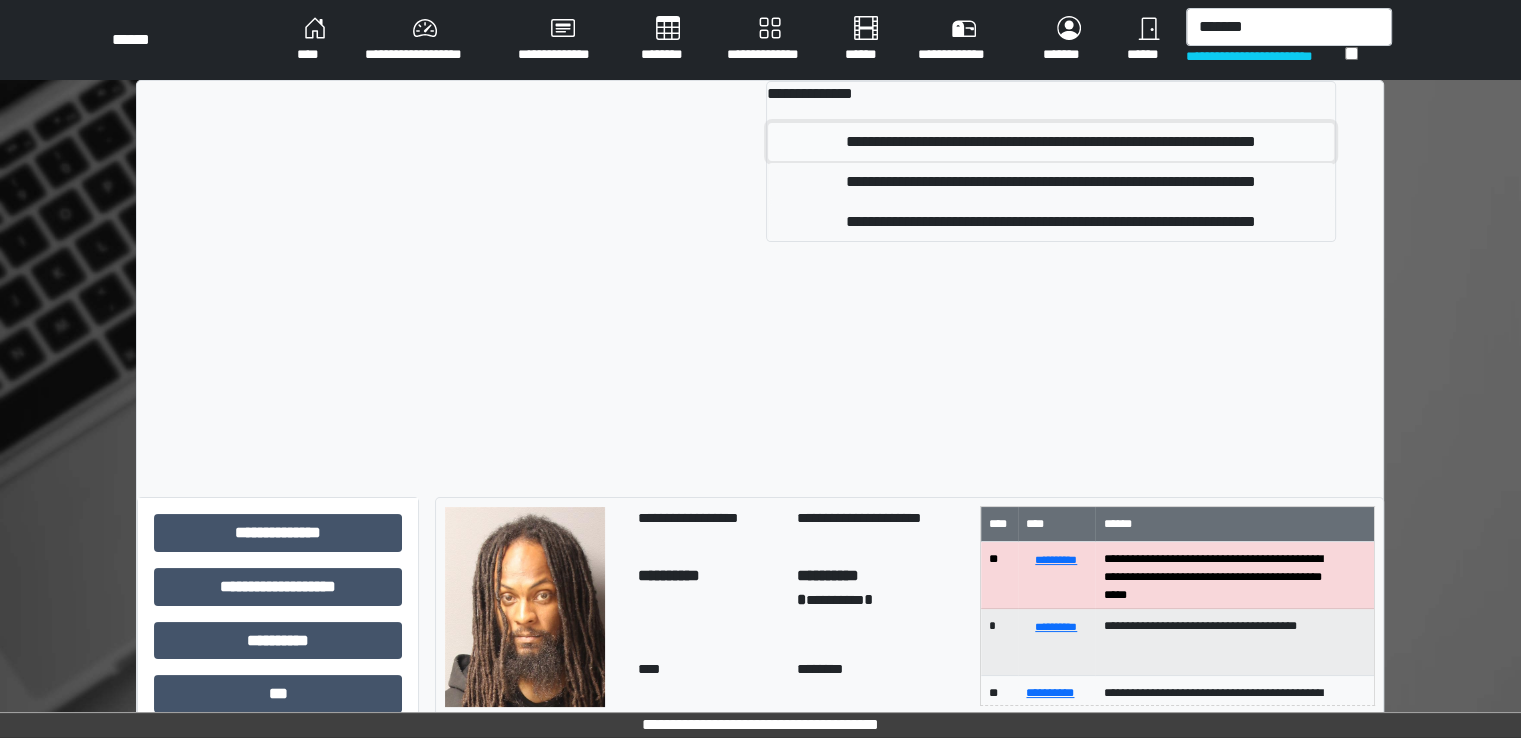 click on "**********" at bounding box center [1051, 142] 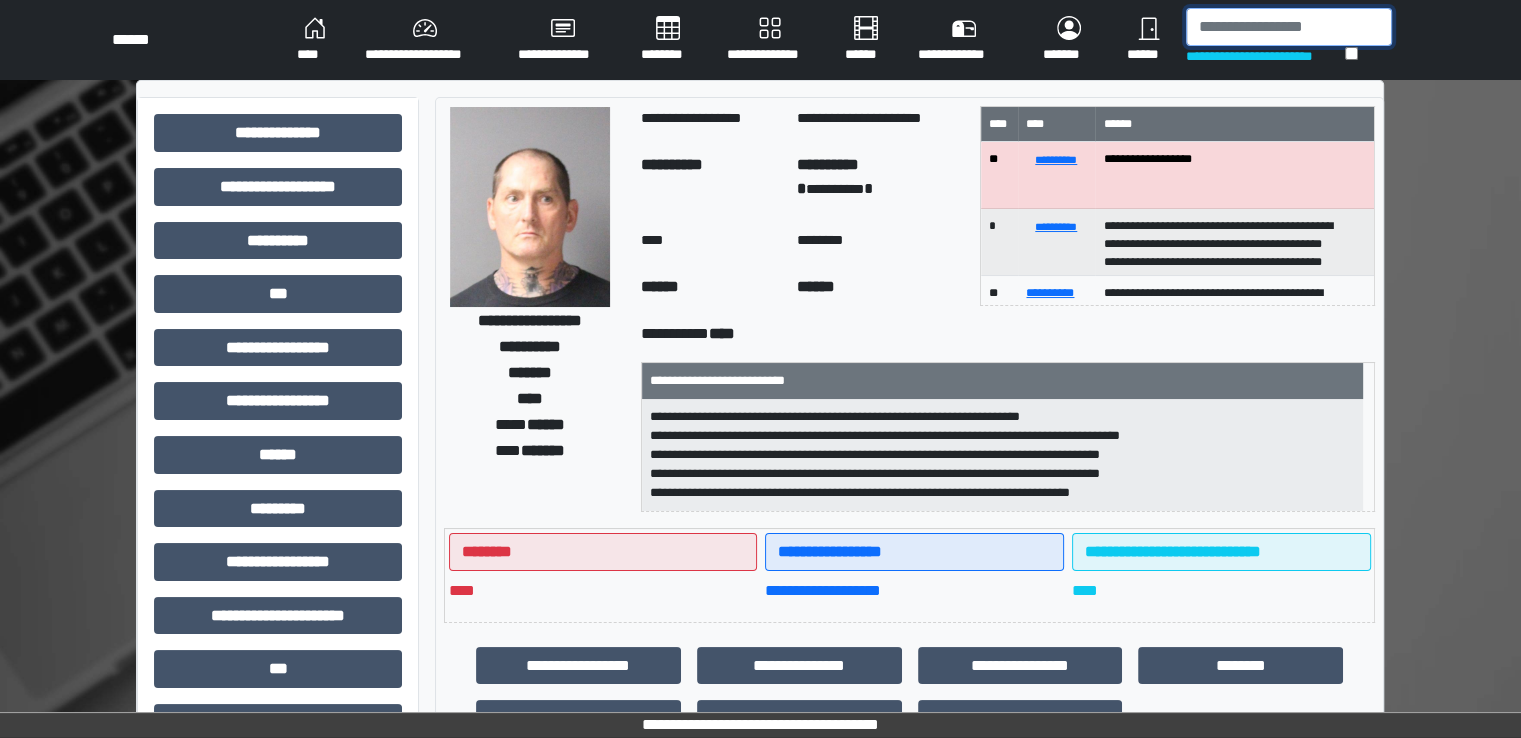 click at bounding box center (1289, 27) 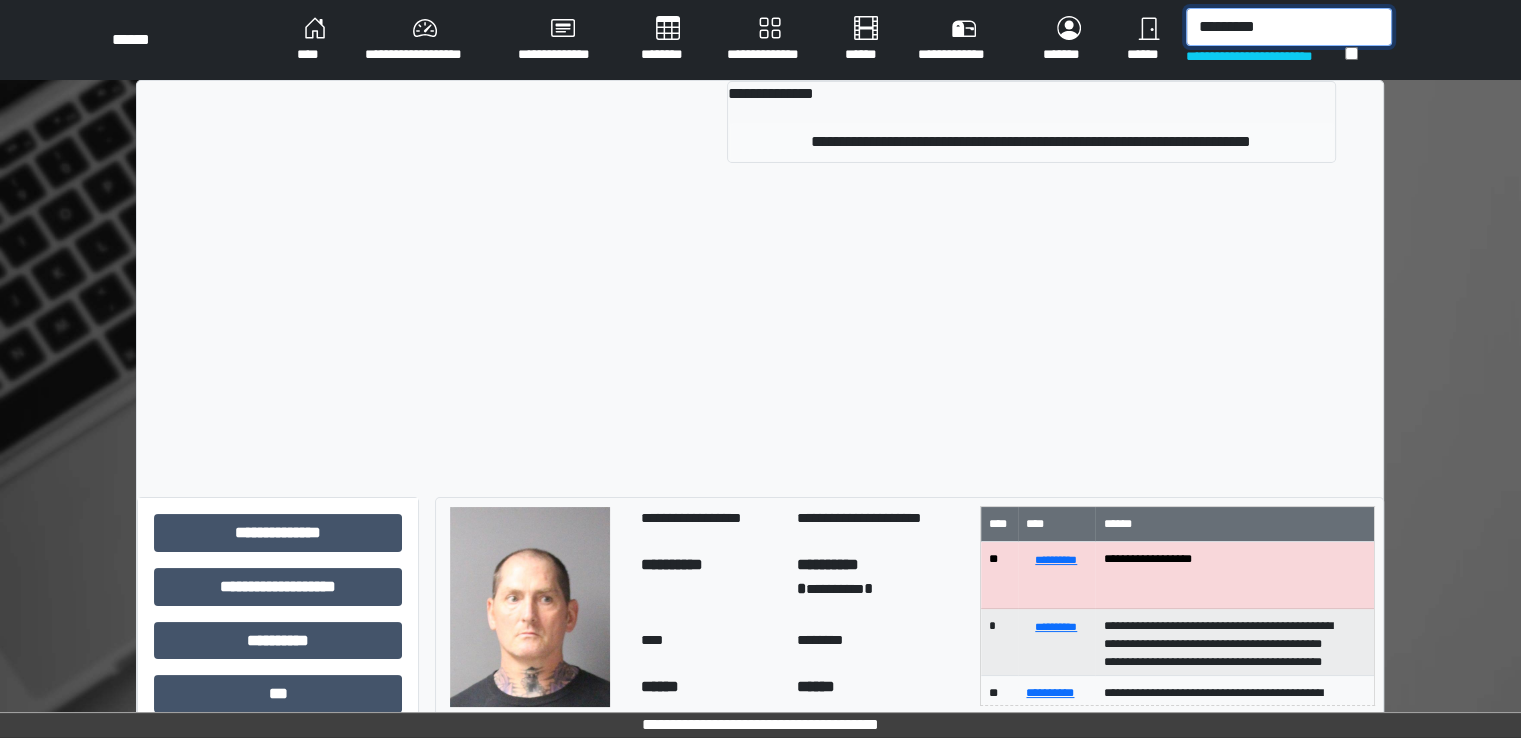type on "*********" 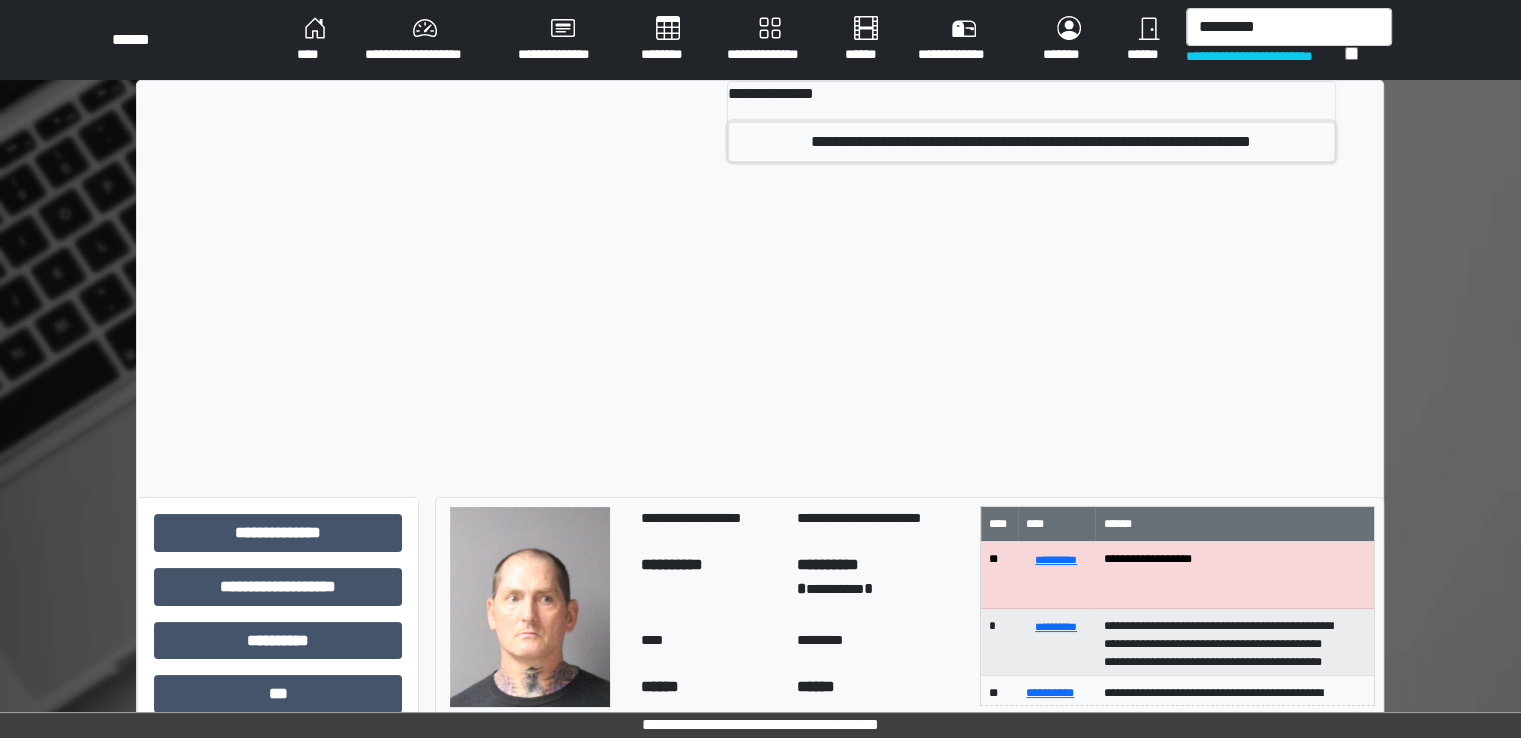 click on "**********" at bounding box center [1031, 142] 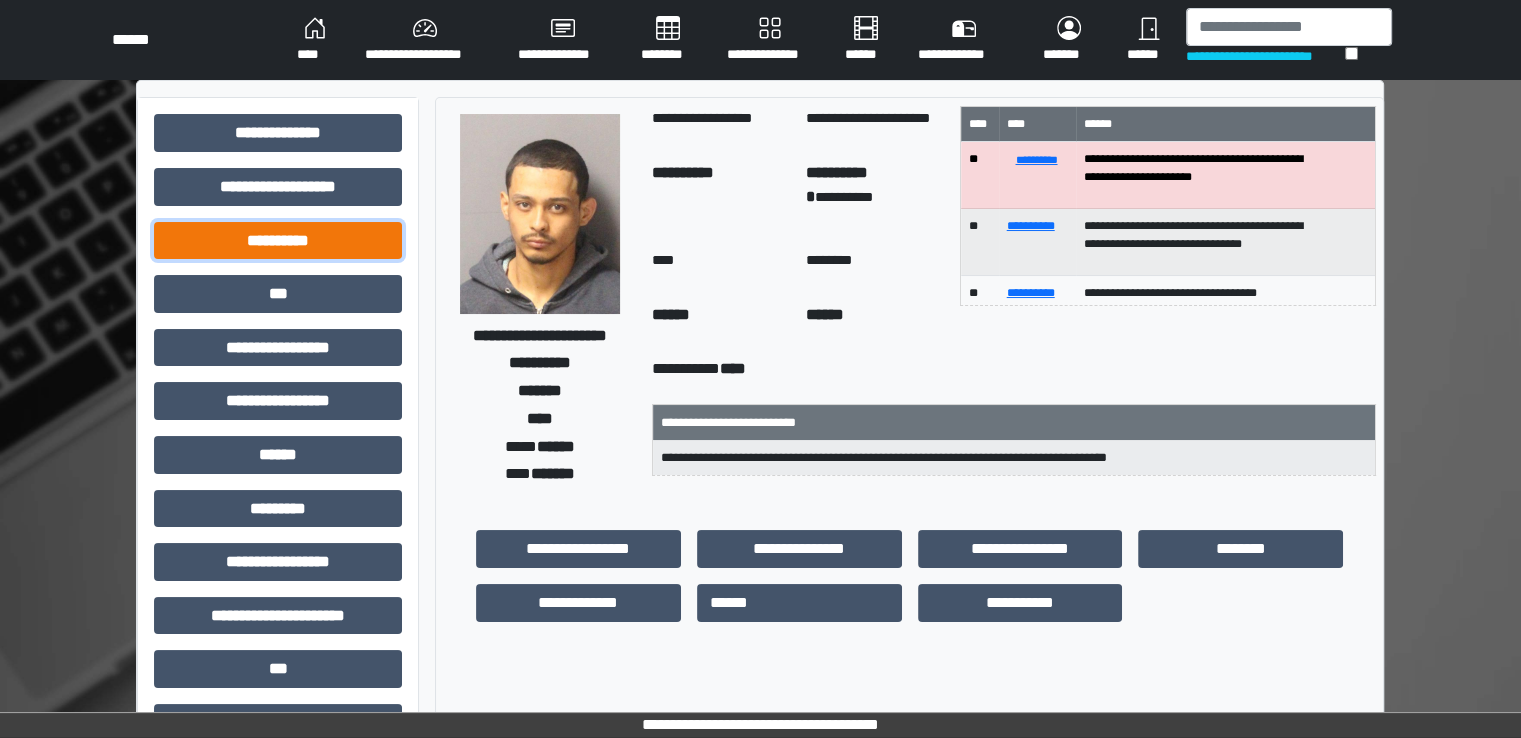 click on "**********" at bounding box center [278, 241] 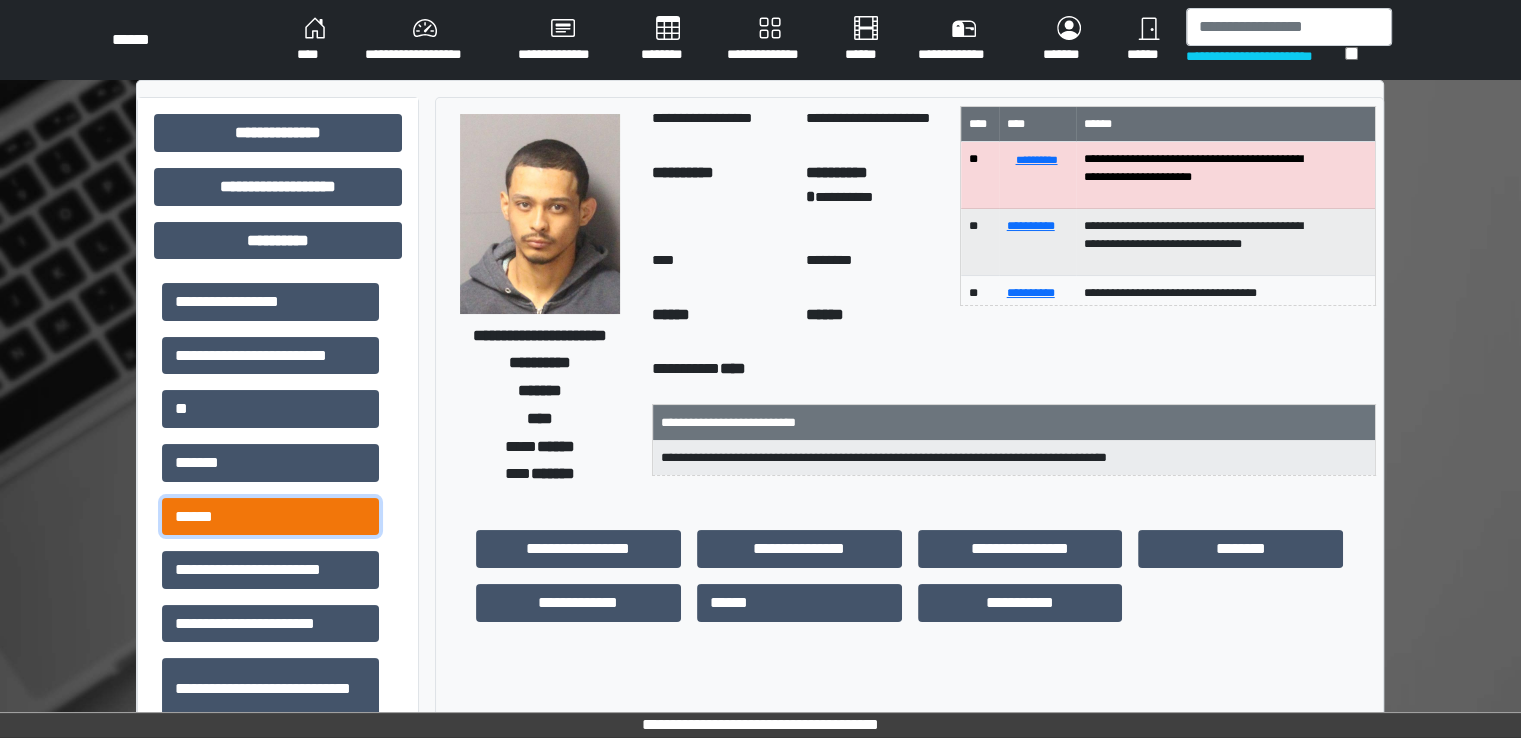 click on "******" at bounding box center [270, 517] 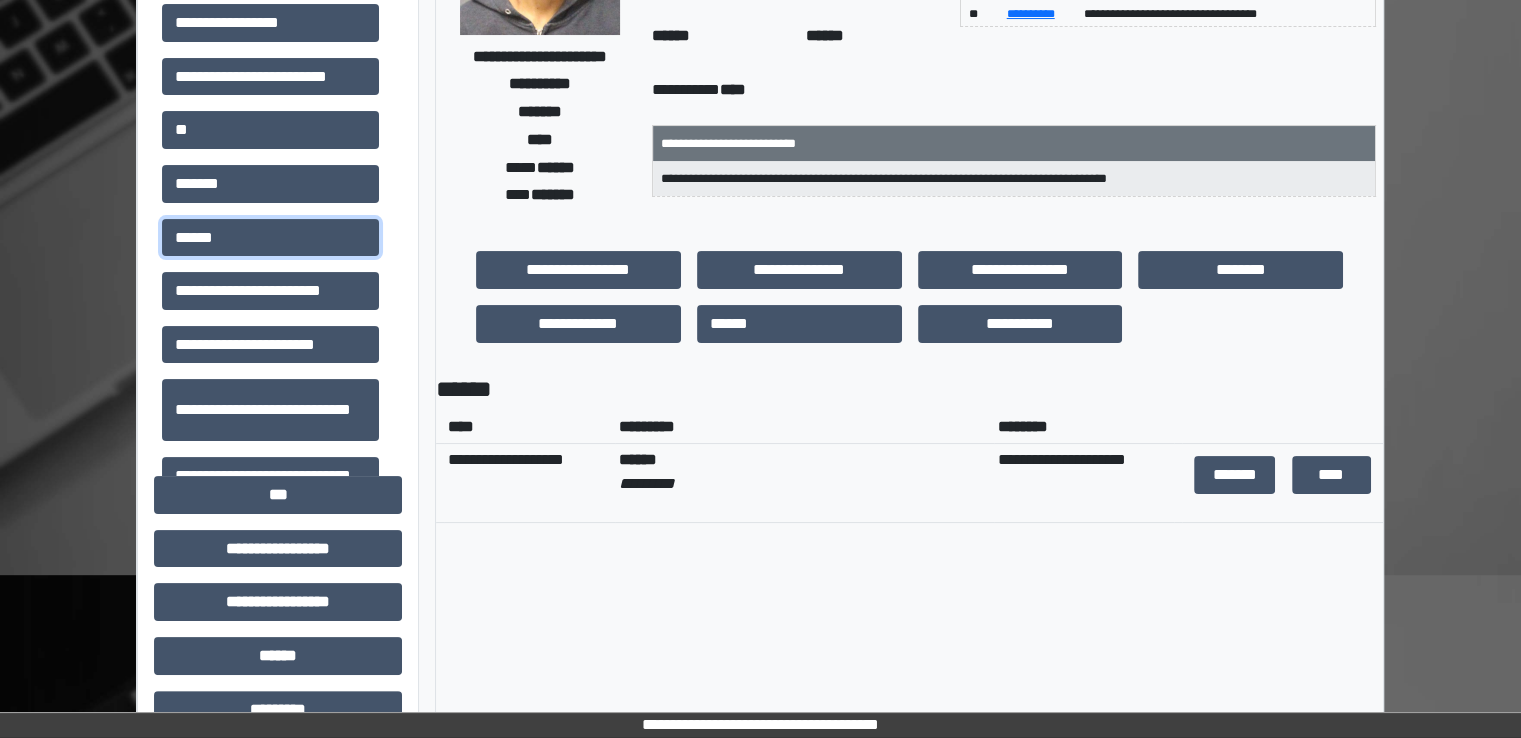 scroll, scrollTop: 300, scrollLeft: 0, axis: vertical 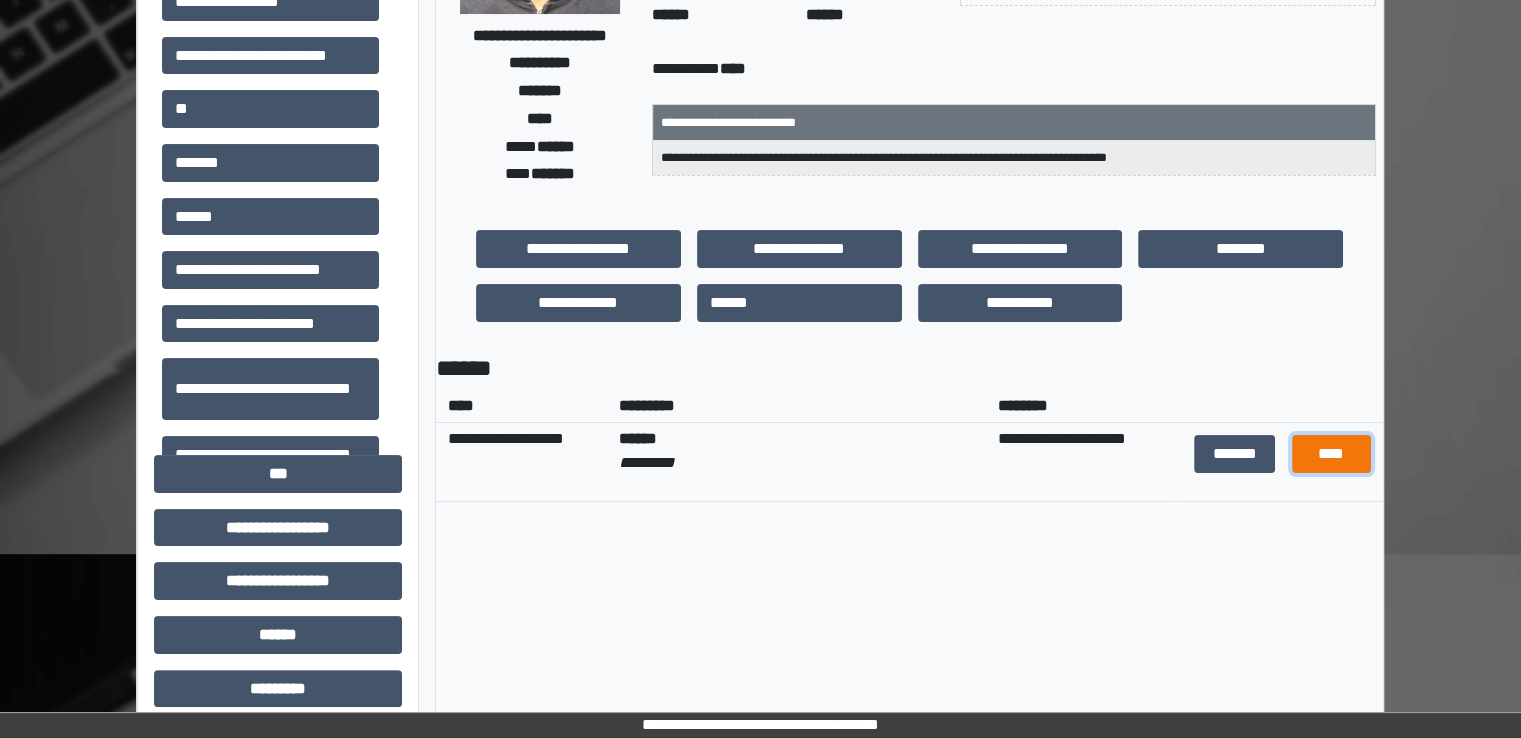click on "****" at bounding box center (1331, 454) 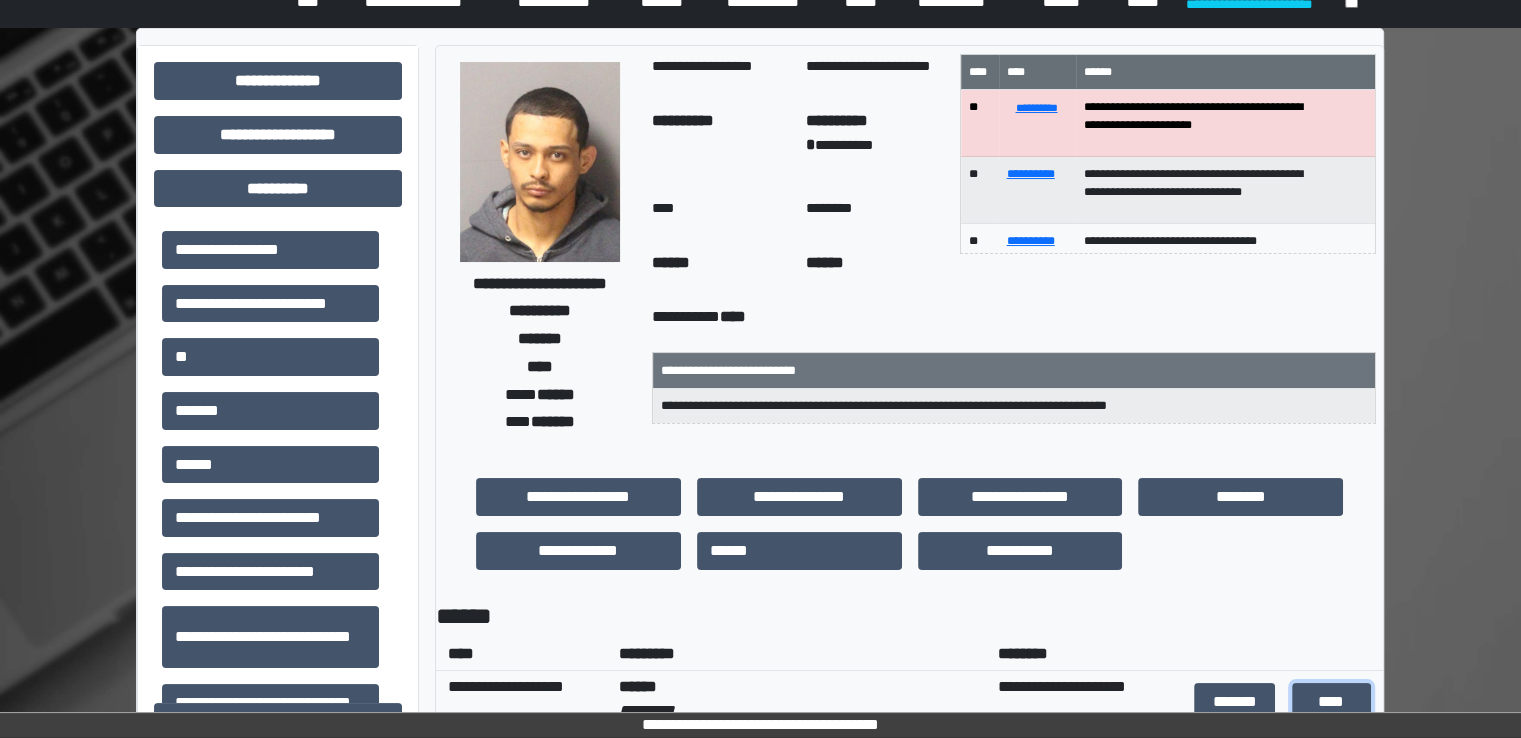 scroll, scrollTop: 0, scrollLeft: 0, axis: both 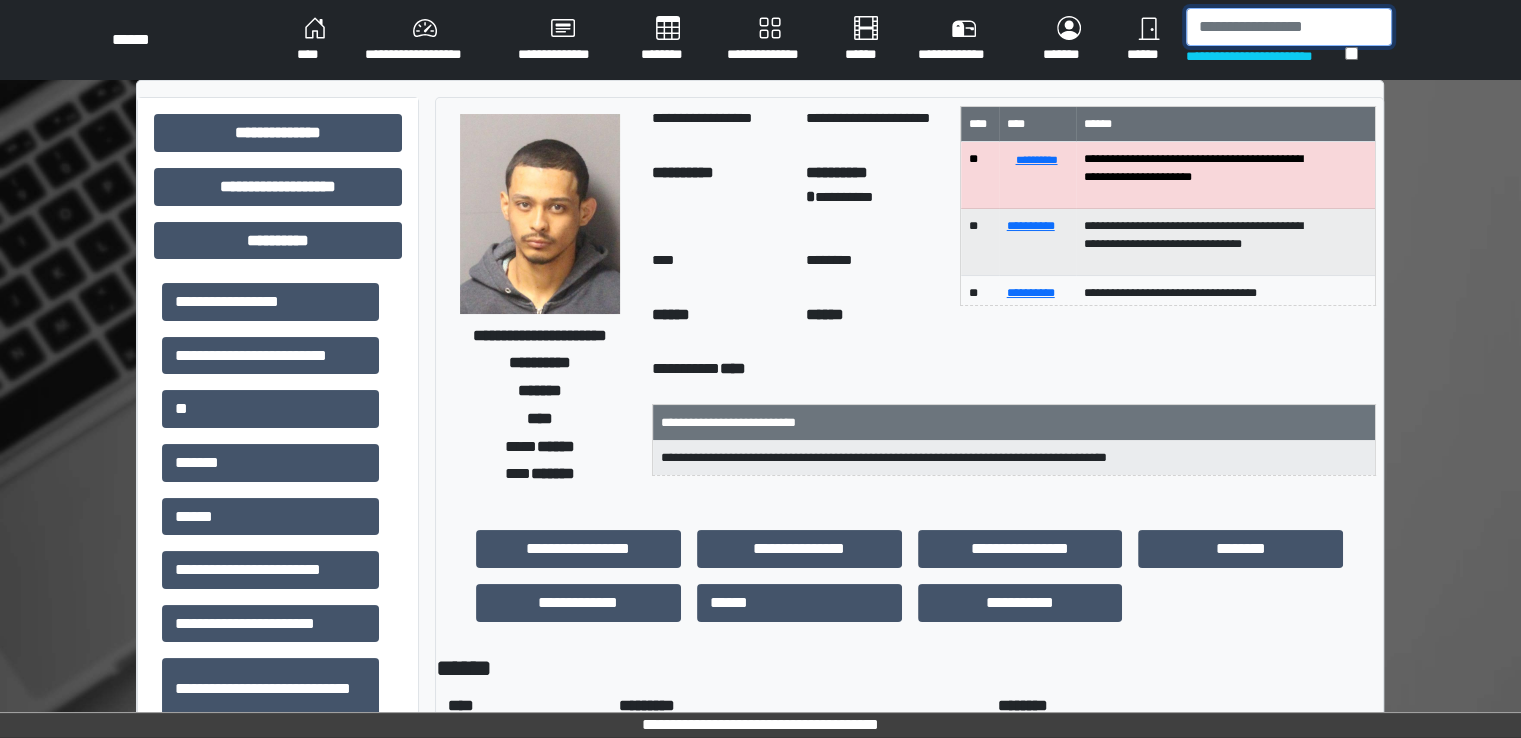 click at bounding box center (1289, 27) 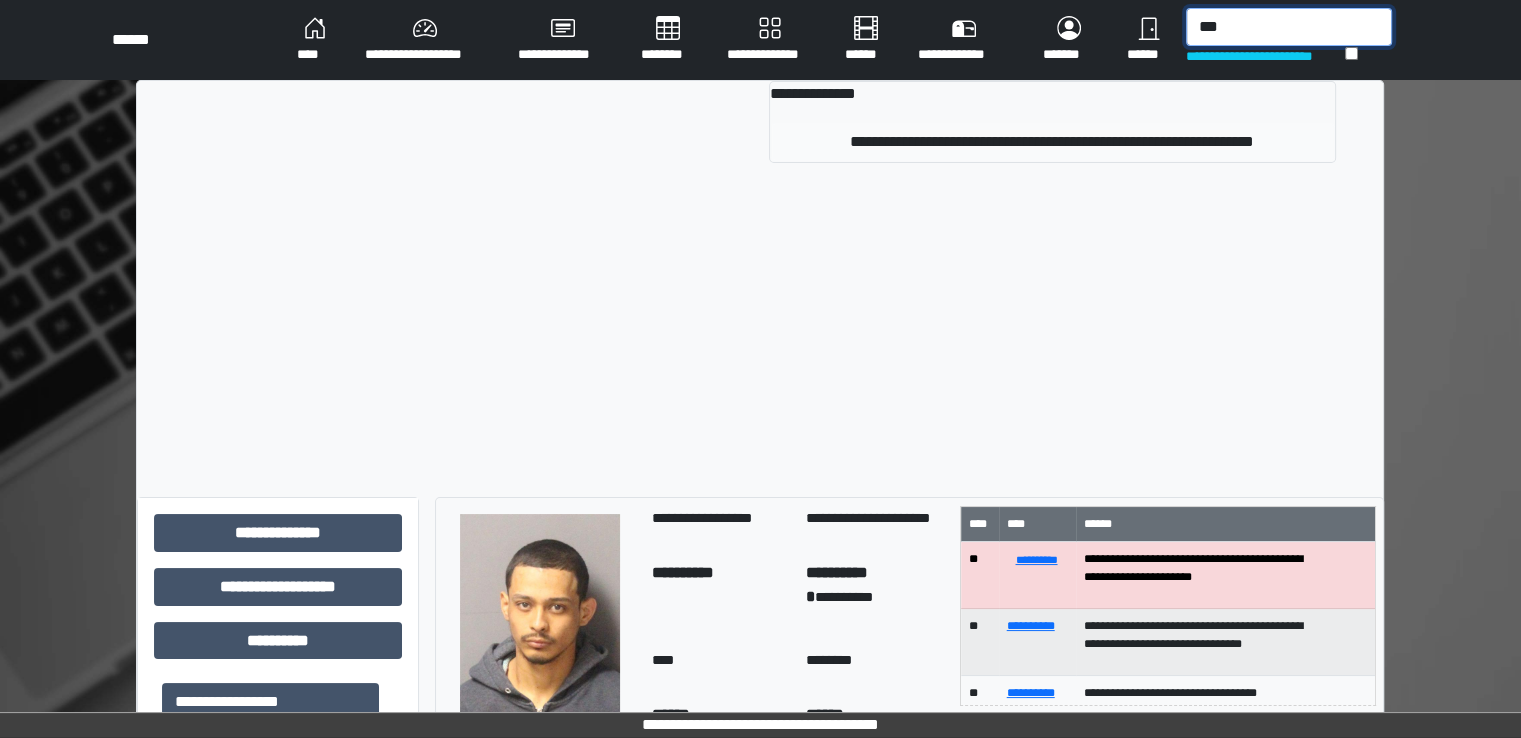 type on "***" 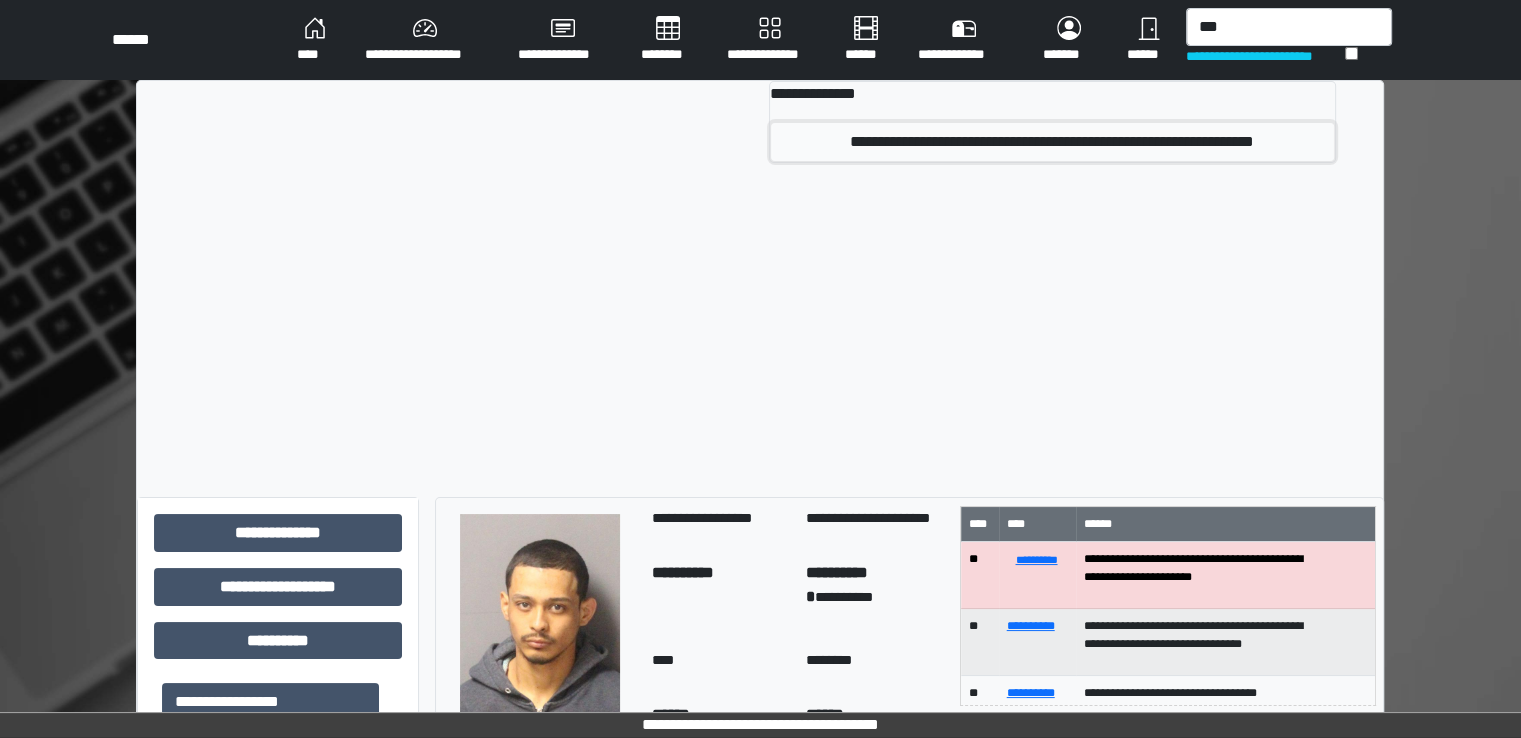 click on "**********" at bounding box center (1052, 142) 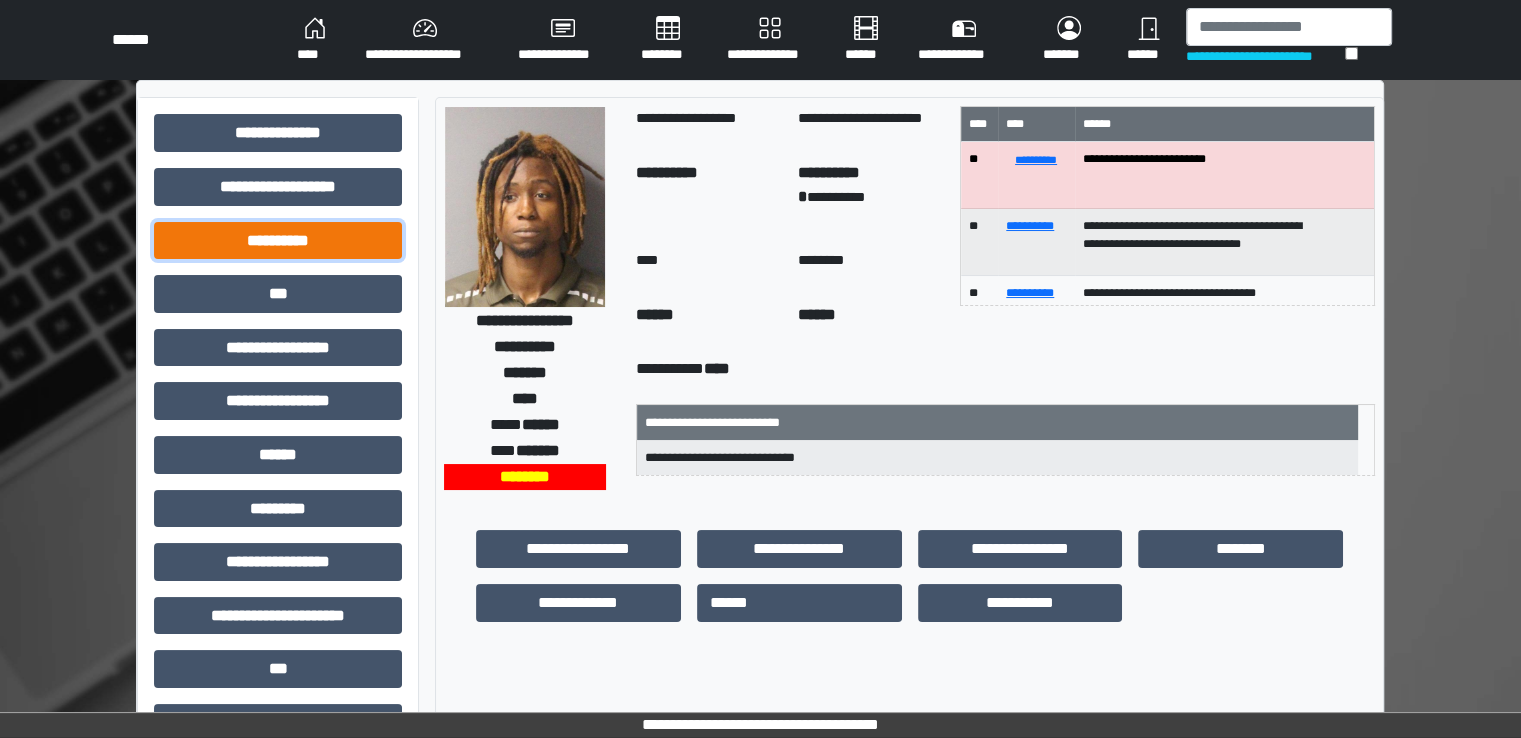 click on "**********" at bounding box center (278, 241) 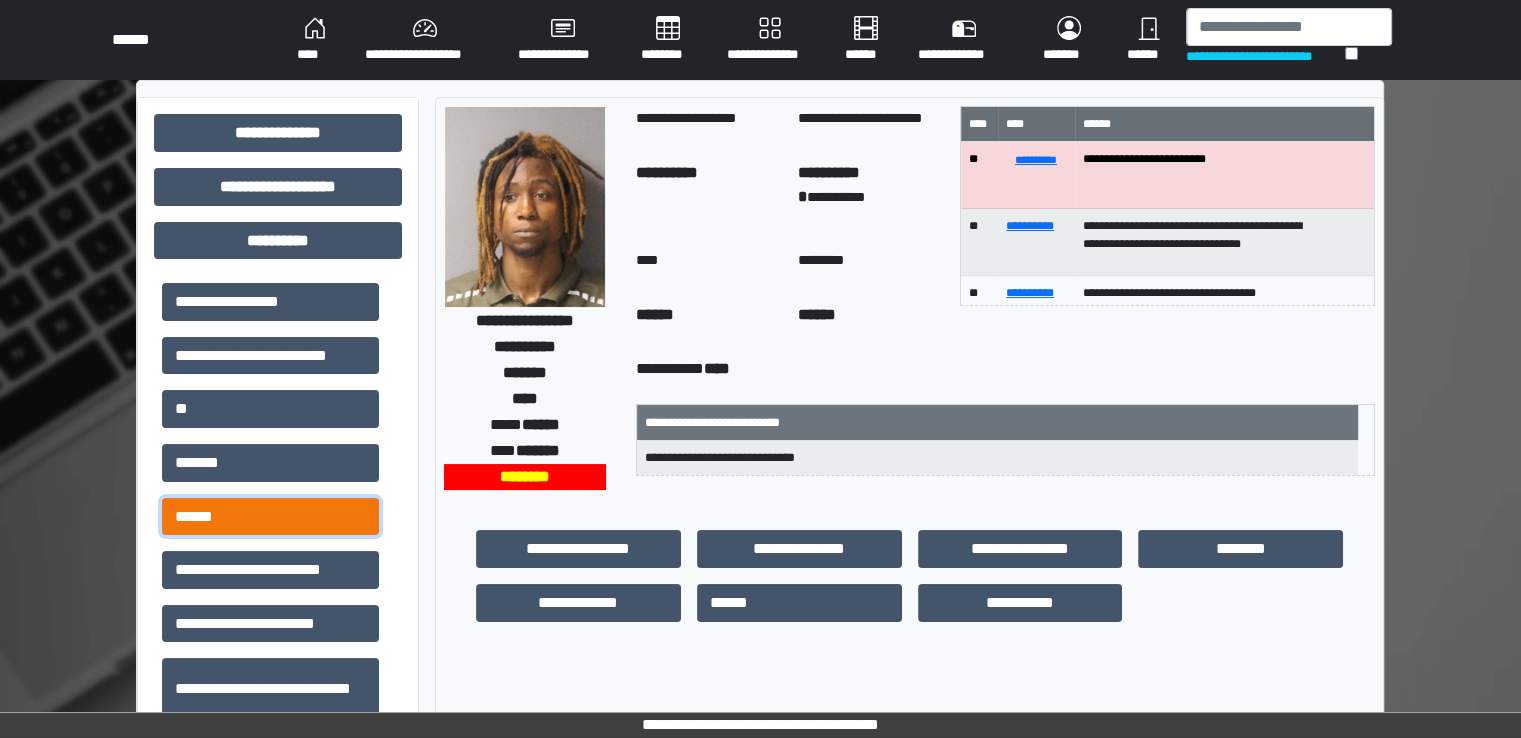 click on "******" at bounding box center [270, 517] 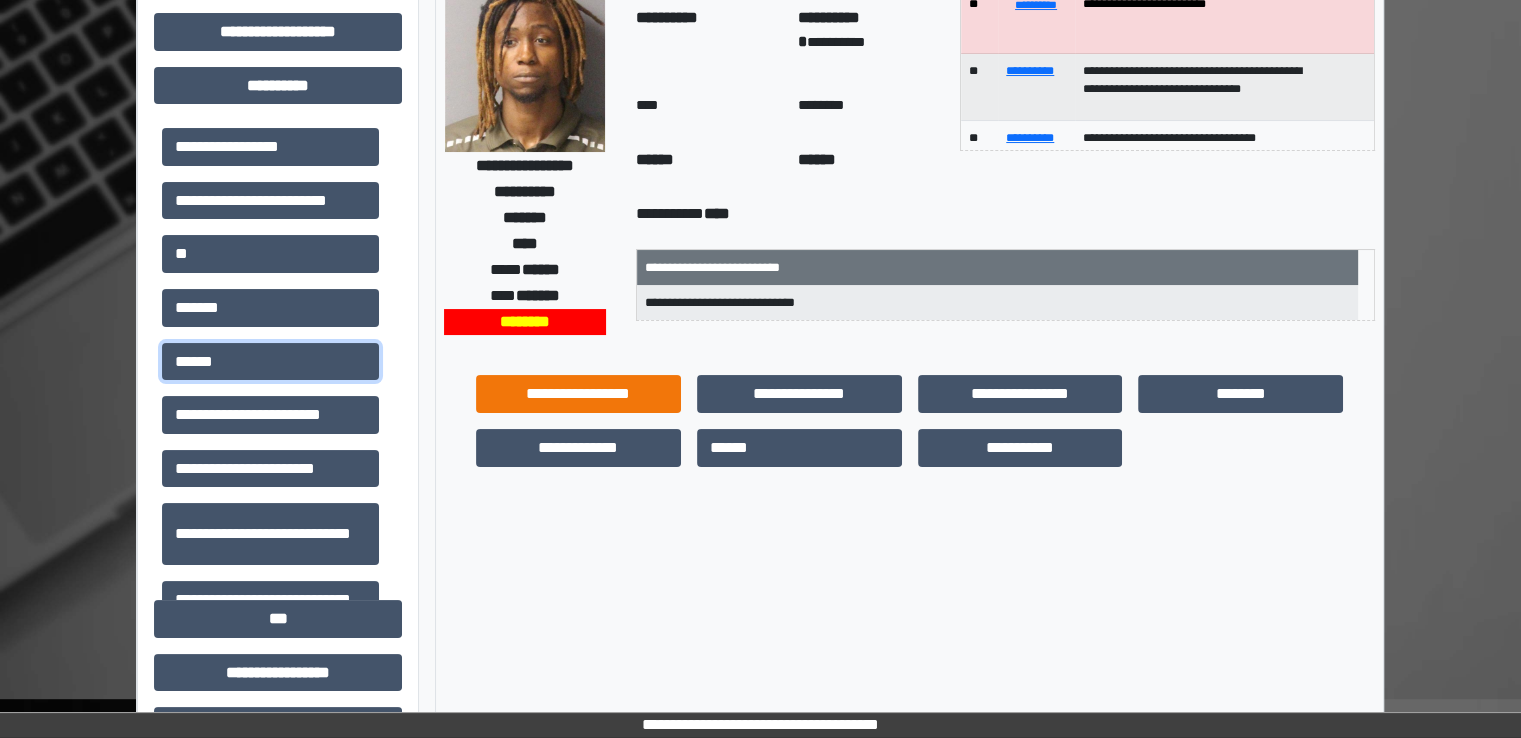 scroll, scrollTop: 200, scrollLeft: 0, axis: vertical 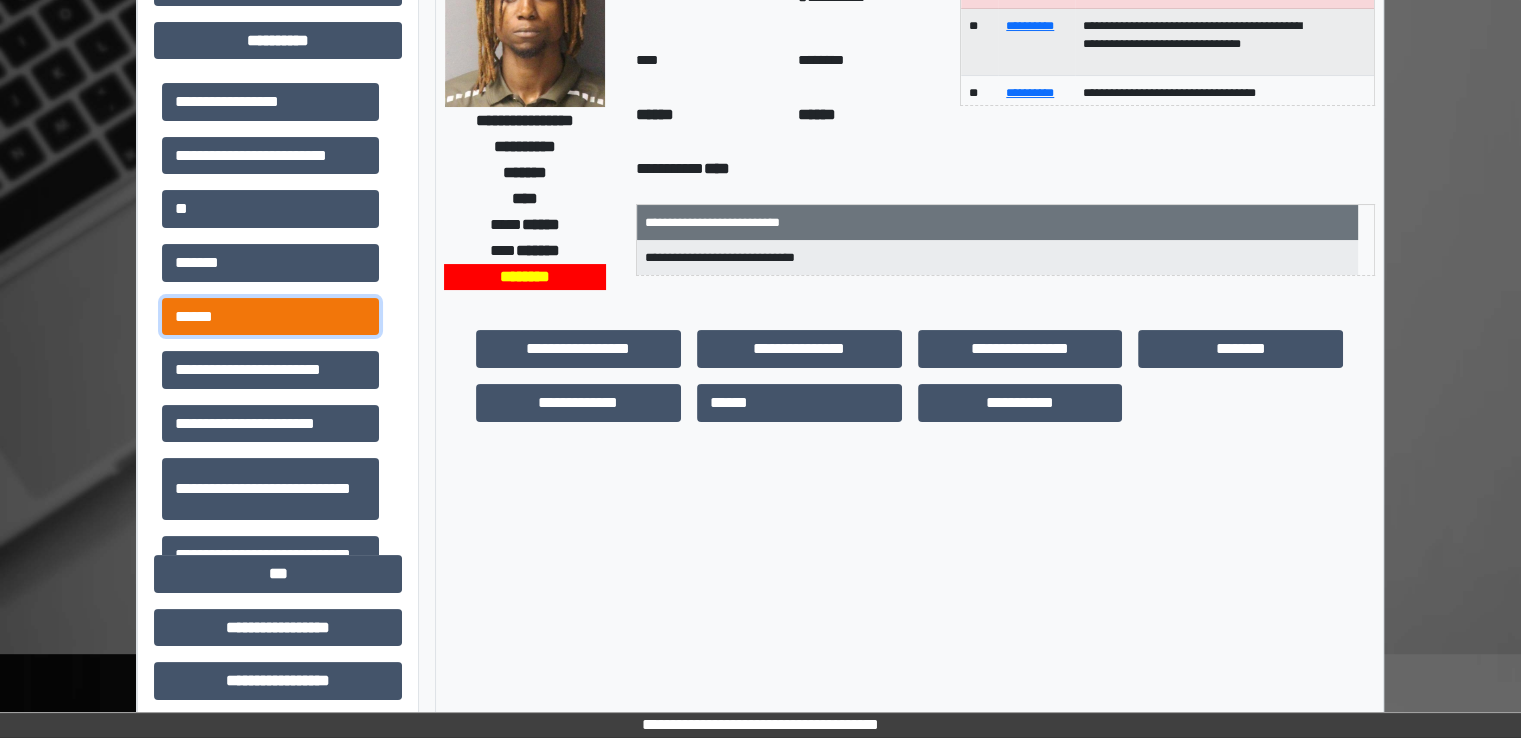 click on "******" at bounding box center (270, 317) 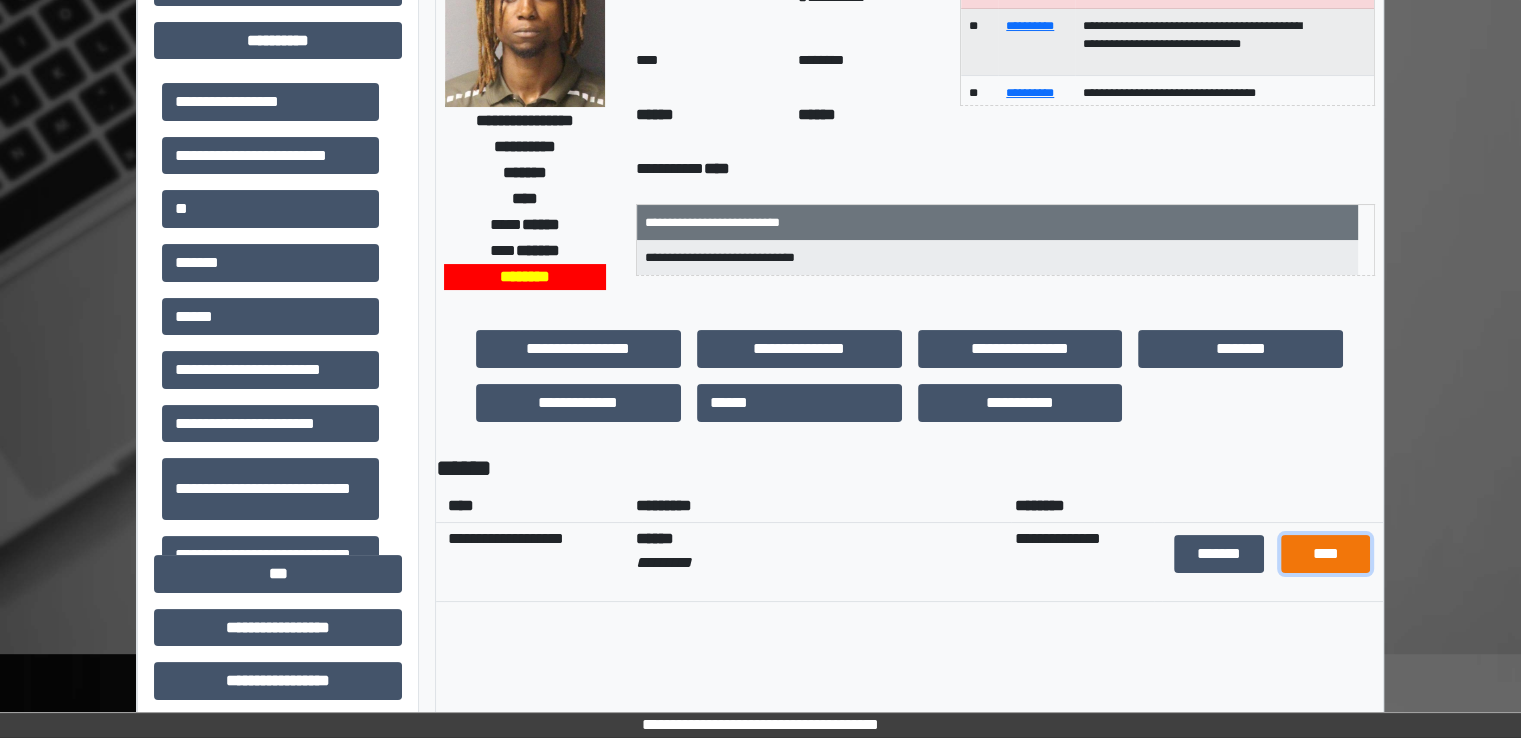 click on "****" at bounding box center (1326, 554) 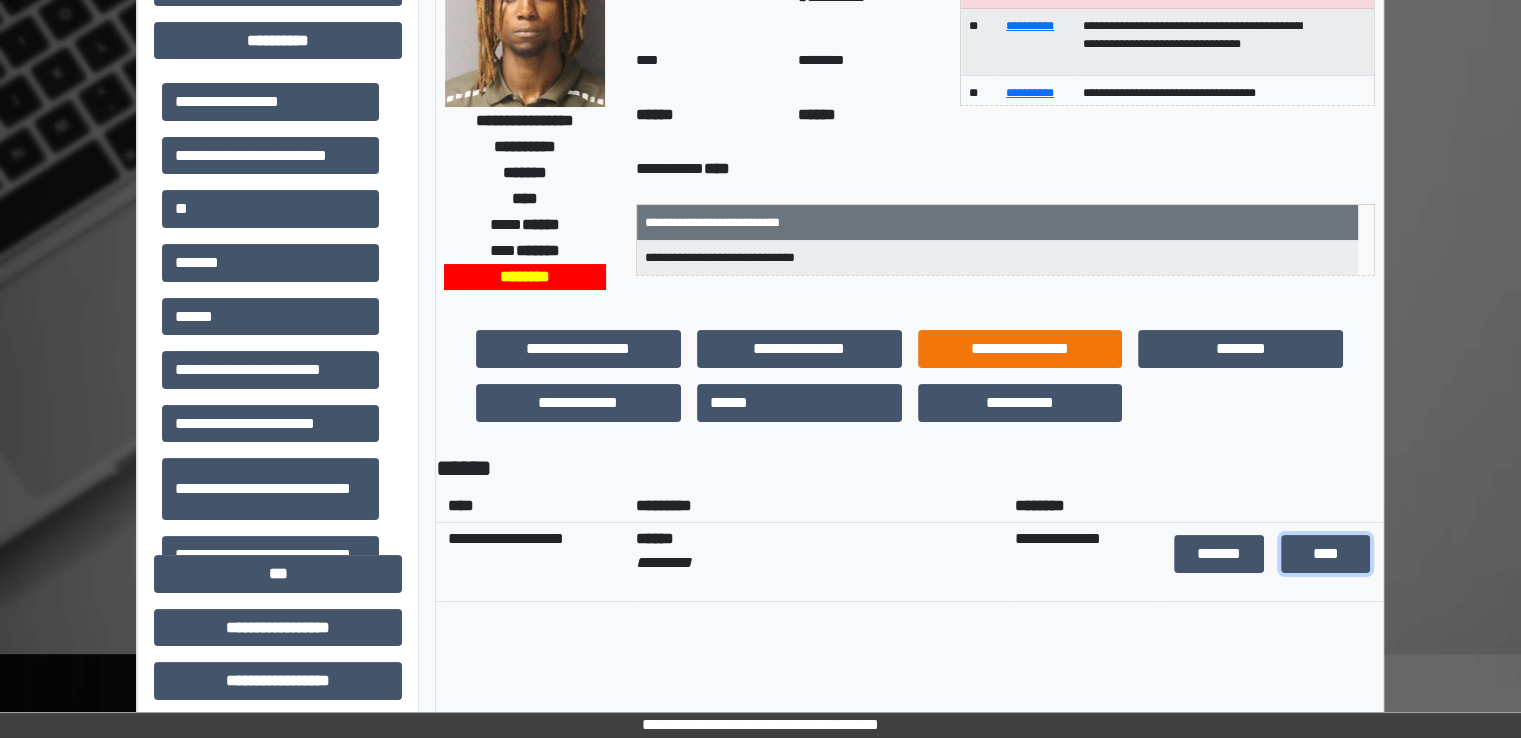 scroll, scrollTop: 0, scrollLeft: 0, axis: both 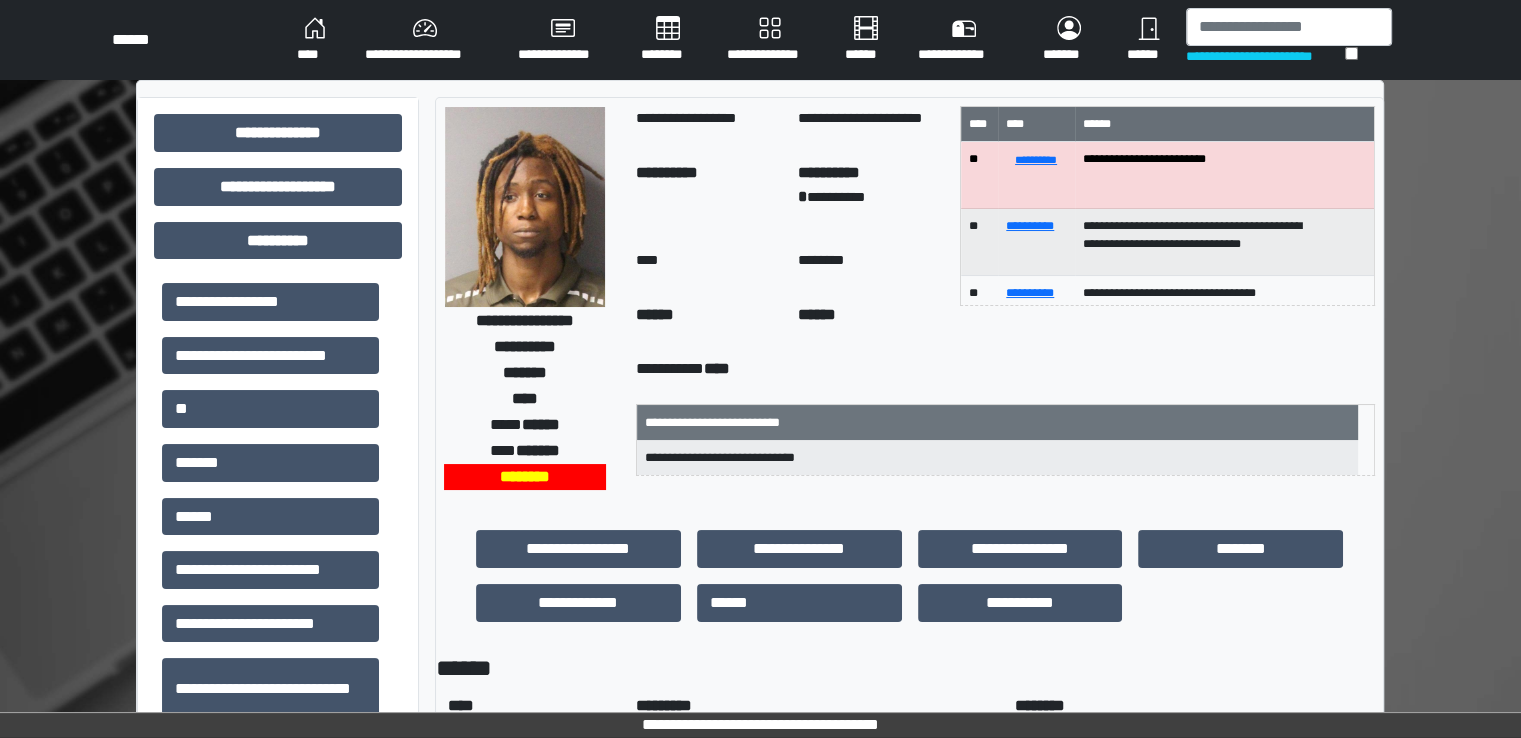 click on "****" at bounding box center (315, 40) 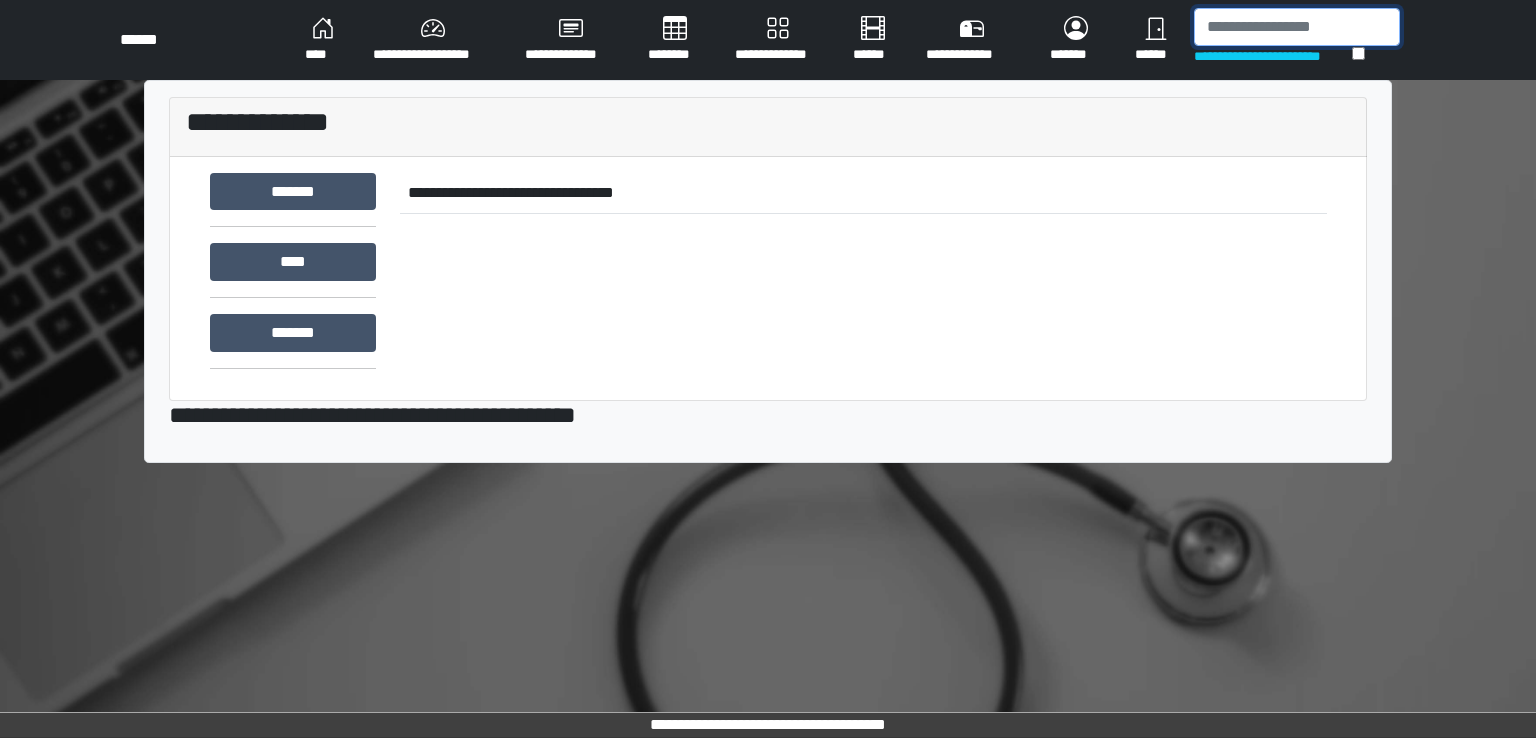 click at bounding box center (1297, 27) 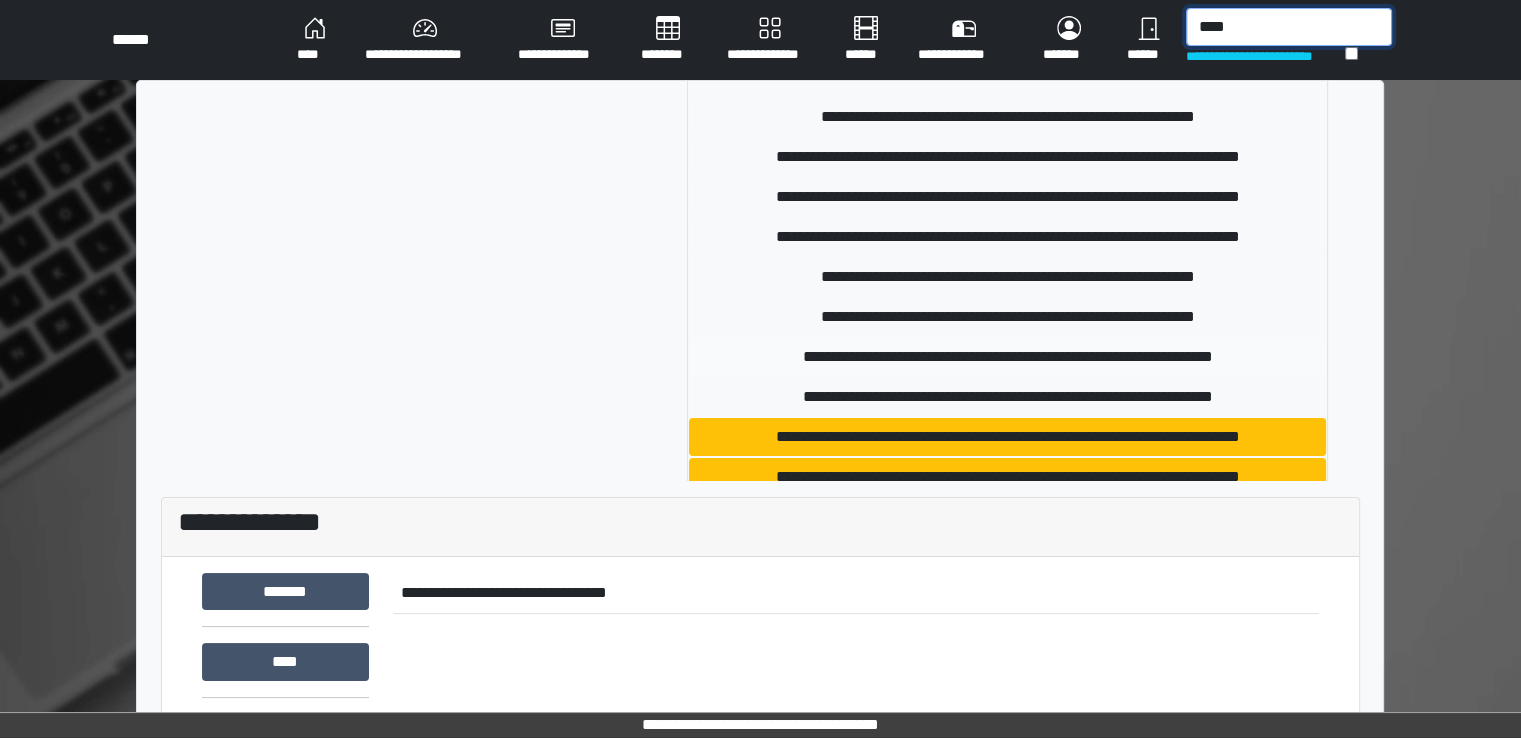 scroll, scrollTop: 300, scrollLeft: 0, axis: vertical 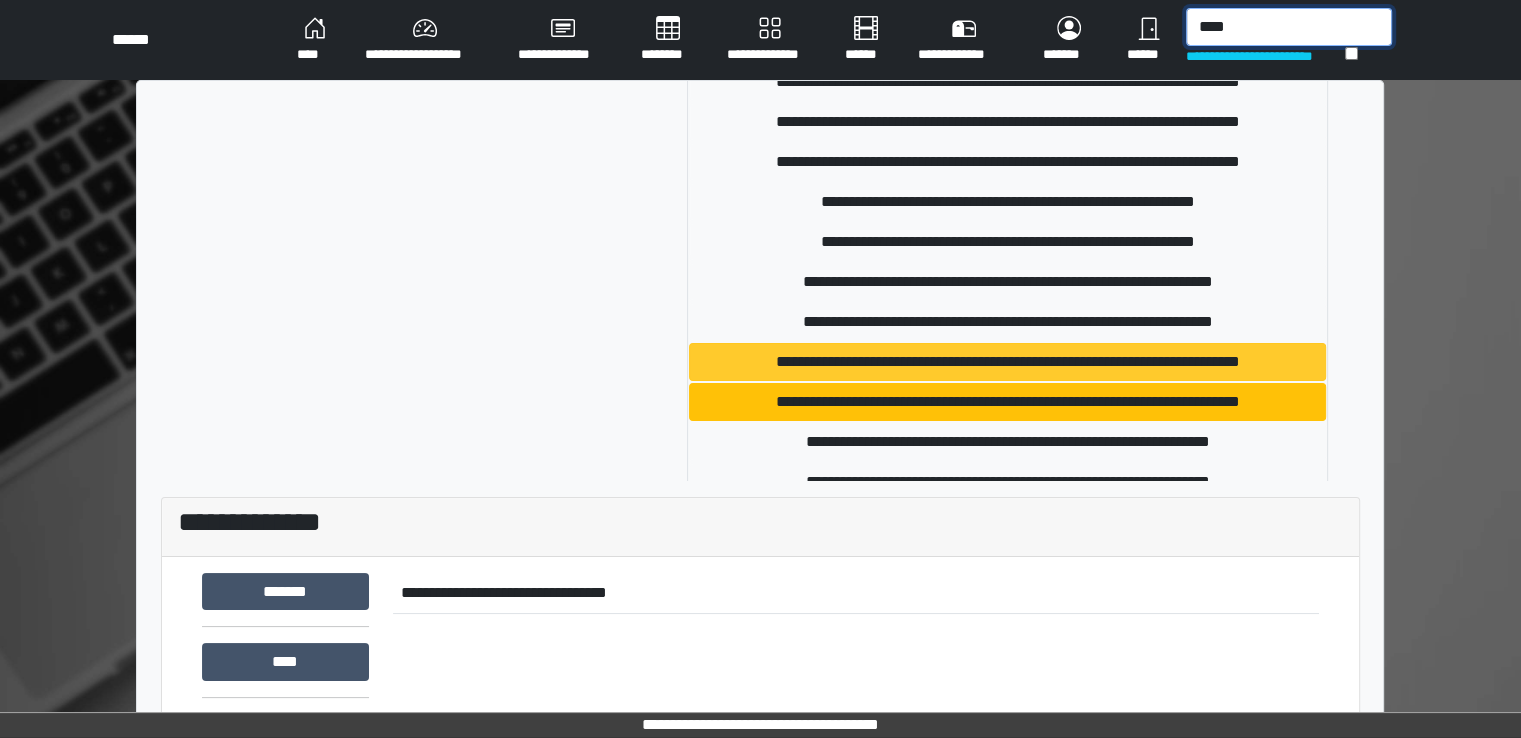 type on "****" 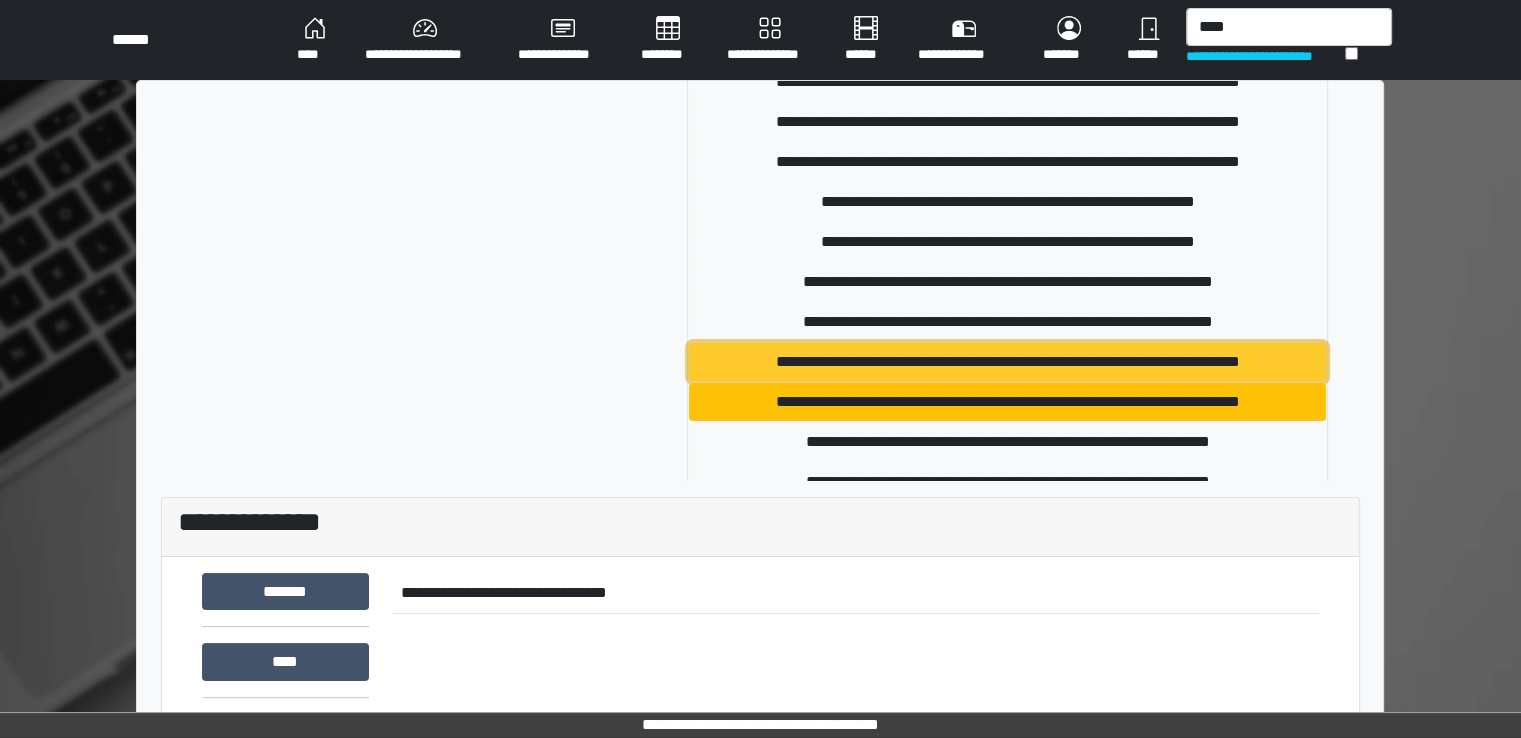 click on "**********" at bounding box center (1007, 362) 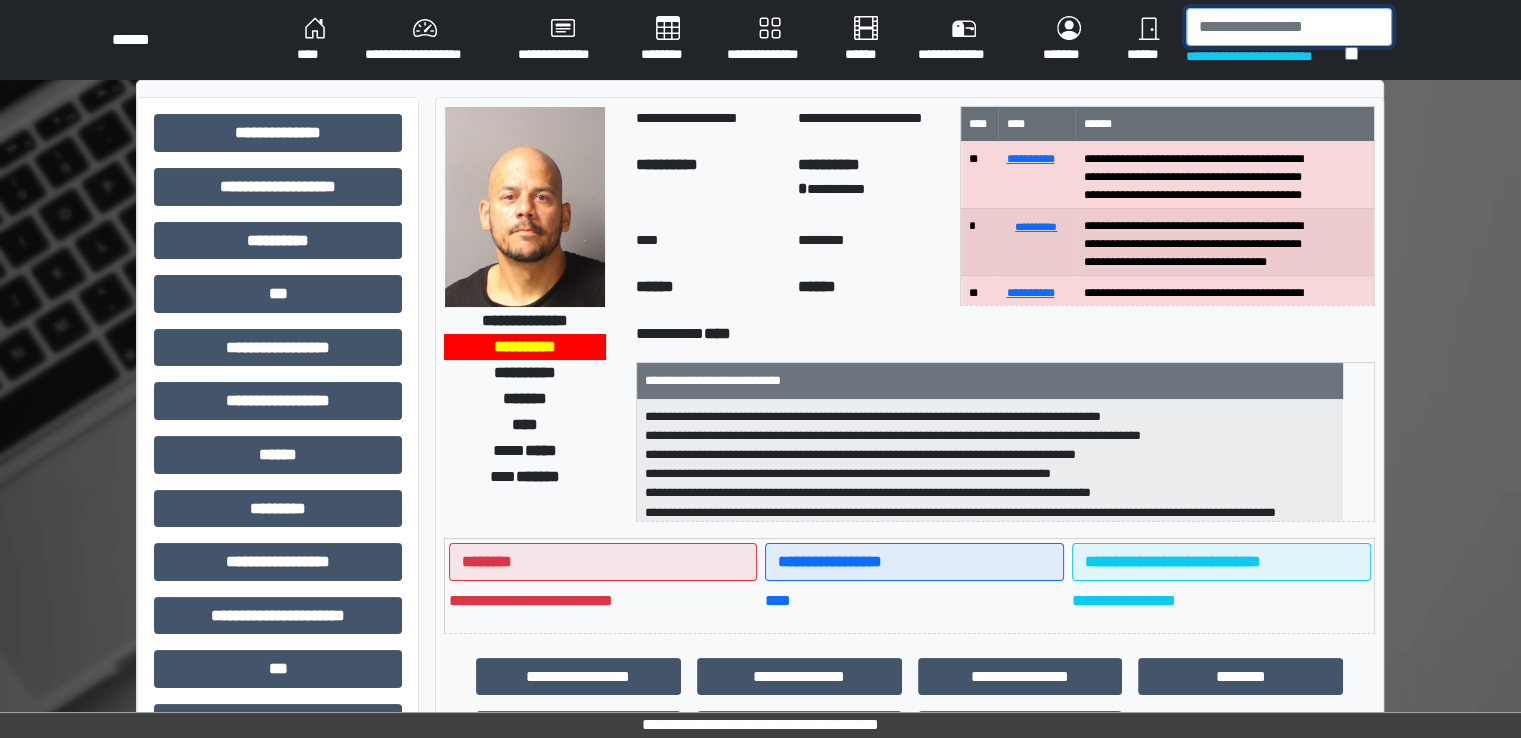 click at bounding box center [1289, 27] 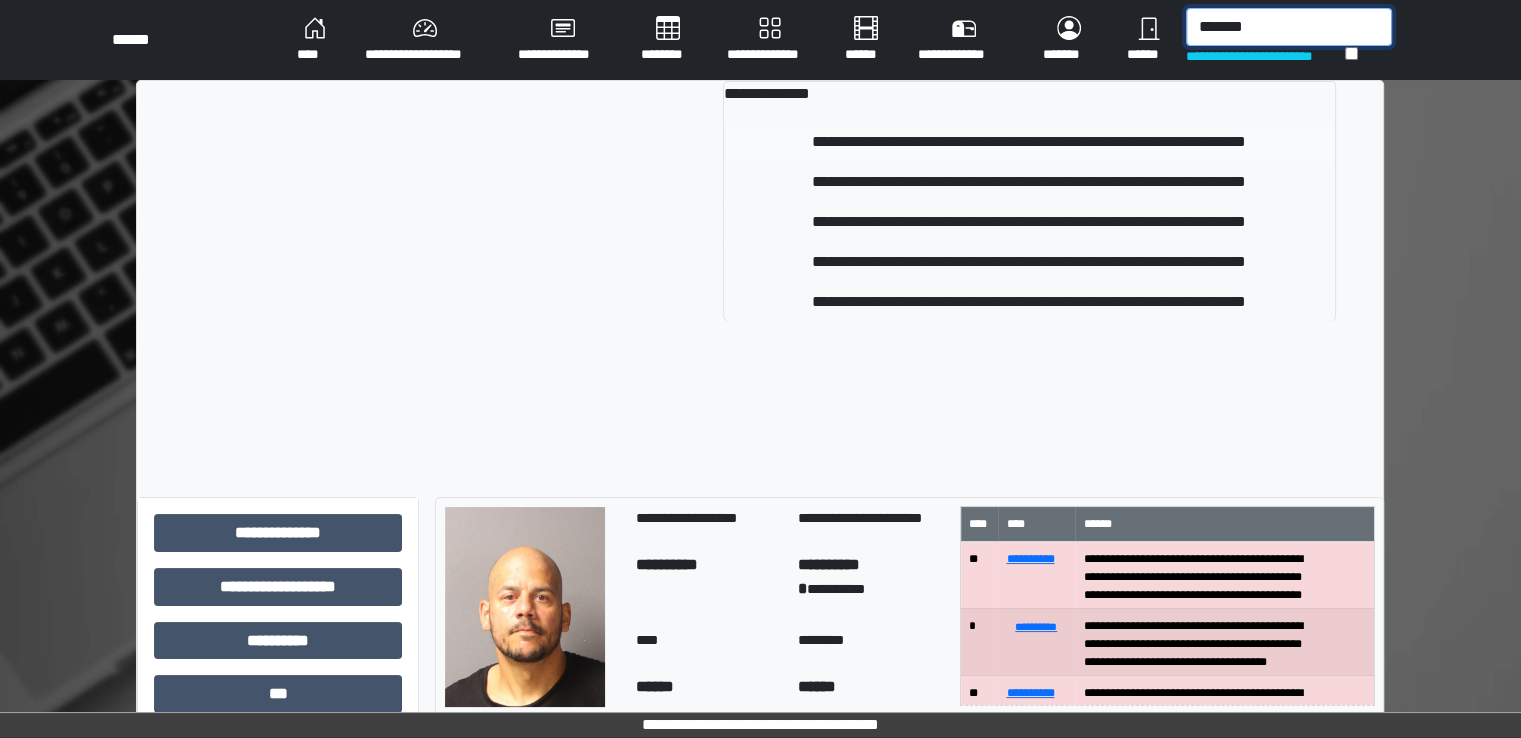 type on "*******" 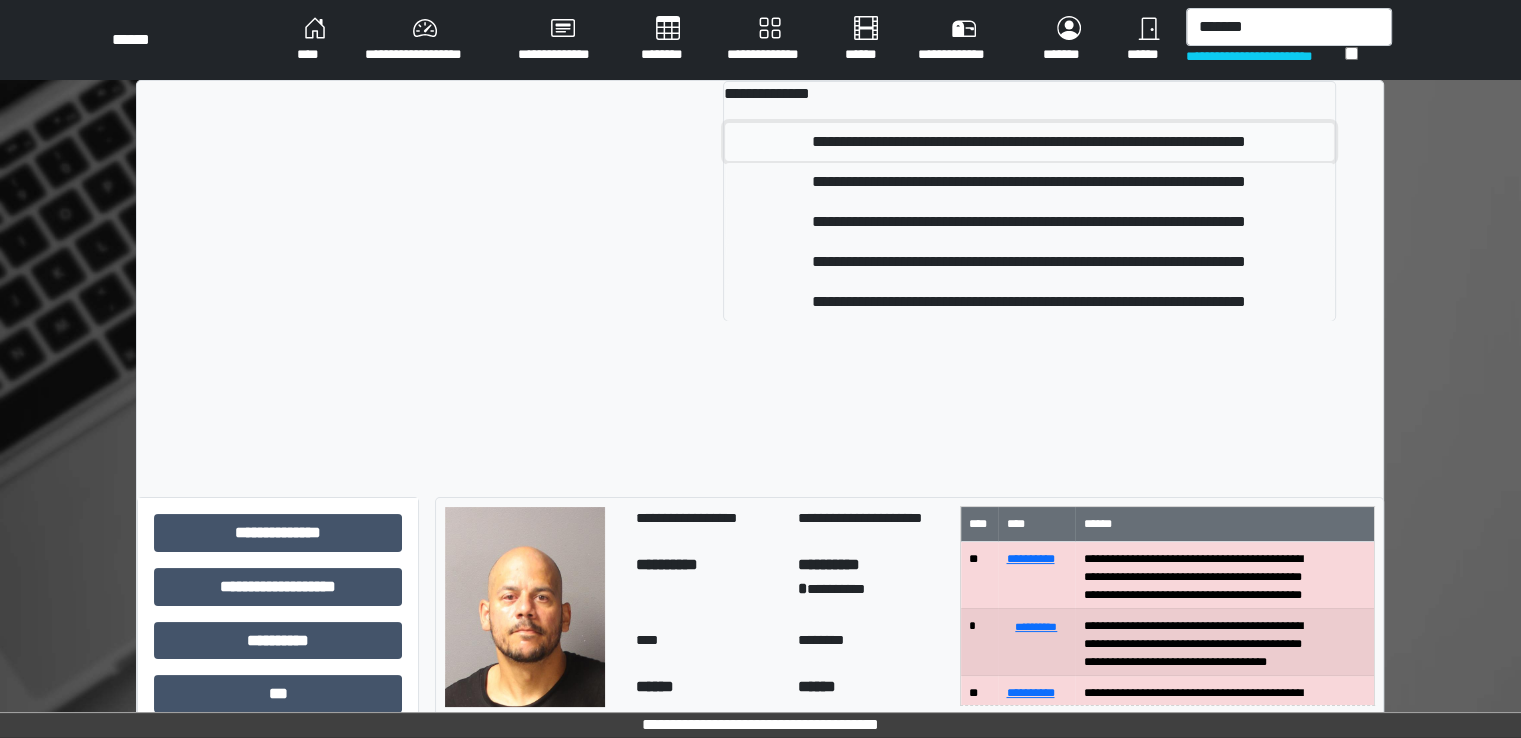 click on "**********" at bounding box center (1029, 142) 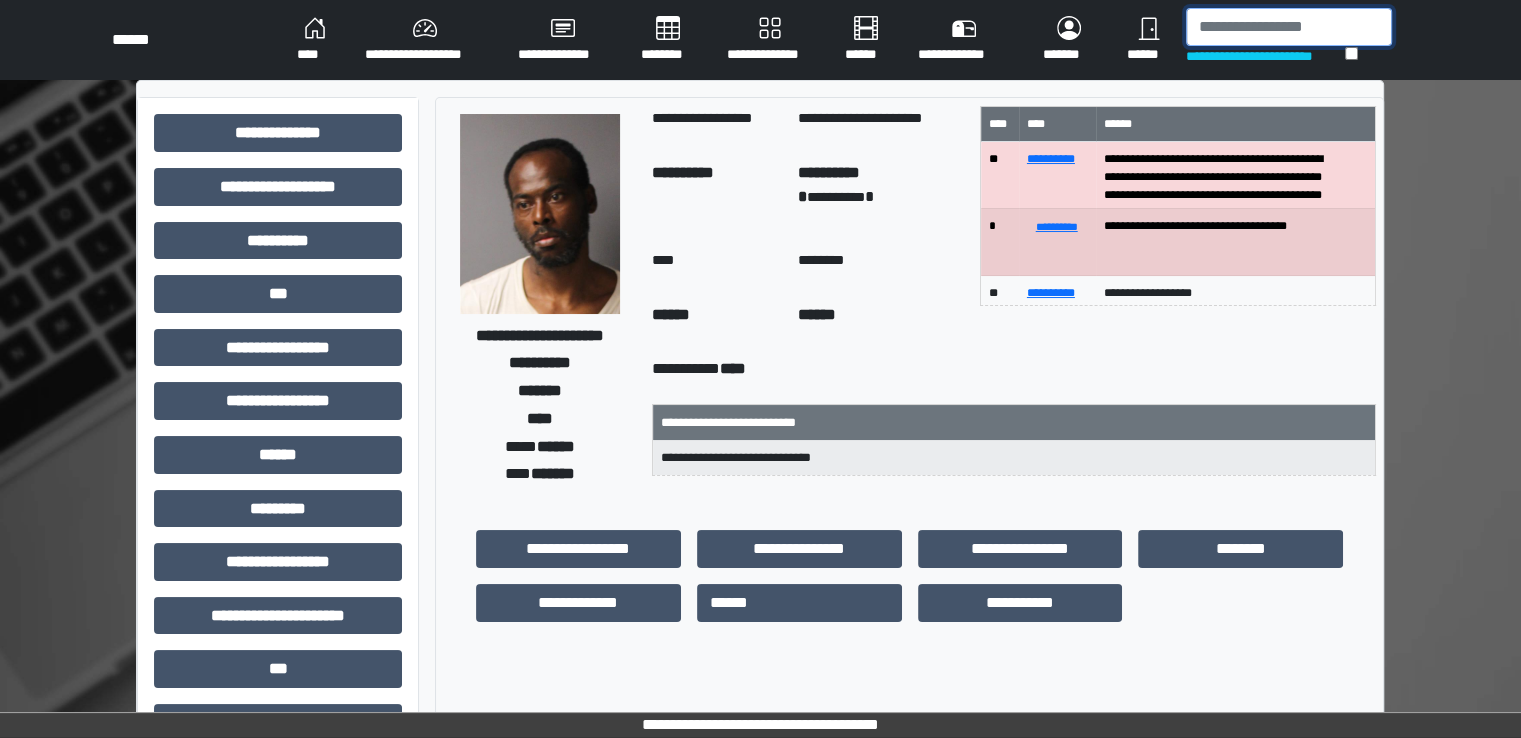 click at bounding box center [1289, 27] 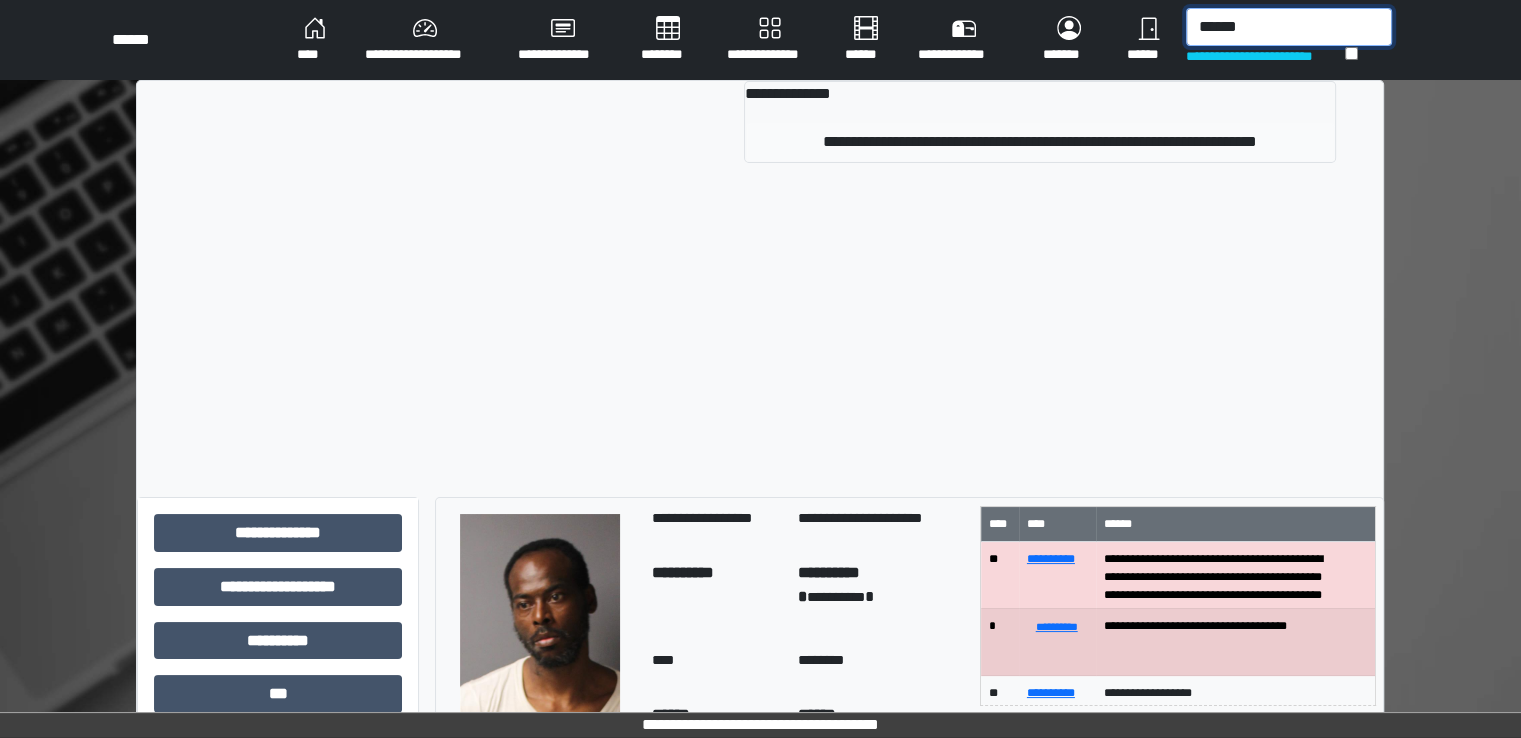 type on "******" 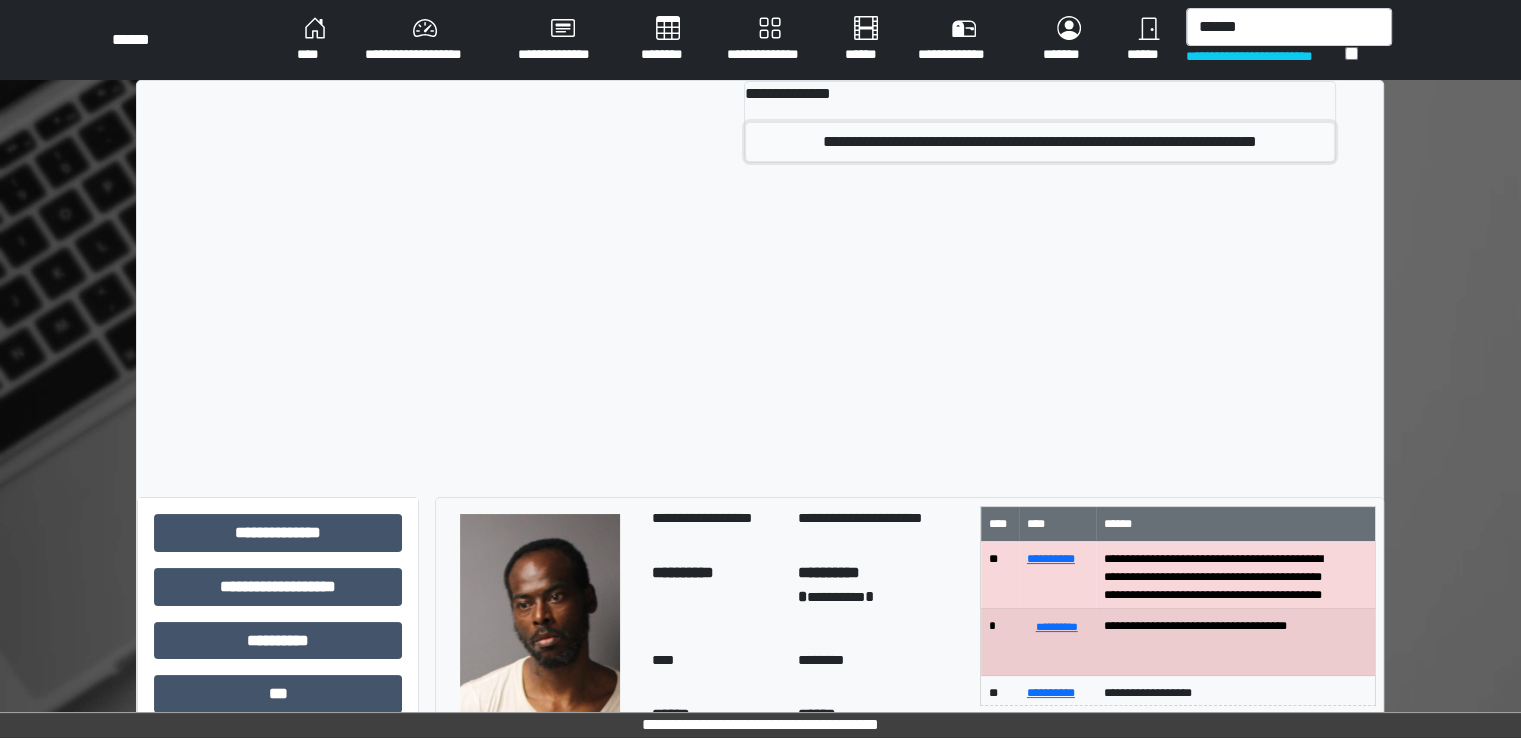 click on "**********" at bounding box center (1040, 142) 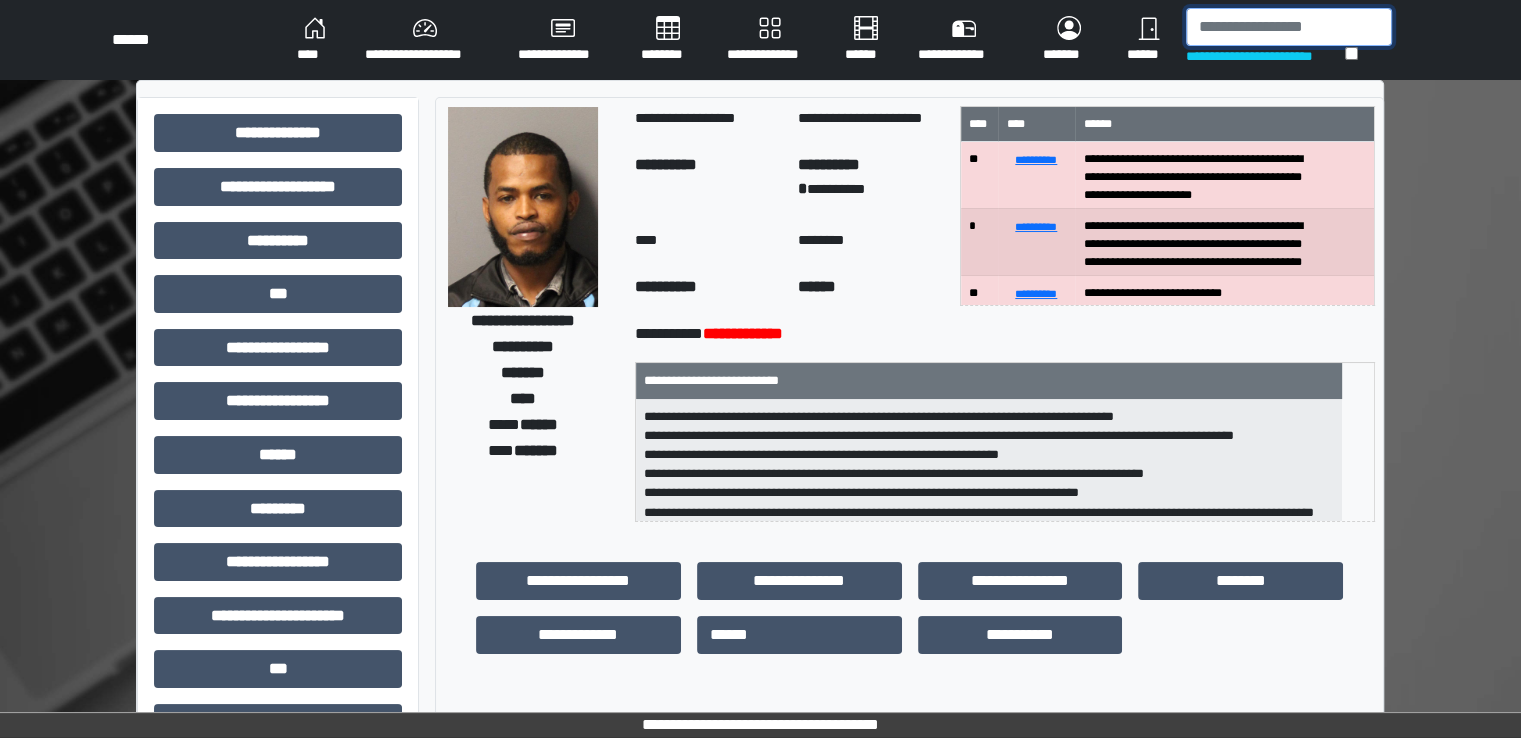 click at bounding box center [1289, 27] 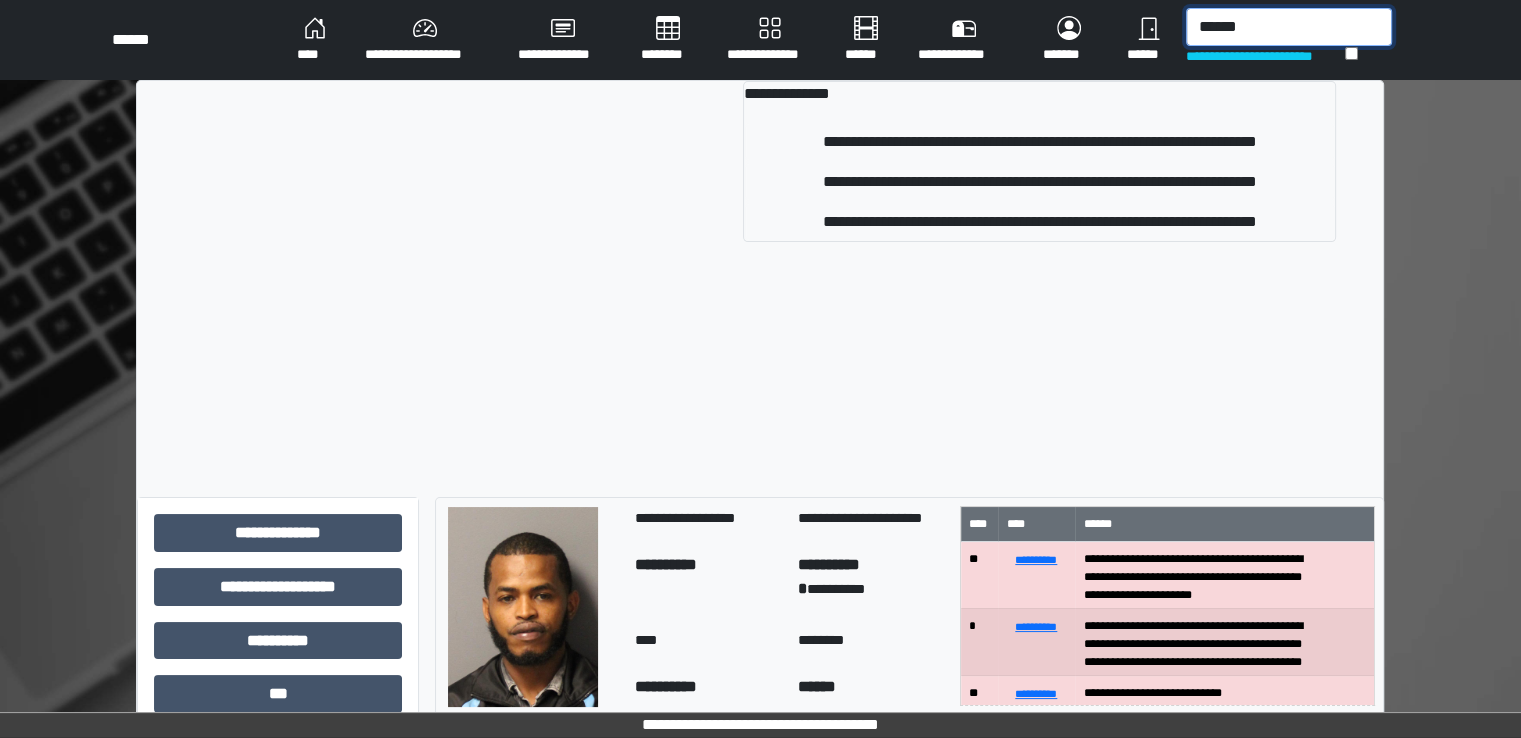 type on "******" 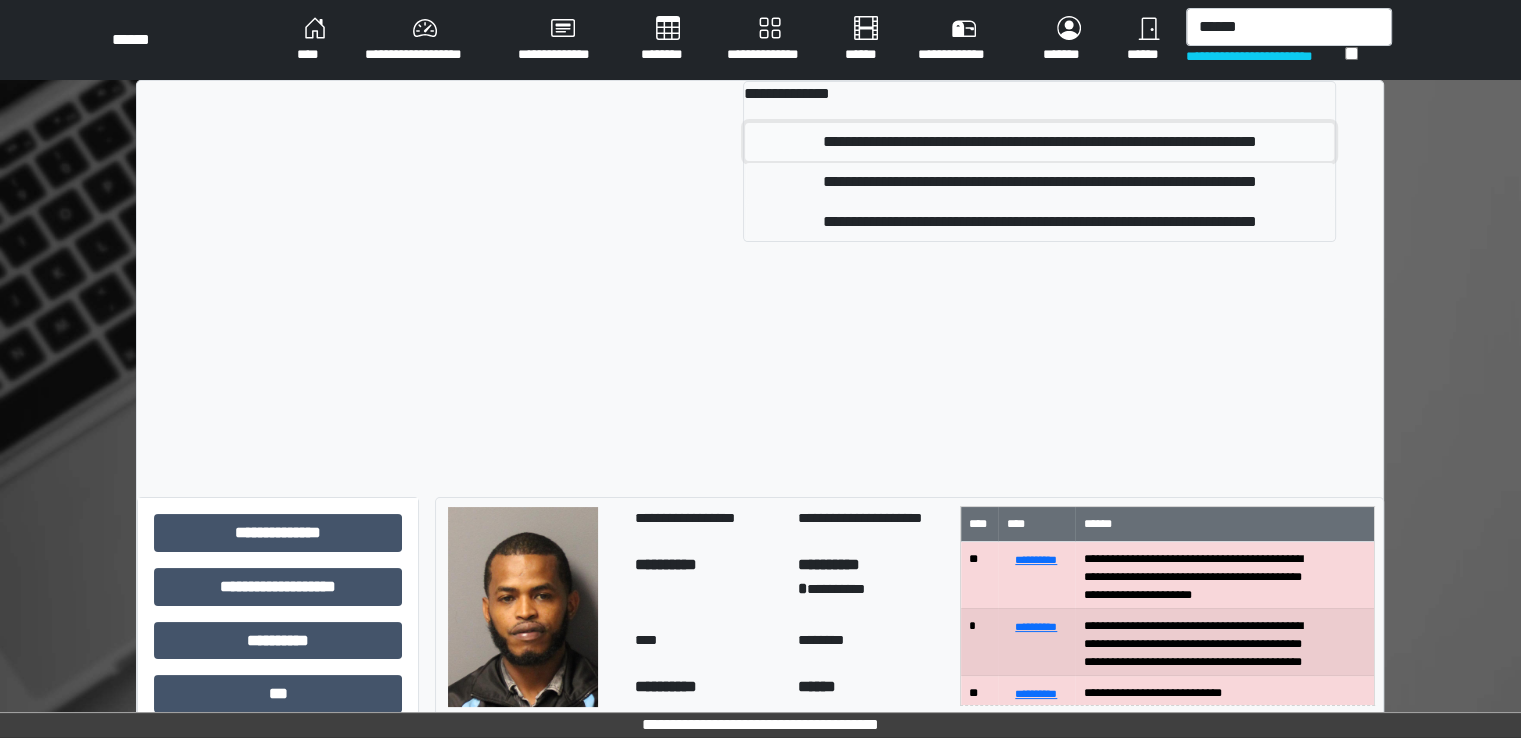 click on "**********" at bounding box center [1039, 142] 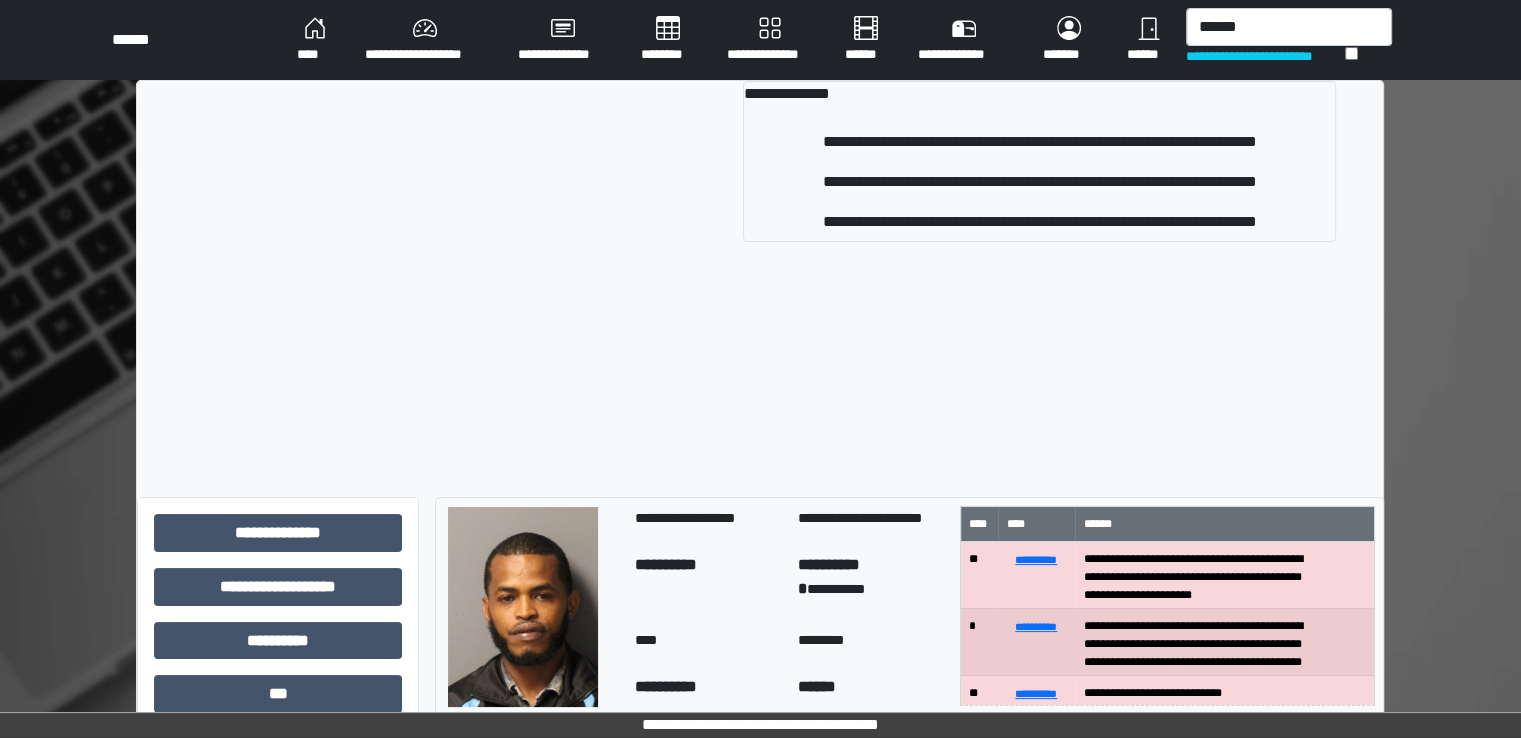 type 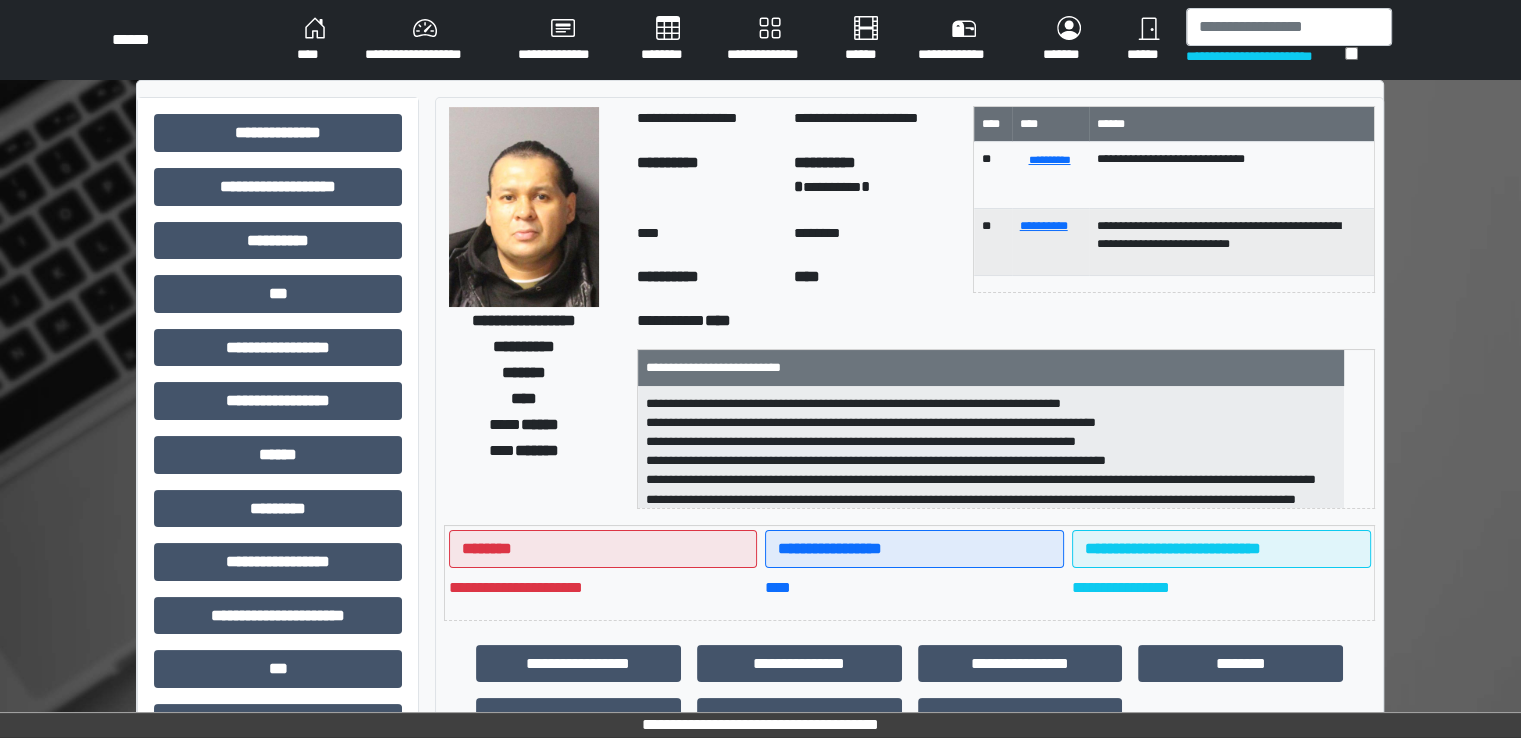 click on "********" at bounding box center [668, 40] 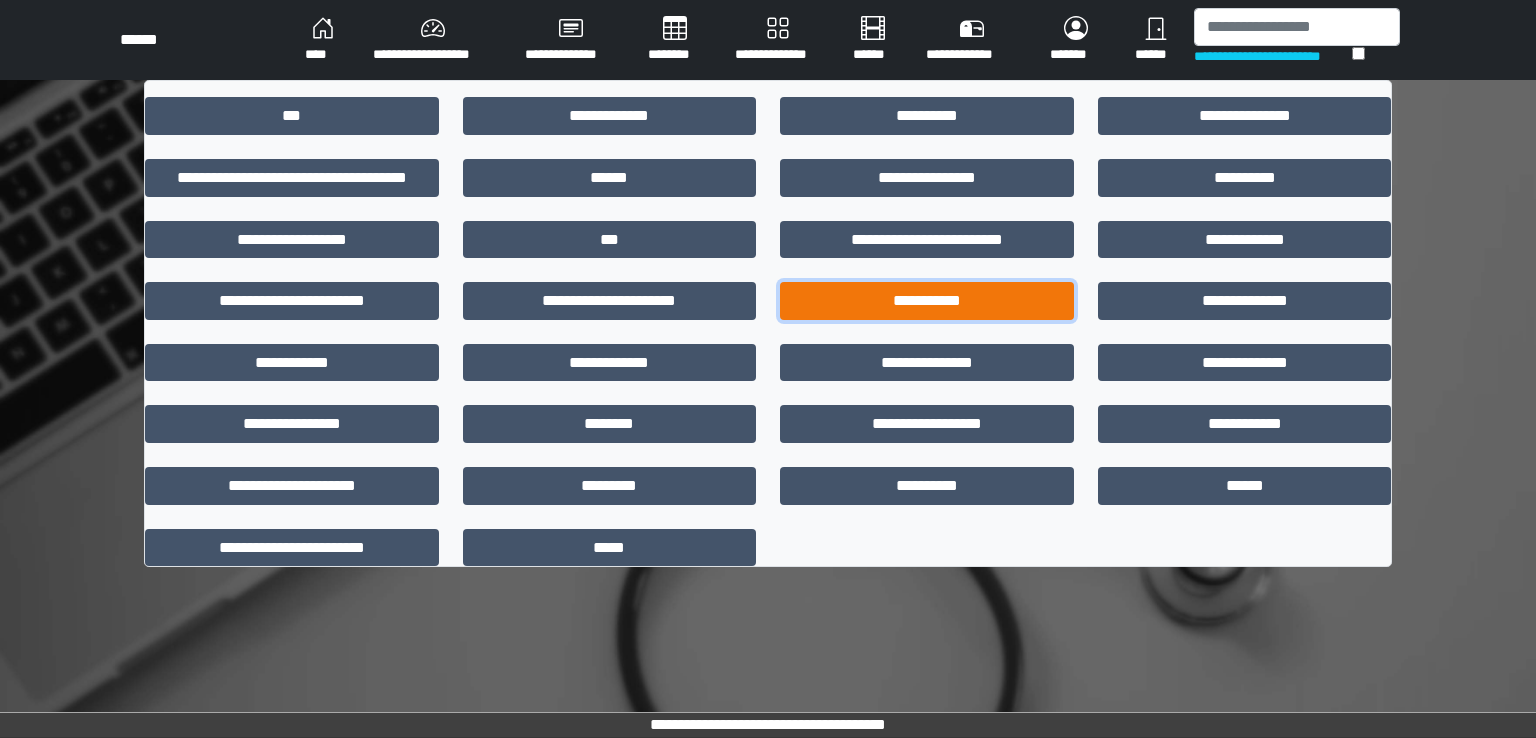 click on "**********" at bounding box center (927, 301) 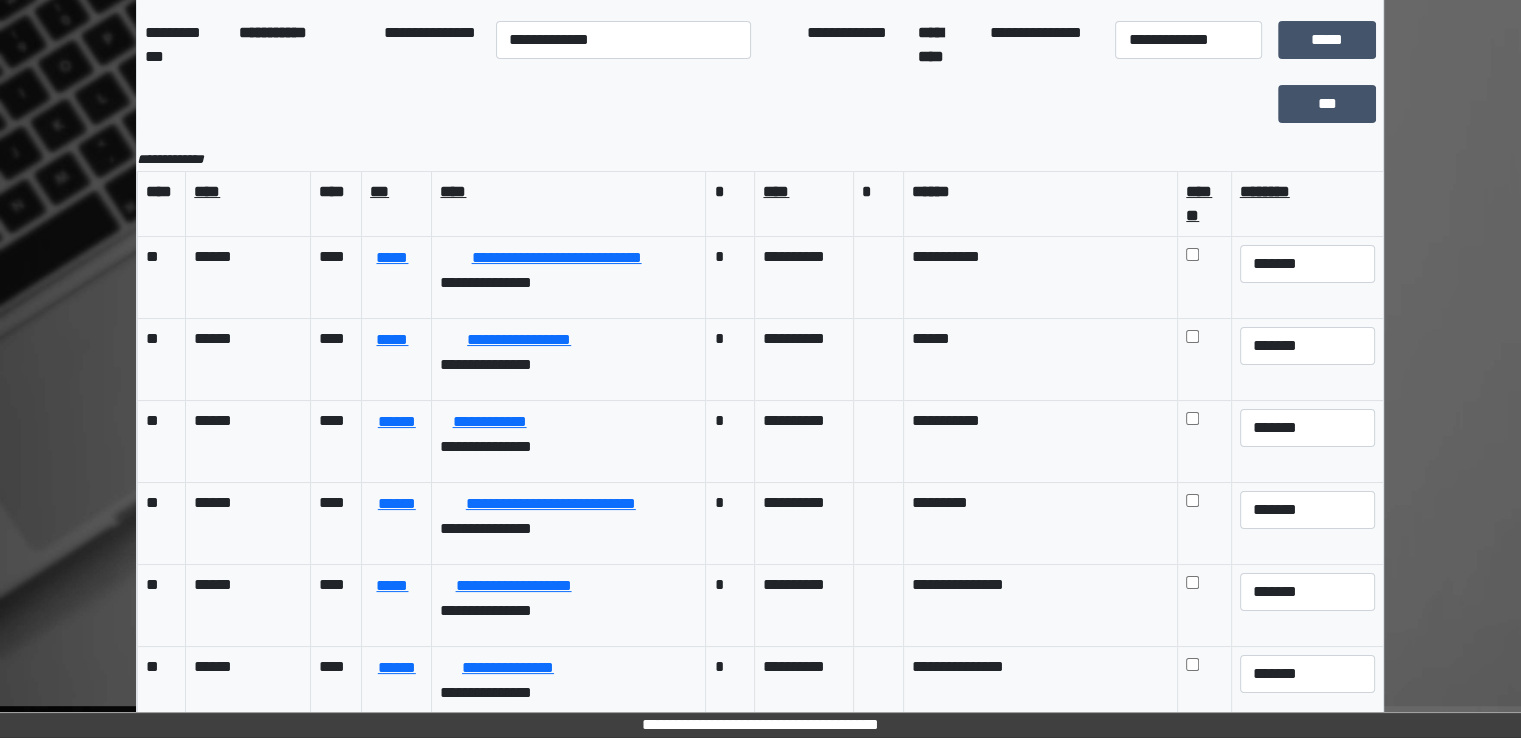 scroll, scrollTop: 174, scrollLeft: 0, axis: vertical 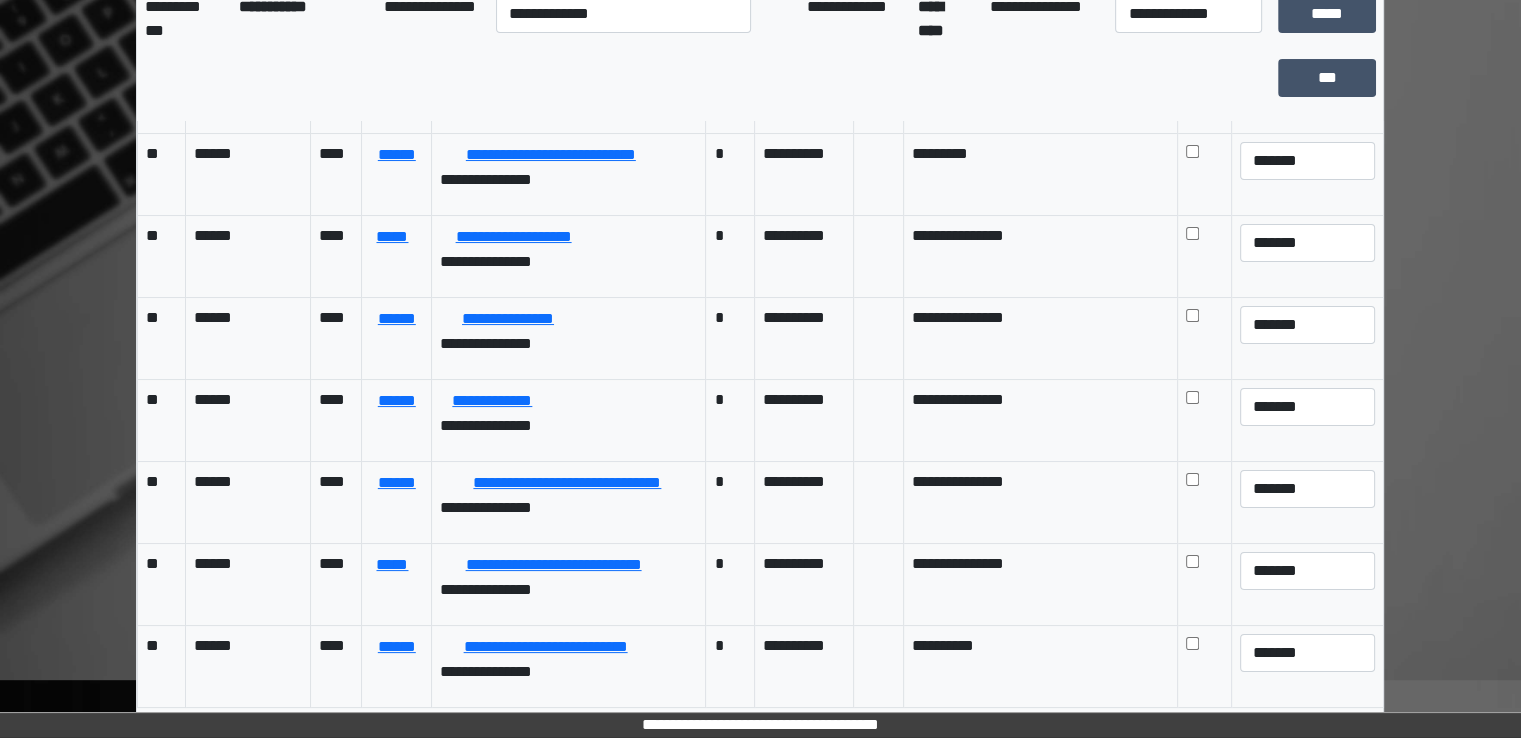 click at bounding box center [703, 78] 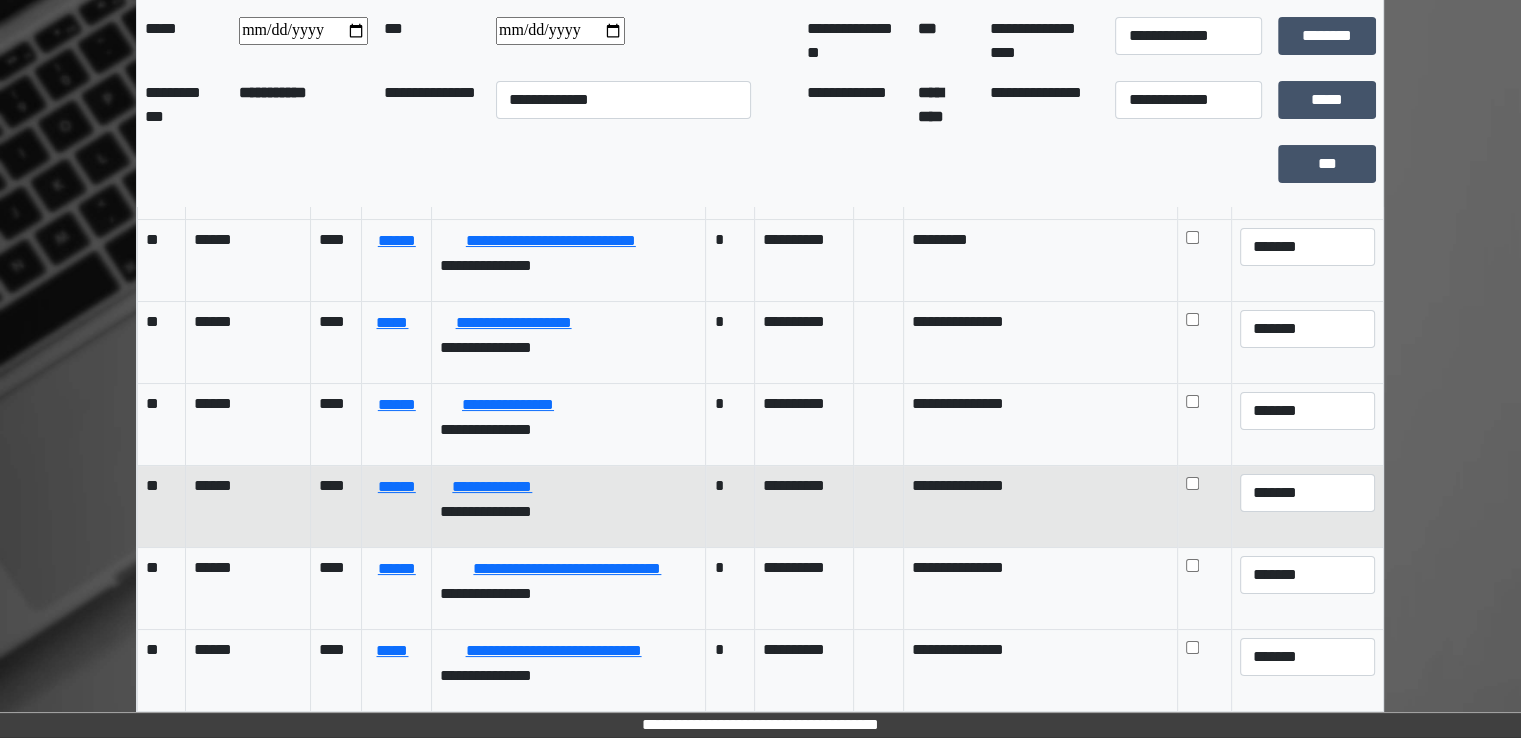 scroll, scrollTop: 174, scrollLeft: 0, axis: vertical 